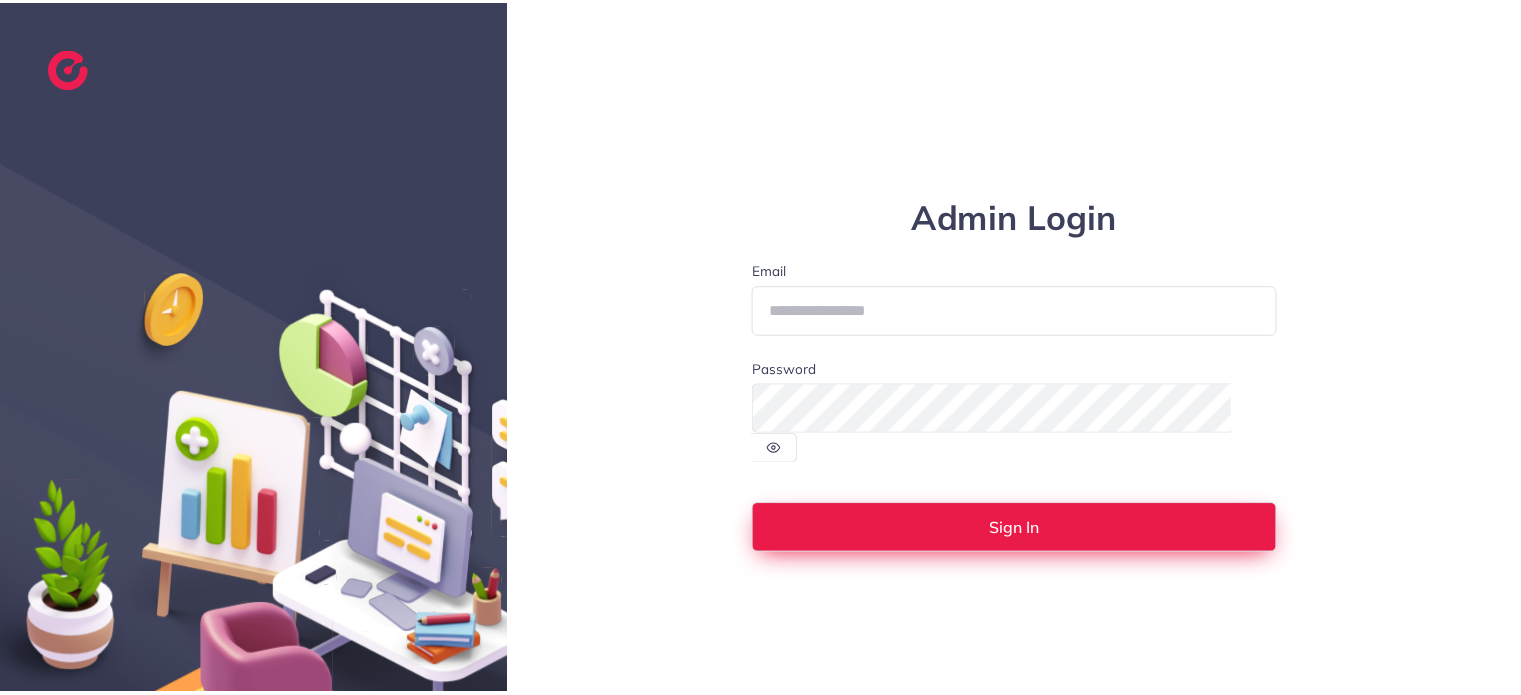 scroll, scrollTop: 0, scrollLeft: 0, axis: both 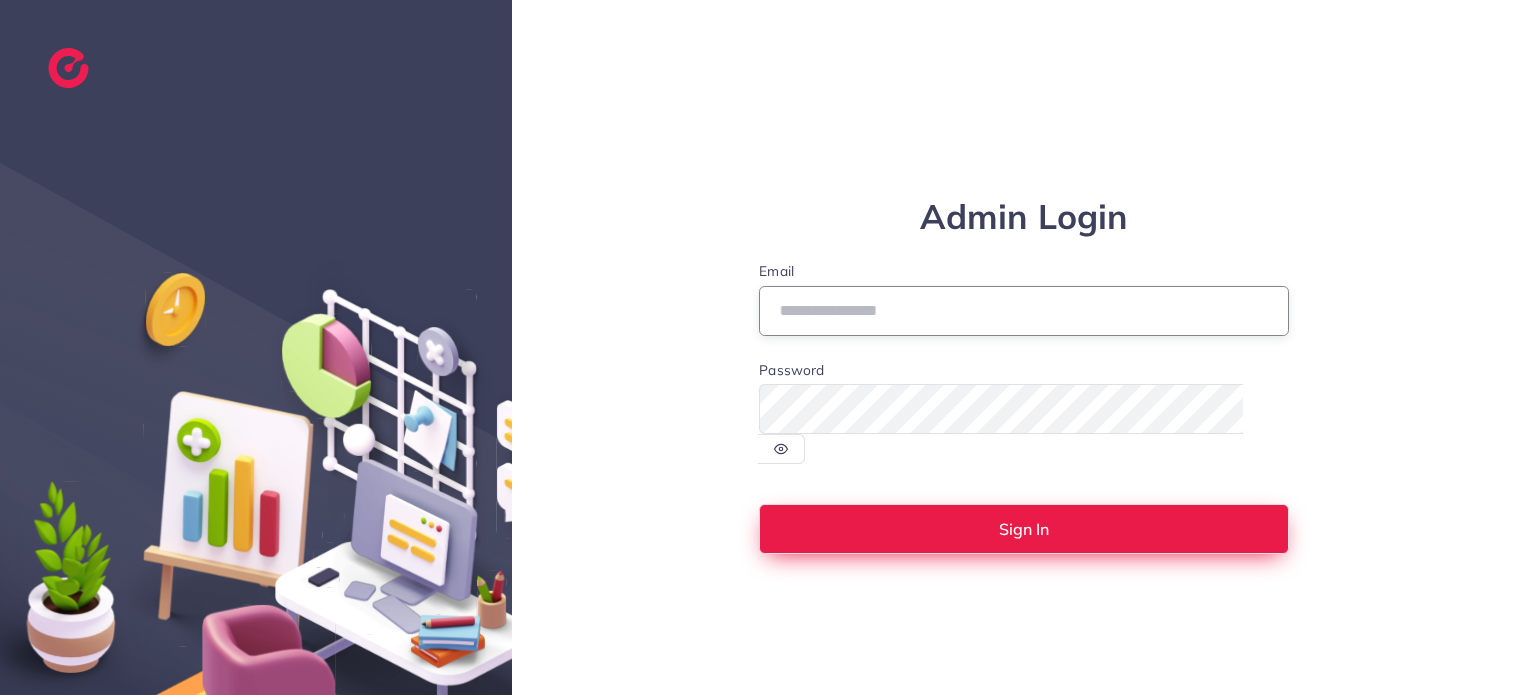 type on "**********" 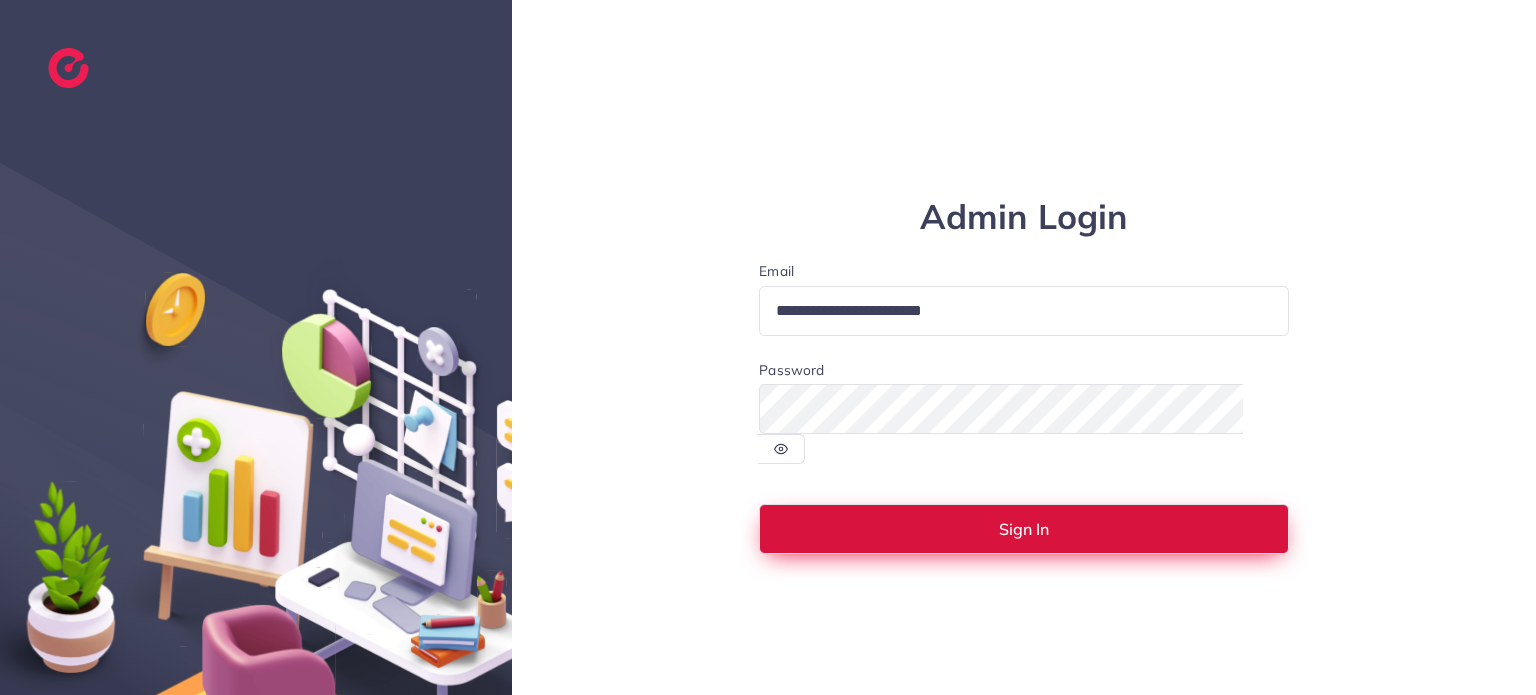 click on "Sign In" at bounding box center [1024, 529] 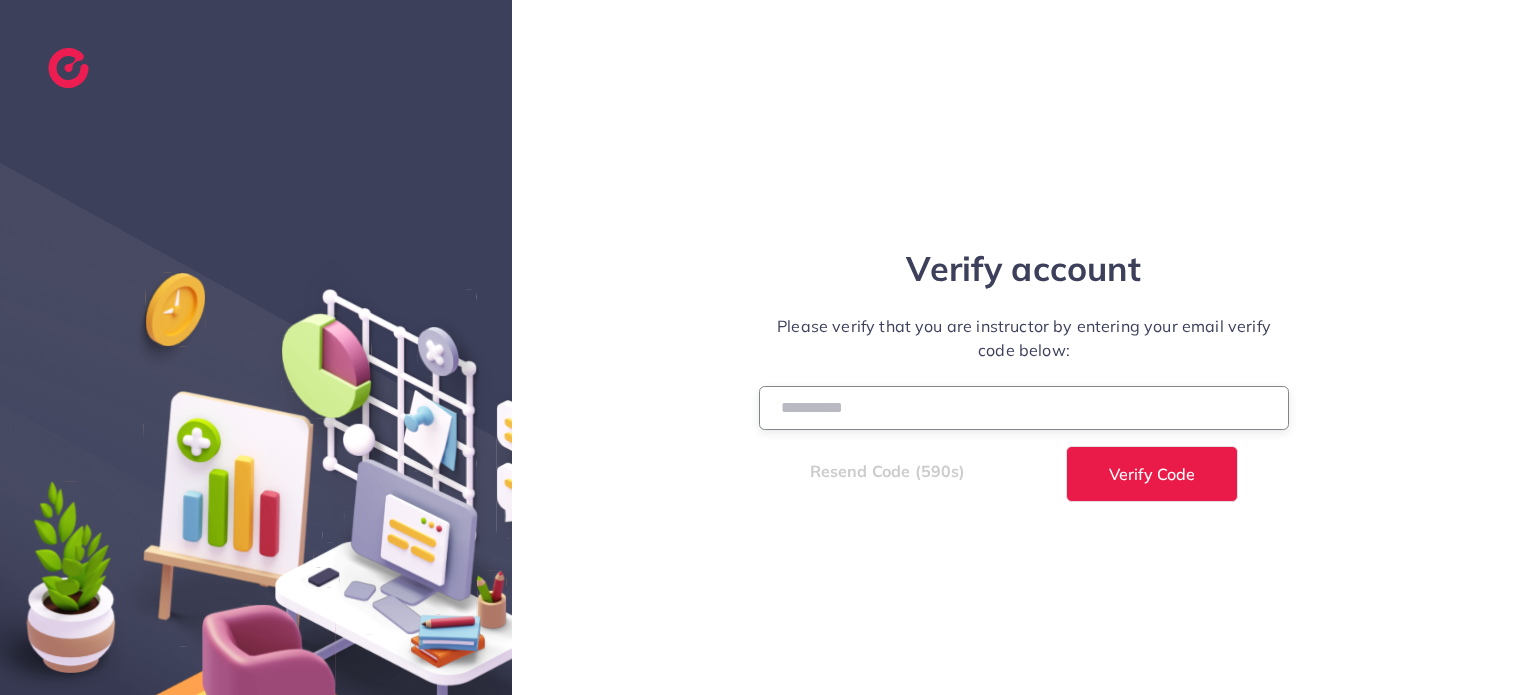 click at bounding box center [1024, 407] 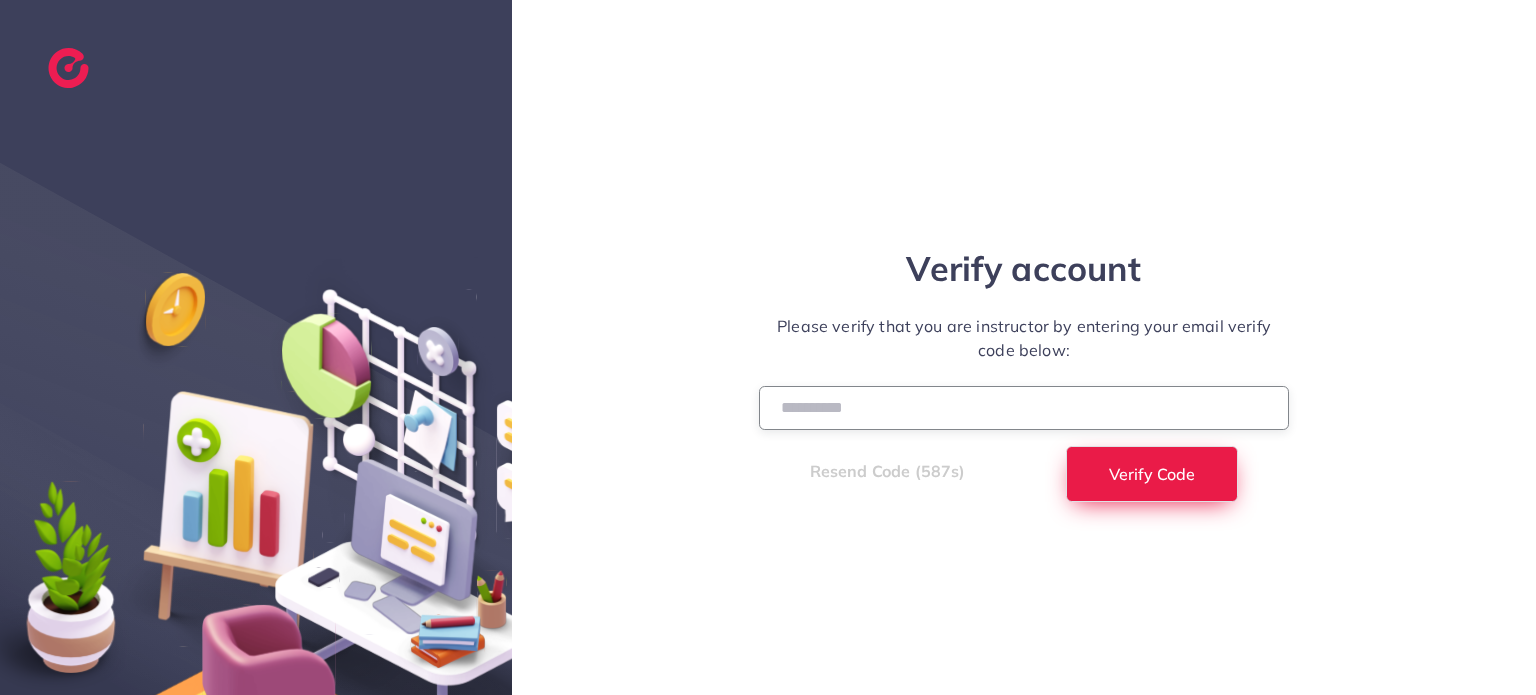 type on "******" 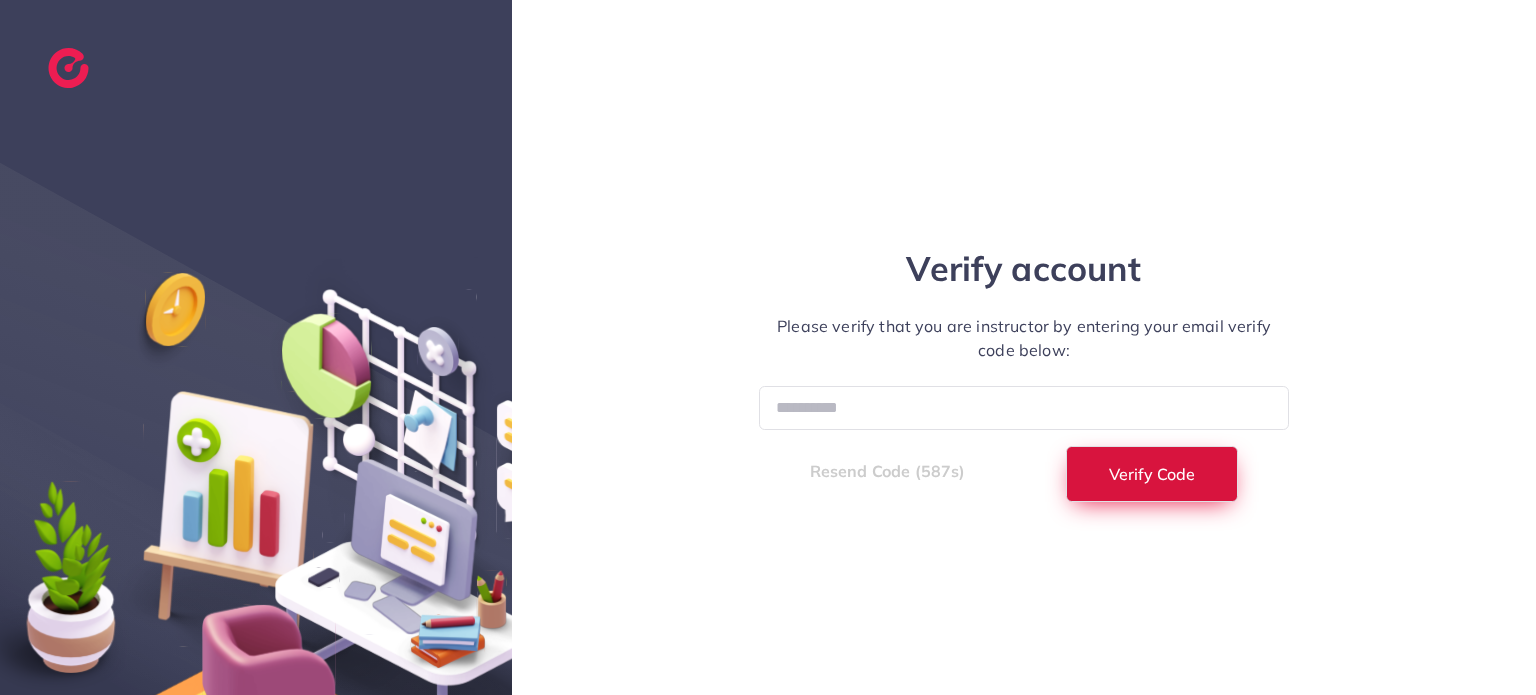click on "Verify Code" at bounding box center [1152, 474] 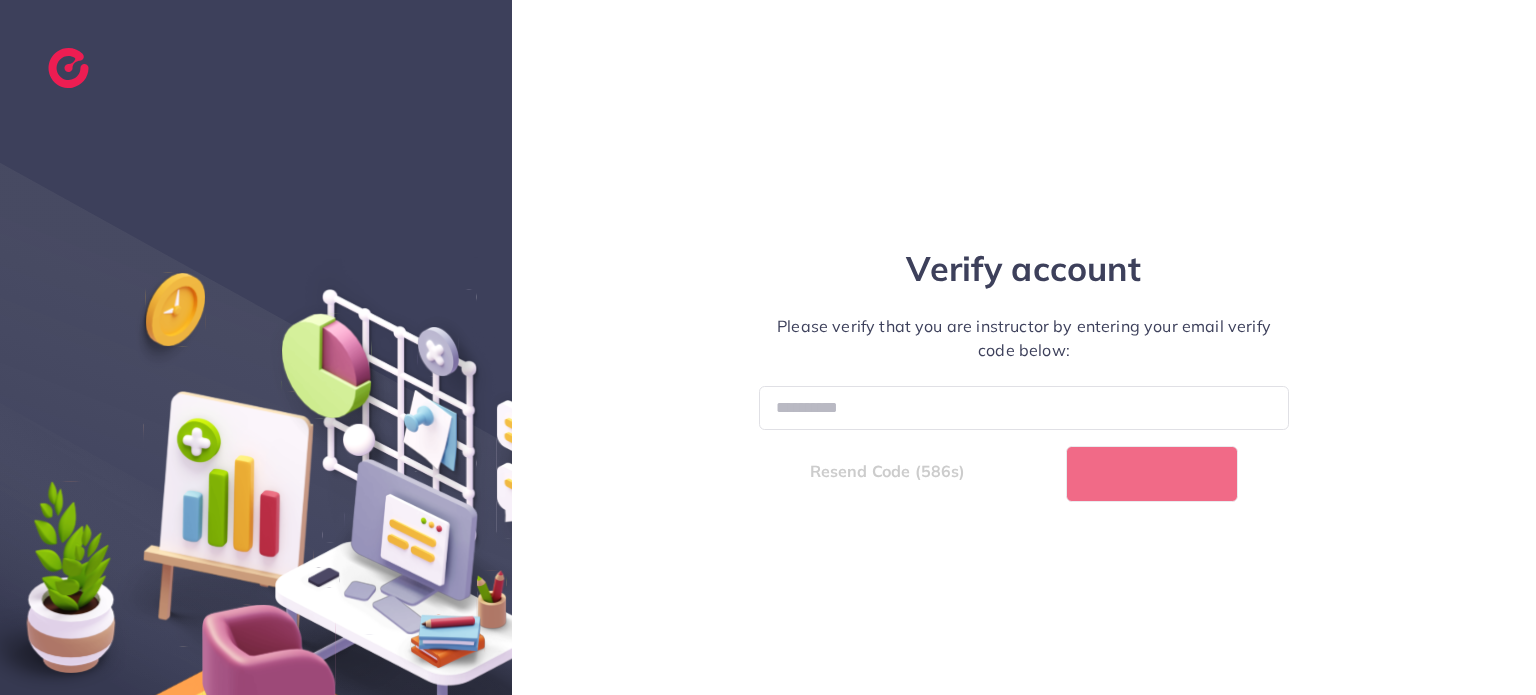 select on "*" 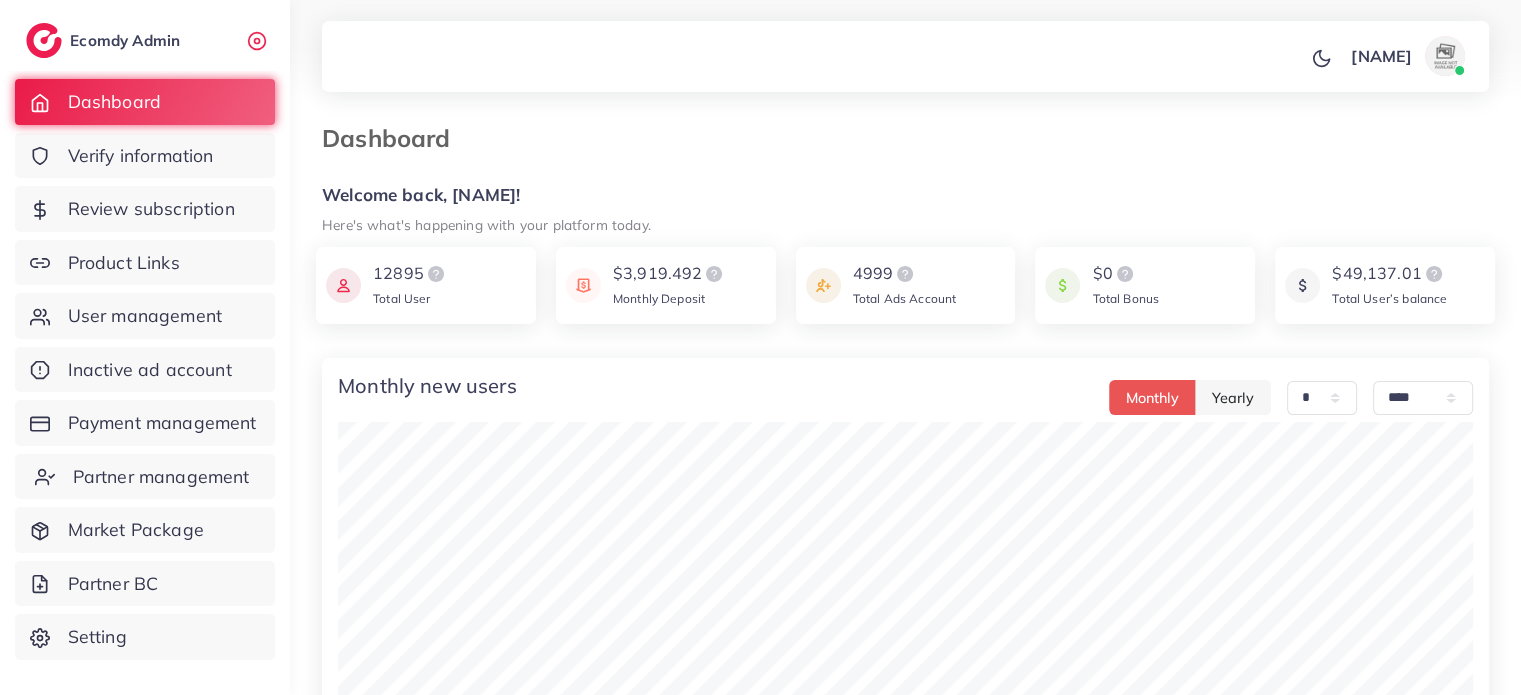 click on "Partner management" at bounding box center (161, 477) 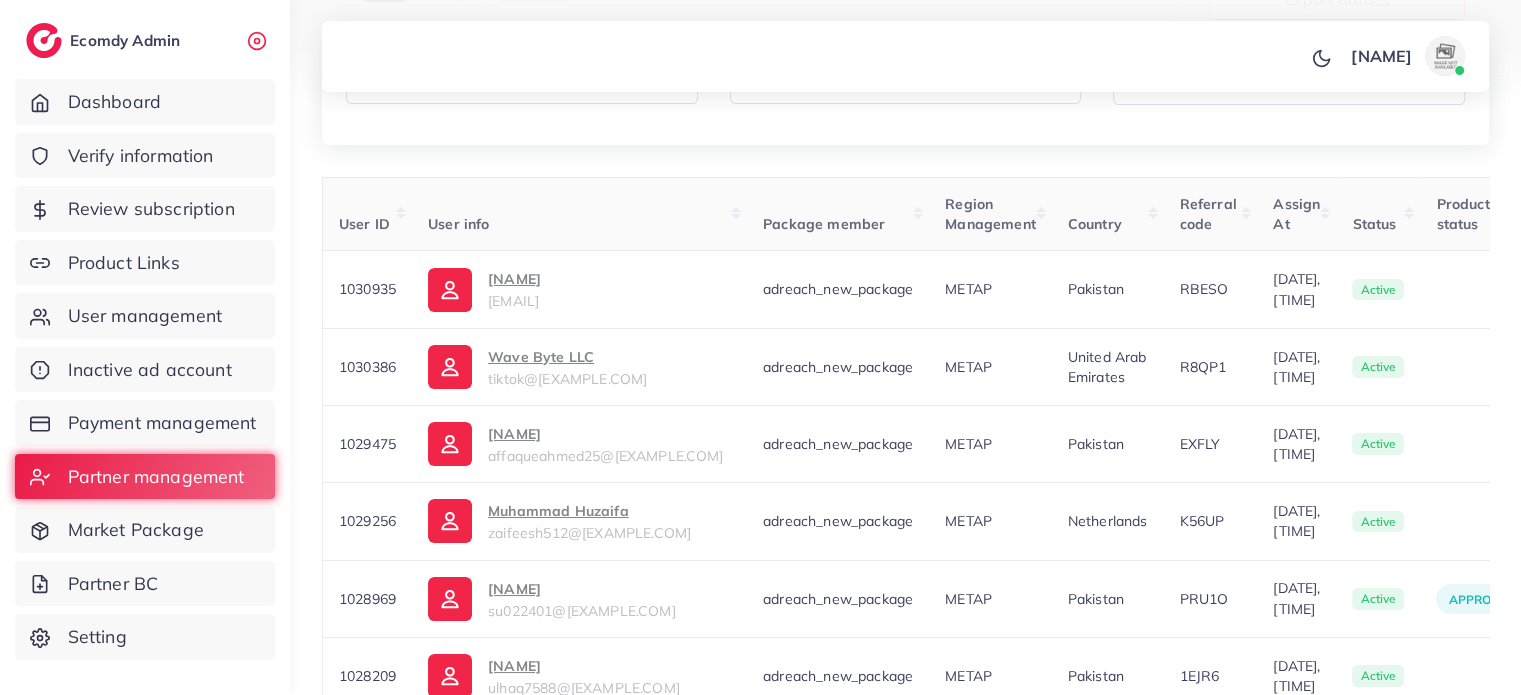 scroll, scrollTop: 100, scrollLeft: 0, axis: vertical 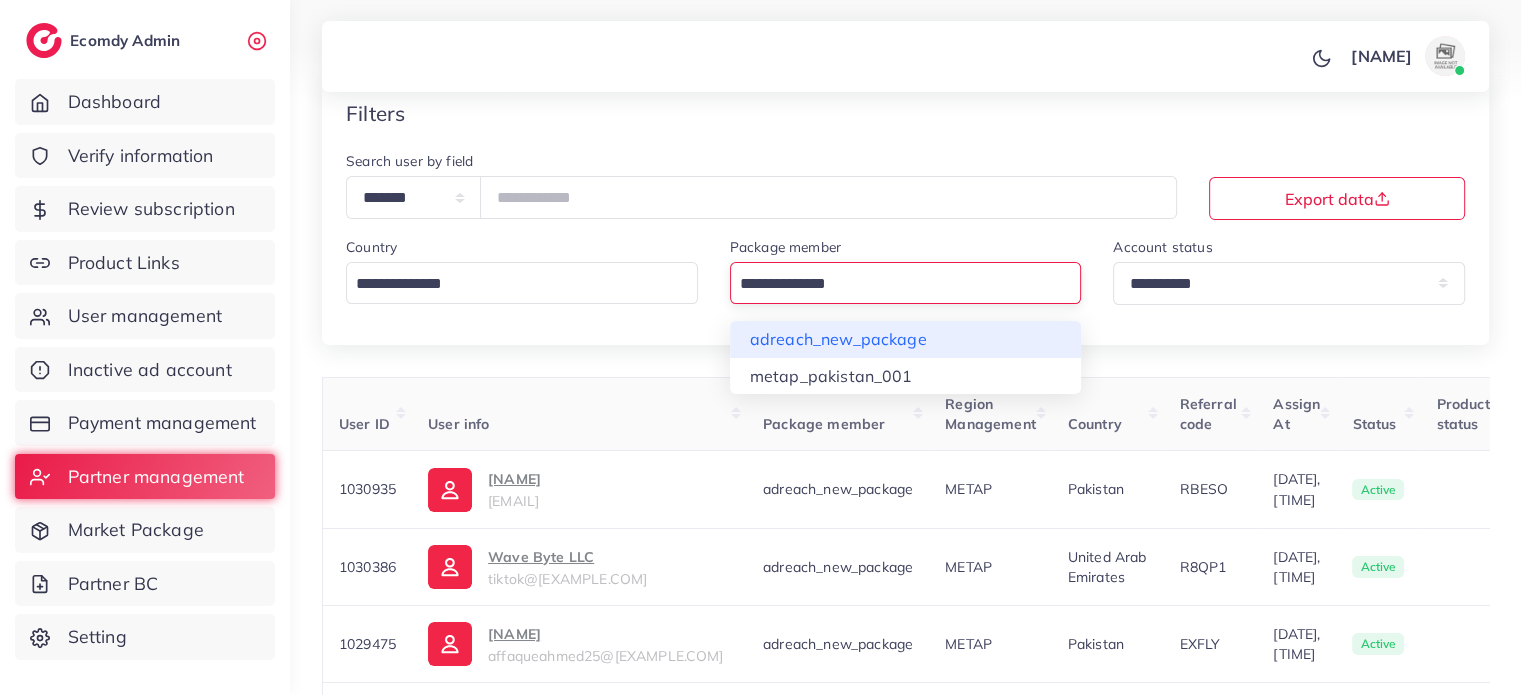 click at bounding box center [894, 284] 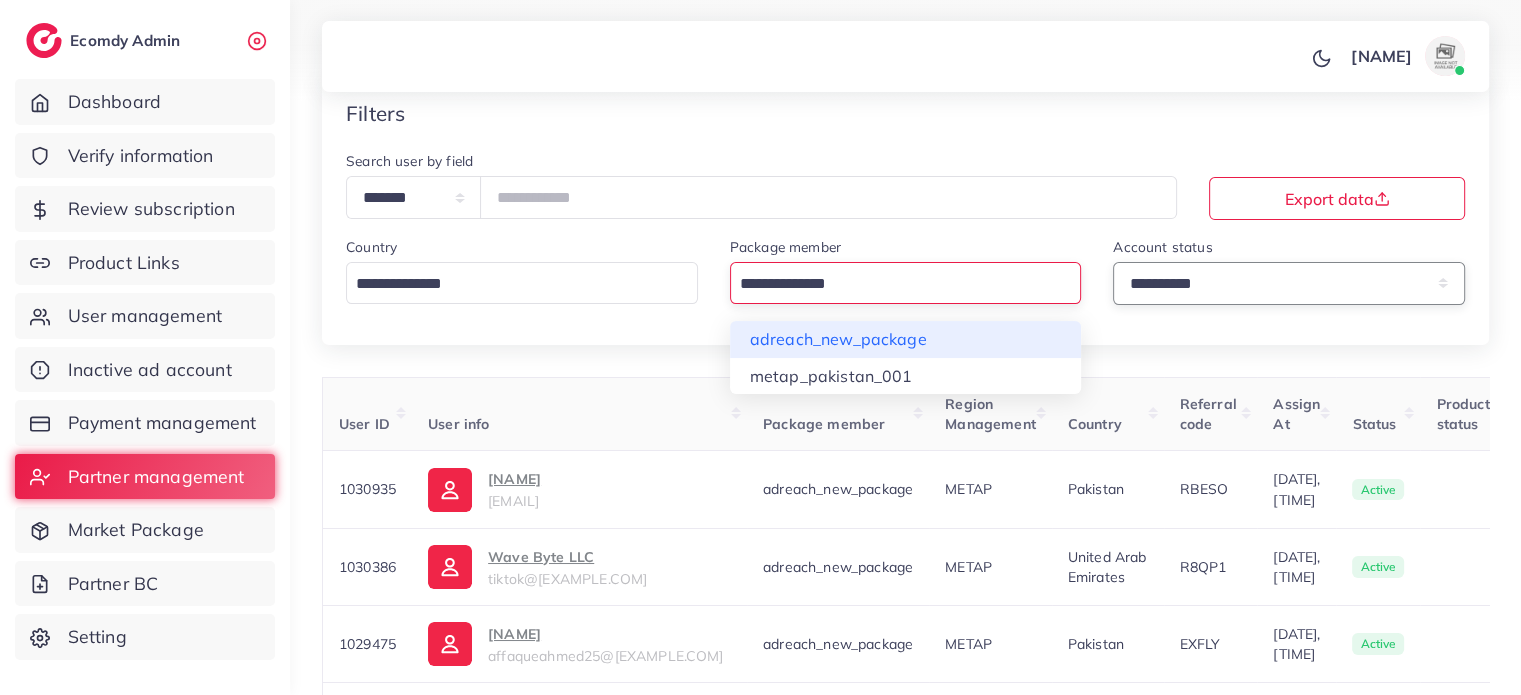 click on "**********" at bounding box center (1289, 283) 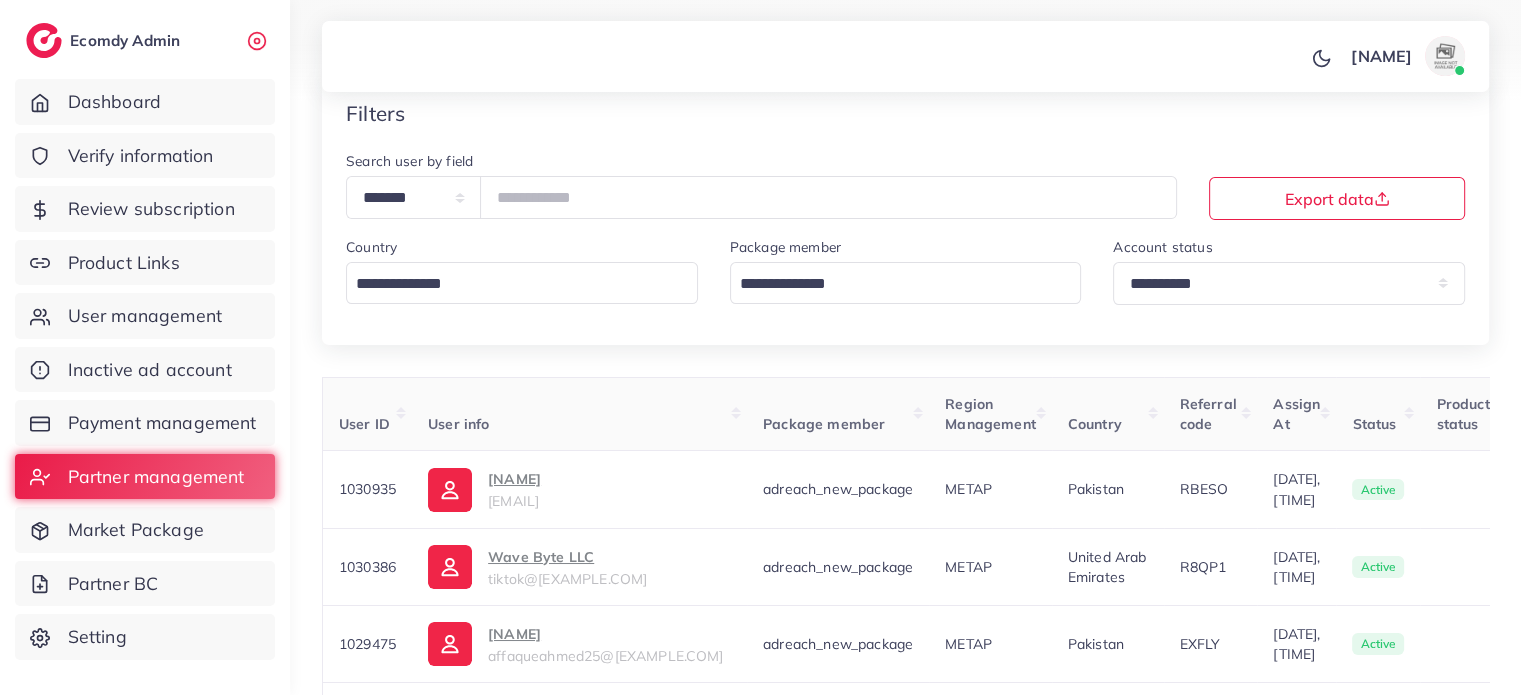 click on "**********" at bounding box center (905, 608) 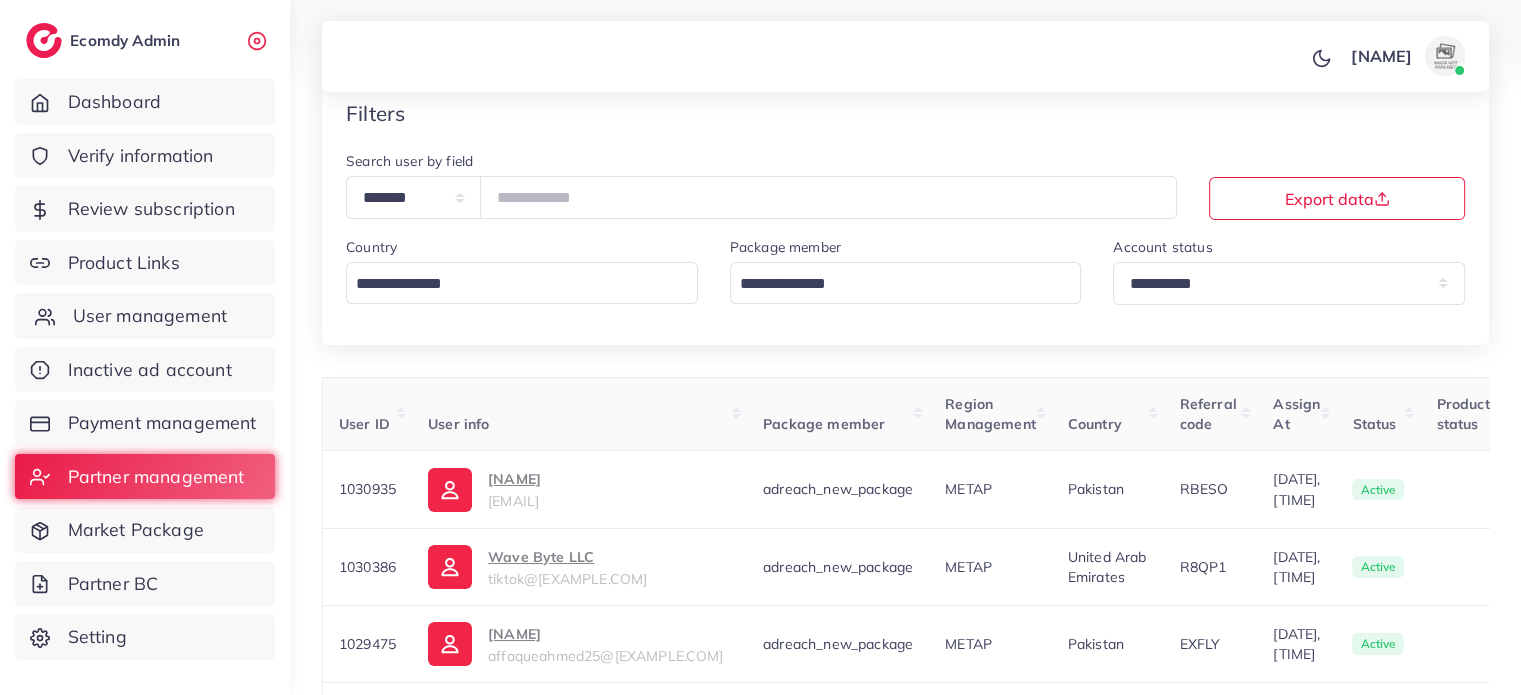 click on "User management" at bounding box center [150, 316] 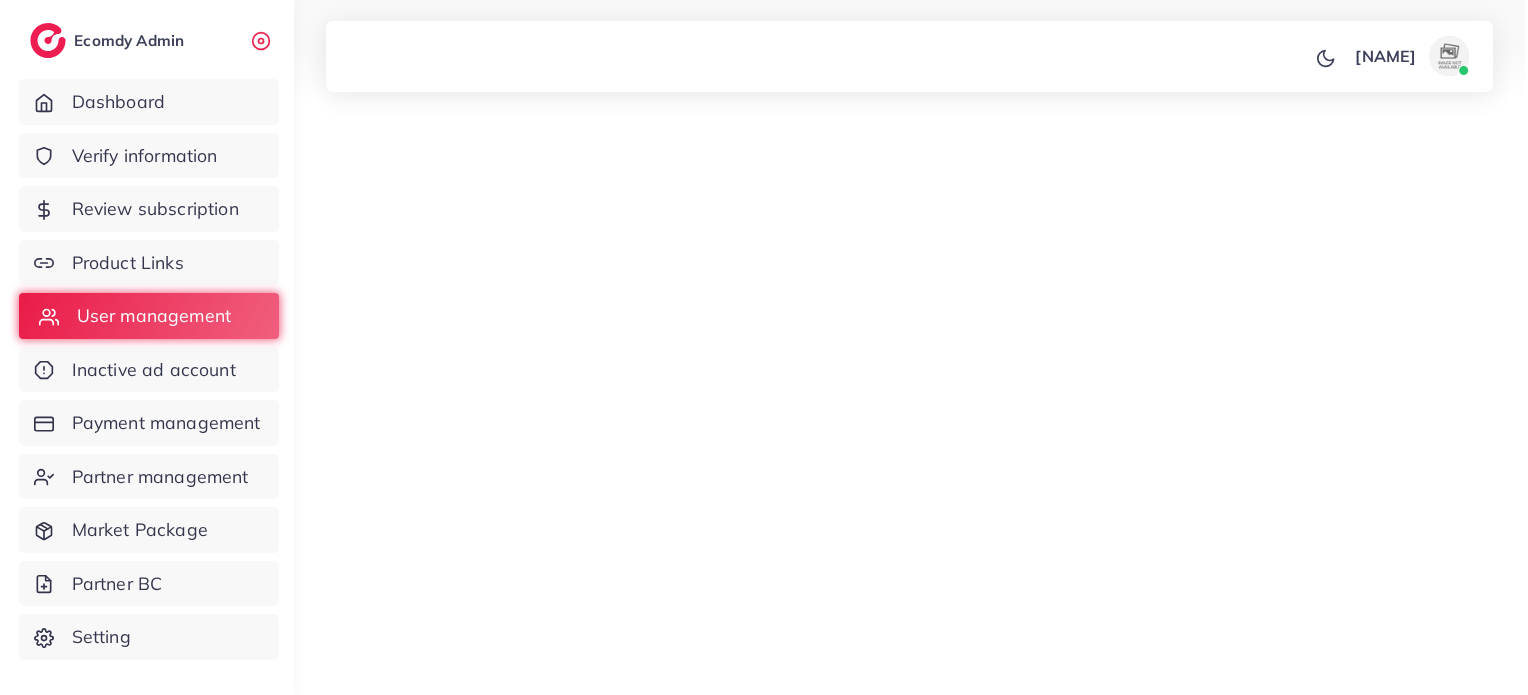 scroll, scrollTop: 0, scrollLeft: 0, axis: both 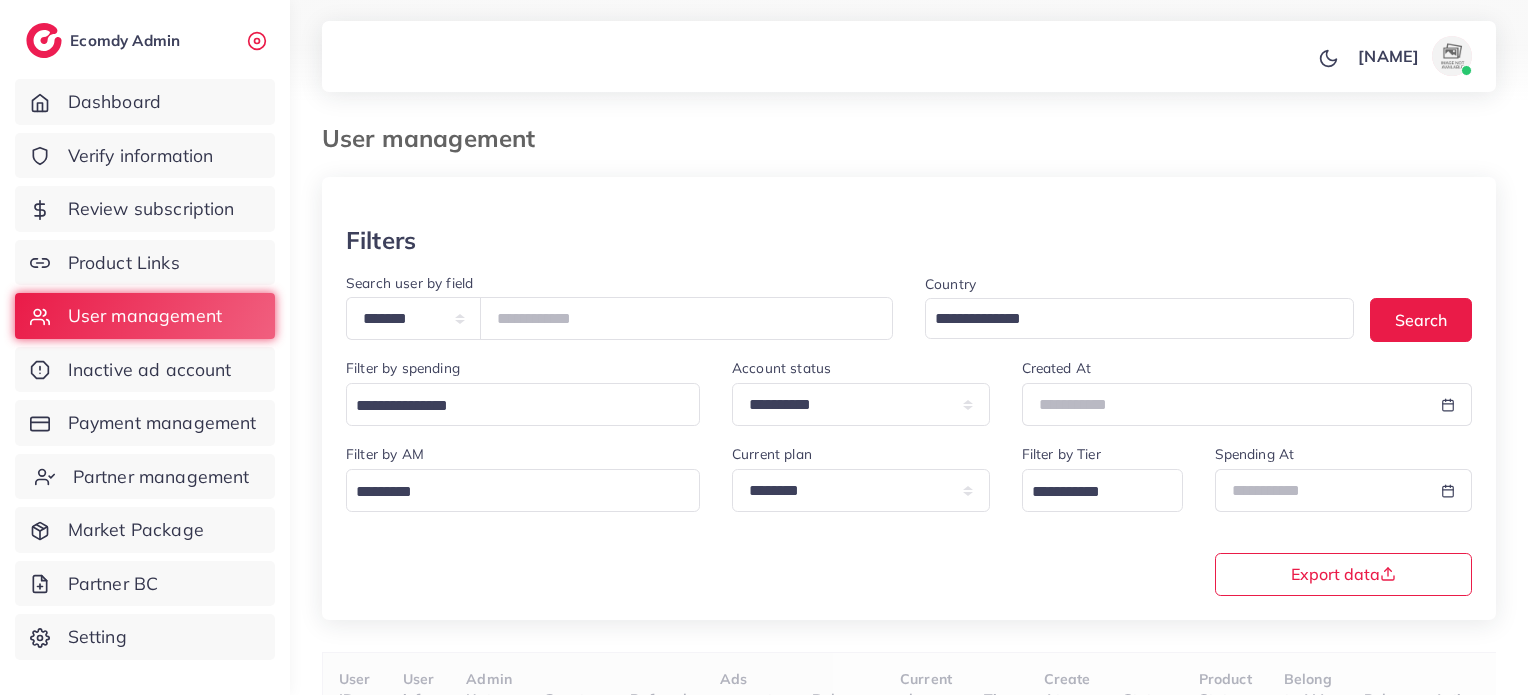 click on "Partner management" at bounding box center (145, 477) 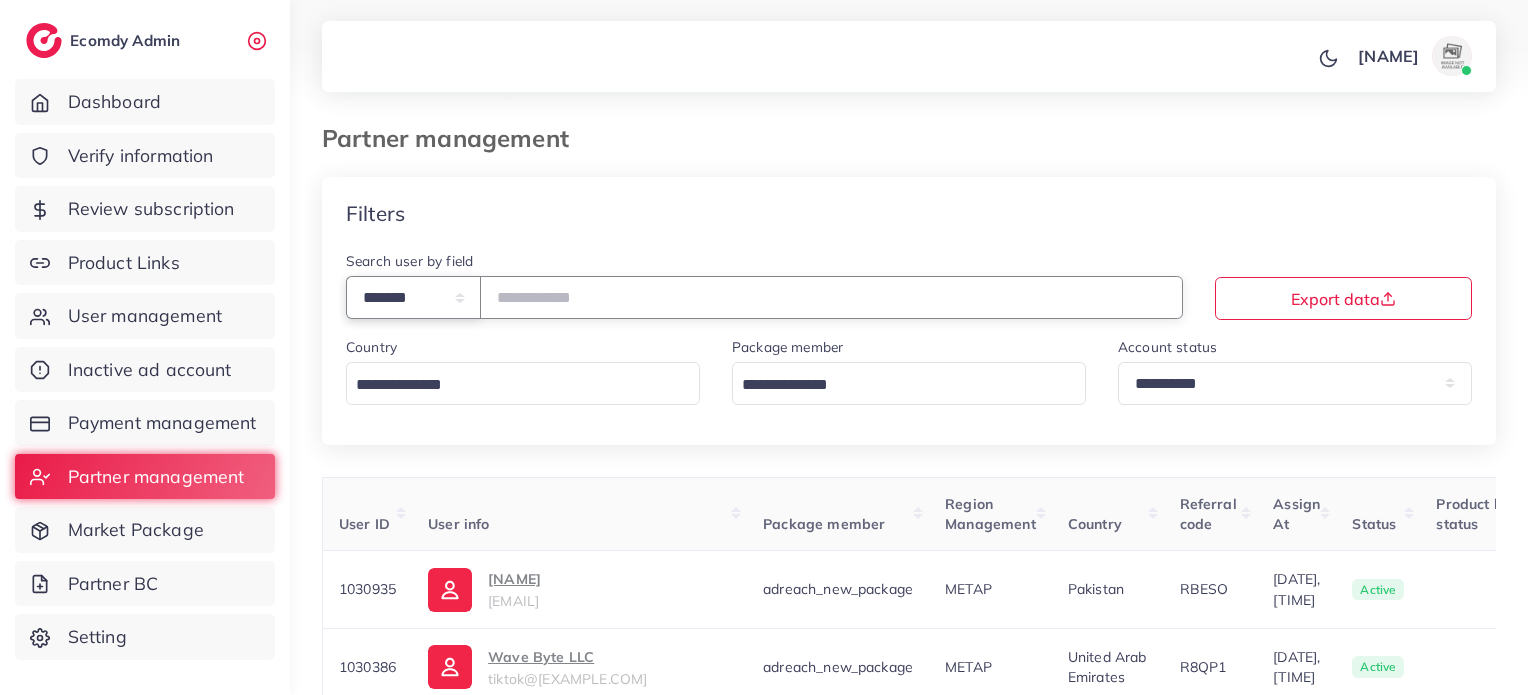 click on "**********" at bounding box center (413, 297) 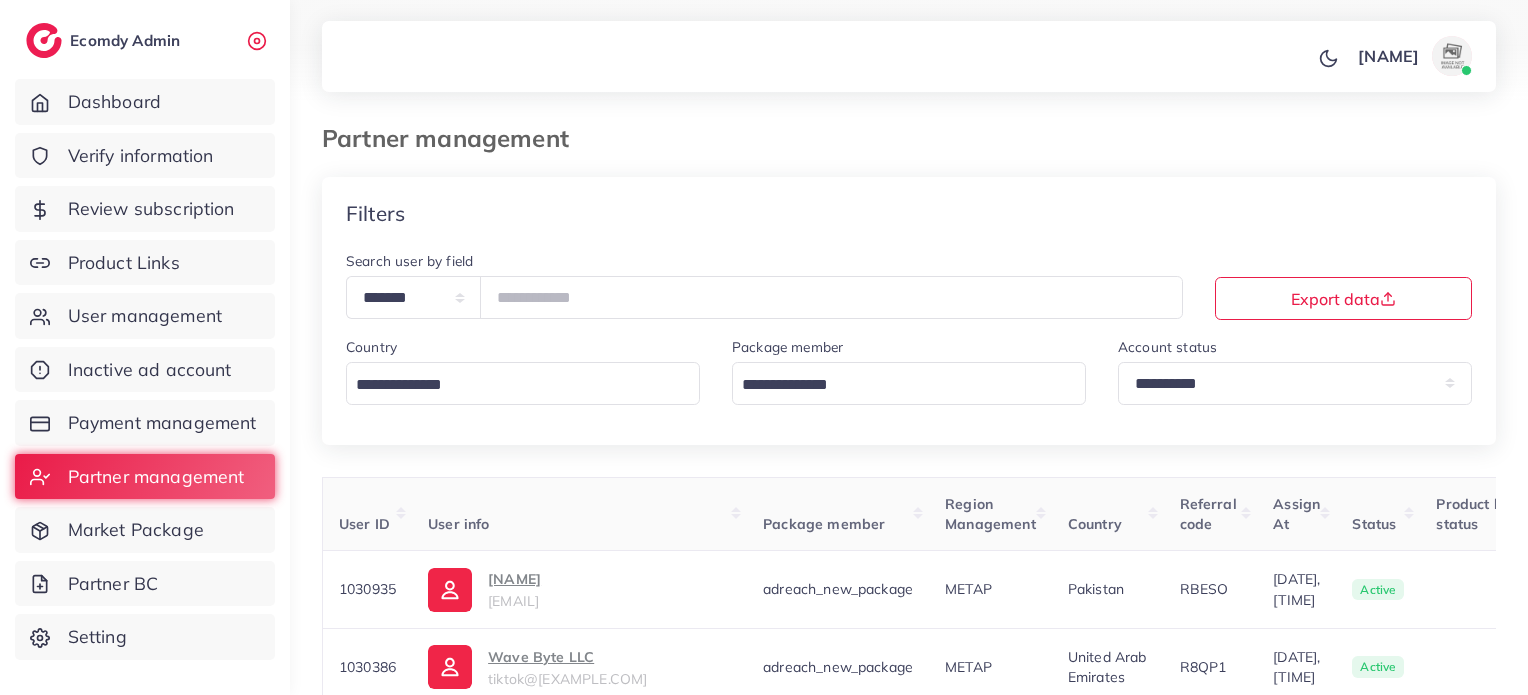 click on "Partner management" at bounding box center [909, 150] 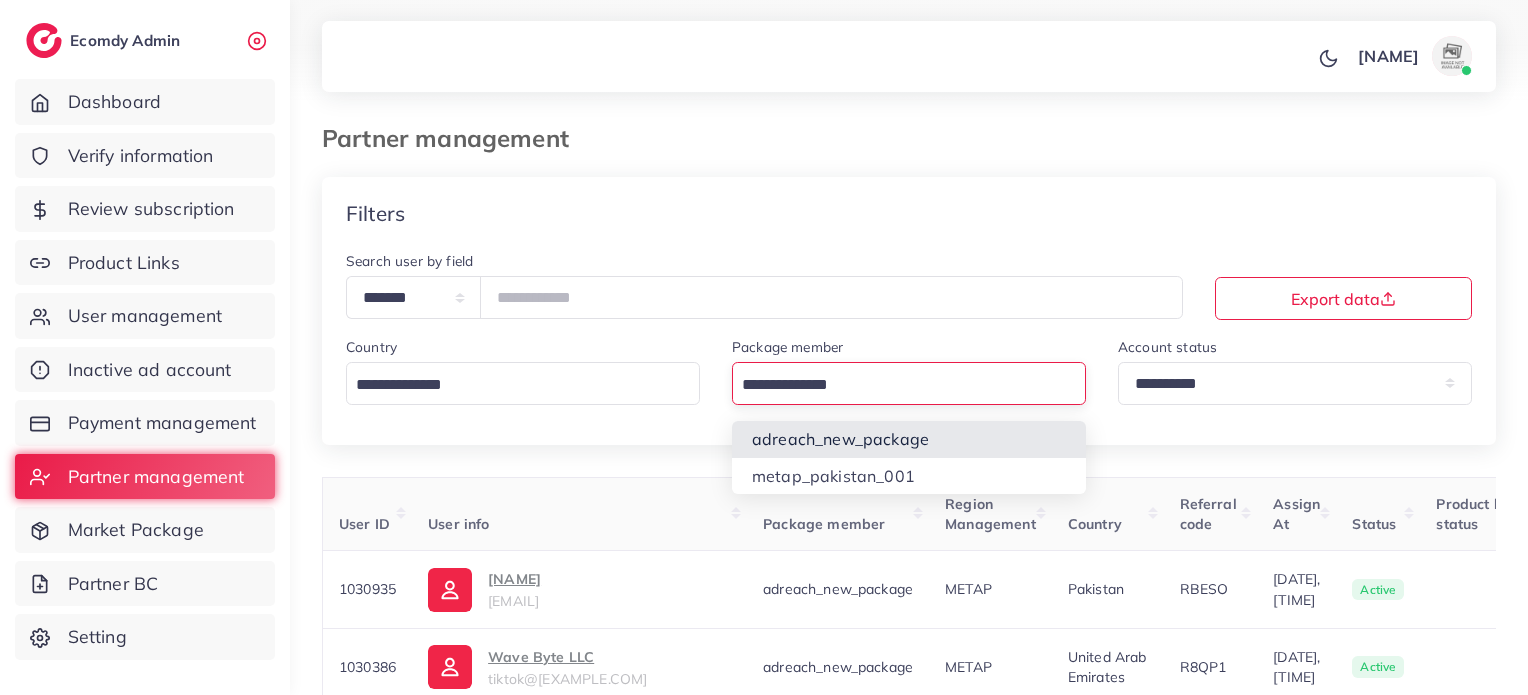click at bounding box center [897, 385] 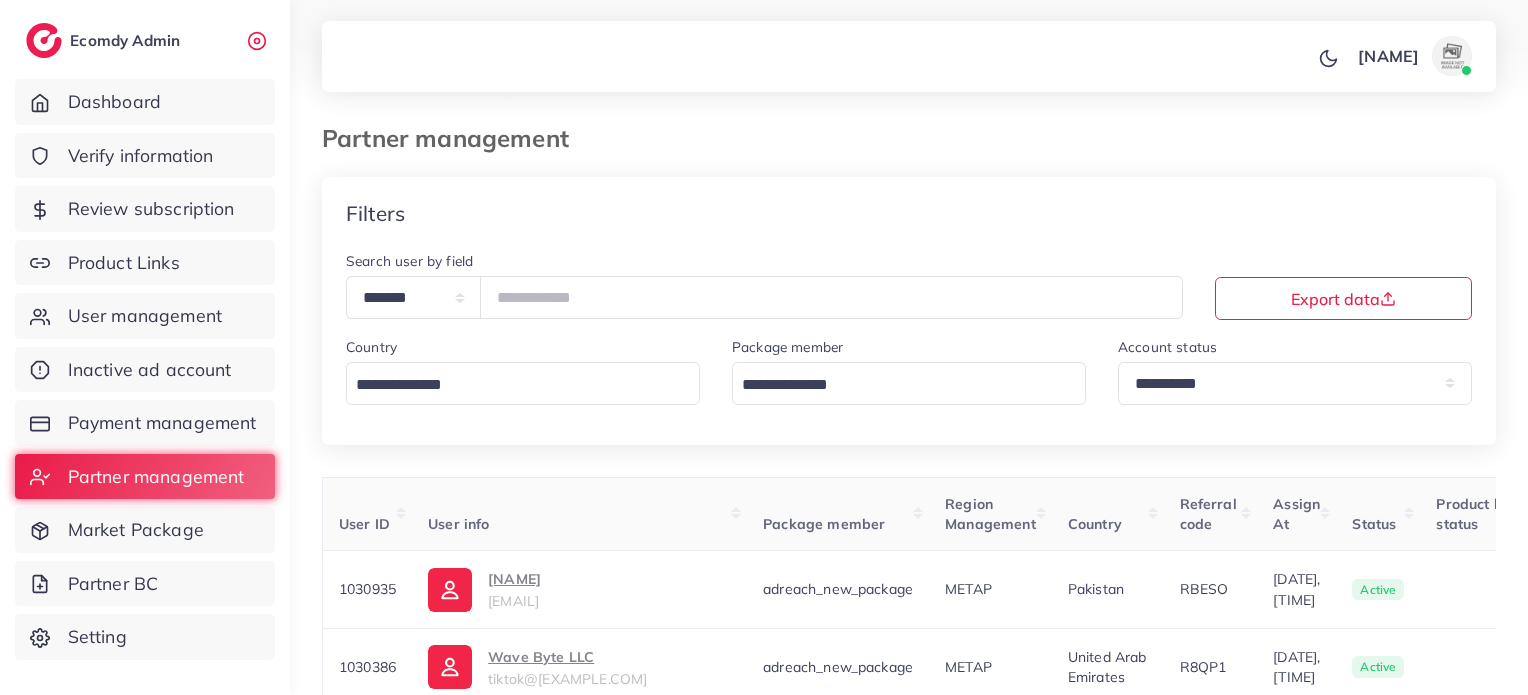 click on "Filters" at bounding box center [909, 213] 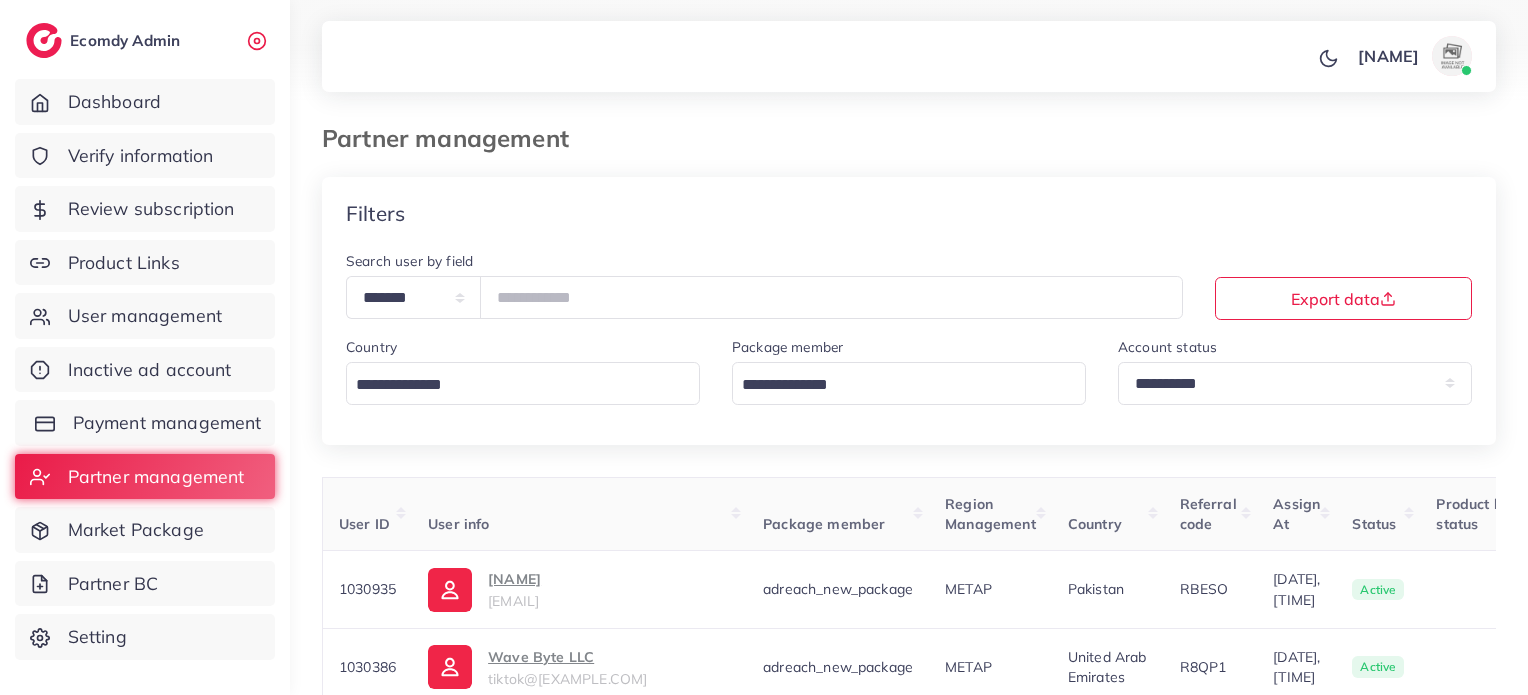 click on "Payment management" at bounding box center [145, 423] 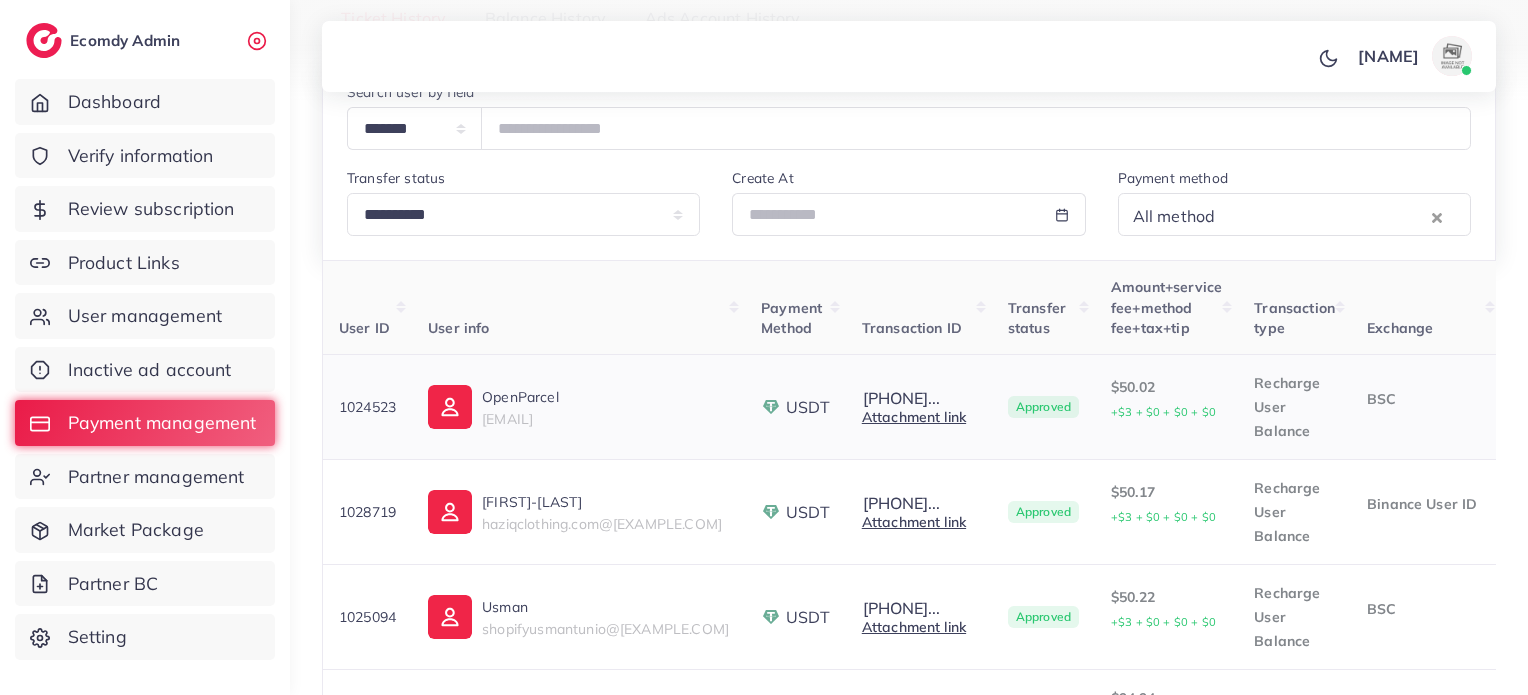 scroll, scrollTop: 100, scrollLeft: 0, axis: vertical 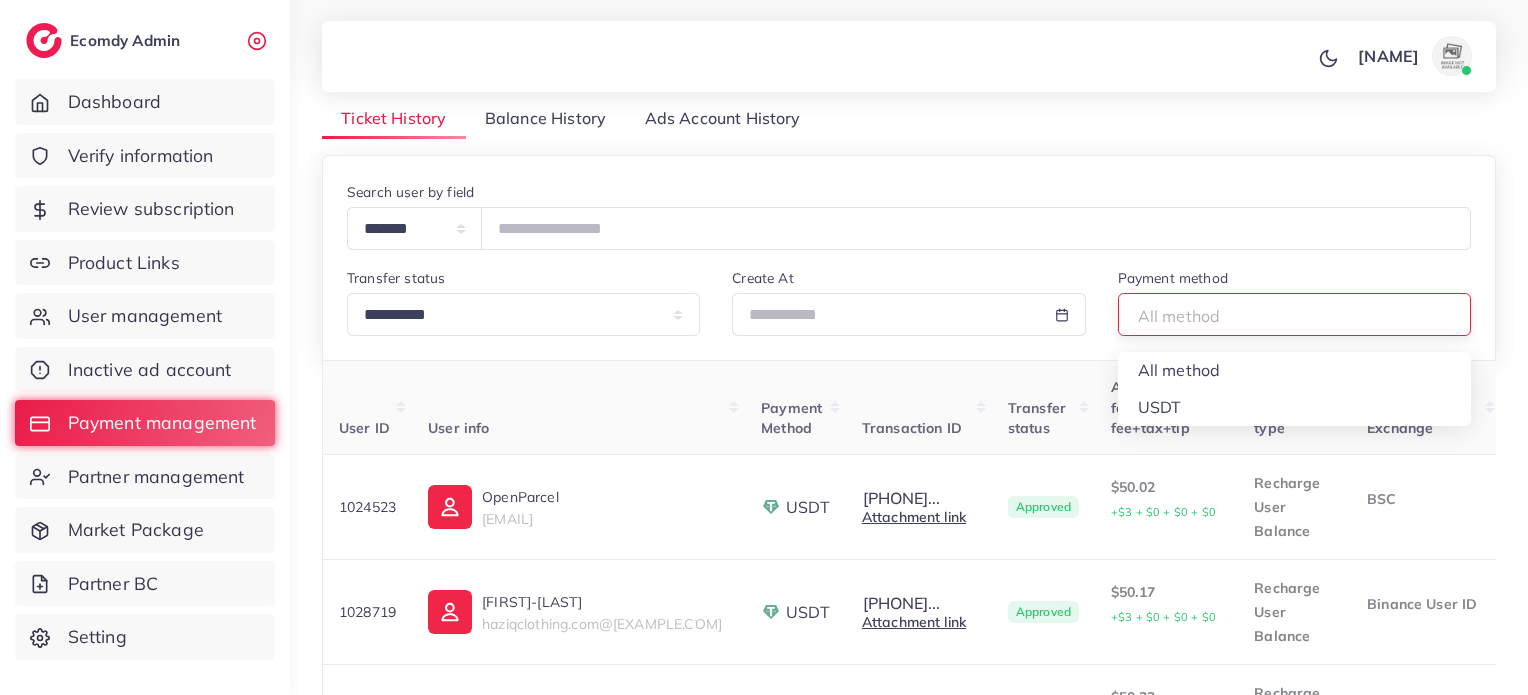 click at bounding box center [1286, 316] 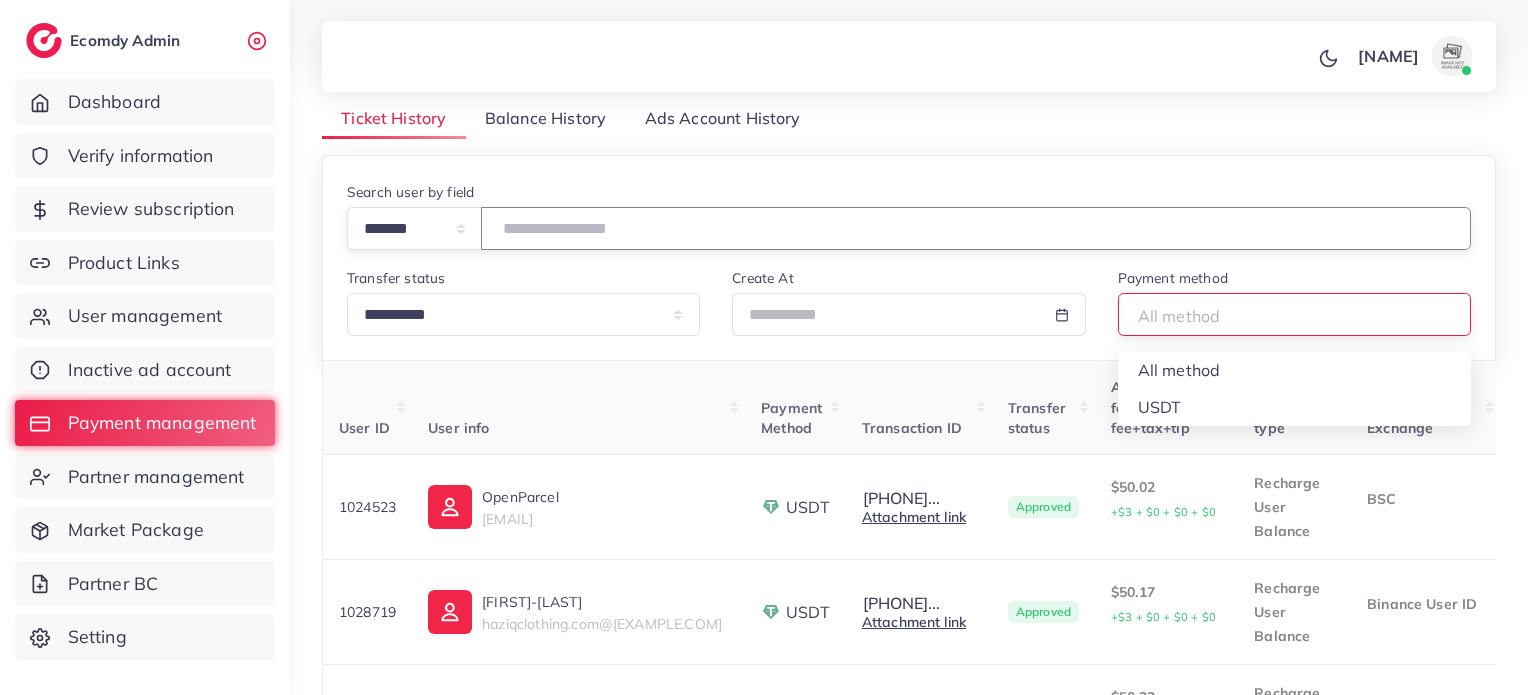 click on "**********" at bounding box center [909, 258] 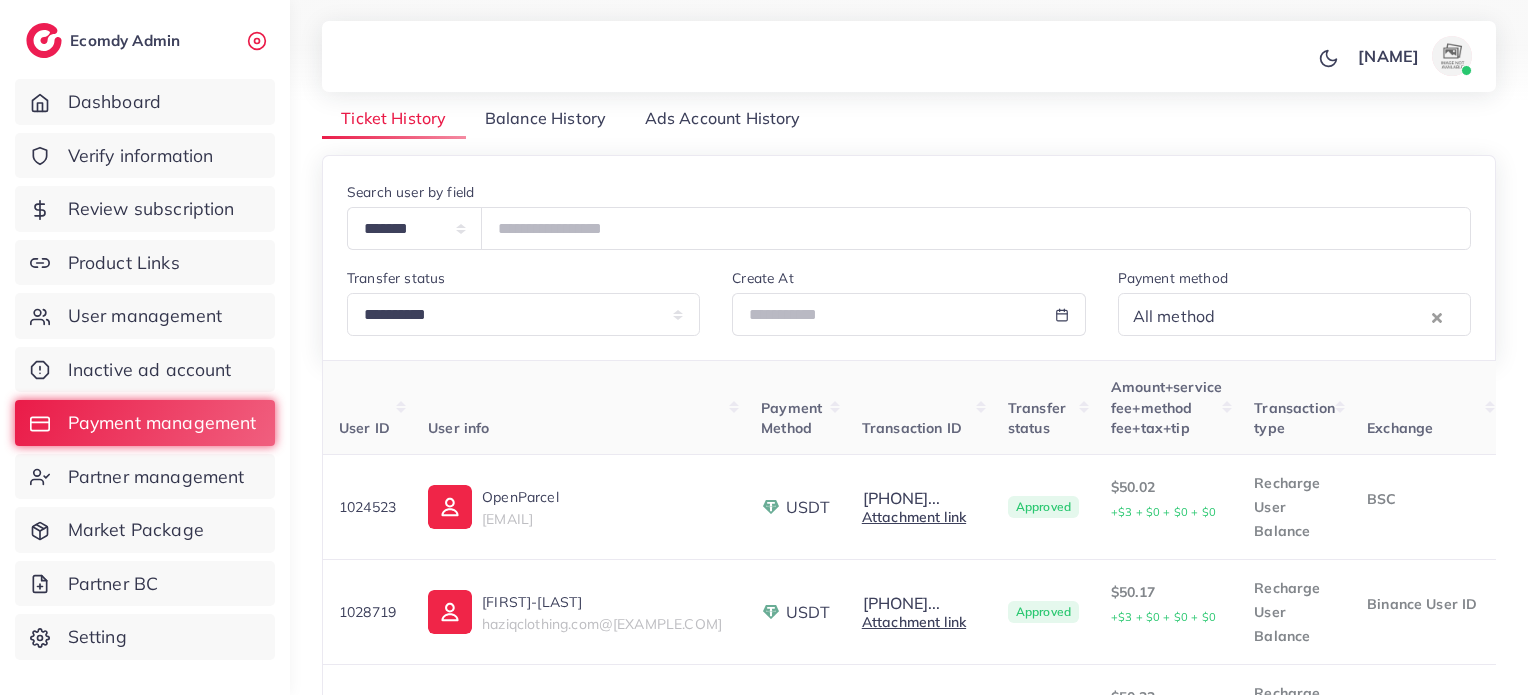 click on "Balance History" at bounding box center [546, 118] 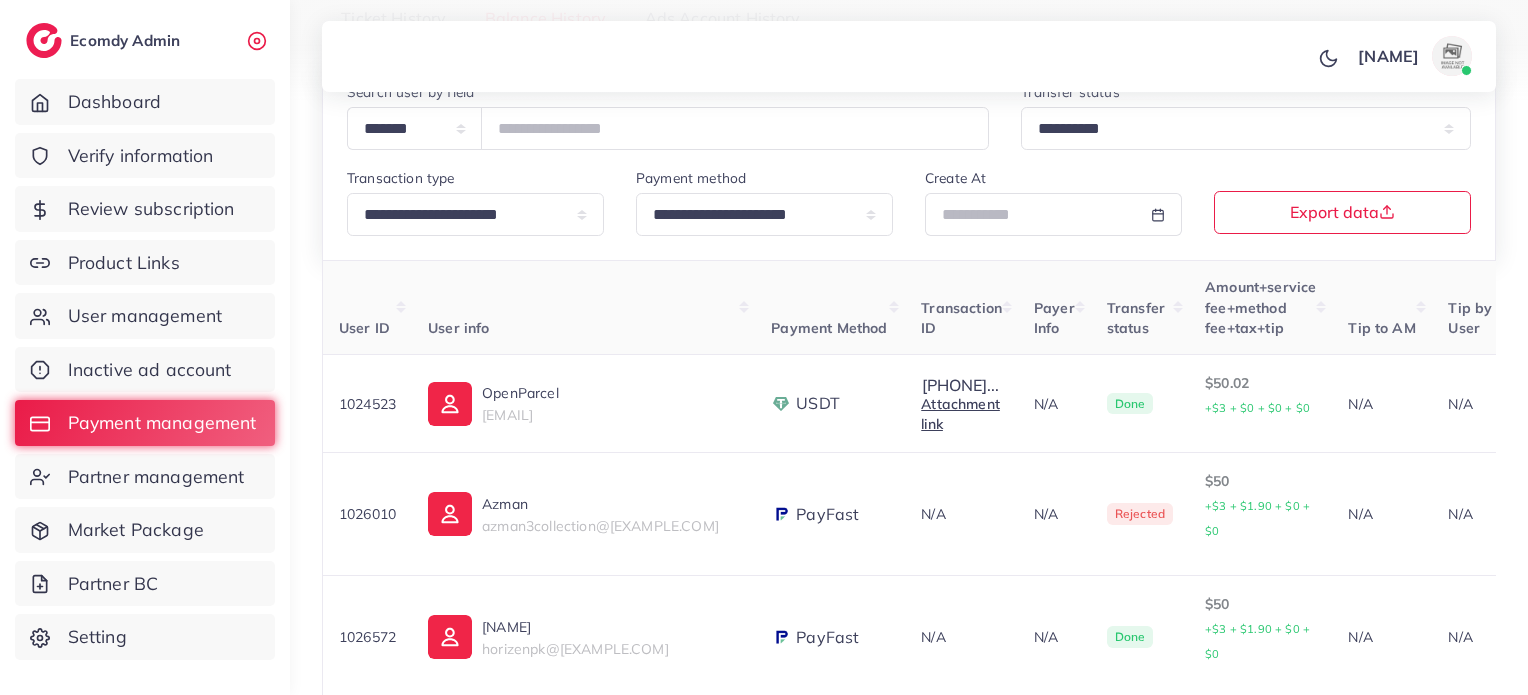 scroll, scrollTop: 100, scrollLeft: 0, axis: vertical 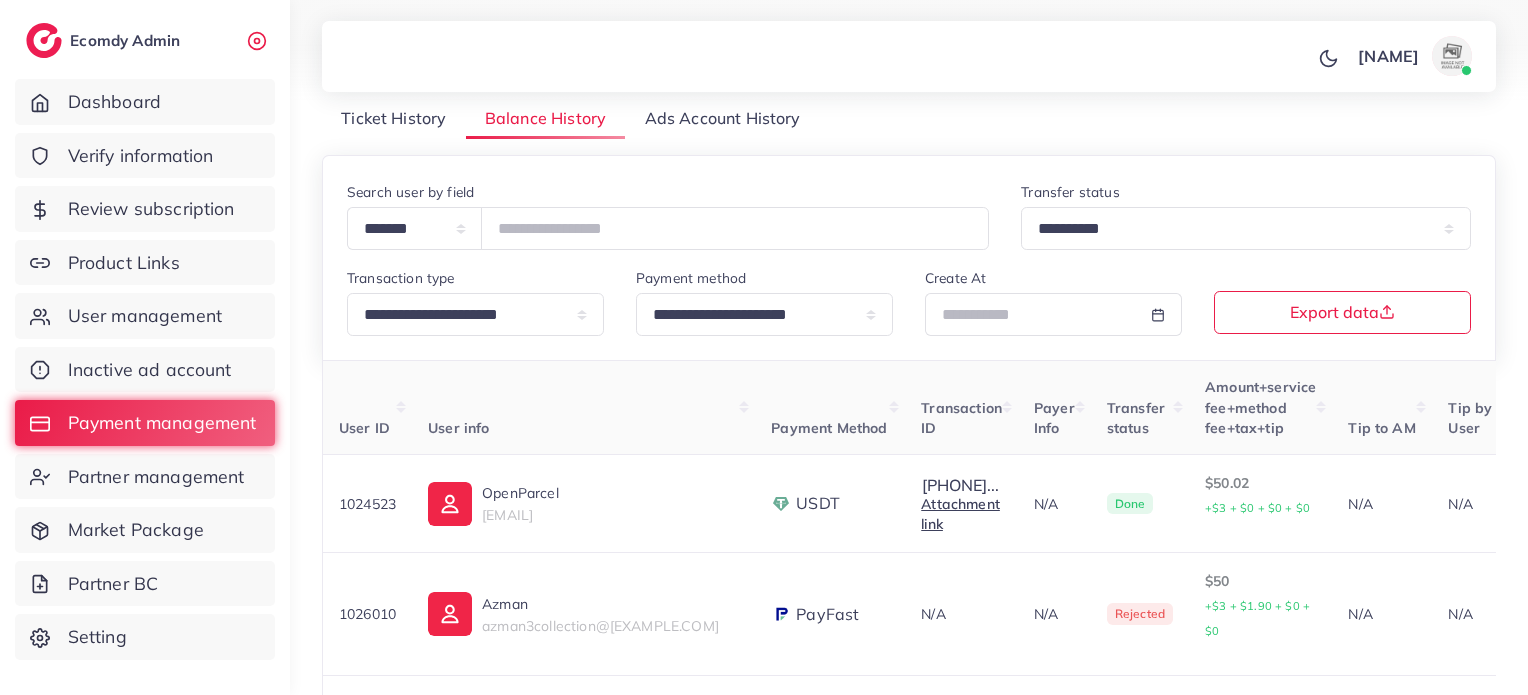 click on "Ads Account History" at bounding box center (723, 118) 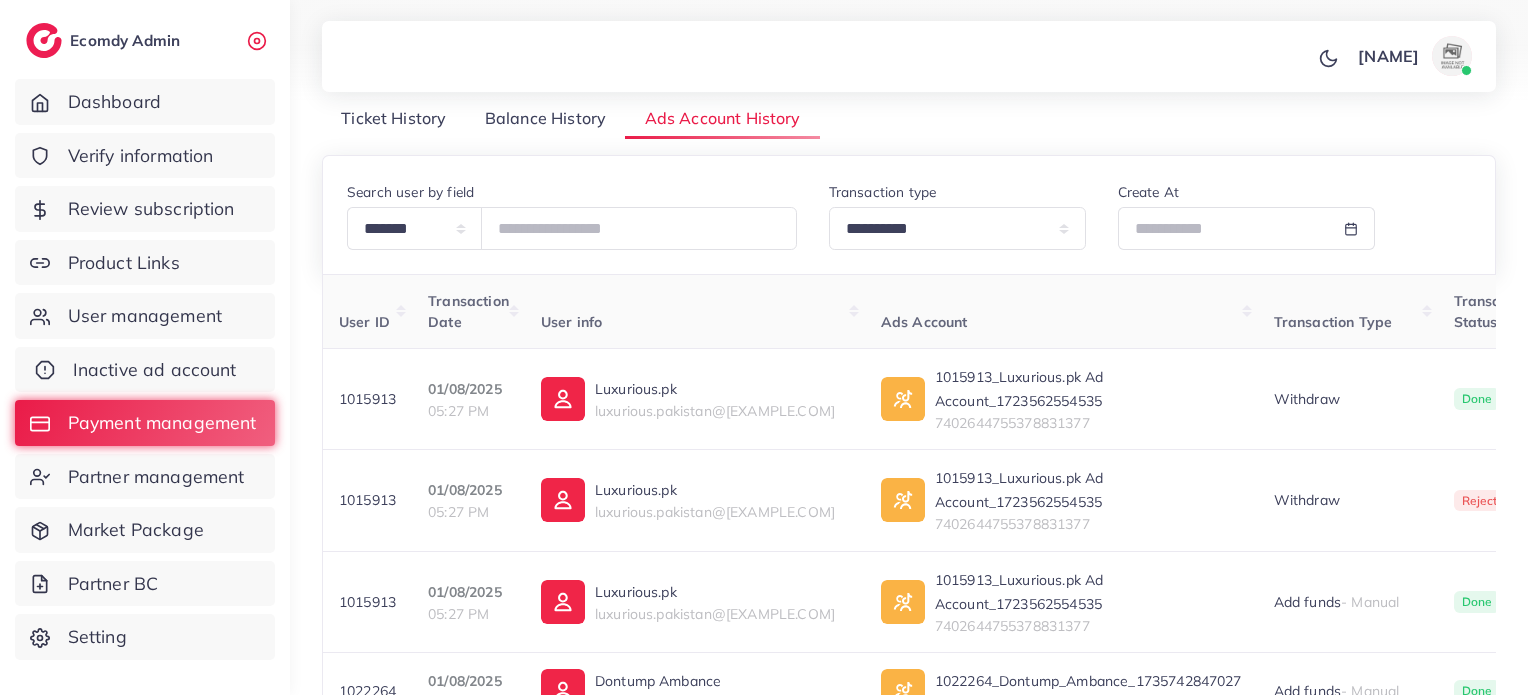 click on "Inactive ad account" at bounding box center (155, 370) 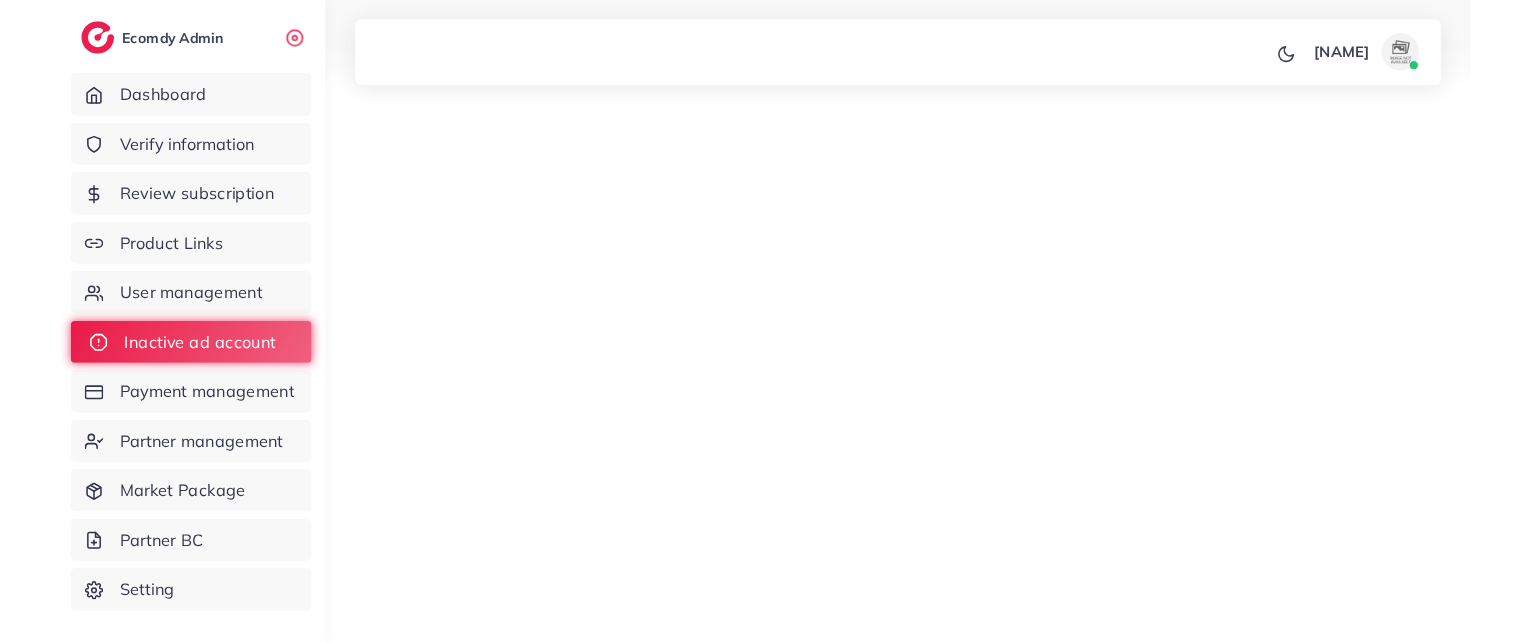 scroll, scrollTop: 0, scrollLeft: 0, axis: both 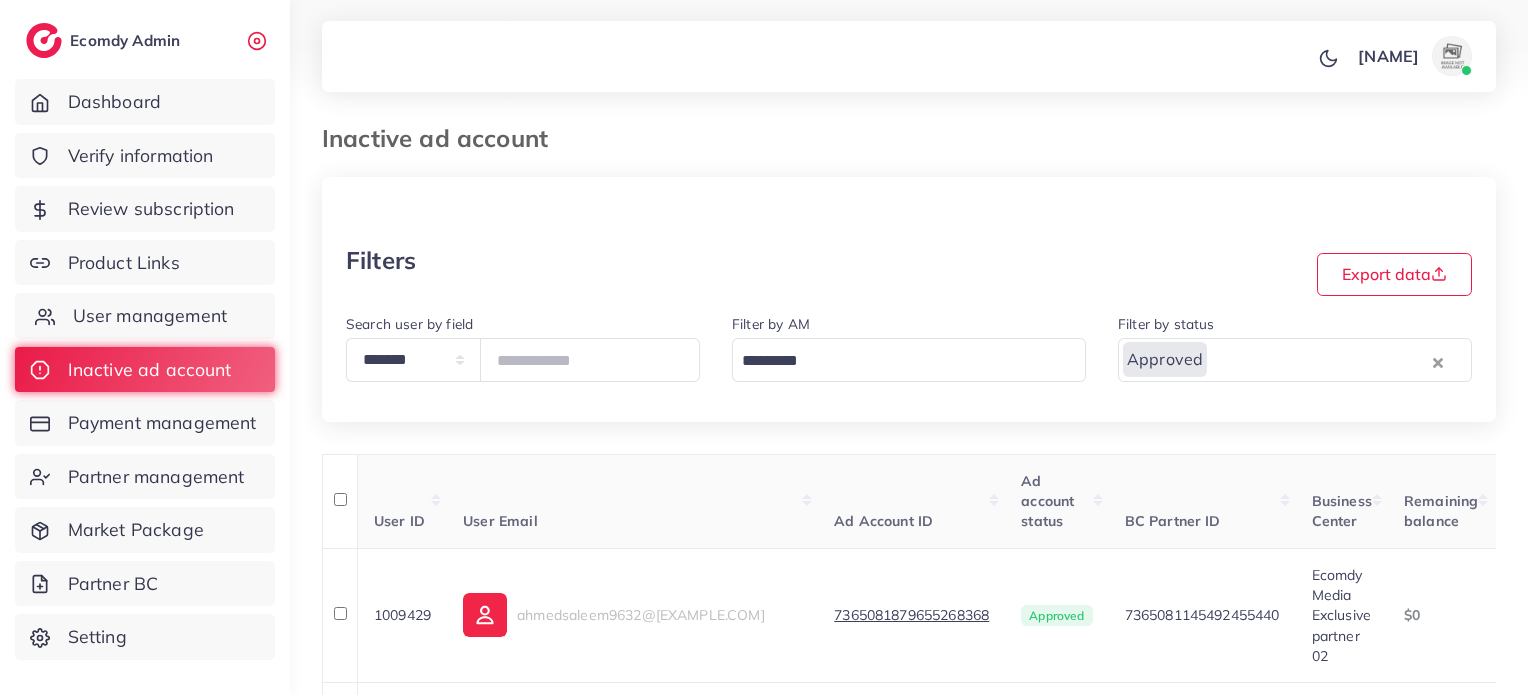 click on "User management" at bounding box center (150, 316) 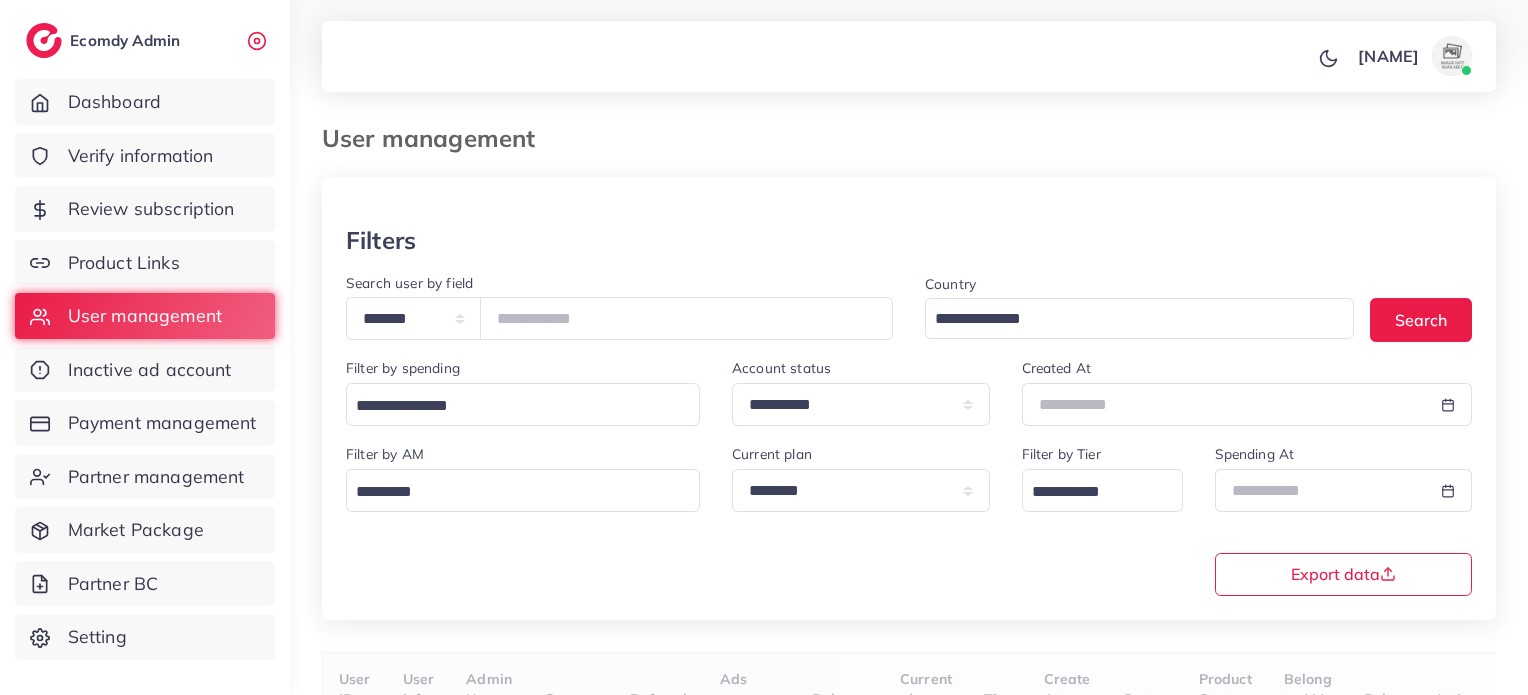 click on "Filter by Tier            Loading..." at bounding box center (1102, 485) 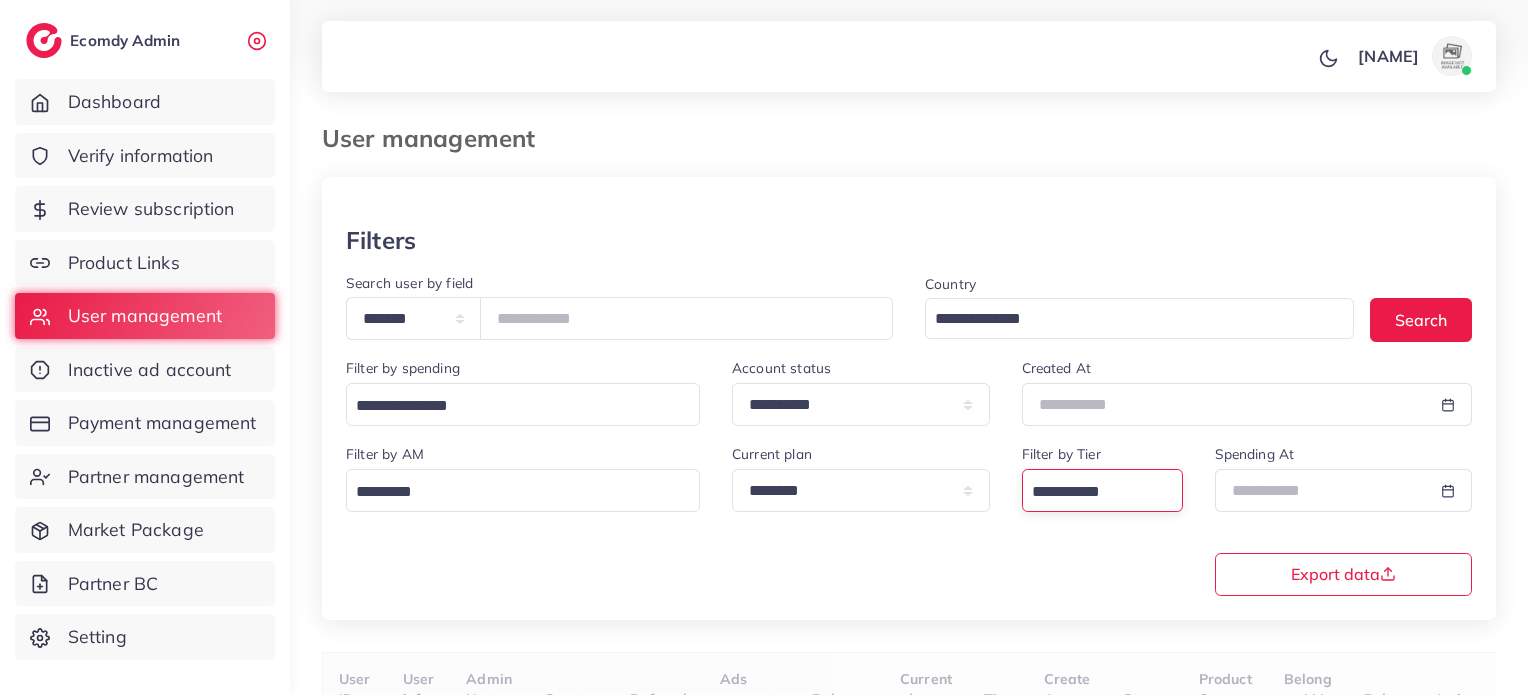 click at bounding box center [1091, 492] 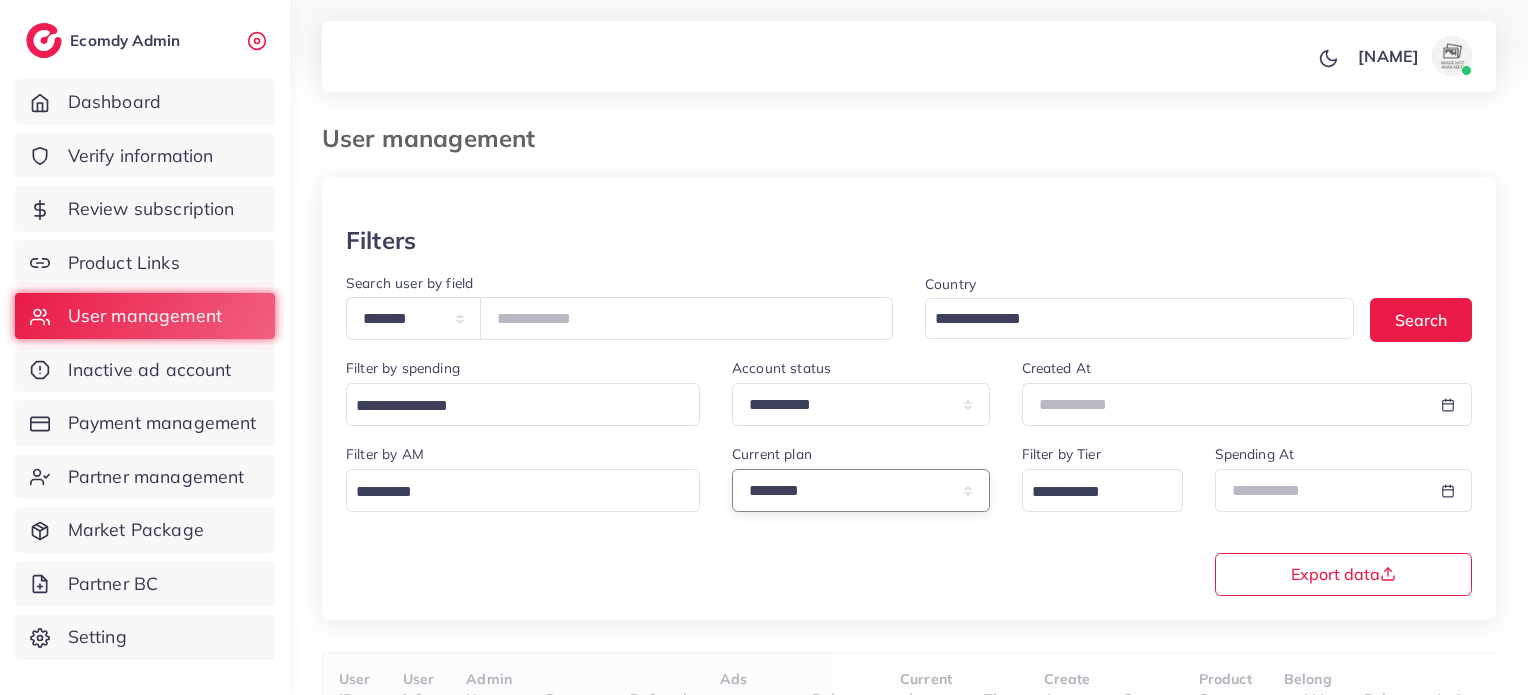 click on "**********" at bounding box center [861, 490] 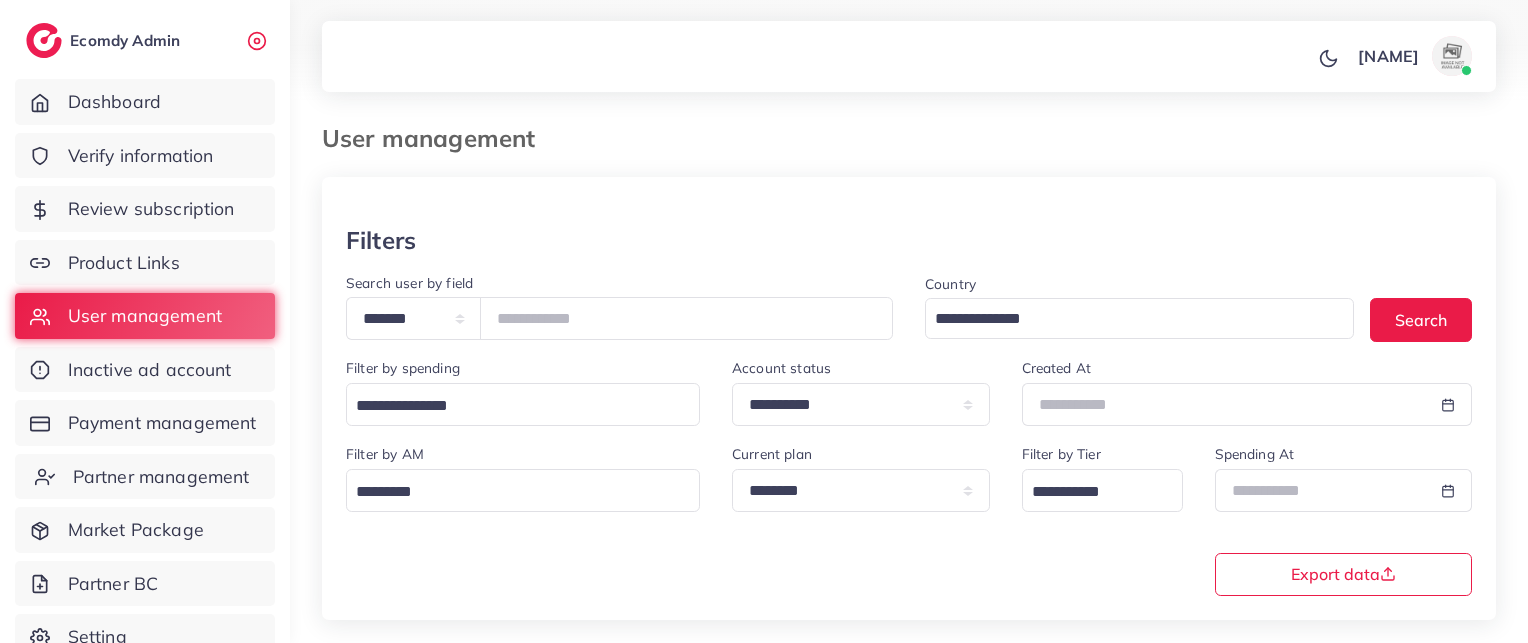 click on "Partner management" at bounding box center (161, 477) 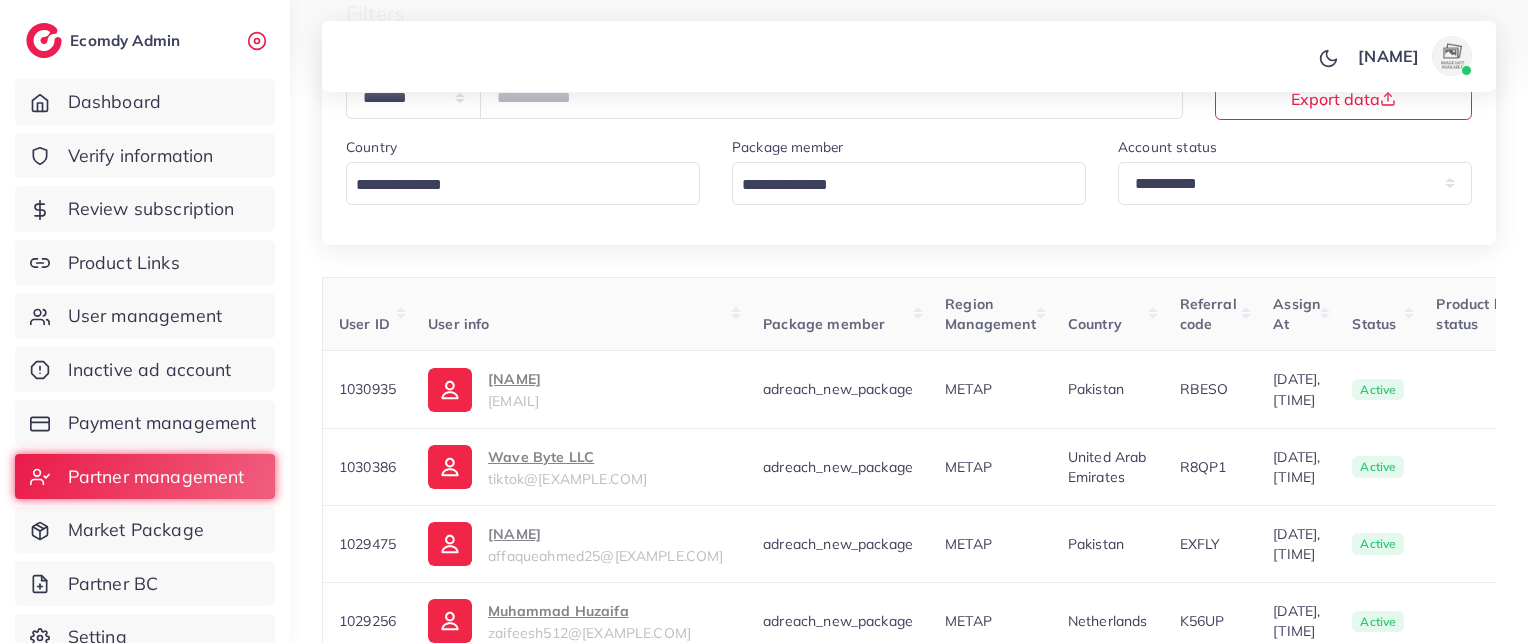 scroll, scrollTop: 100, scrollLeft: 0, axis: vertical 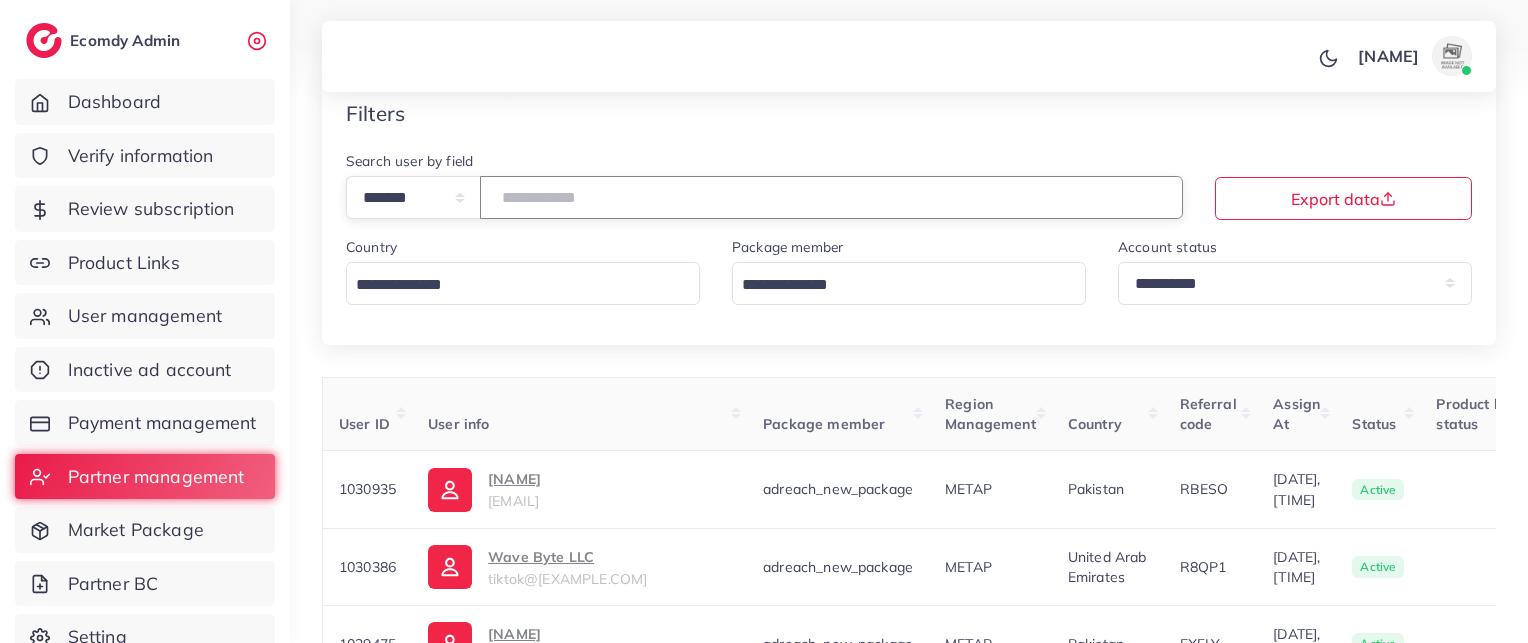 click at bounding box center [831, 197] 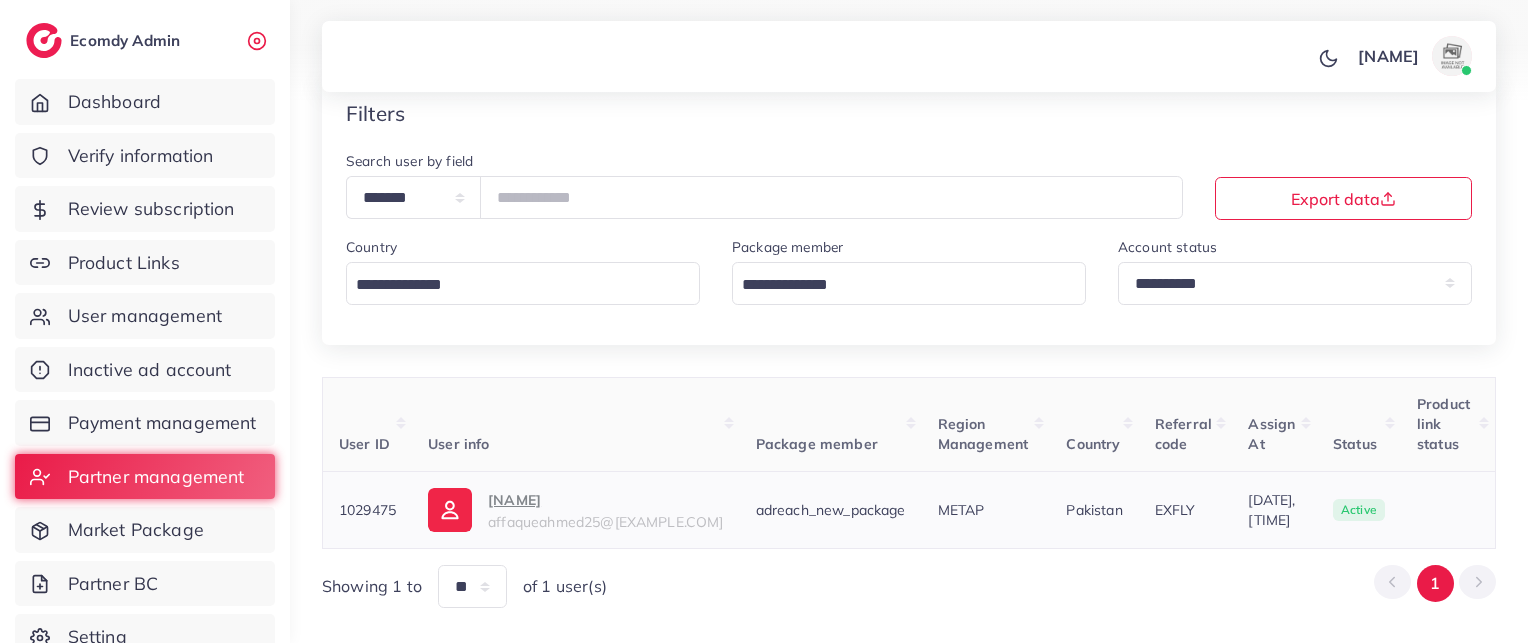 click on "Fakhir Ali" at bounding box center (605, 500) 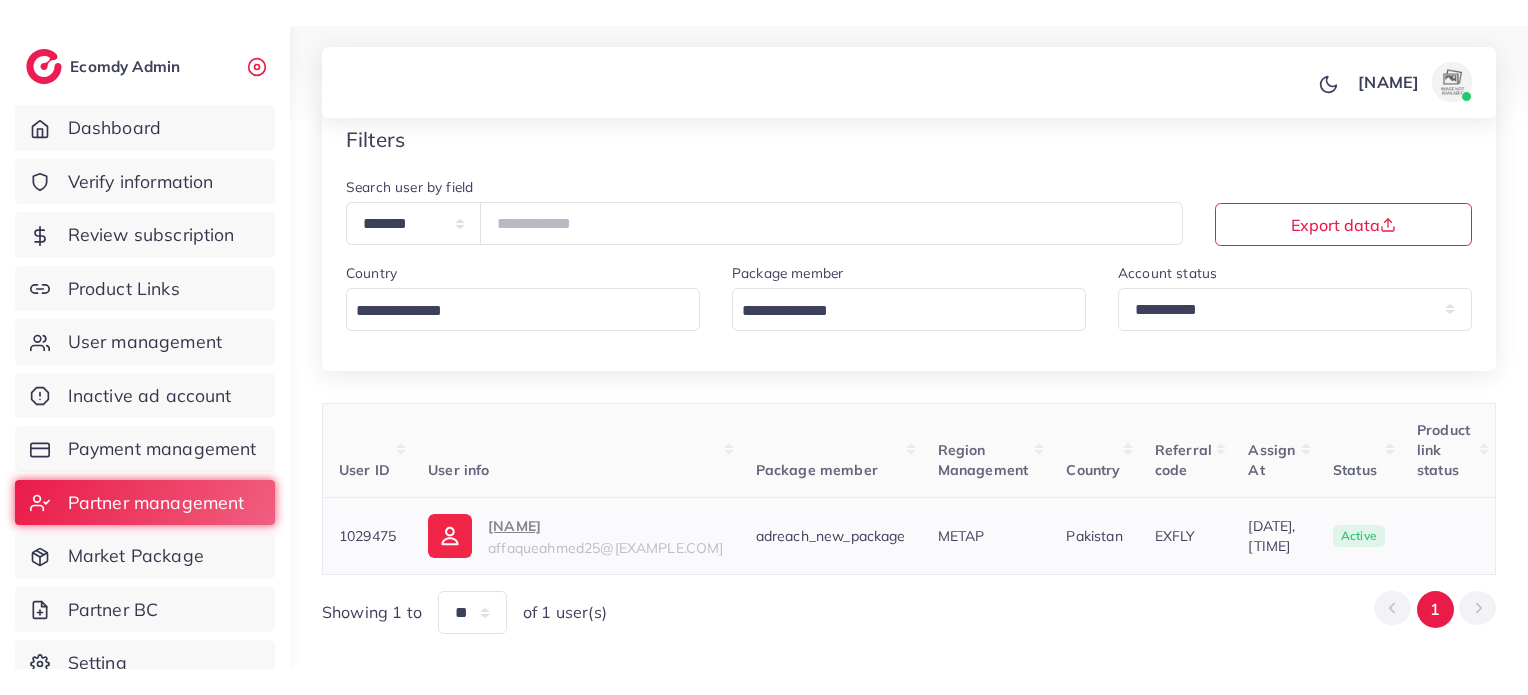 scroll, scrollTop: 99, scrollLeft: 0, axis: vertical 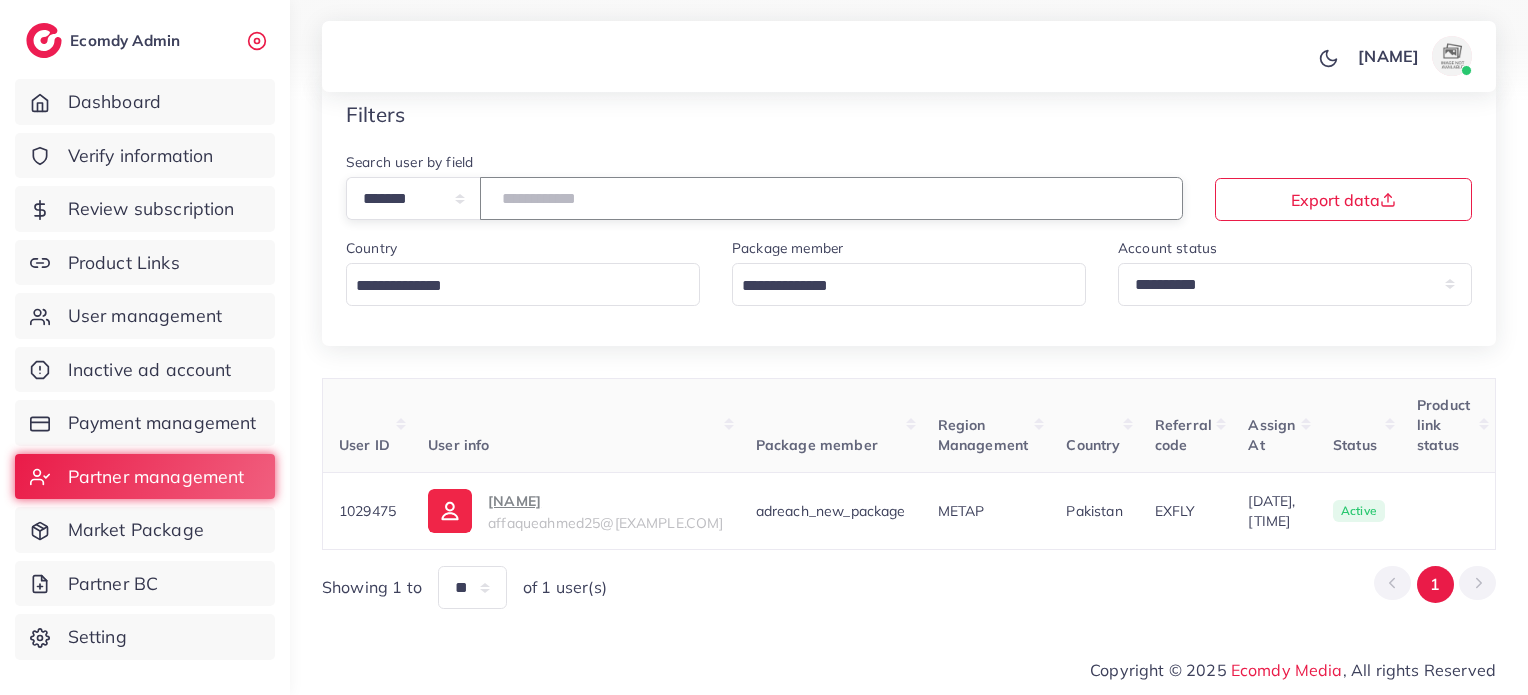 click on "*******" at bounding box center (831, 198) 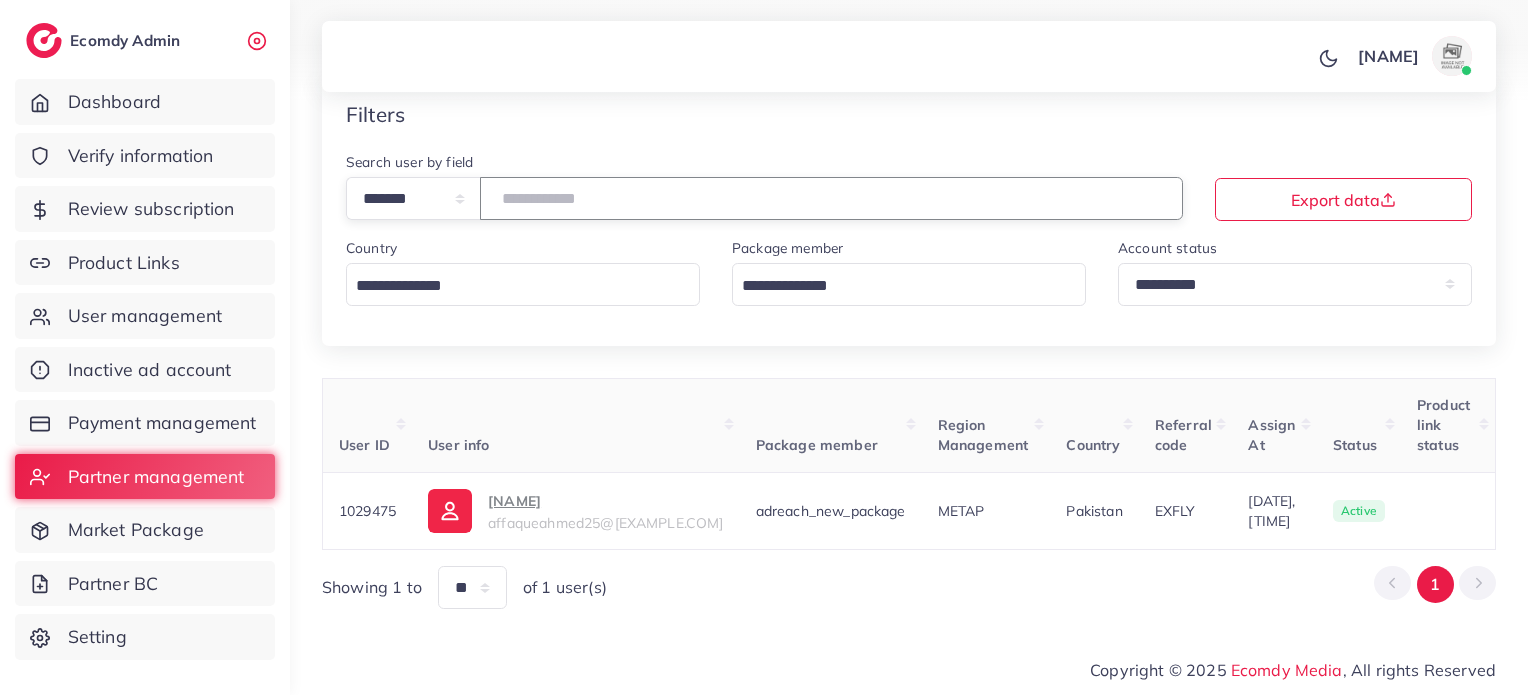 drag, startPoint x: 595, startPoint y: 183, endPoint x: 493, endPoint y: 236, distance: 114.947815 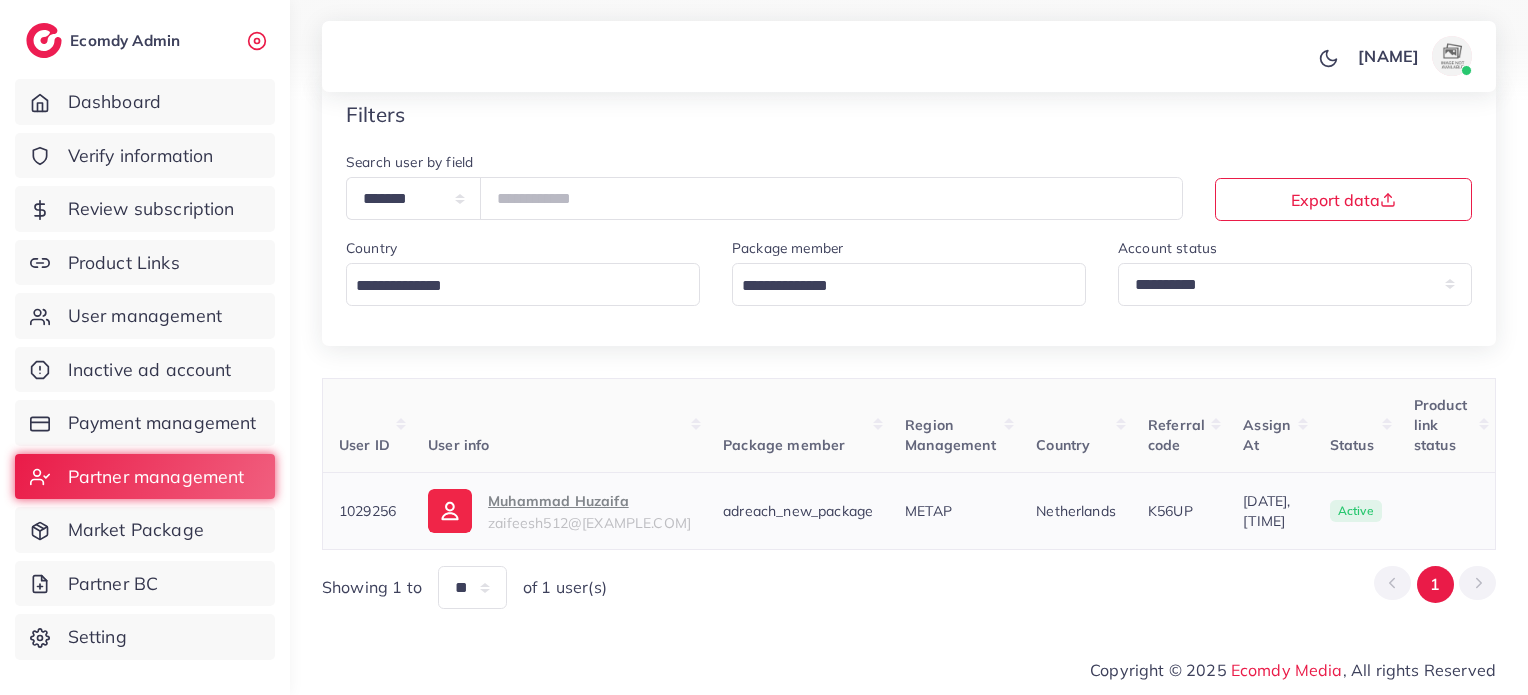click on "zaifeesh512@gmail.com" at bounding box center [589, 523] 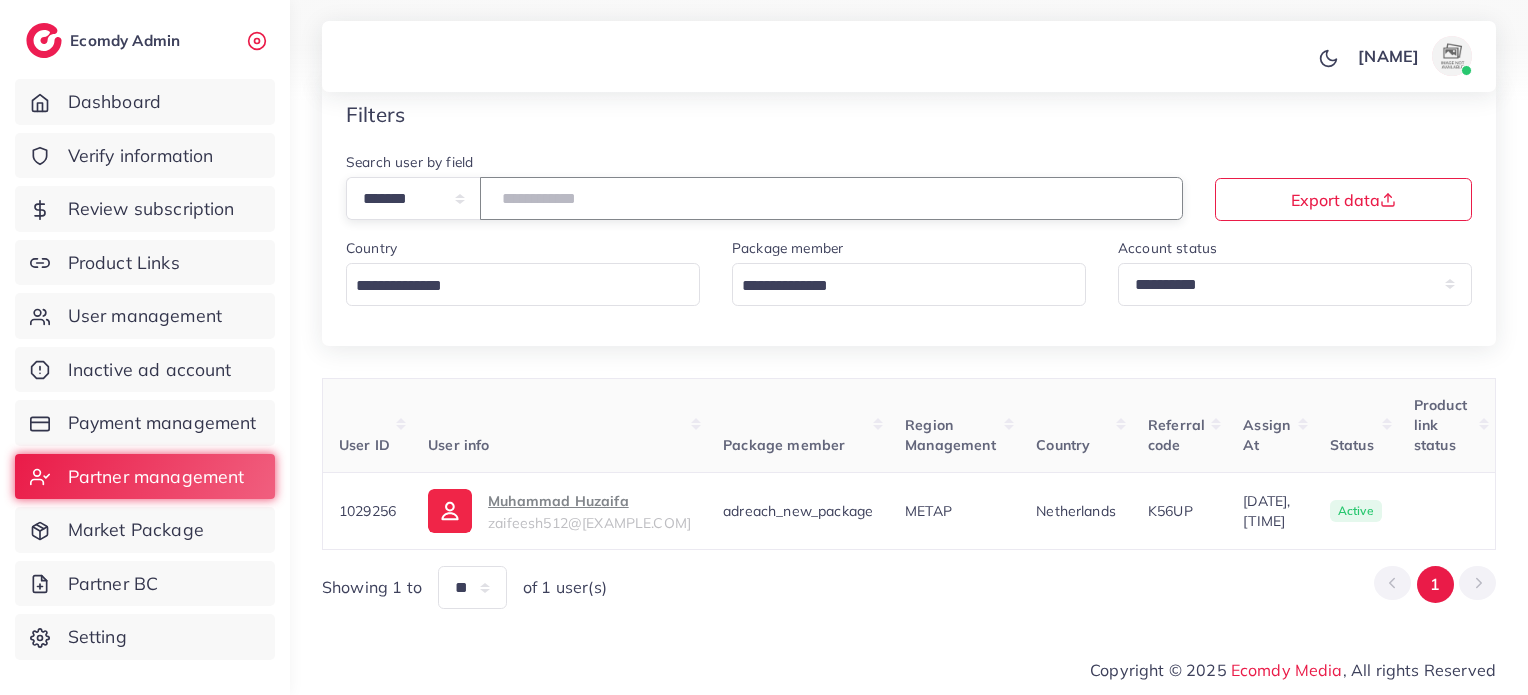 click on "*******" at bounding box center (831, 198) 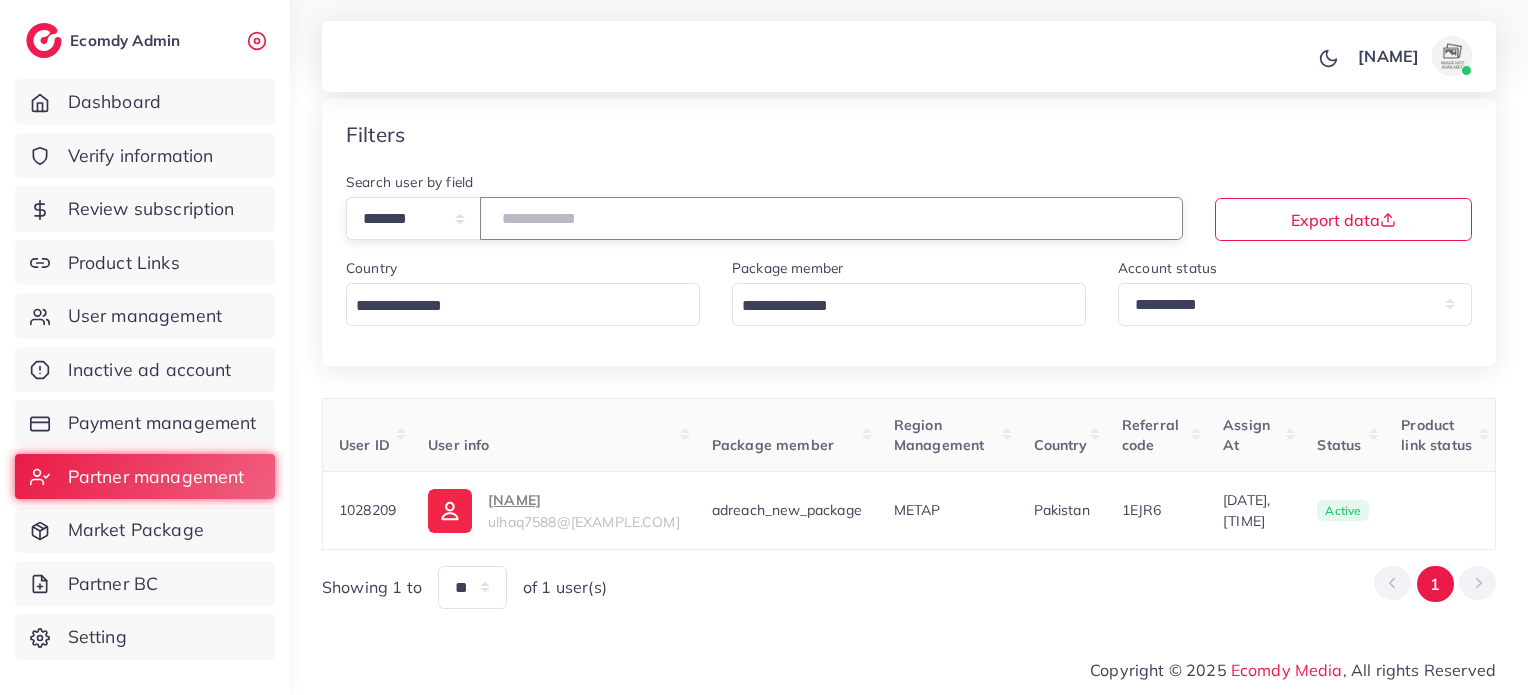 scroll, scrollTop: 78, scrollLeft: 0, axis: vertical 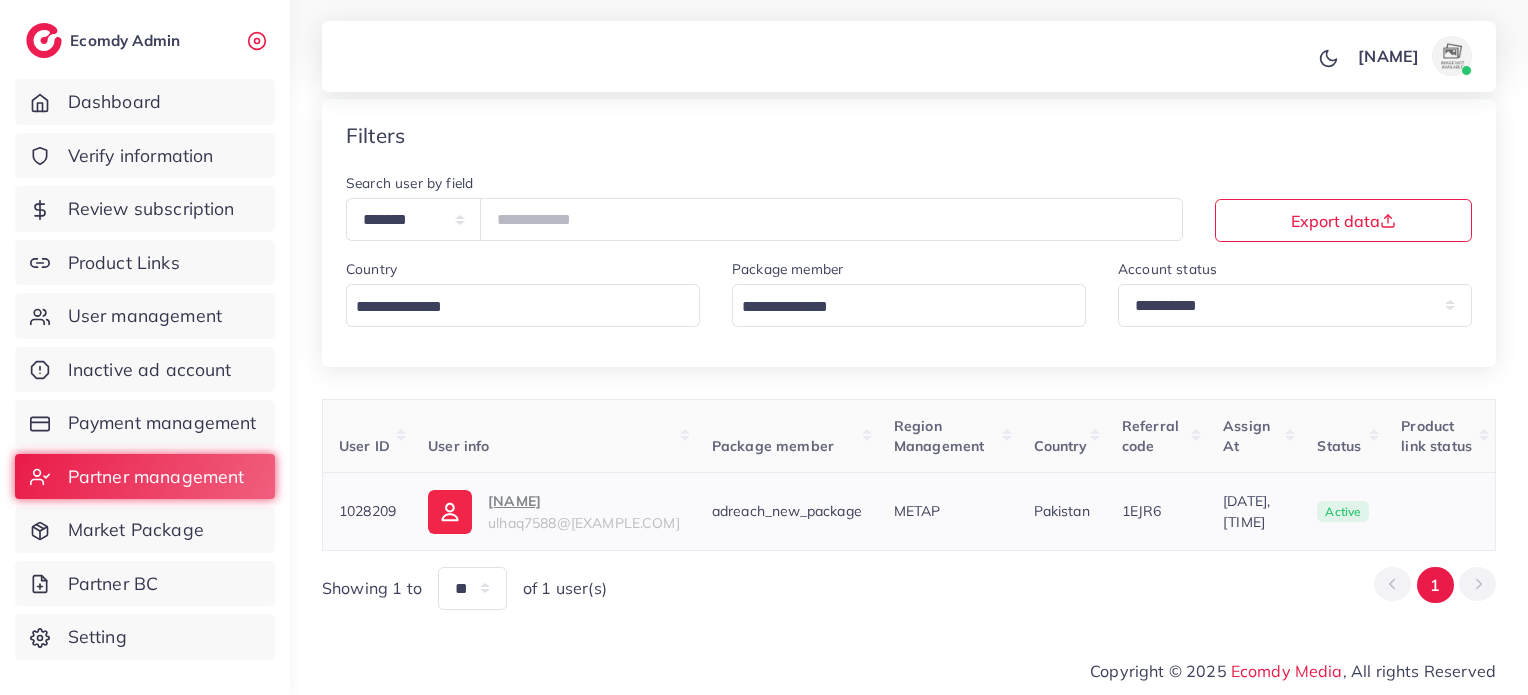 click on "Furqan ul haq  ulhaq7588@gmail.com" at bounding box center (554, 511) 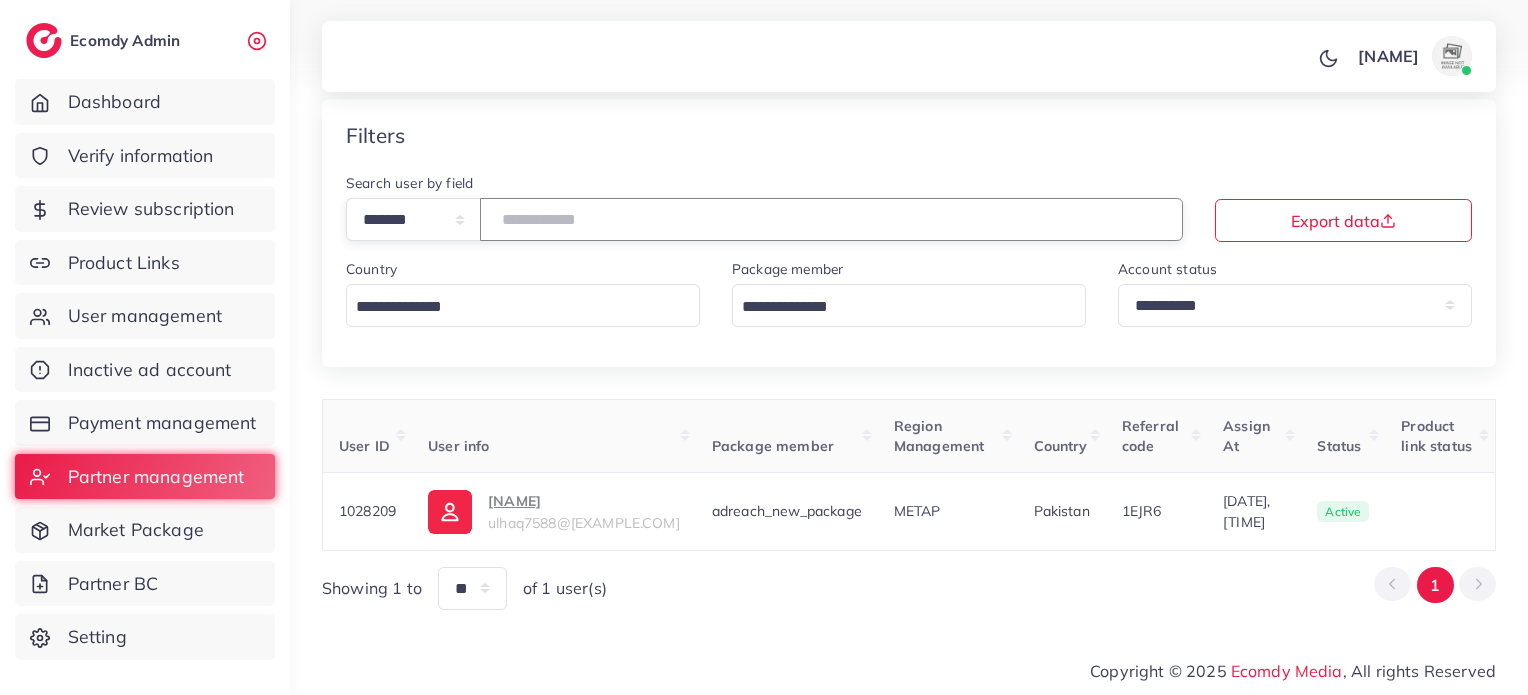 click on "*******" at bounding box center [831, 219] 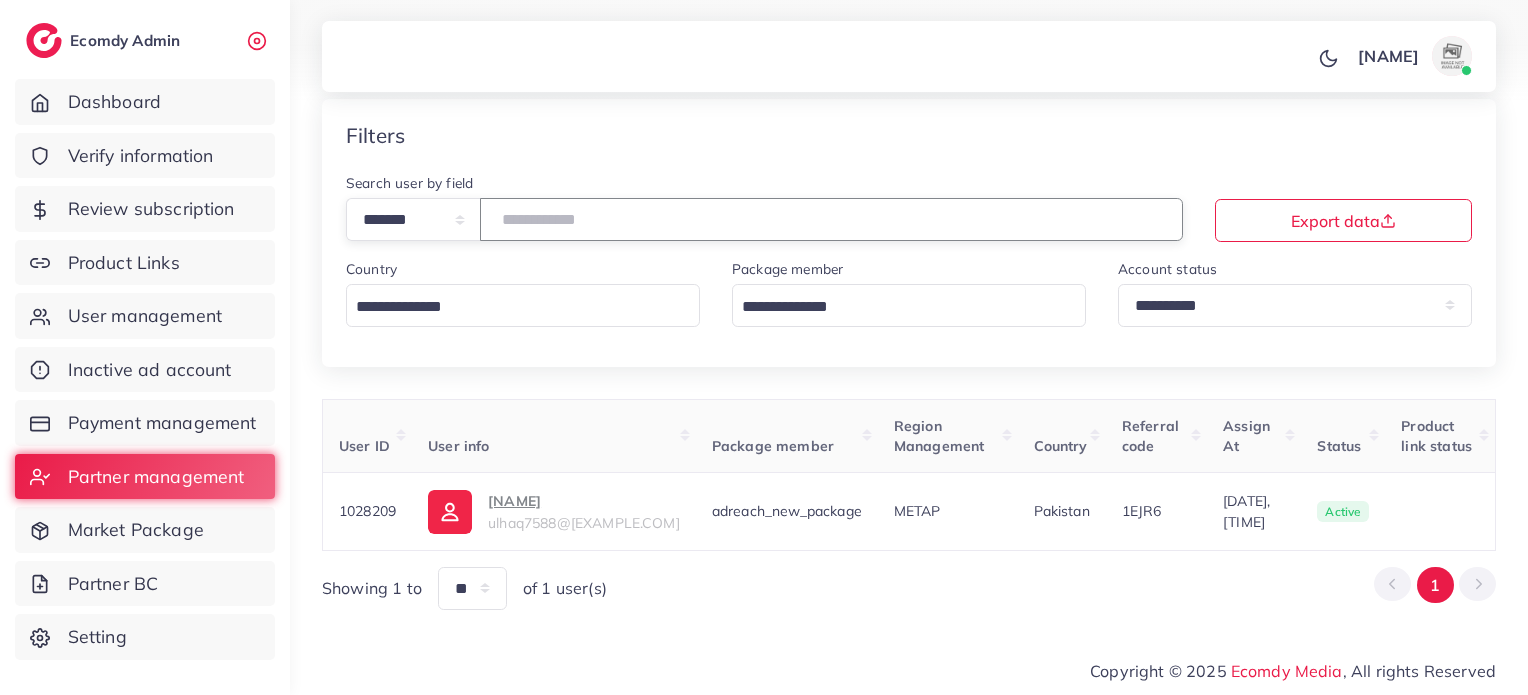 click on "*******" at bounding box center (831, 219) 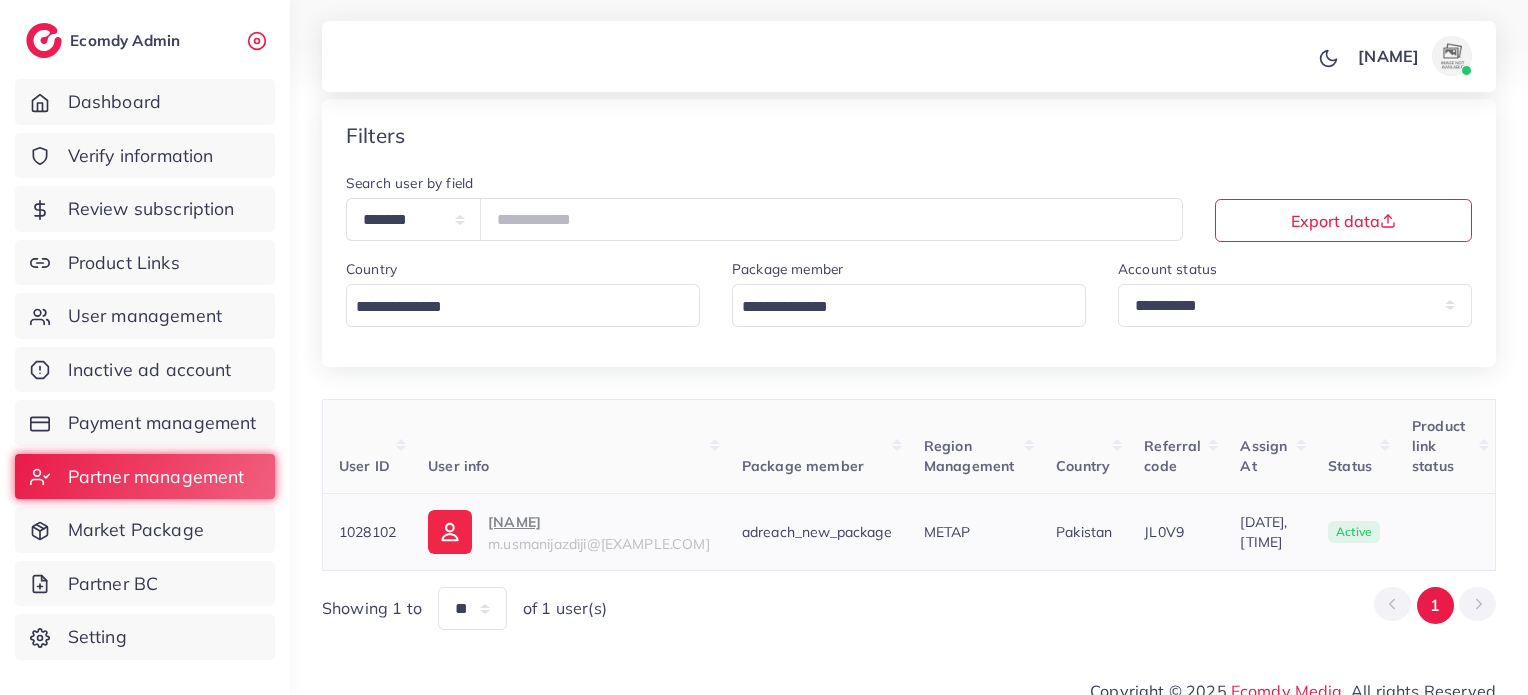 click on "M.Usman ijaz  m.usmanijazdiji@gmail.com" at bounding box center (599, 532) 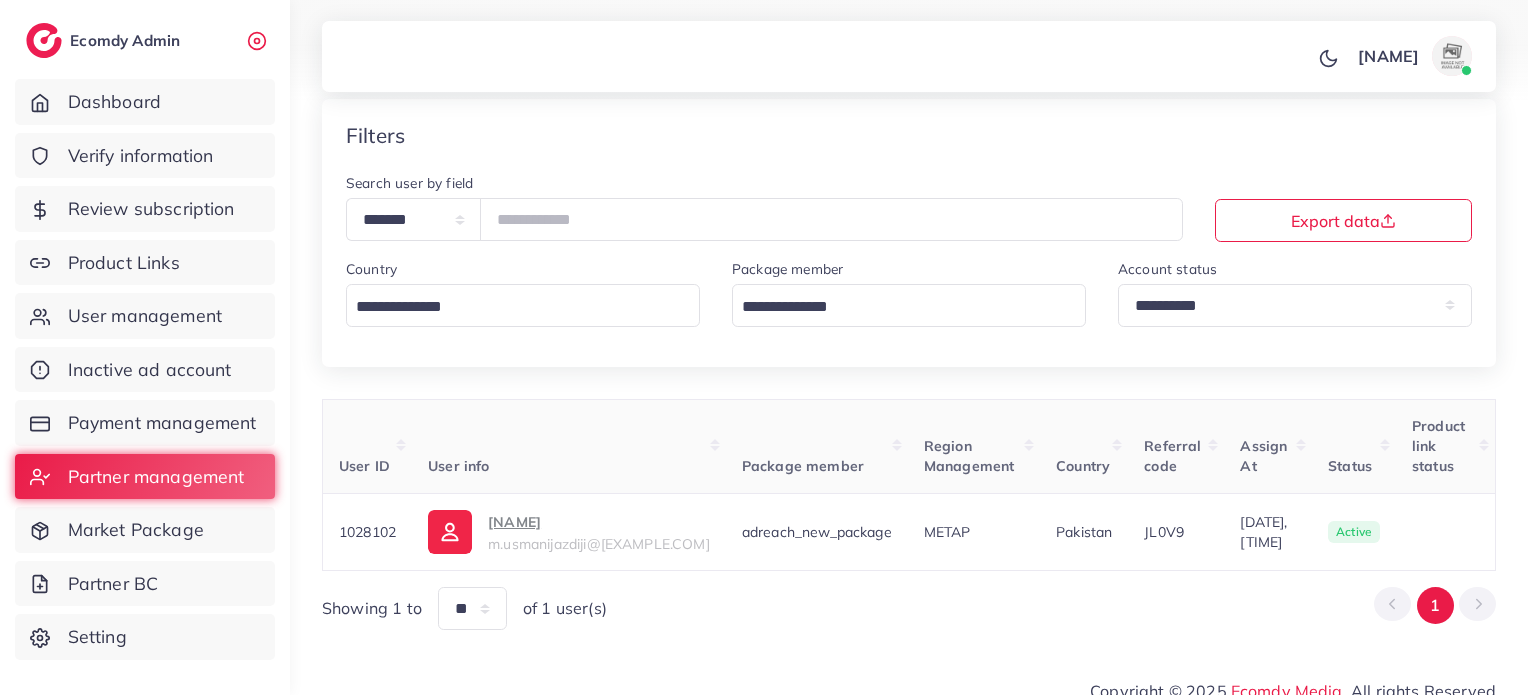 drag, startPoint x: 579, startPoint y: 195, endPoint x: 579, endPoint y: 210, distance: 15 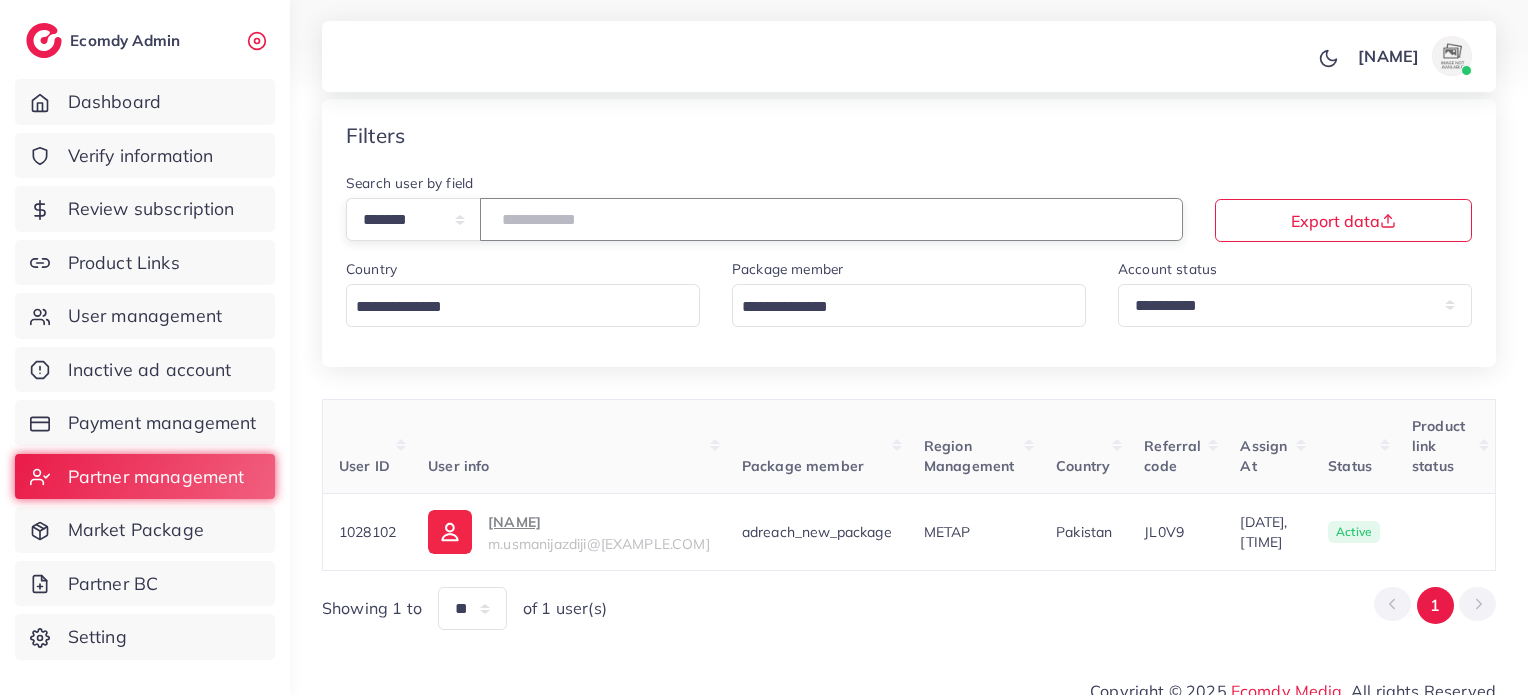 click on "*******" at bounding box center (831, 219) 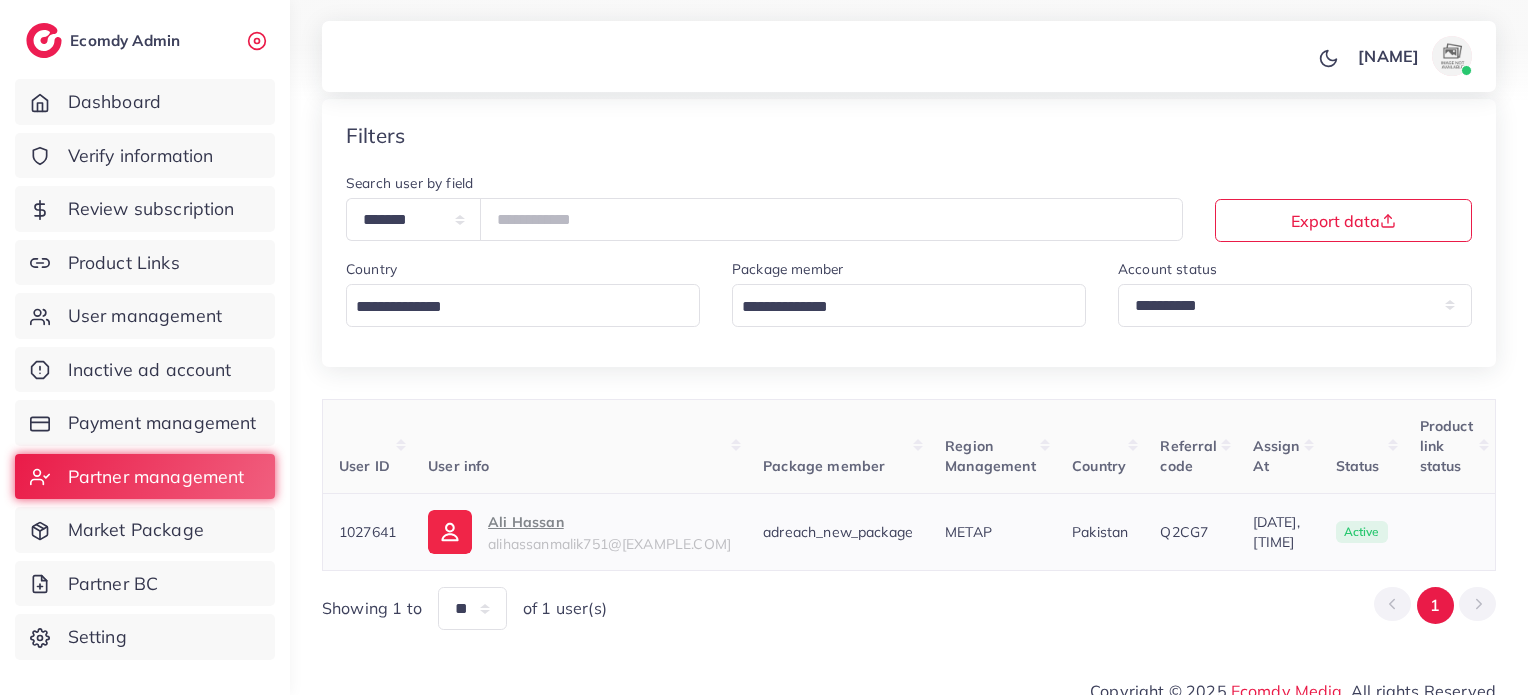 click on "alihassanmalik751@gmail.com" at bounding box center [609, 544] 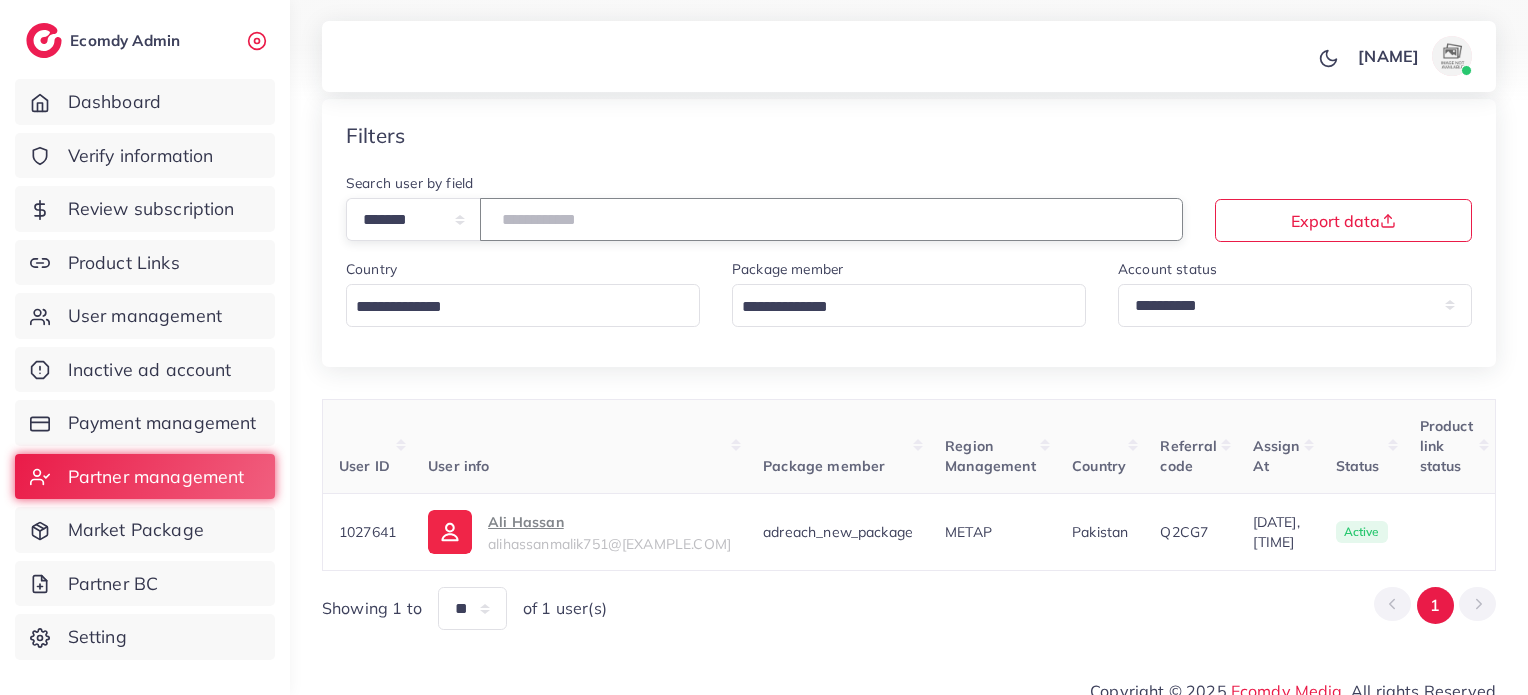 click on "*******" at bounding box center [831, 219] 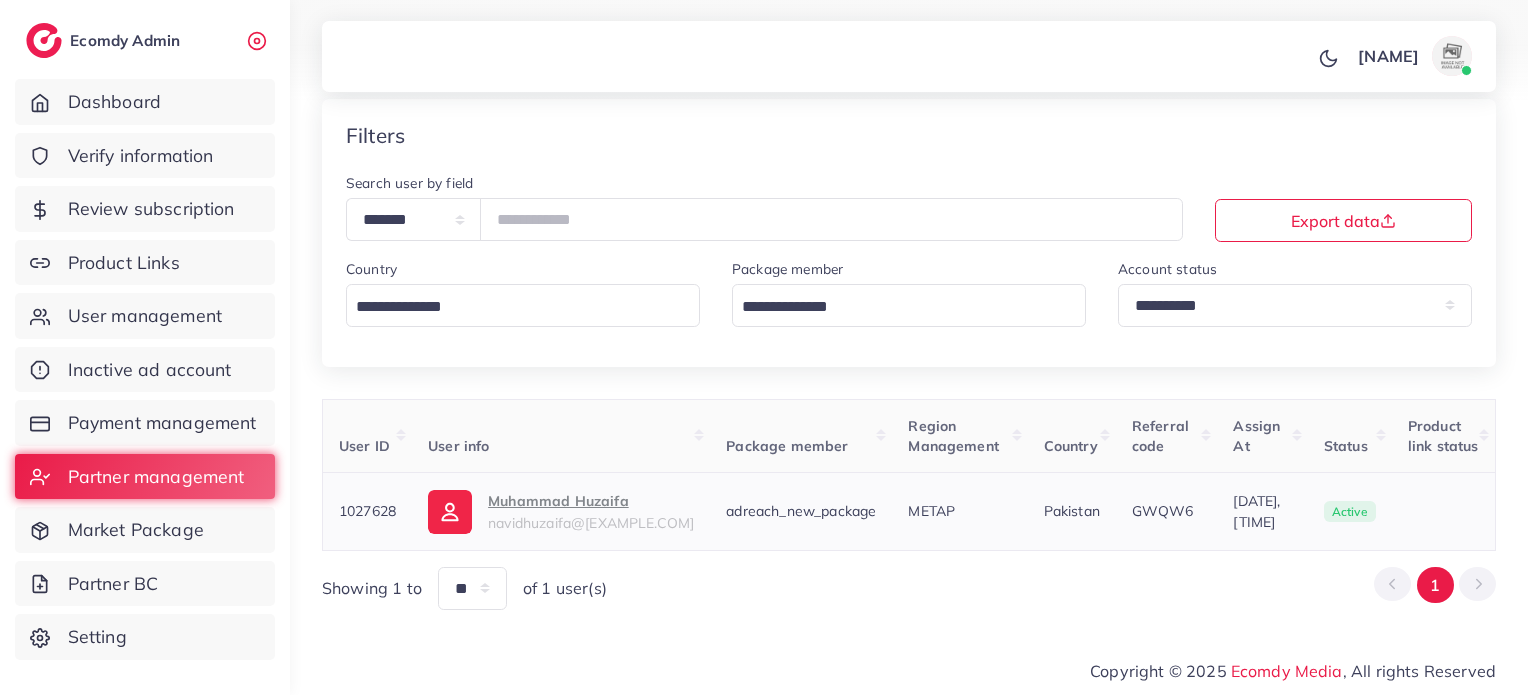 click on "Muhammad Huzaifa  navidhuzaifa@gmail.com" at bounding box center (561, 511) 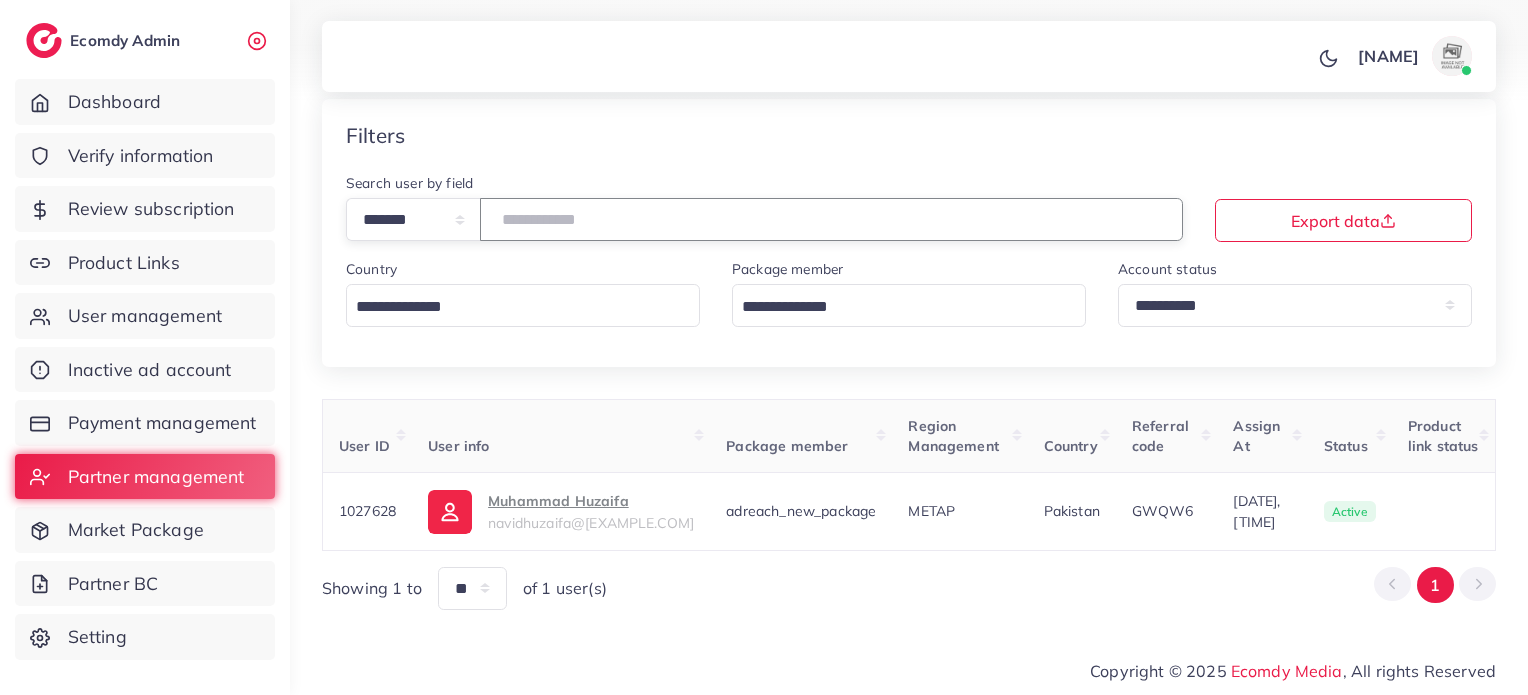 drag, startPoint x: 559, startPoint y: 234, endPoint x: 552, endPoint y: 220, distance: 15.652476 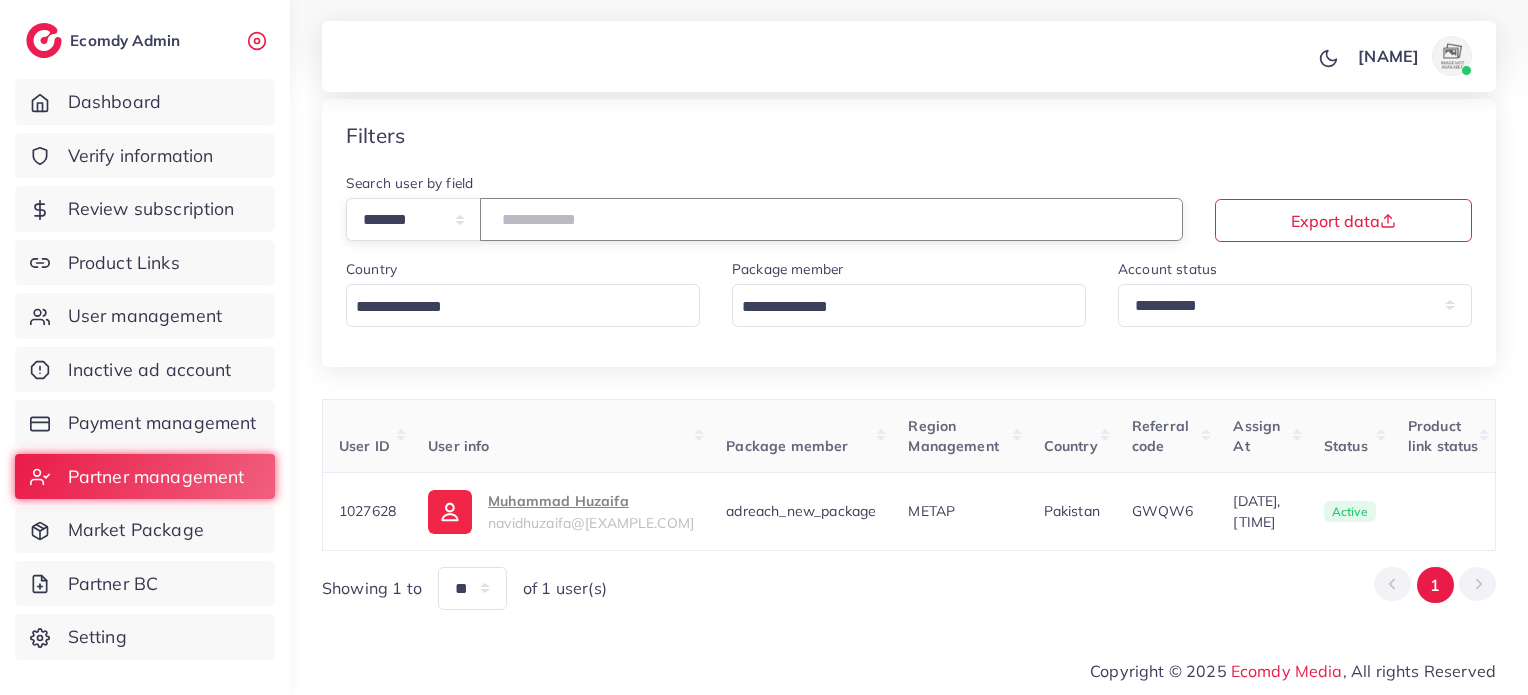 click on "*******" at bounding box center [831, 219] 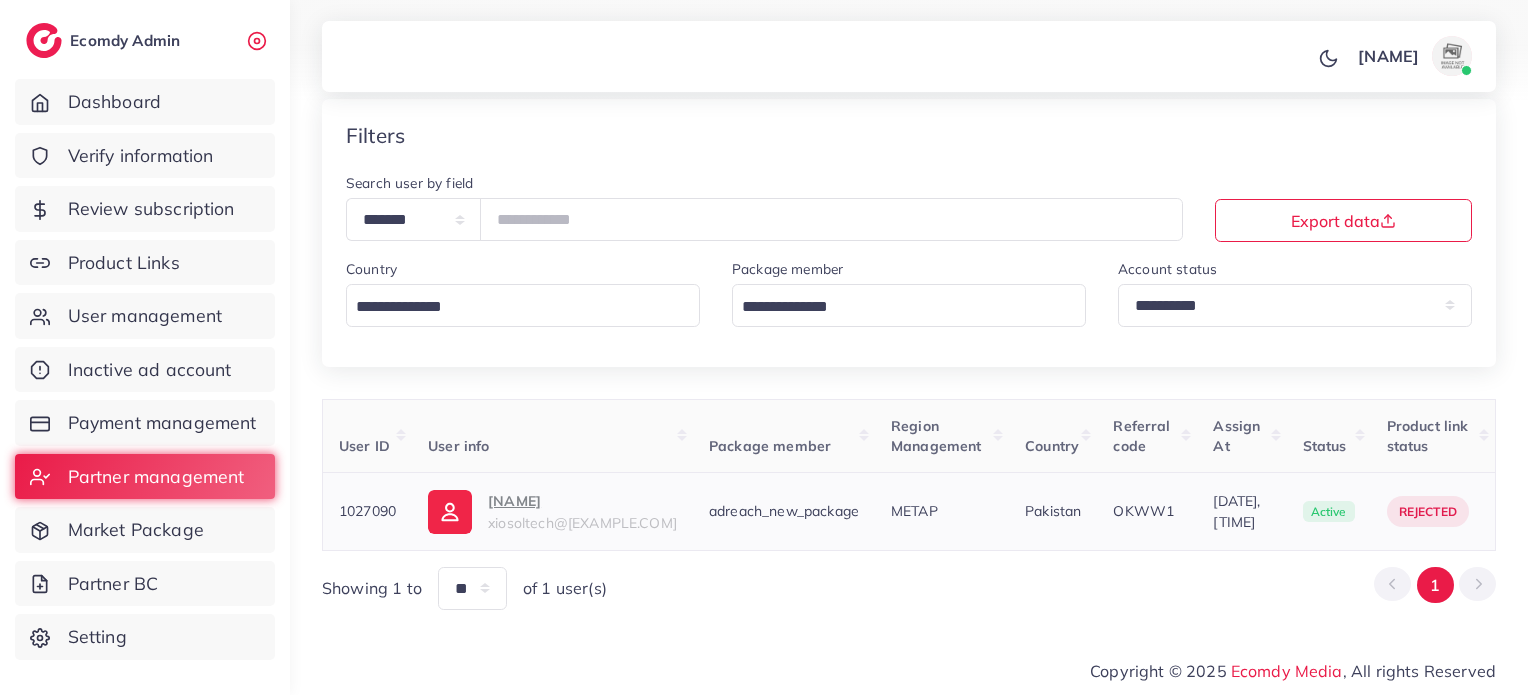 click on "xiosoltech@gmail.com" at bounding box center [582, 523] 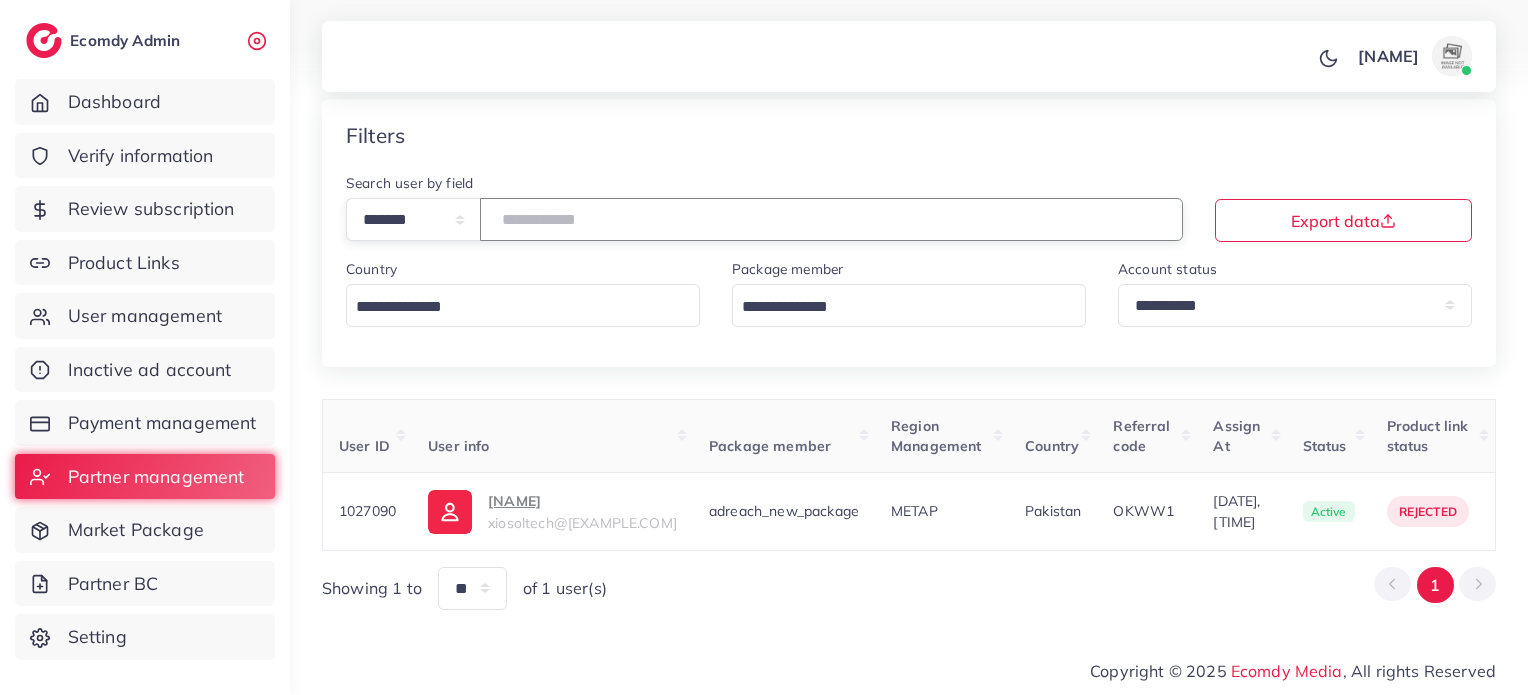 click on "*******" at bounding box center [831, 219] 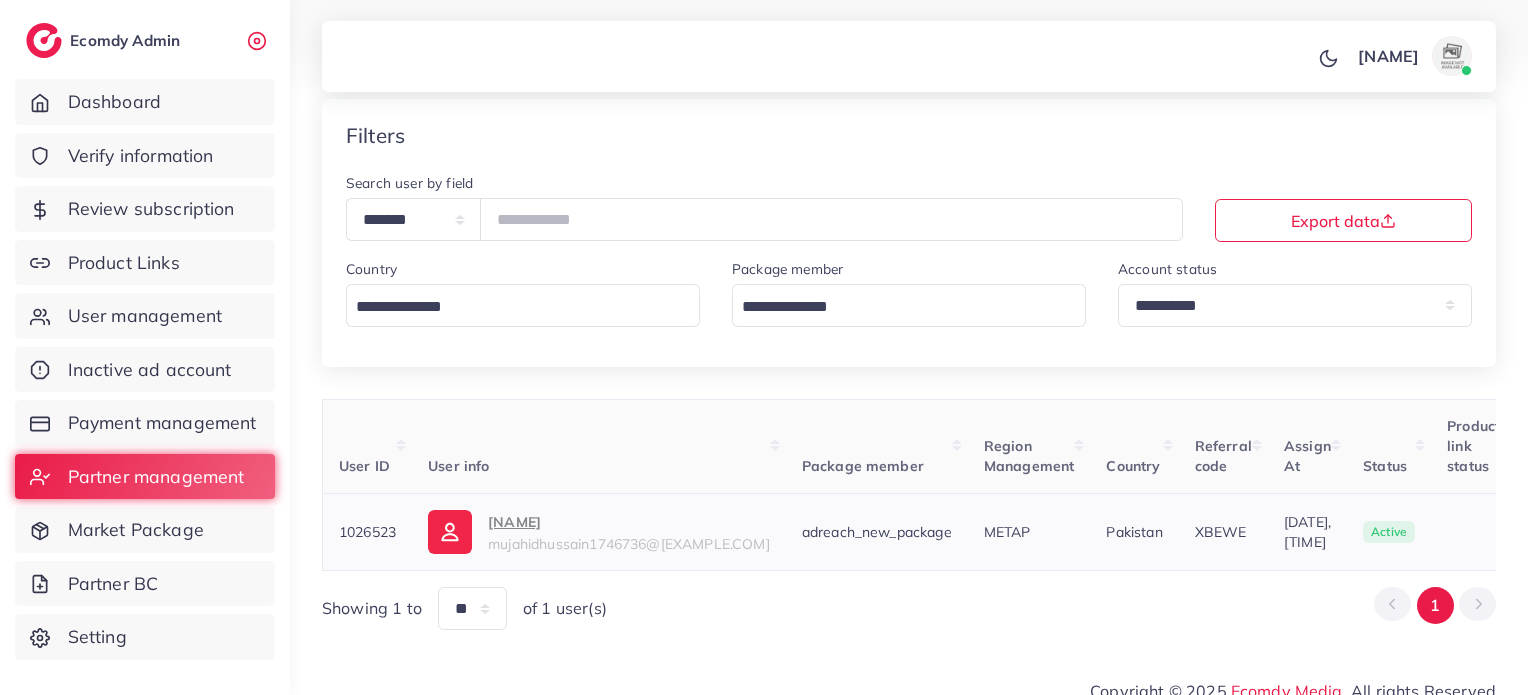 click on "mujahidhussain1746736@gmail.com" at bounding box center (629, 544) 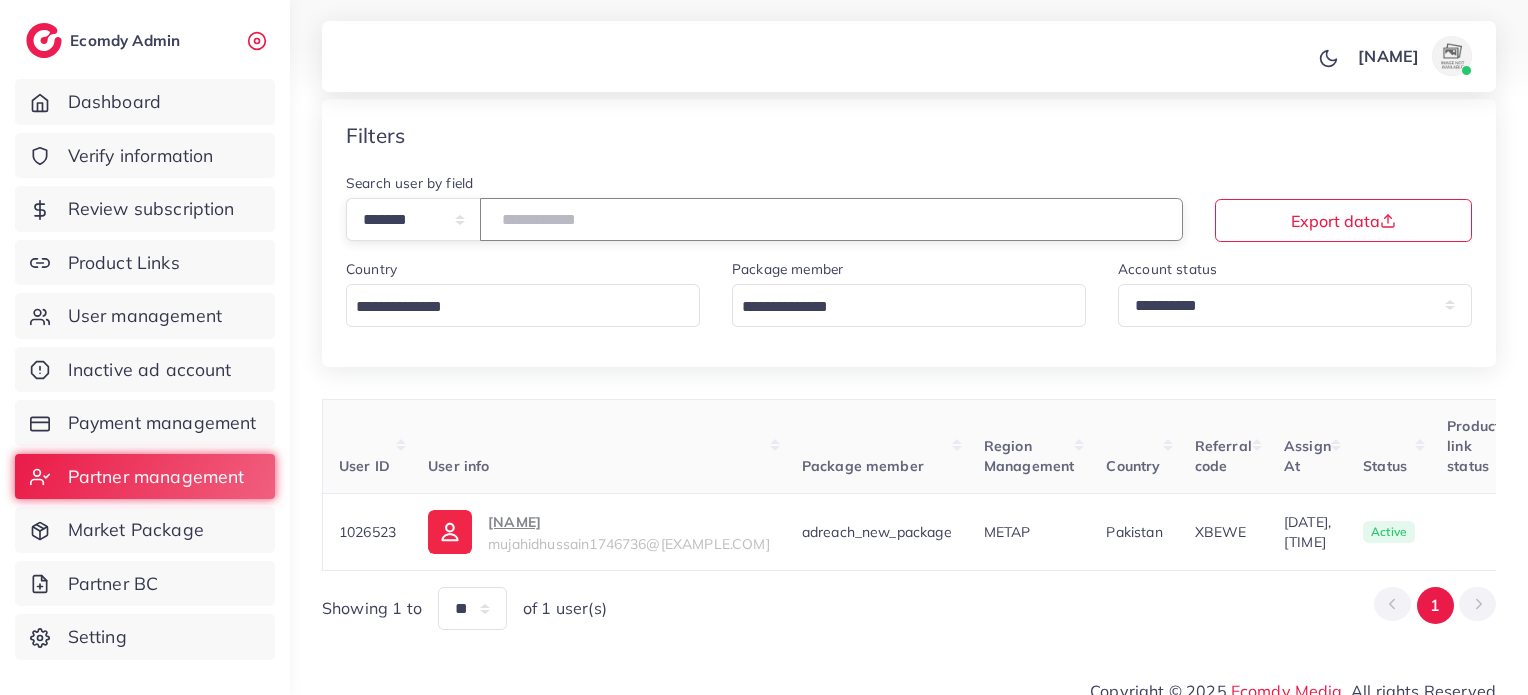 click on "*******" at bounding box center (831, 219) 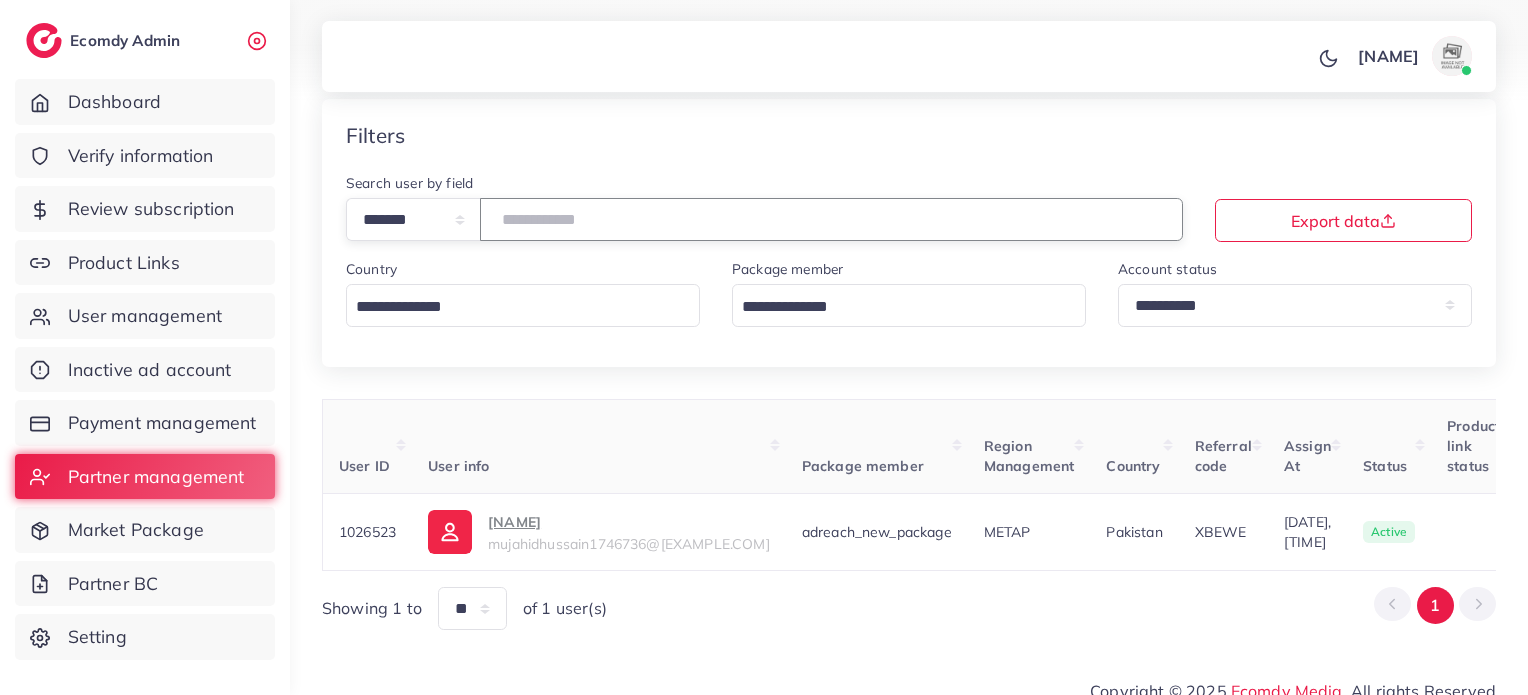 paste 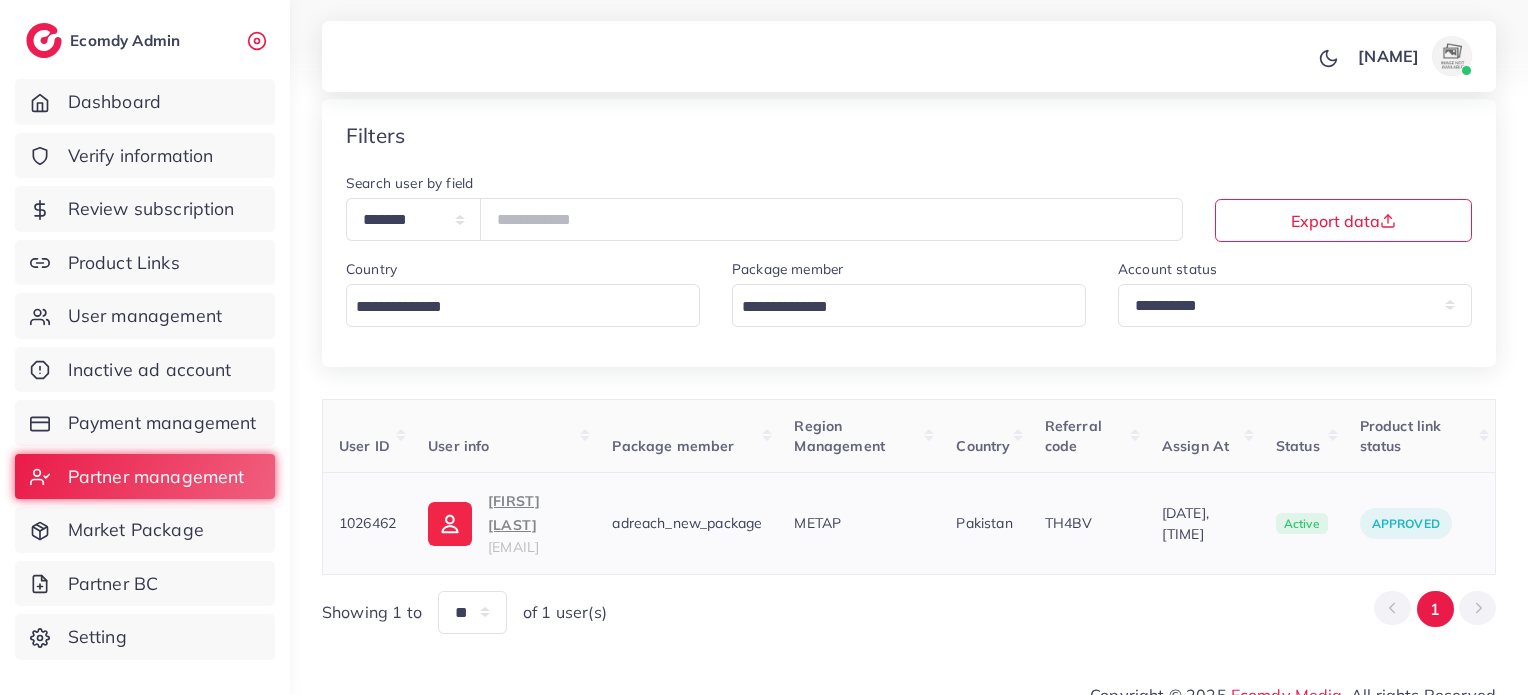 click on "jodatziajz@gmail.com" at bounding box center (513, 547) 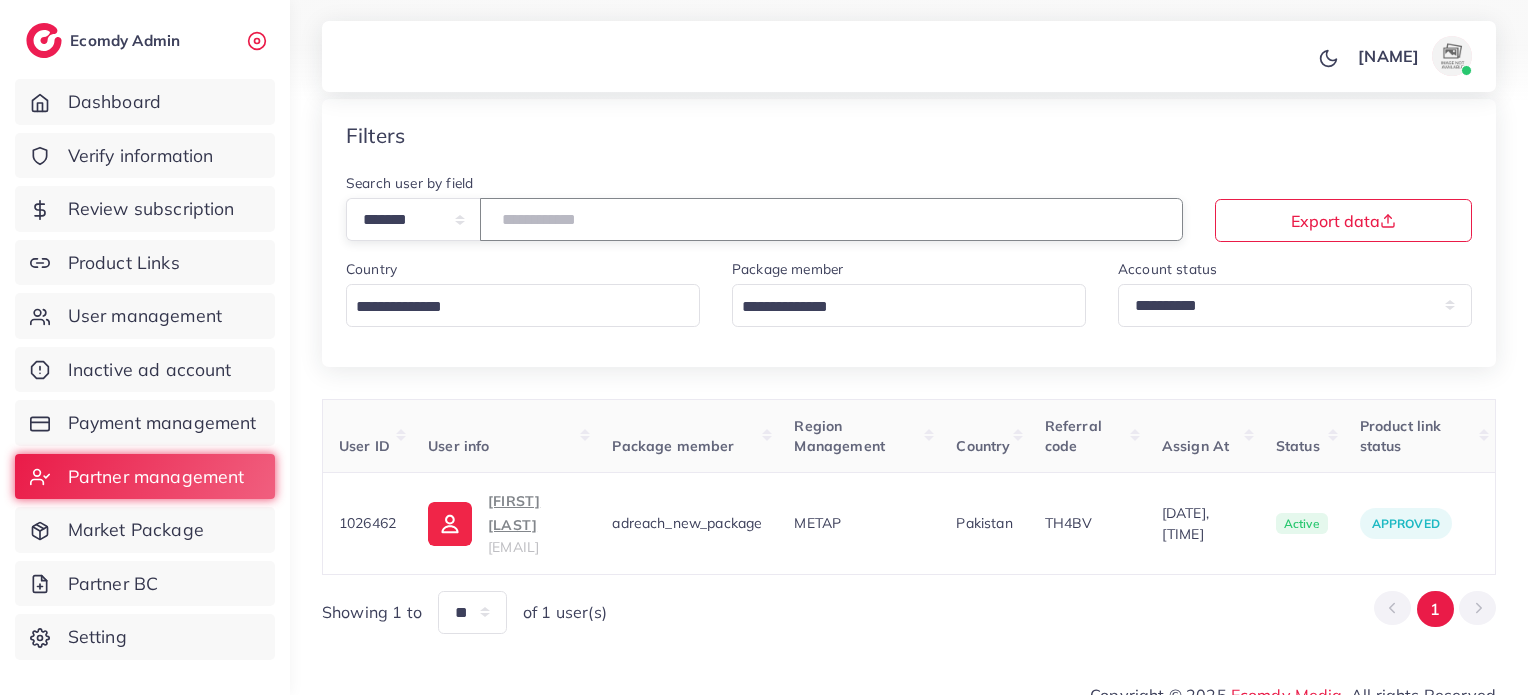 click on "*******" at bounding box center [831, 219] 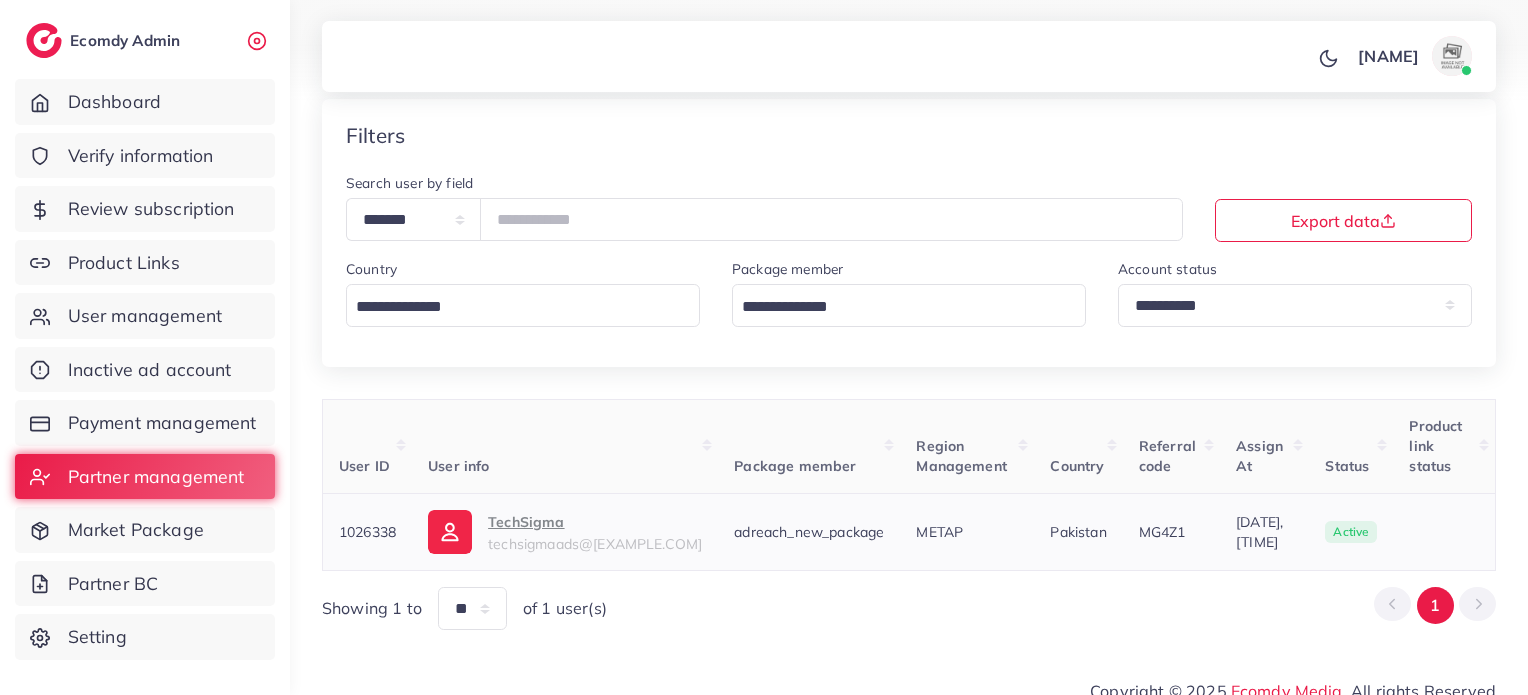 click on "techsigmaads@gmail.com" at bounding box center [595, 544] 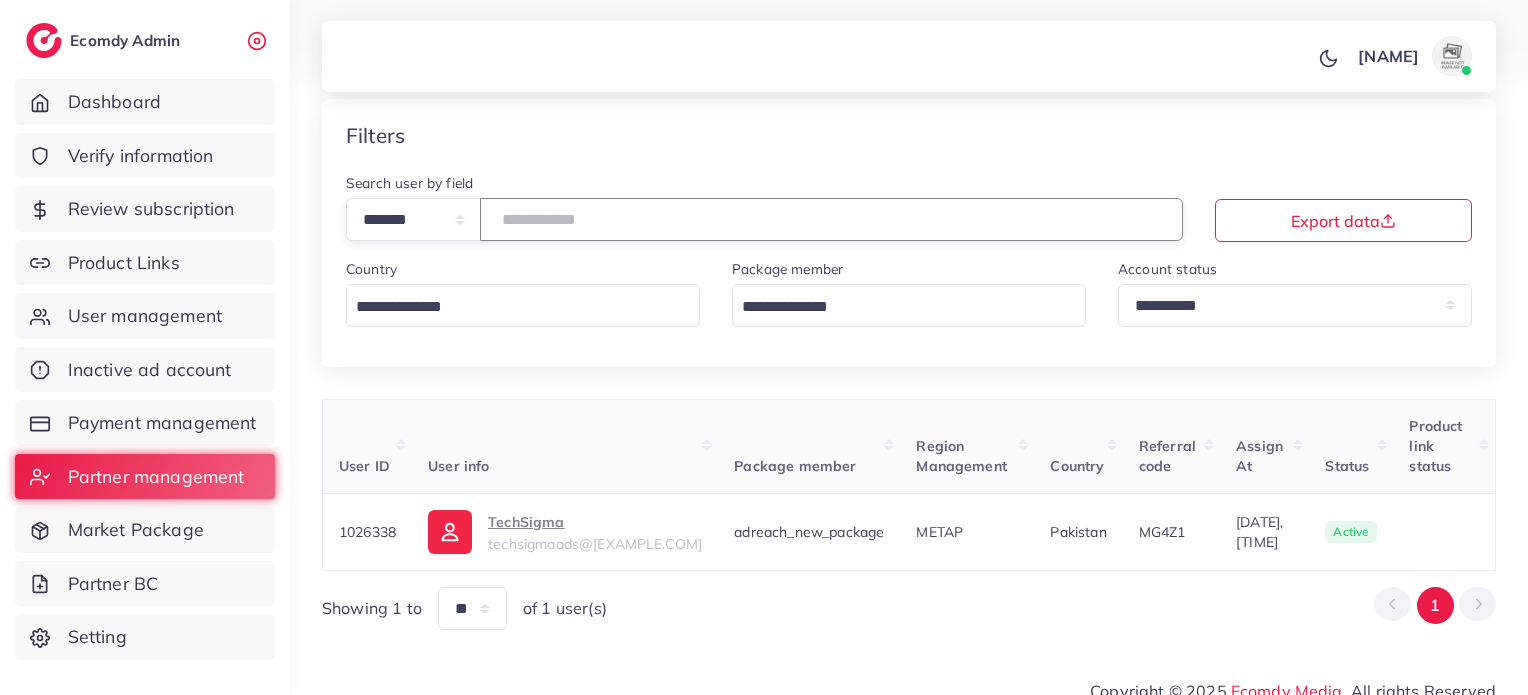 click on "*******" at bounding box center (831, 219) 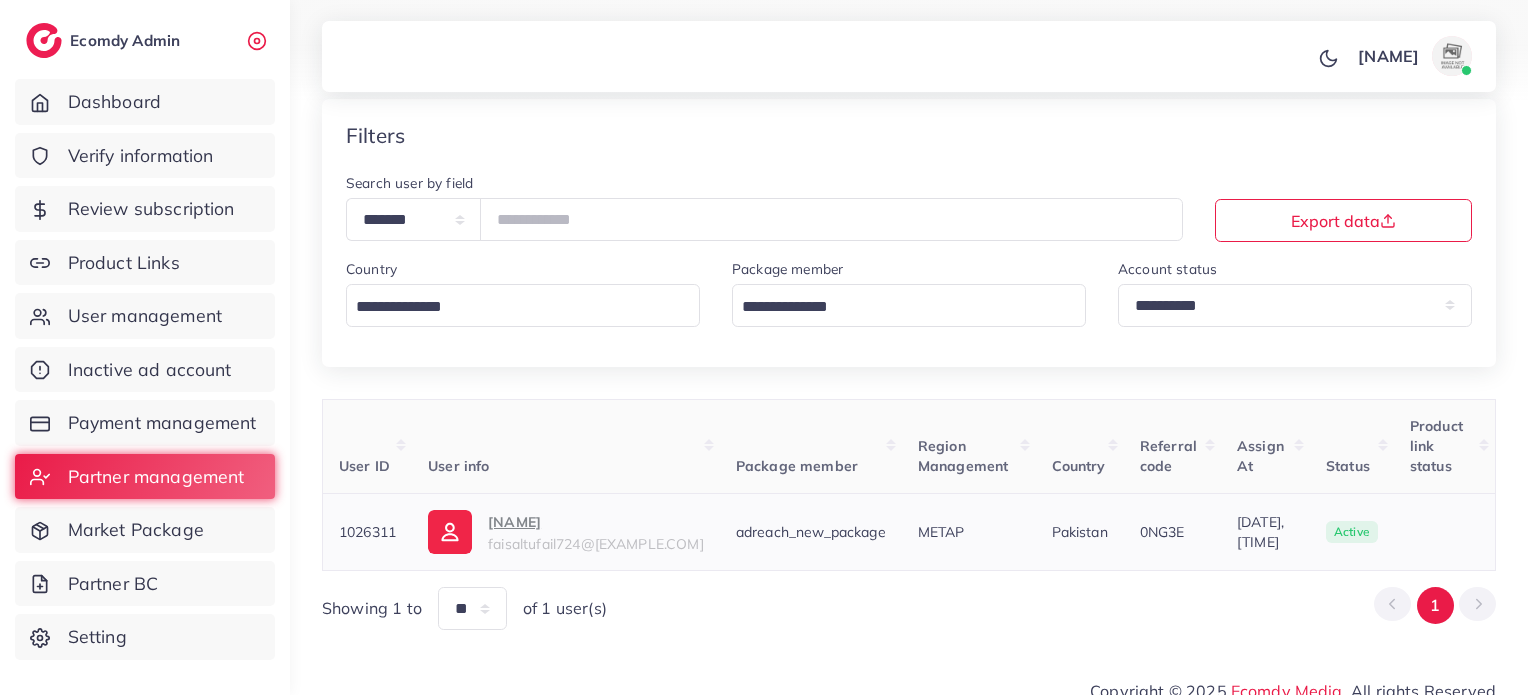 click on "faisaltufail724@gmail.com" at bounding box center [596, 544] 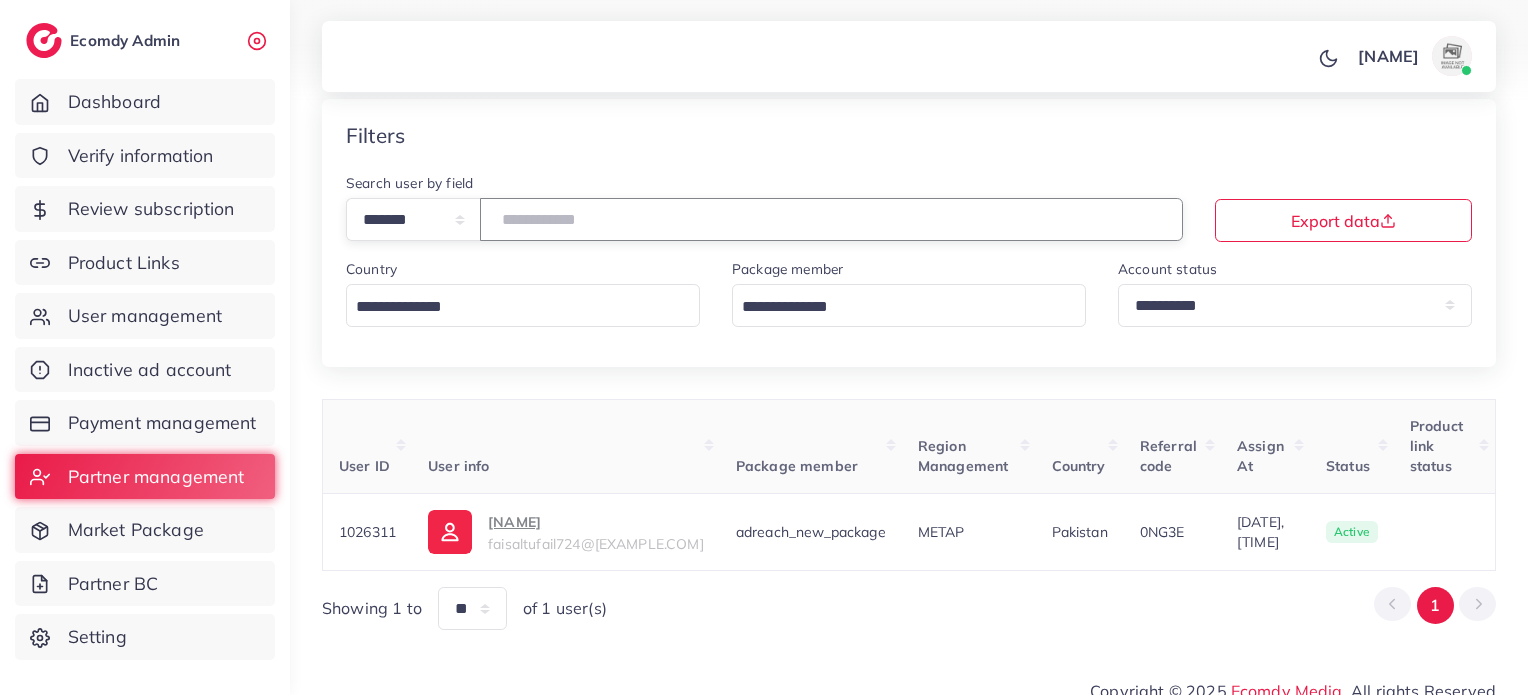 click on "*******" at bounding box center [831, 219] 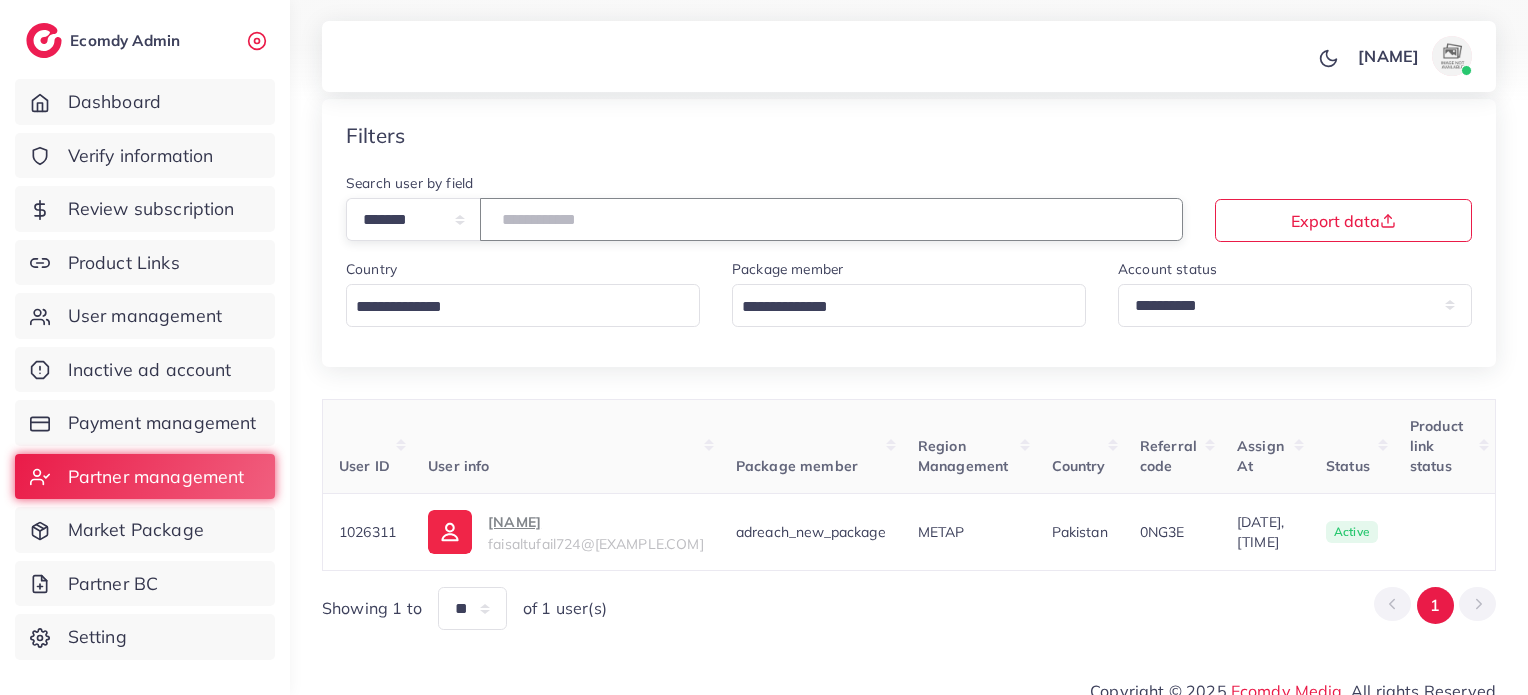paste 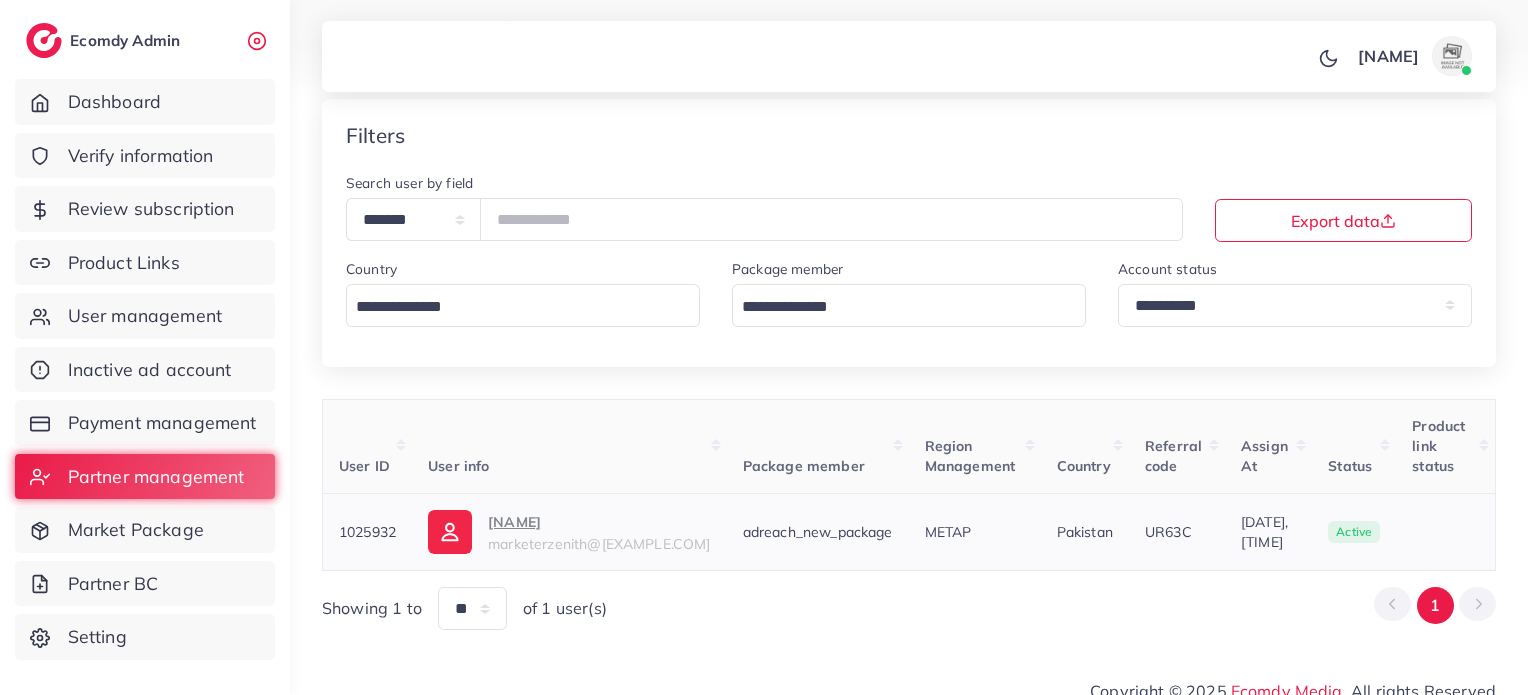 click on "marketerzenith@gmail.com" at bounding box center (599, 544) 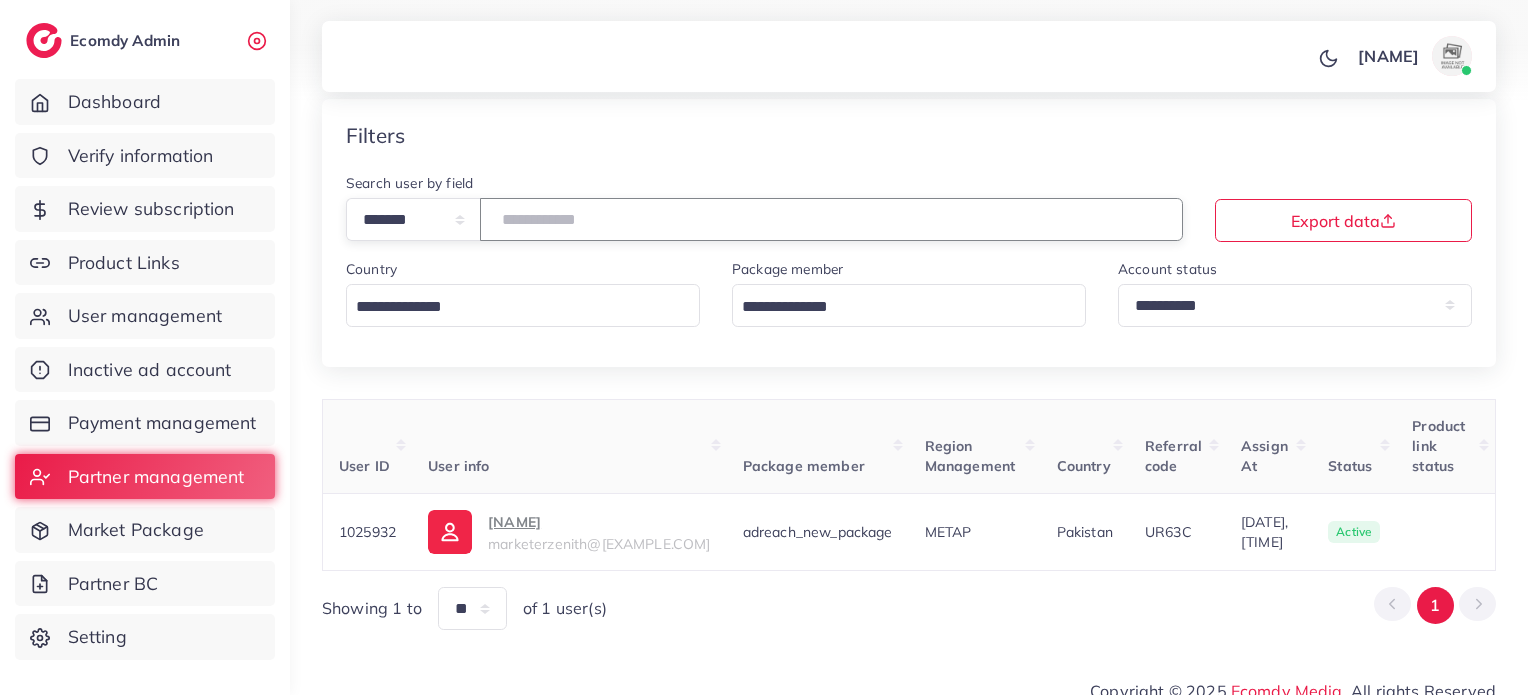 click on "*******" at bounding box center [831, 219] 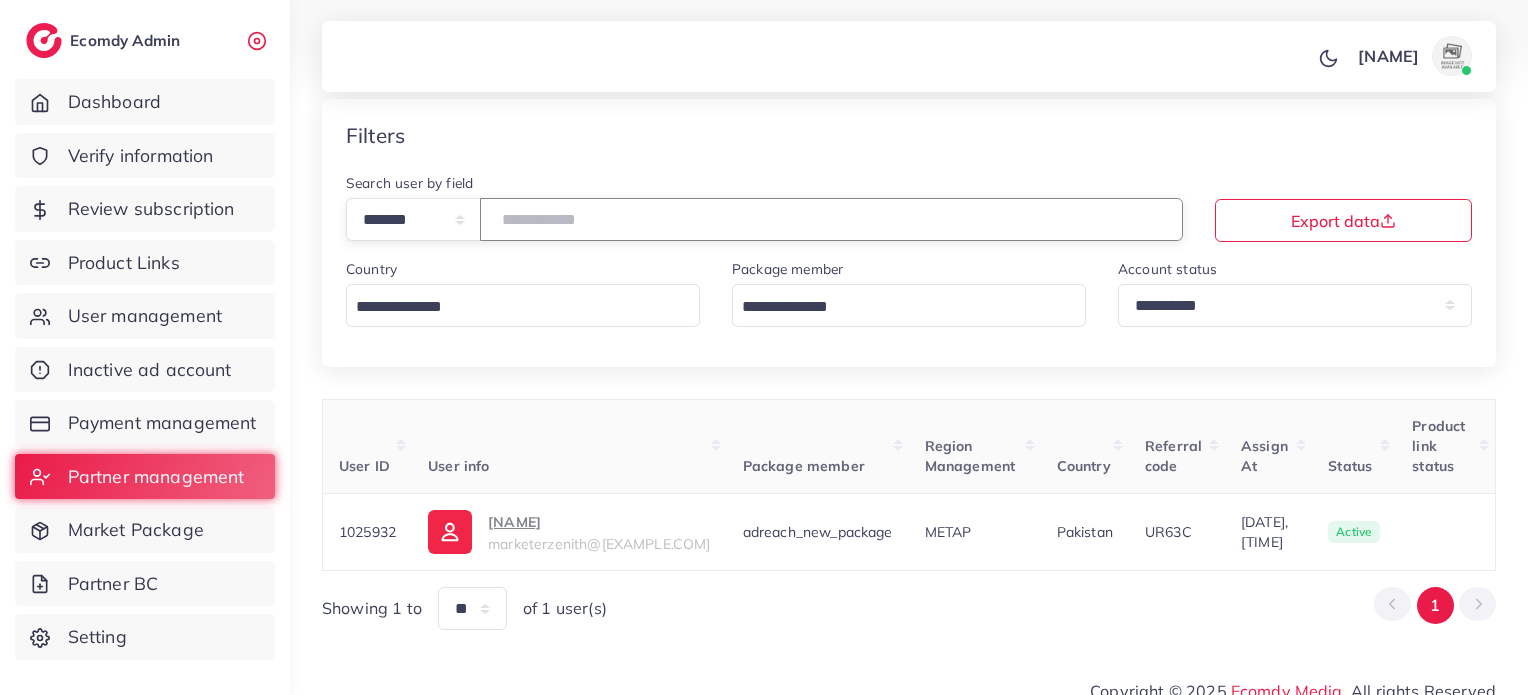 paste 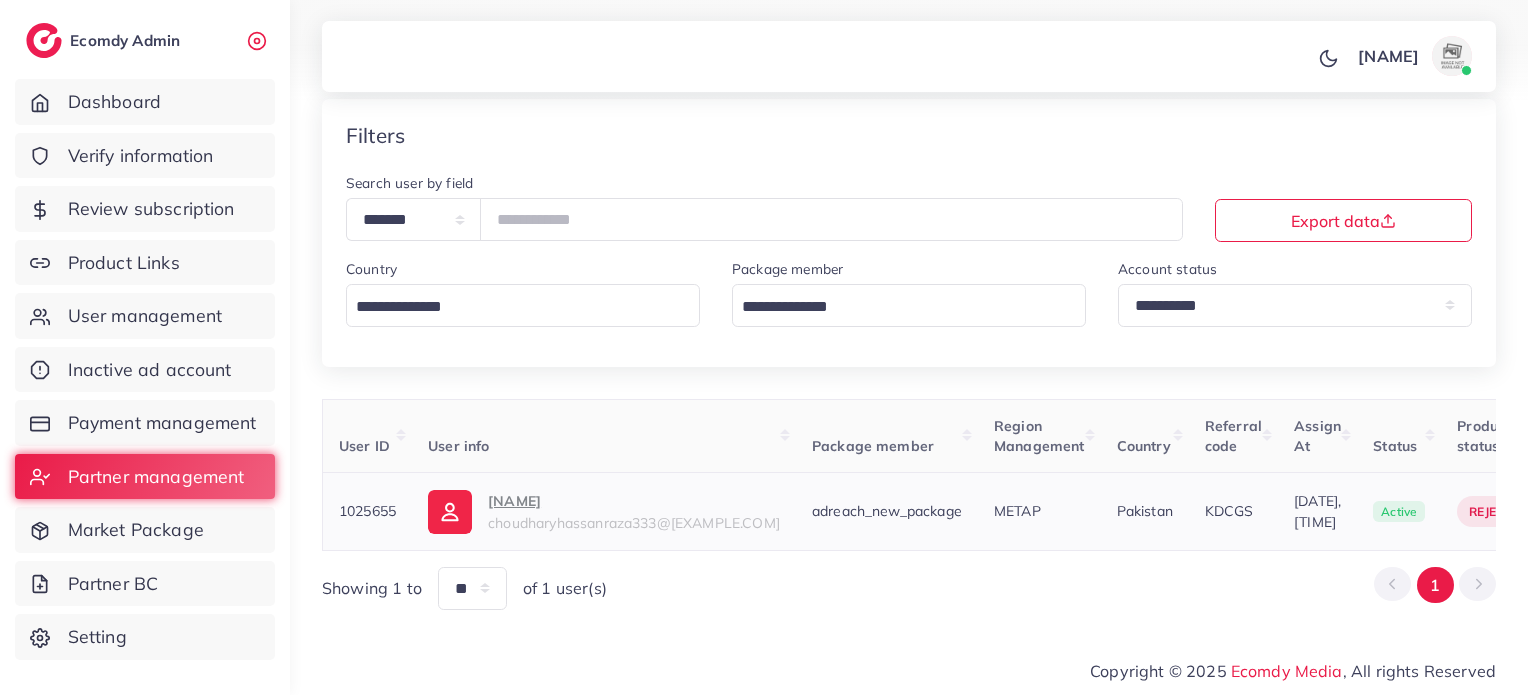 click on "choudharyhassanraza333@gmail.com" at bounding box center (634, 523) 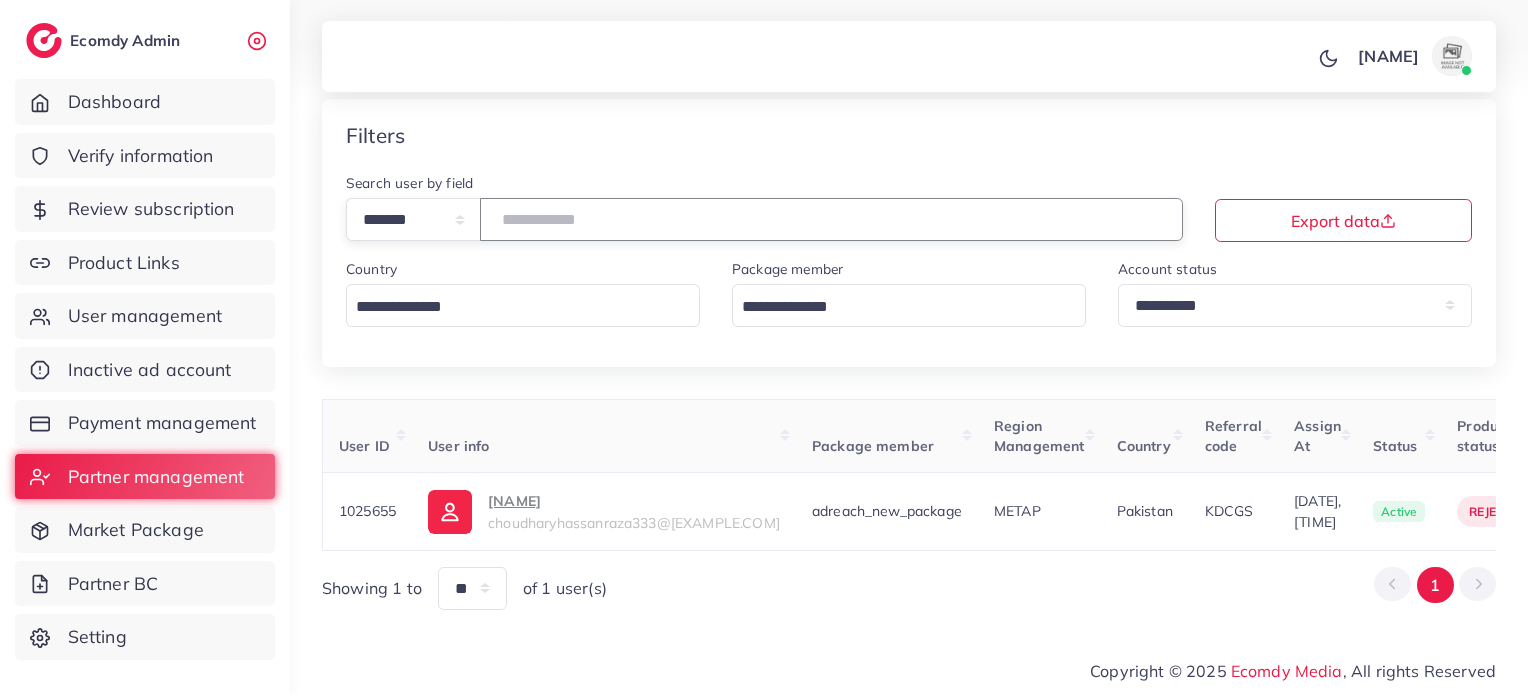 click on "*******" at bounding box center [831, 219] 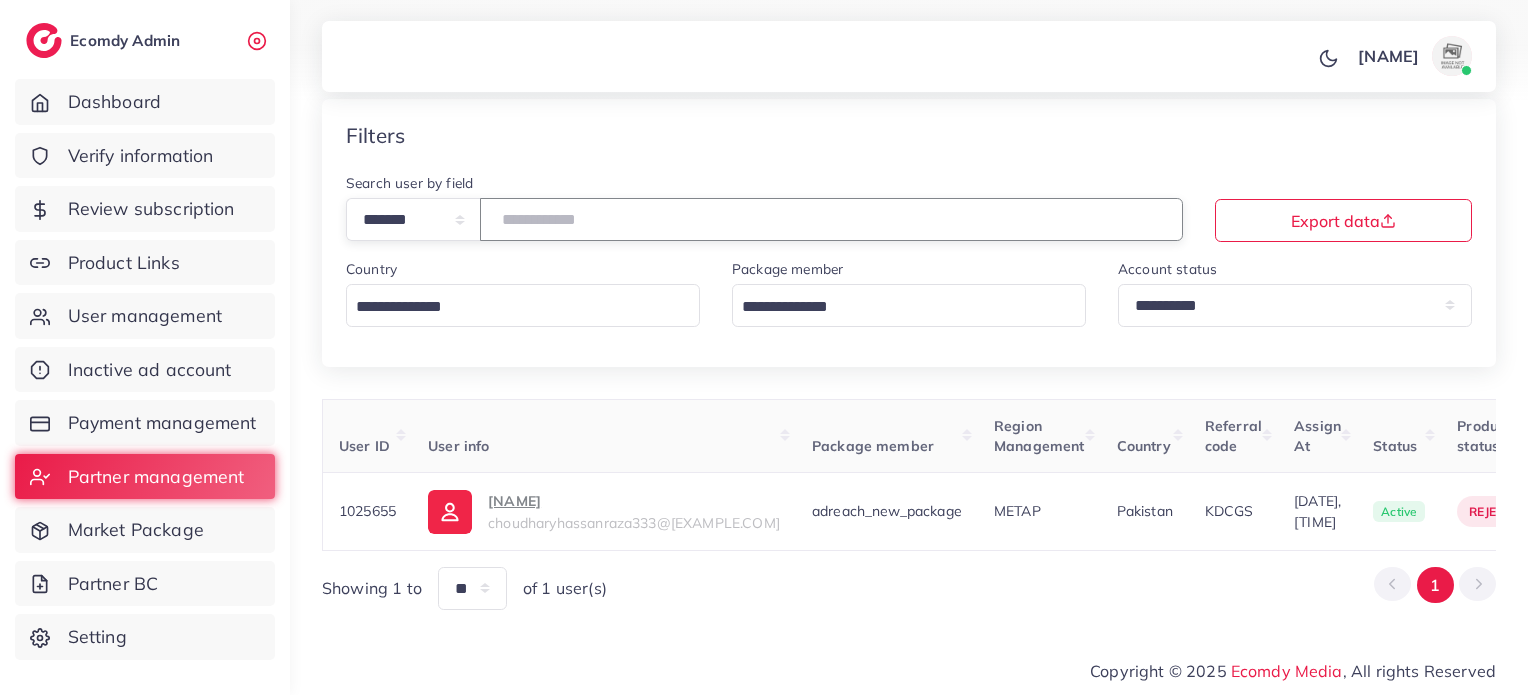 paste 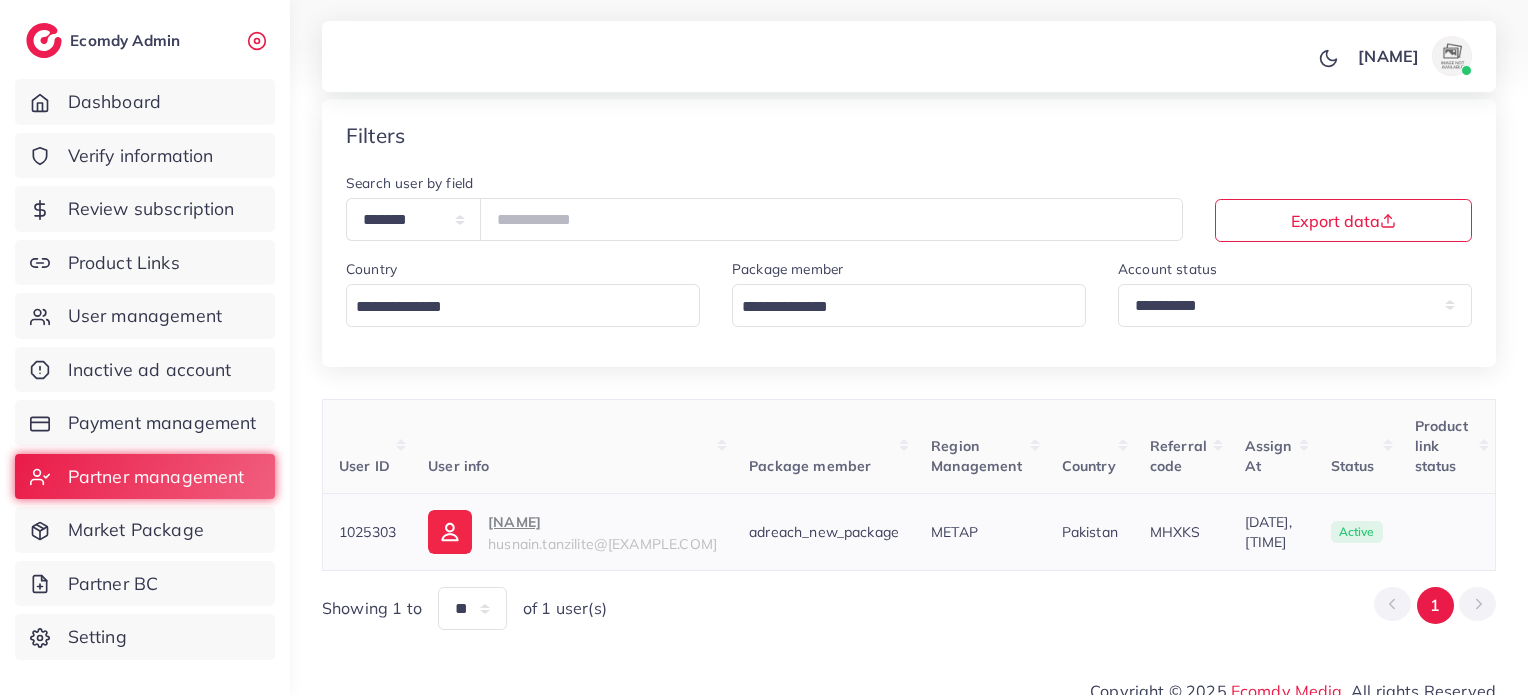 click on "Muhammad Husnain  husnain.tanzilite@gmail.com" at bounding box center [602, 532] 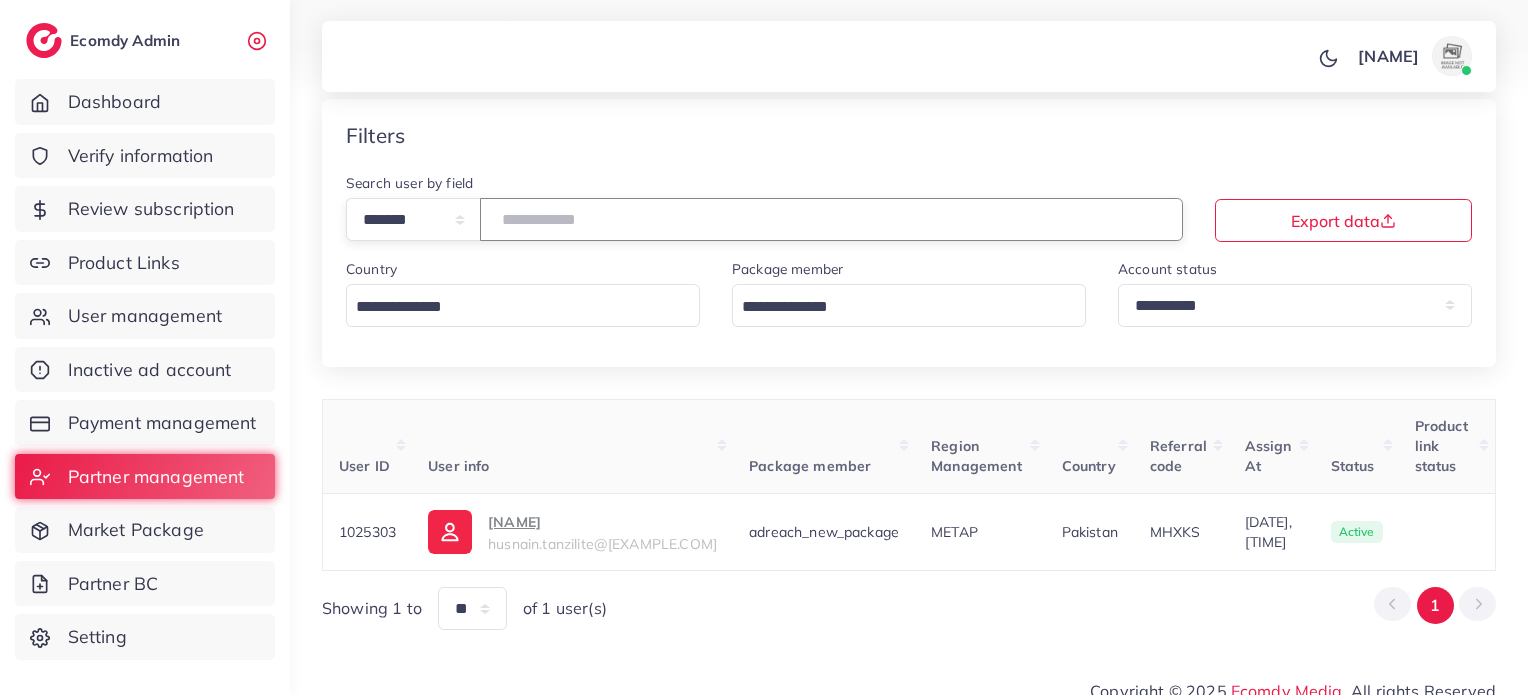 click on "*******" at bounding box center (831, 219) 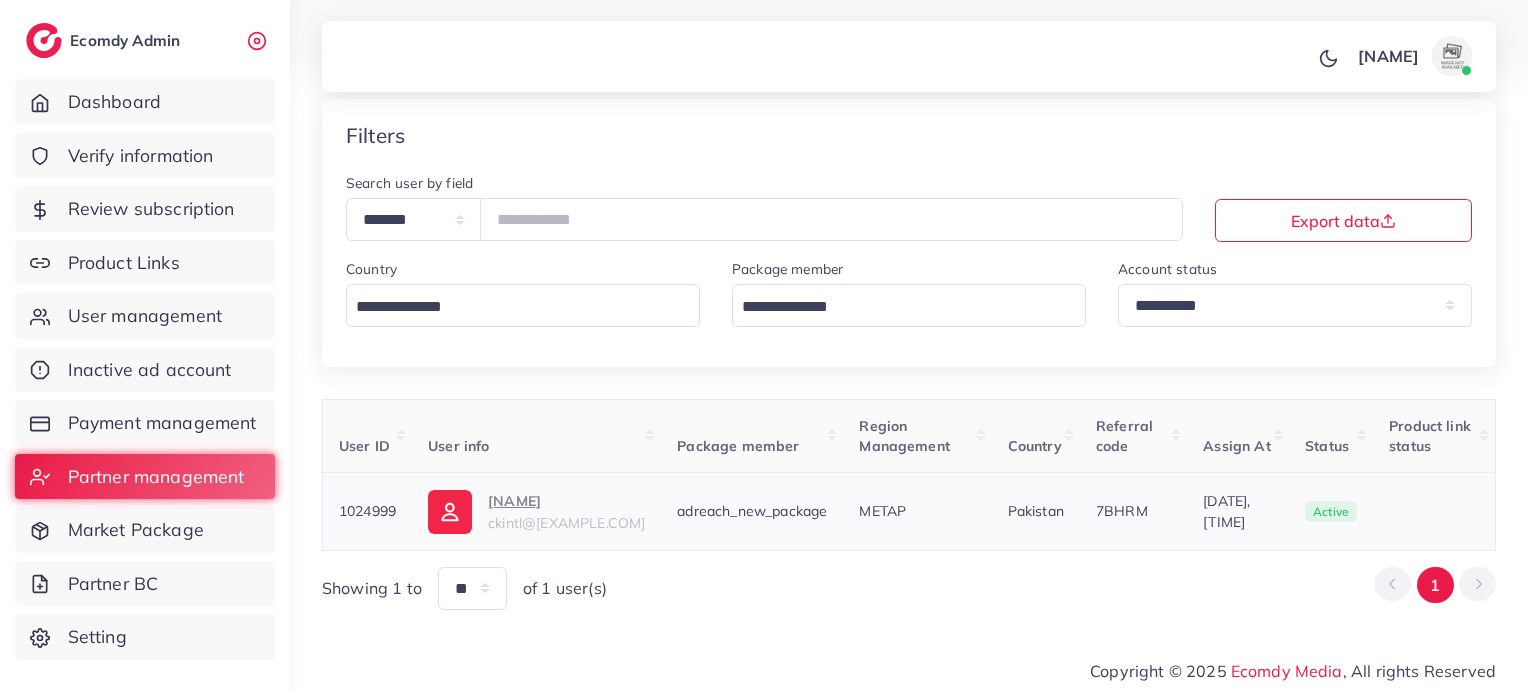 click on "ckintl@gmail.com" at bounding box center [566, 523] 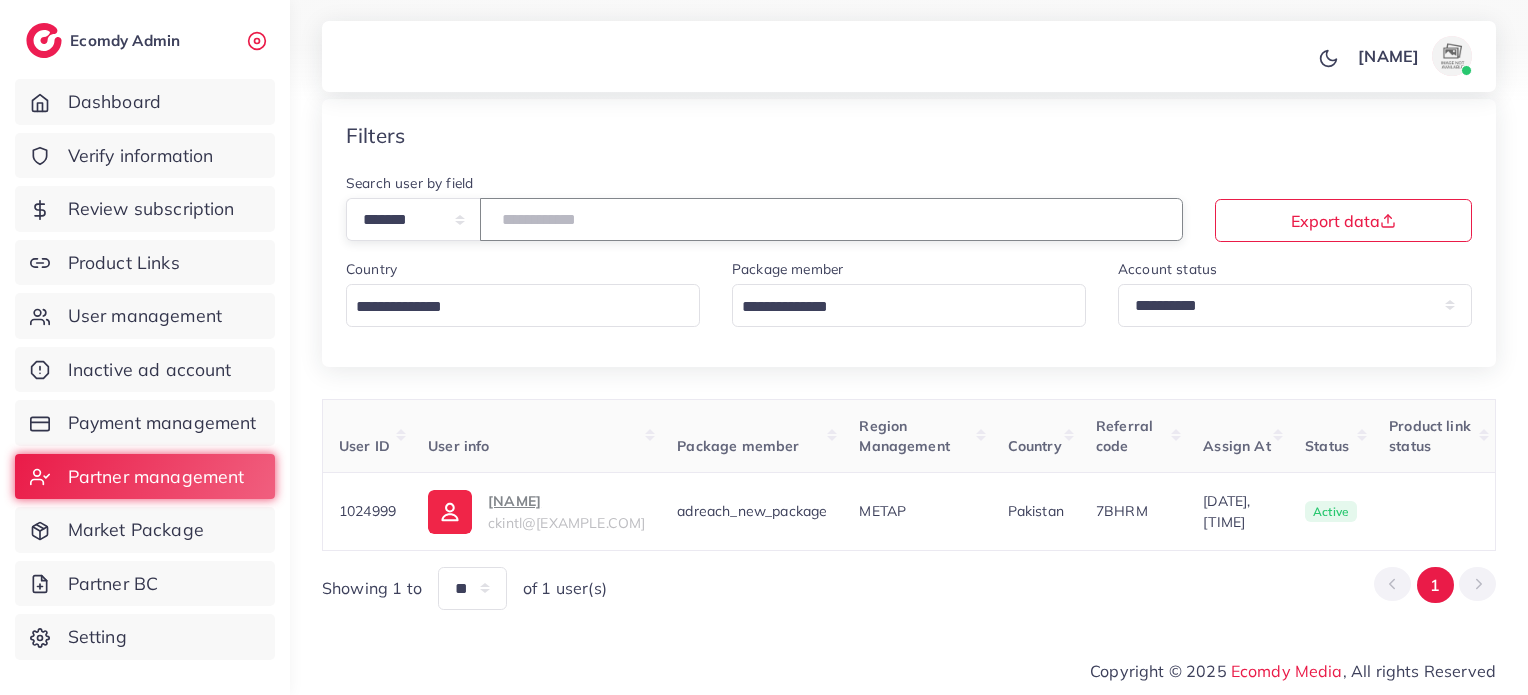 click on "*******" at bounding box center [831, 219] 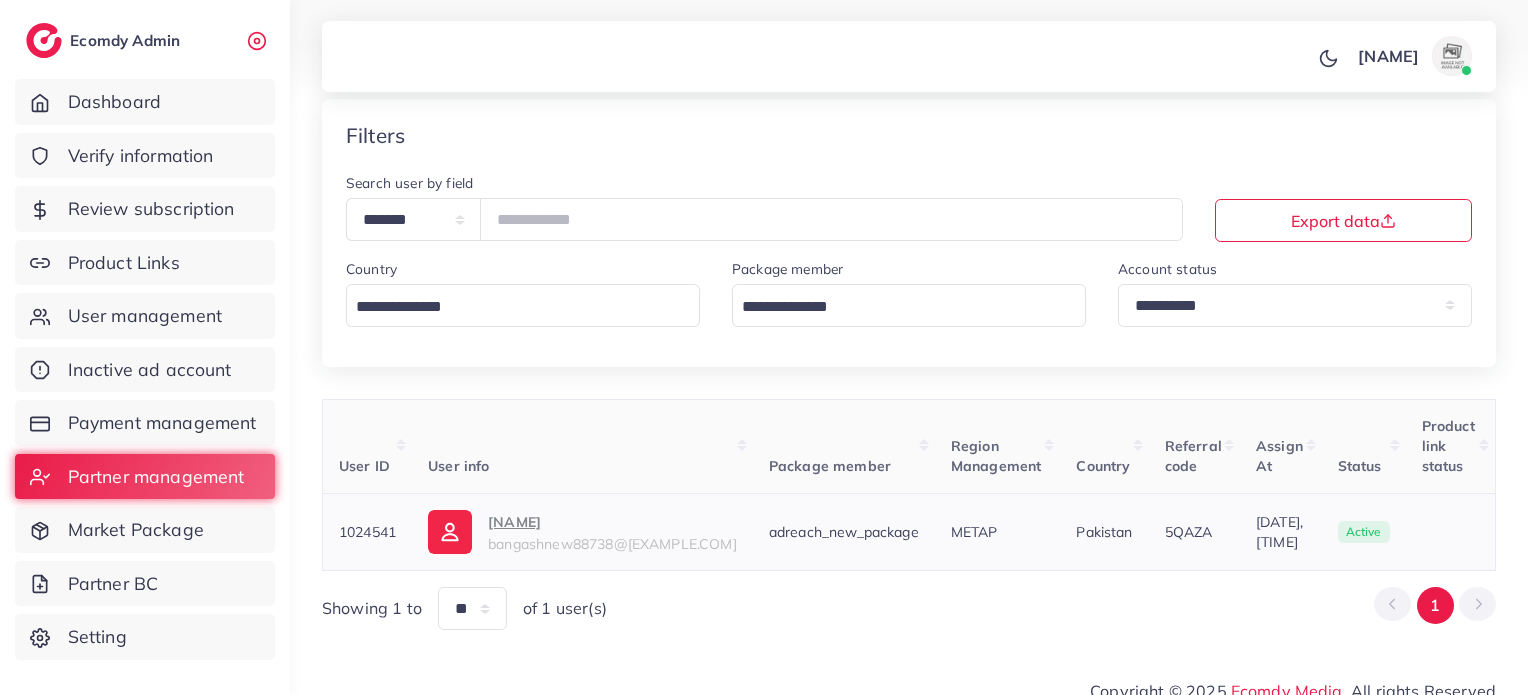 click on "Salman Bangash  bangashnew88738@gmail.com" at bounding box center [612, 532] 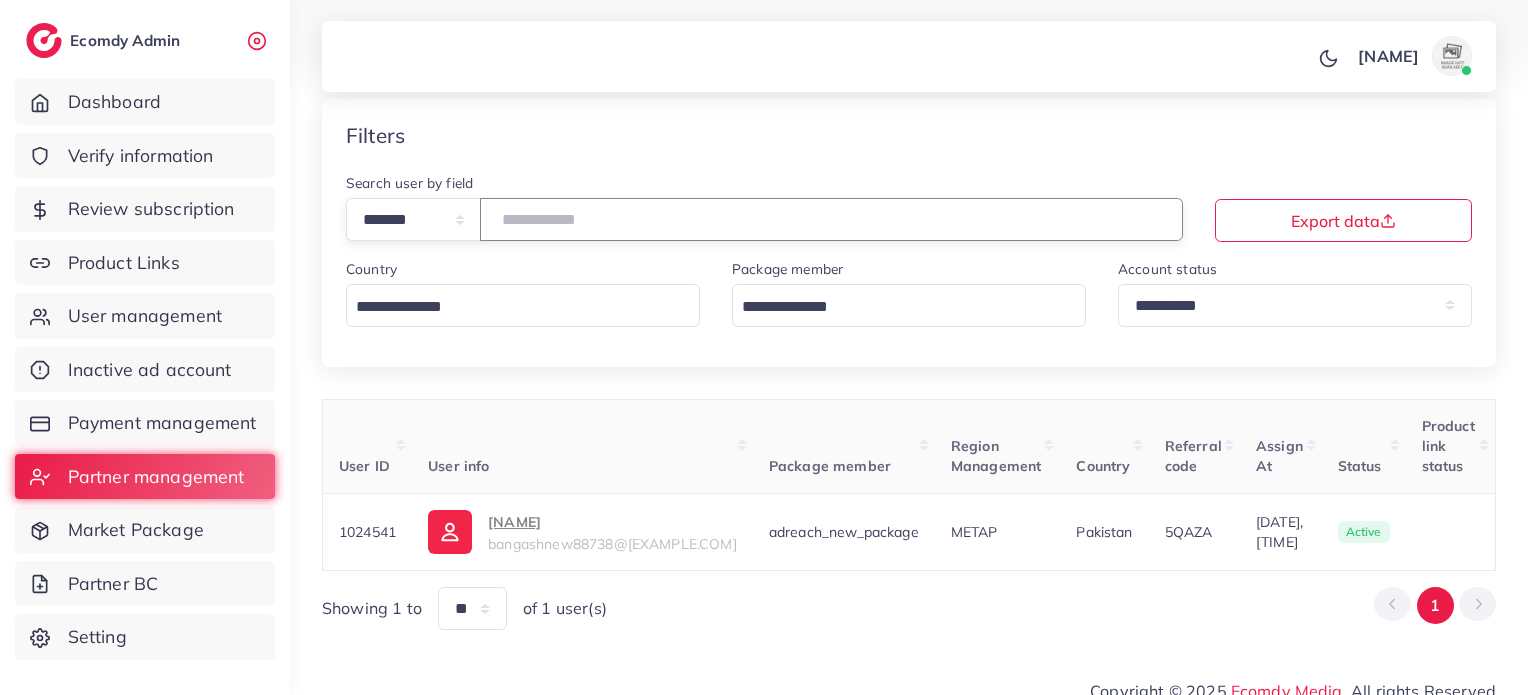 click on "*******" at bounding box center (831, 219) 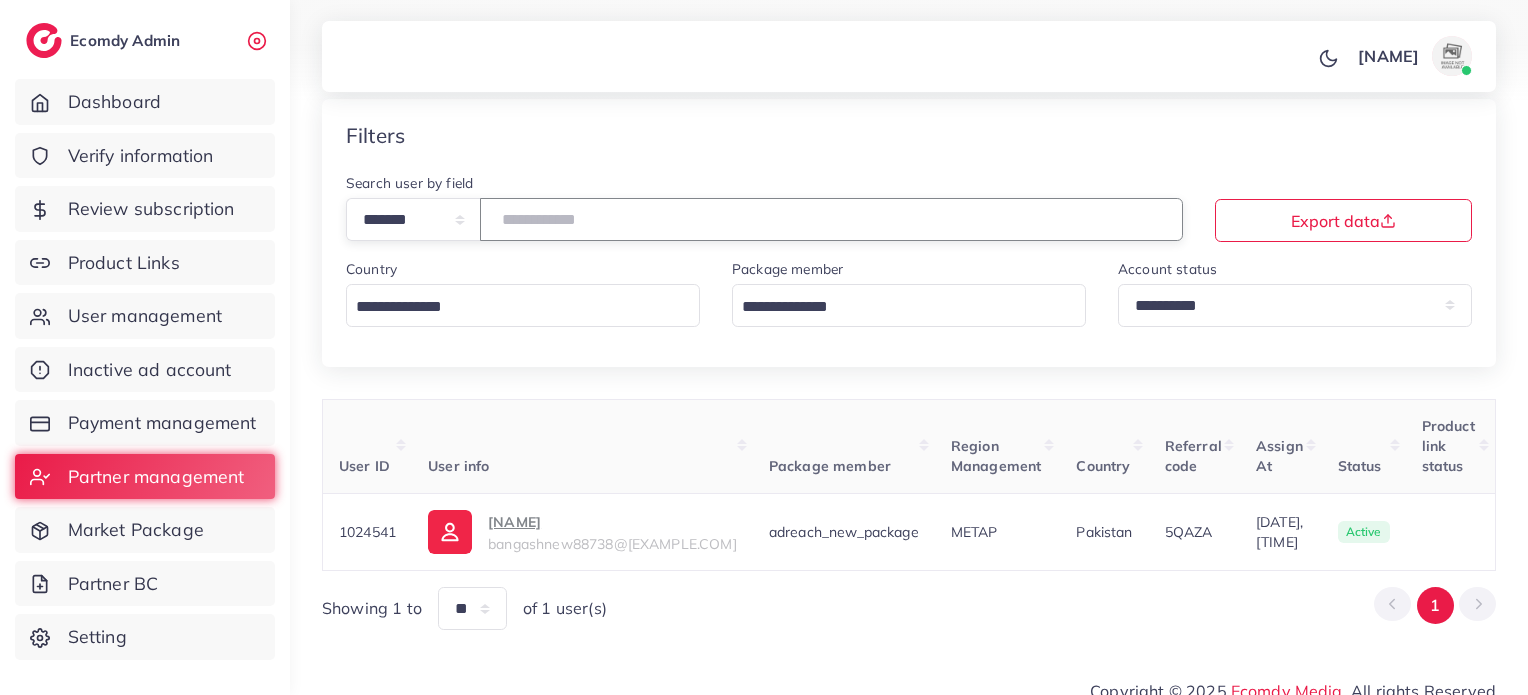 paste 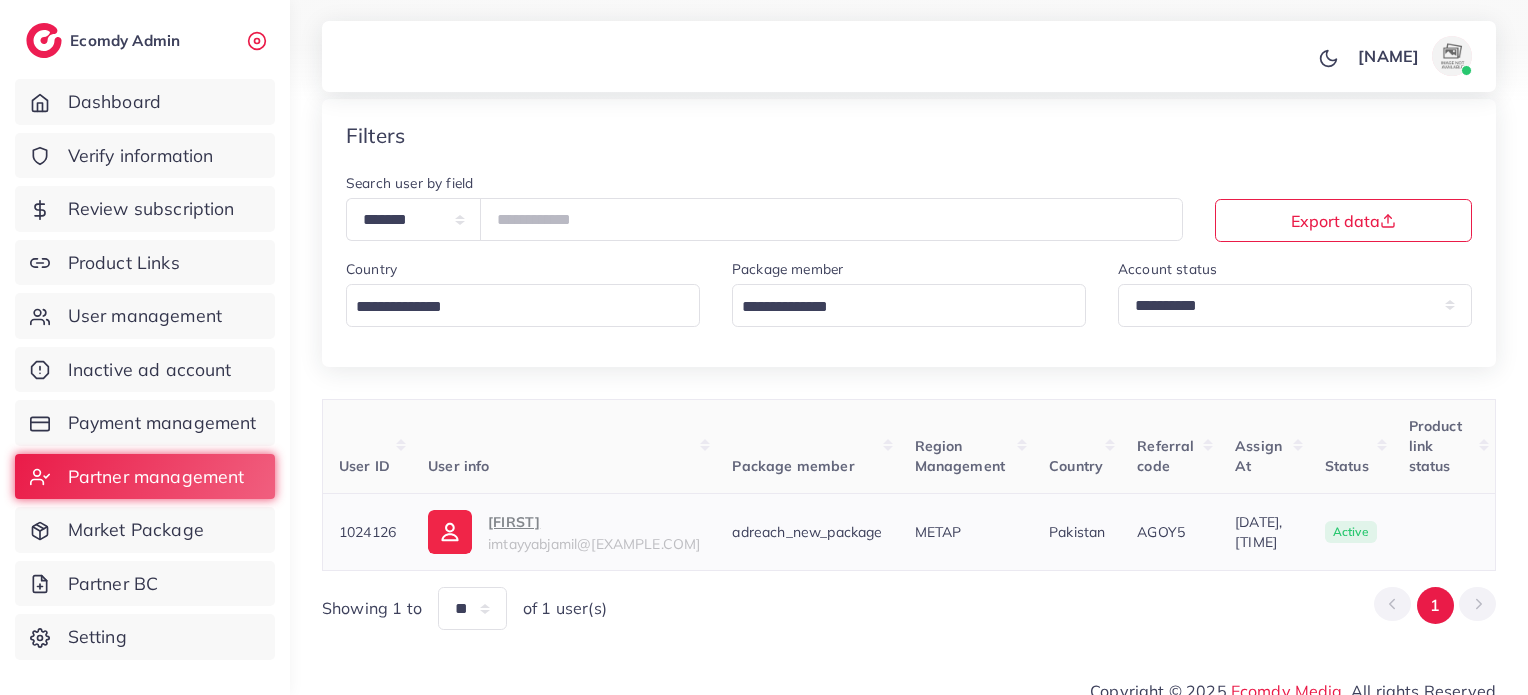 click on "TayyabJamil  imtayyabjamil@gmail.com" at bounding box center [564, 531] 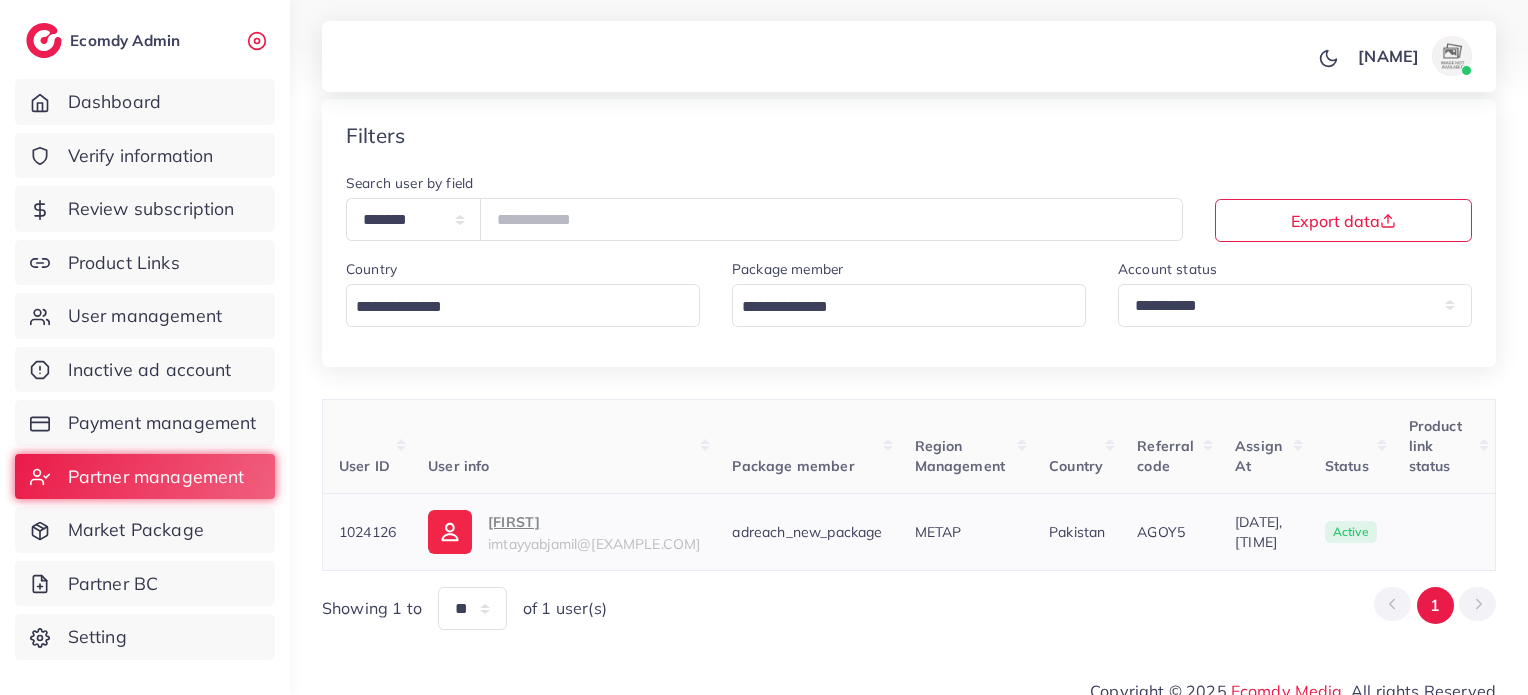 click on "TayyabJamil" at bounding box center [594, 522] 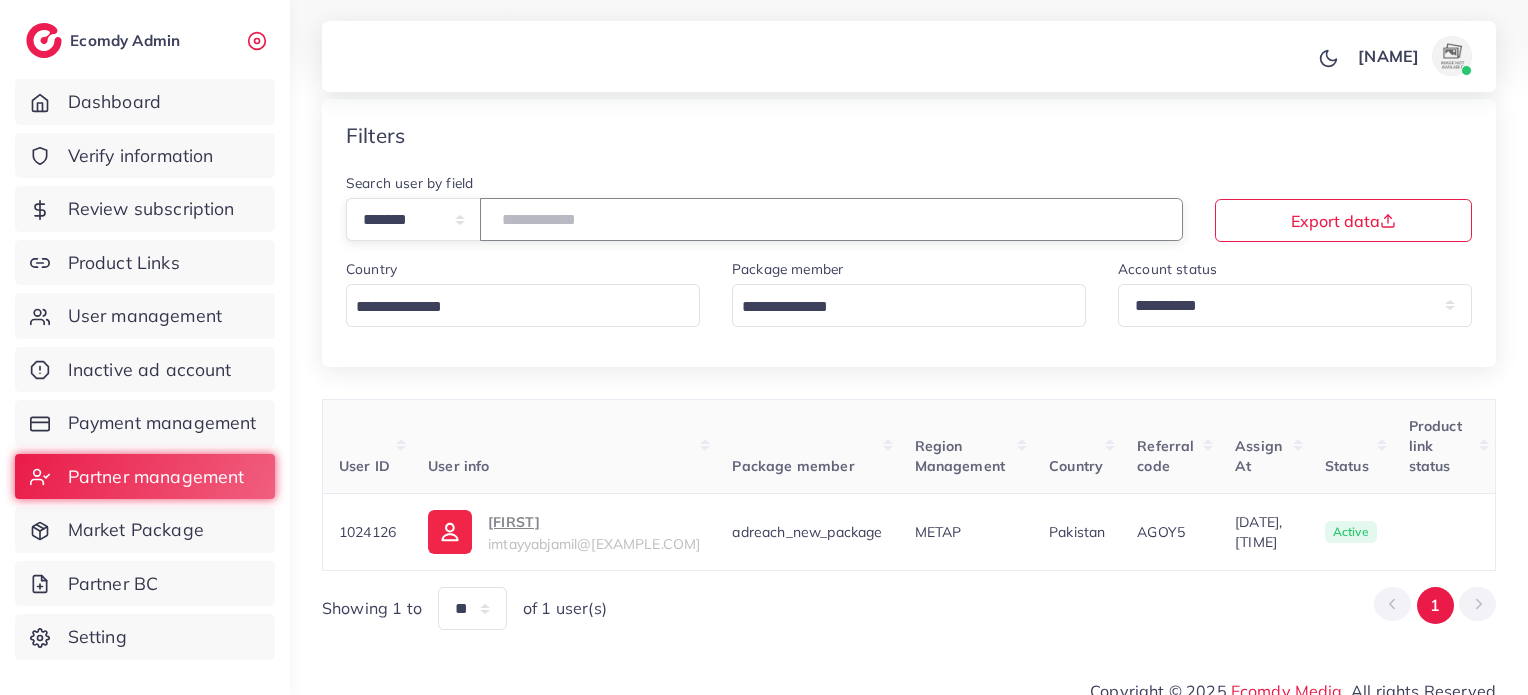 click on "*******" at bounding box center [831, 219] 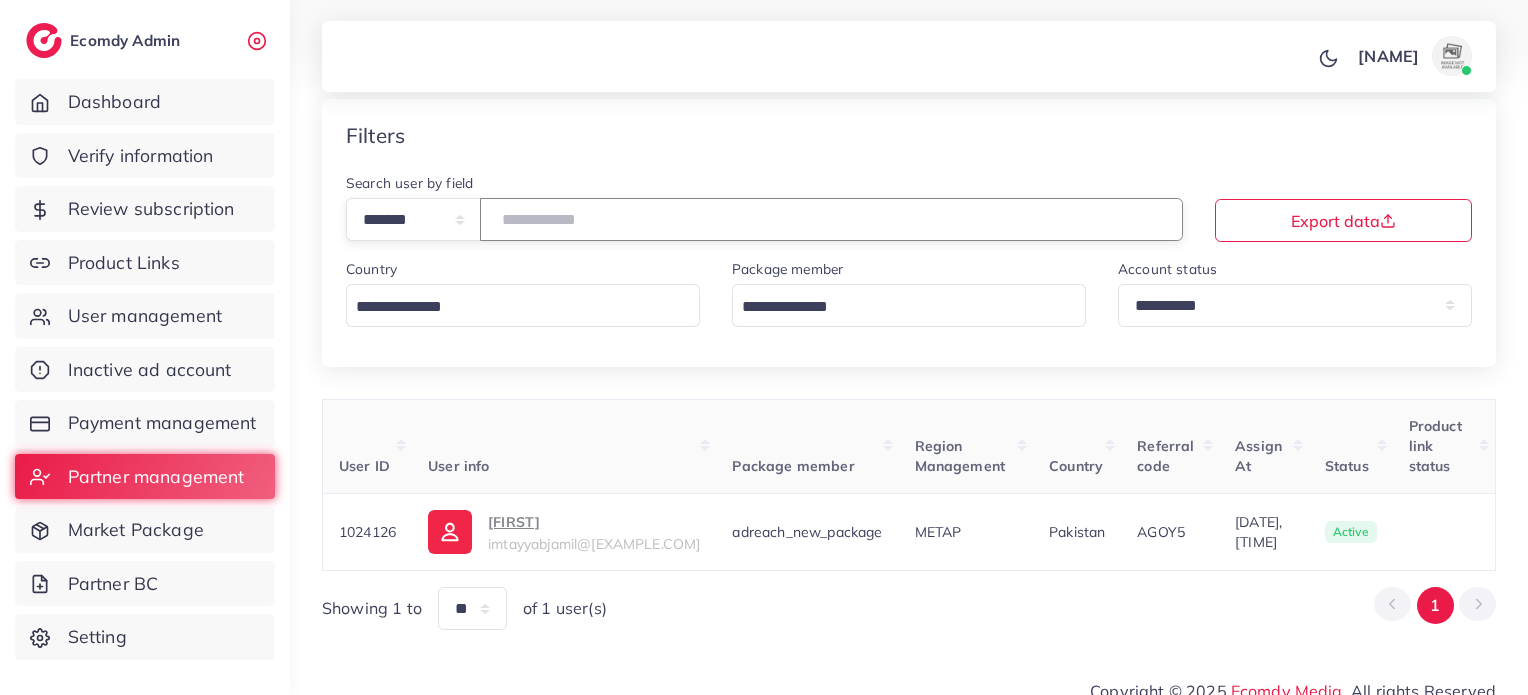 paste 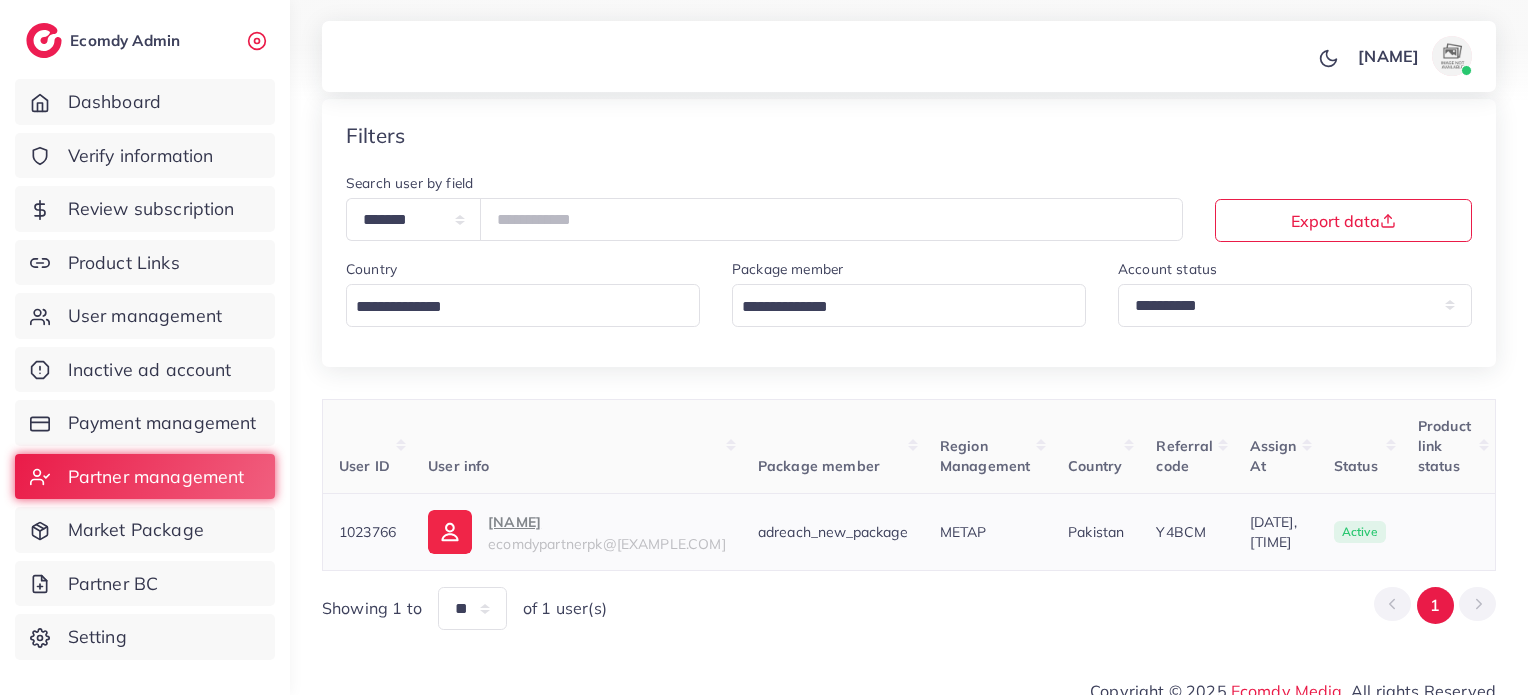 click on "ecomdypartnerpk@gmail.com" at bounding box center (607, 544) 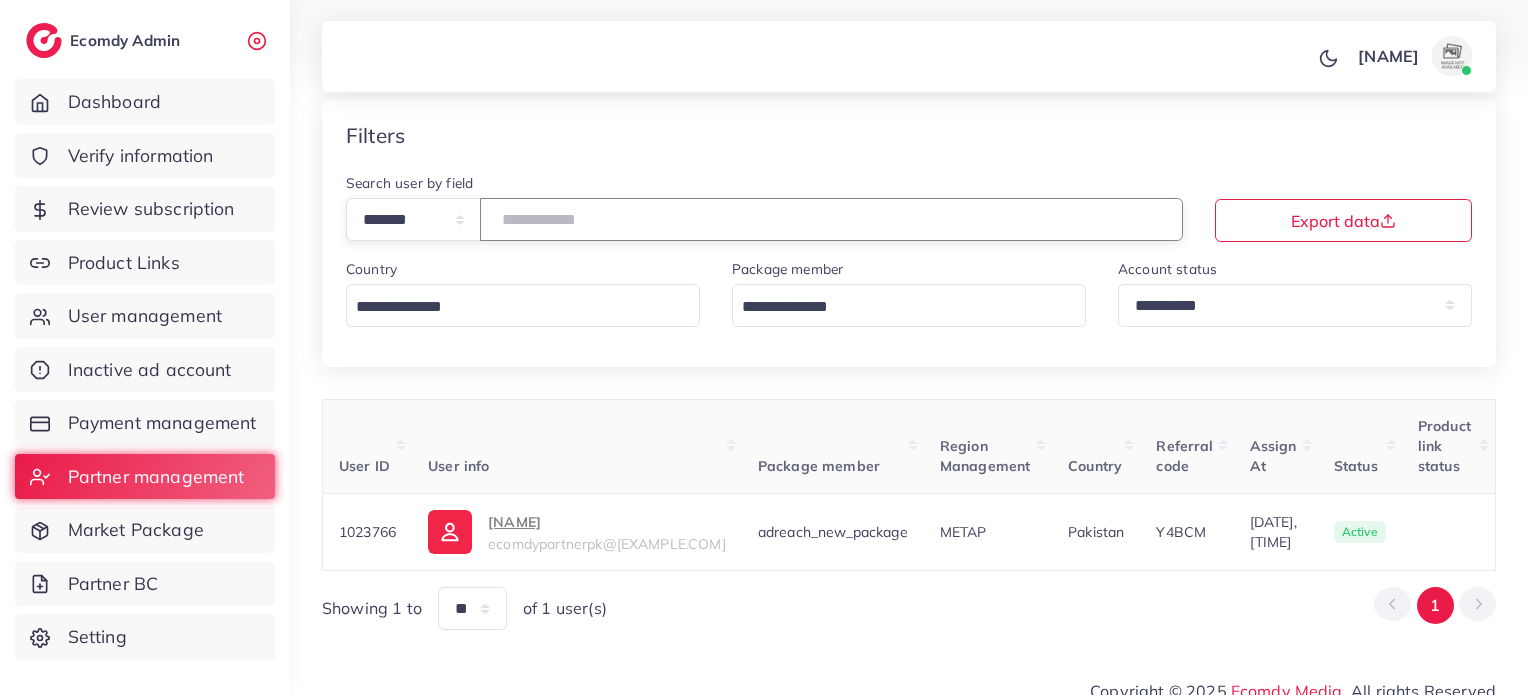 click on "*******" at bounding box center [831, 219] 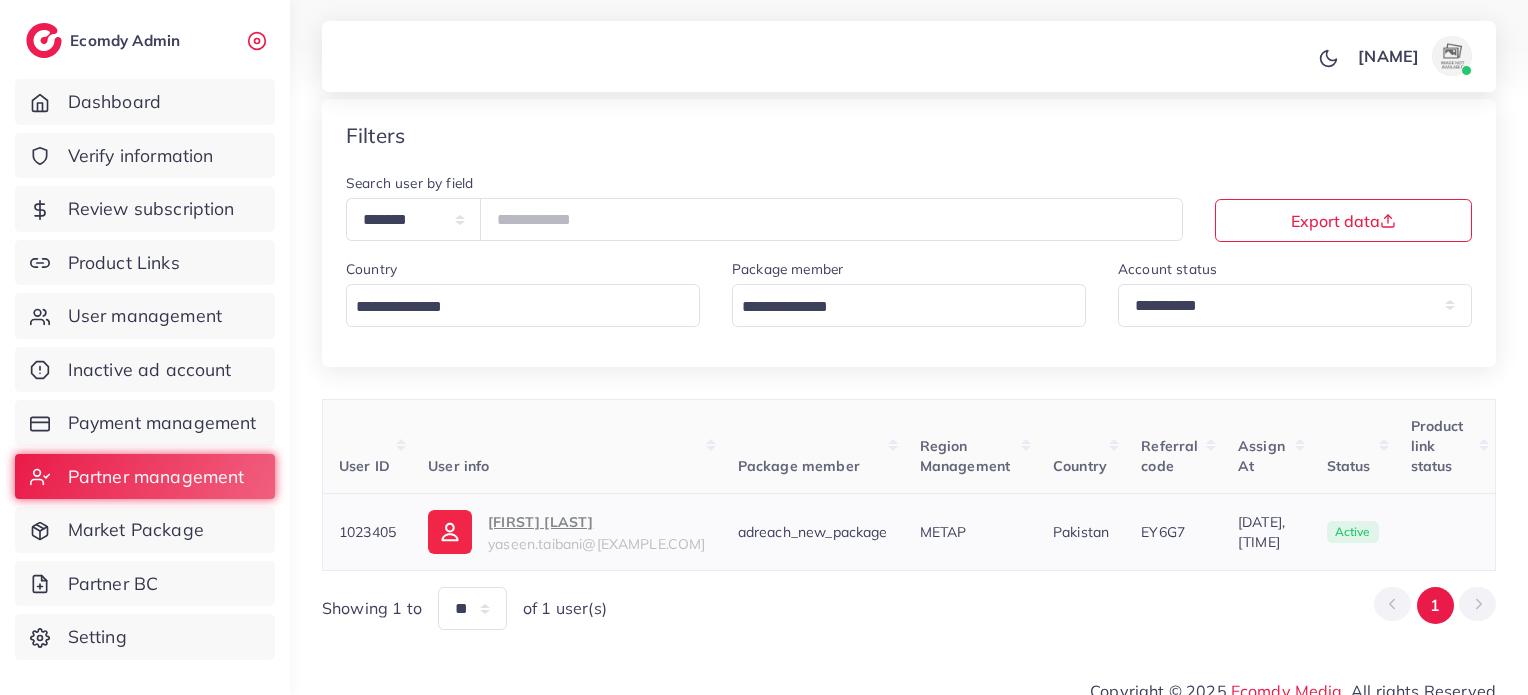 click on "yaseen.taibani@live.com" at bounding box center (596, 544) 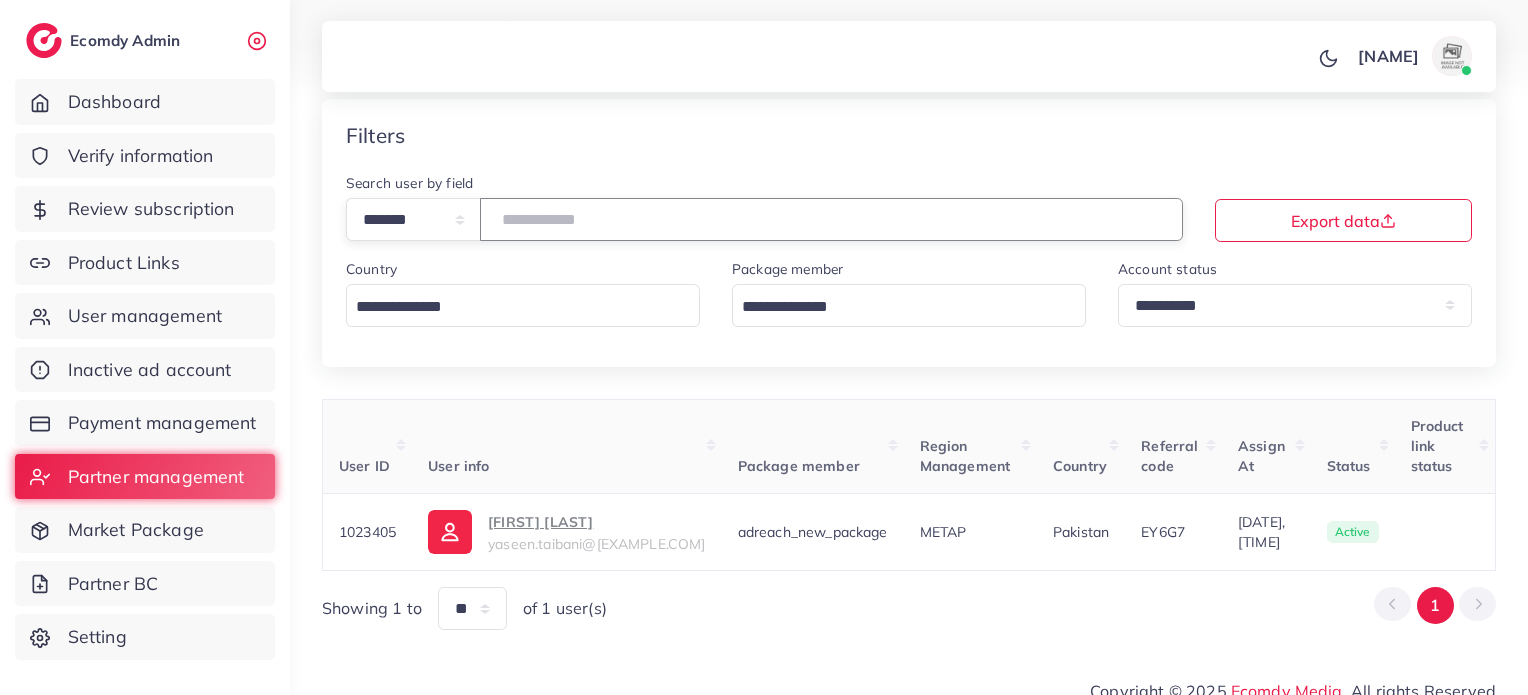 click on "*******" at bounding box center (831, 219) 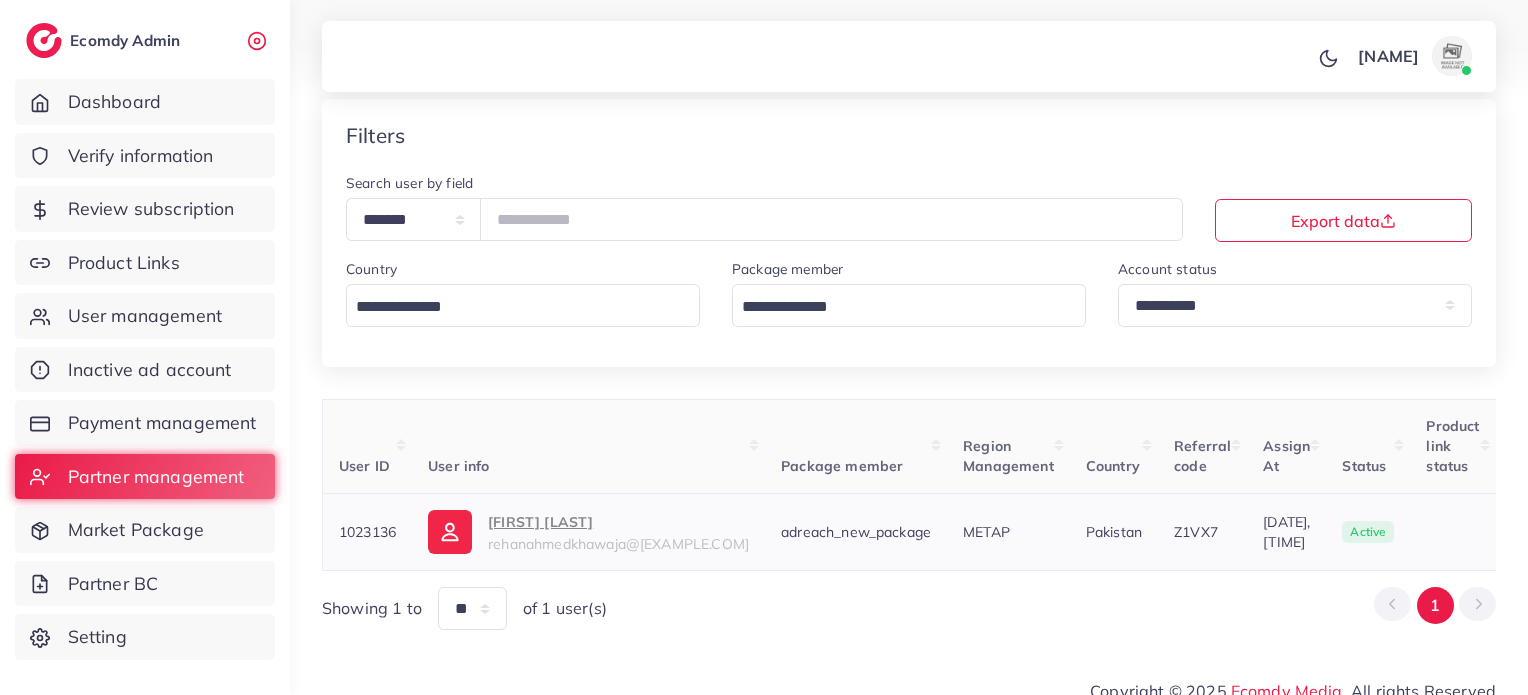 click on "Khawaja Rehan Ahmed  rehanahmedkhawaja@gmail.com" at bounding box center [588, 531] 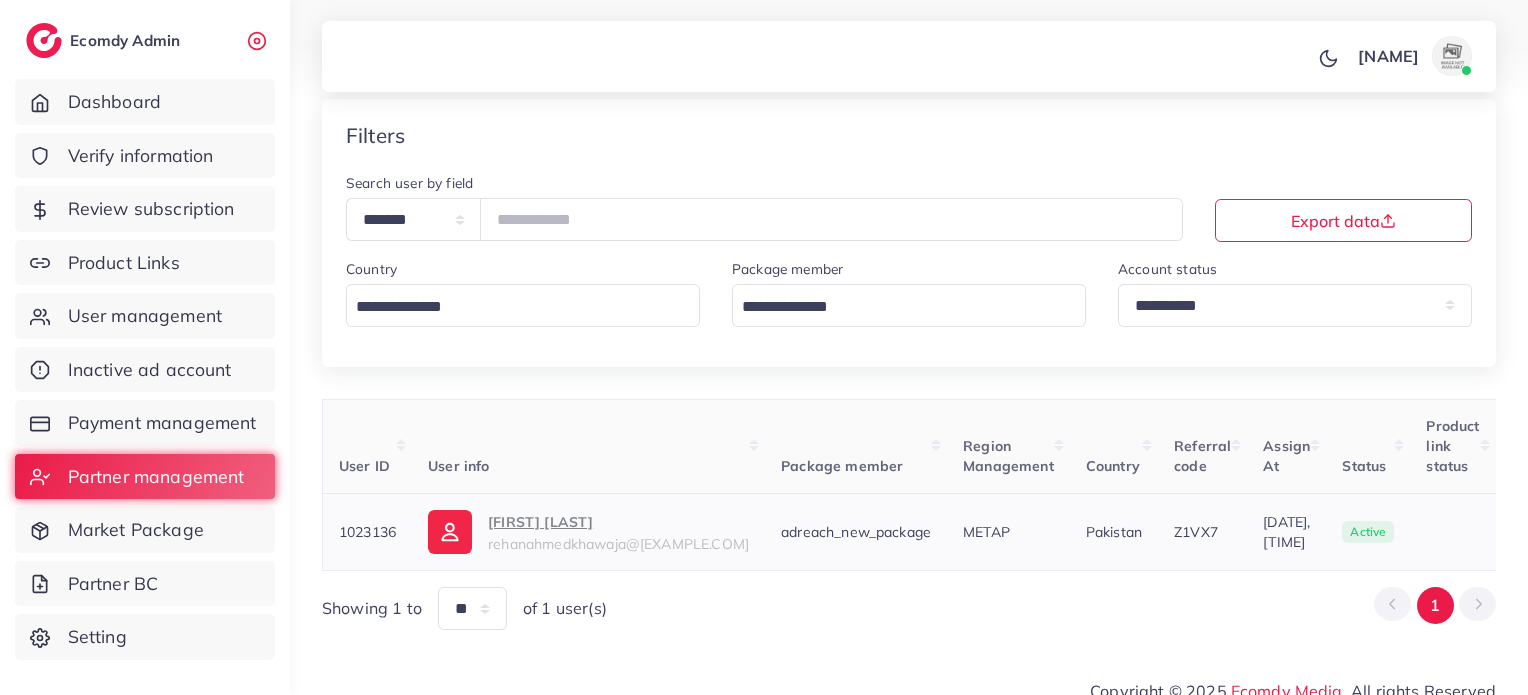 click on "rehanahmedkhawaja@gmail.com" at bounding box center [618, 544] 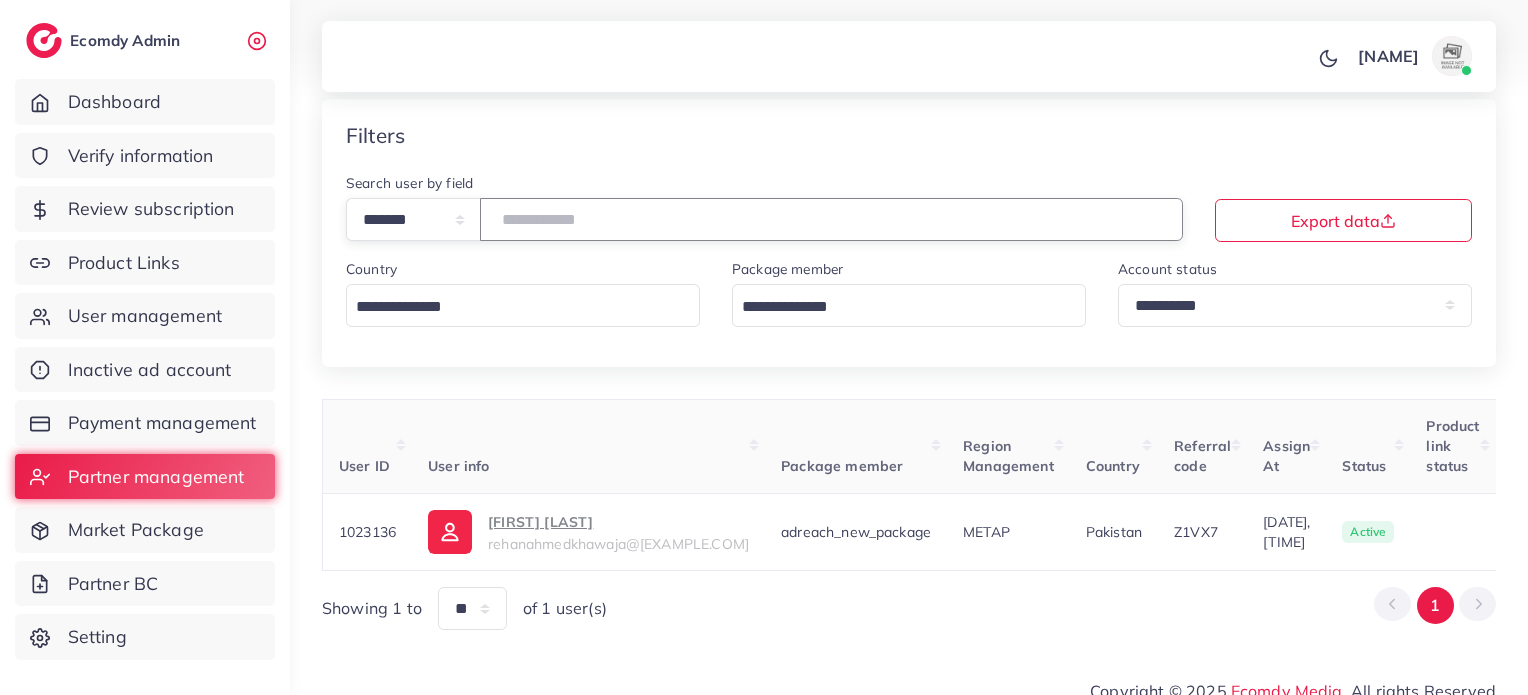 click on "*******" at bounding box center [831, 219] 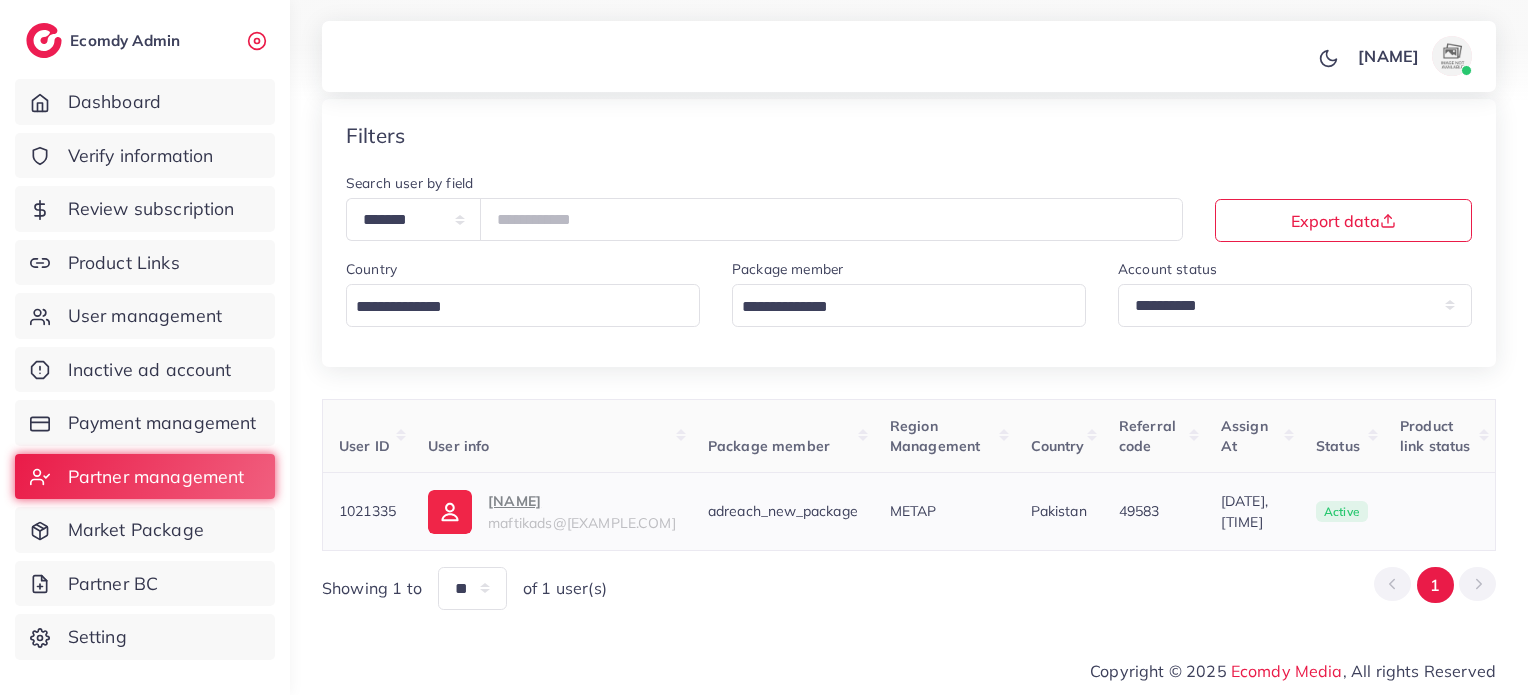 click on "maftikads@gmail.com" at bounding box center [582, 523] 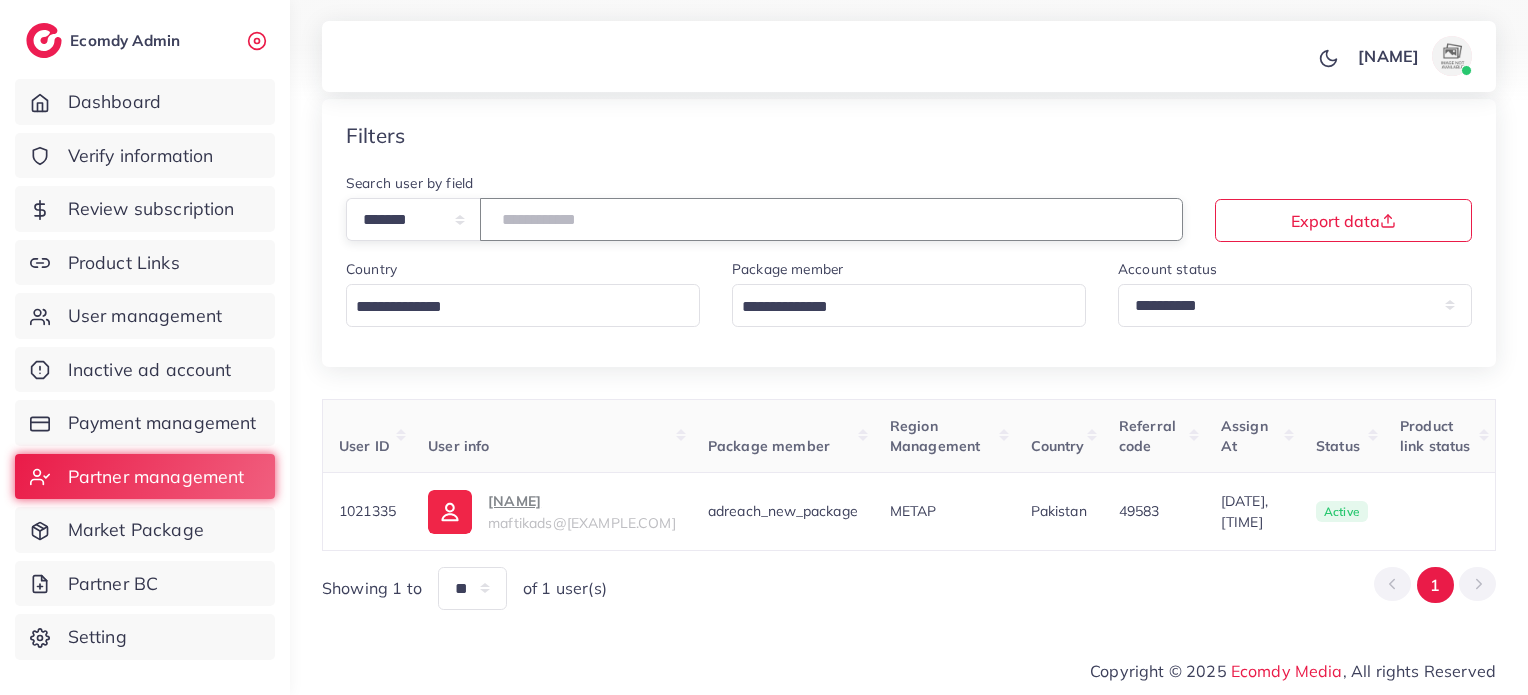 click on "*******" at bounding box center (831, 219) 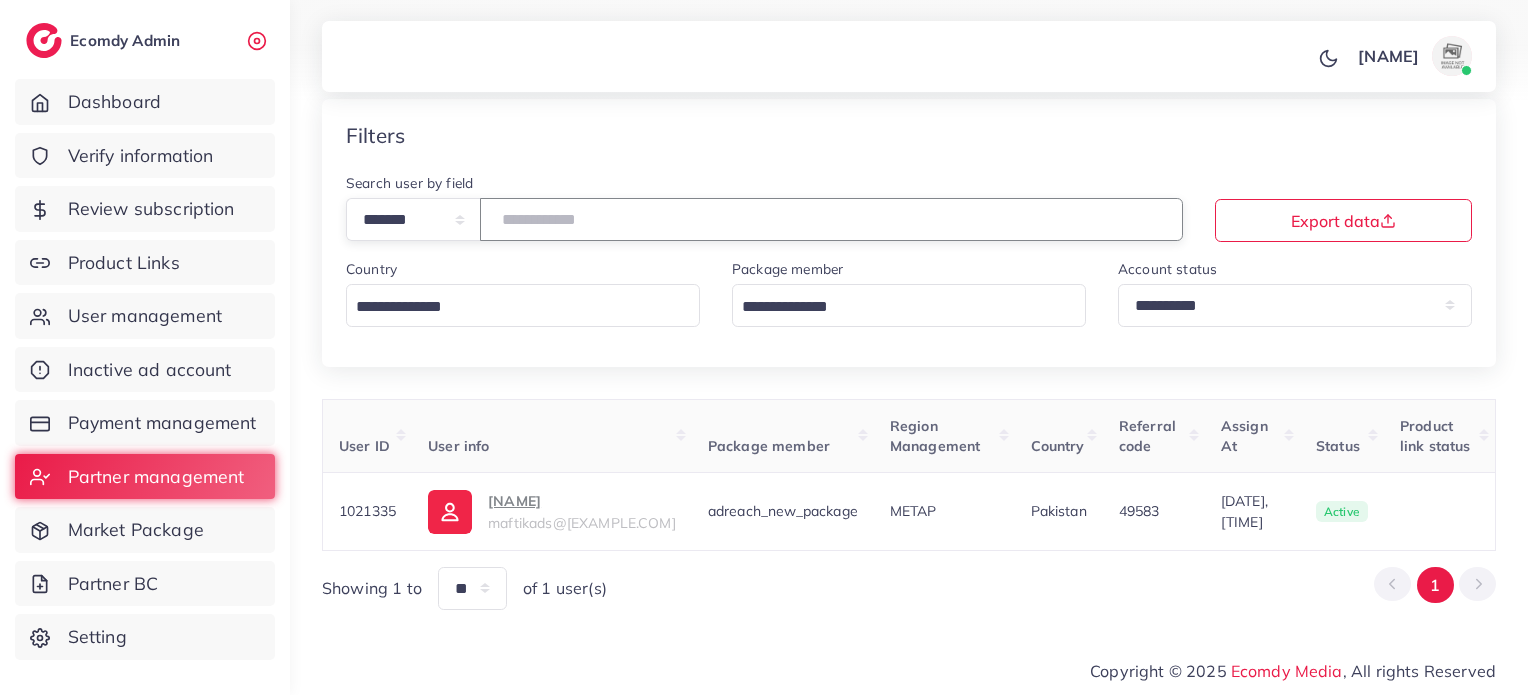 type on "*" 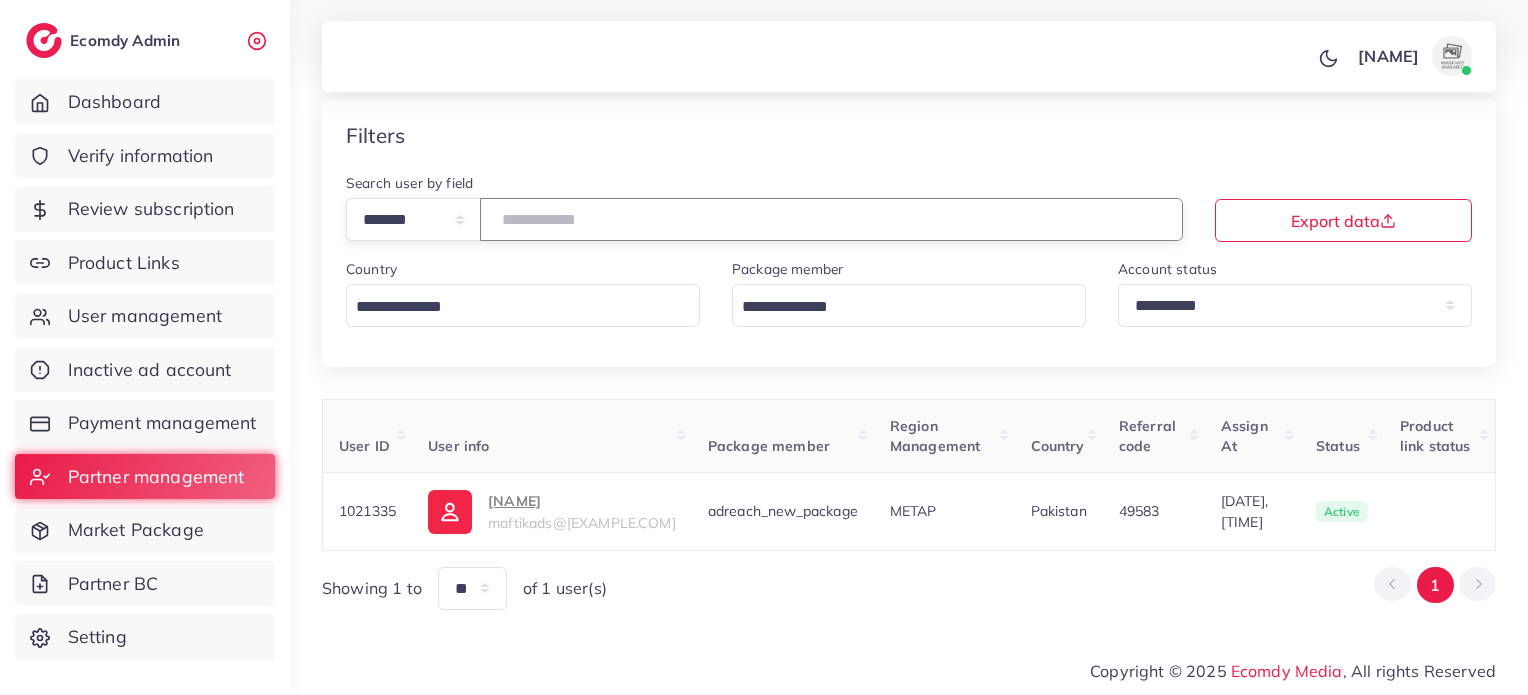 paste on "*******" 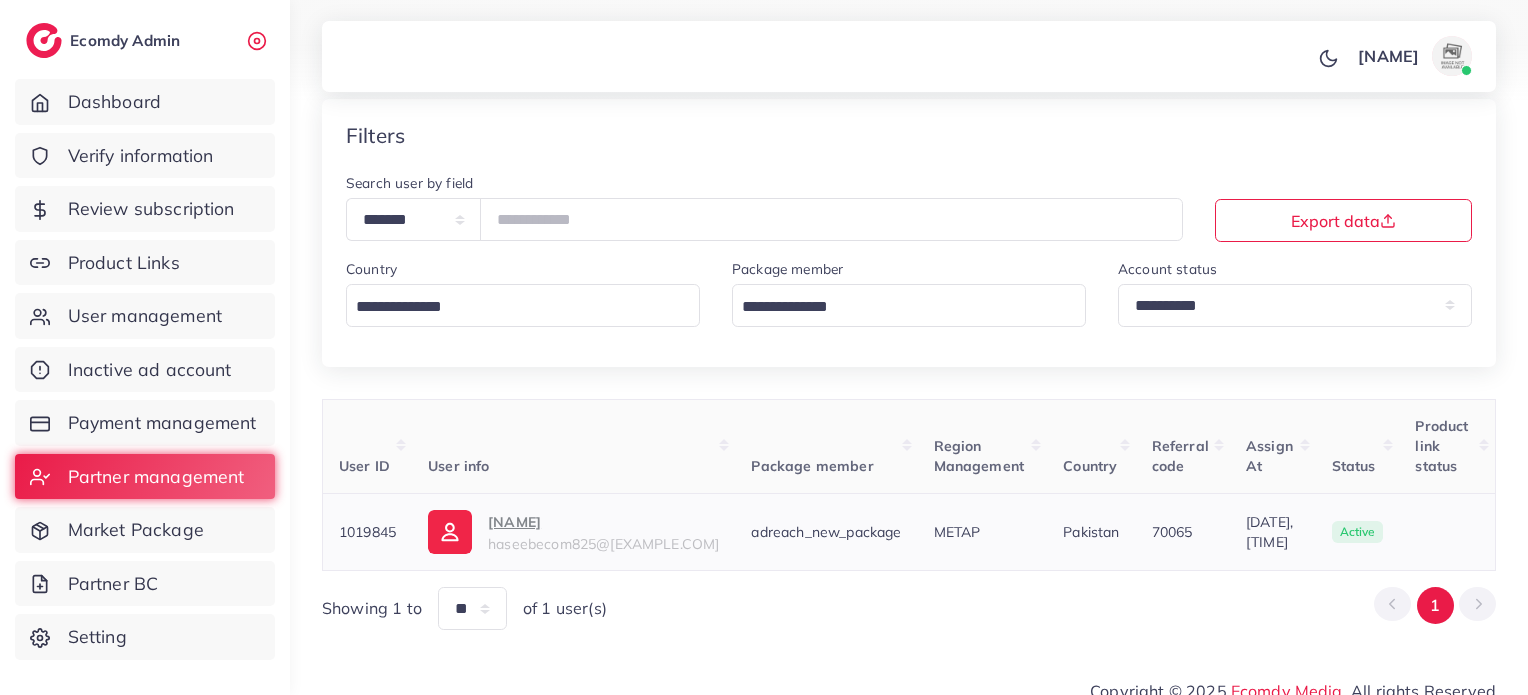 click on "haseebecom825@gmail.com" at bounding box center (603, 544) 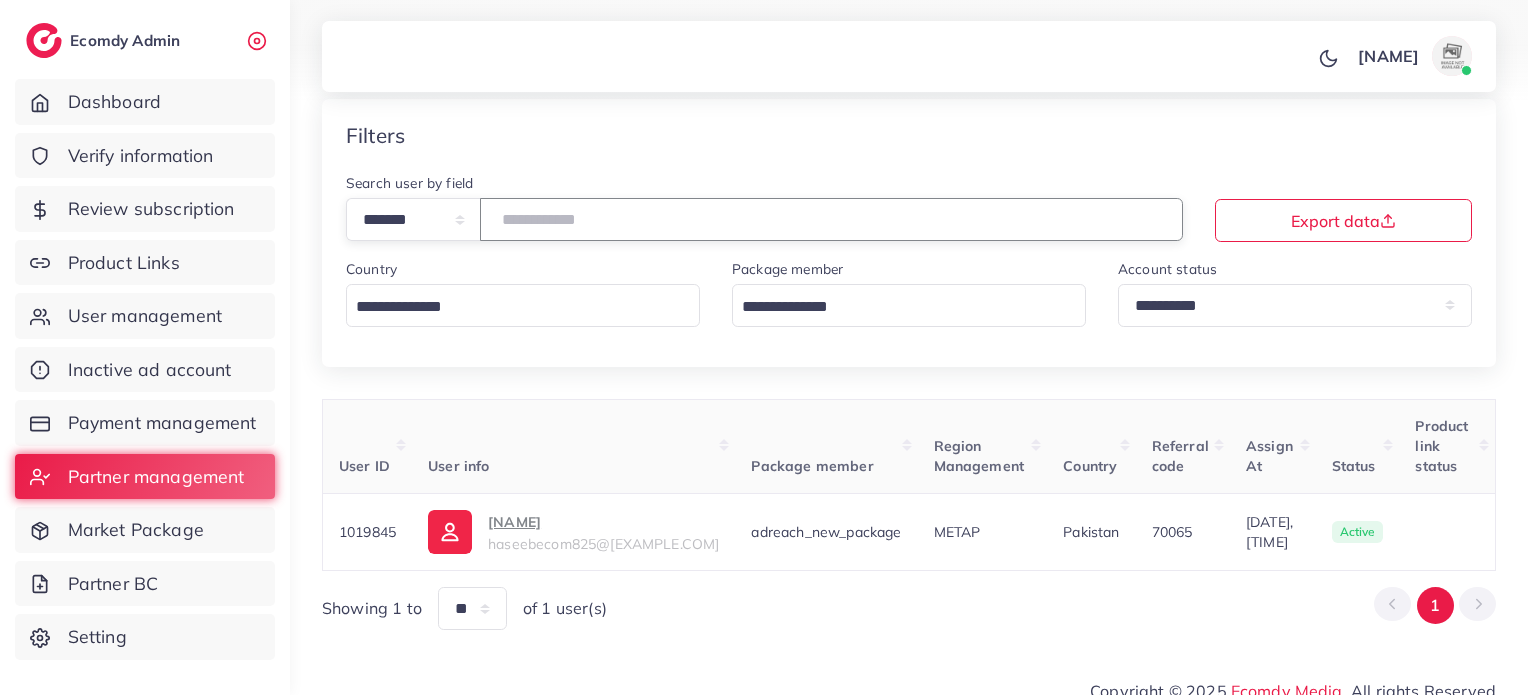 click on "*******" at bounding box center (831, 219) 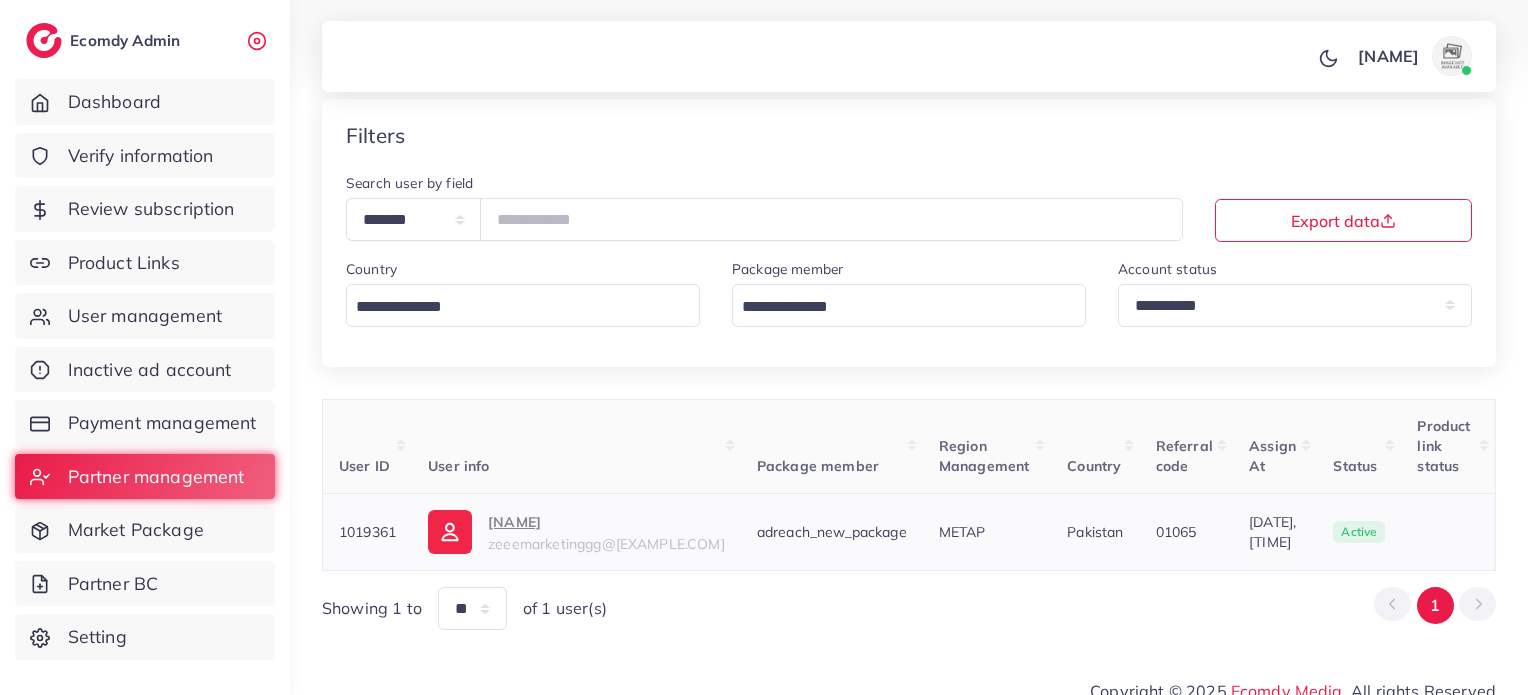 click on "Zain Mehmood  zeeemarketinggg@gmail.com" at bounding box center (576, 531) 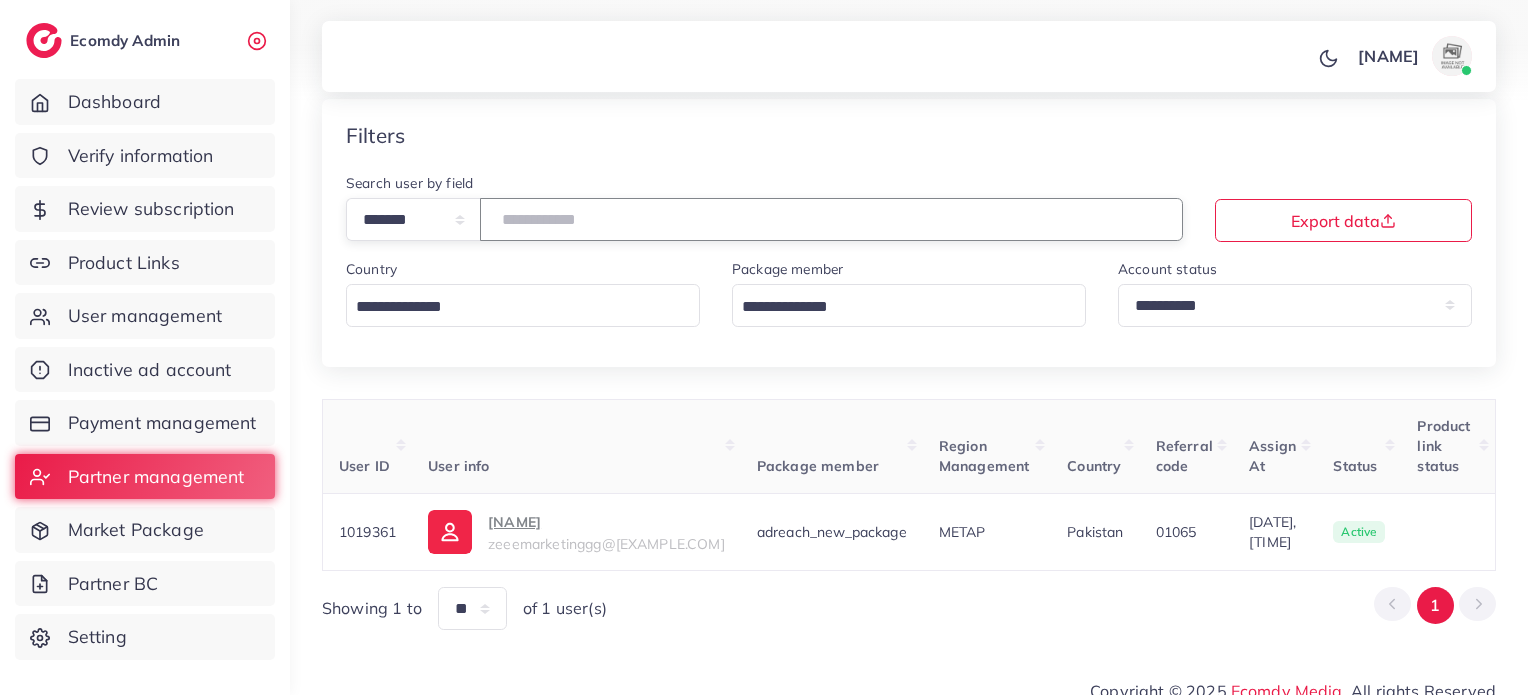 click on "*******" at bounding box center (831, 219) 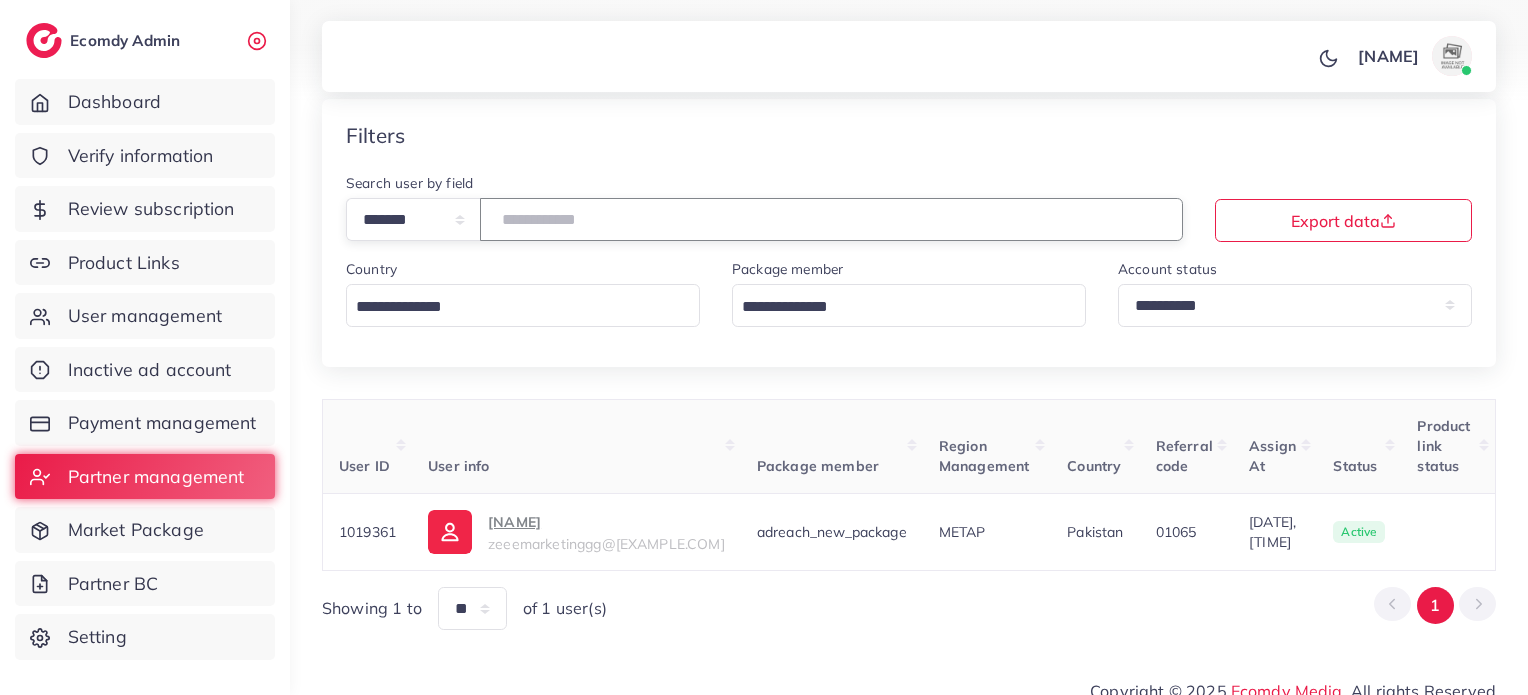 paste 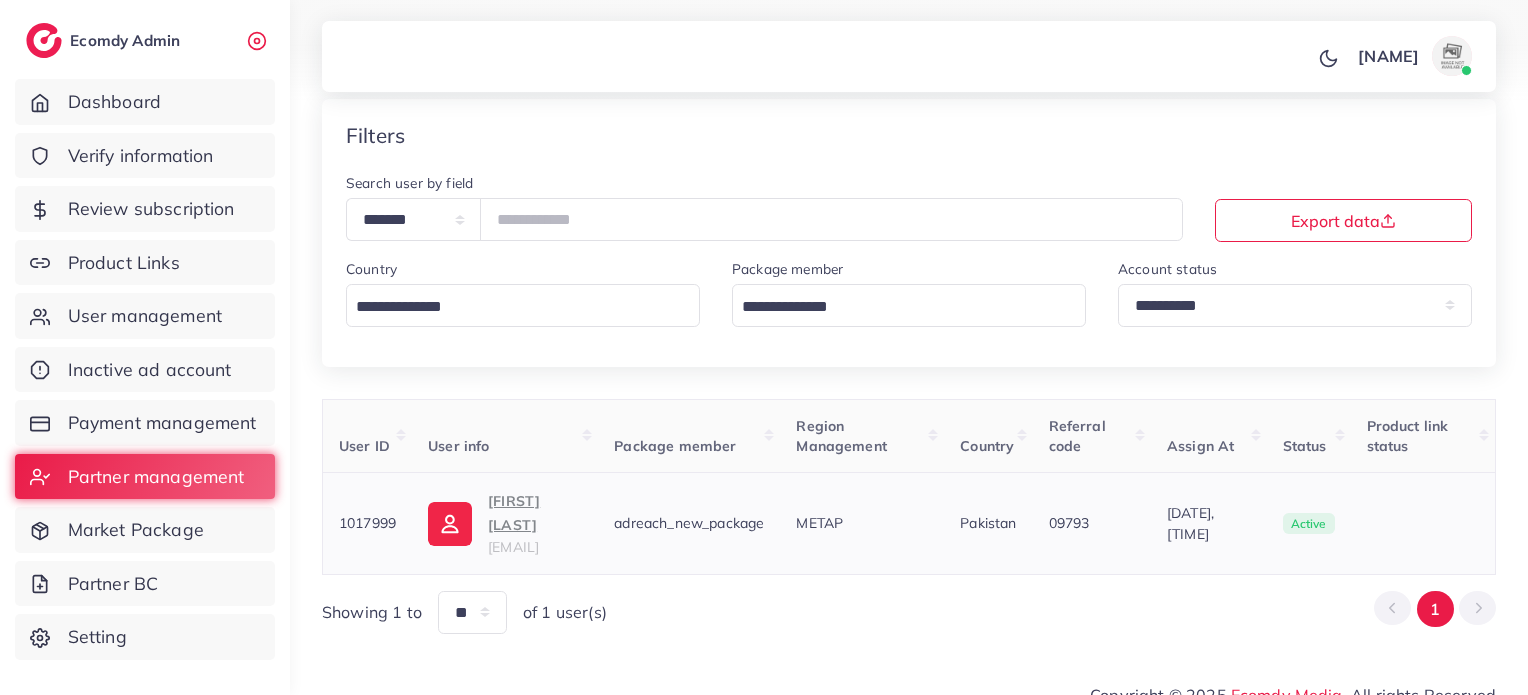 click on "Abdul Qduoos" at bounding box center [535, 513] 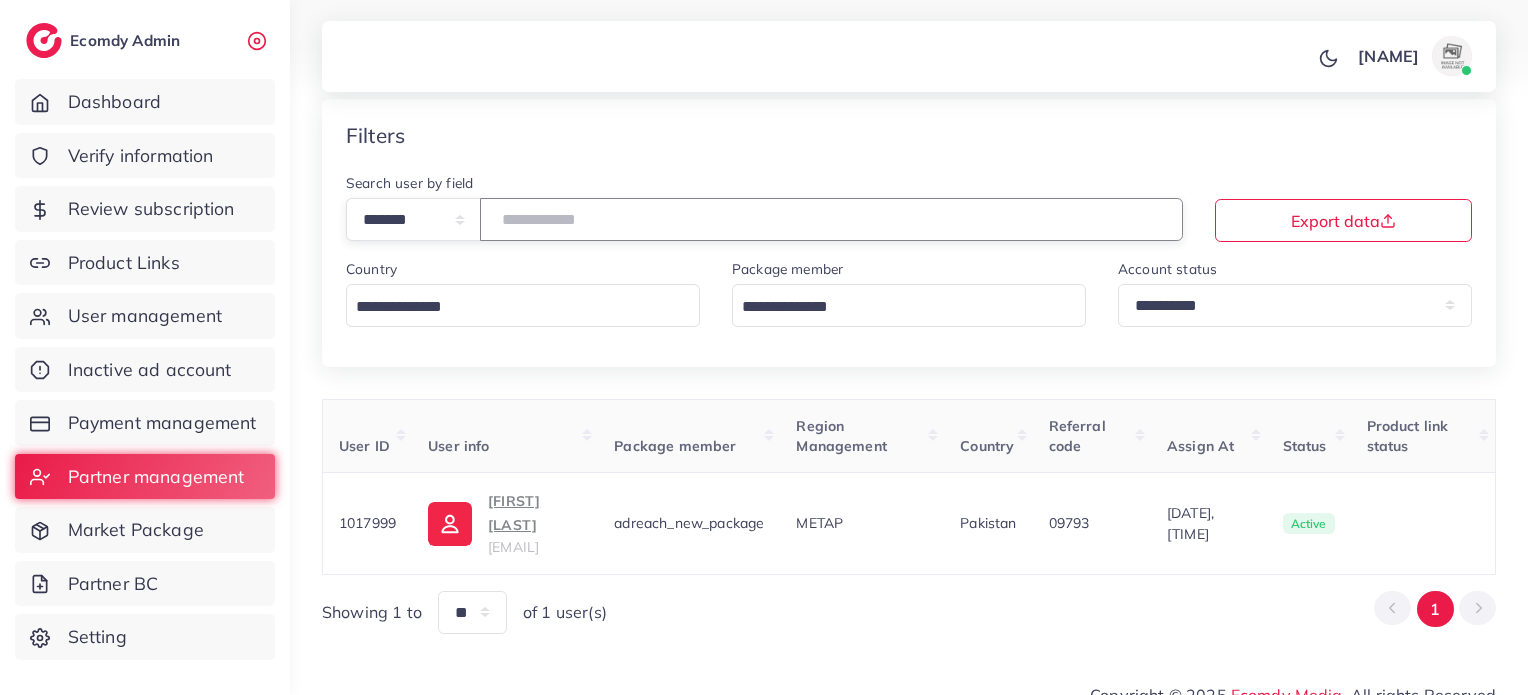 click on "*******" at bounding box center (831, 219) 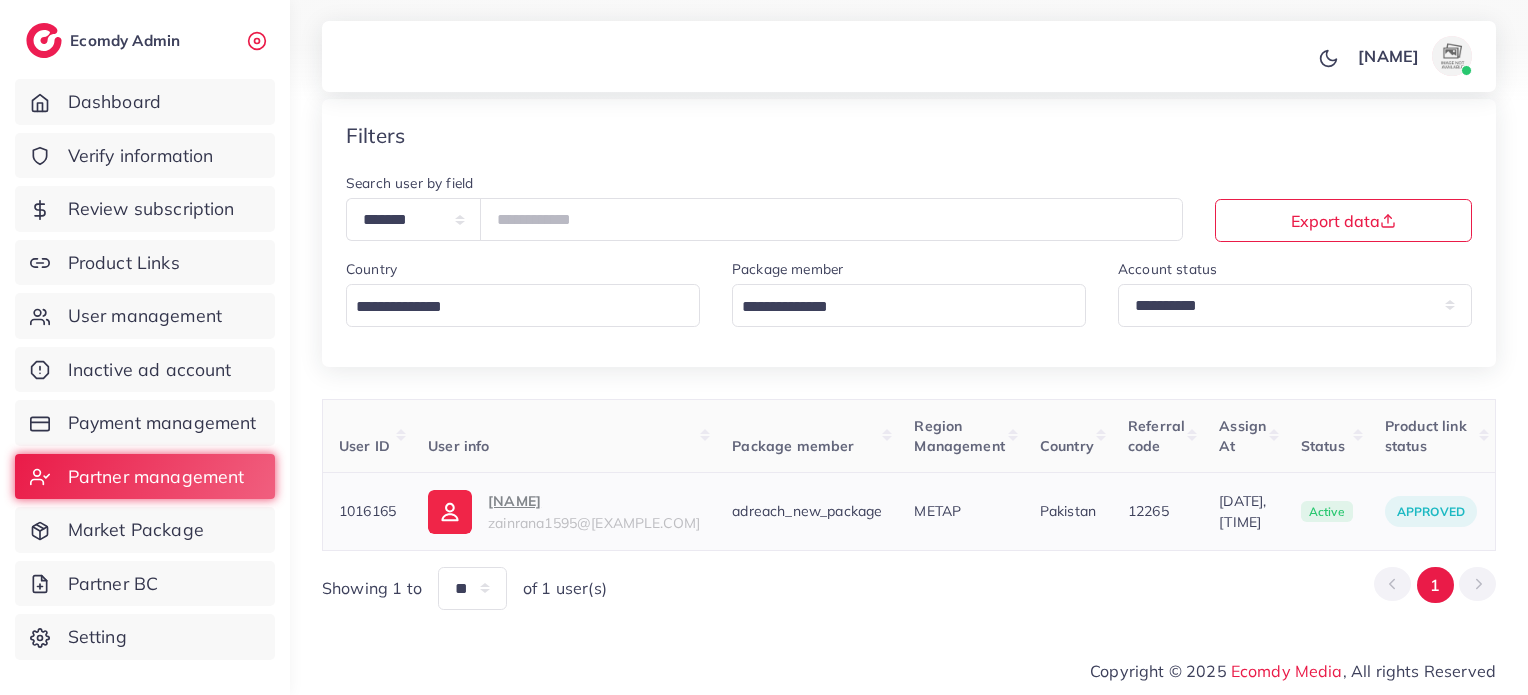 click on "zainrana1595@gmail.com" at bounding box center [594, 523] 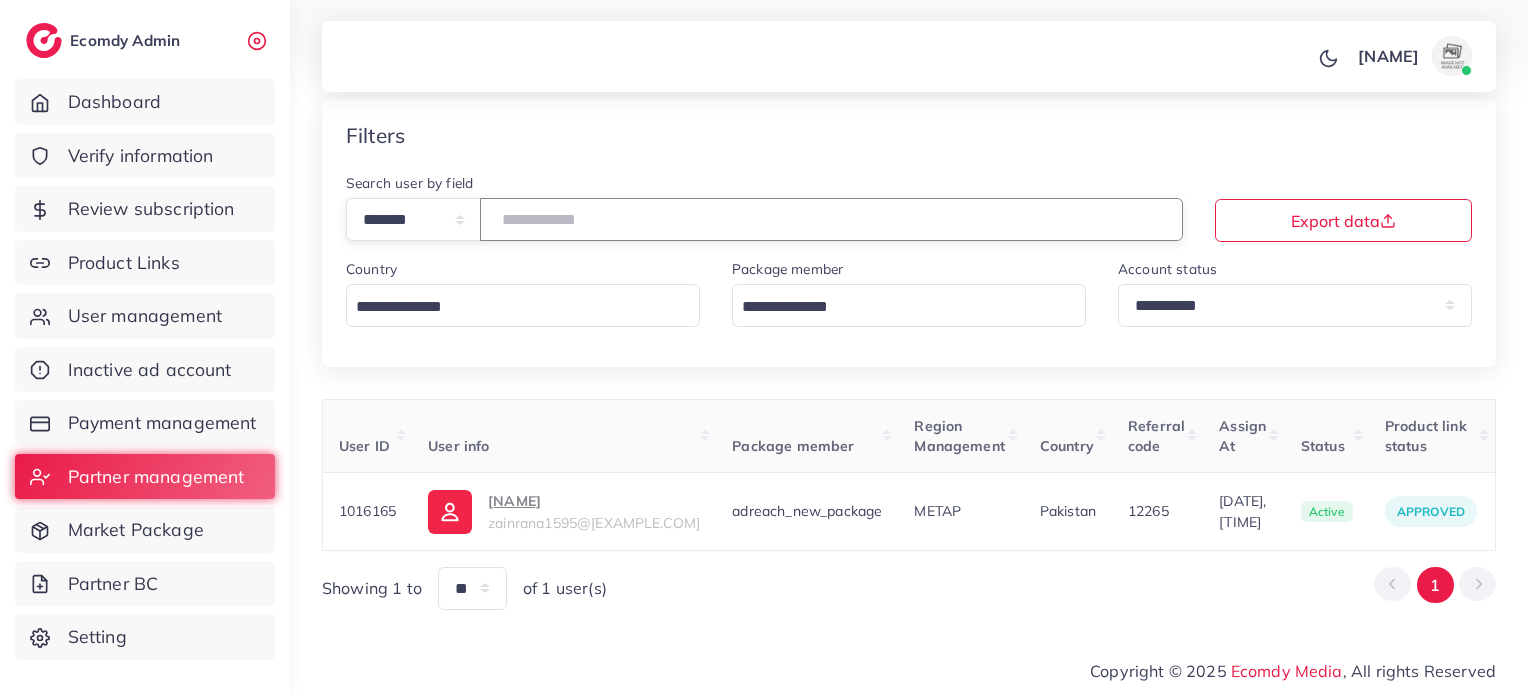 click on "*******" at bounding box center [831, 219] 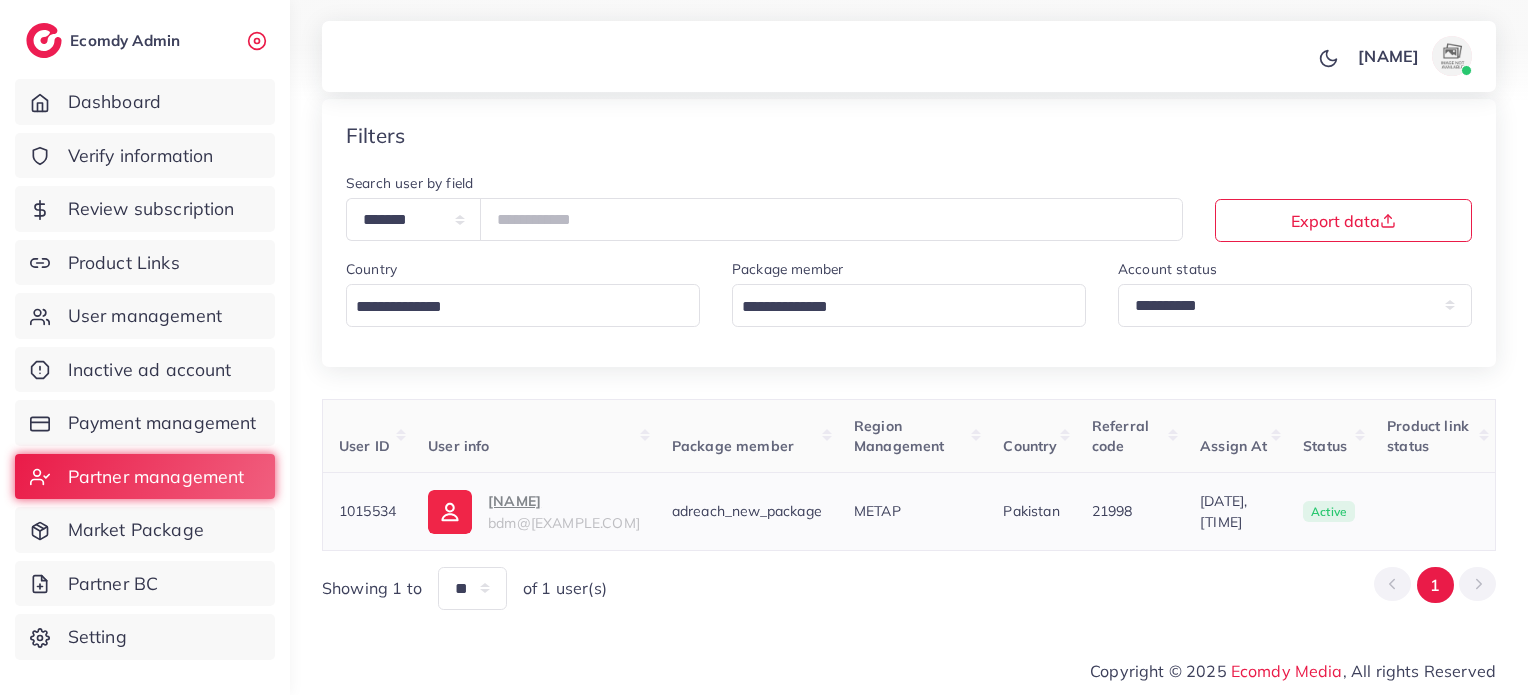 click on "bdm@7figures.pk" at bounding box center [564, 523] 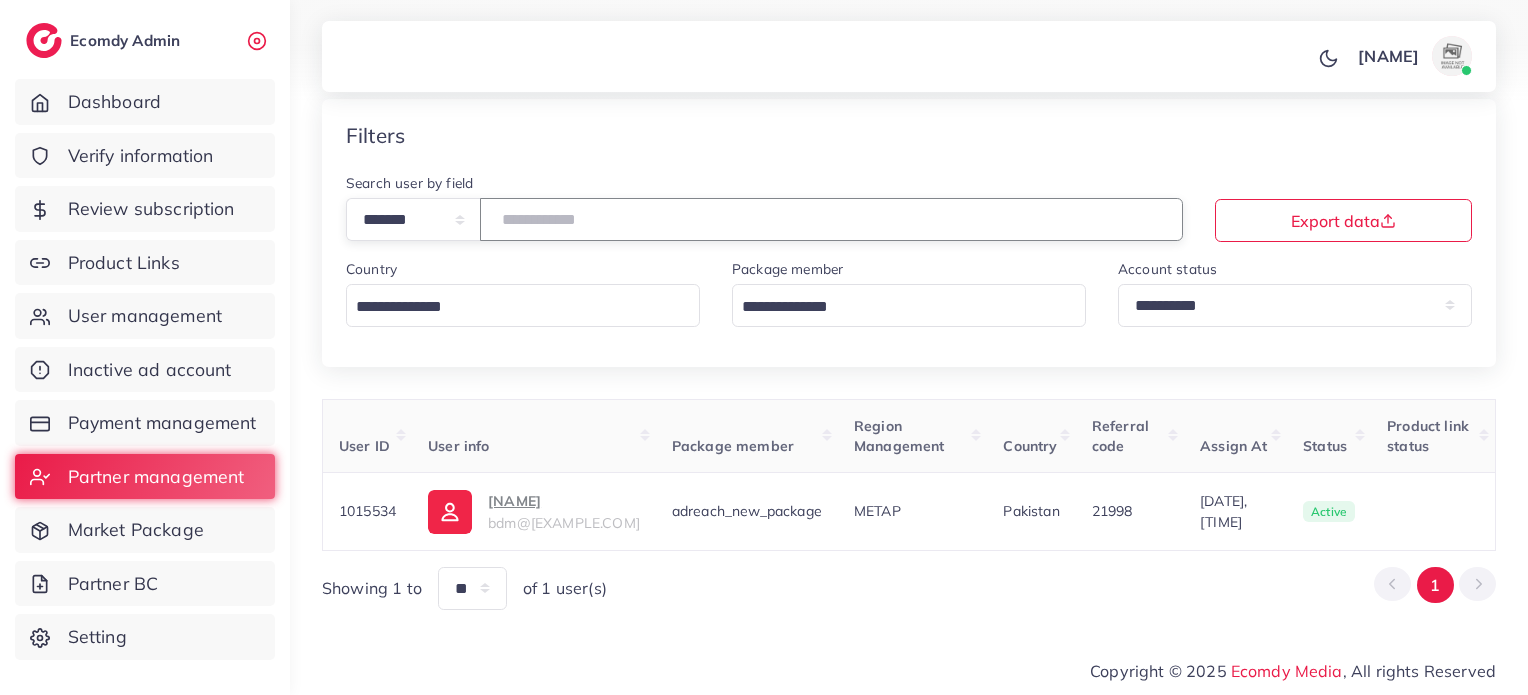 click on "*******" at bounding box center [831, 219] 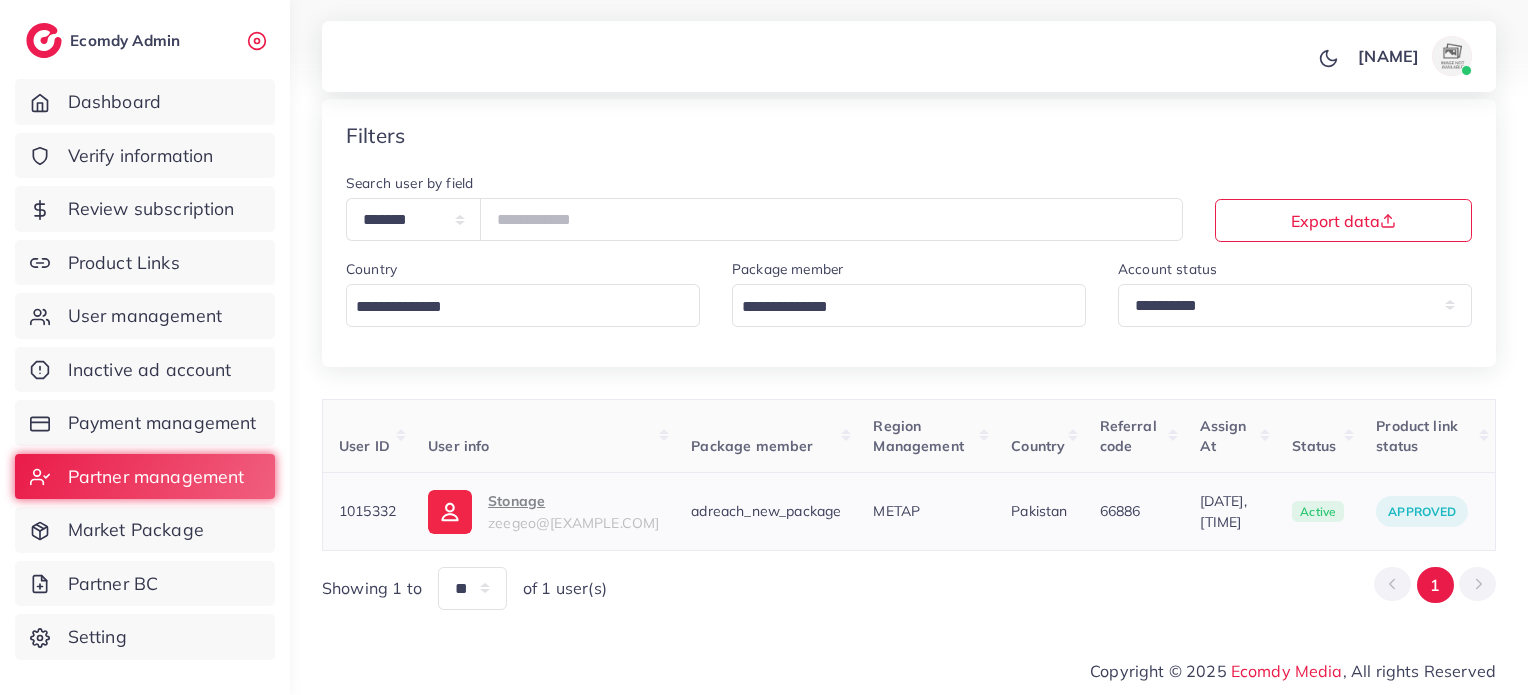 click on "zeegeo@gmail.com" at bounding box center (573, 523) 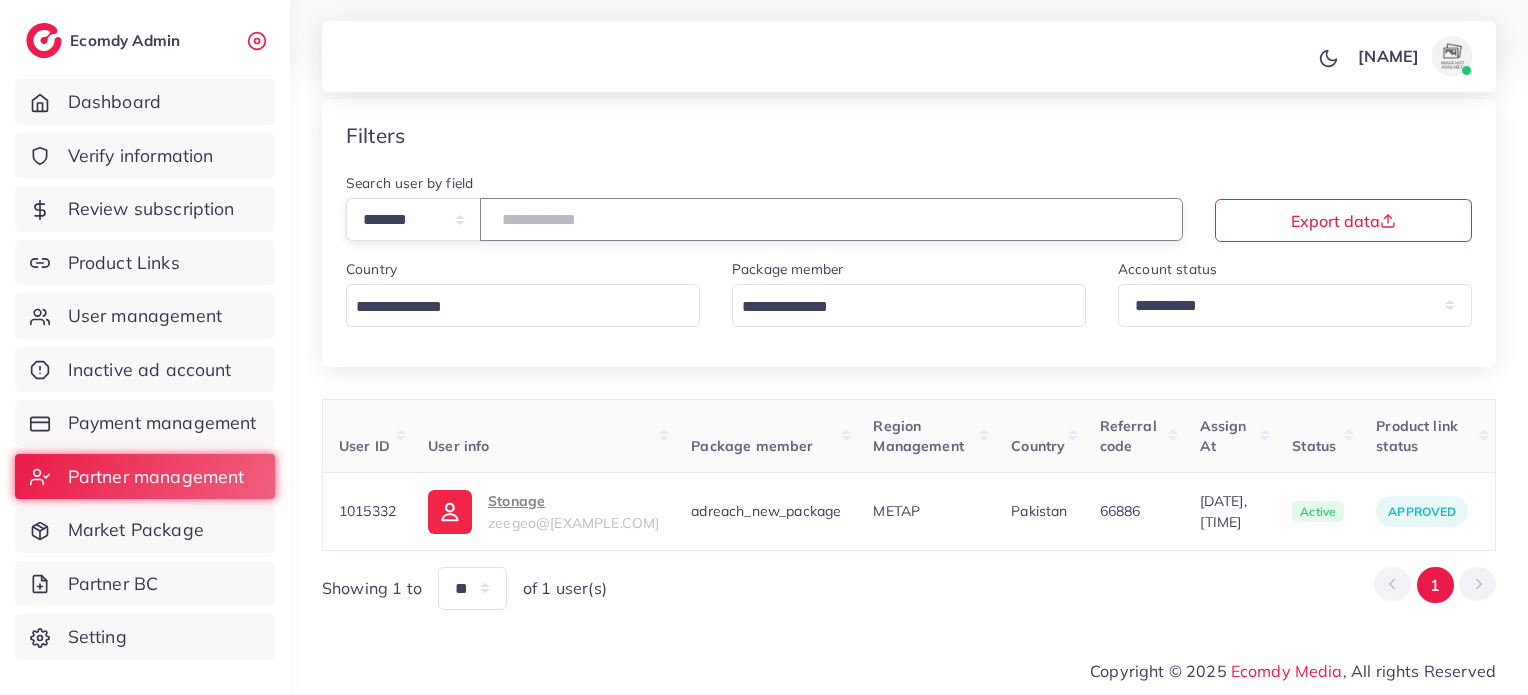 click on "*******" at bounding box center (831, 219) 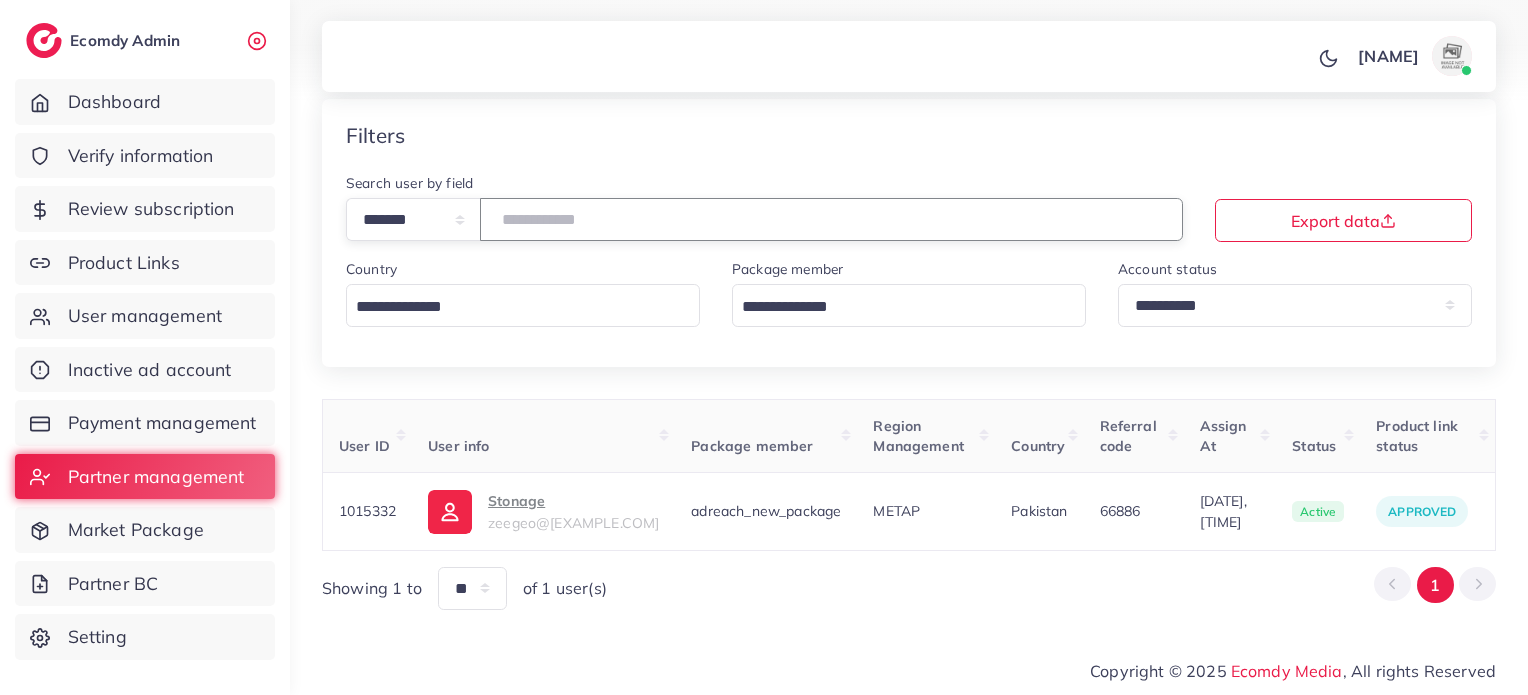 paste 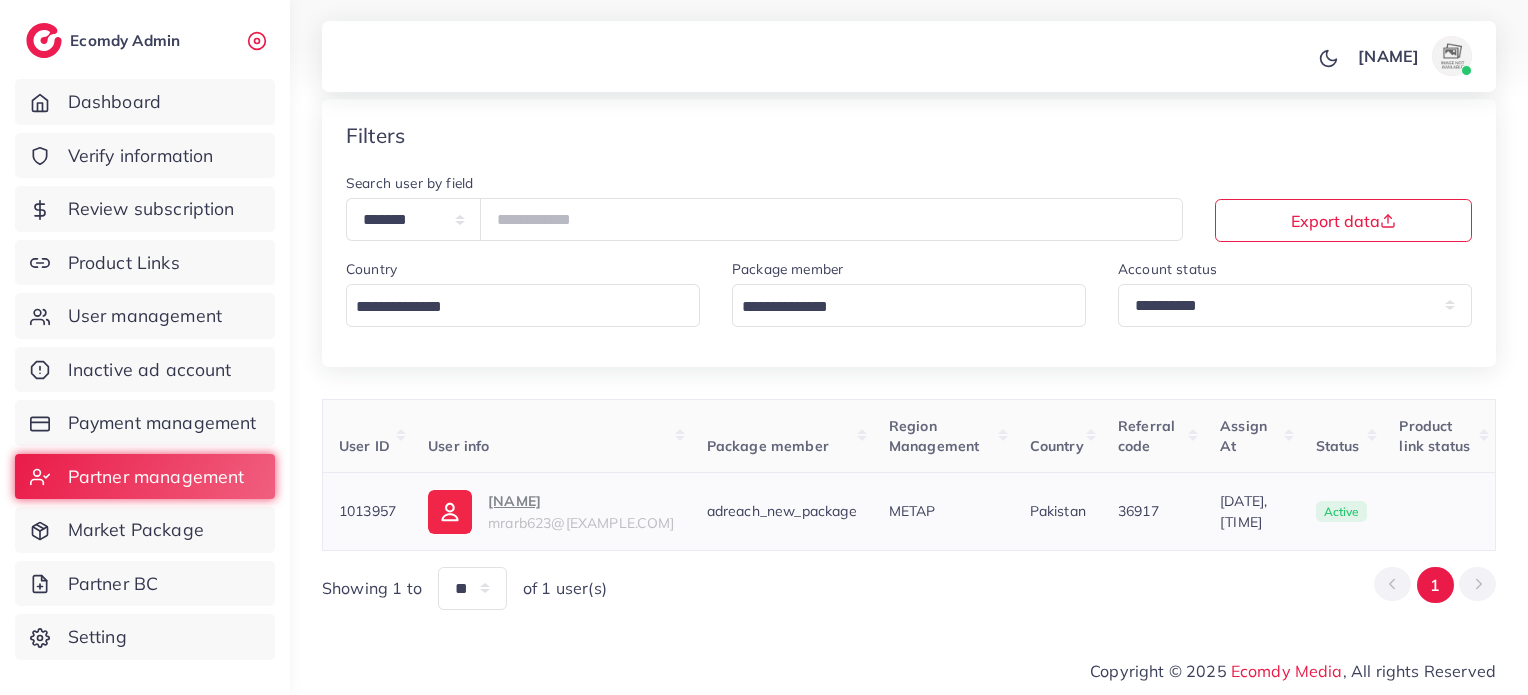 click on "Ahad Fazal  mrarb623@gmail.com" at bounding box center [551, 511] 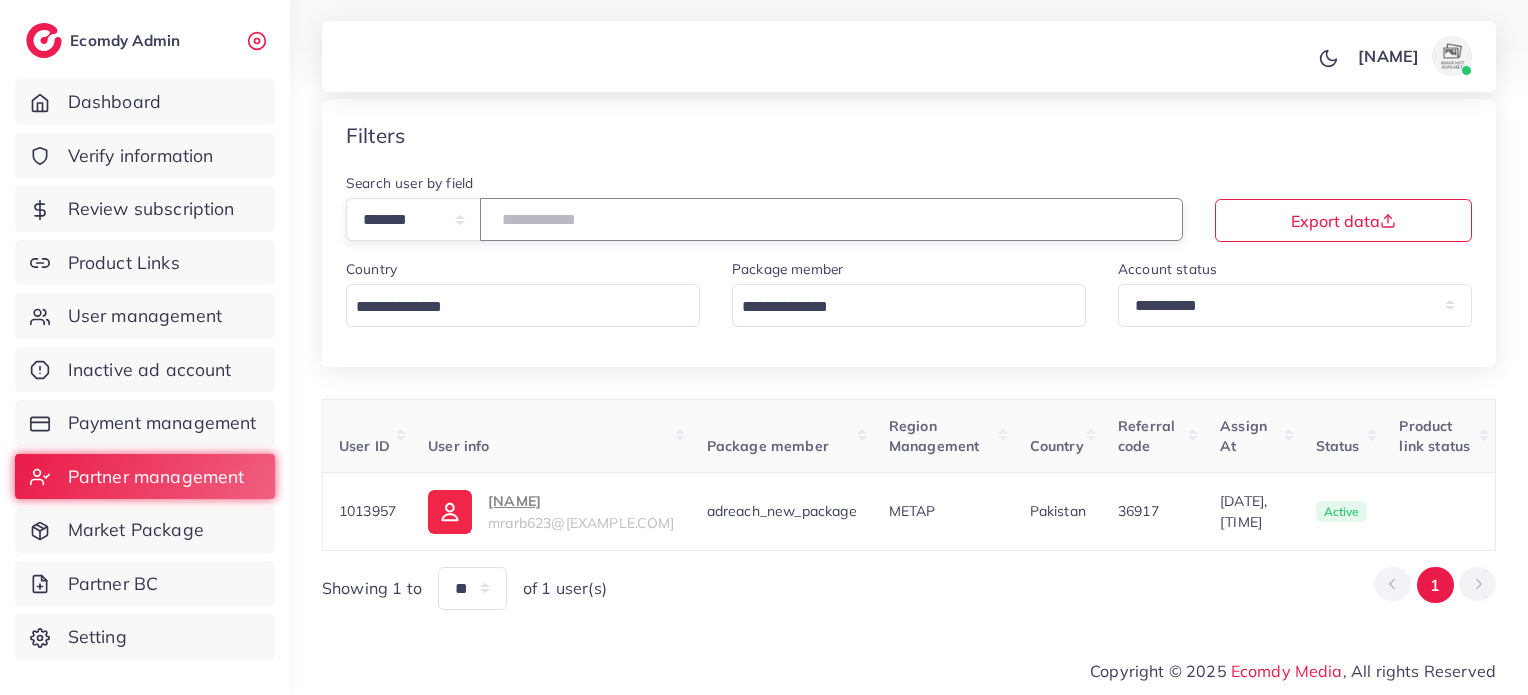 click on "*******" at bounding box center [831, 219] 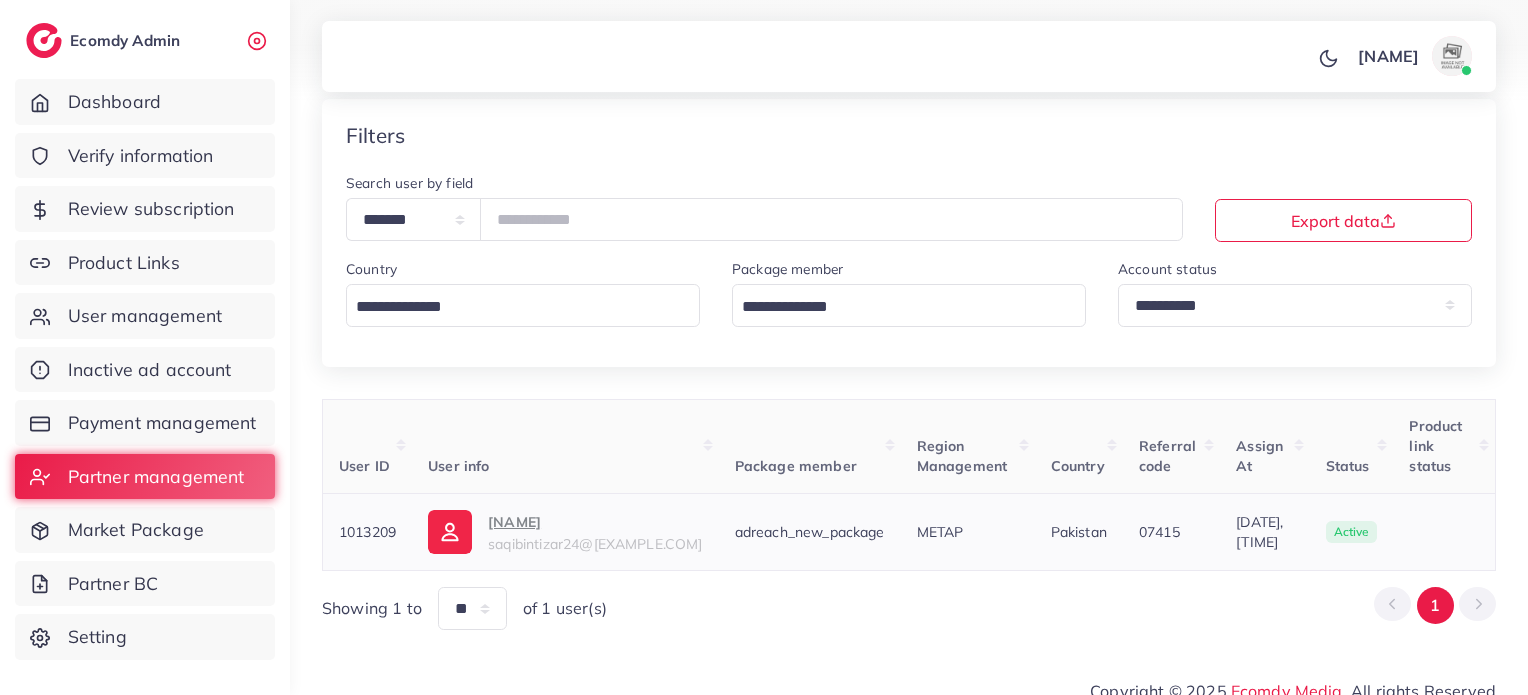 click on "saqibintizar24@gmail.com" at bounding box center [595, 544] 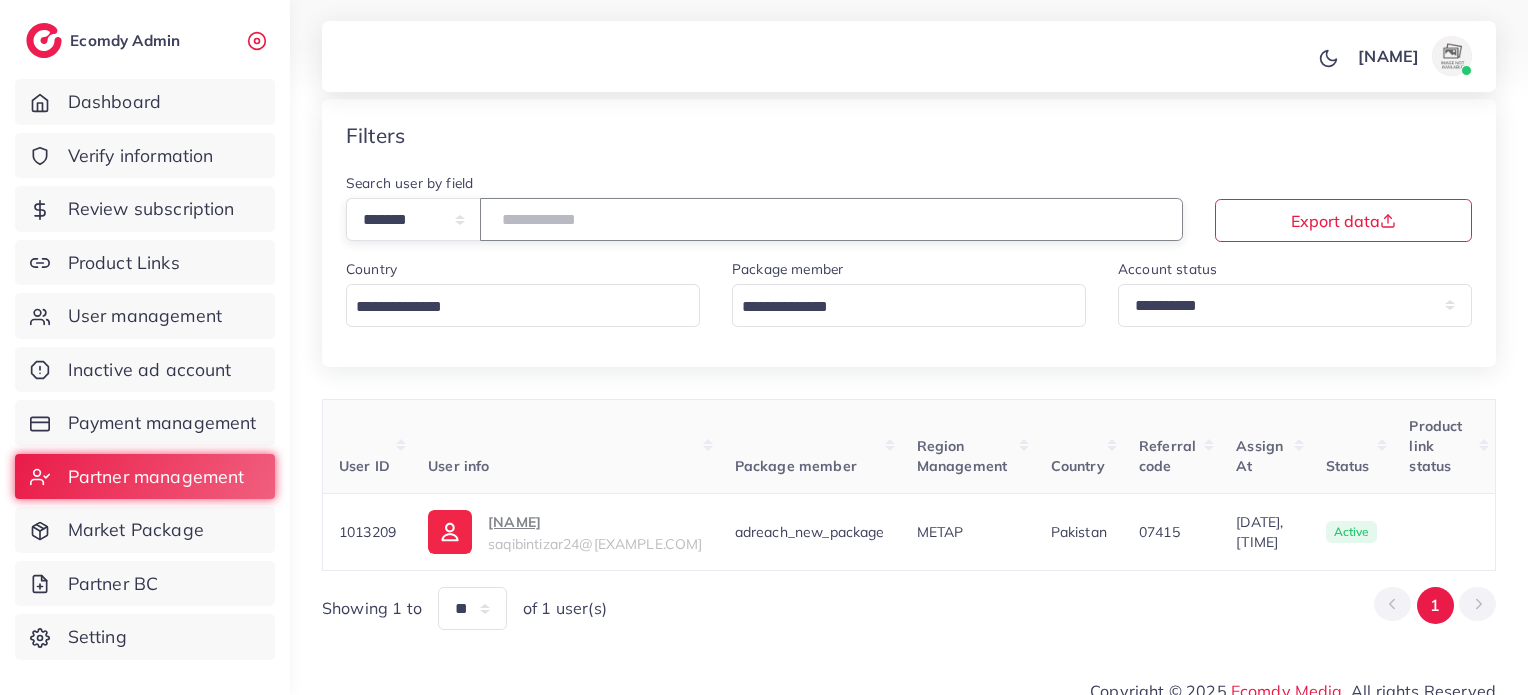 click on "*******" at bounding box center [831, 219] 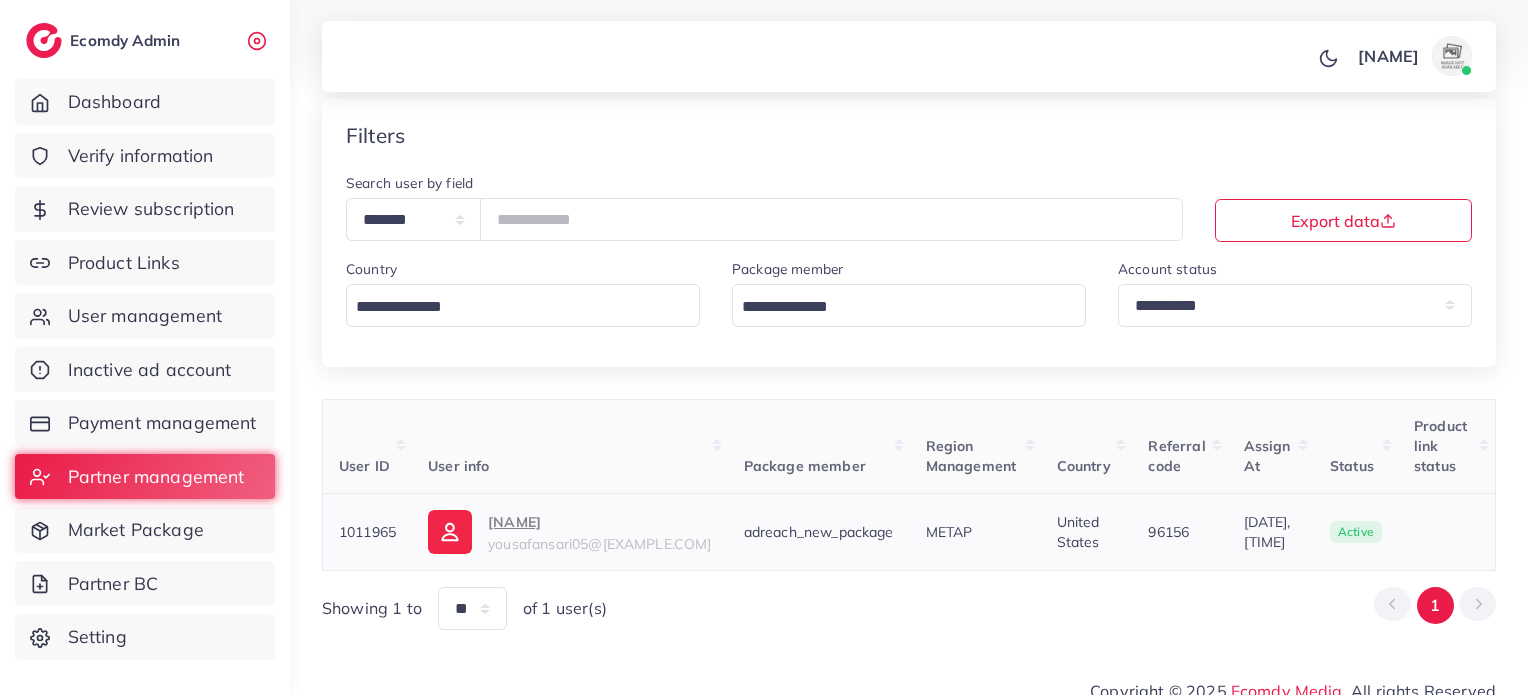 click on "Muhammad Yousaf ansari" at bounding box center [599, 522] 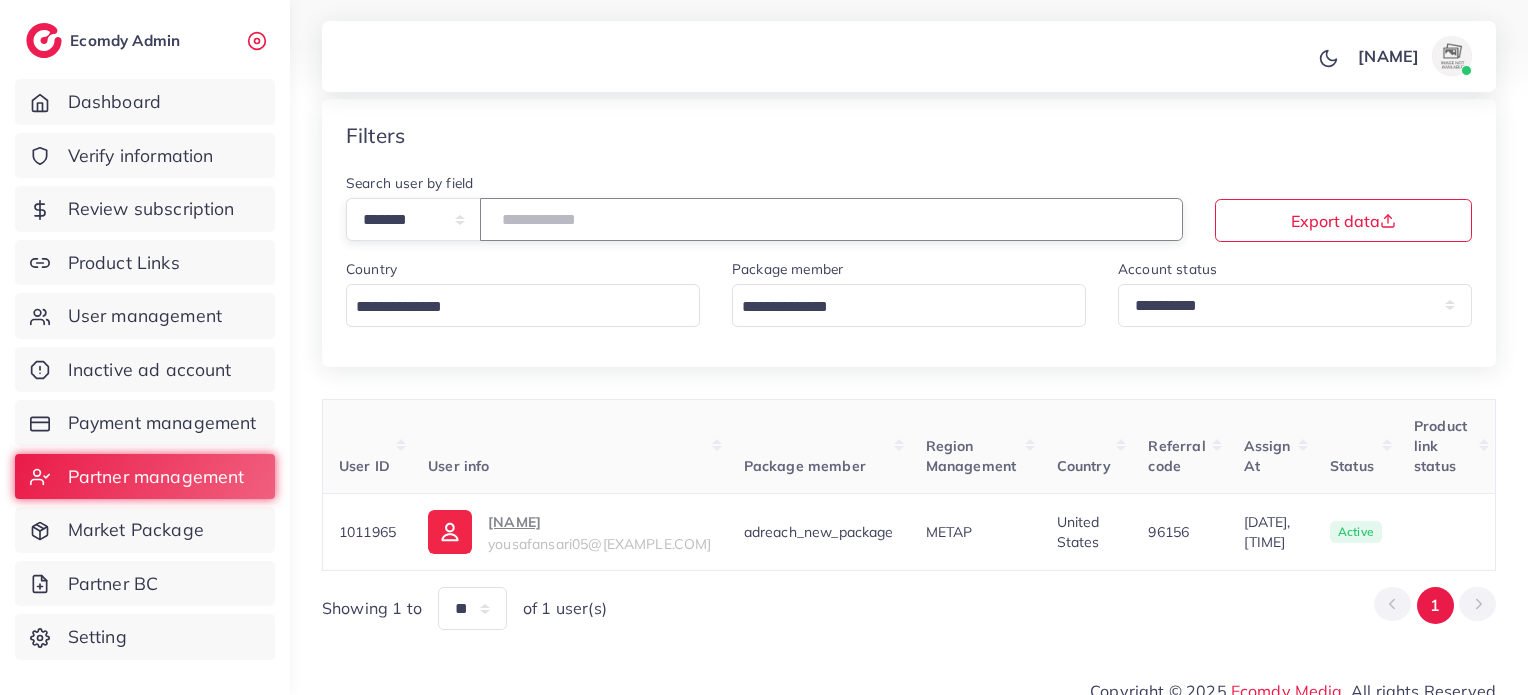 click on "*******" at bounding box center (831, 219) 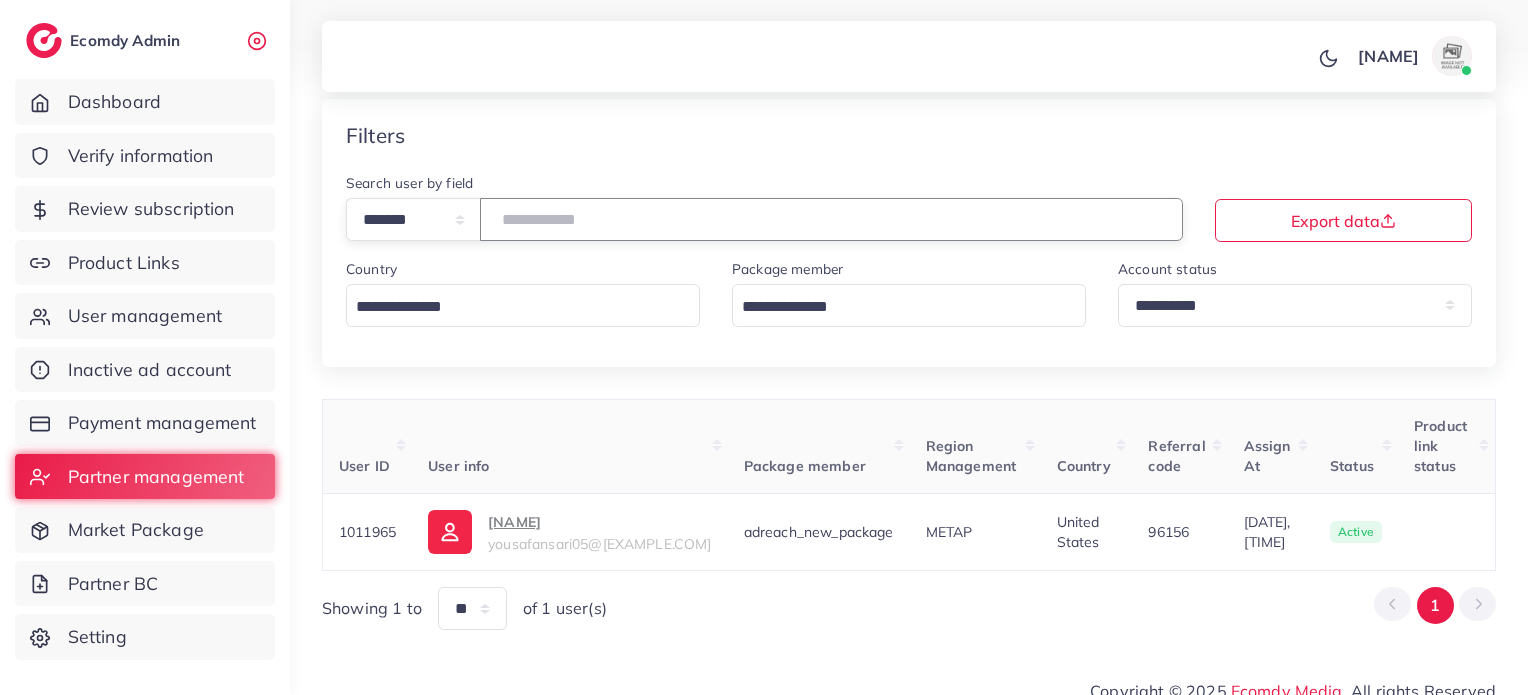 paste 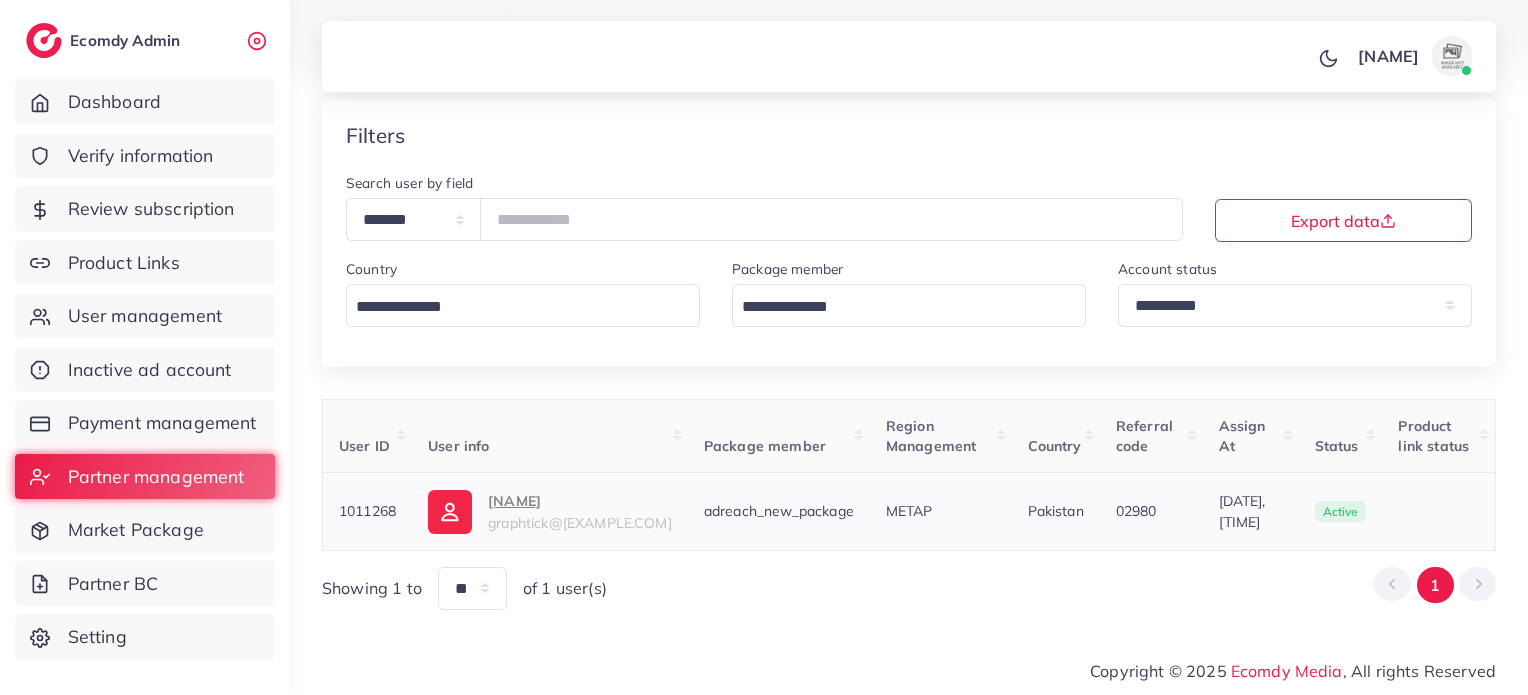 click on "graphtick@gmail.com" at bounding box center (580, 523) 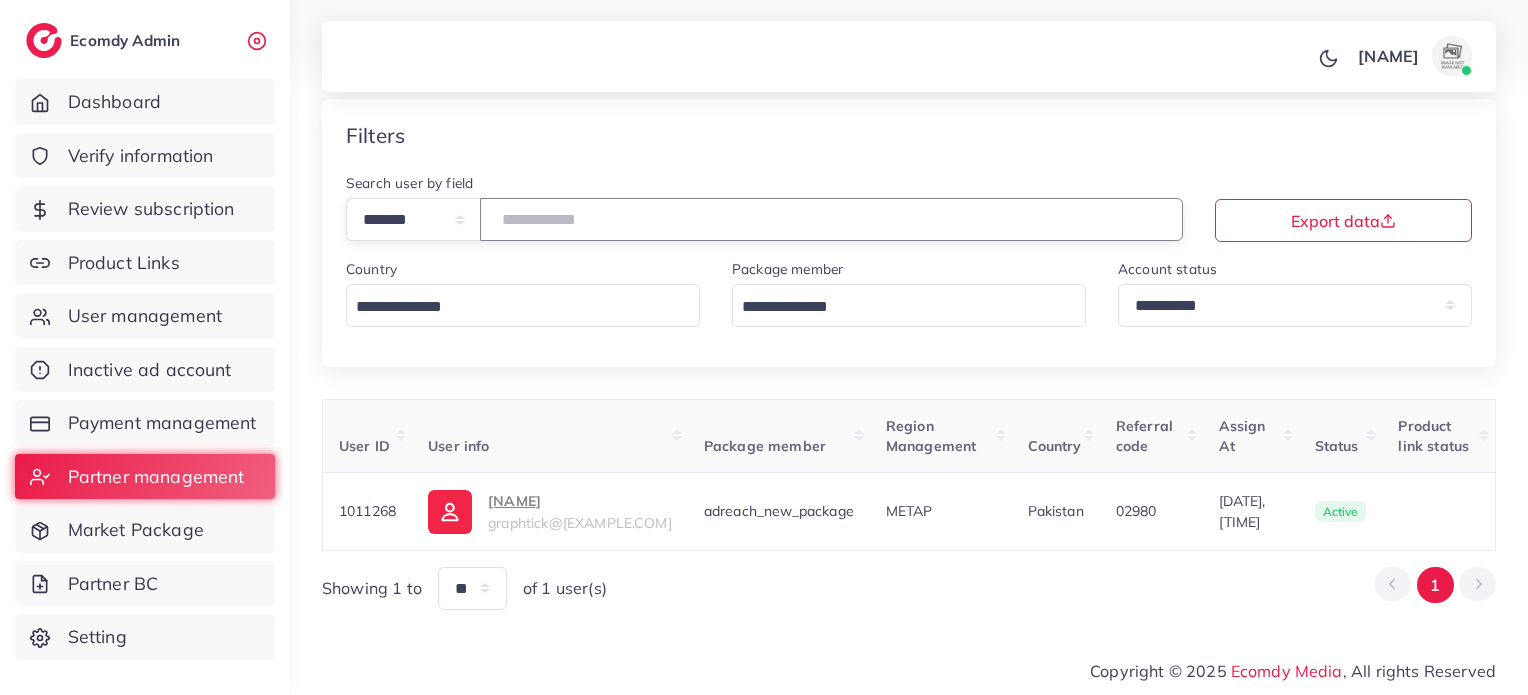 click on "*******" at bounding box center [831, 219] 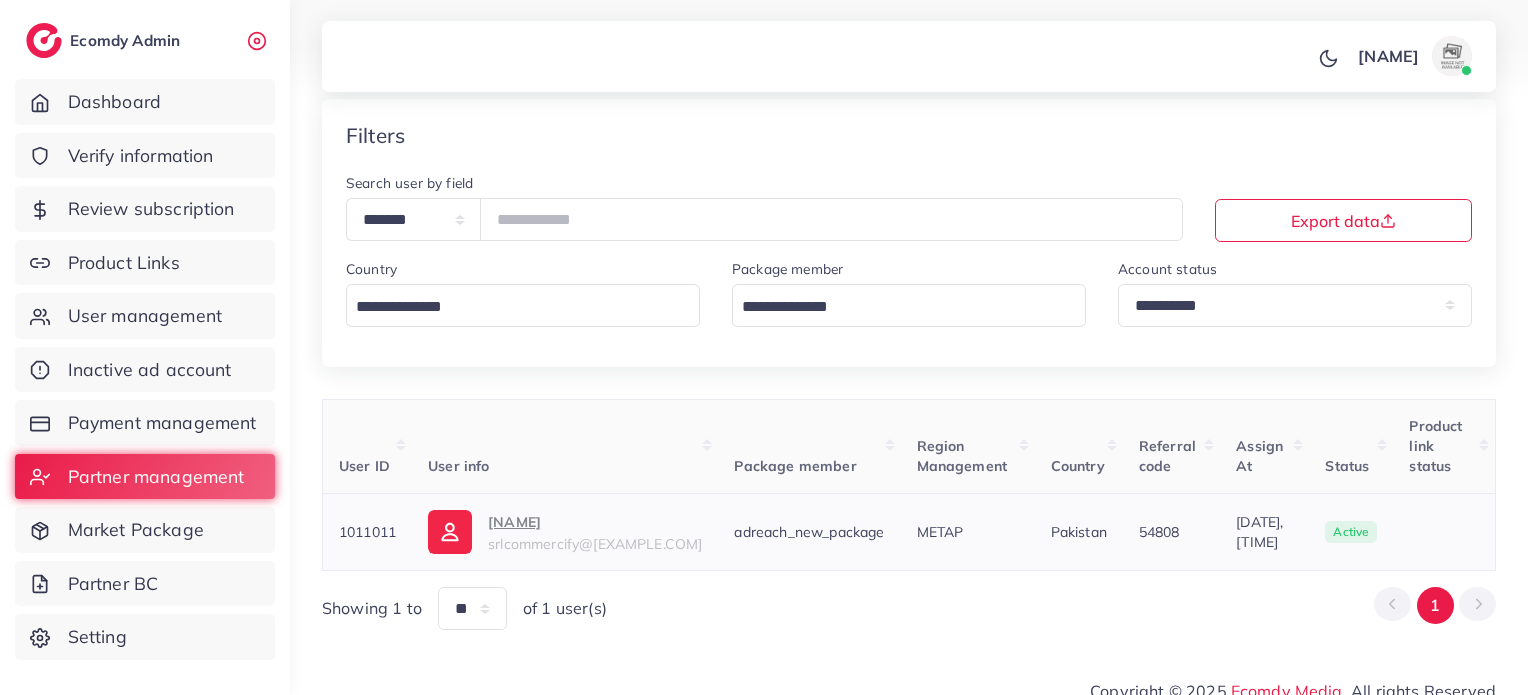 click on "Muhammad Saad Lakhi  srlcommercify@gmail.com" at bounding box center [595, 532] 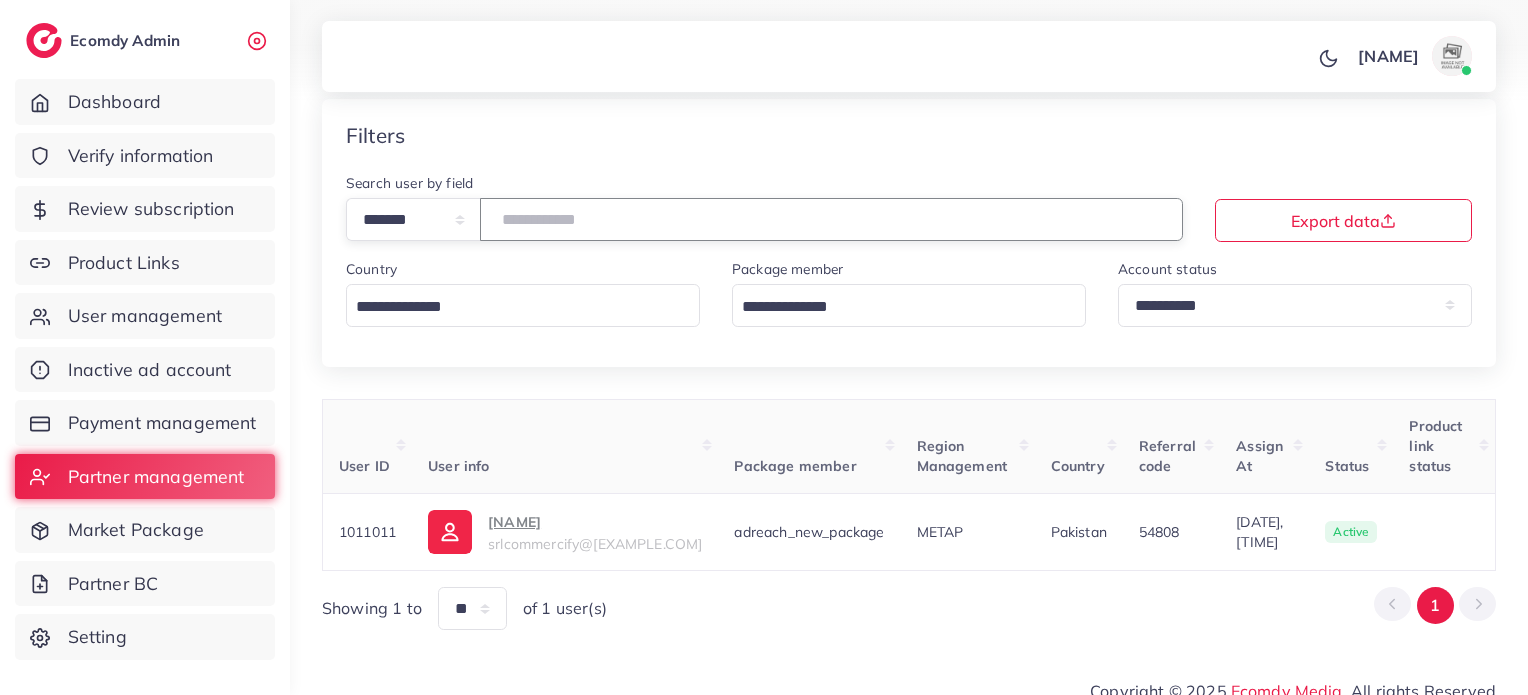 click on "*******" at bounding box center (831, 219) 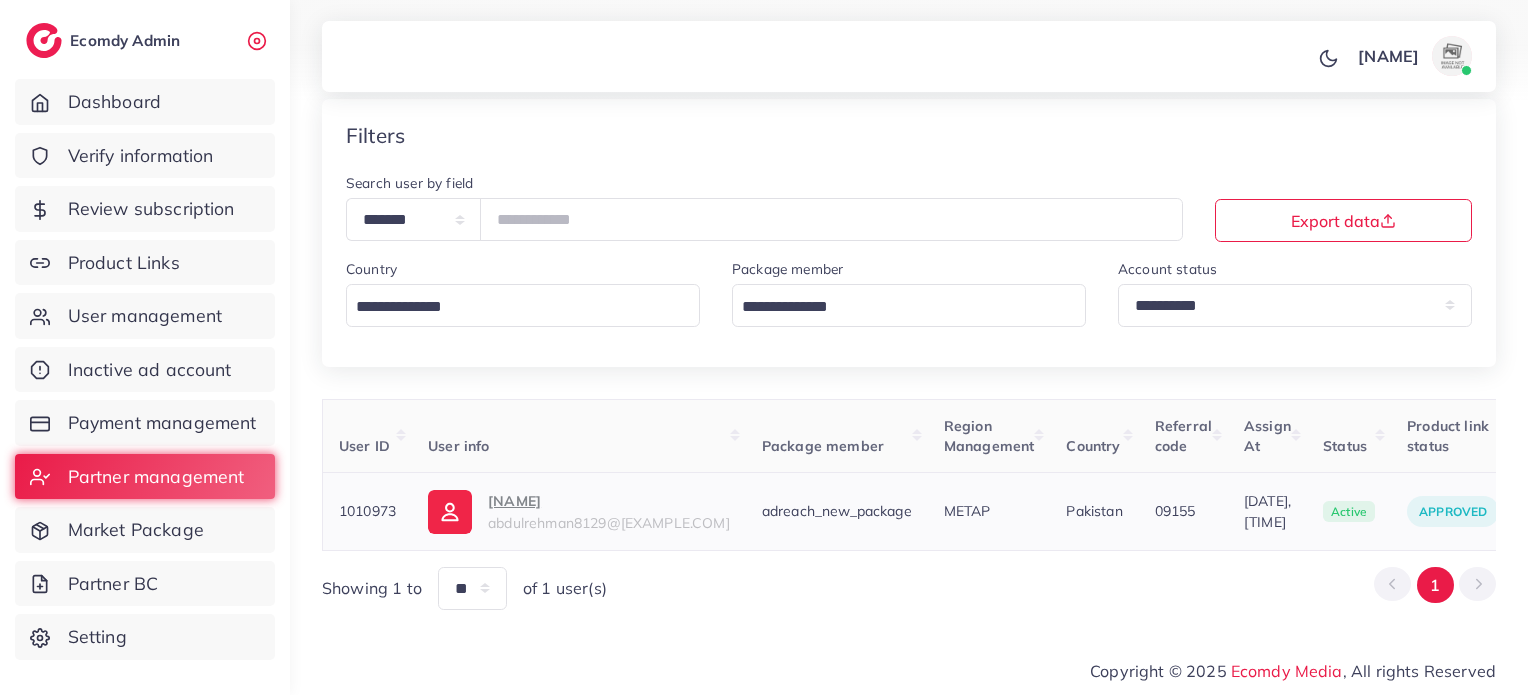 click on "abdulrehman8129@gmail.com" at bounding box center [609, 523] 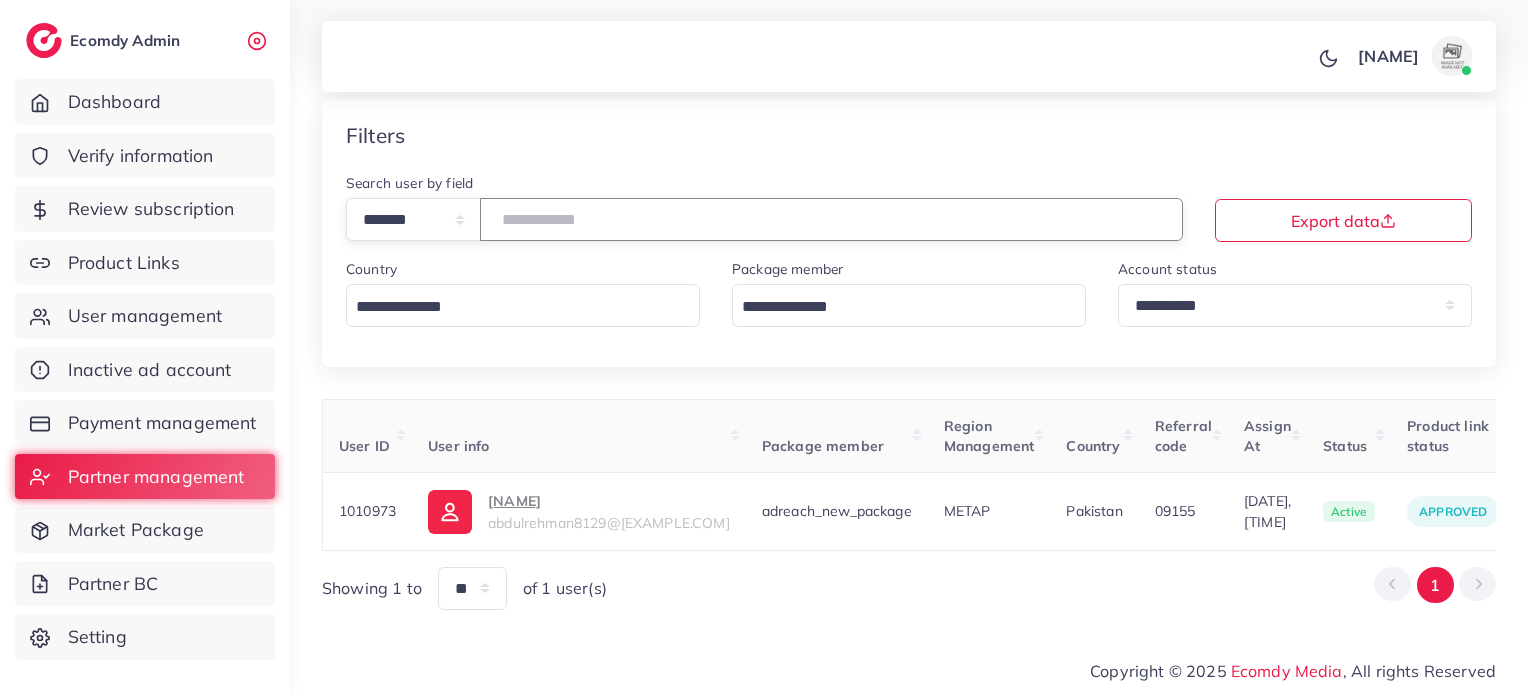 click on "*******" at bounding box center [831, 219] 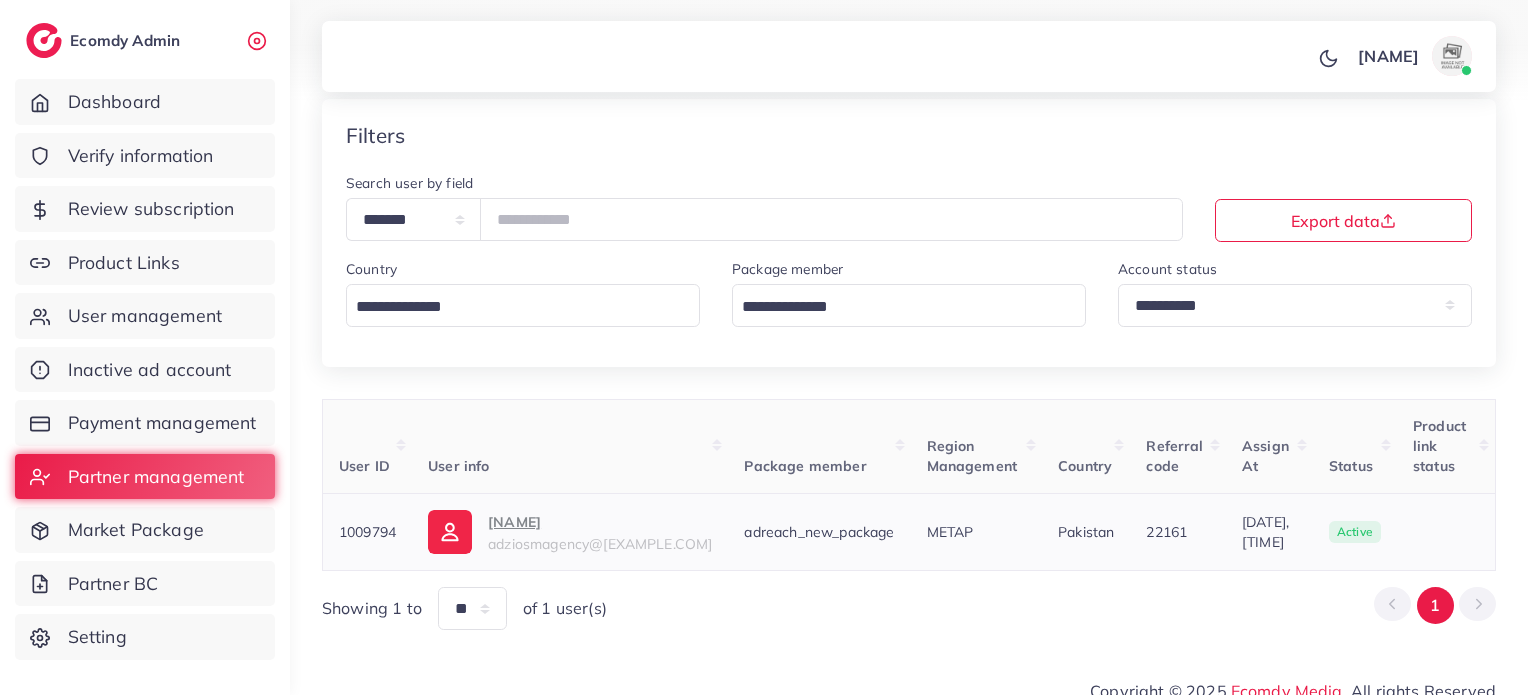 click on "adziosmagency@gmail.com" at bounding box center (600, 544) 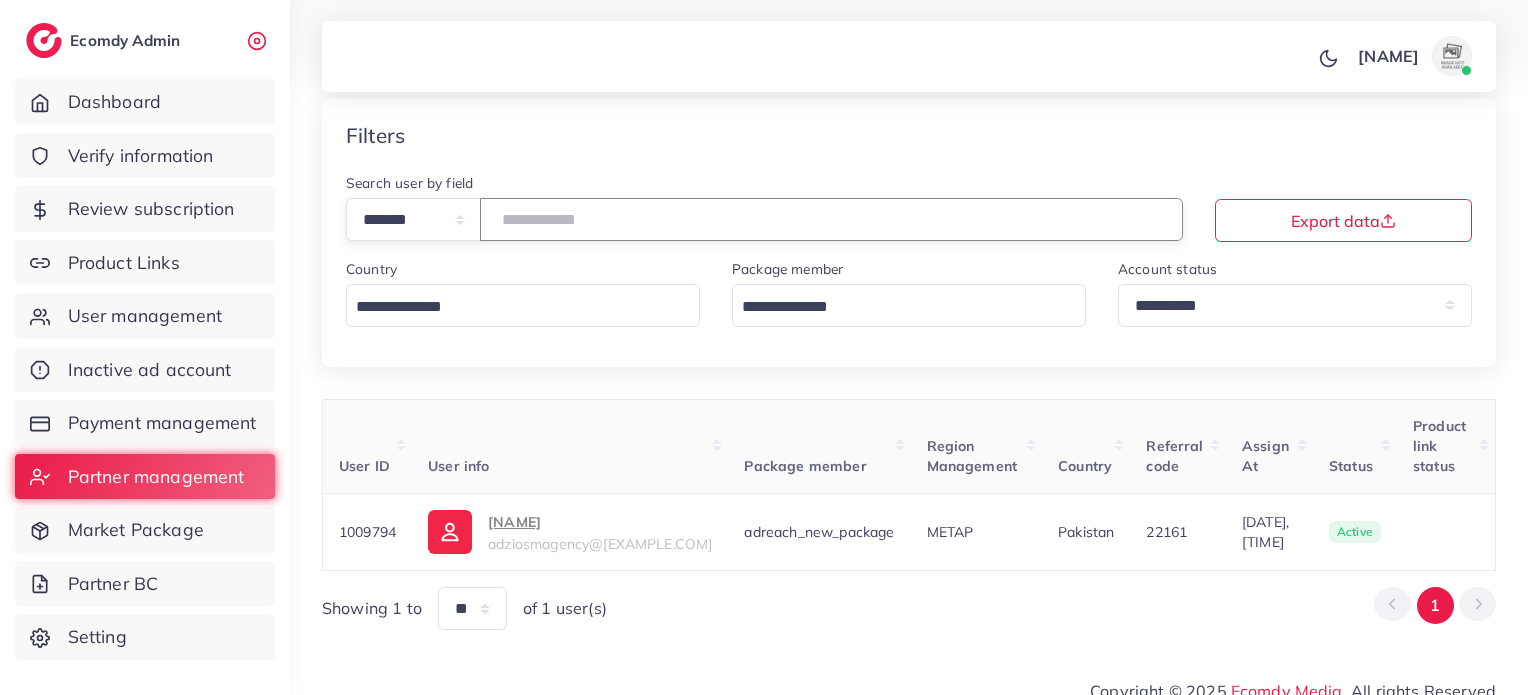 click on "*******" at bounding box center (831, 219) 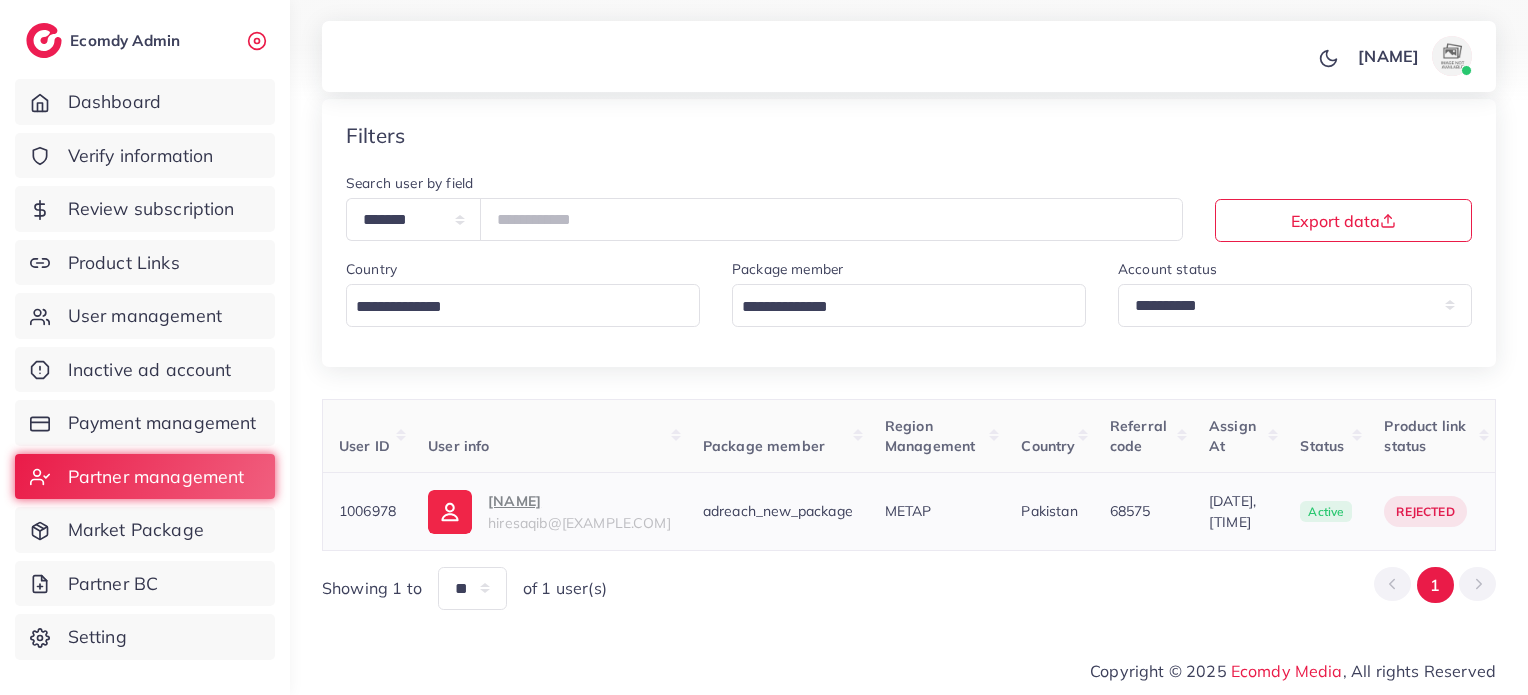 click on "hiresaqib@gmail.com" at bounding box center [579, 523] 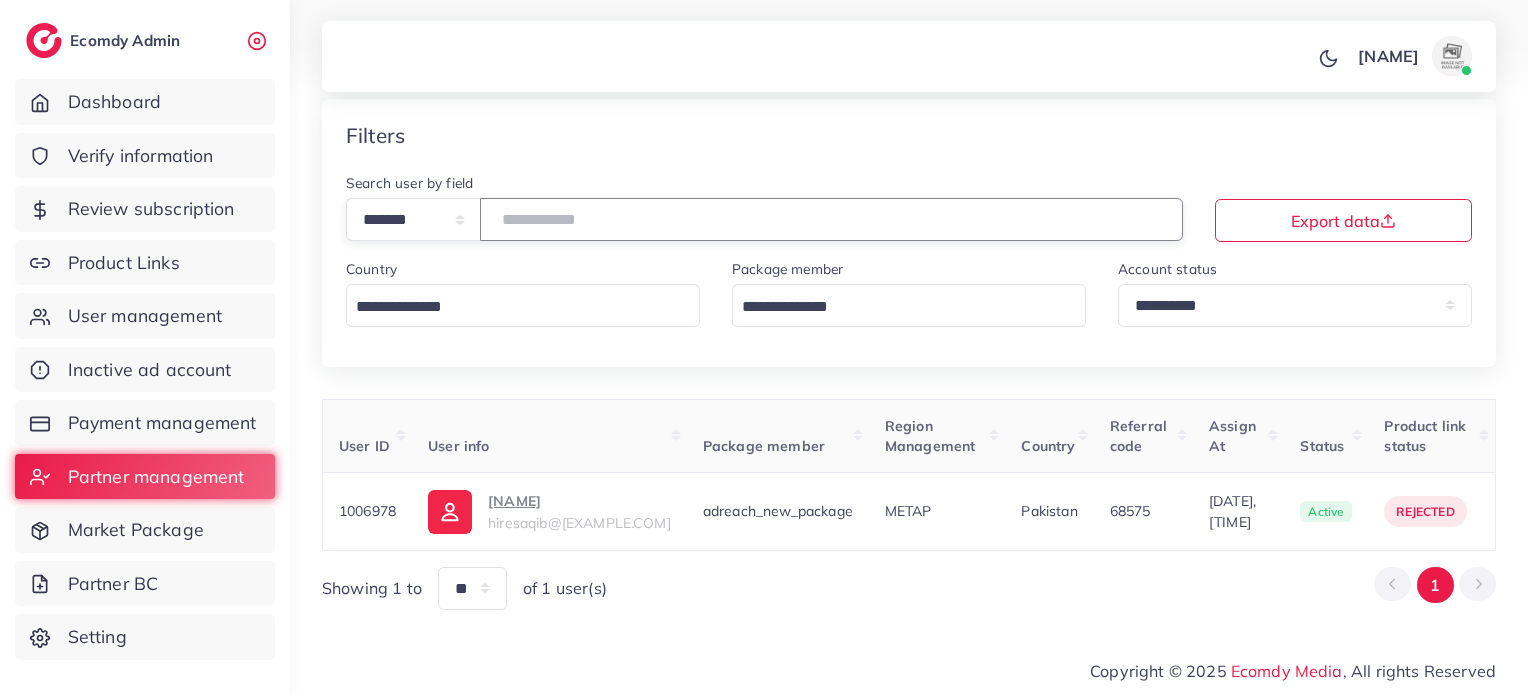 click on "*******" at bounding box center (831, 219) 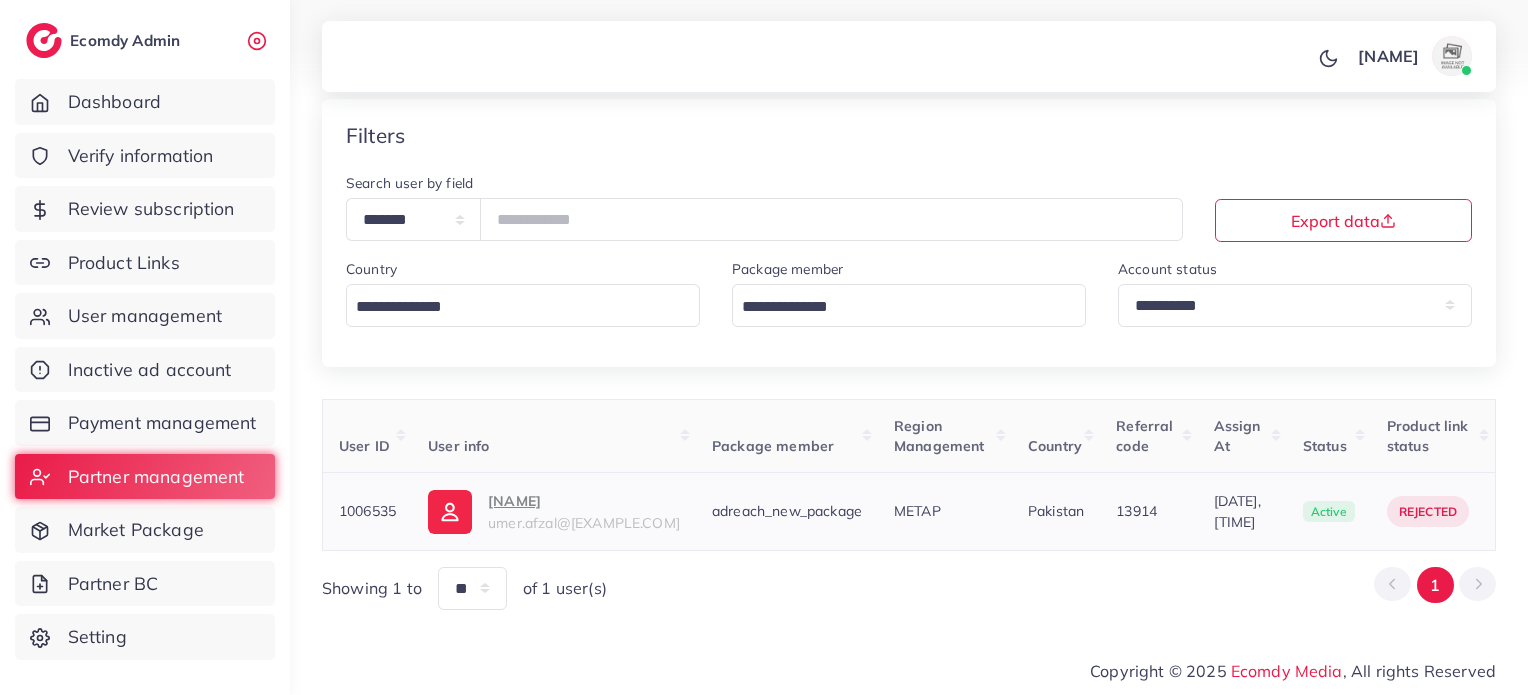 click on "umer.afzal@e-comdeals.com" at bounding box center (584, 523) 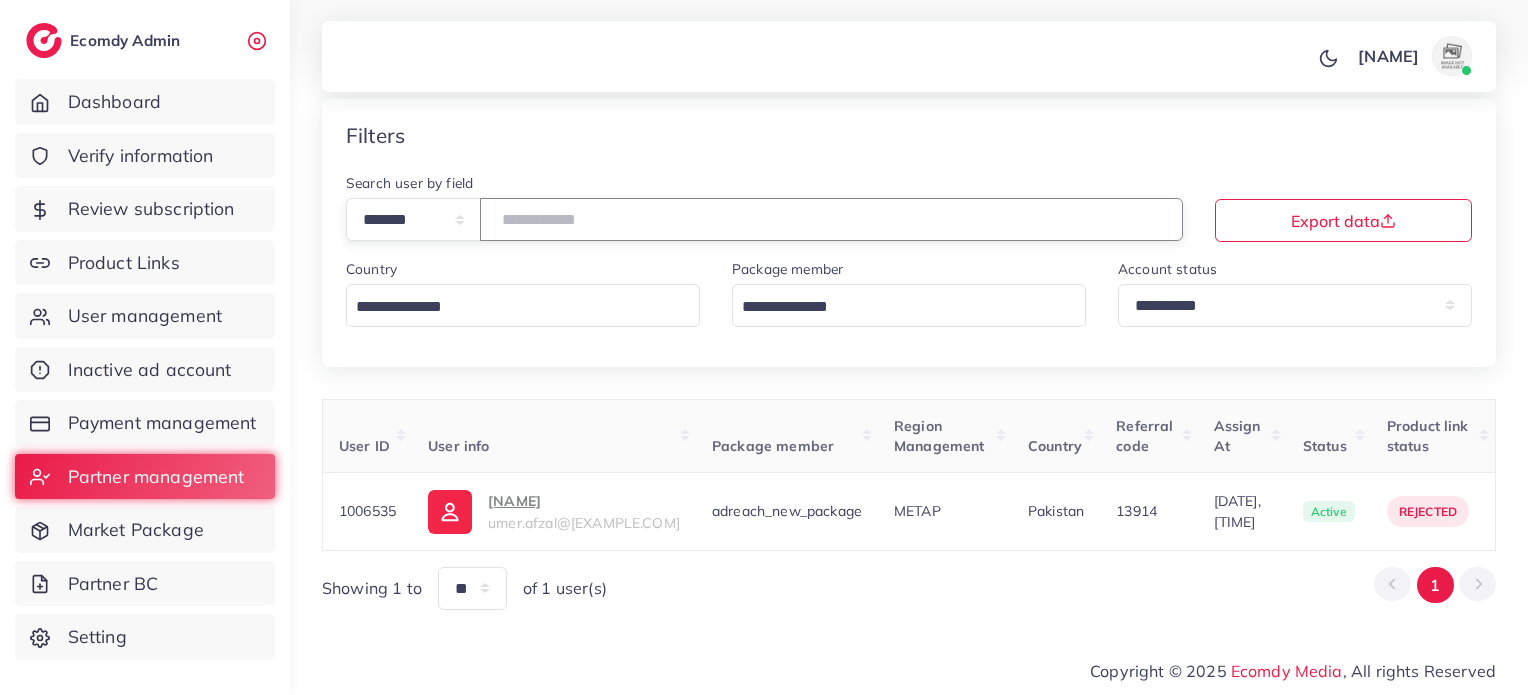 click on "*******" at bounding box center [831, 219] 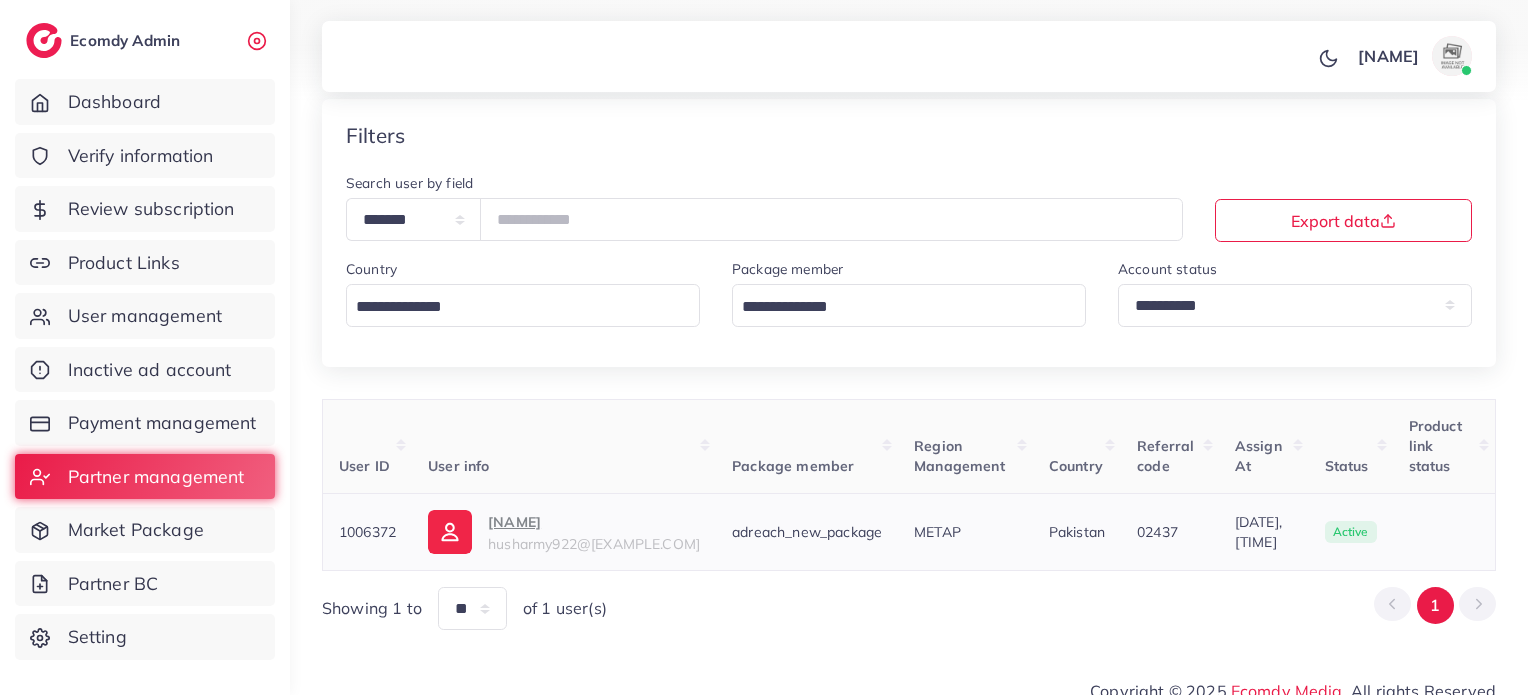 click on "UBAID SHEIKH  husharmy922@gmail.com" at bounding box center [564, 531] 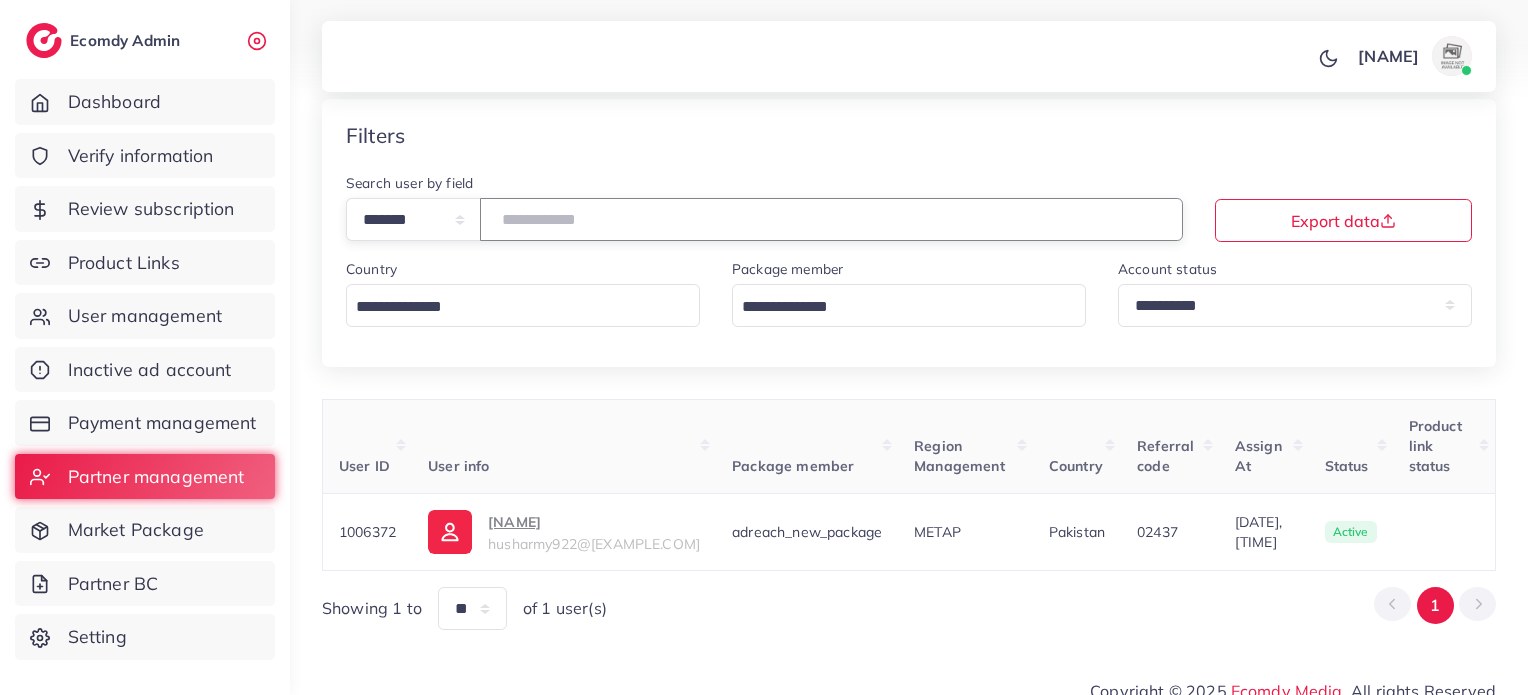 click on "*******" at bounding box center (831, 219) 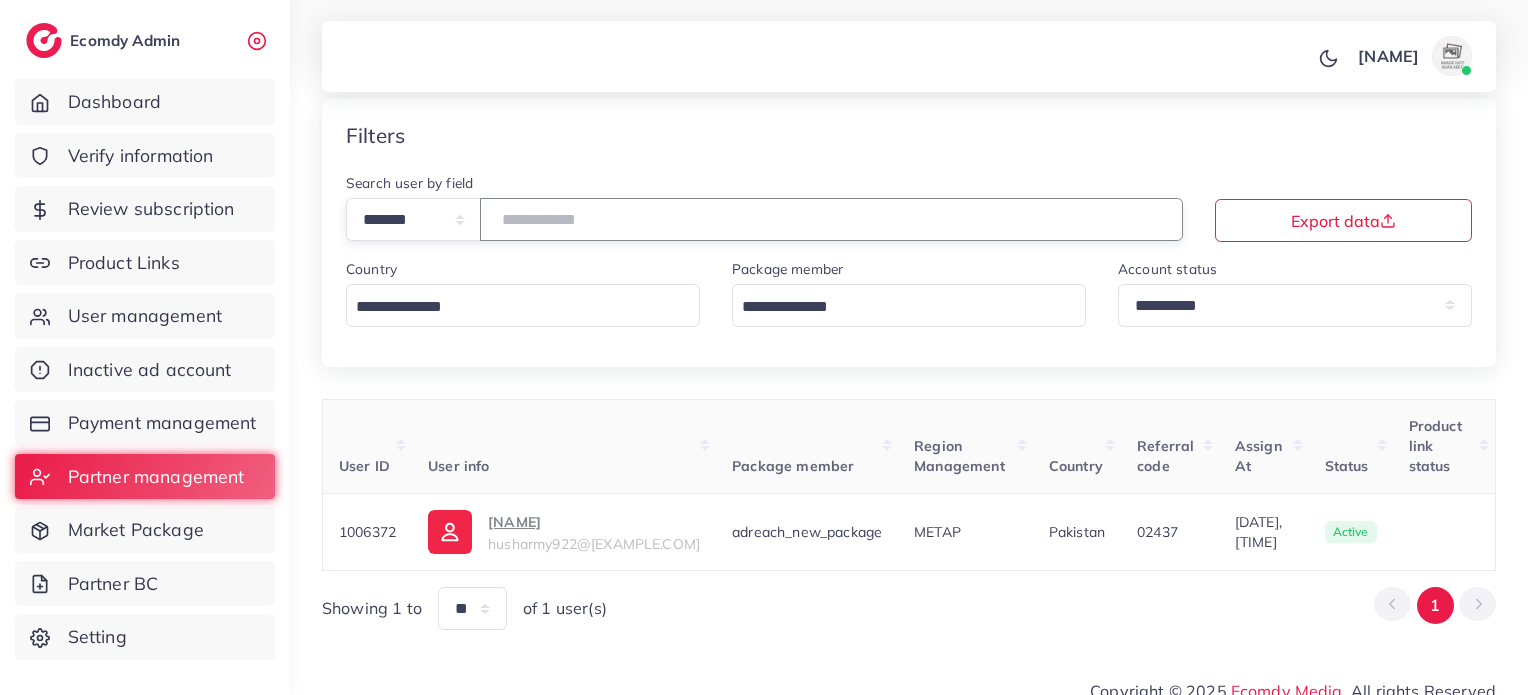 paste 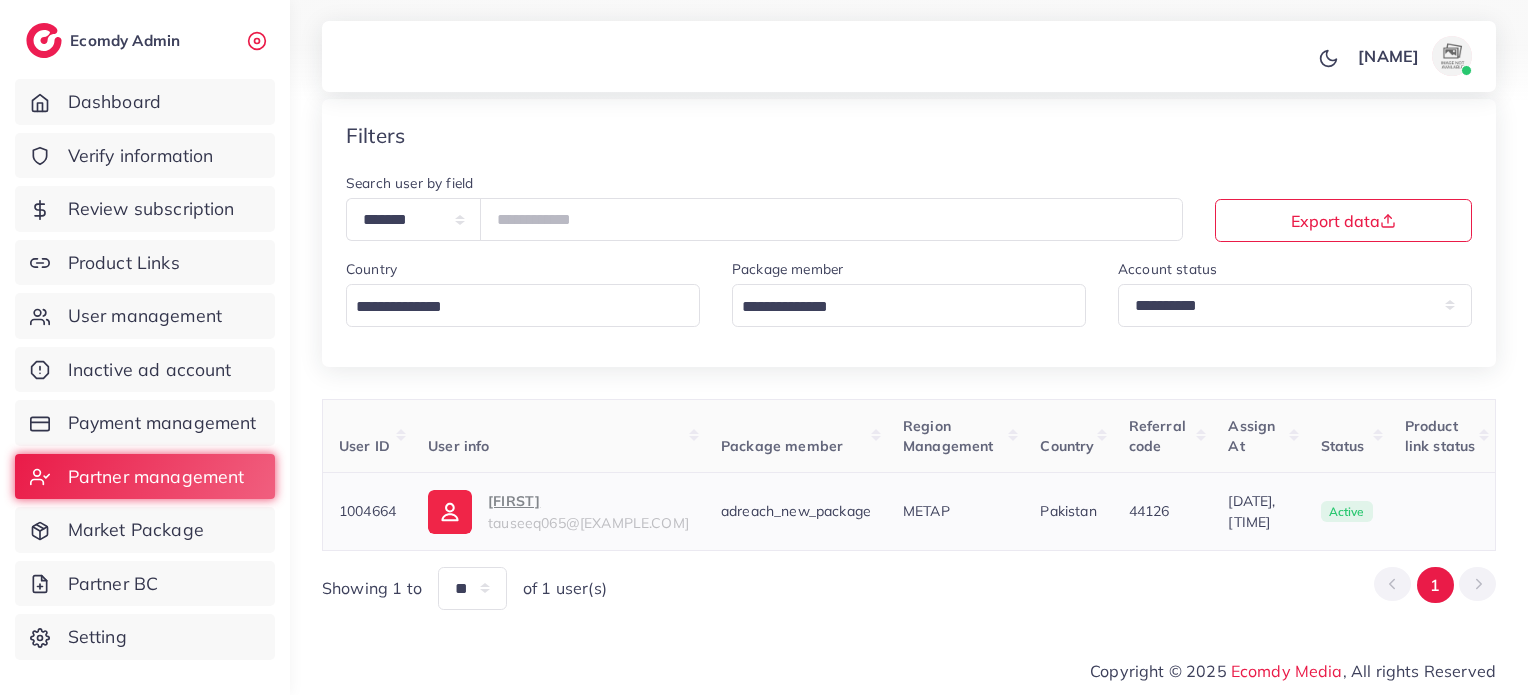 click on "Tauseeq  tauseeq065@gmail.com" at bounding box center (588, 511) 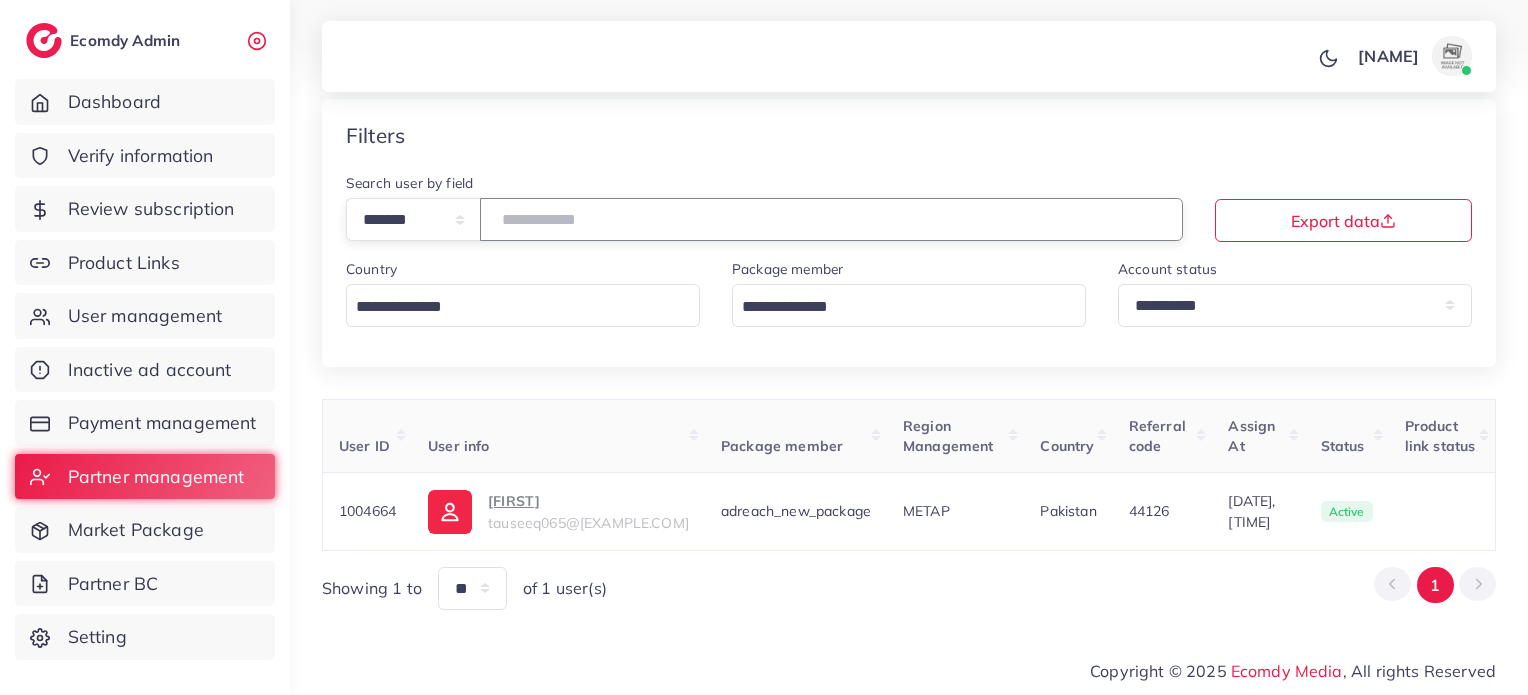 click on "*******" at bounding box center [831, 219] 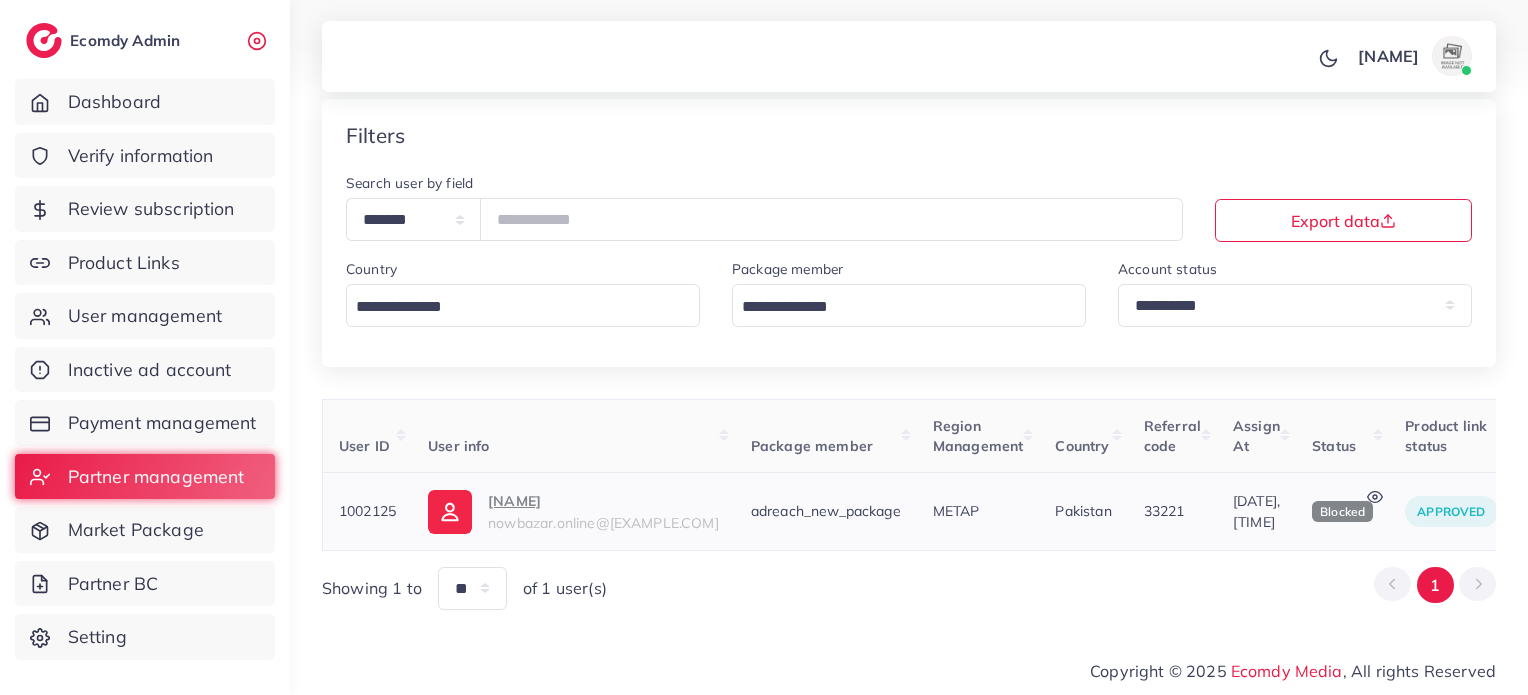 click on "Waqas Murtaza  nowbazar.online@gmail.com" at bounding box center (573, 511) 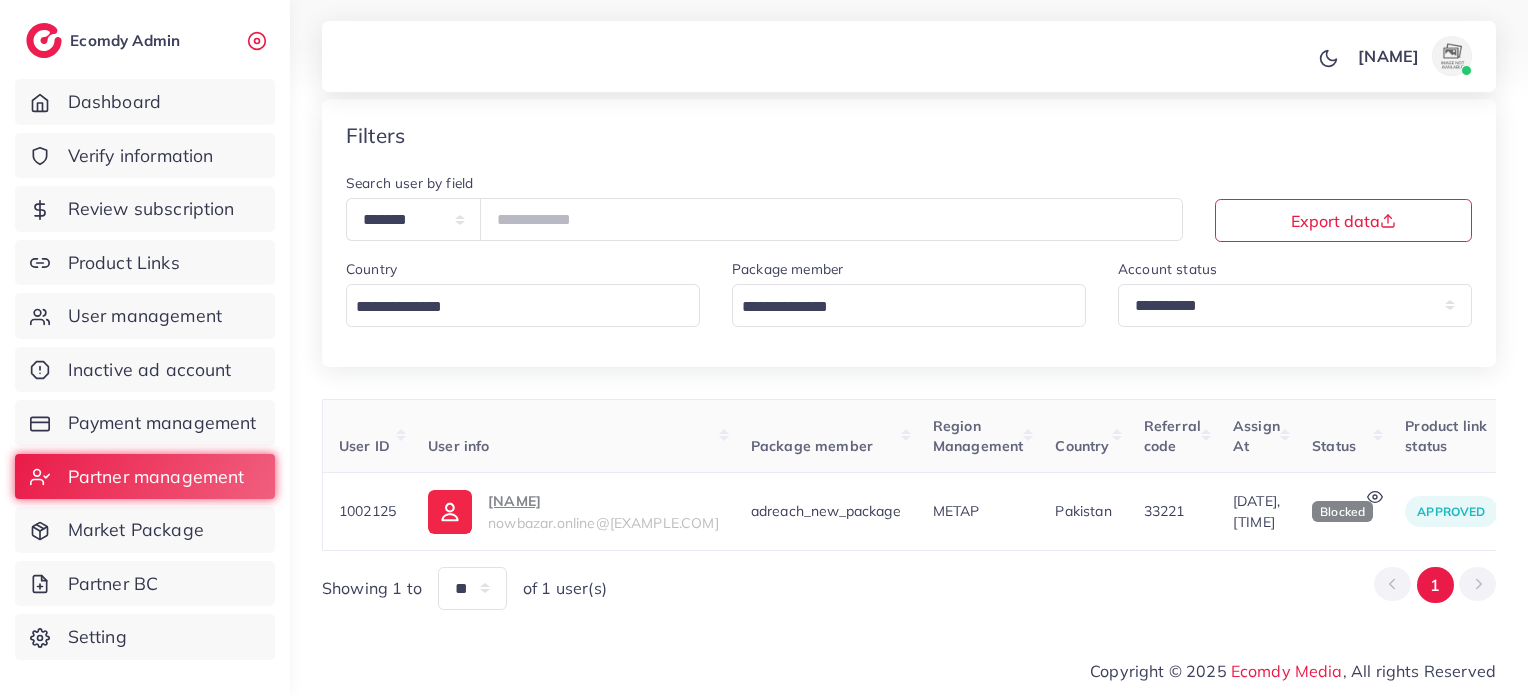 click on "**********" at bounding box center [764, 206] 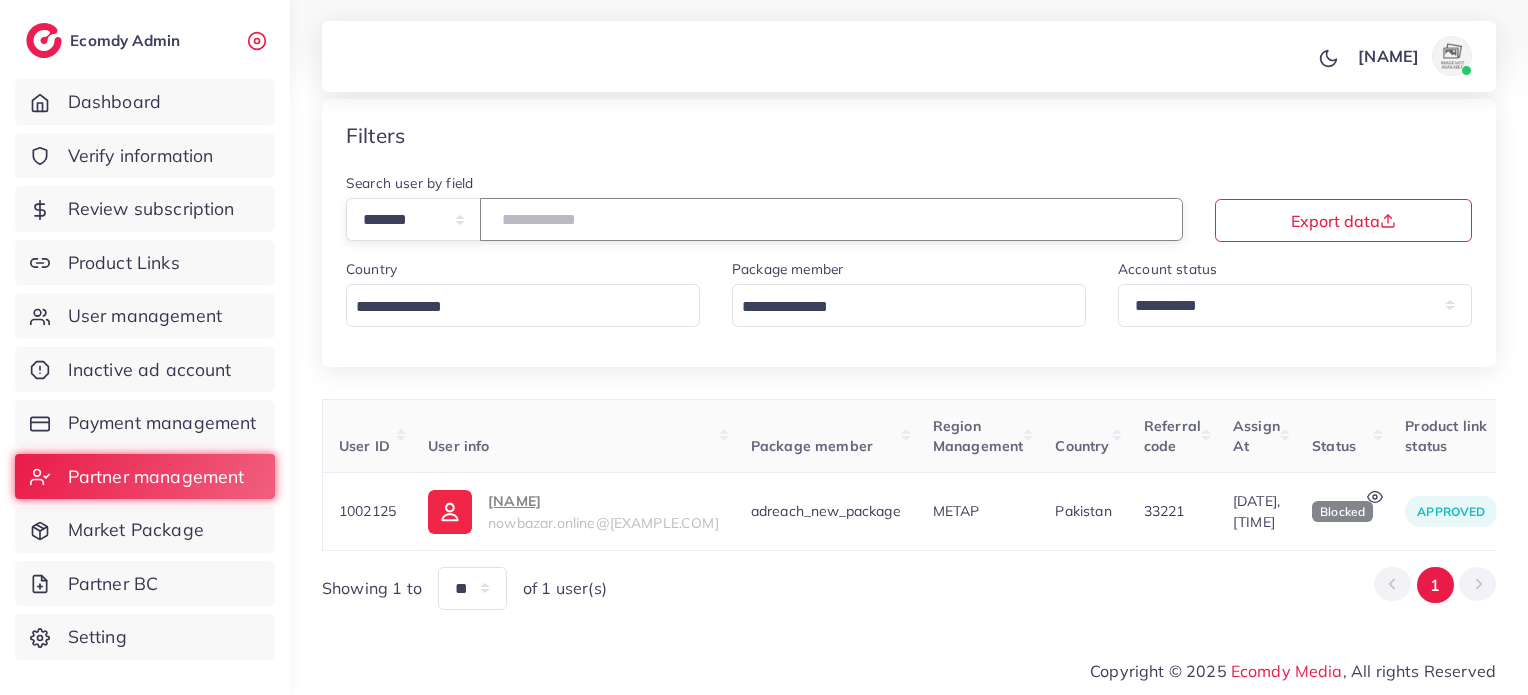 click on "*******" at bounding box center (831, 219) 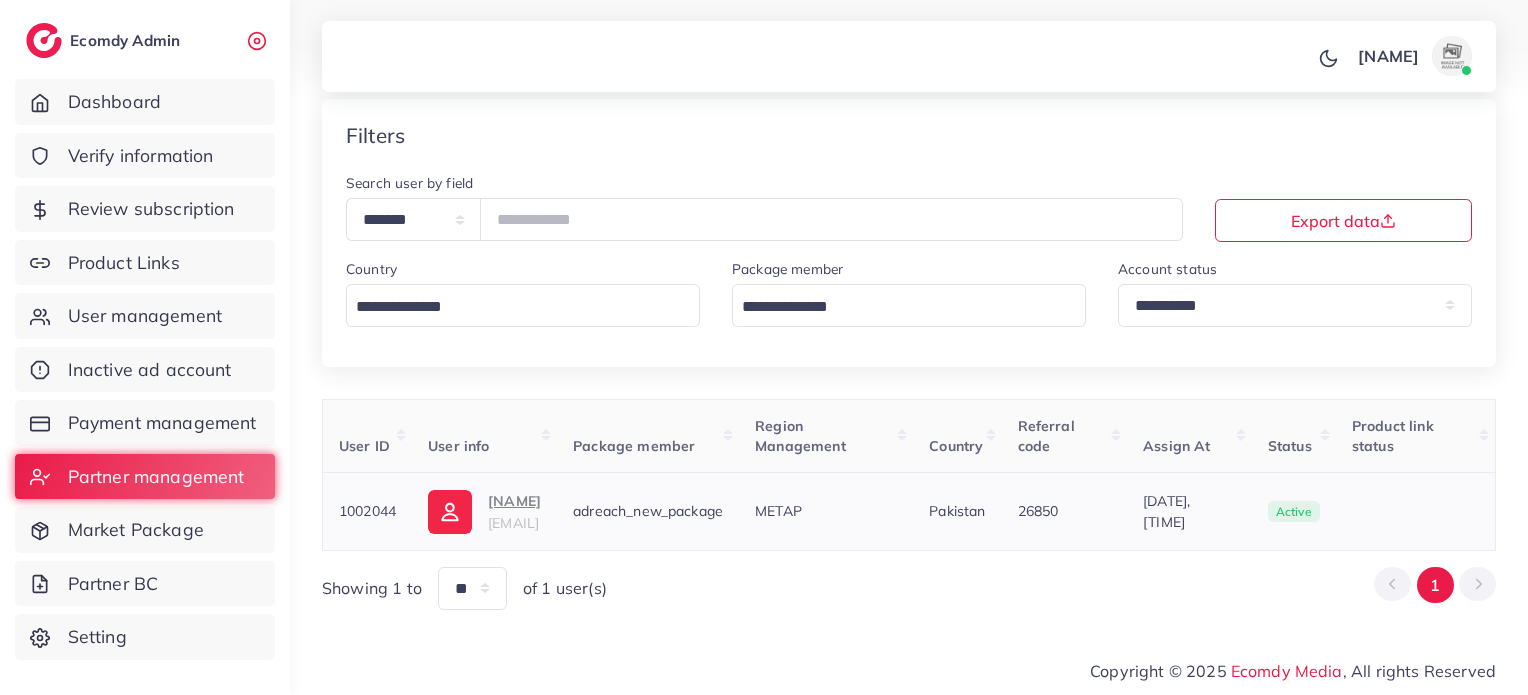 click on "Jawwad Sadiq" at bounding box center (514, 501) 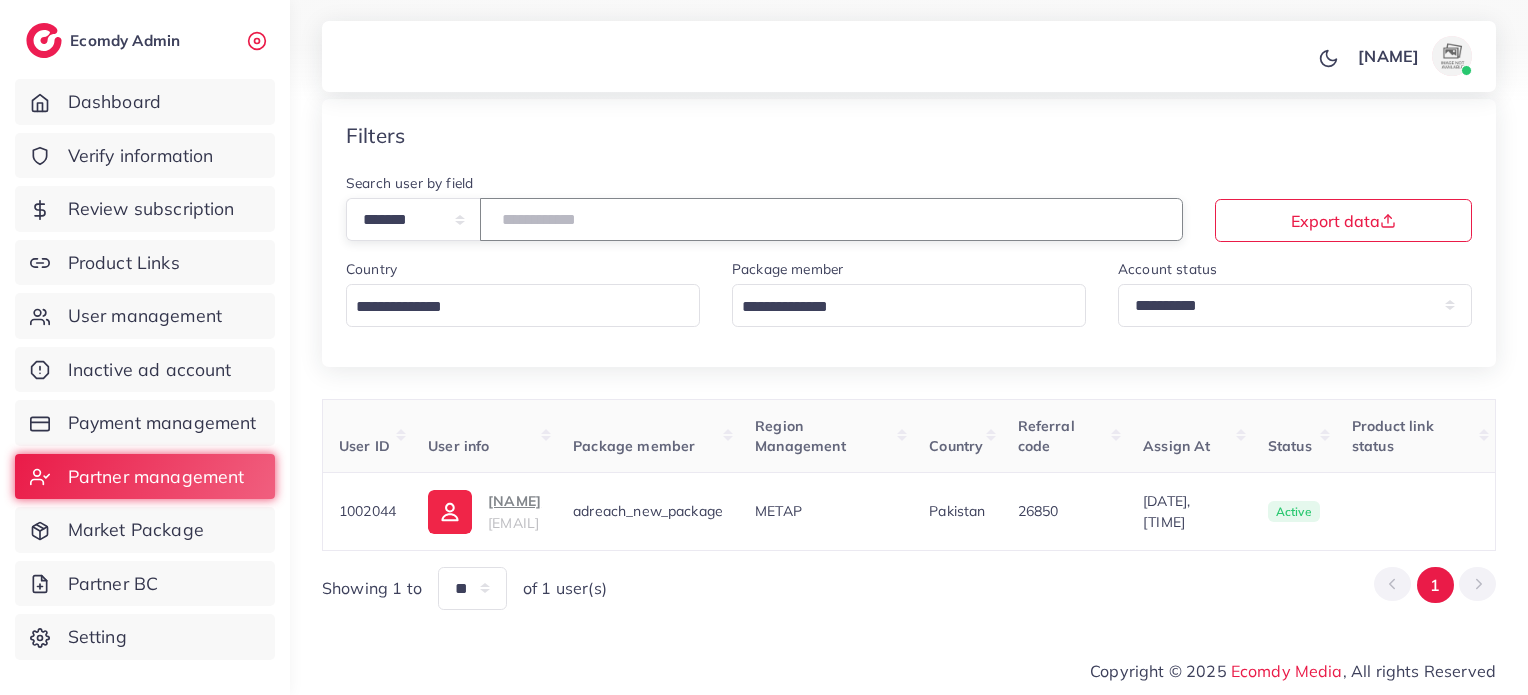 click on "*******" at bounding box center (831, 219) 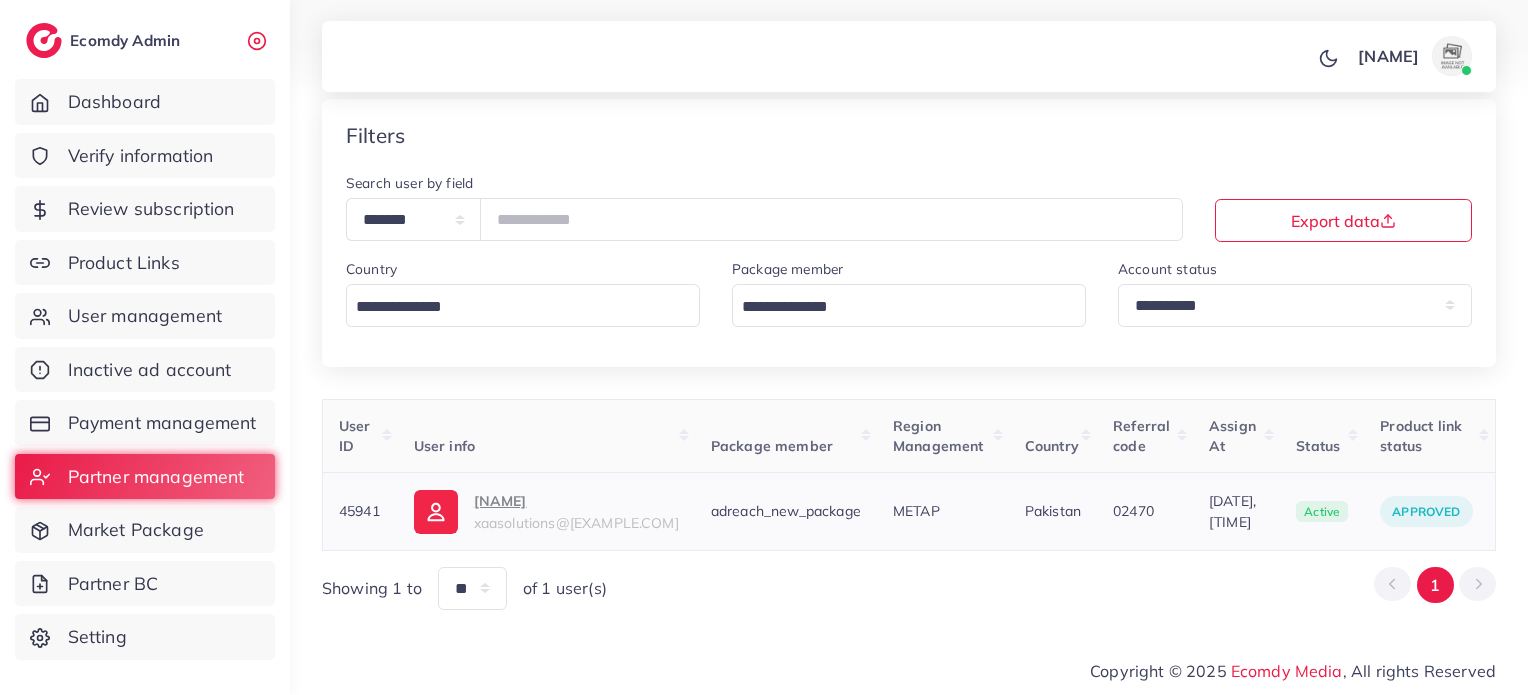 click on "Faisal Abdullah" at bounding box center (576, 501) 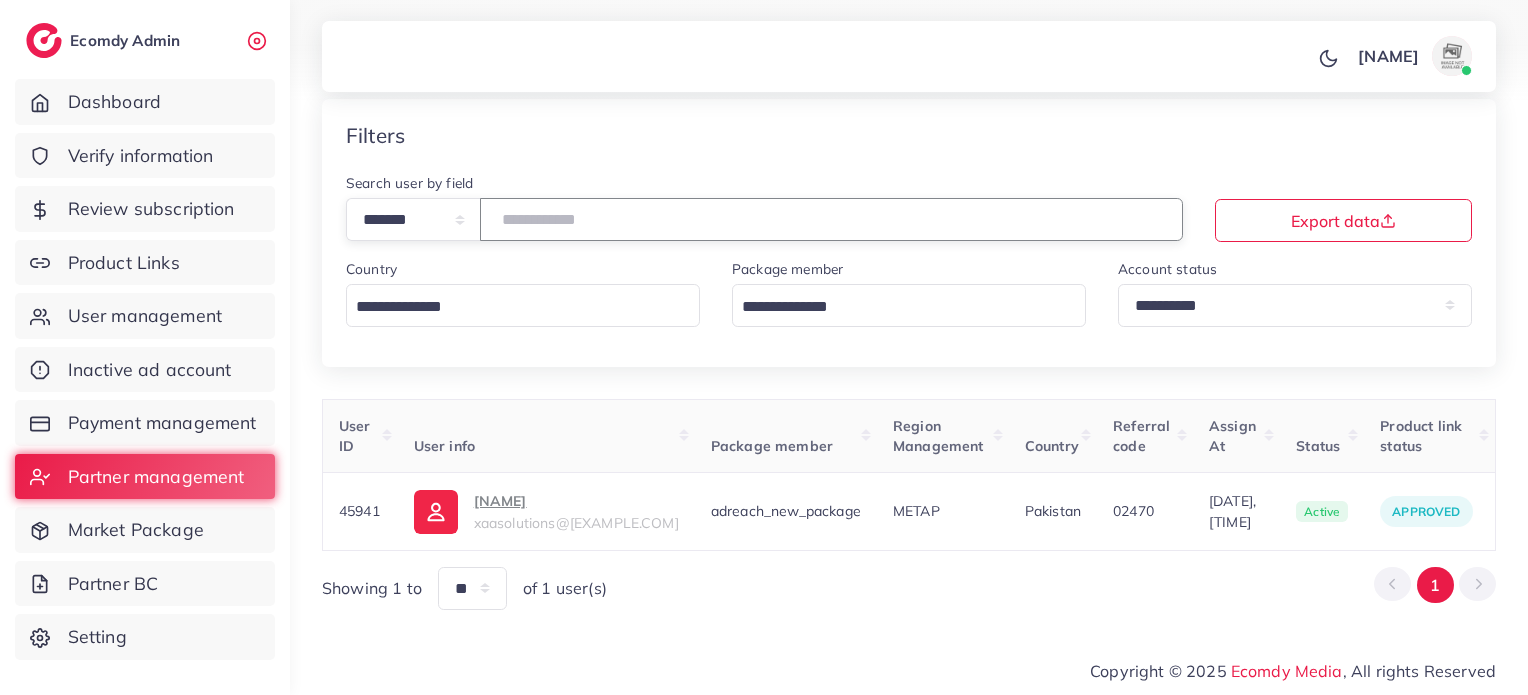 click on "*****" at bounding box center (831, 219) 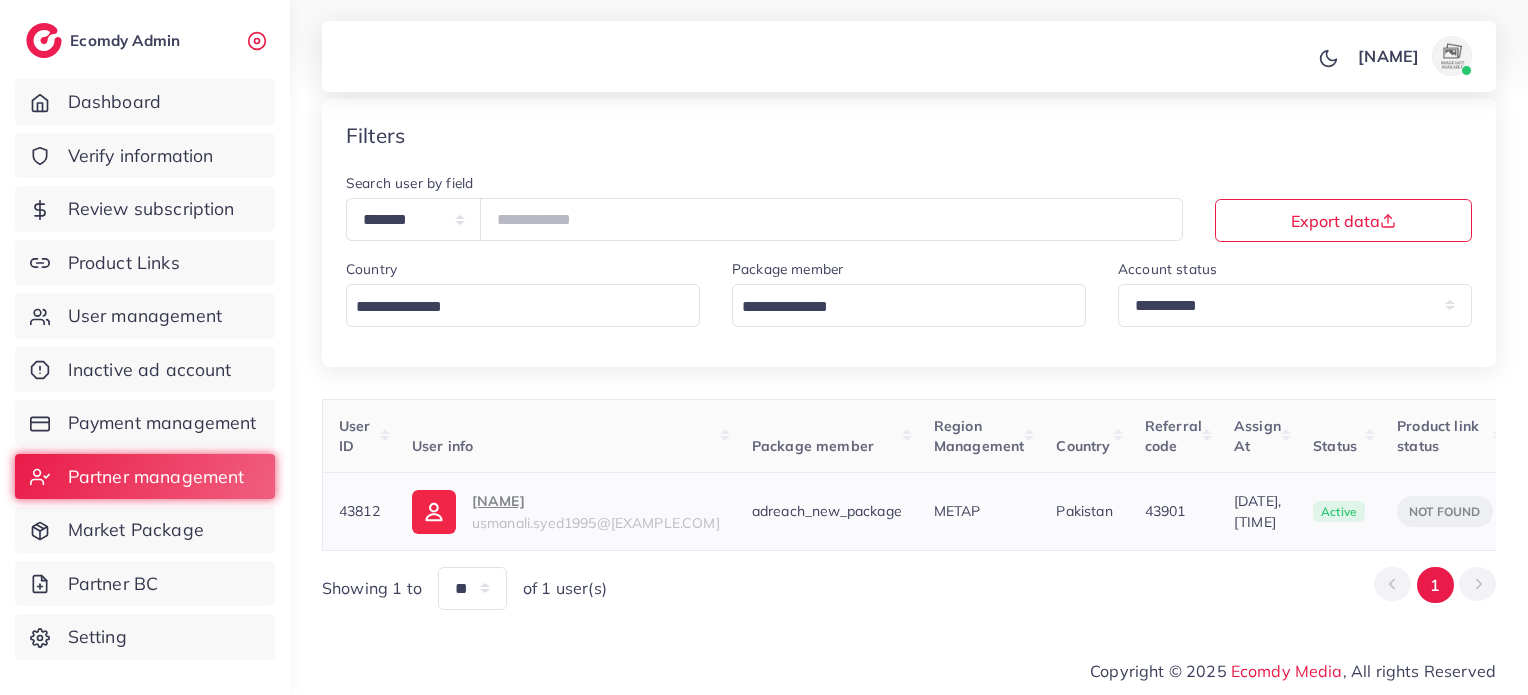click on "usmanali.syed1995@gmail.com" at bounding box center (596, 523) 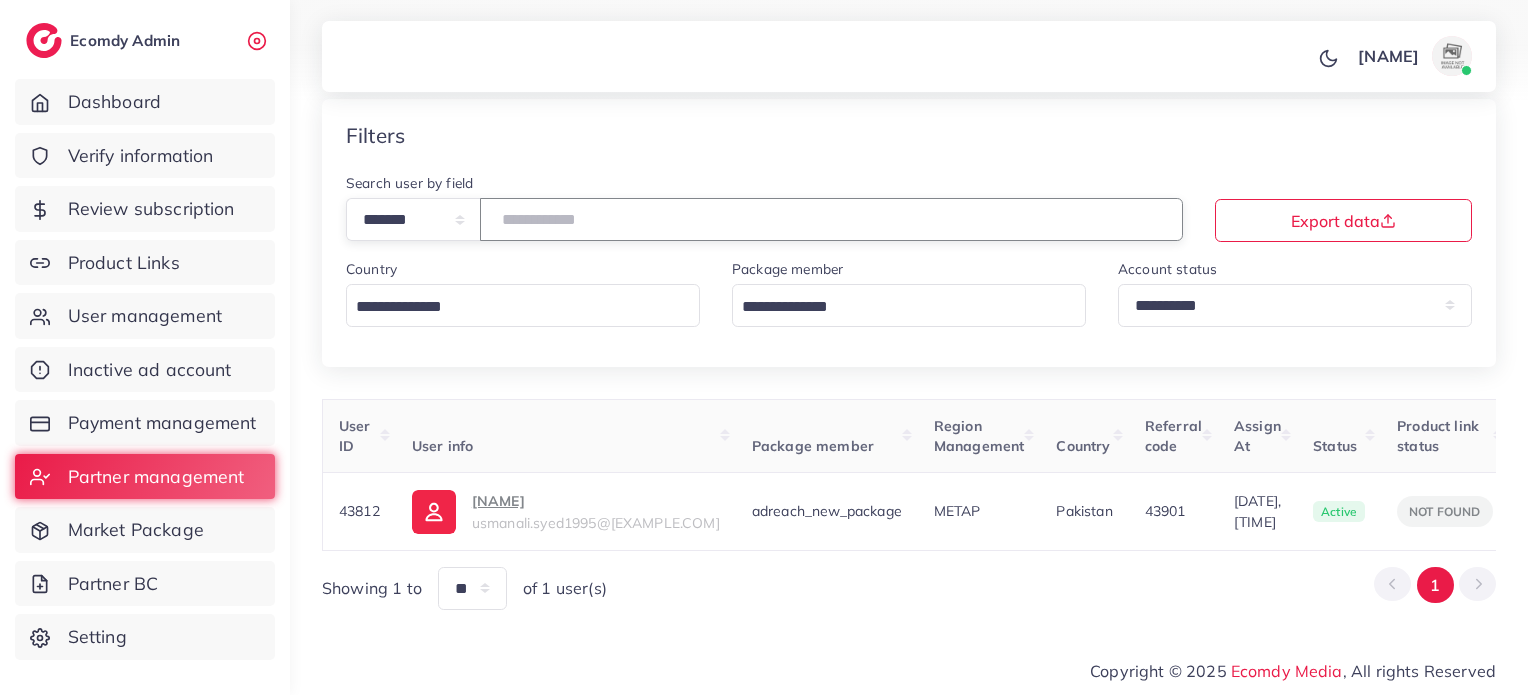 click on "*****" at bounding box center [831, 219] 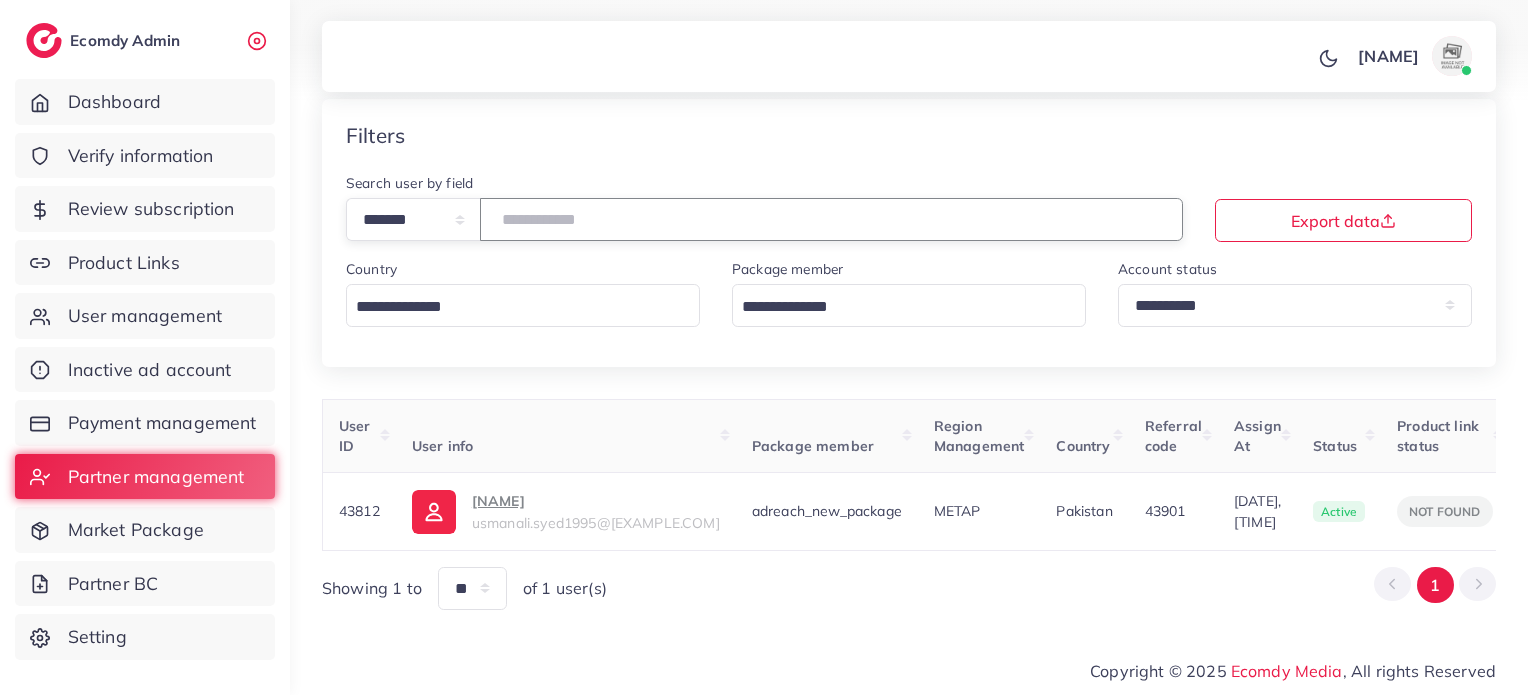 paste 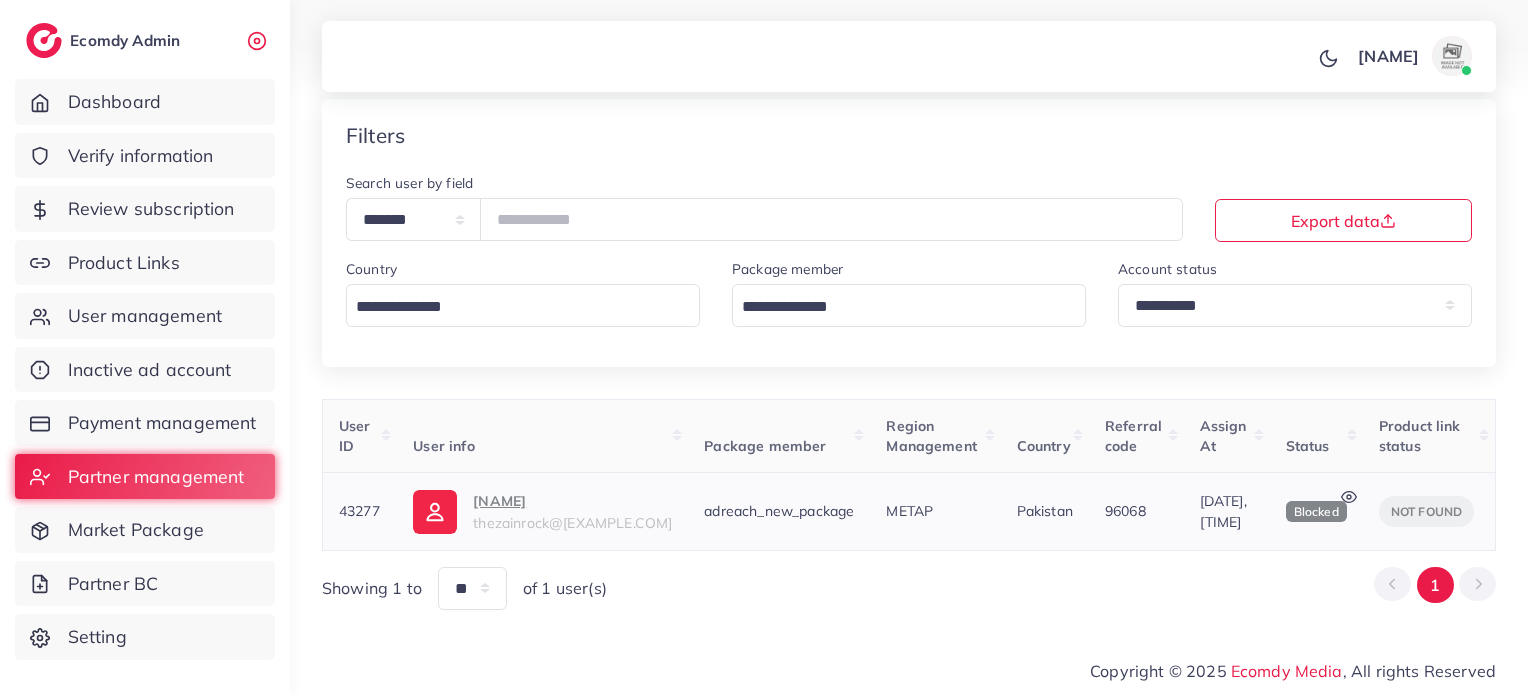 click on "Zain Naveed  thezainrock@gmail.com" at bounding box center (542, 511) 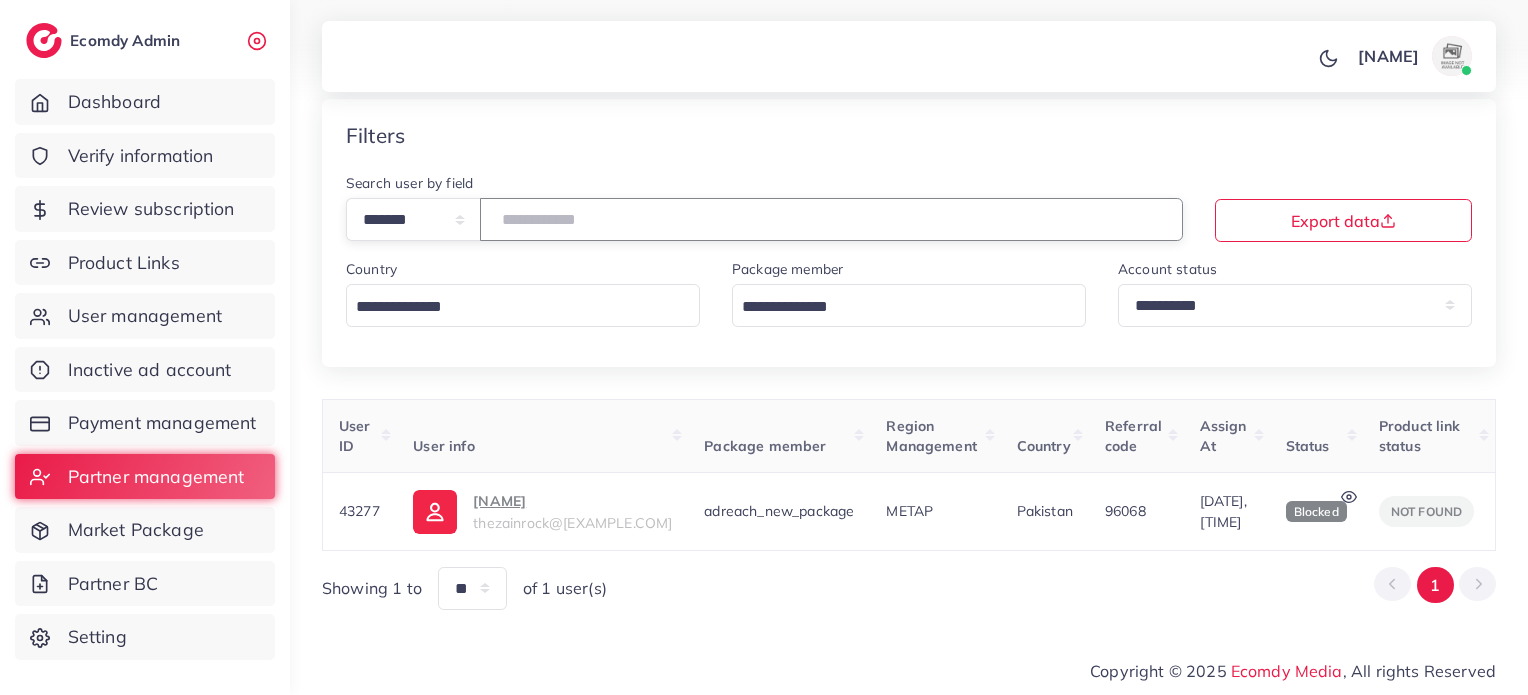 click on "*****" at bounding box center [831, 219] 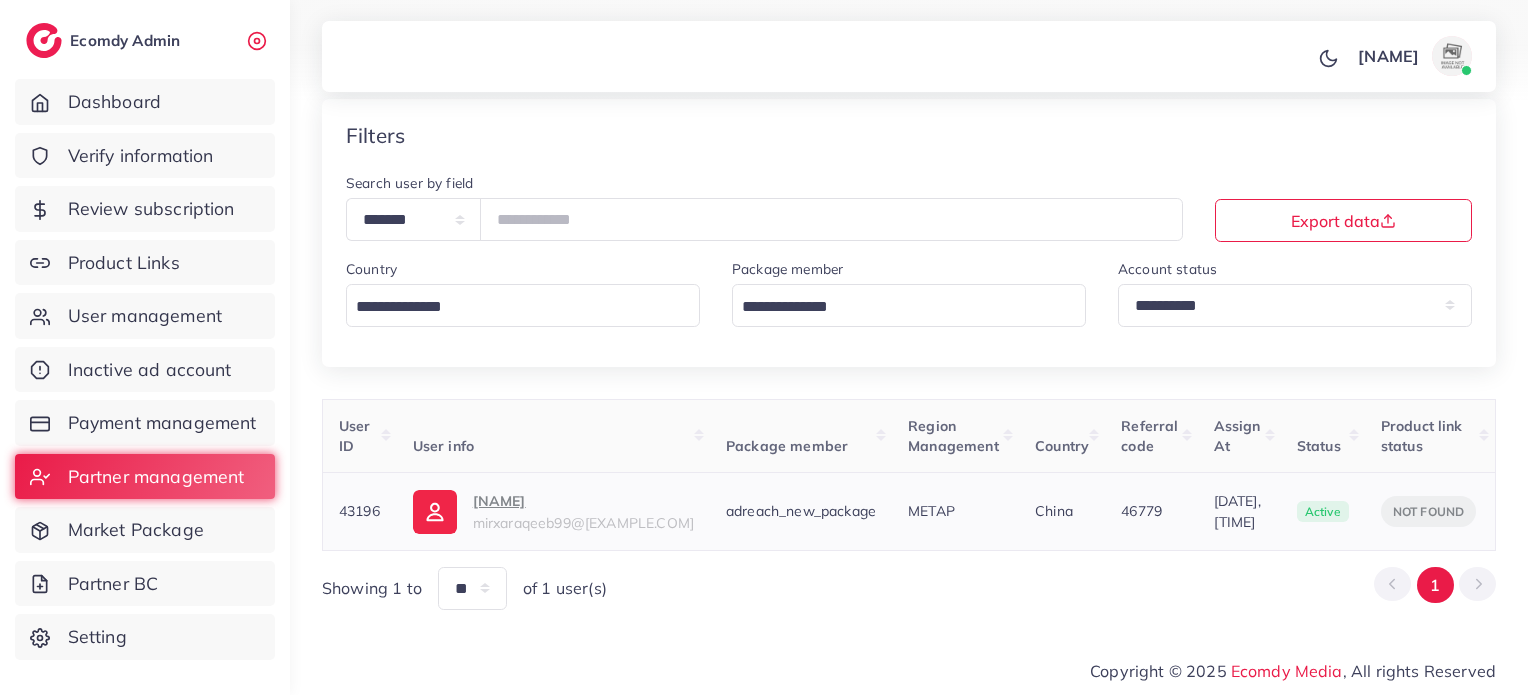 click on "mirxaraqeeb99@gmail.com" at bounding box center (583, 523) 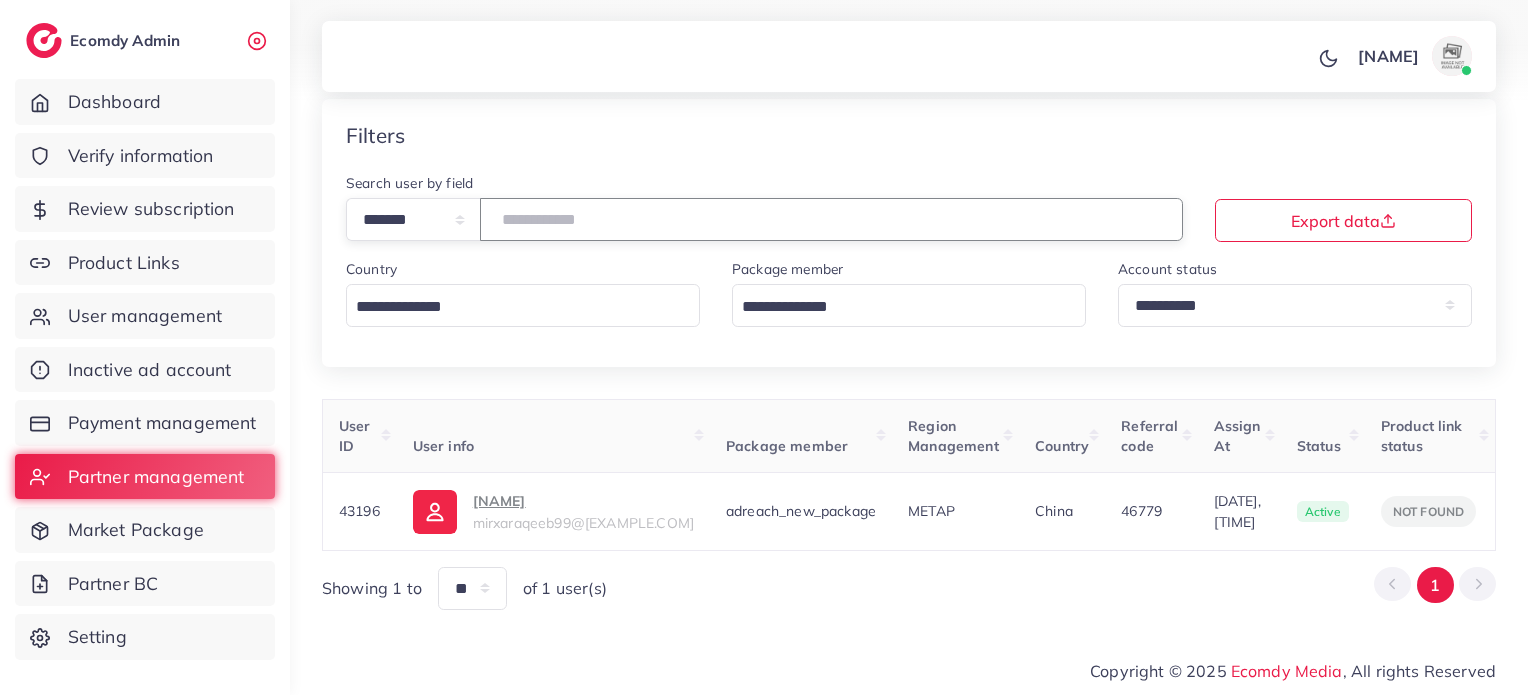 click on "*****" at bounding box center [831, 219] 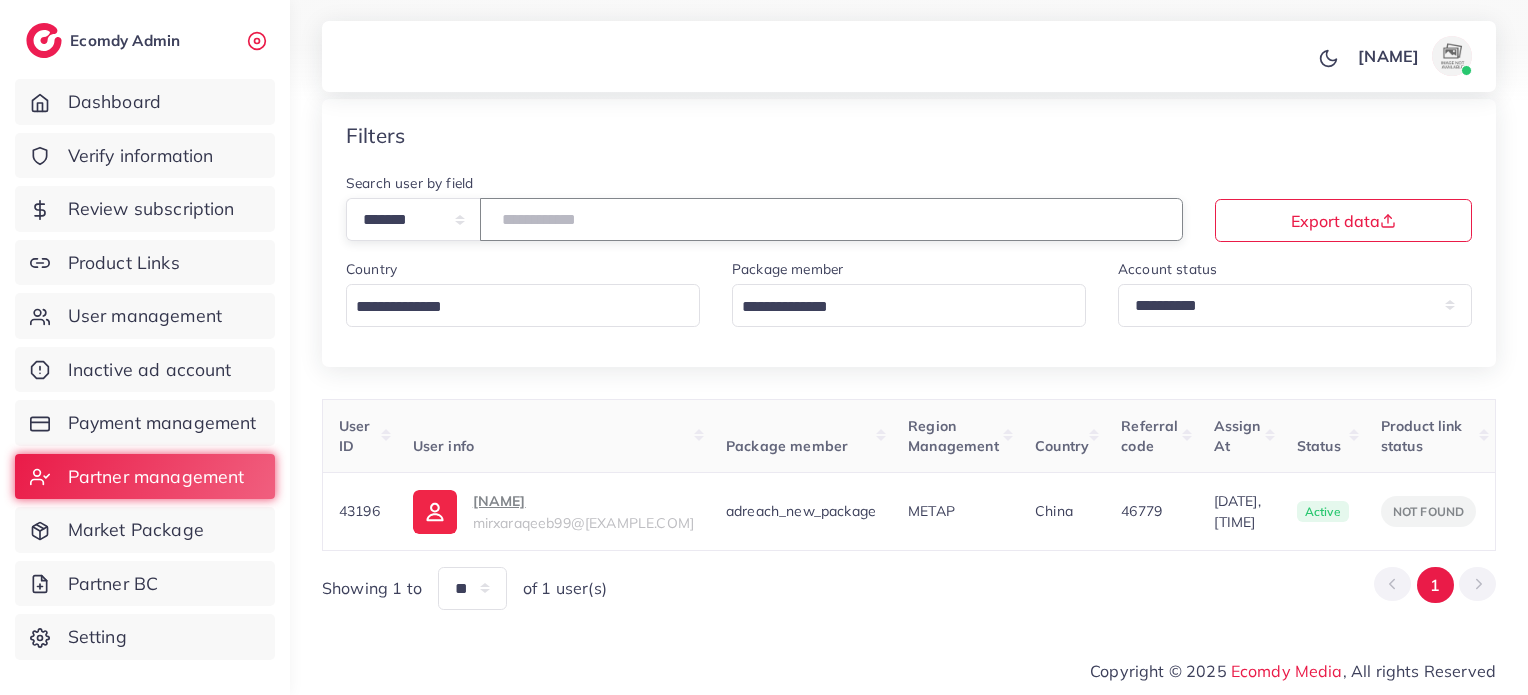 click on "*****" at bounding box center (831, 219) 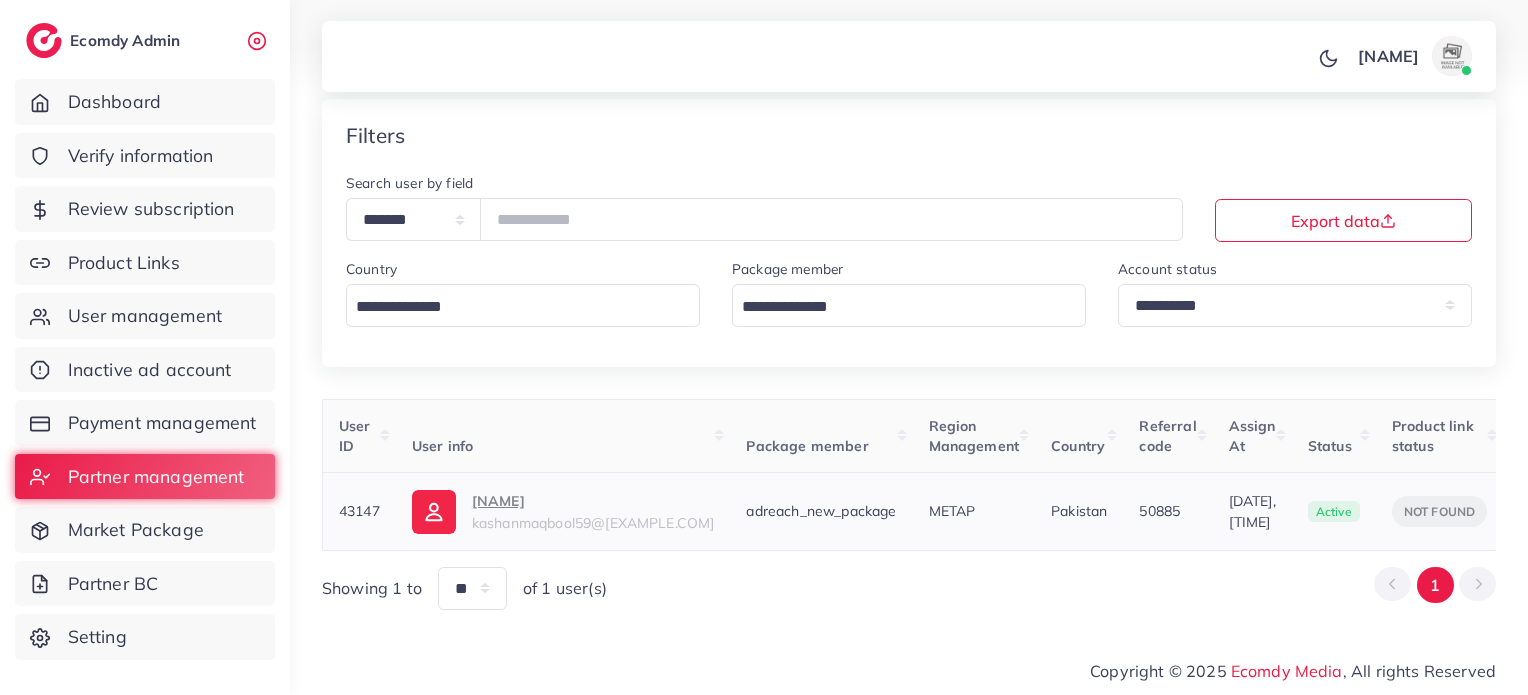 click on "kashanmaqbool59@gmail.com" at bounding box center (593, 523) 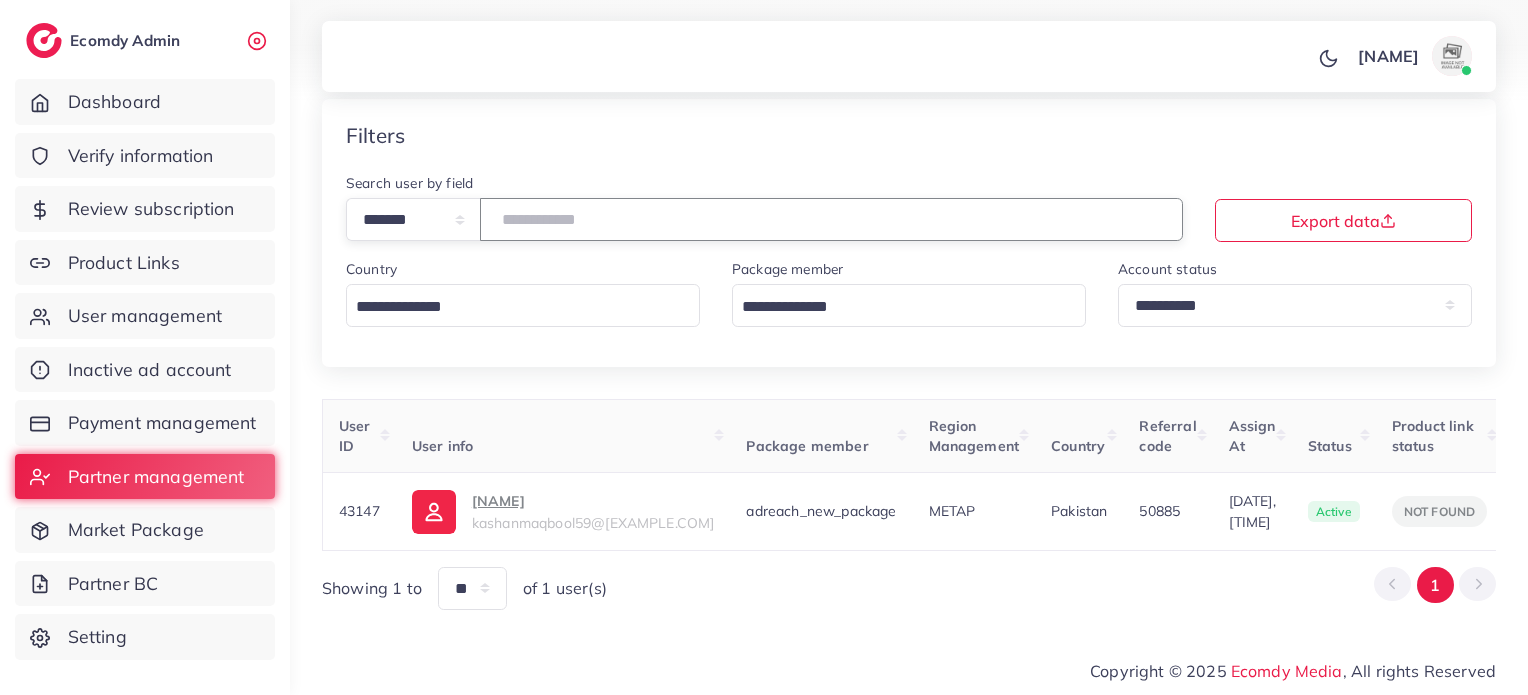 click on "*****" at bounding box center [831, 219] 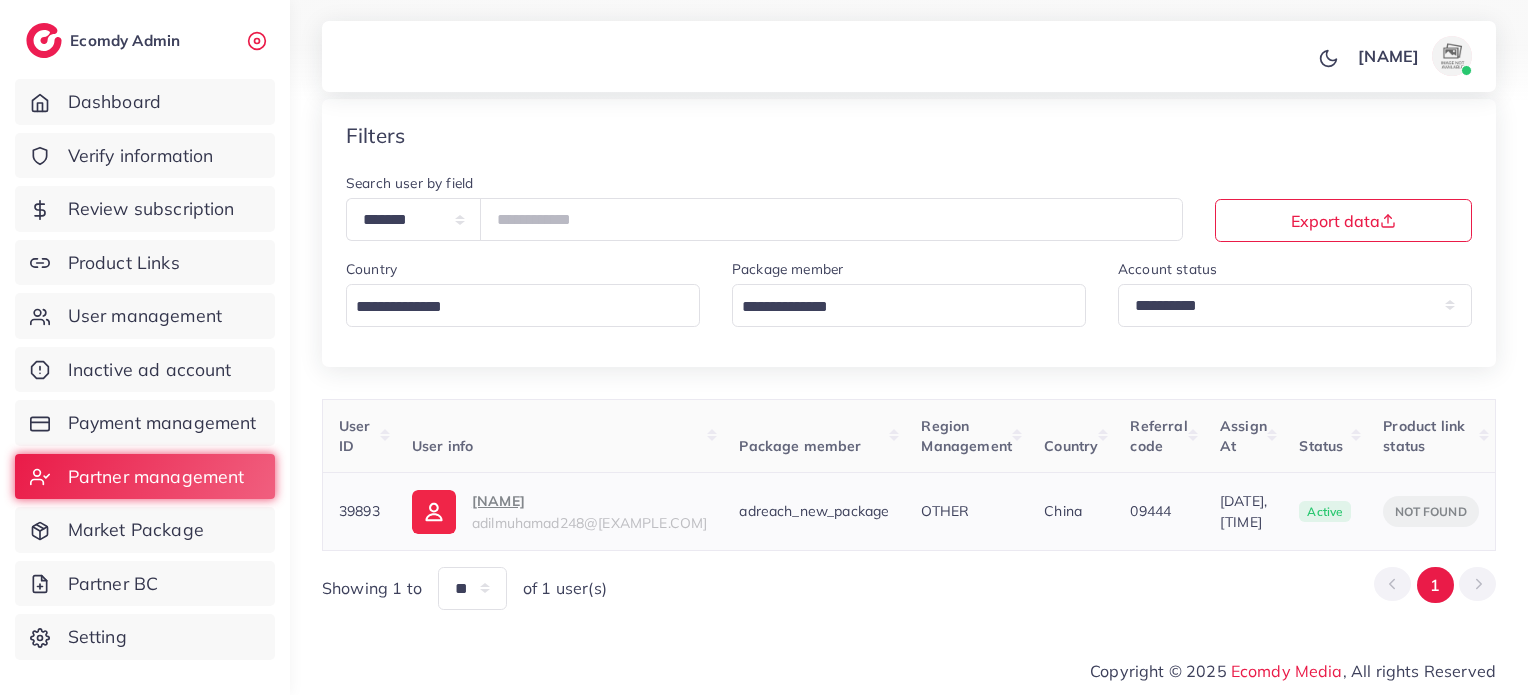 click on "adilmuhamad248@gmail.com" at bounding box center (589, 523) 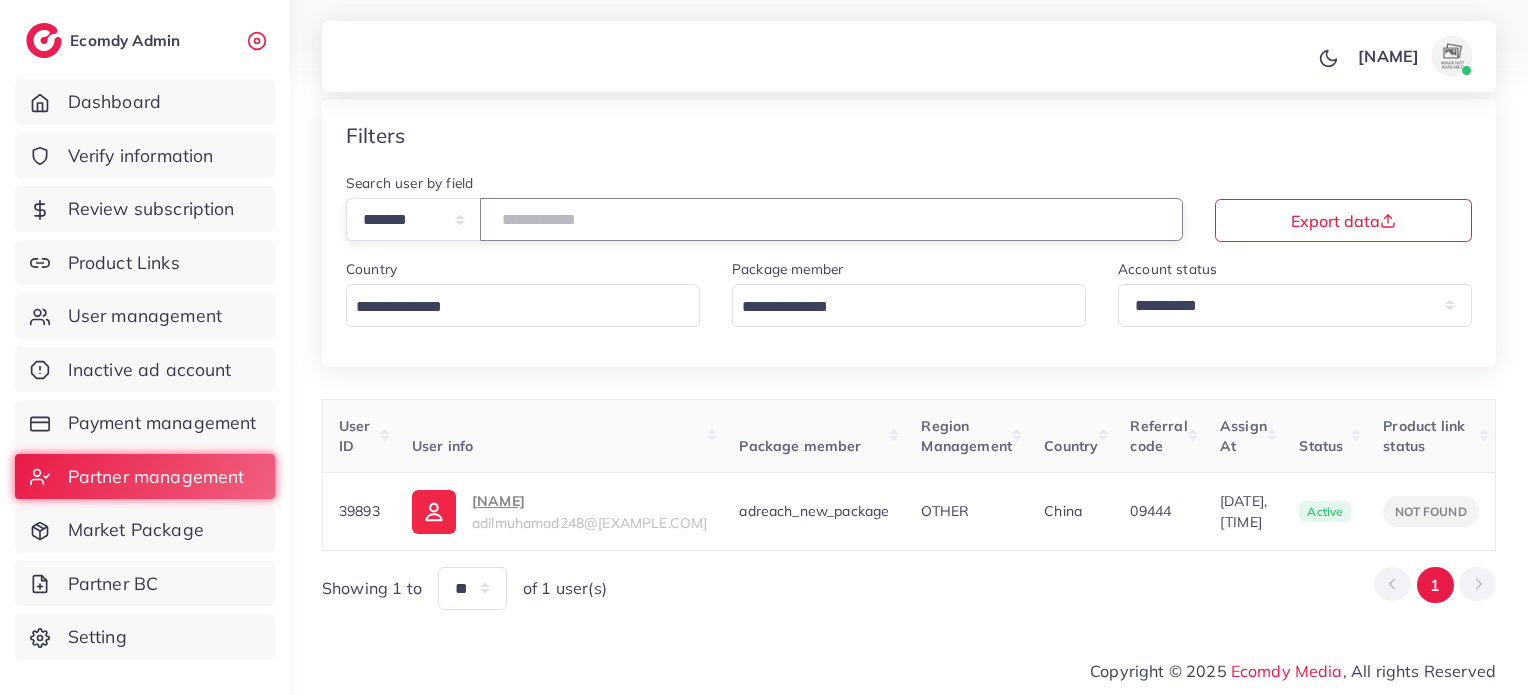 click on "*****" at bounding box center (831, 219) 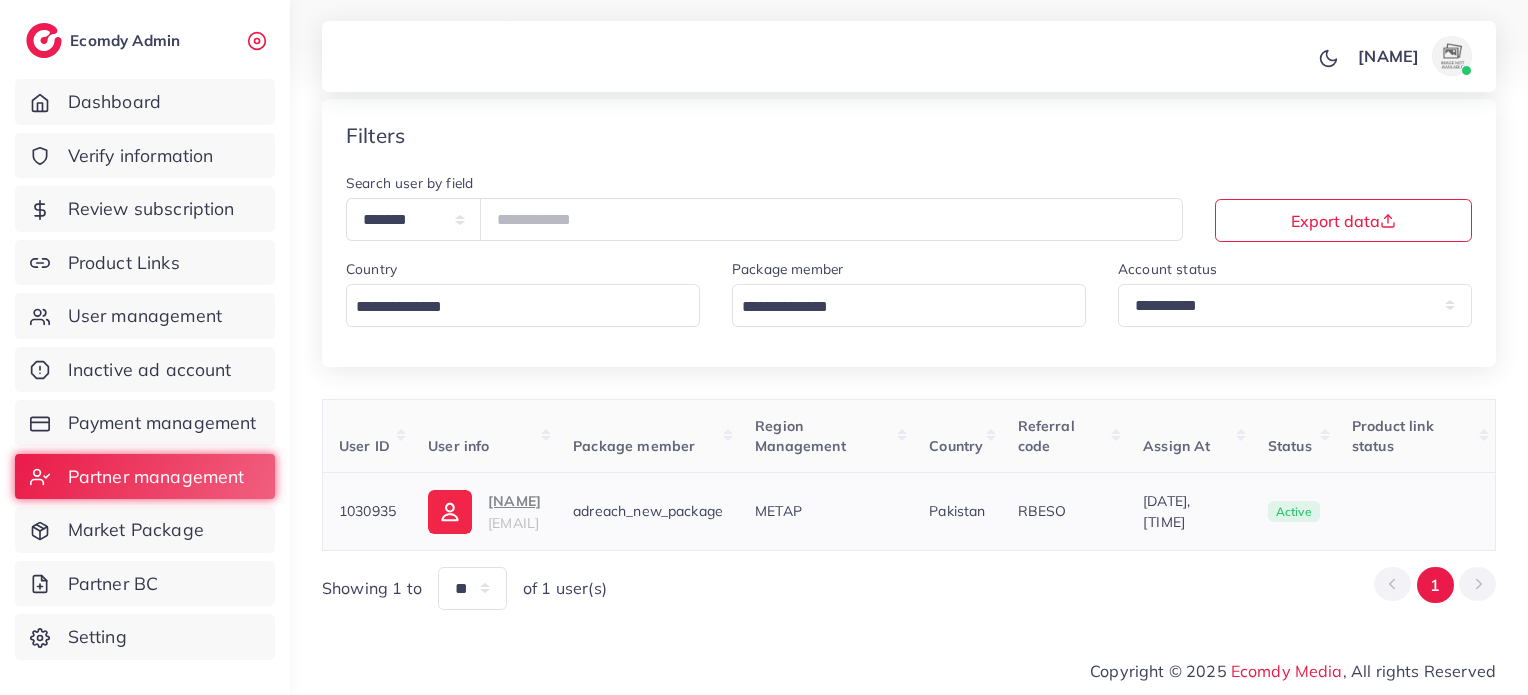 click on "saadnasir1396@gmail.com" at bounding box center [513, 523] 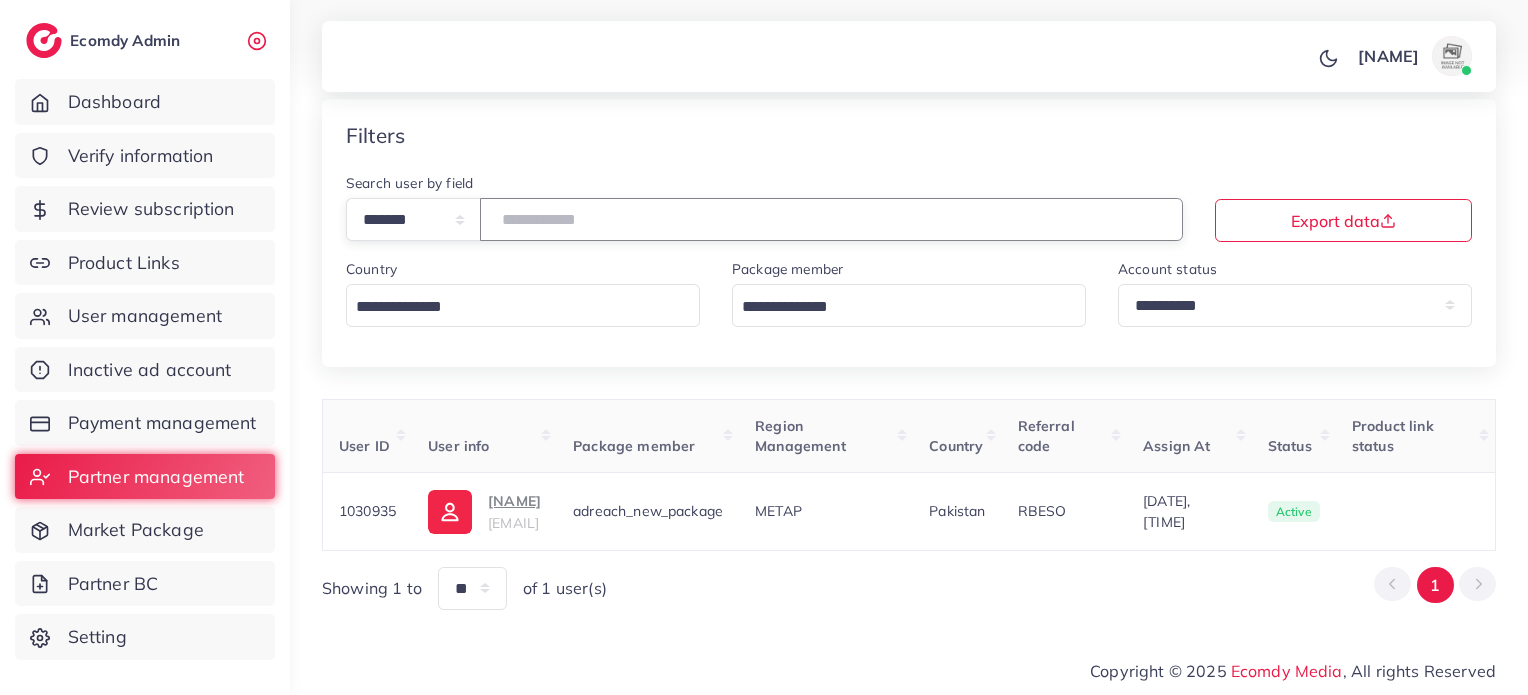 click on "*******" at bounding box center (831, 219) 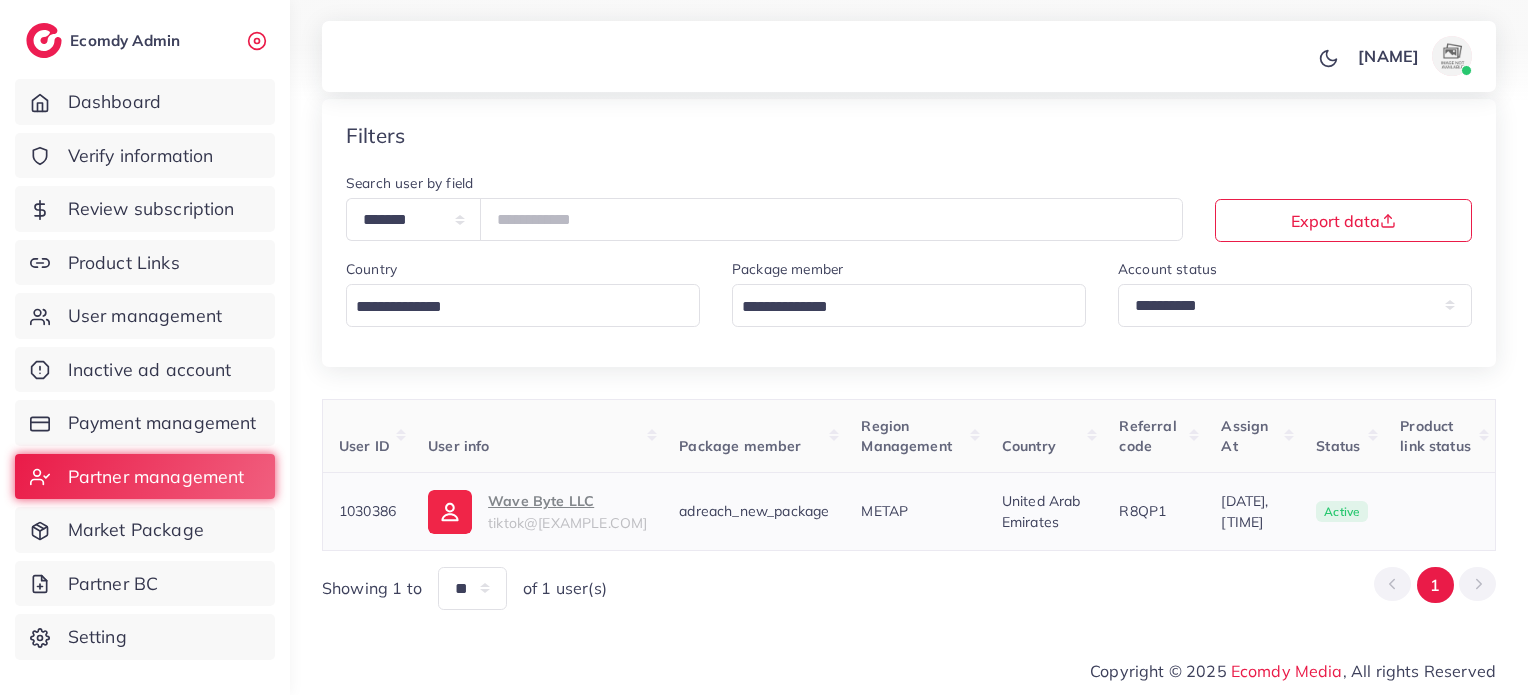 click on "tiktok@wavebyte.ae" at bounding box center [567, 523] 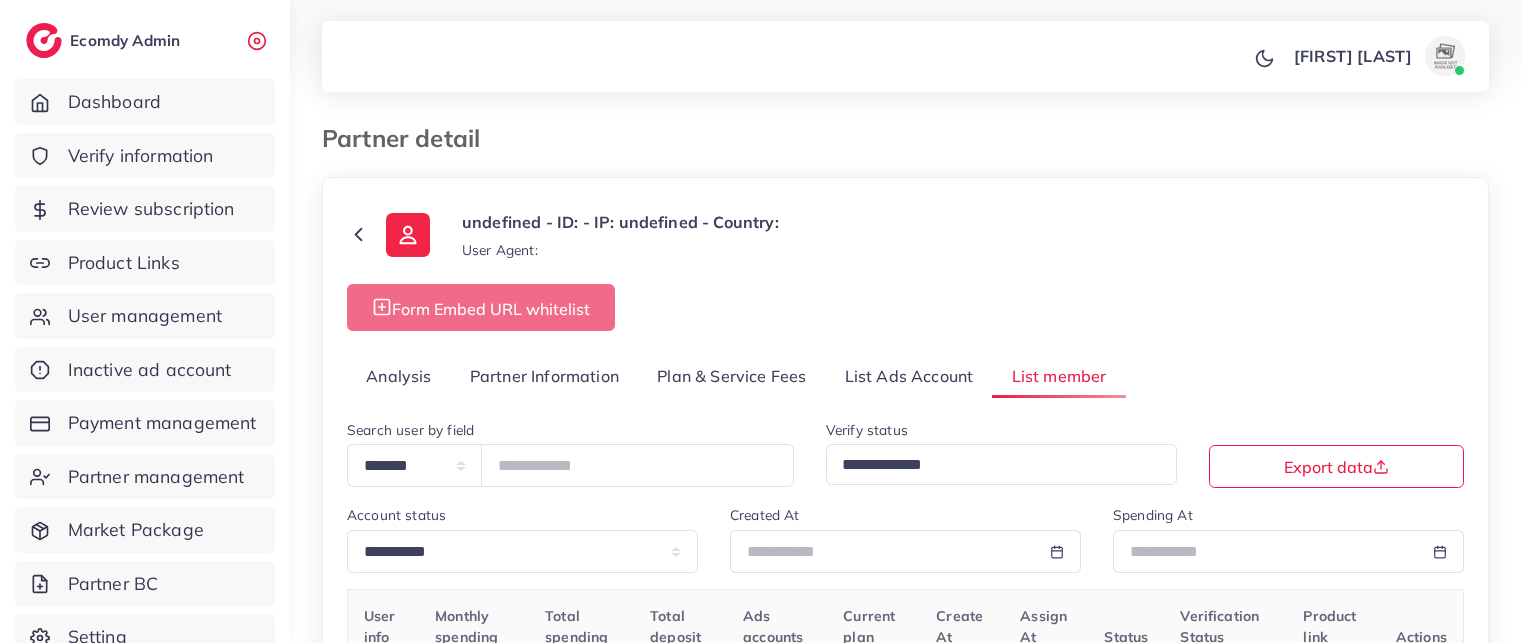scroll, scrollTop: 0, scrollLeft: 0, axis: both 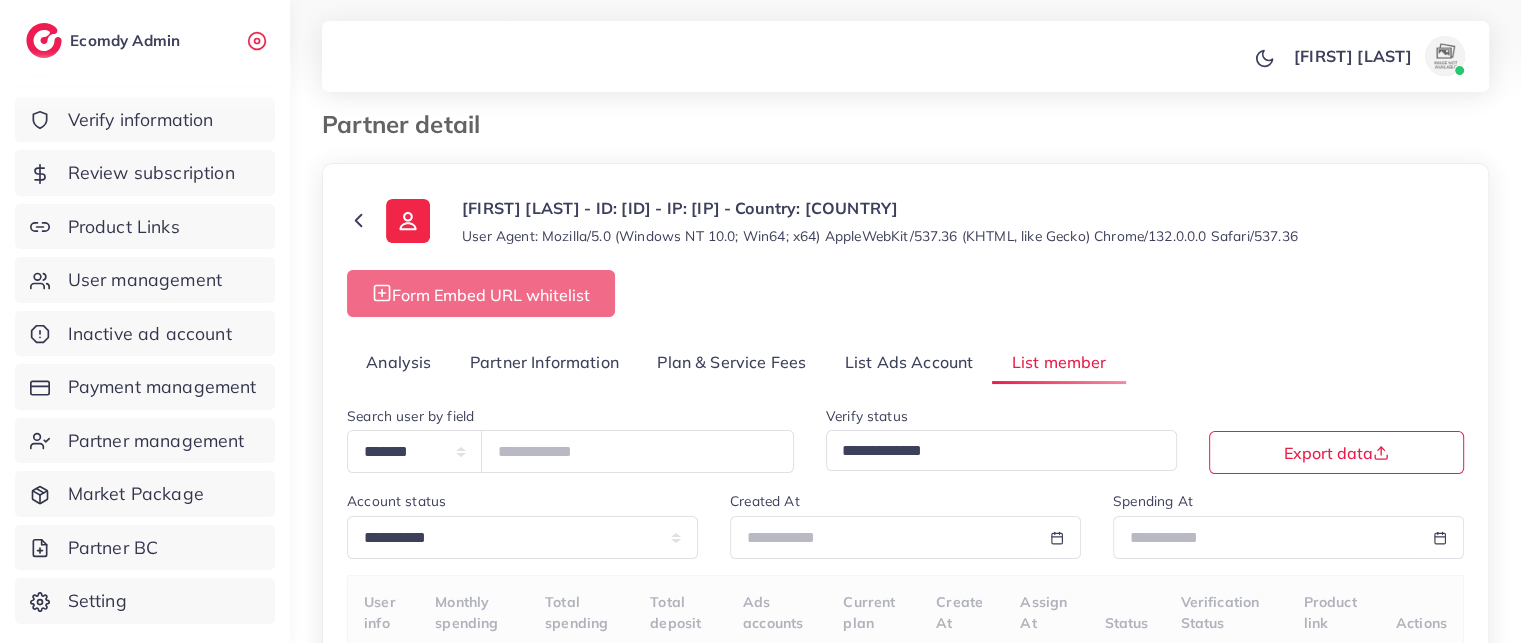 select on "**" 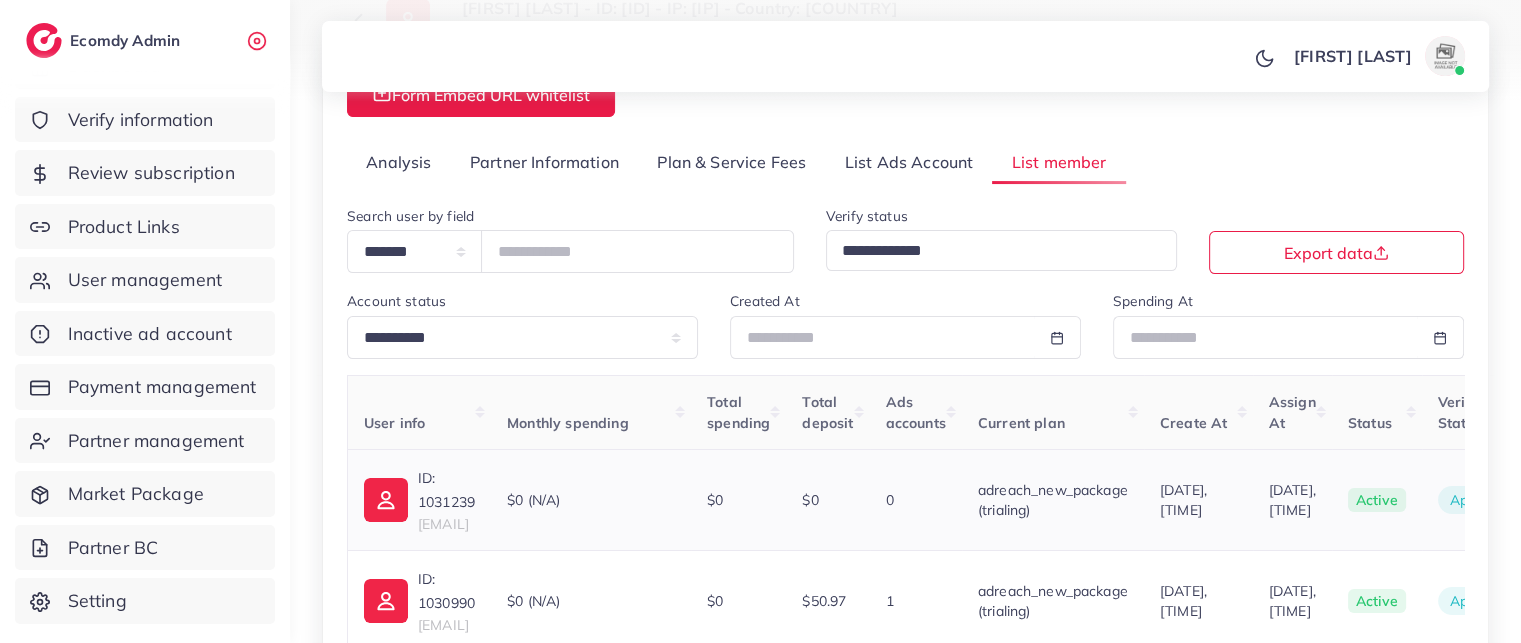 scroll, scrollTop: 114, scrollLeft: 0, axis: vertical 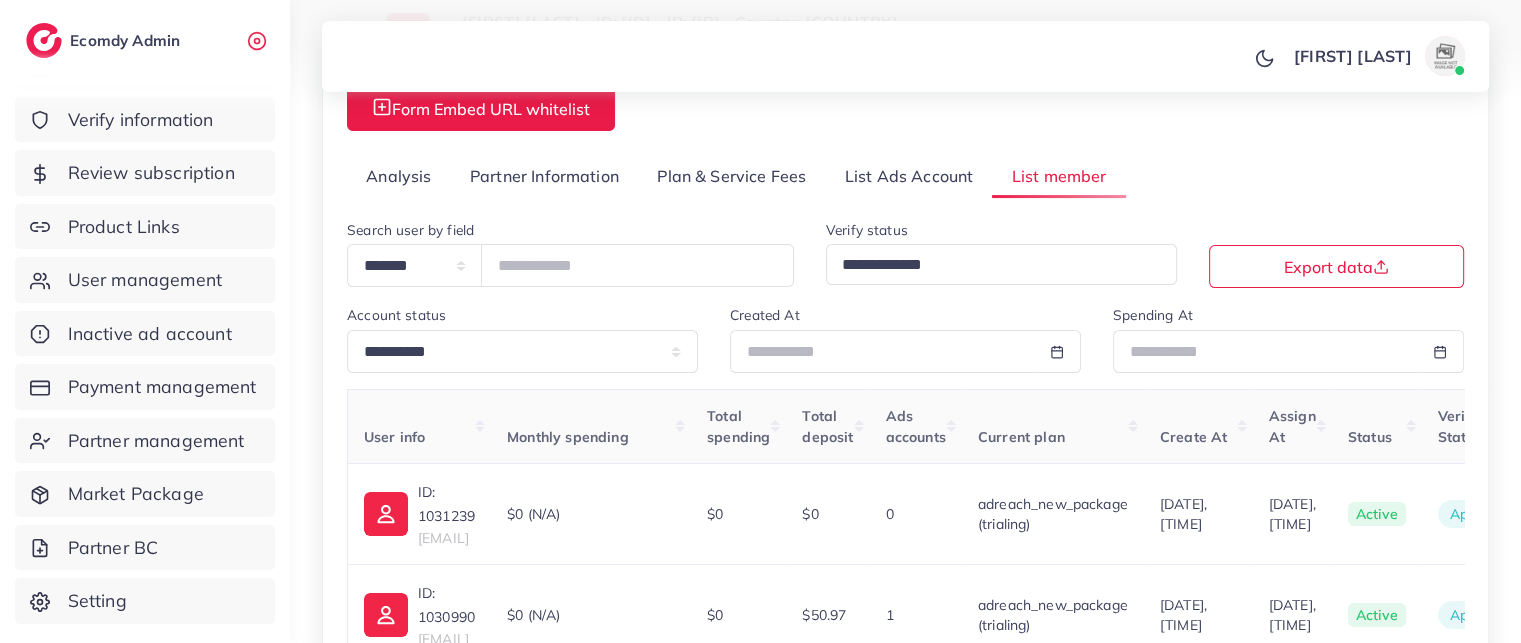 click on "Analysis" at bounding box center [399, 176] 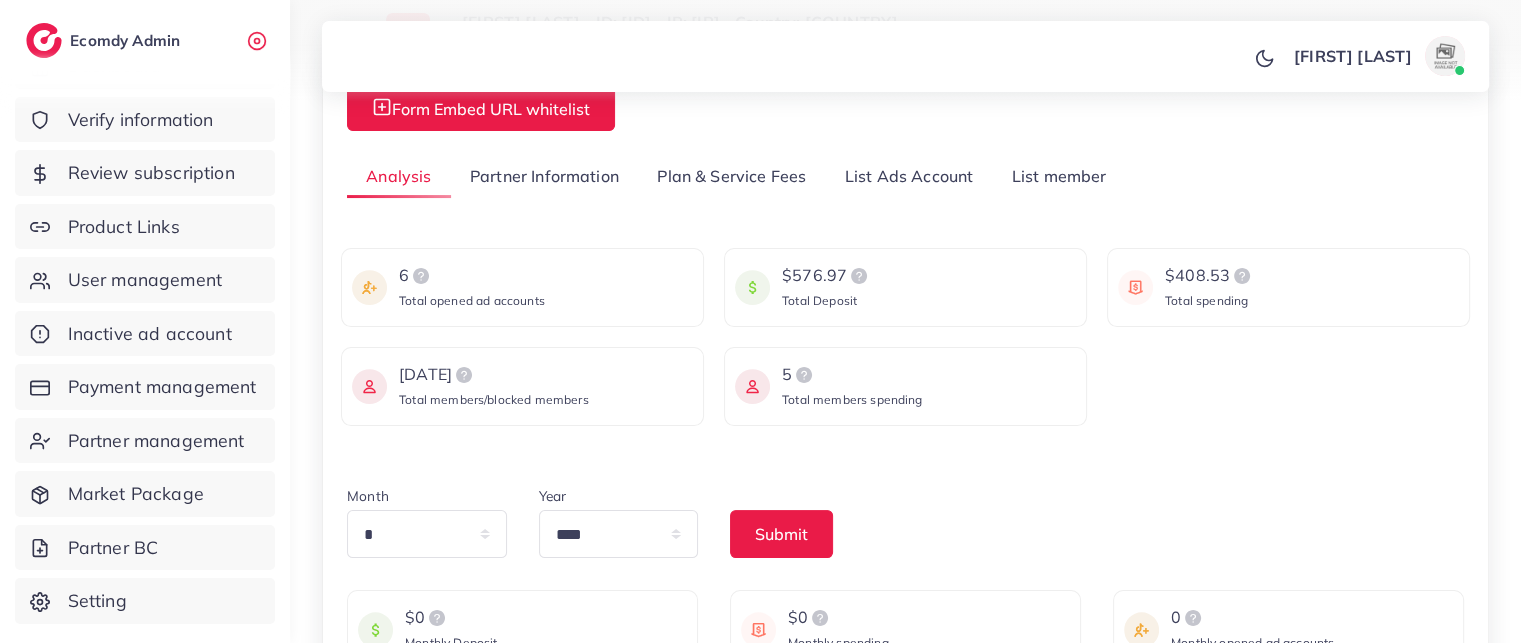 scroll, scrollTop: 300, scrollLeft: 0, axis: vertical 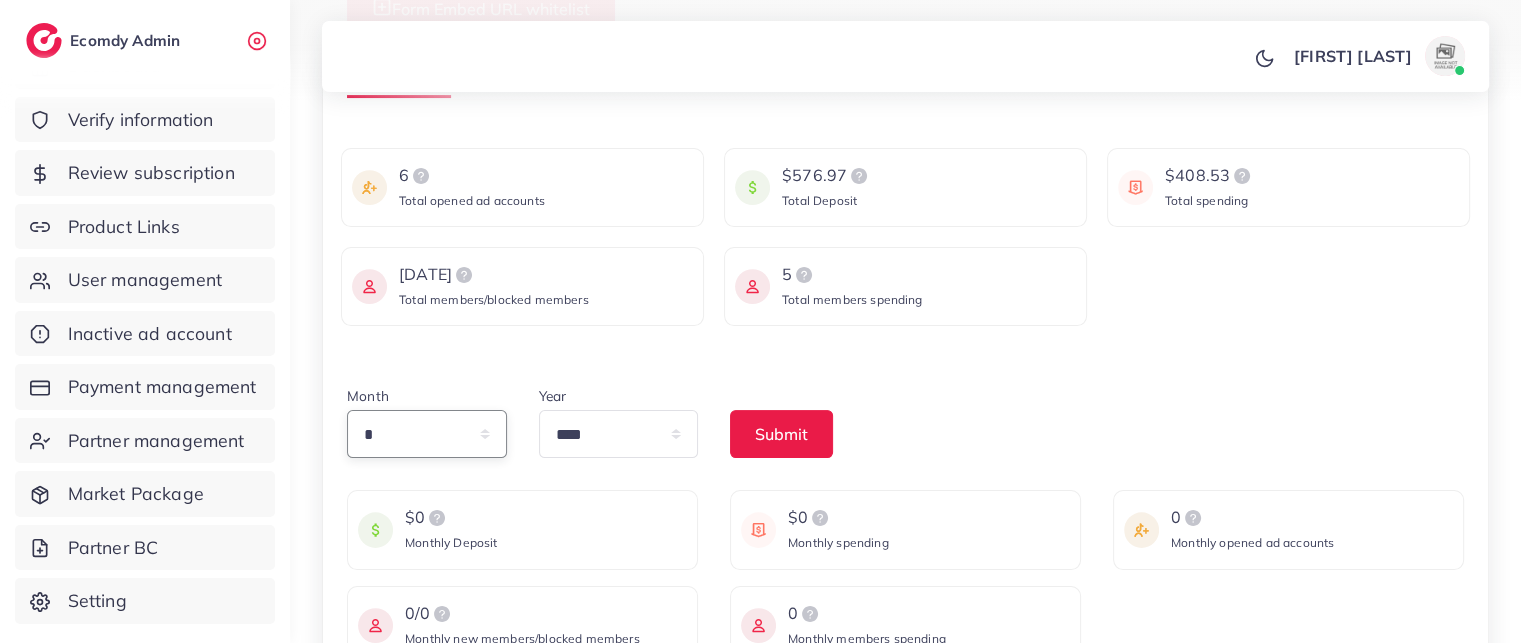 click on "* * * * * * * * * ** ** **" at bounding box center [427, 434] 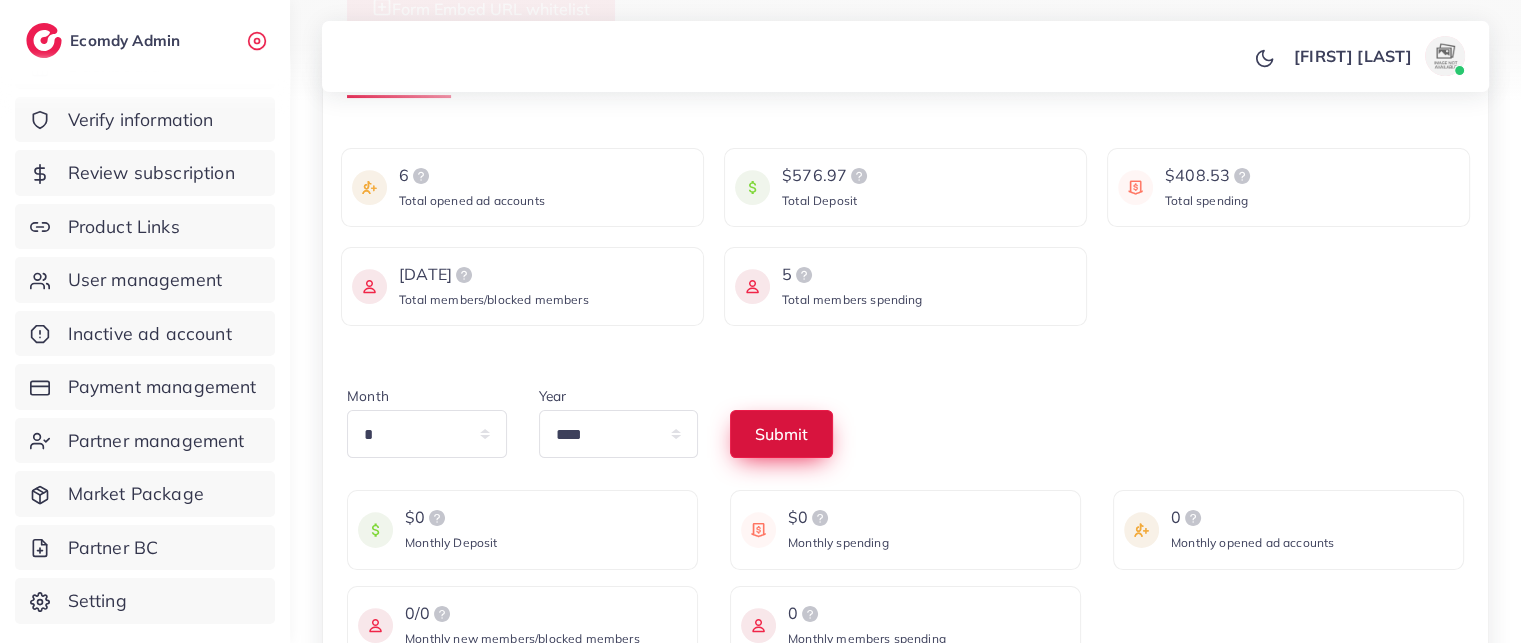 click on "Submit" at bounding box center [781, 434] 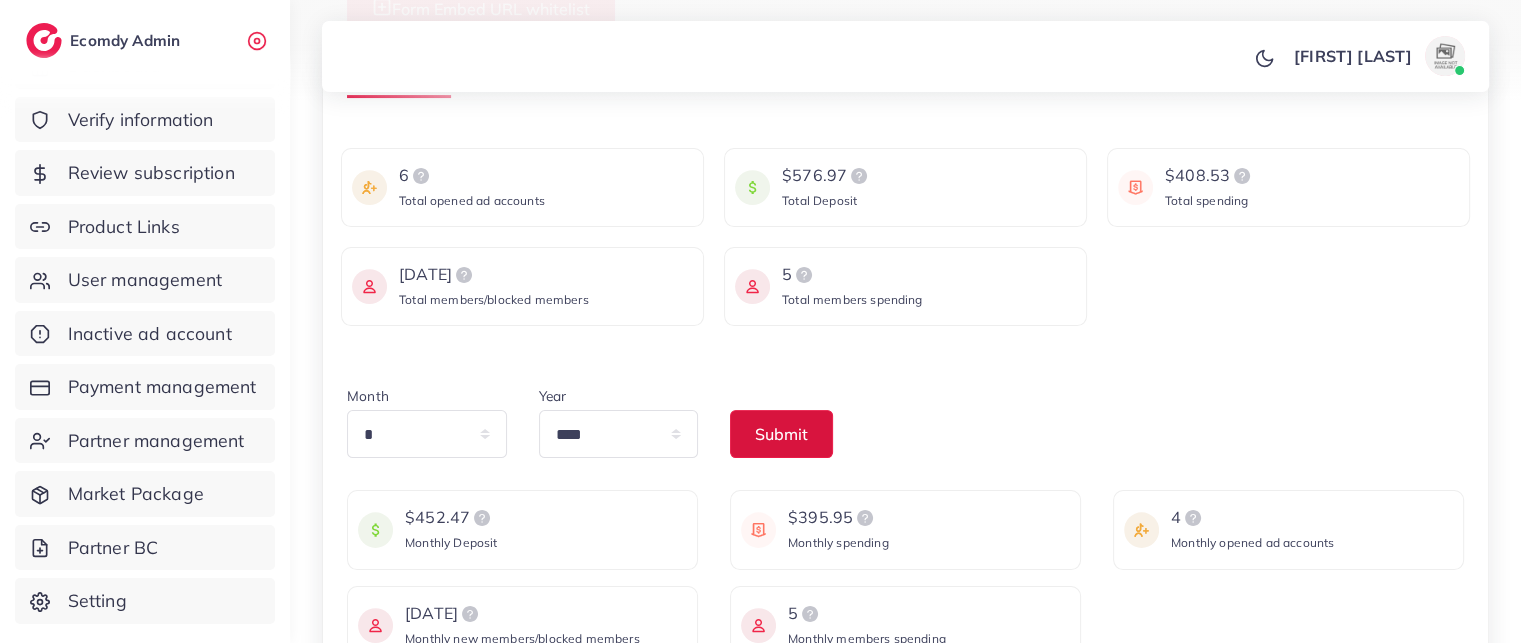 scroll, scrollTop: 400, scrollLeft: 0, axis: vertical 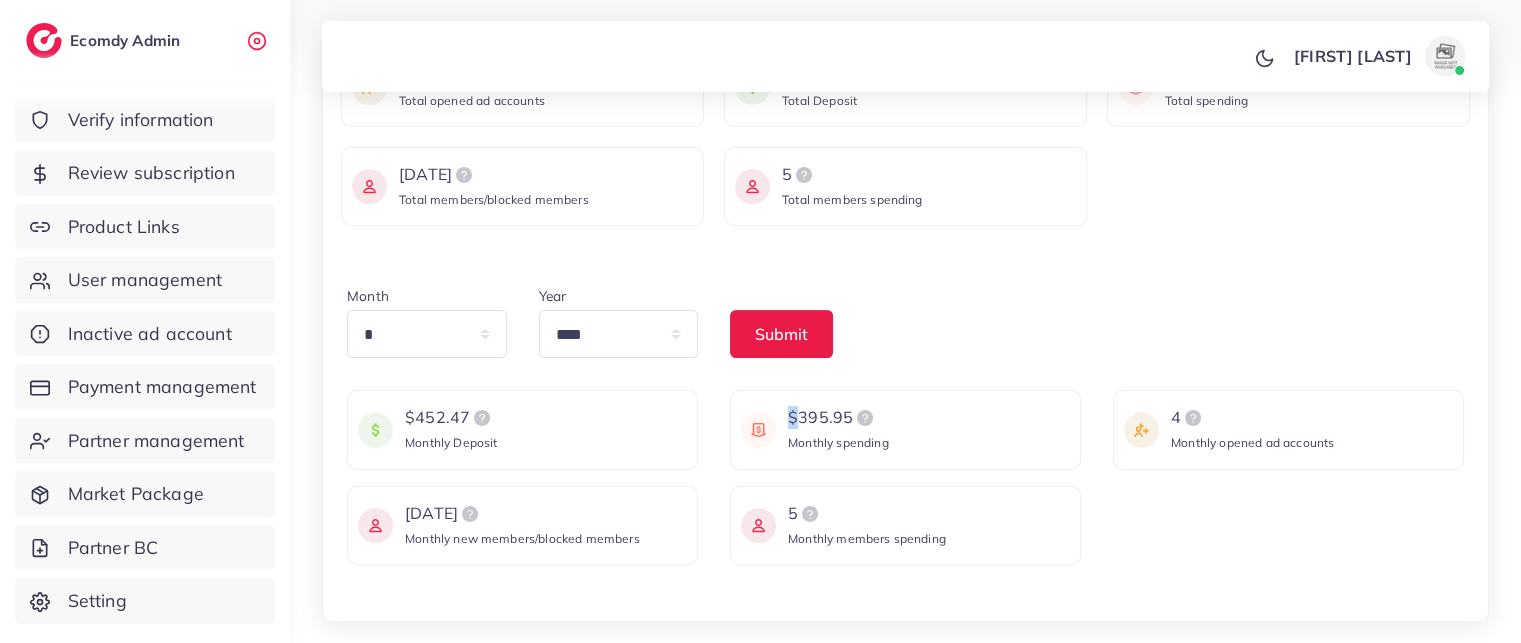 drag, startPoint x: 785, startPoint y: 412, endPoint x: 850, endPoint y: 409, distance: 65.06919 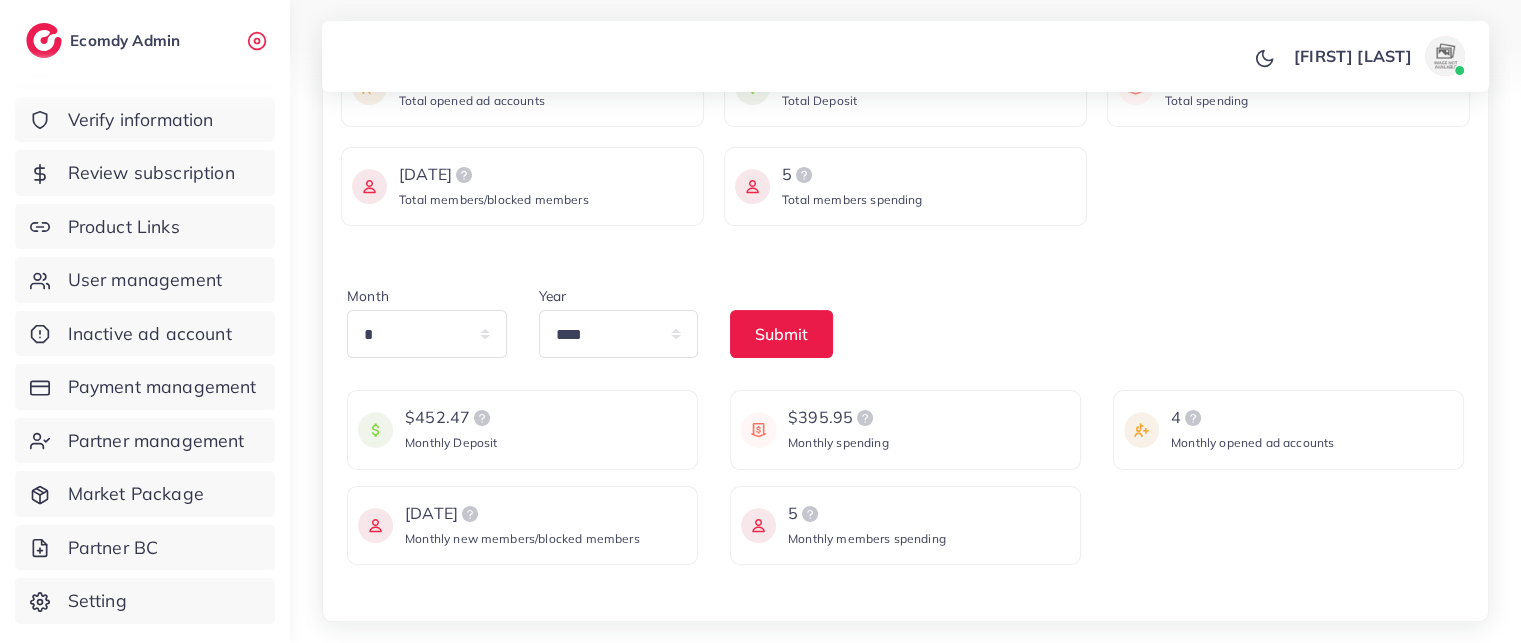 drag, startPoint x: 822, startPoint y: 416, endPoint x: 1365, endPoint y: 272, distance: 561.76953 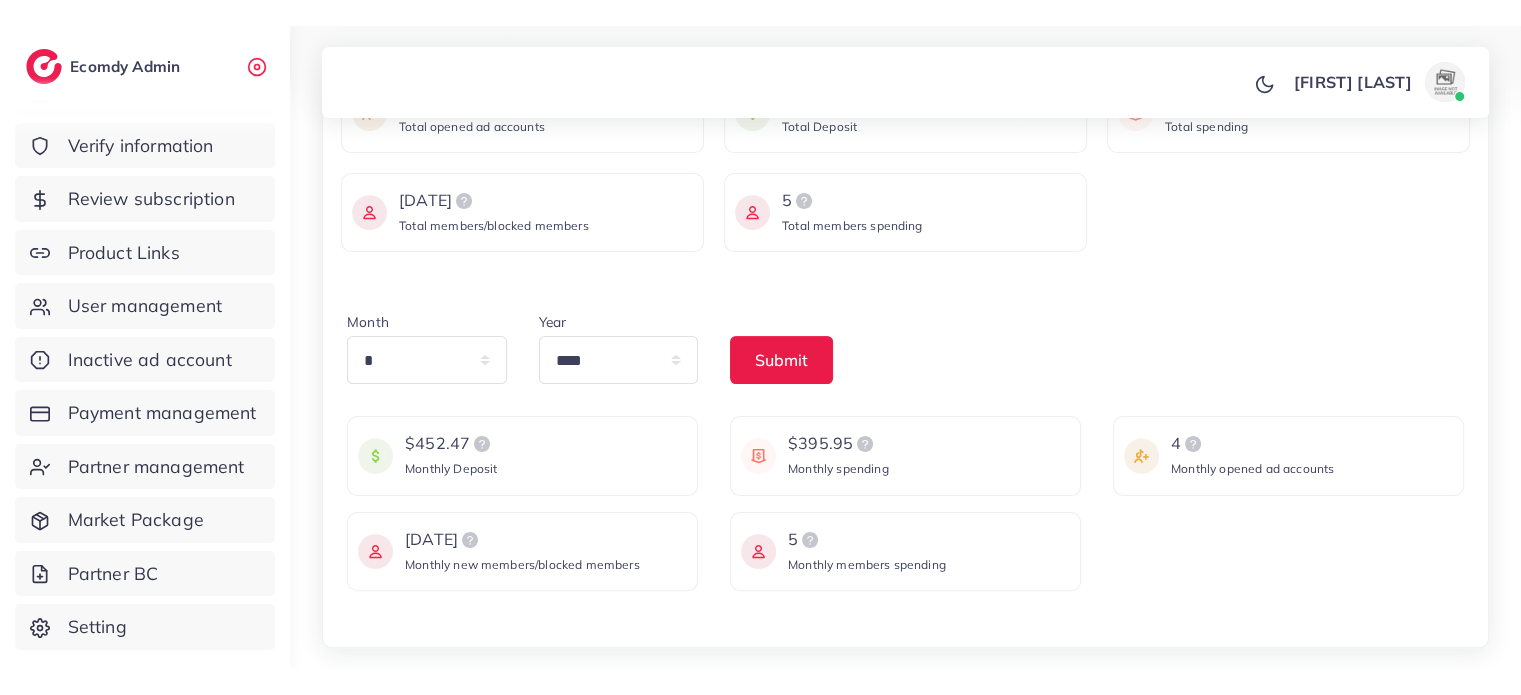 scroll, scrollTop: 100, scrollLeft: 0, axis: vertical 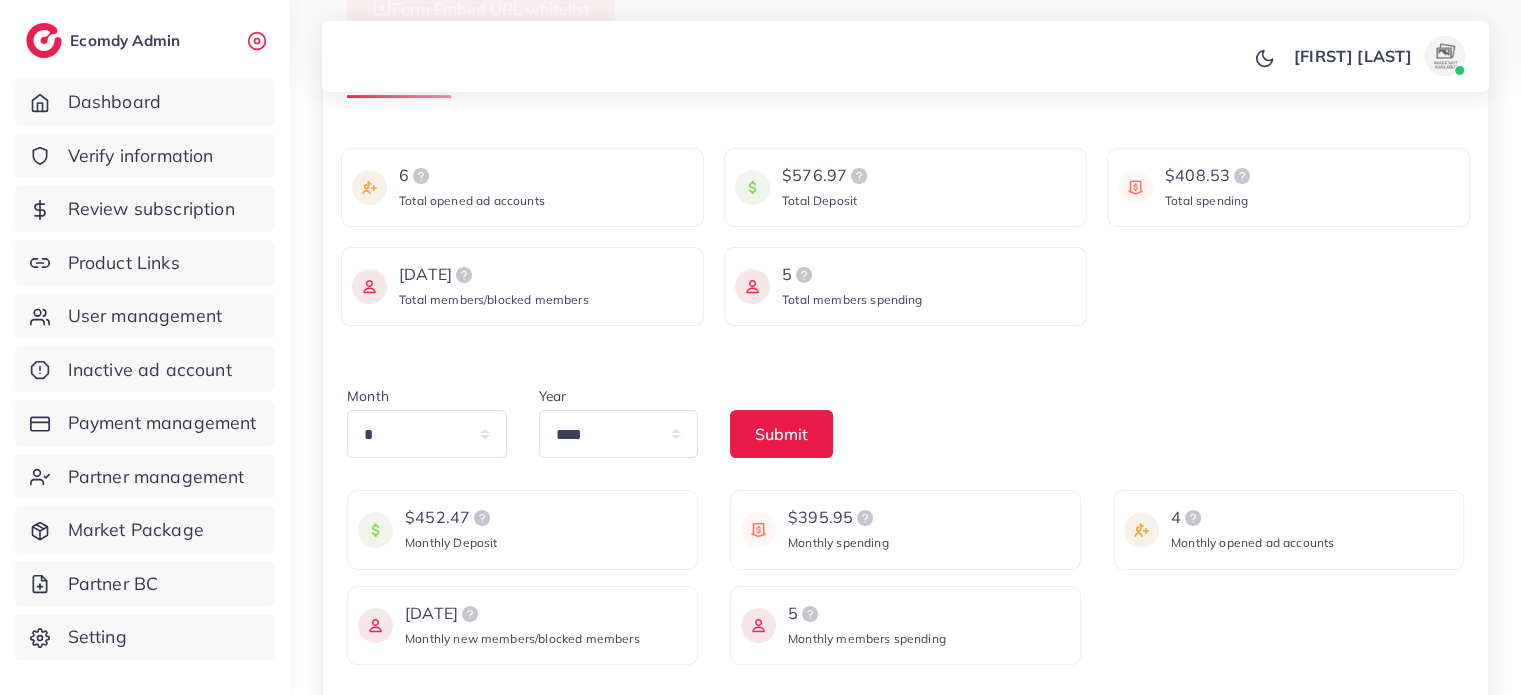 click on "$395.95" at bounding box center [838, 518] 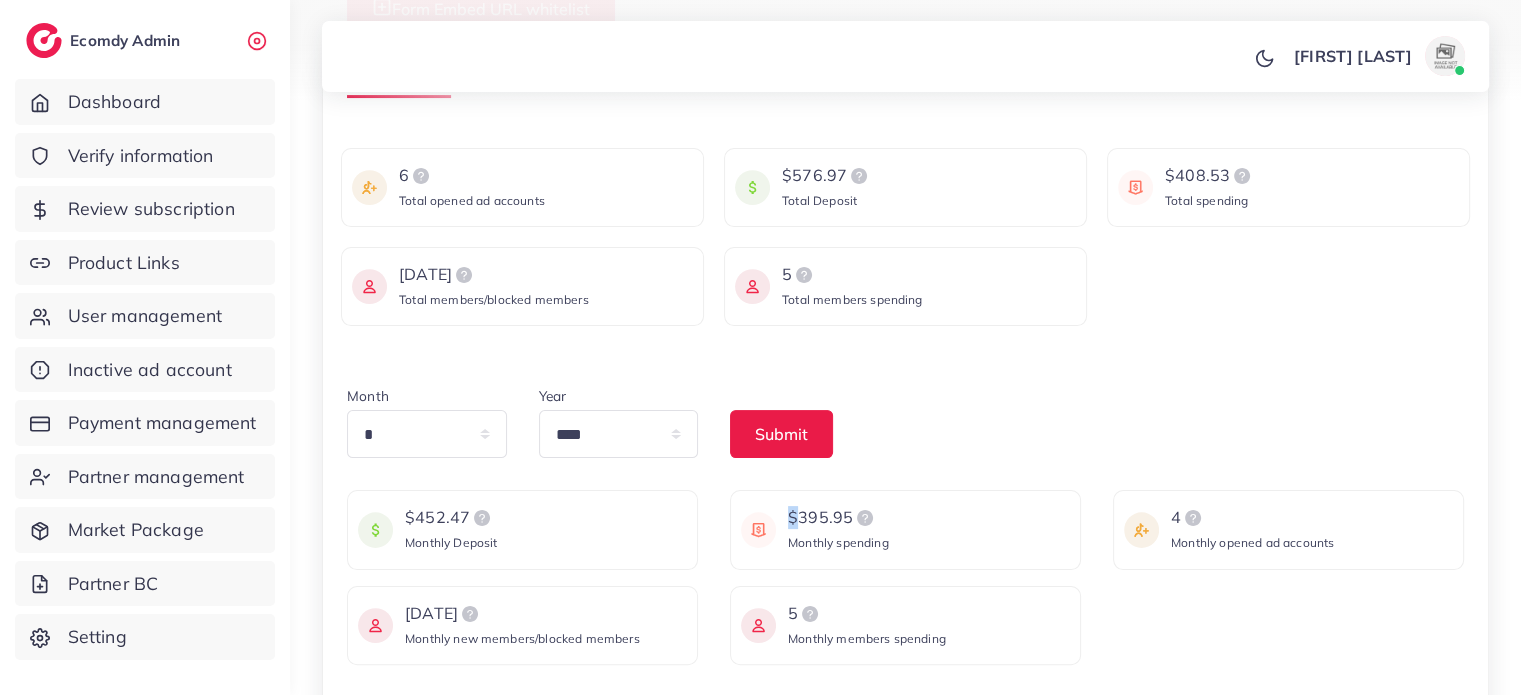 click on "$395.95" at bounding box center [838, 518] 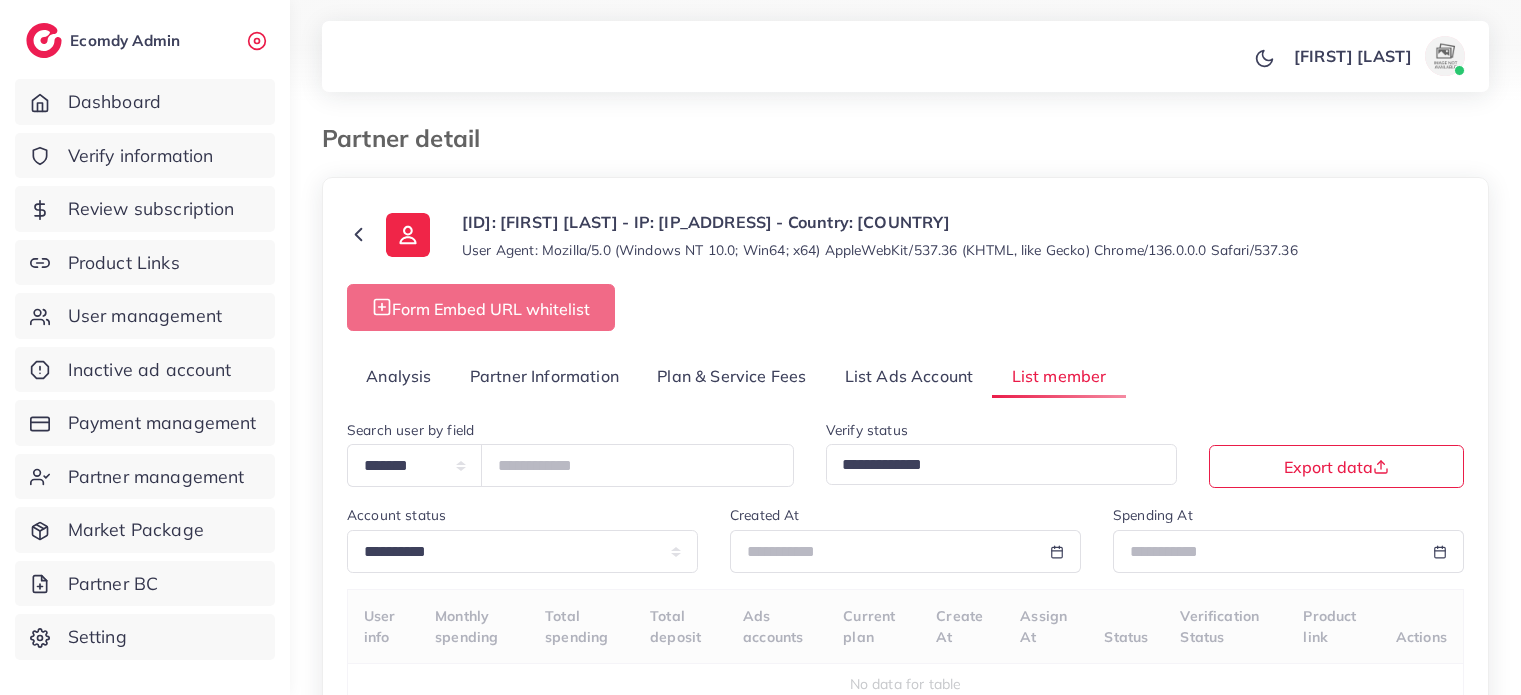 select on "*" 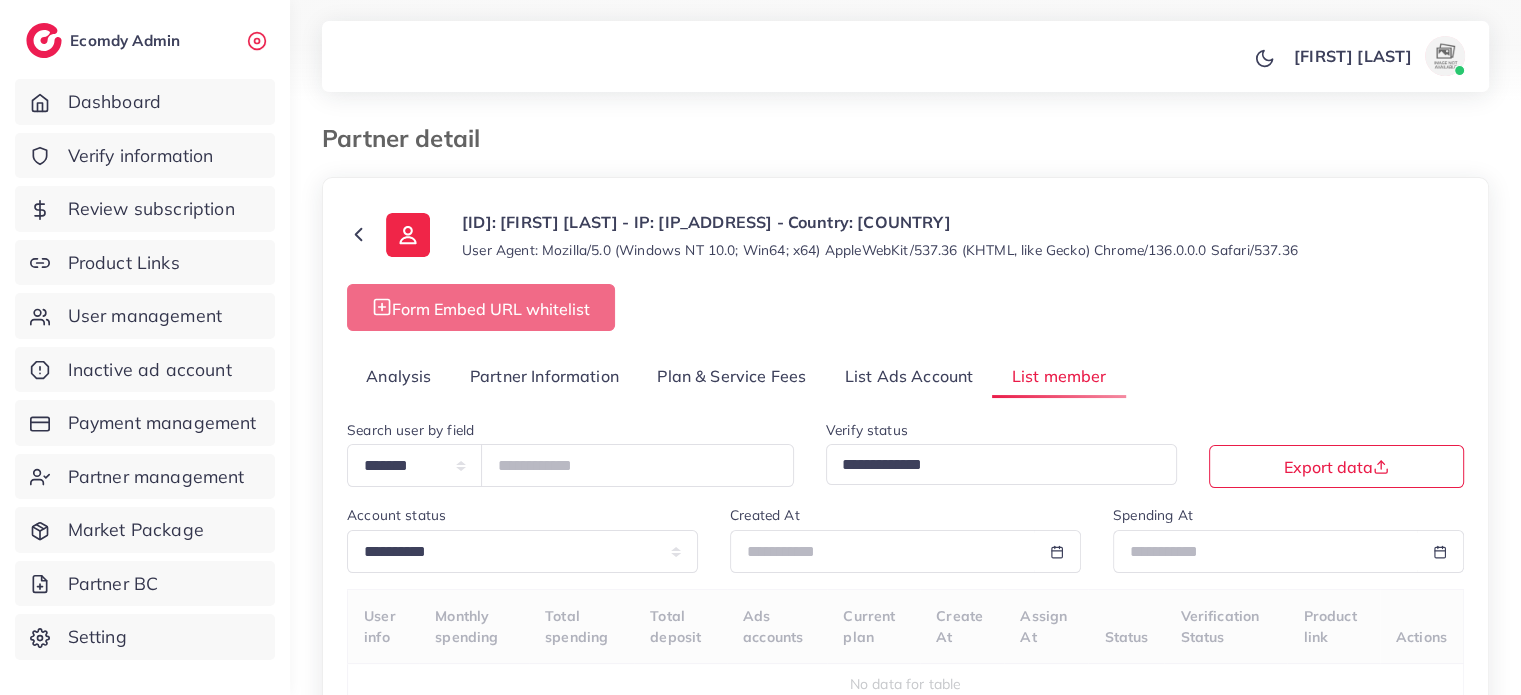 click on "Analysis" at bounding box center [399, 376] 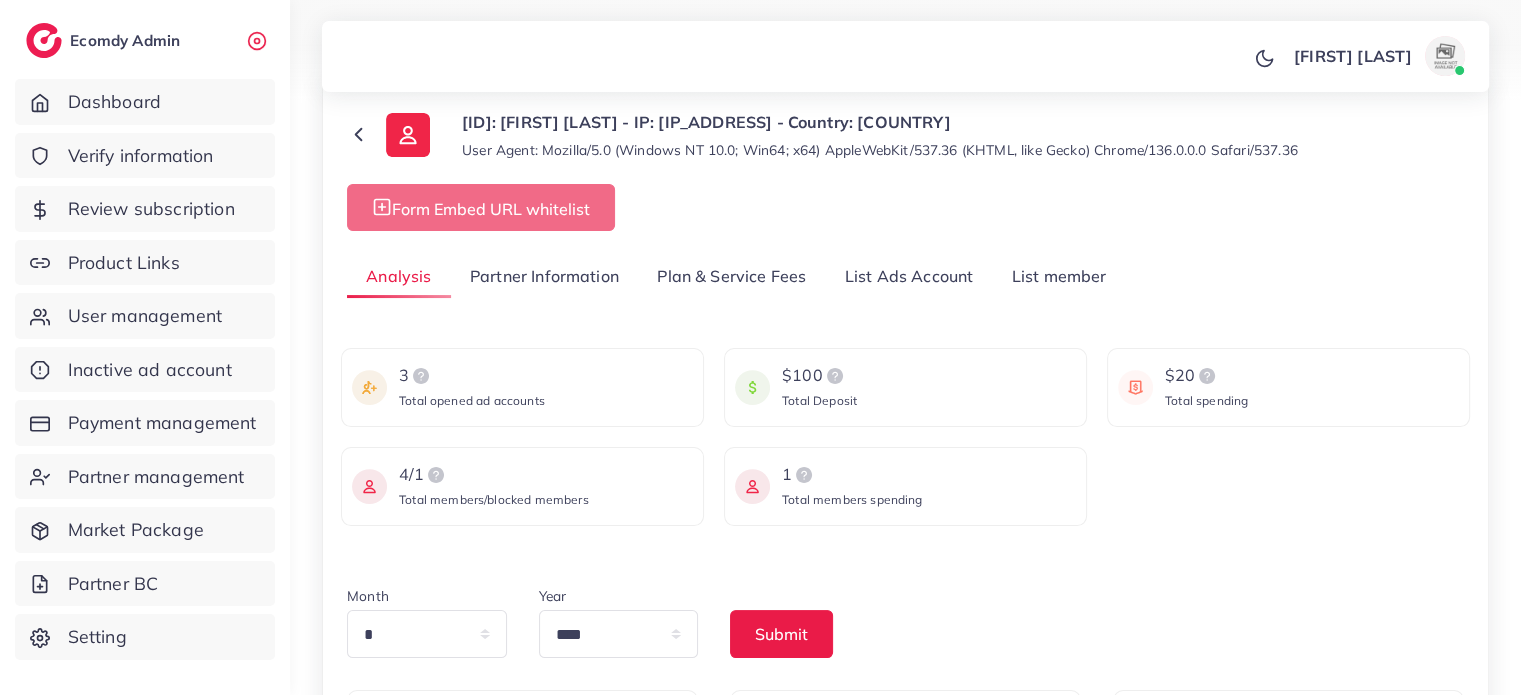 scroll, scrollTop: 200, scrollLeft: 0, axis: vertical 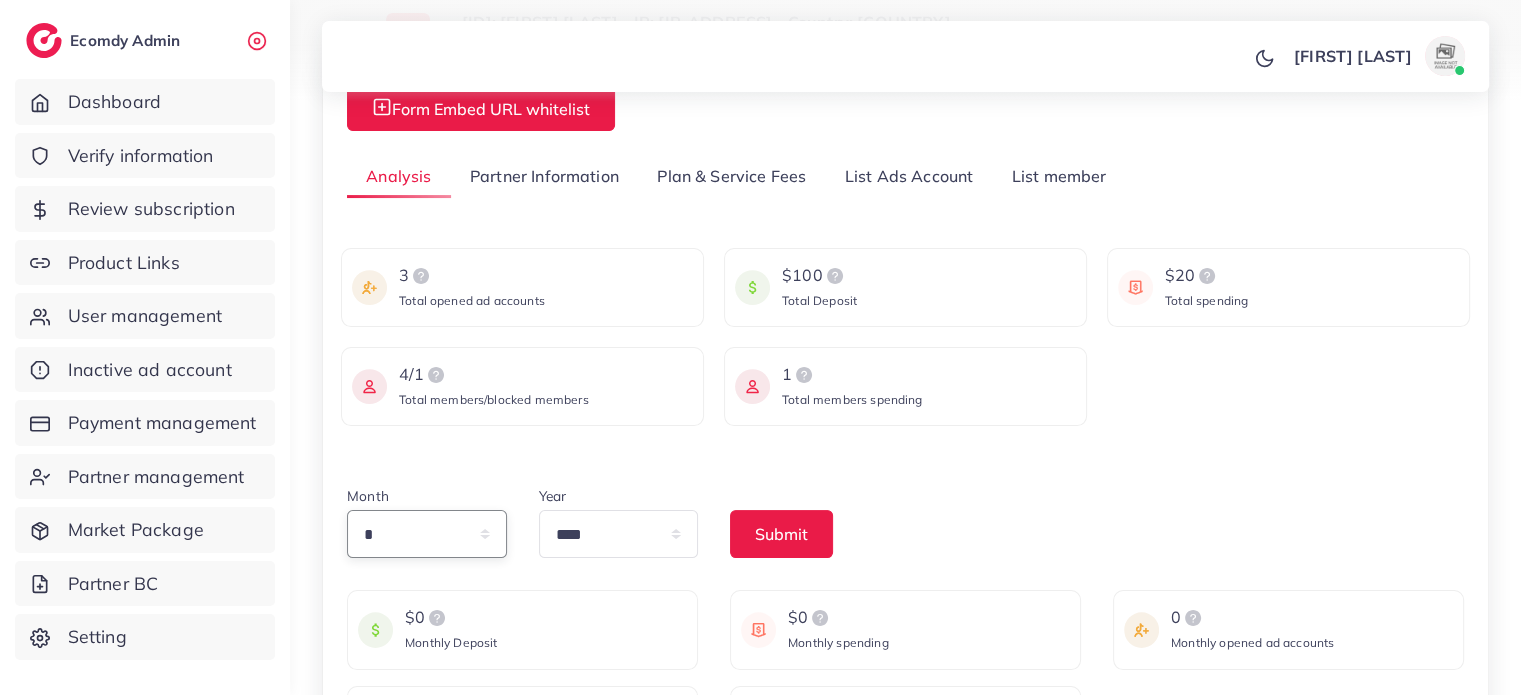 click on "* * * * * * * * * ** ** **" at bounding box center (427, 534) 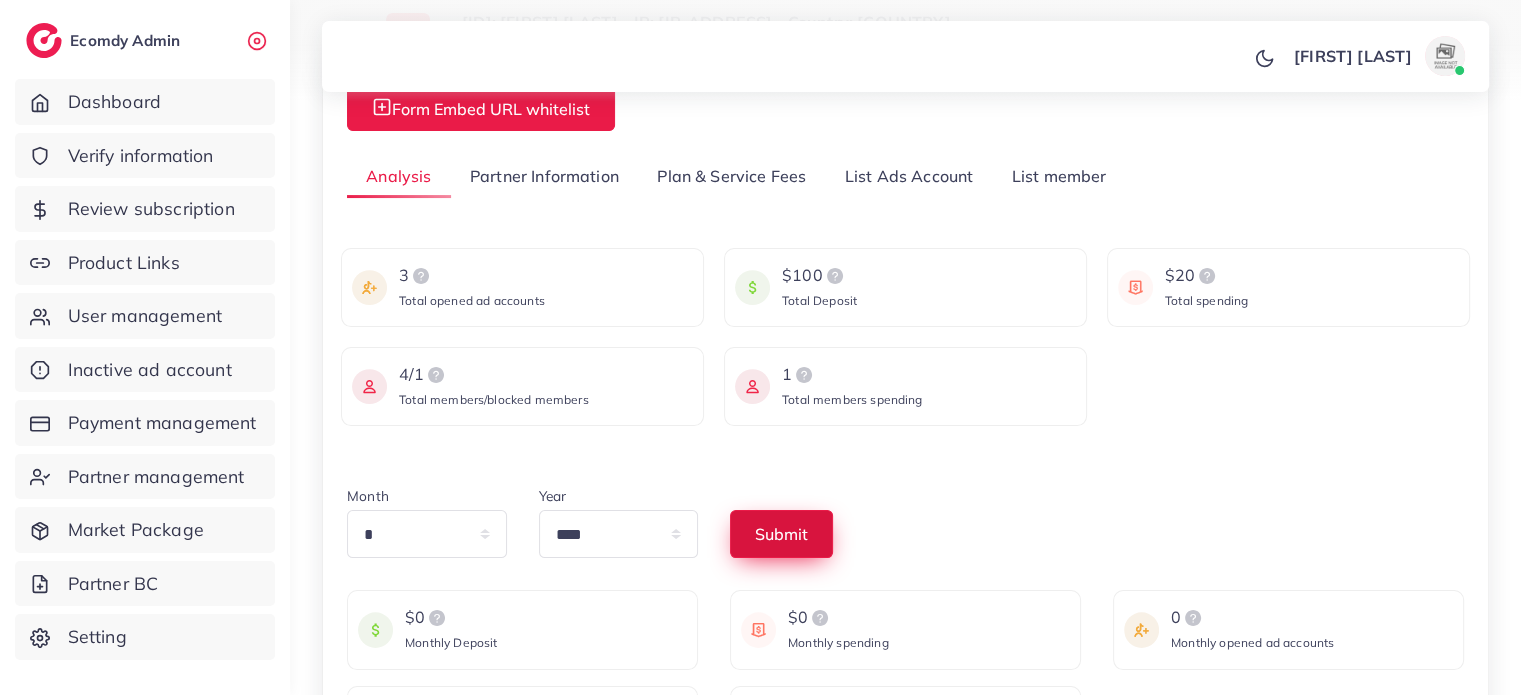 click on "Submit" at bounding box center (781, 534) 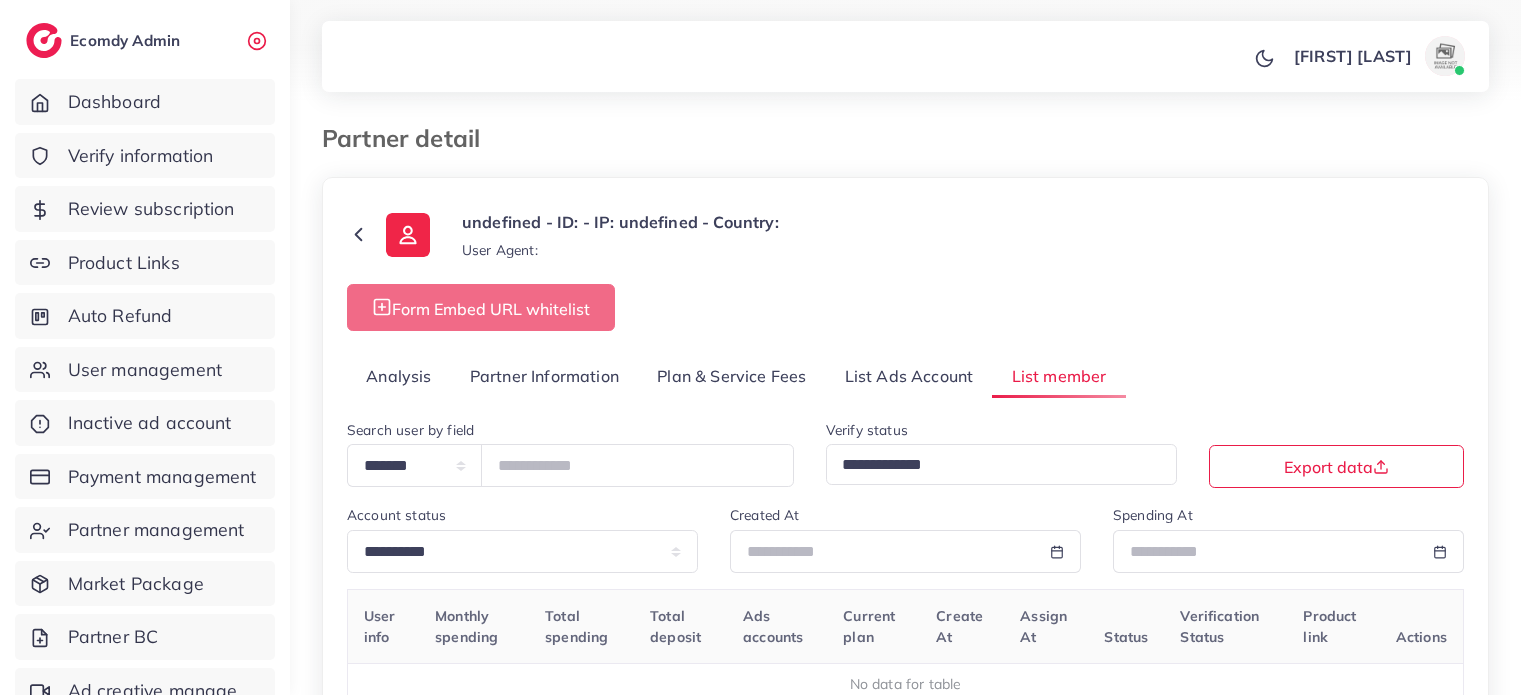select on "*" 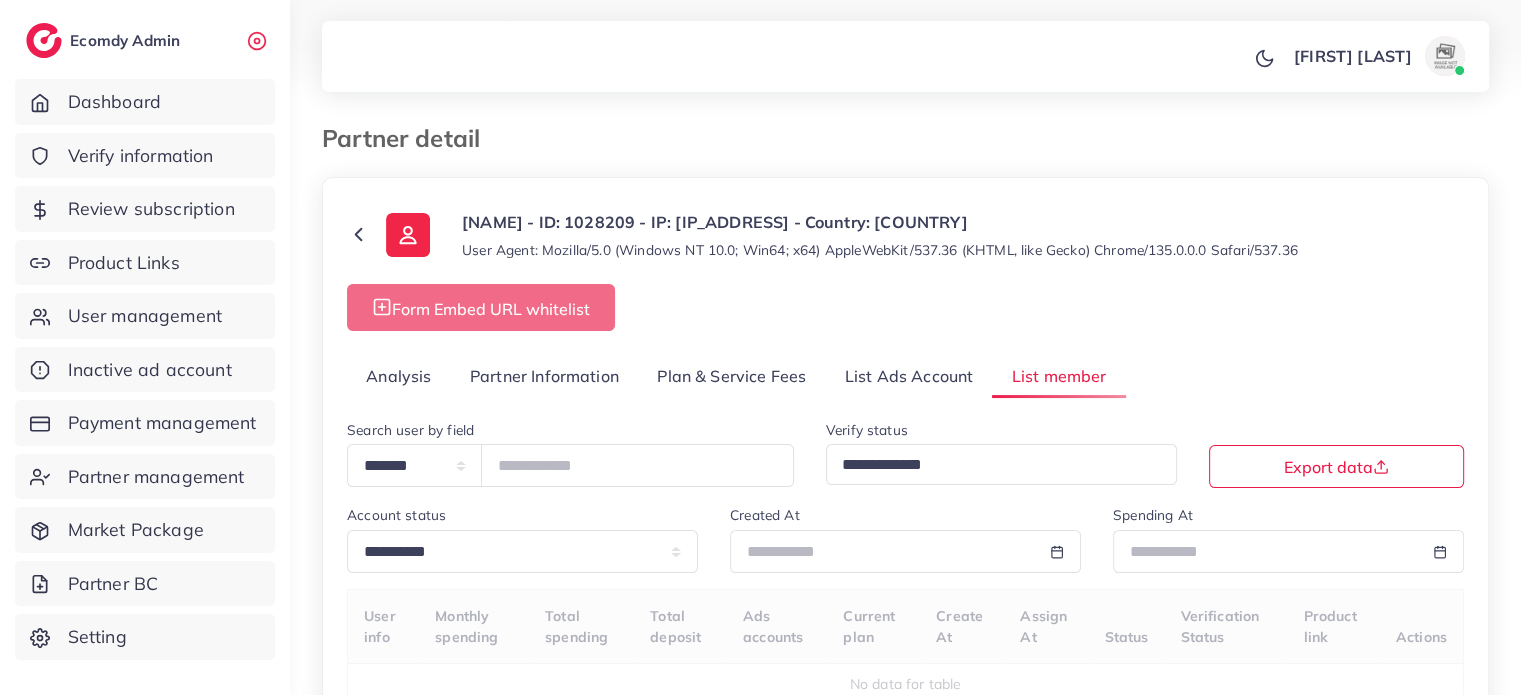 select on "**" 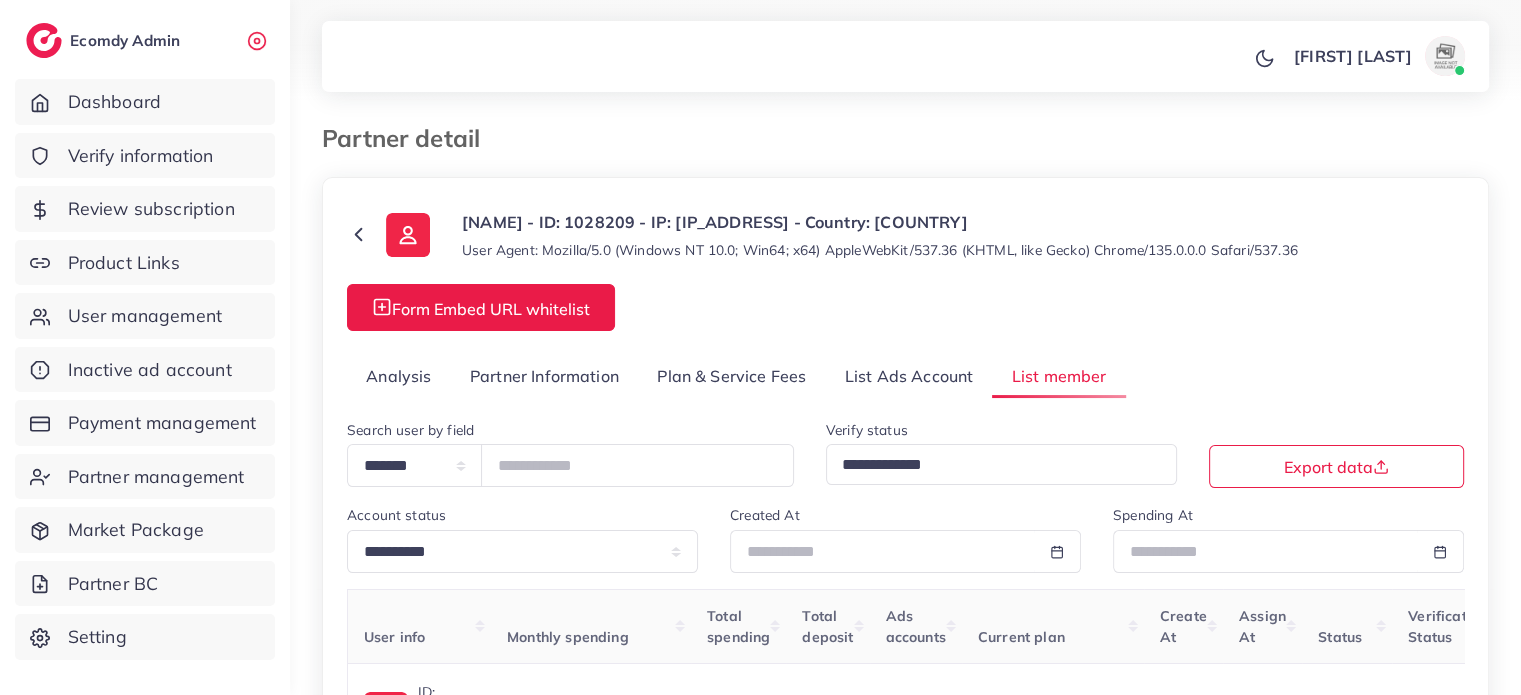 click on "Analysis" at bounding box center (399, 376) 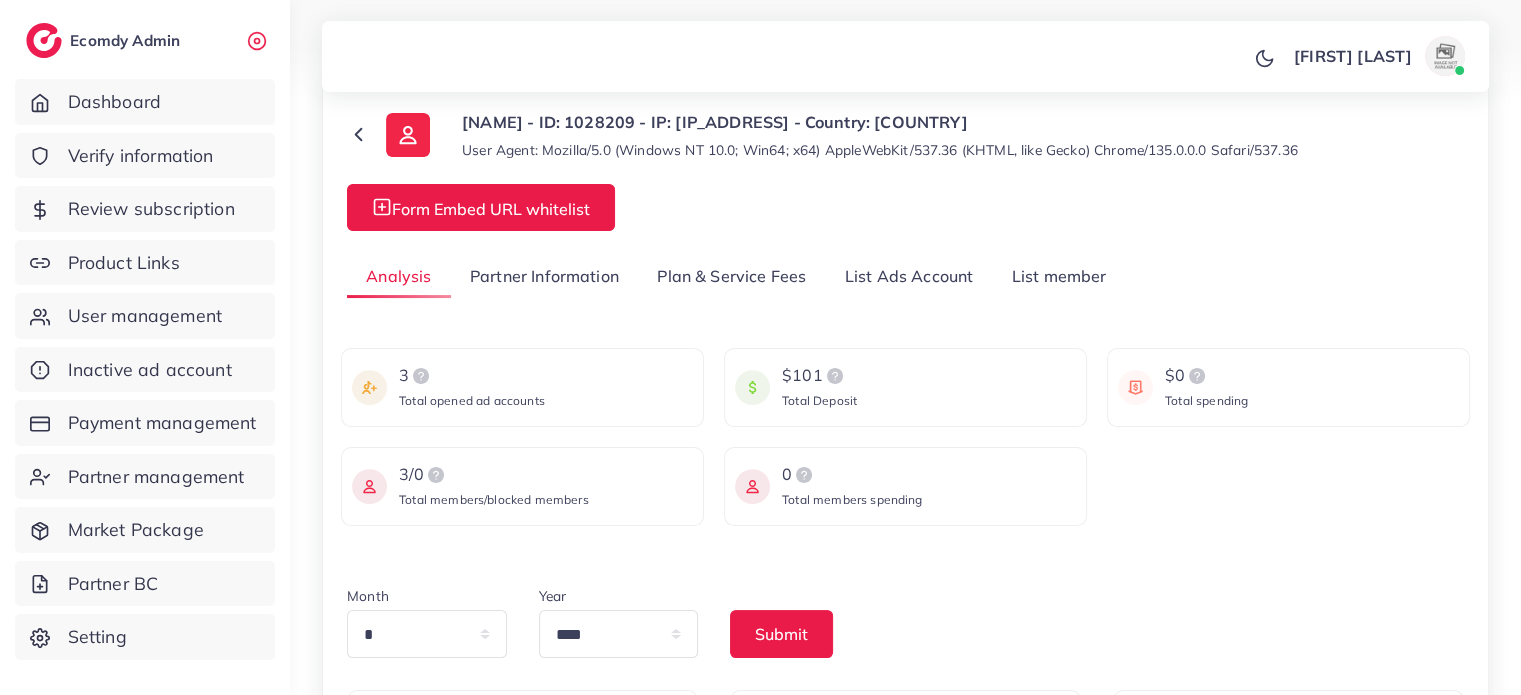 scroll, scrollTop: 200, scrollLeft: 0, axis: vertical 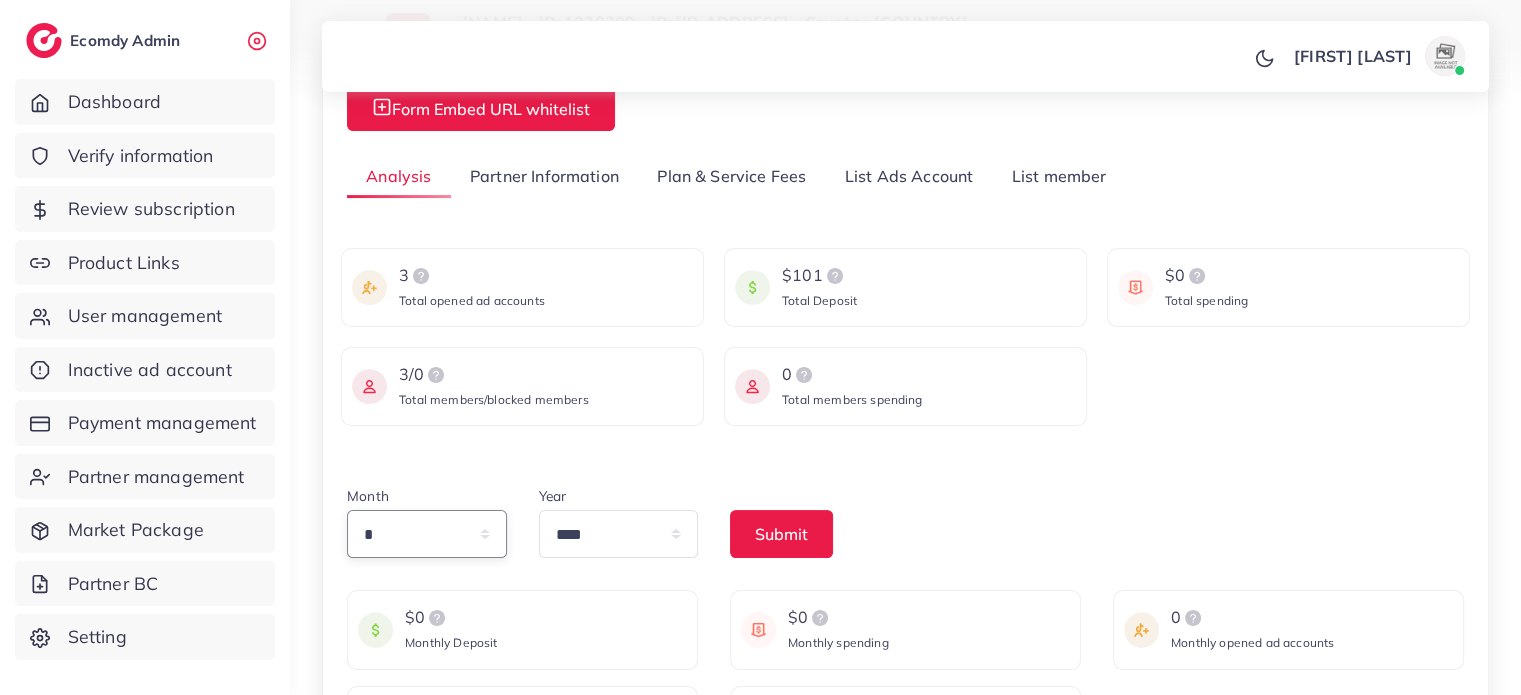 click on "* * * * * * * * * ** ** **" at bounding box center [427, 534] 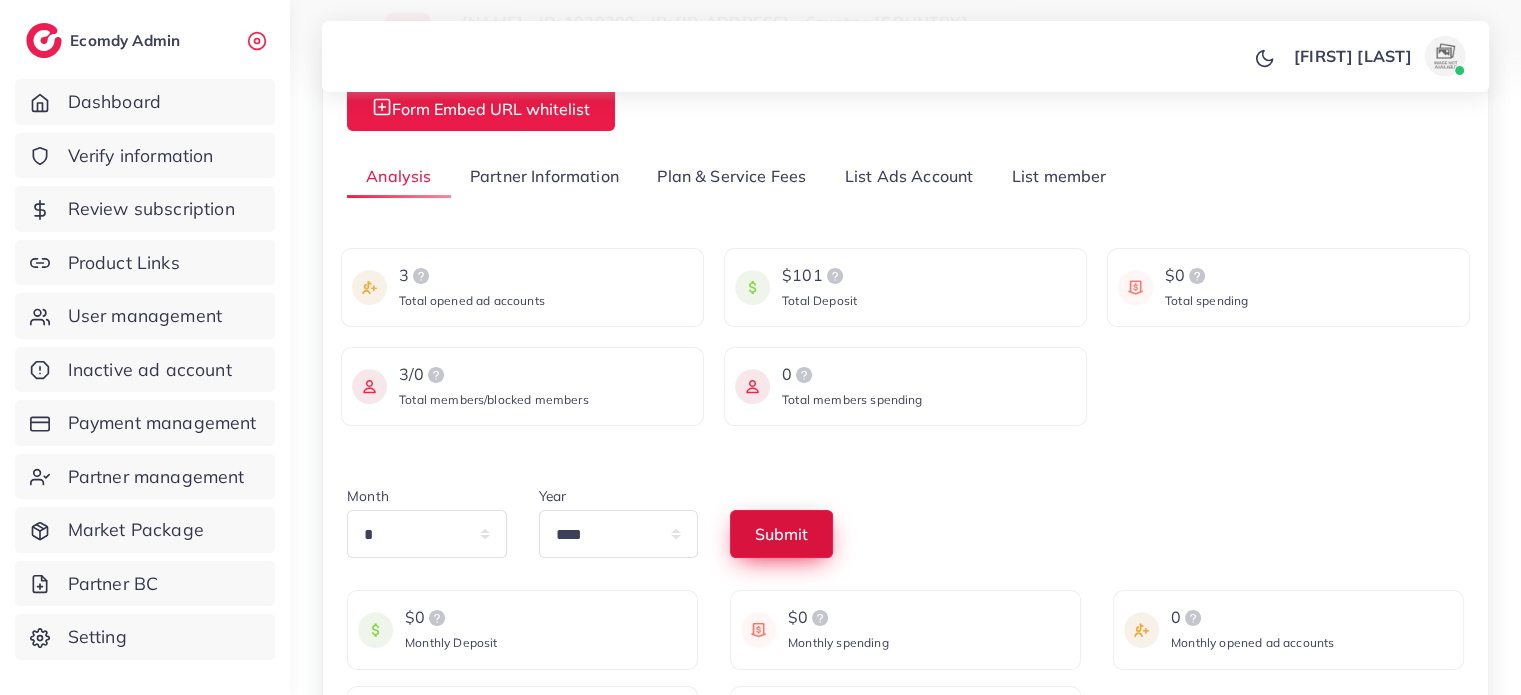 click on "Submit" at bounding box center (781, 534) 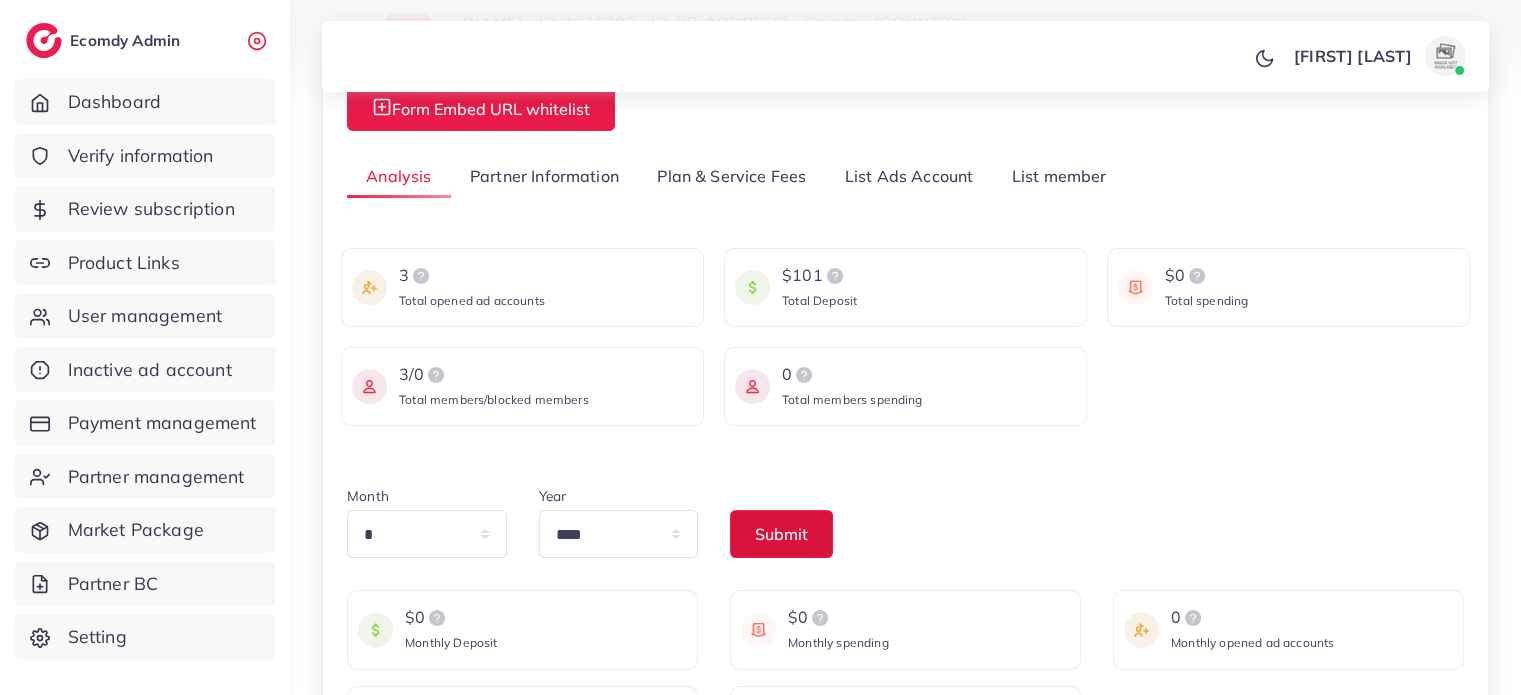 scroll, scrollTop: 300, scrollLeft: 0, axis: vertical 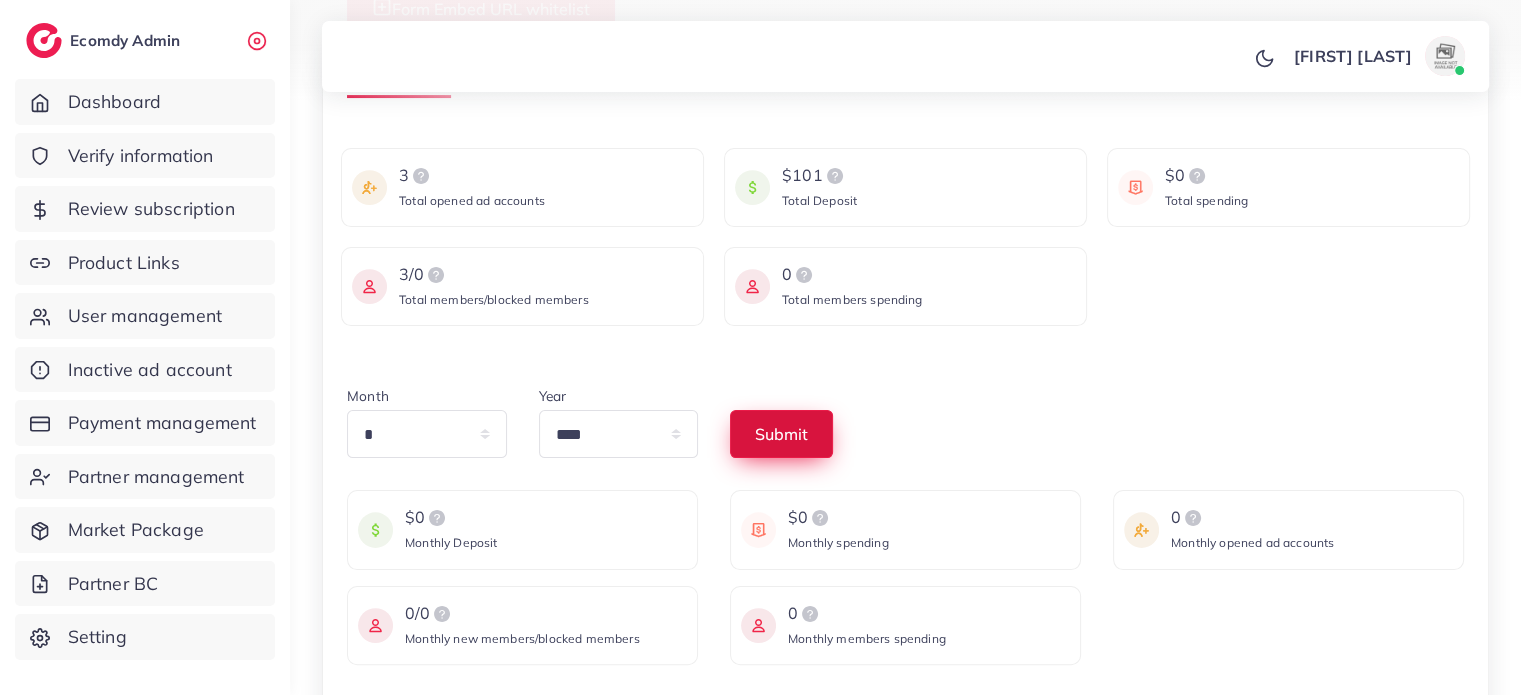 click on "Submit" at bounding box center (781, 434) 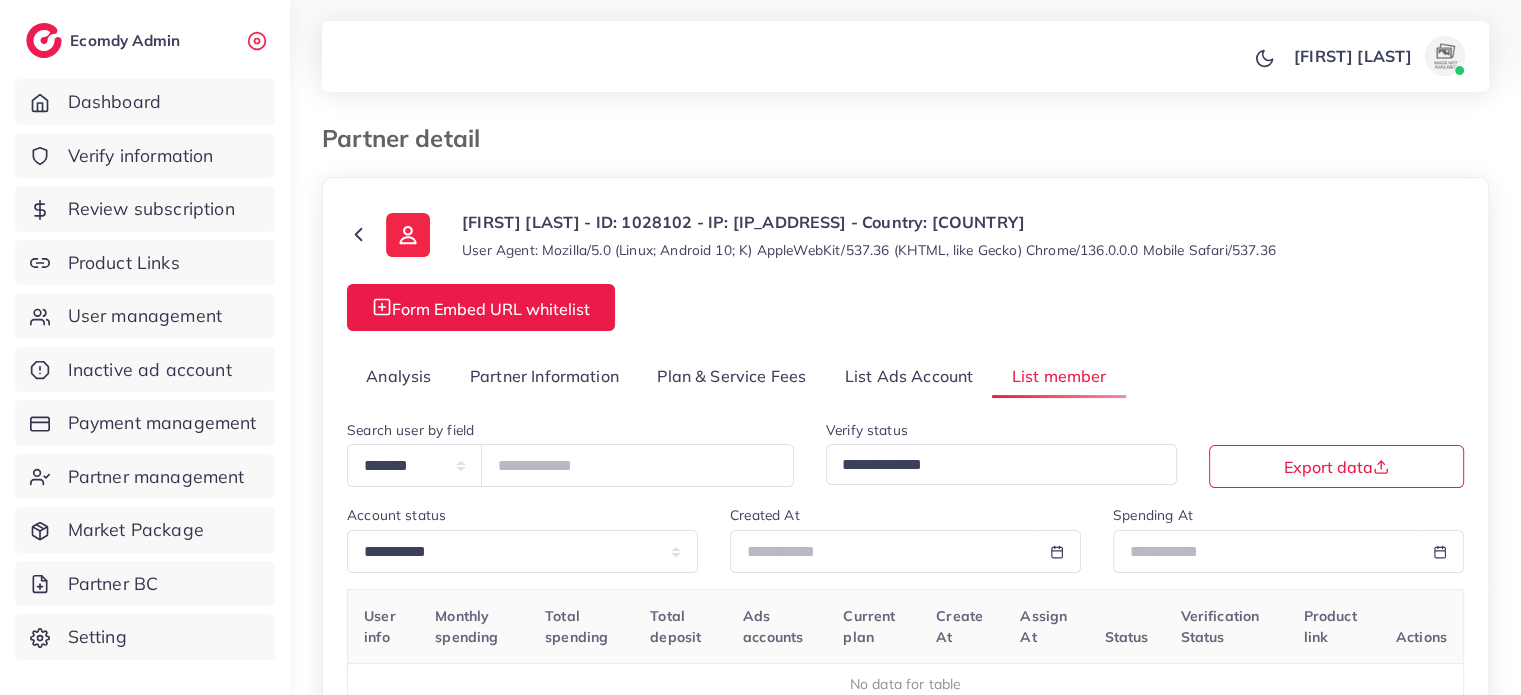 scroll, scrollTop: 162, scrollLeft: 0, axis: vertical 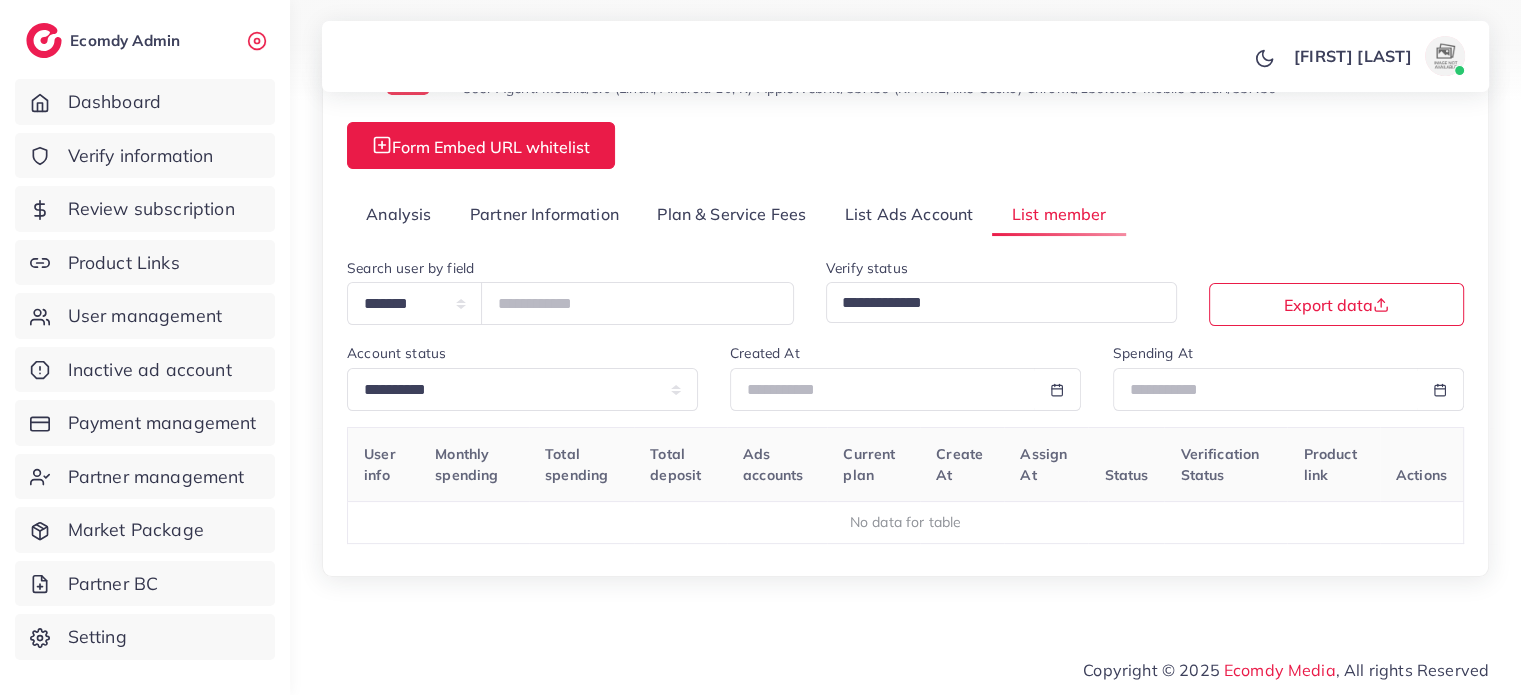 click on "Analysis" at bounding box center [399, 214] 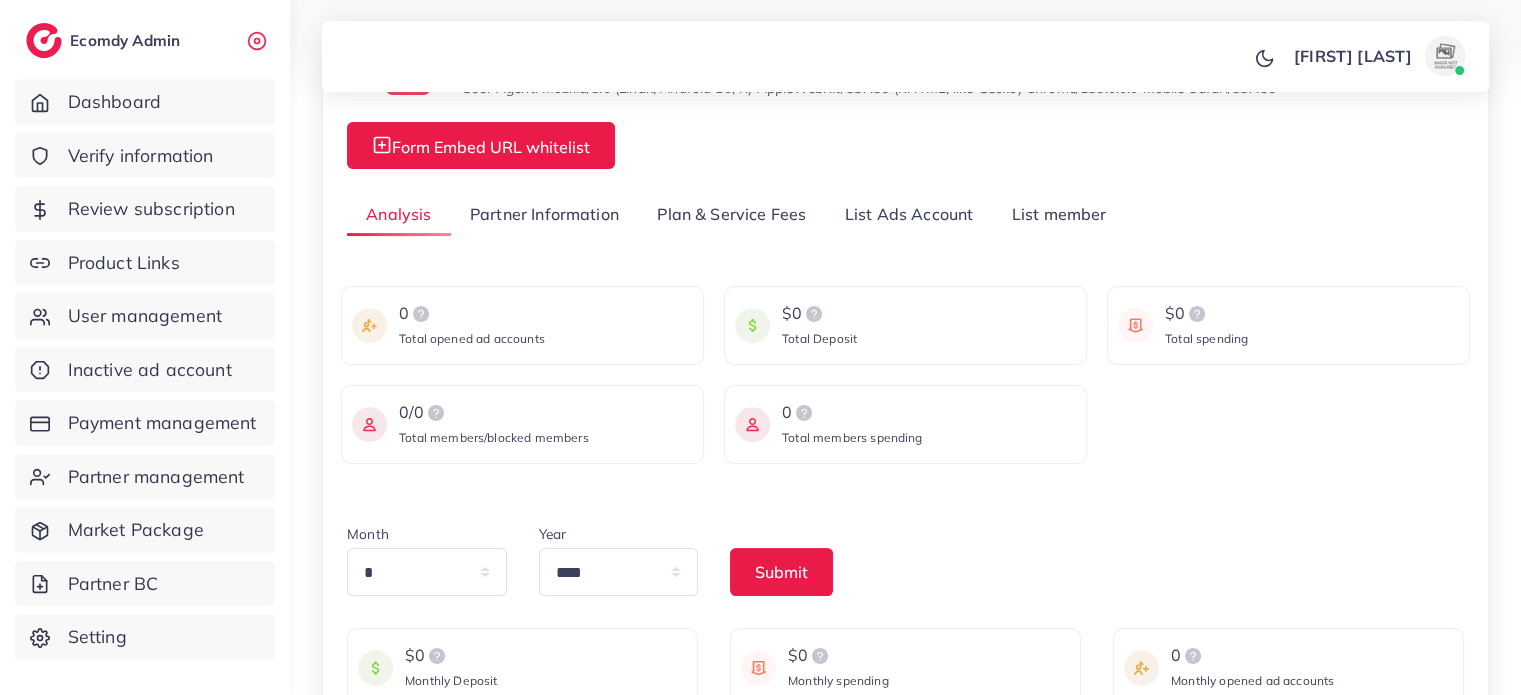 scroll, scrollTop: 262, scrollLeft: 0, axis: vertical 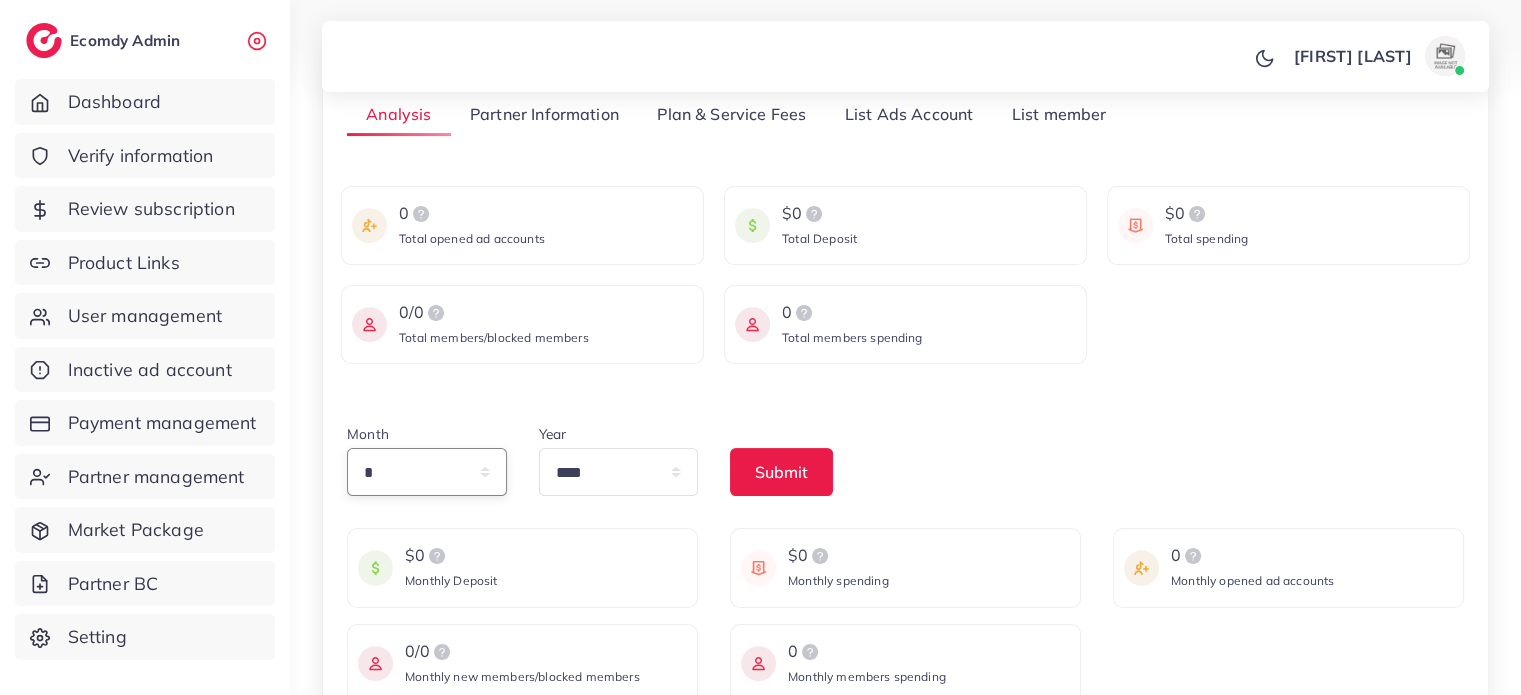 click on "* * * * * * * * * ** ** **" at bounding box center [427, 472] 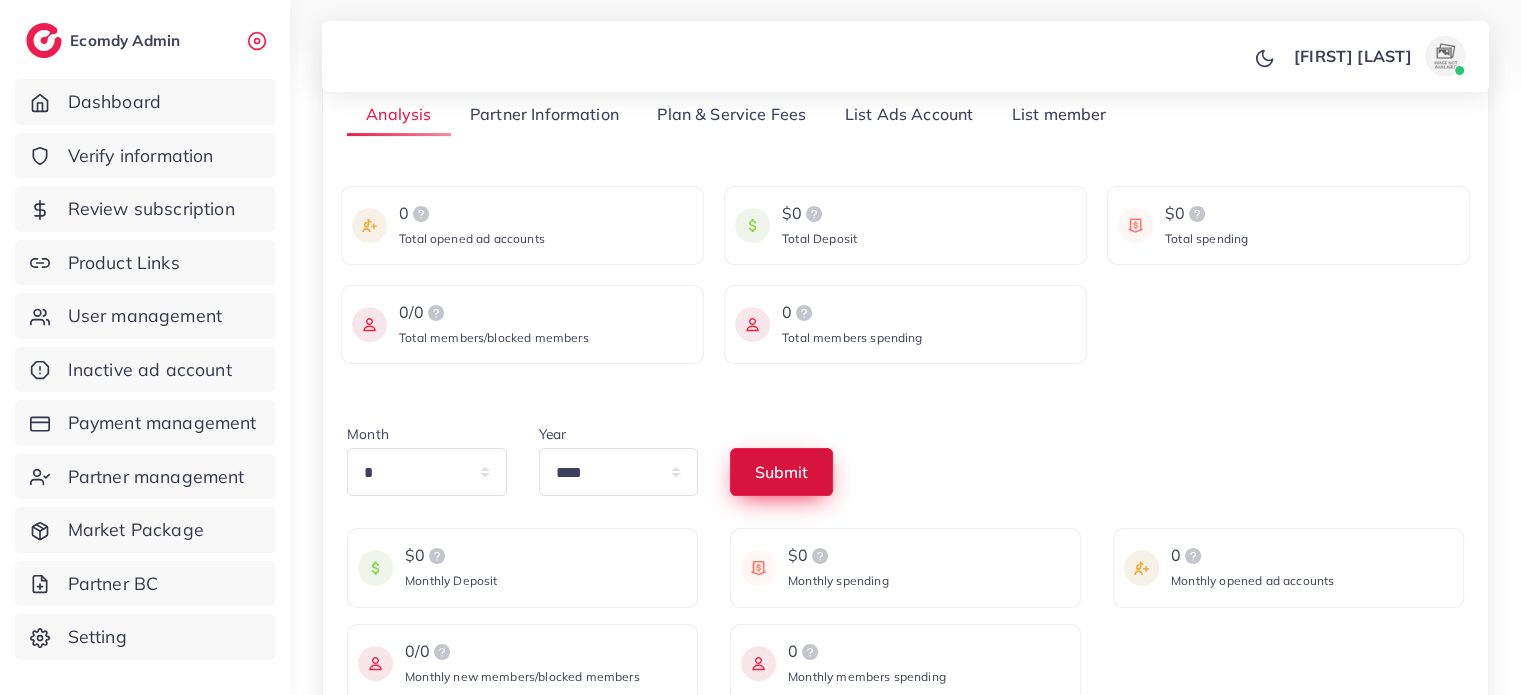 click on "Submit" at bounding box center [781, 472] 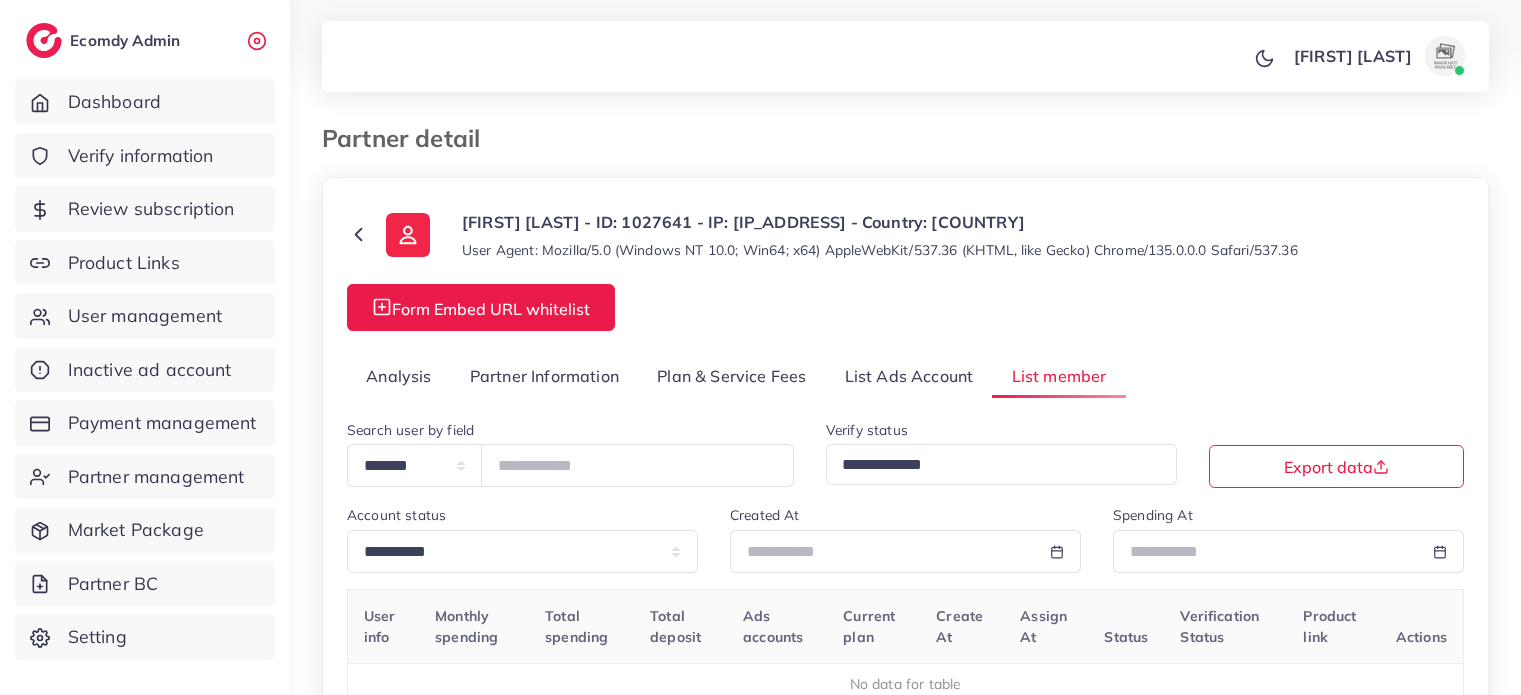 select on "*" 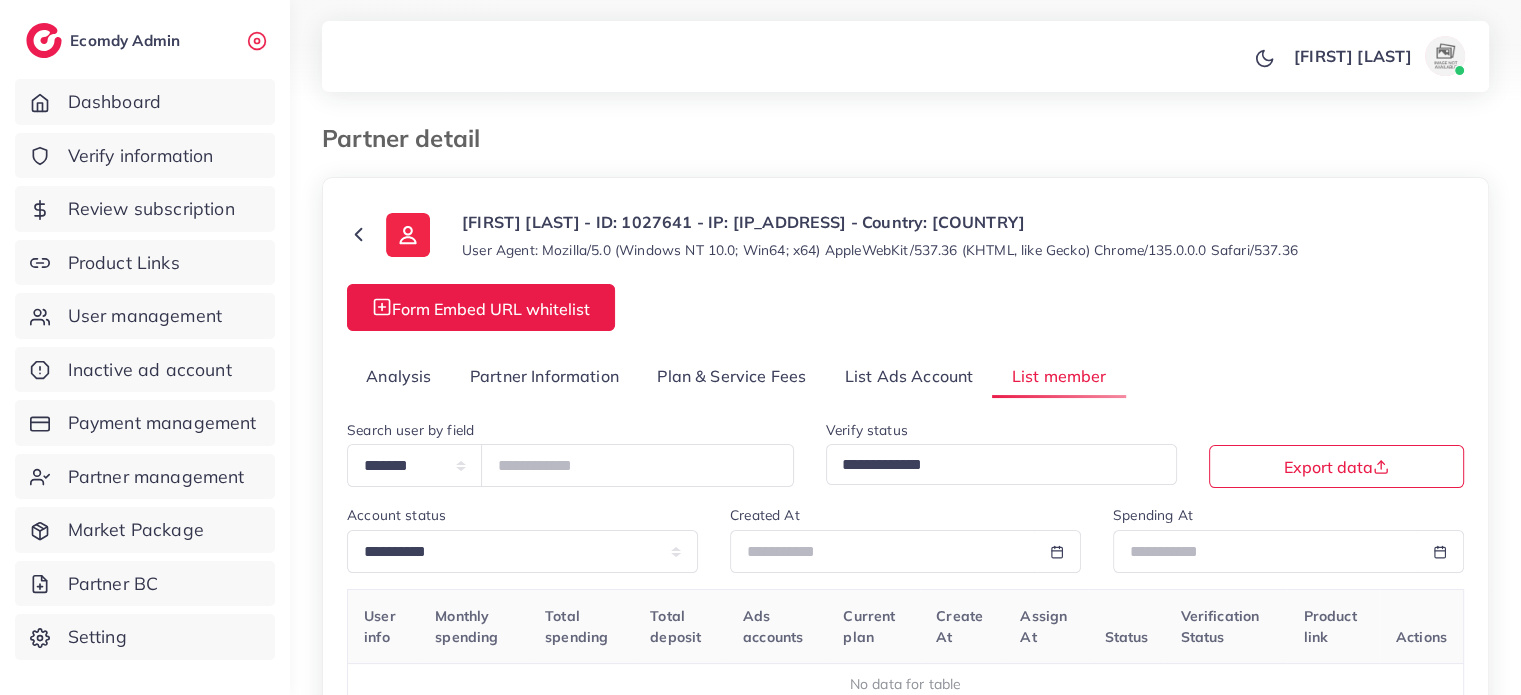 click on "Analysis" at bounding box center [399, 376] 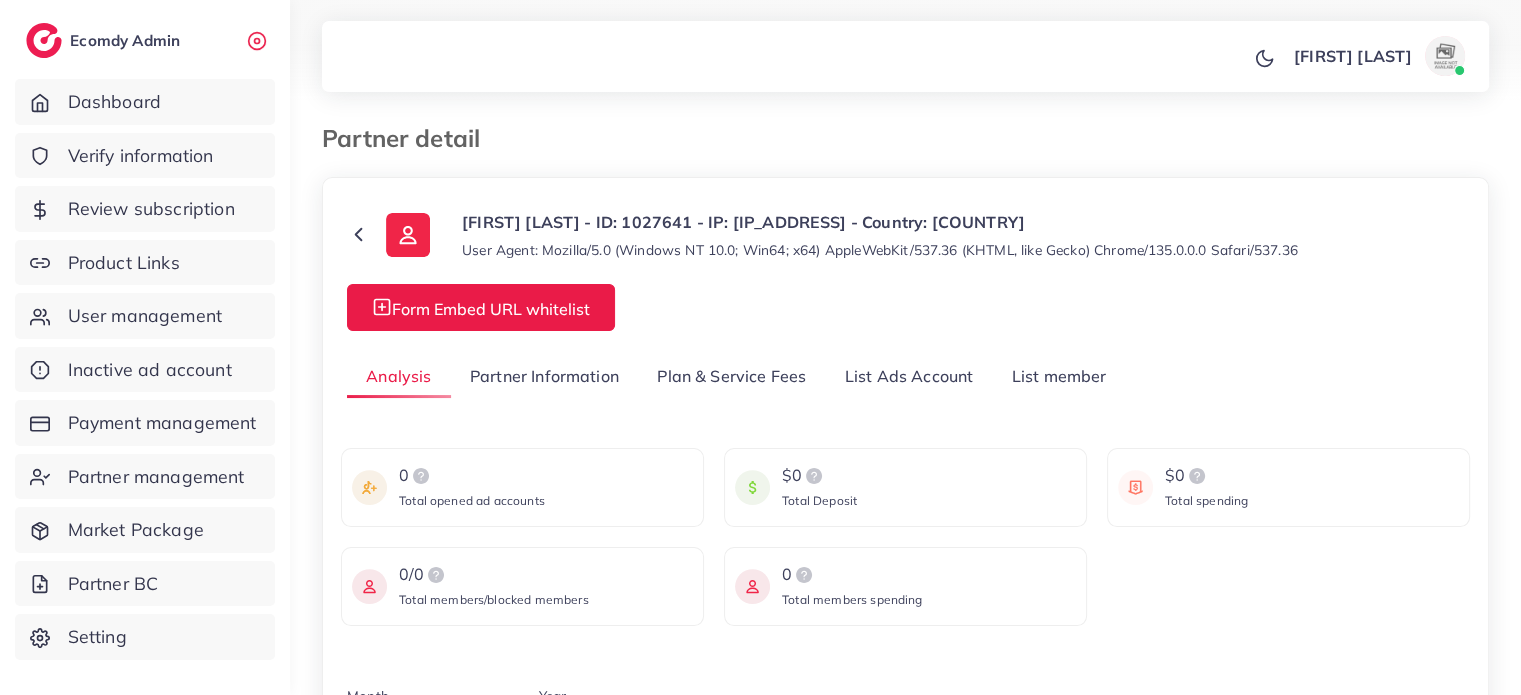 scroll, scrollTop: 200, scrollLeft: 0, axis: vertical 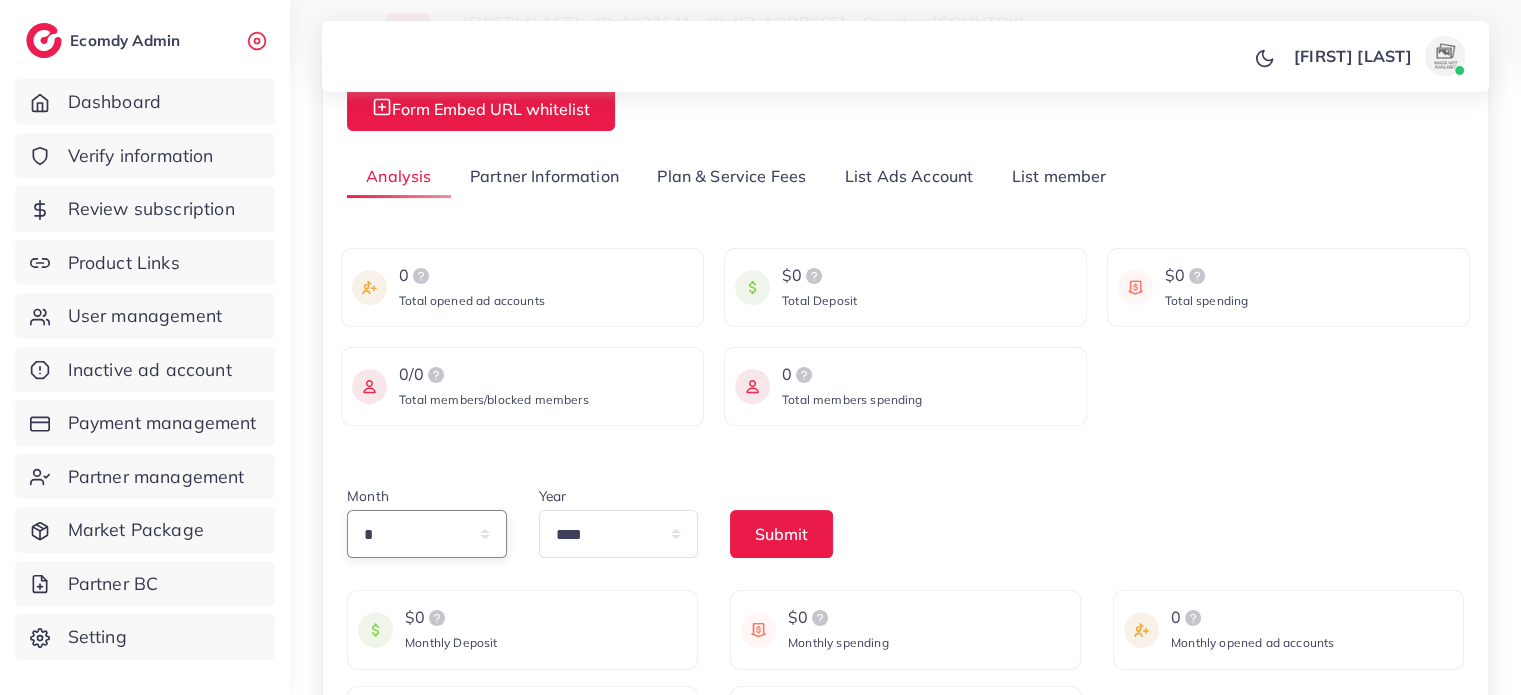 click on "* * * * * * * * * ** ** **" at bounding box center [427, 534] 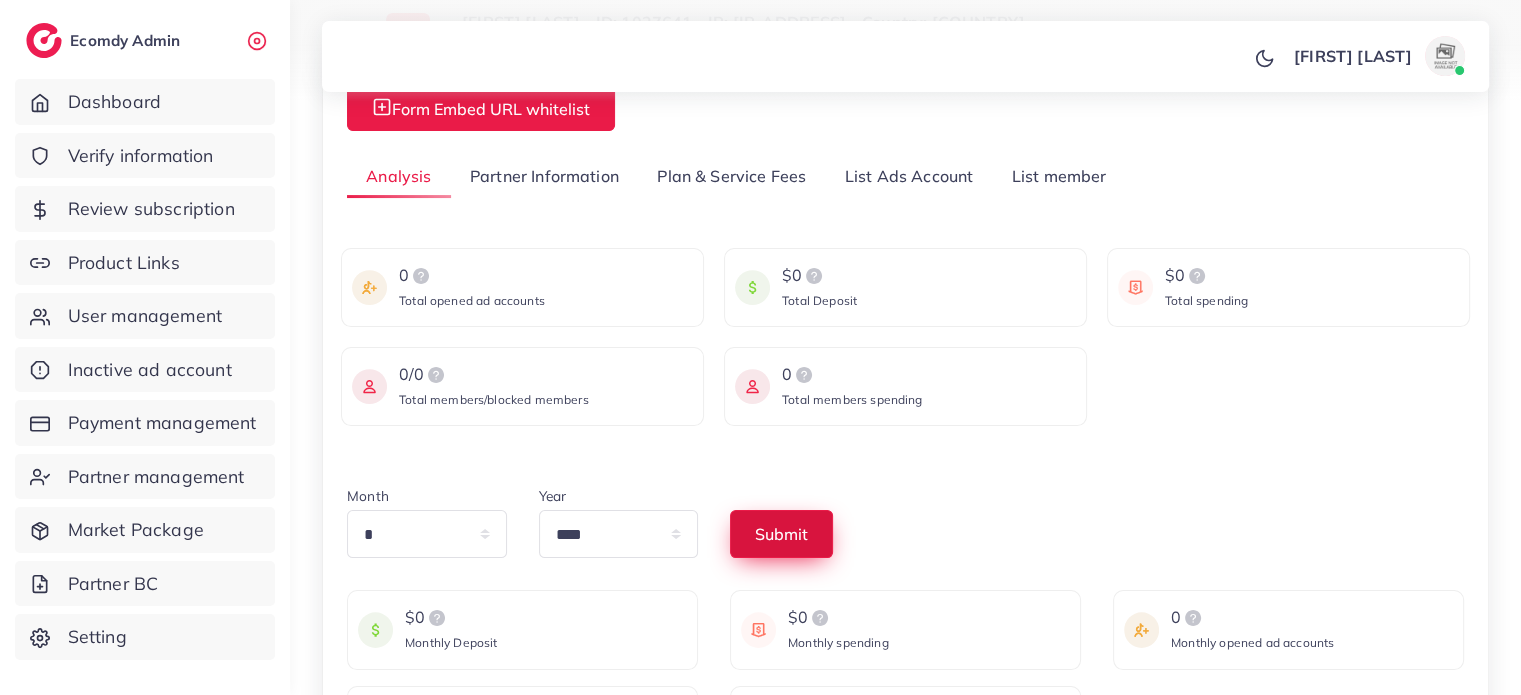 click on "Submit" at bounding box center [781, 534] 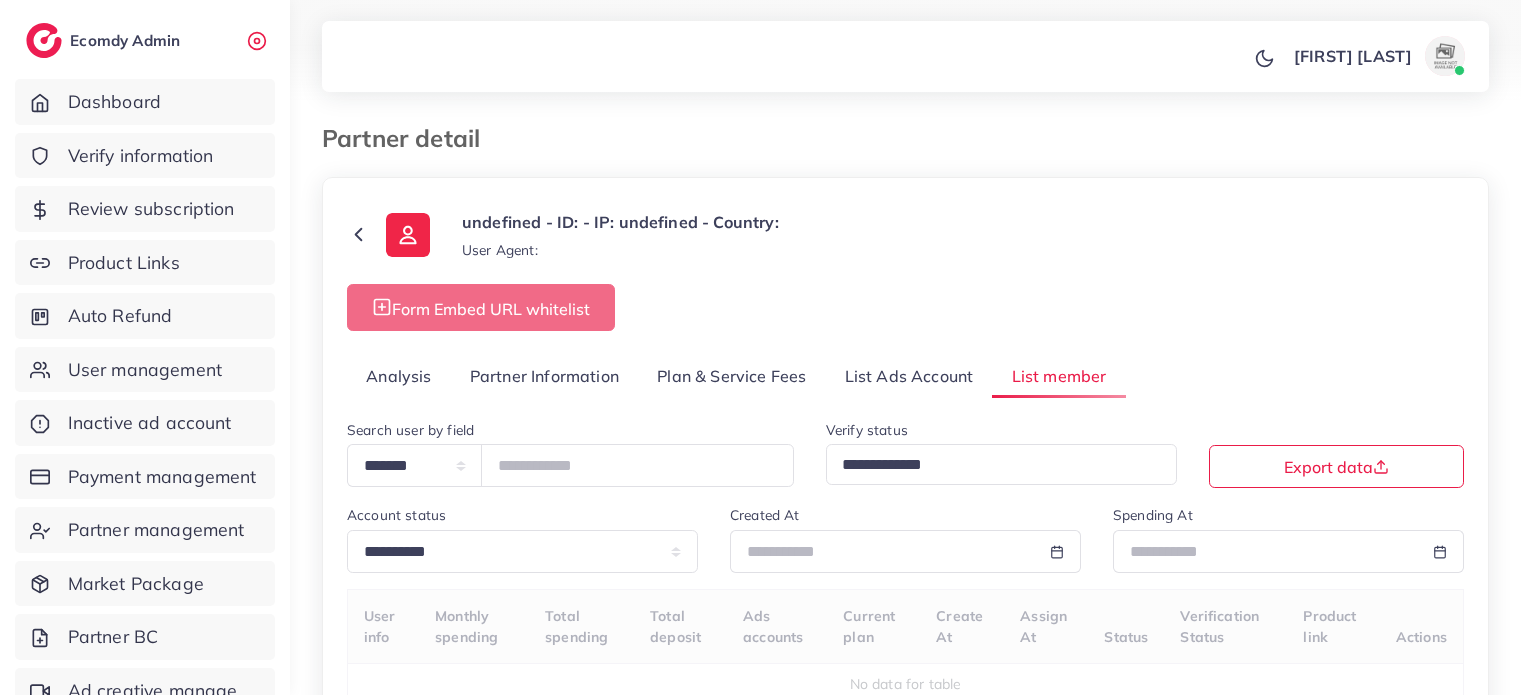 select on "*" 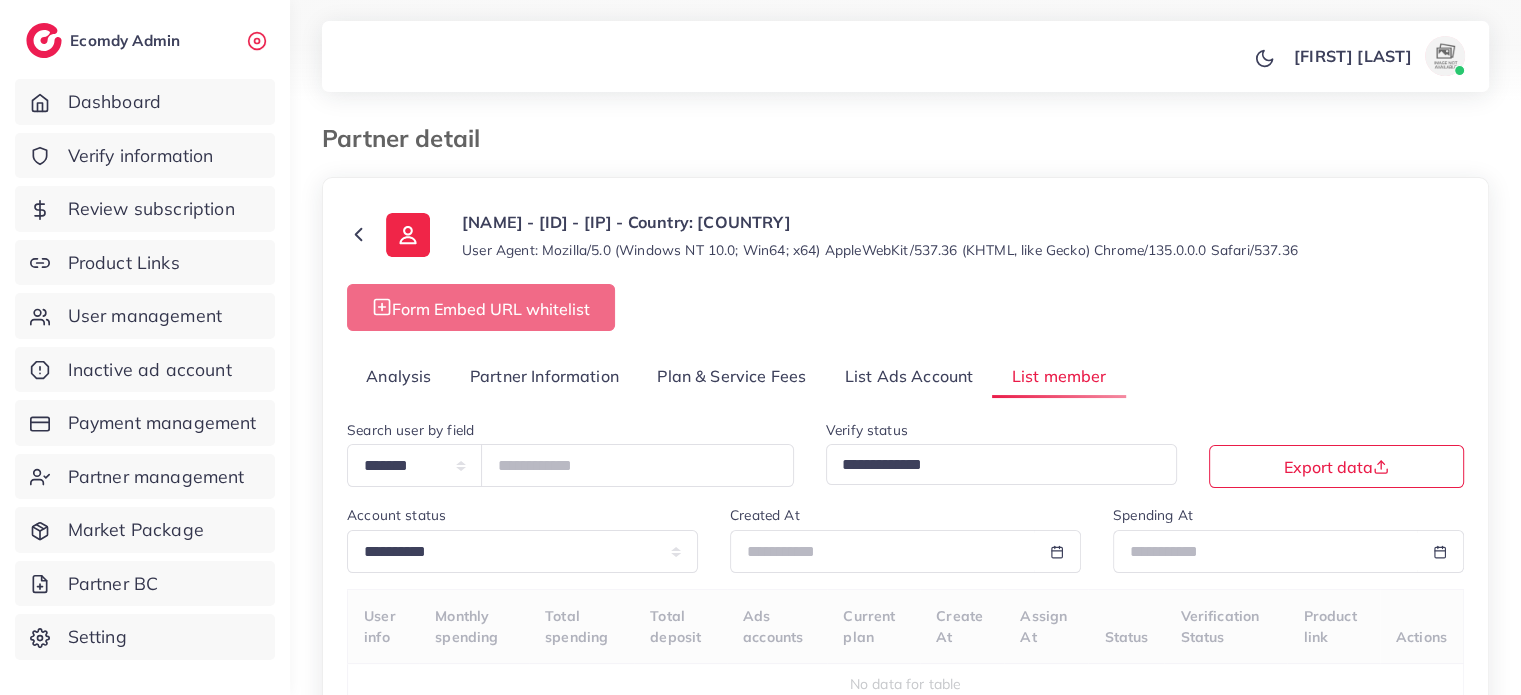 select on "**" 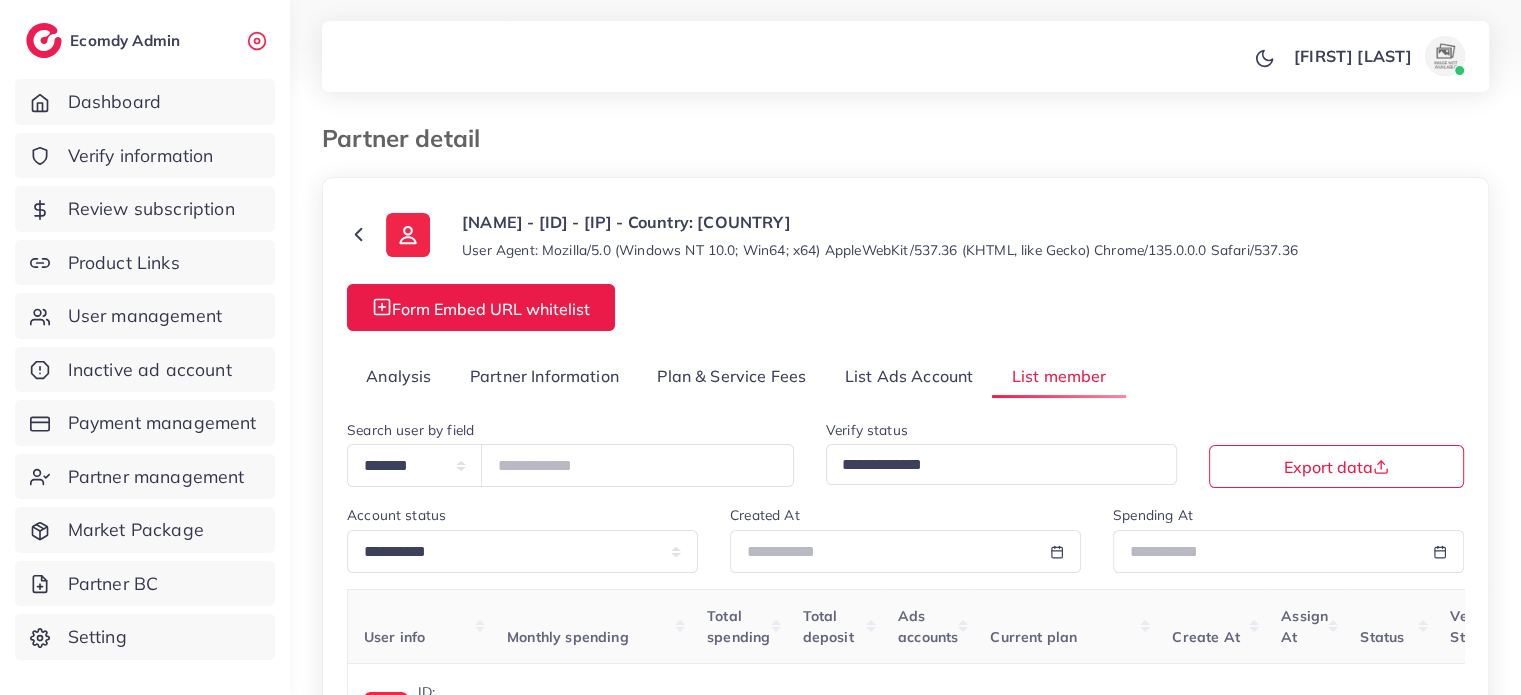 click on "Analysis" at bounding box center (399, 376) 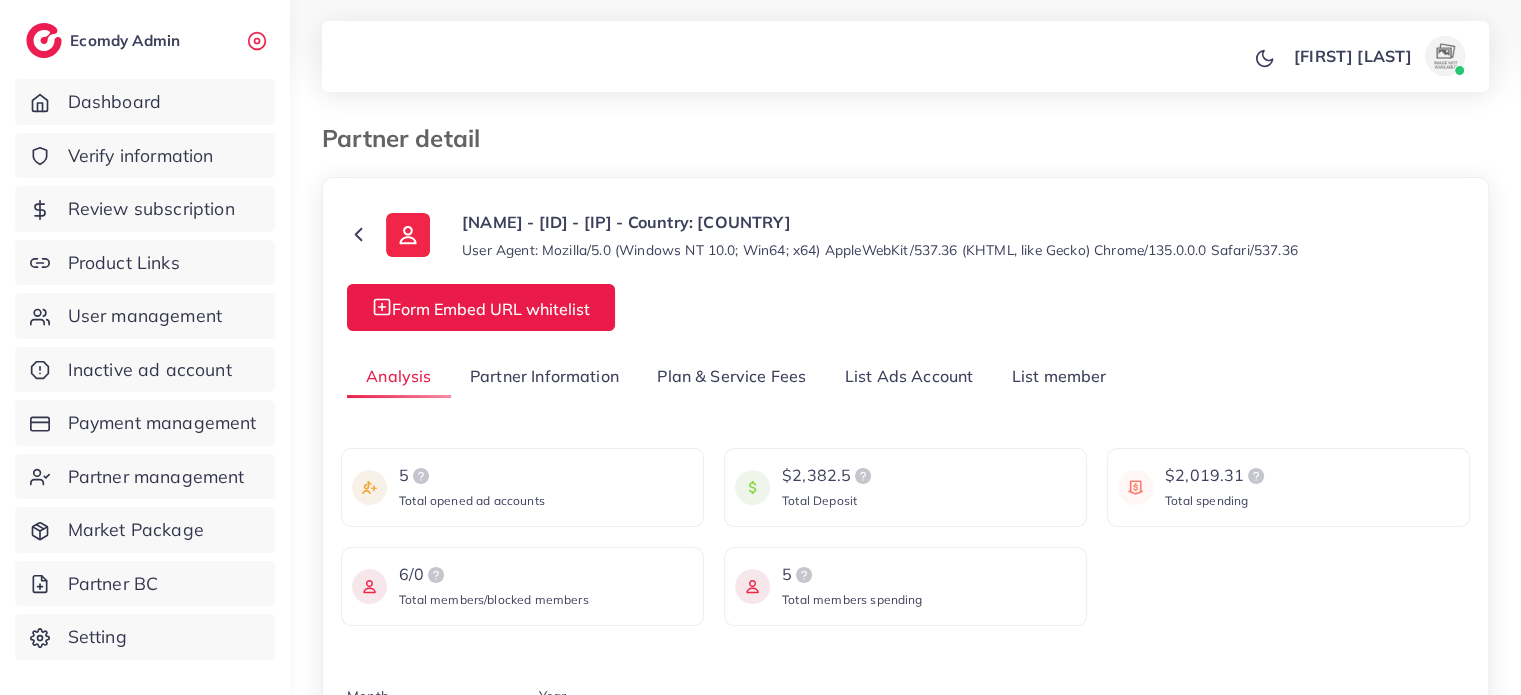 scroll, scrollTop: 200, scrollLeft: 0, axis: vertical 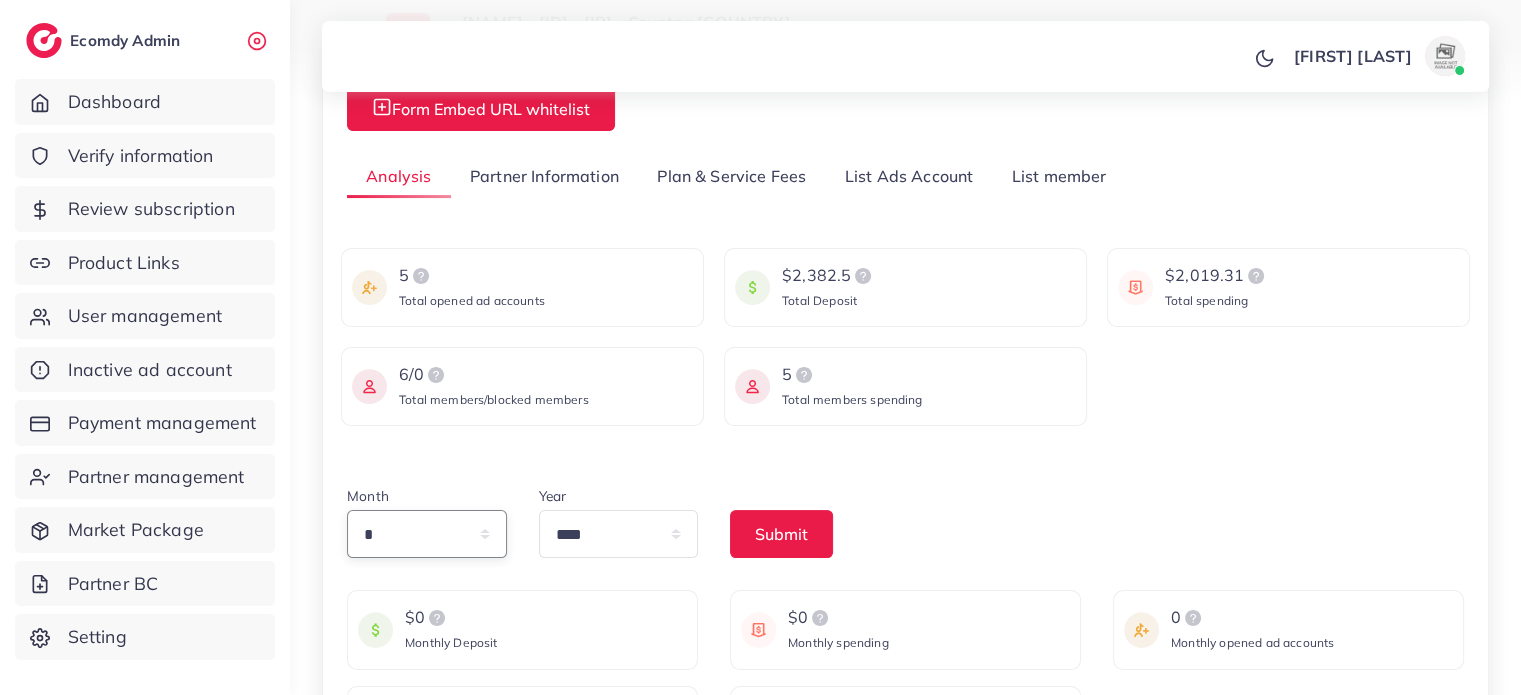 click on "* * * * * * * * * ** ** **" at bounding box center (427, 534) 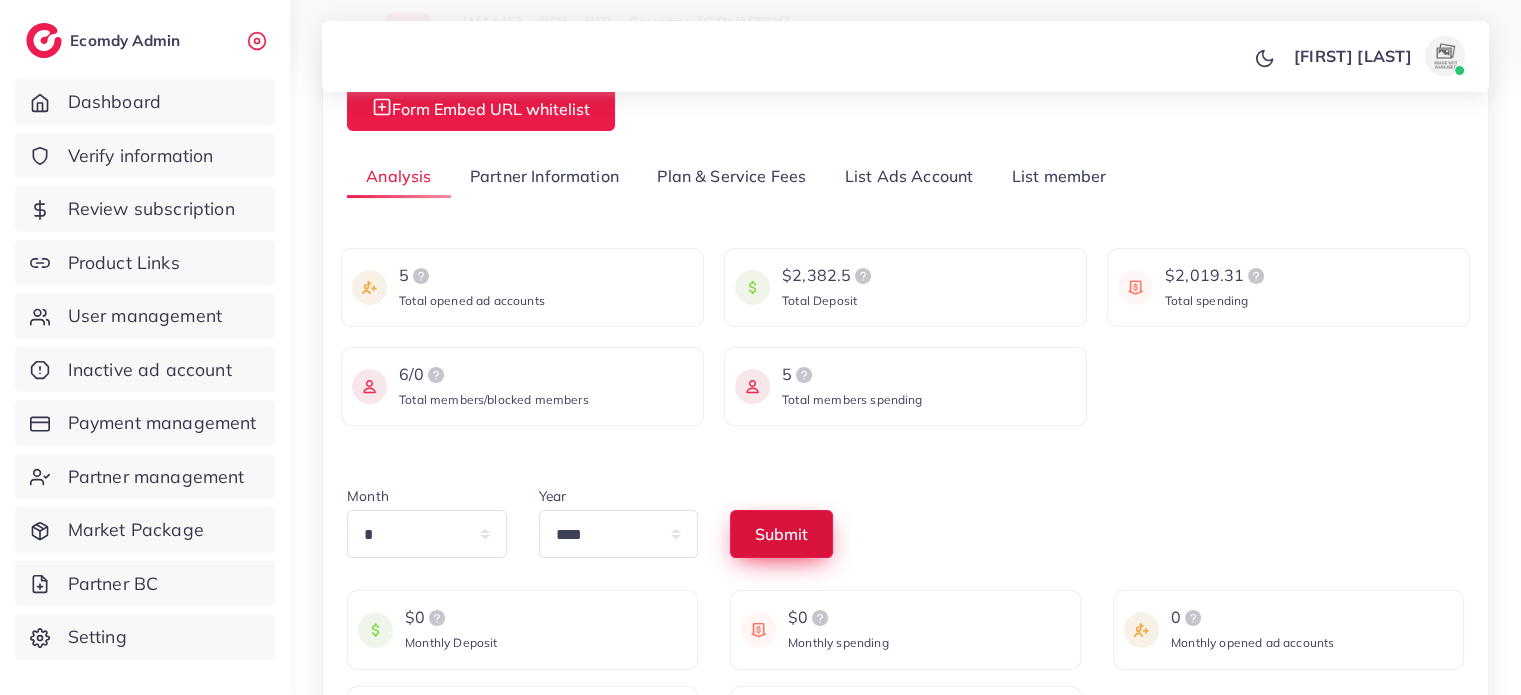 click on "Submit" at bounding box center [781, 534] 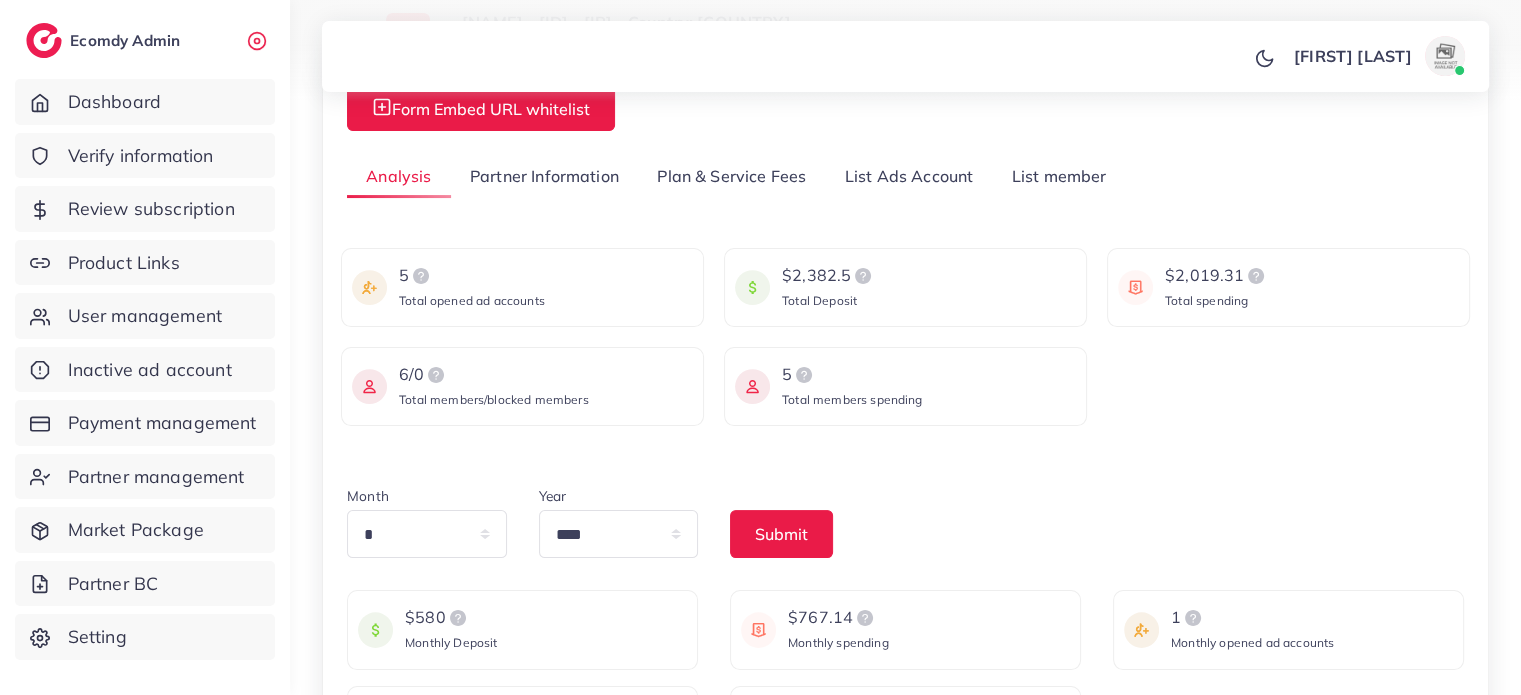 click on "$767.14" at bounding box center [838, 618] 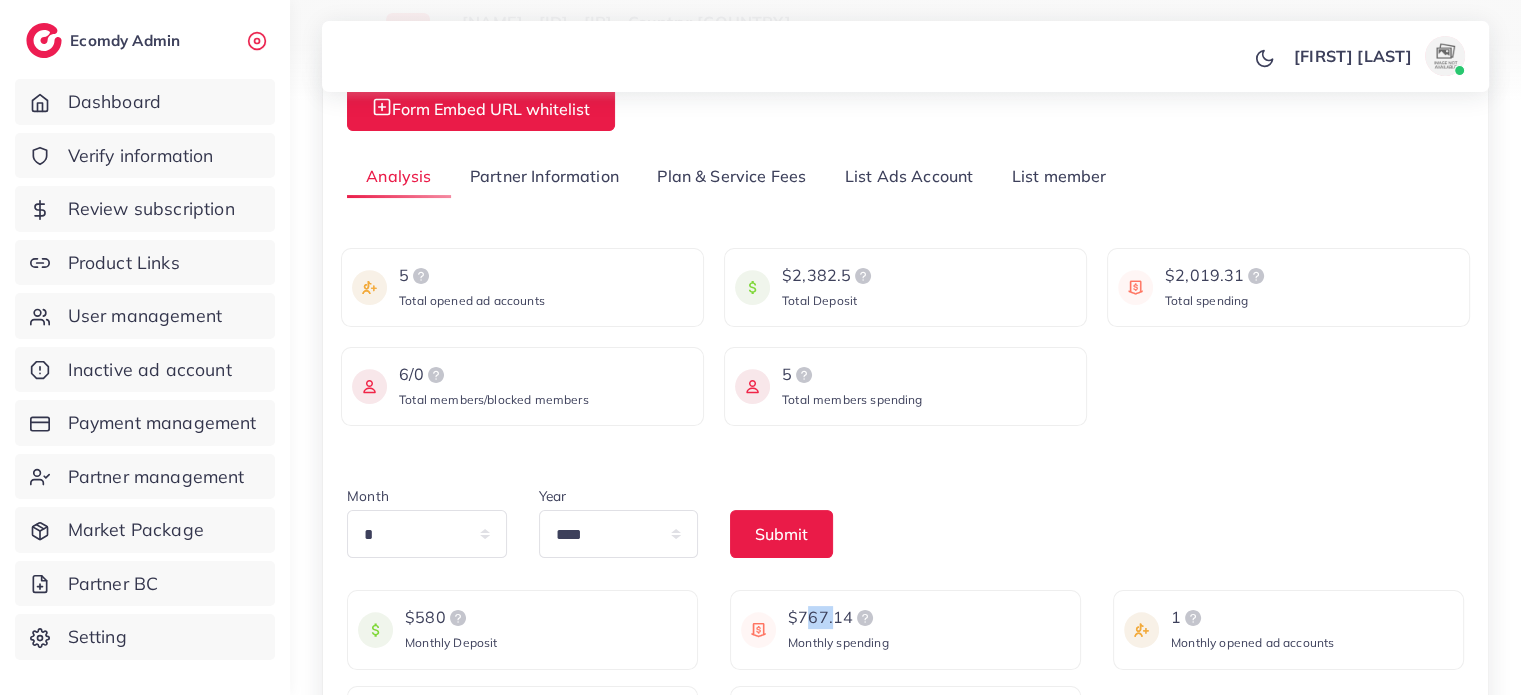 drag, startPoint x: 792, startPoint y: 620, endPoint x: 825, endPoint y: 615, distance: 33.37664 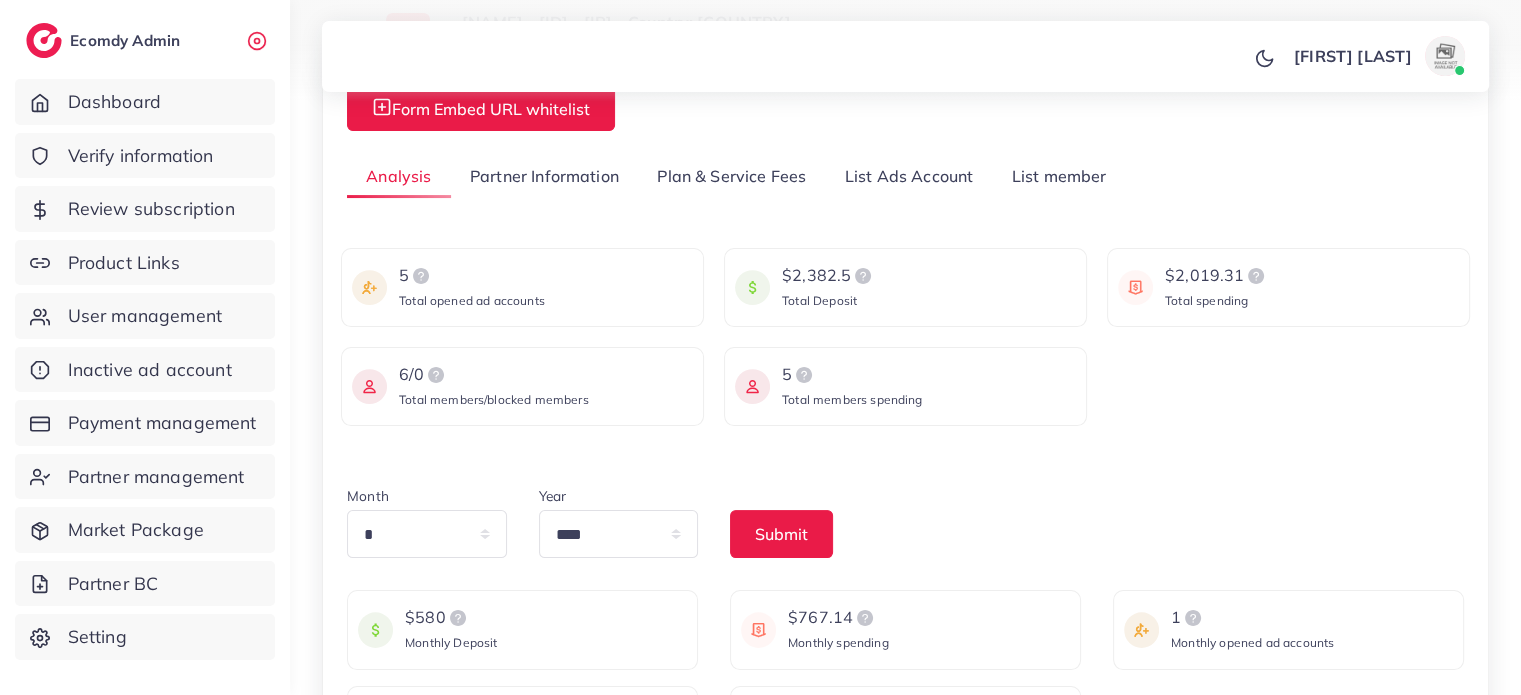click on "$767.14" at bounding box center (838, 618) 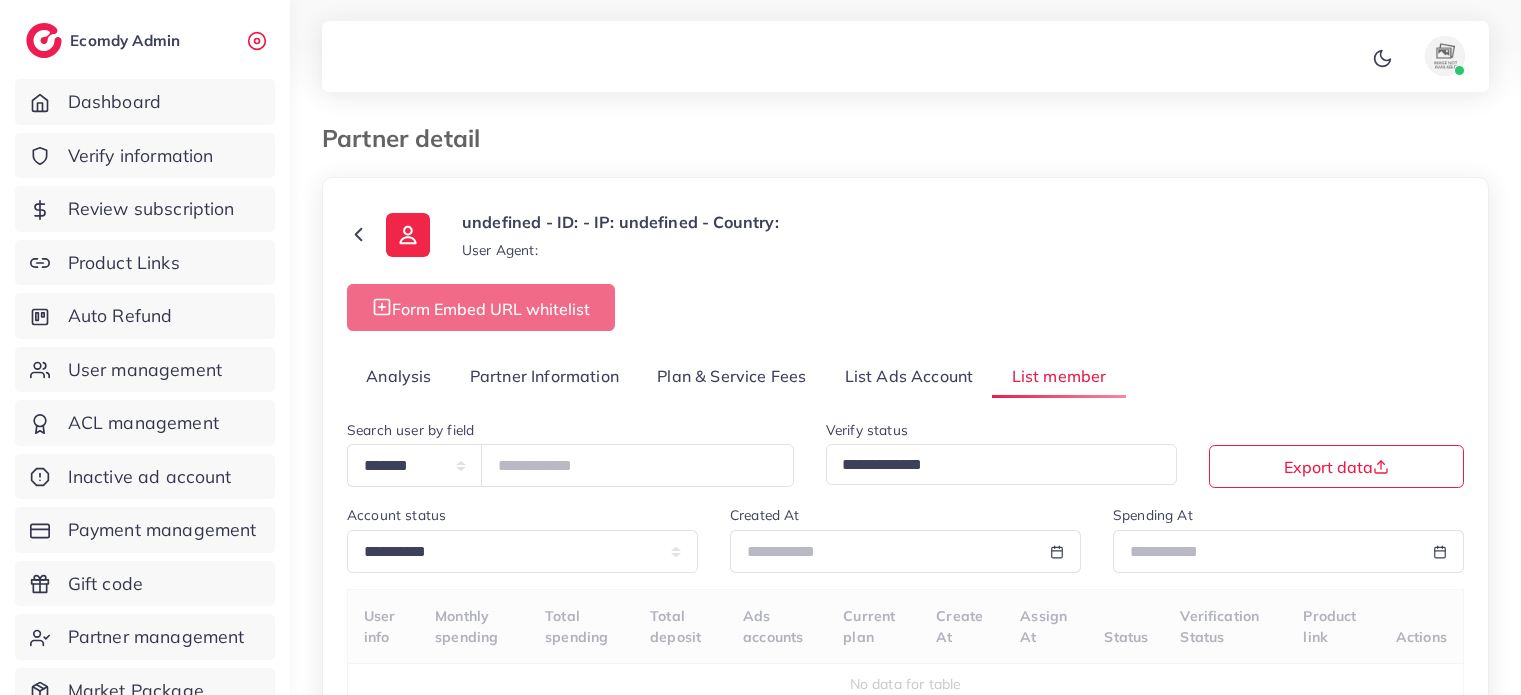 select on "*" 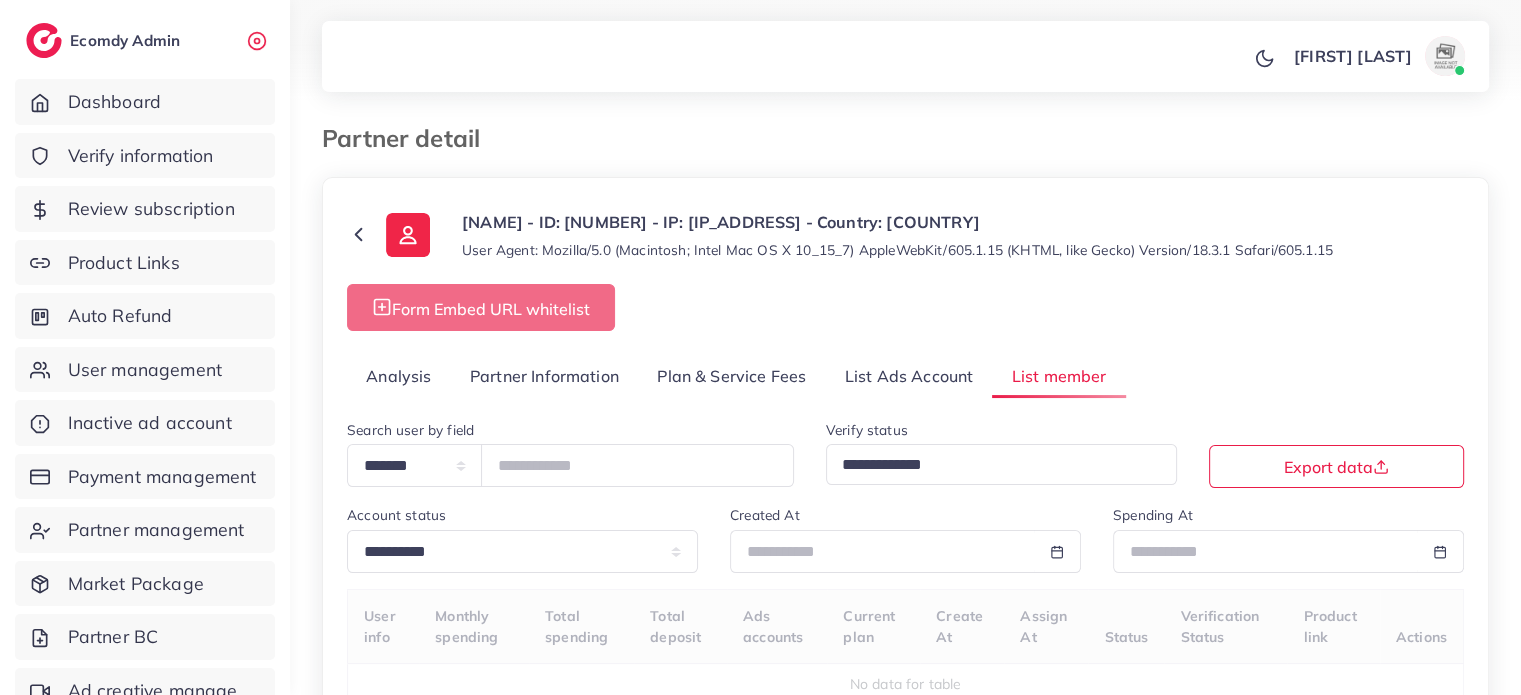 select on "**" 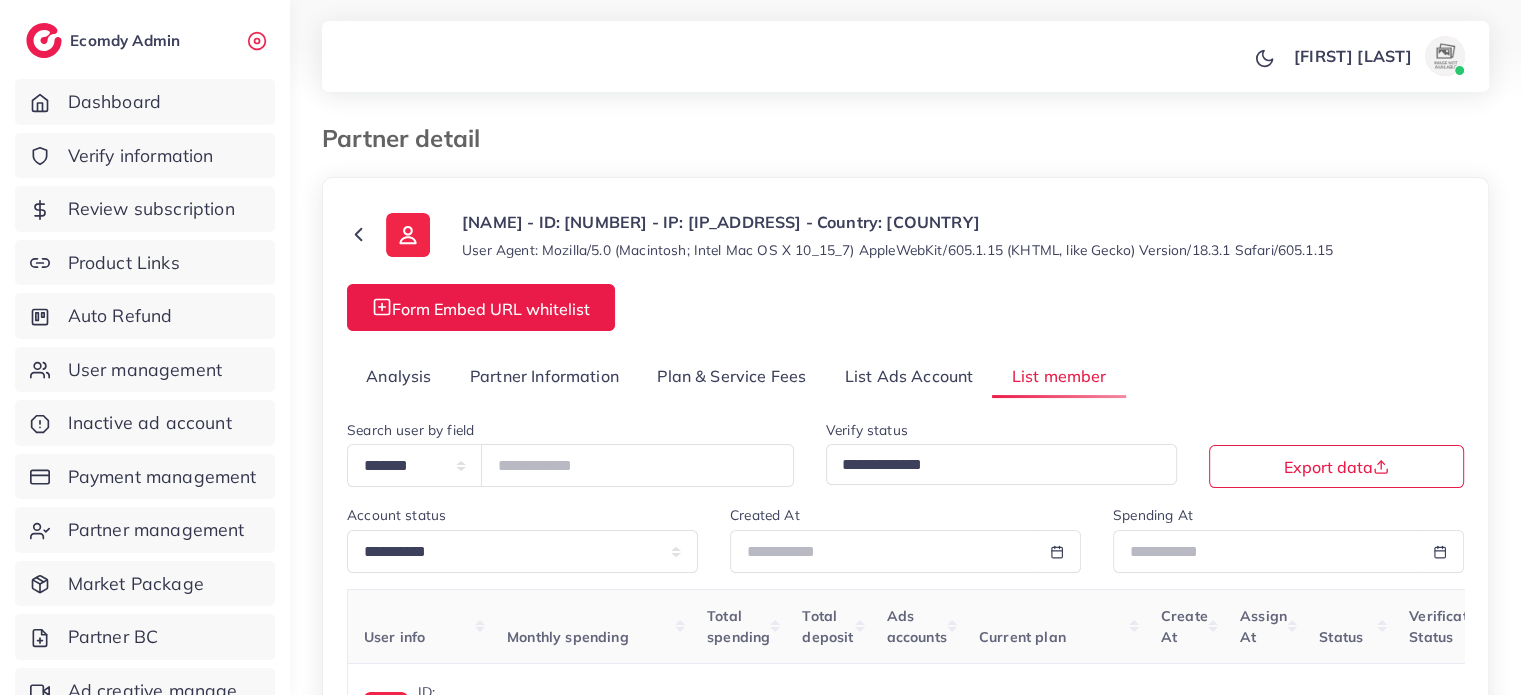click on "Analysis" at bounding box center [399, 376] 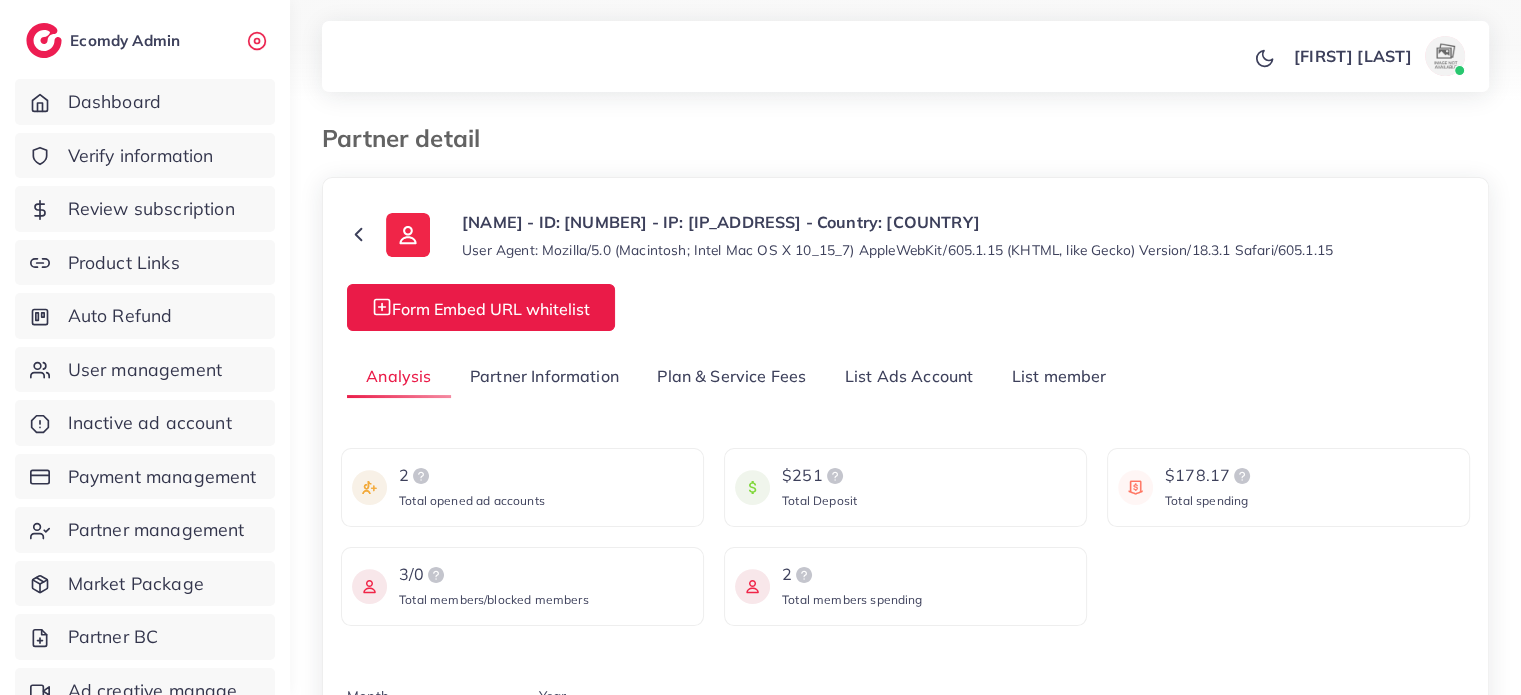 scroll, scrollTop: 300, scrollLeft: 0, axis: vertical 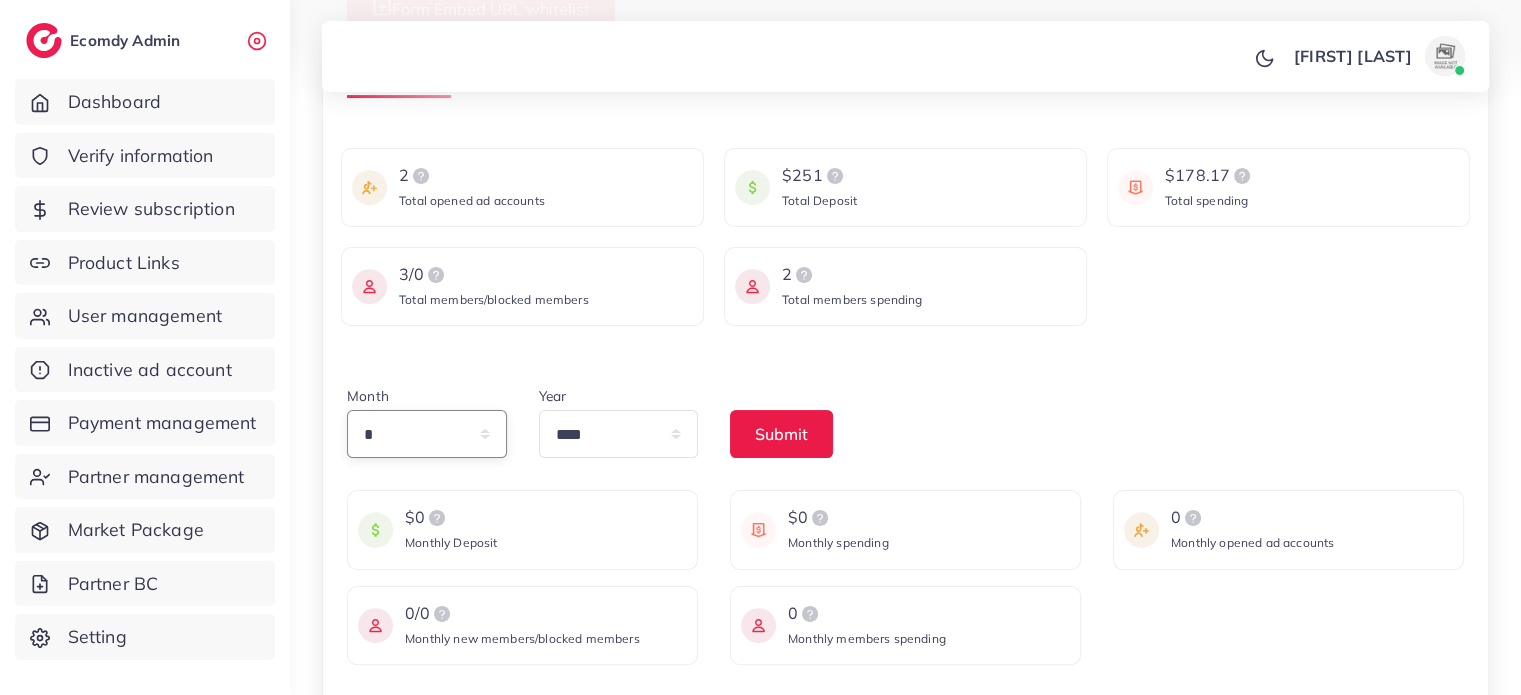 click on "* * * * * * * * * ** ** **" at bounding box center (427, 434) 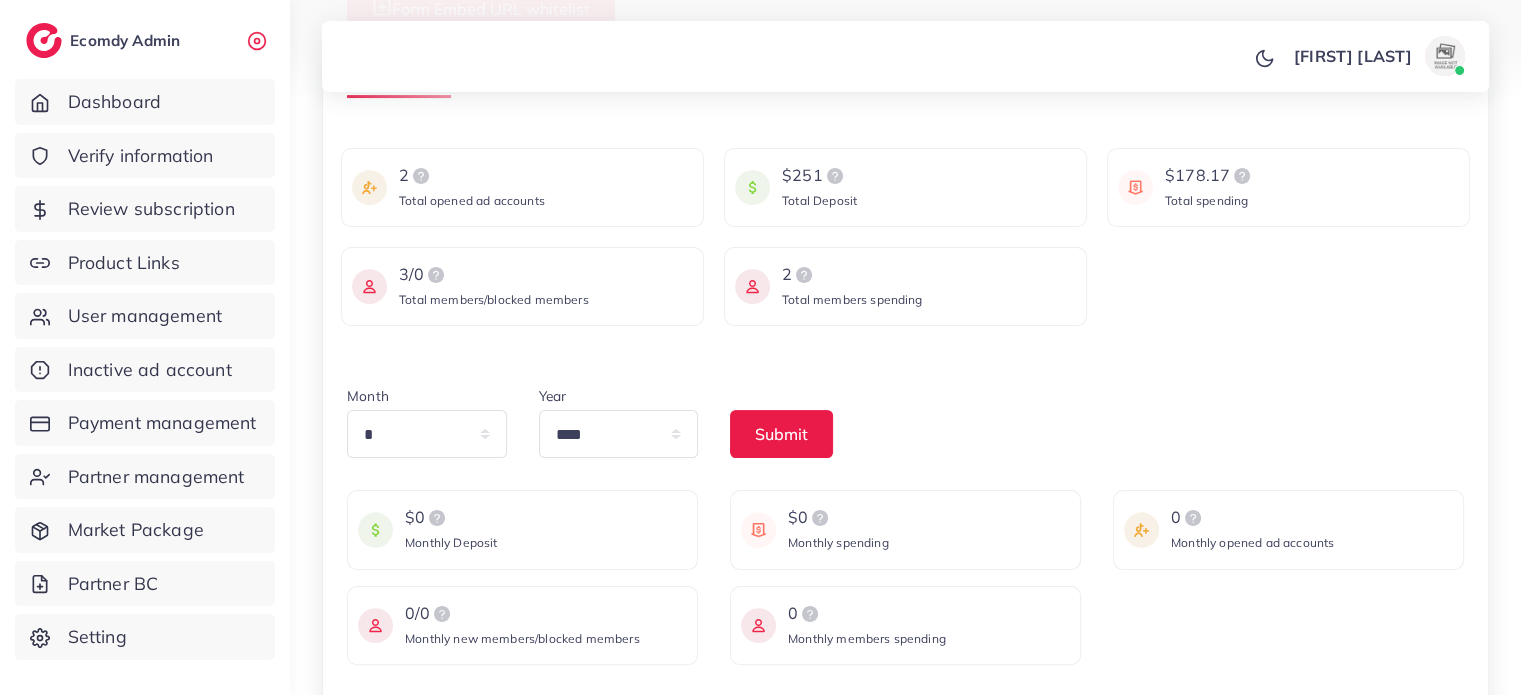 click on "3/0  Total members/blocked members" at bounding box center (522, 286) 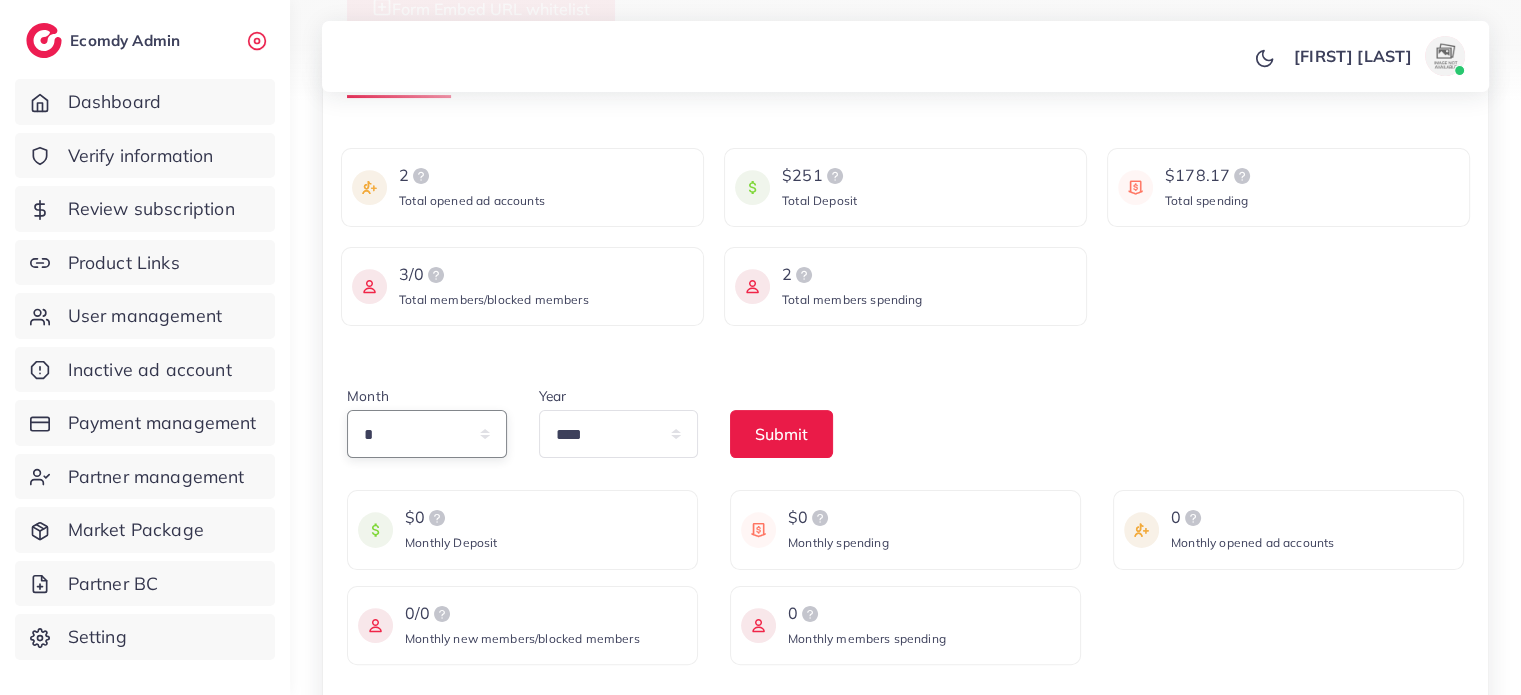 click on "* * * * * * * * * ** ** **" at bounding box center [427, 434] 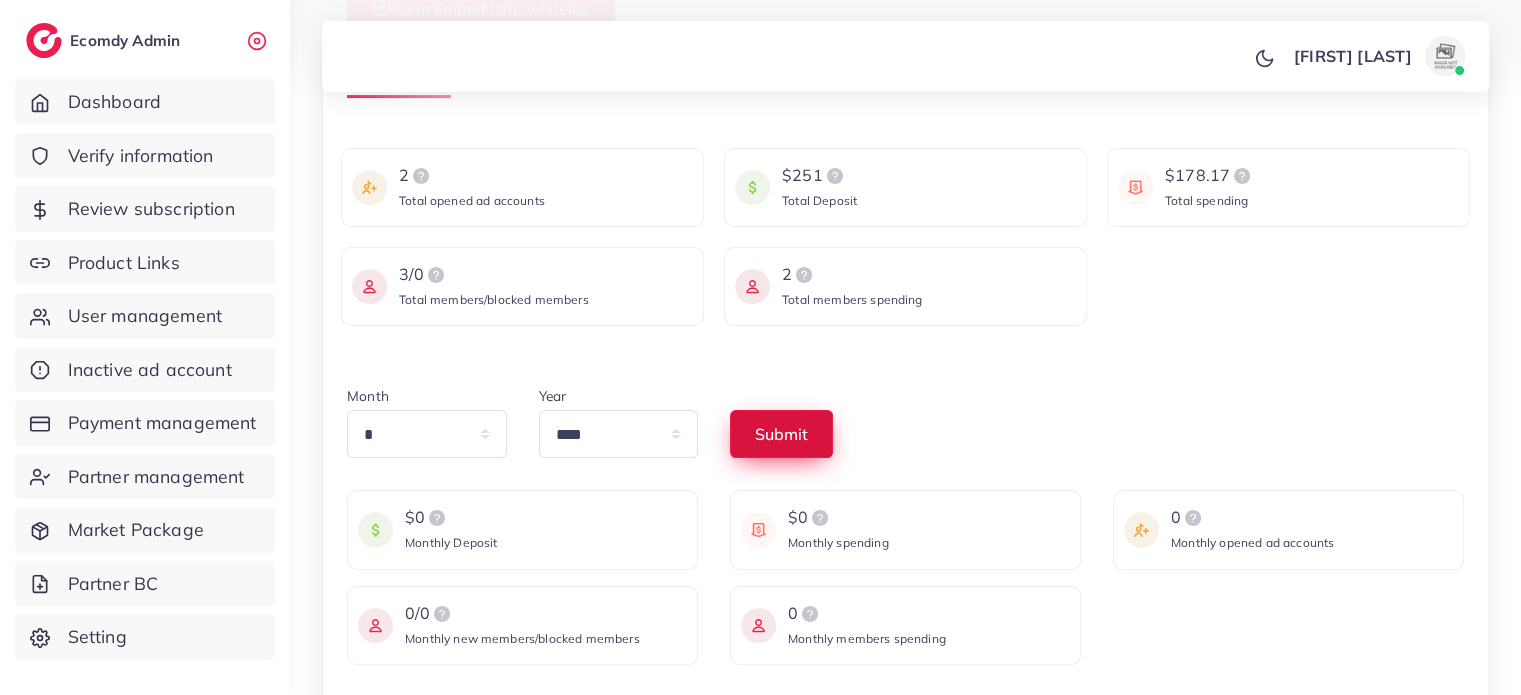 click on "Submit" at bounding box center (781, 434) 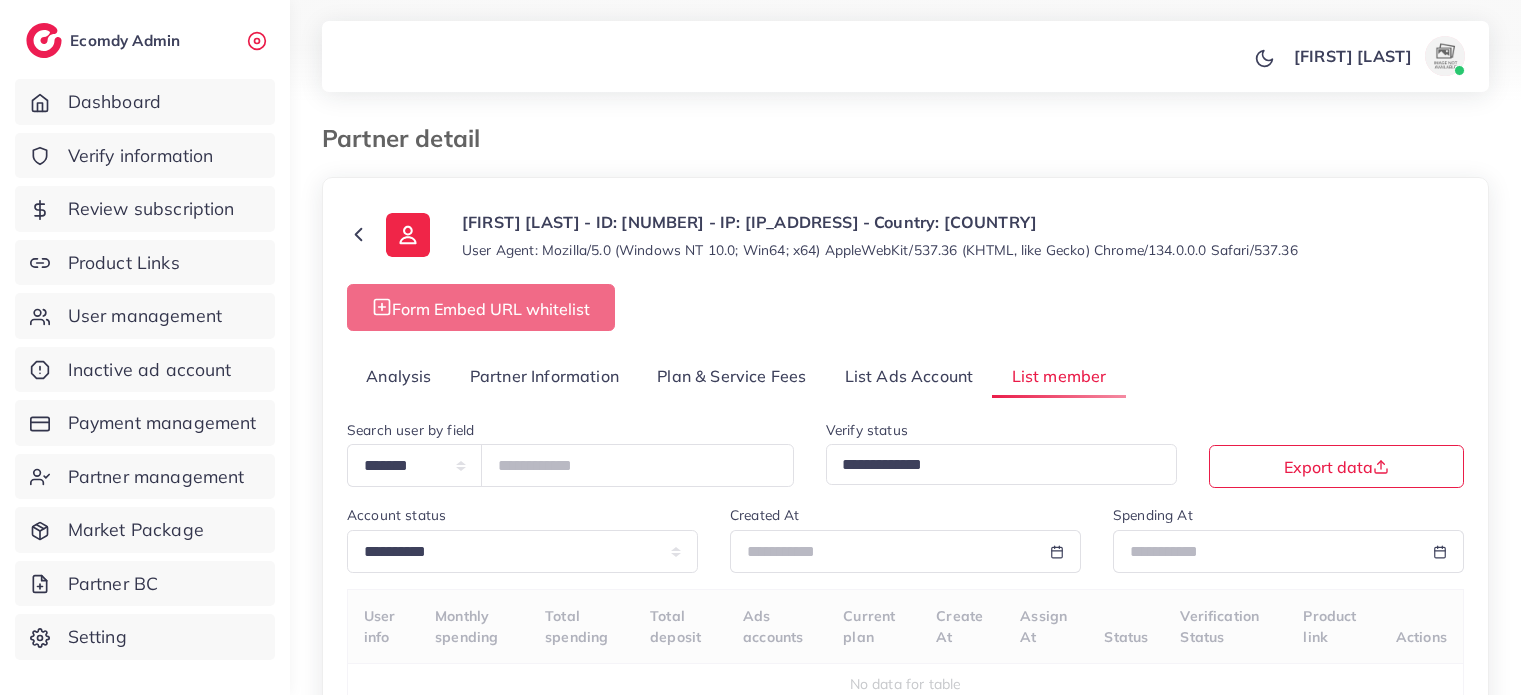 select on "**" 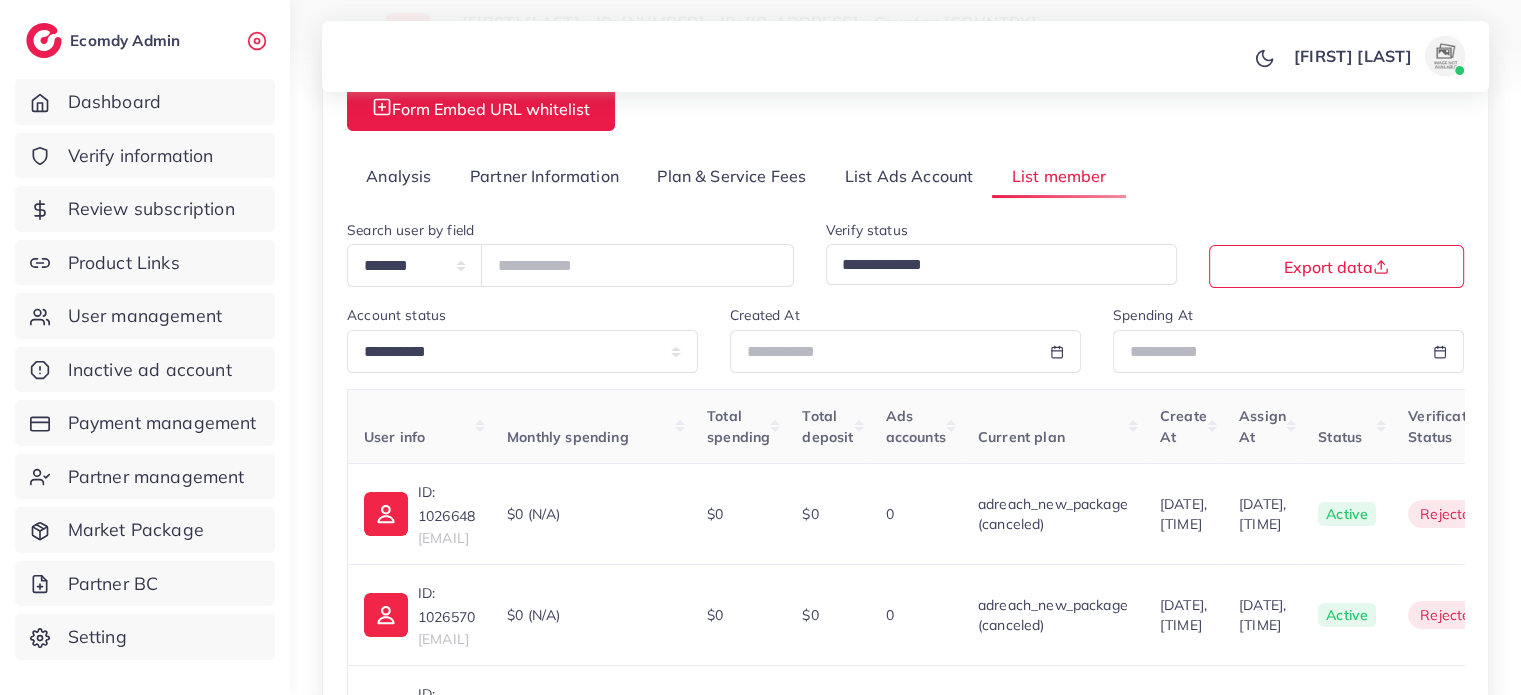 scroll, scrollTop: 100, scrollLeft: 0, axis: vertical 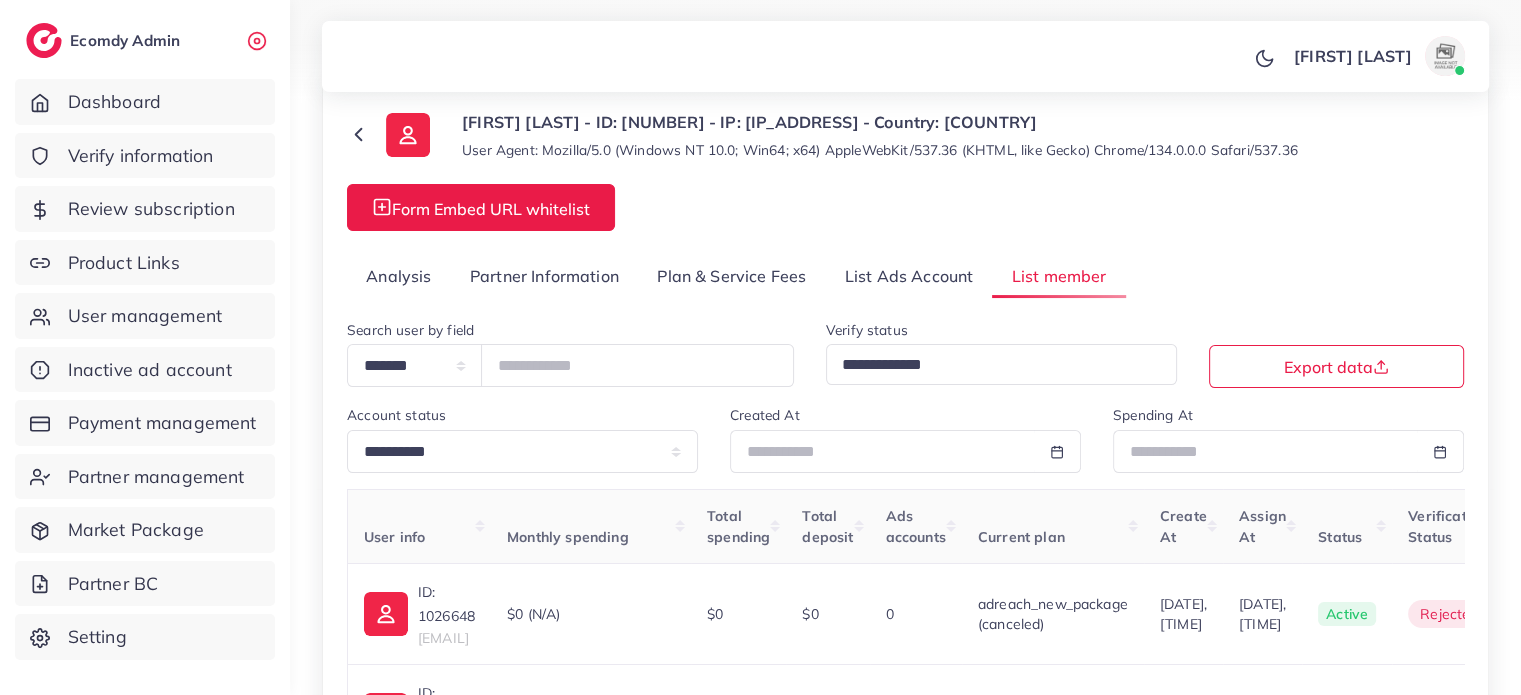 click on "Analysis" at bounding box center (399, 276) 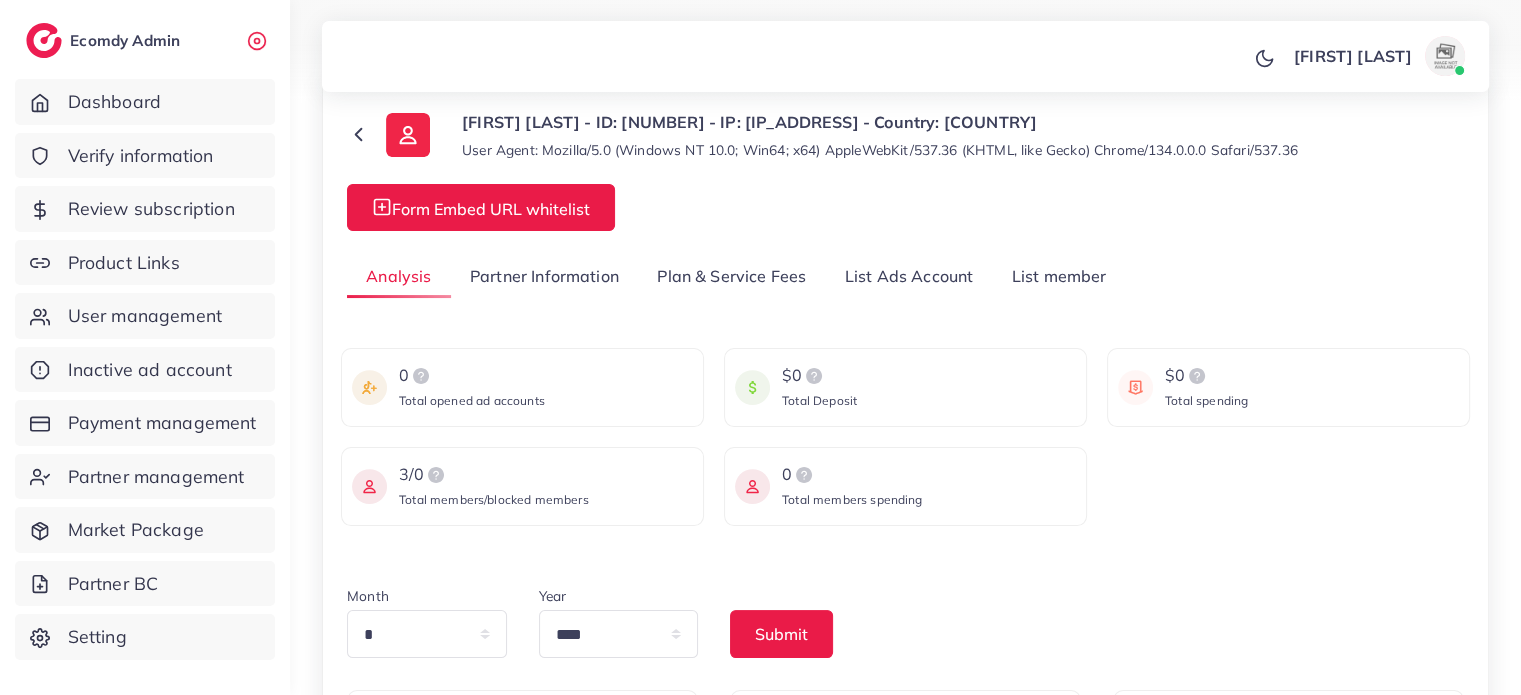 scroll, scrollTop: 200, scrollLeft: 0, axis: vertical 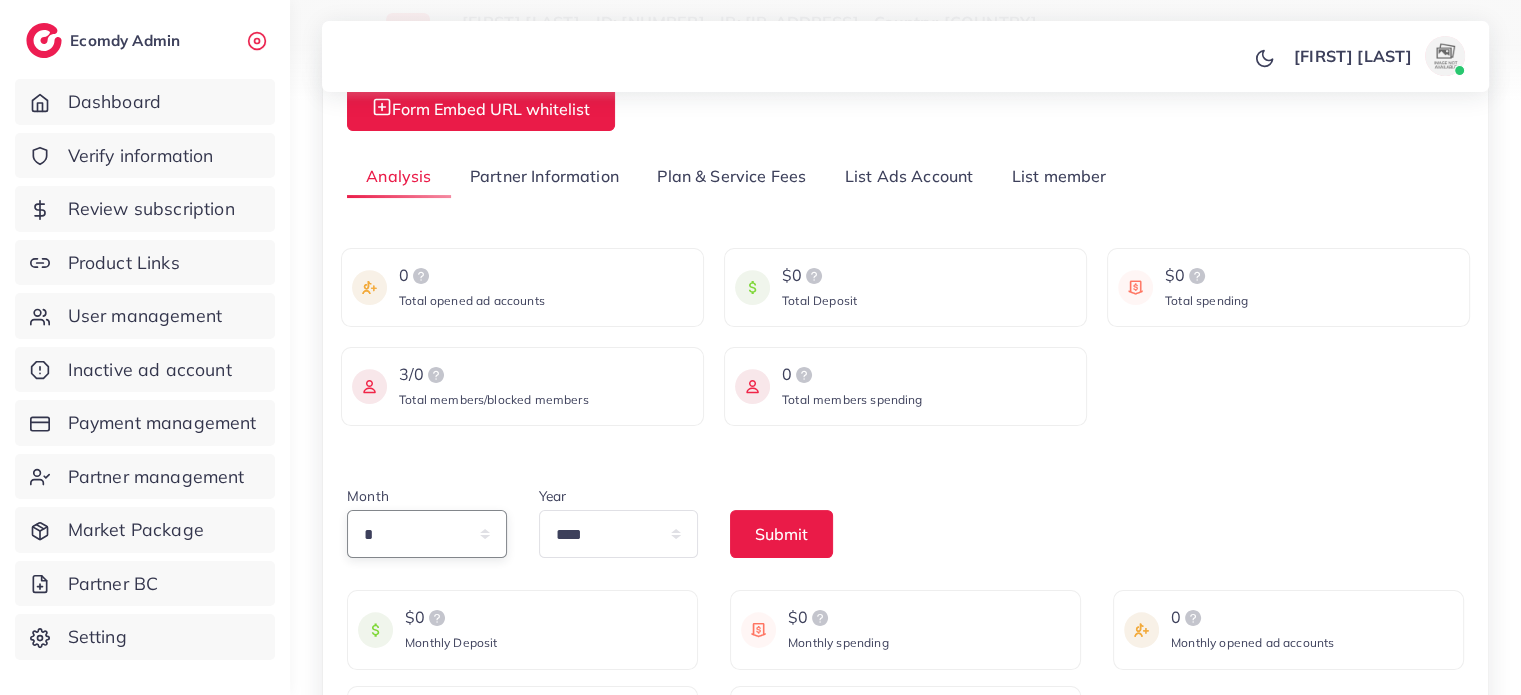 click on "* * * * * * * * * ** ** **" at bounding box center [427, 534] 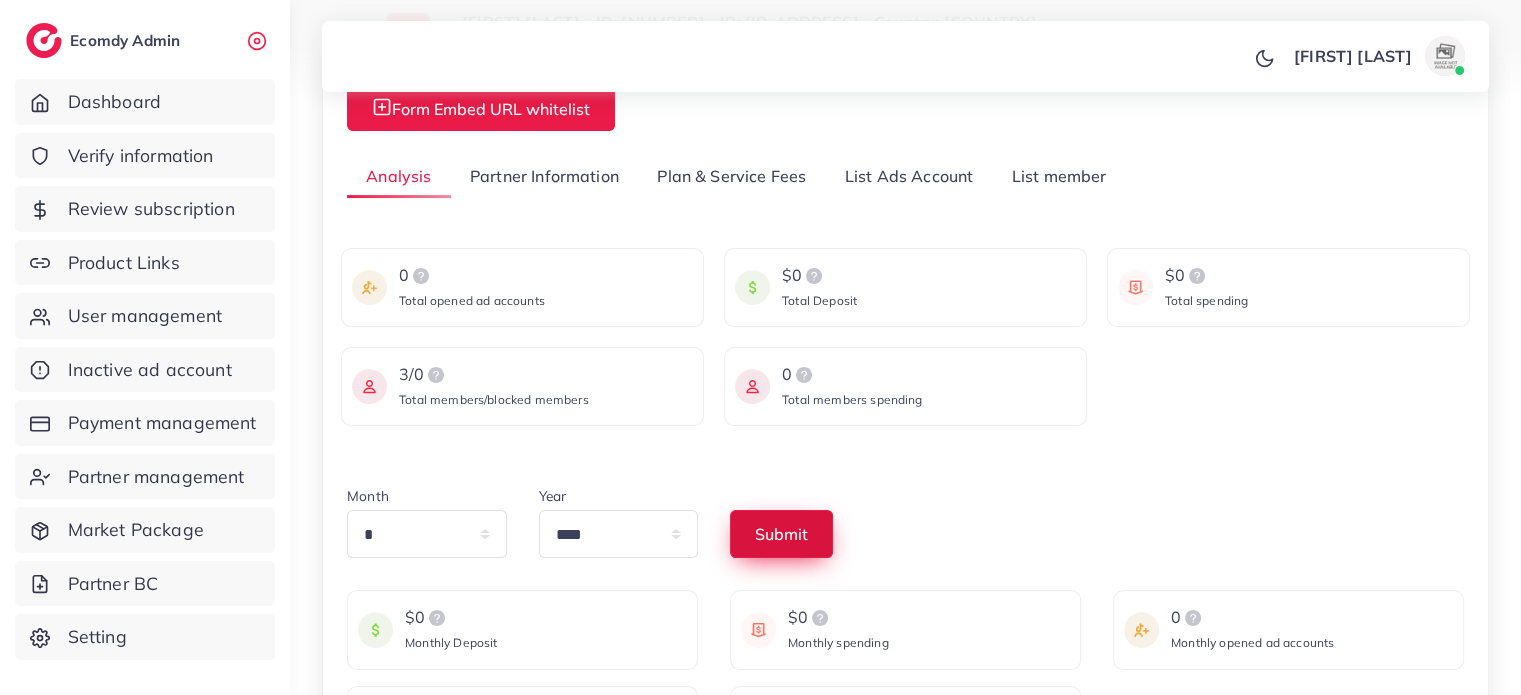 click on "Submit" at bounding box center (781, 534) 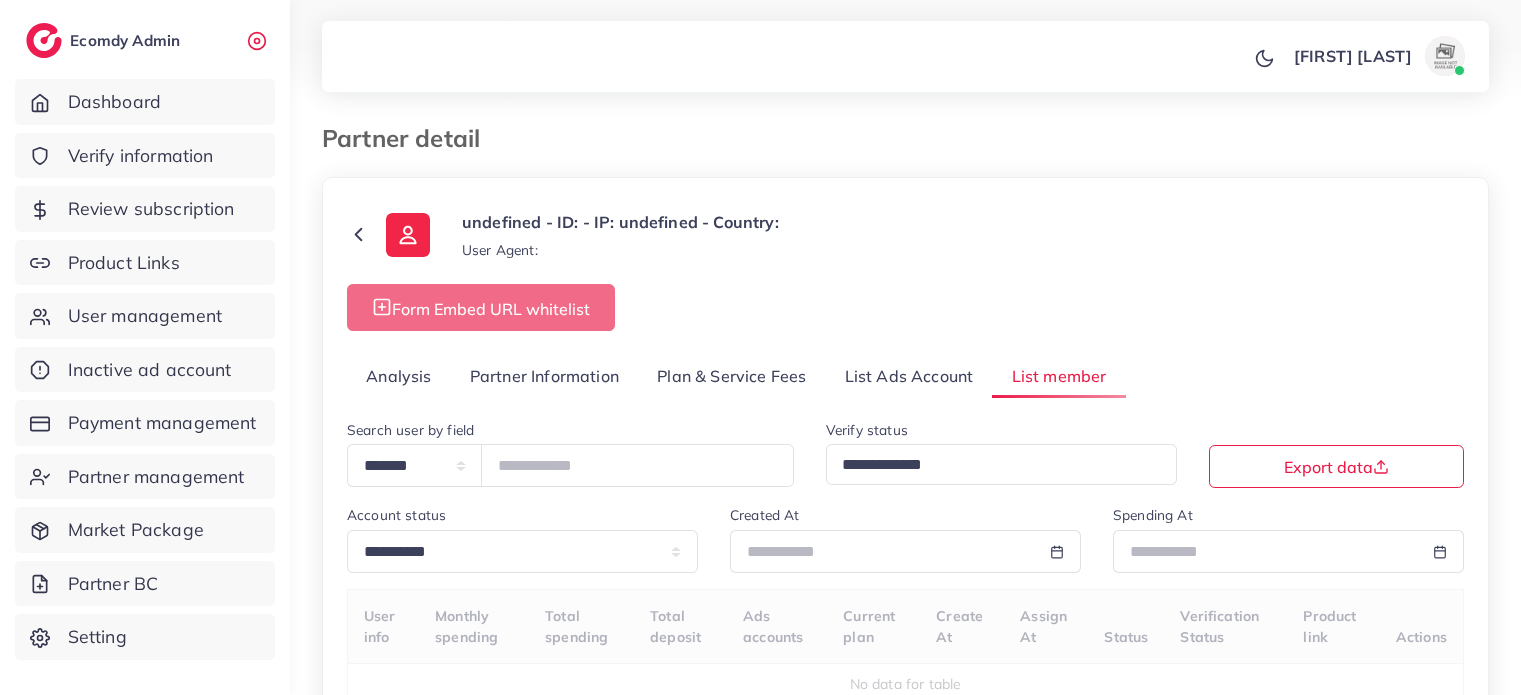 scroll, scrollTop: 0, scrollLeft: 0, axis: both 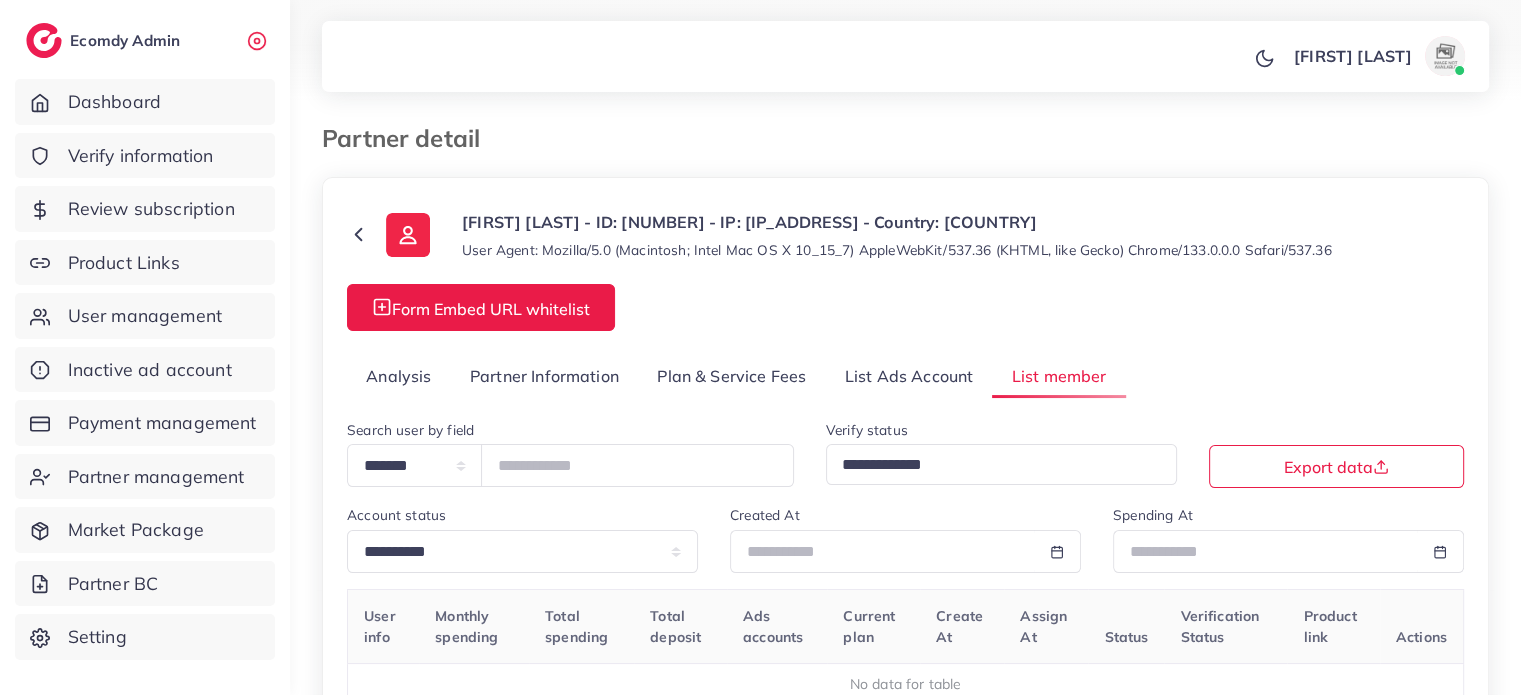 click on "Analysis" at bounding box center (399, 376) 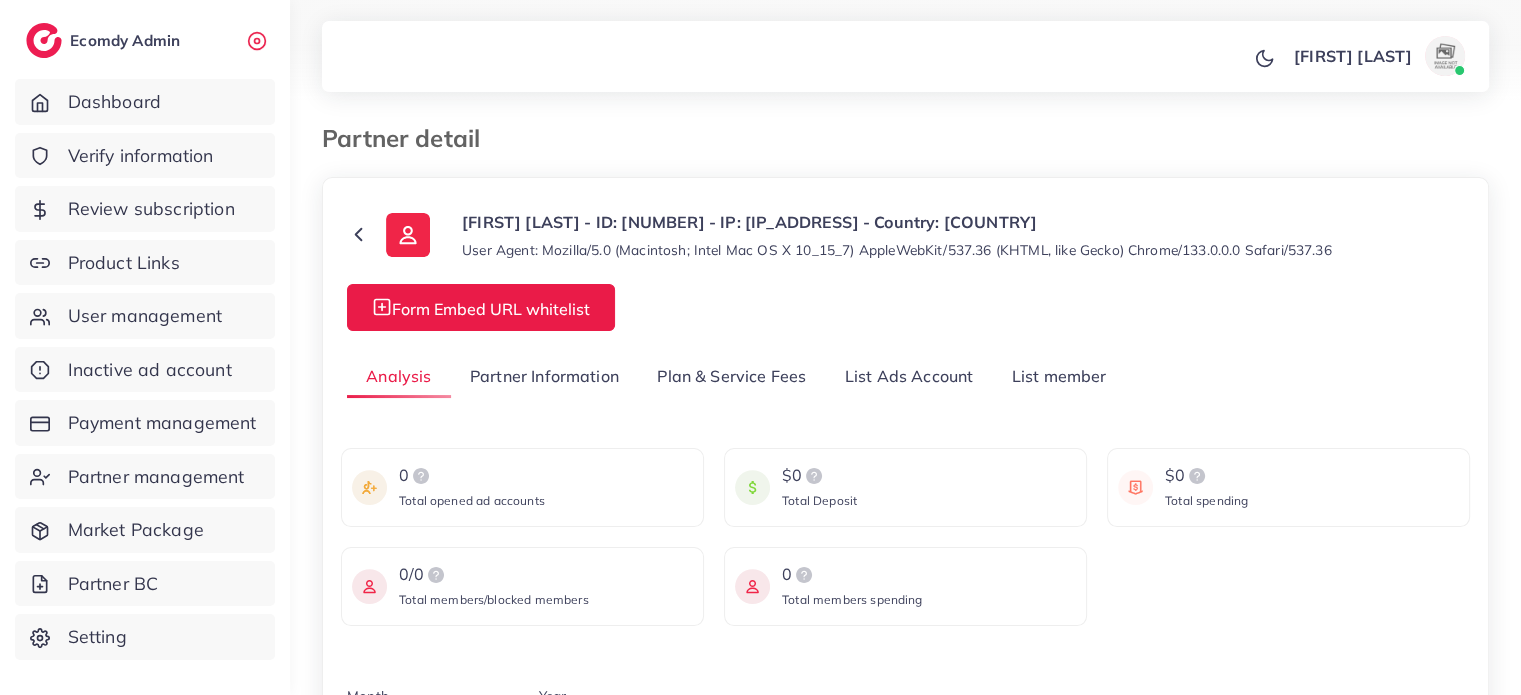 scroll, scrollTop: 100, scrollLeft: 0, axis: vertical 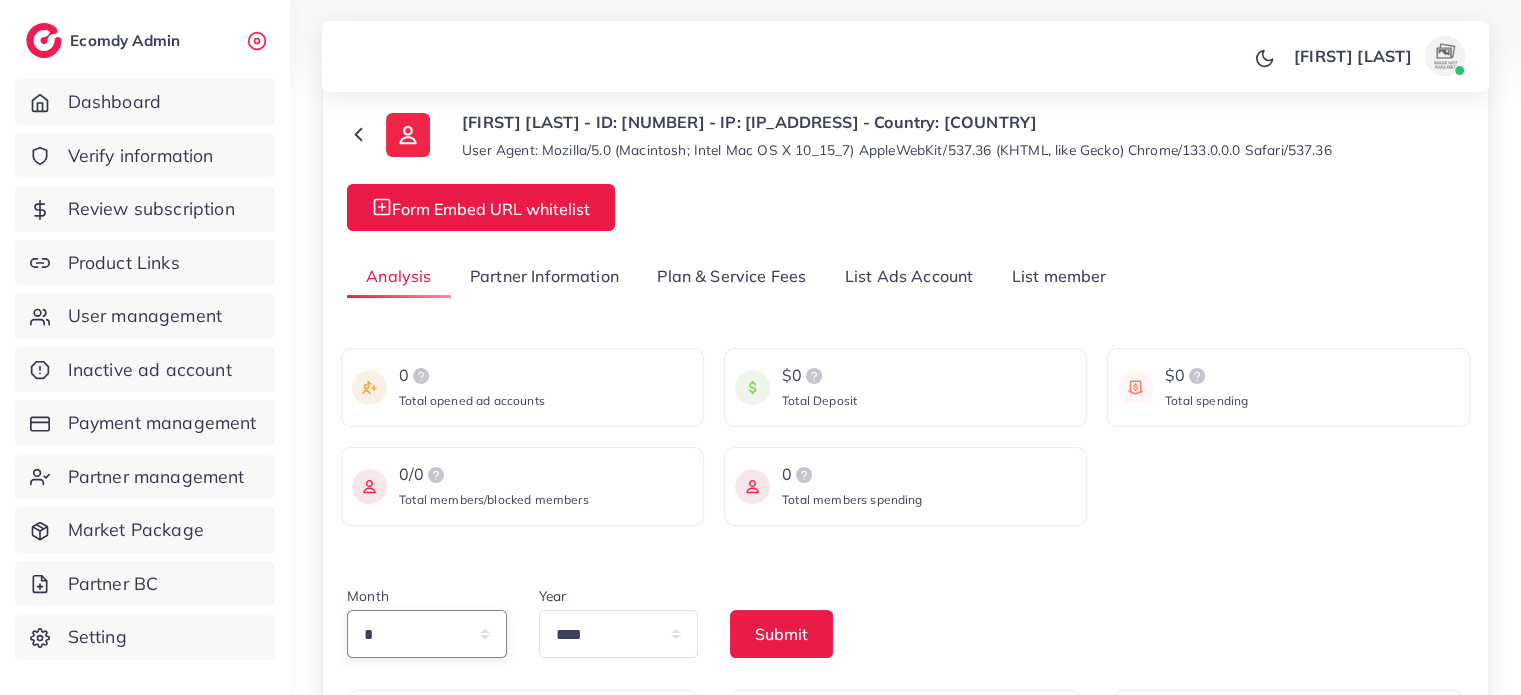 click on "* * * * * * * * * ** ** **" at bounding box center (427, 634) 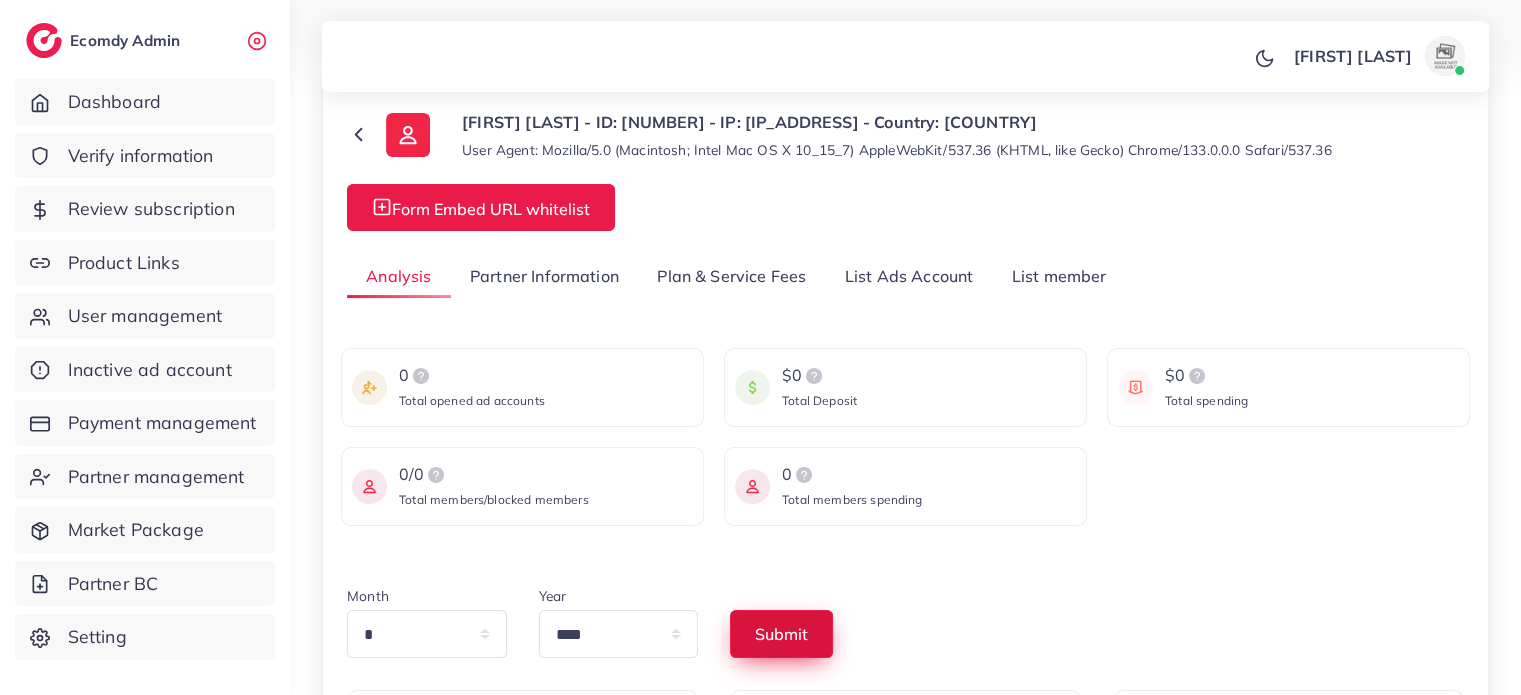 click on "Submit" at bounding box center (781, 634) 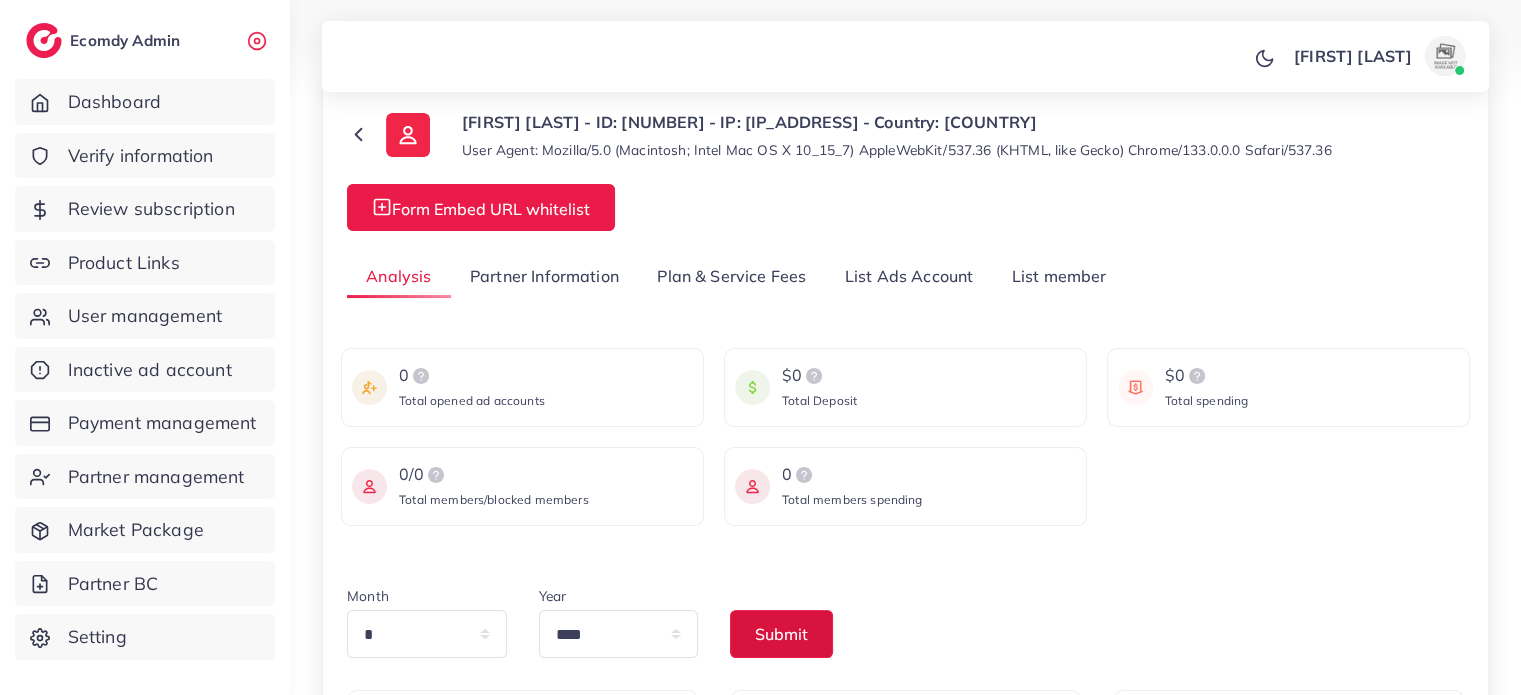 scroll, scrollTop: 300, scrollLeft: 0, axis: vertical 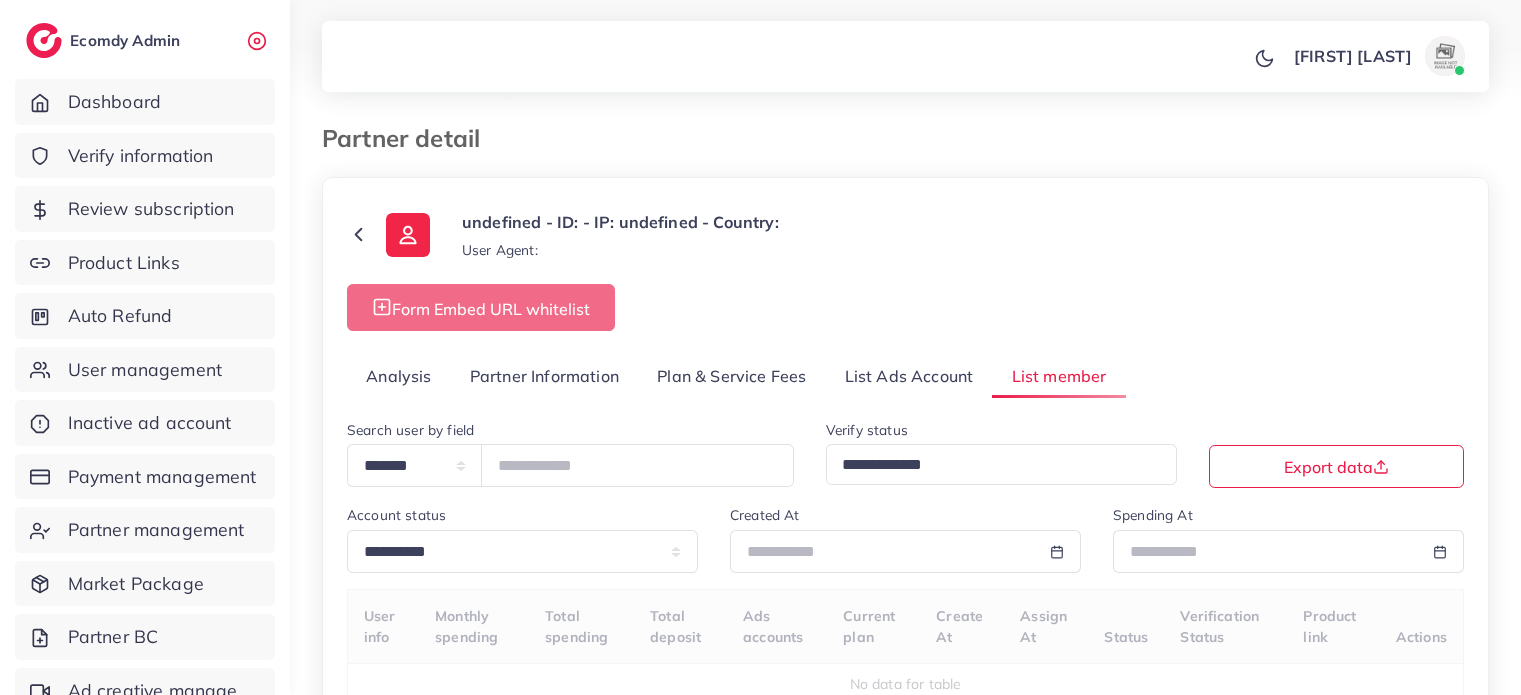 select on "*" 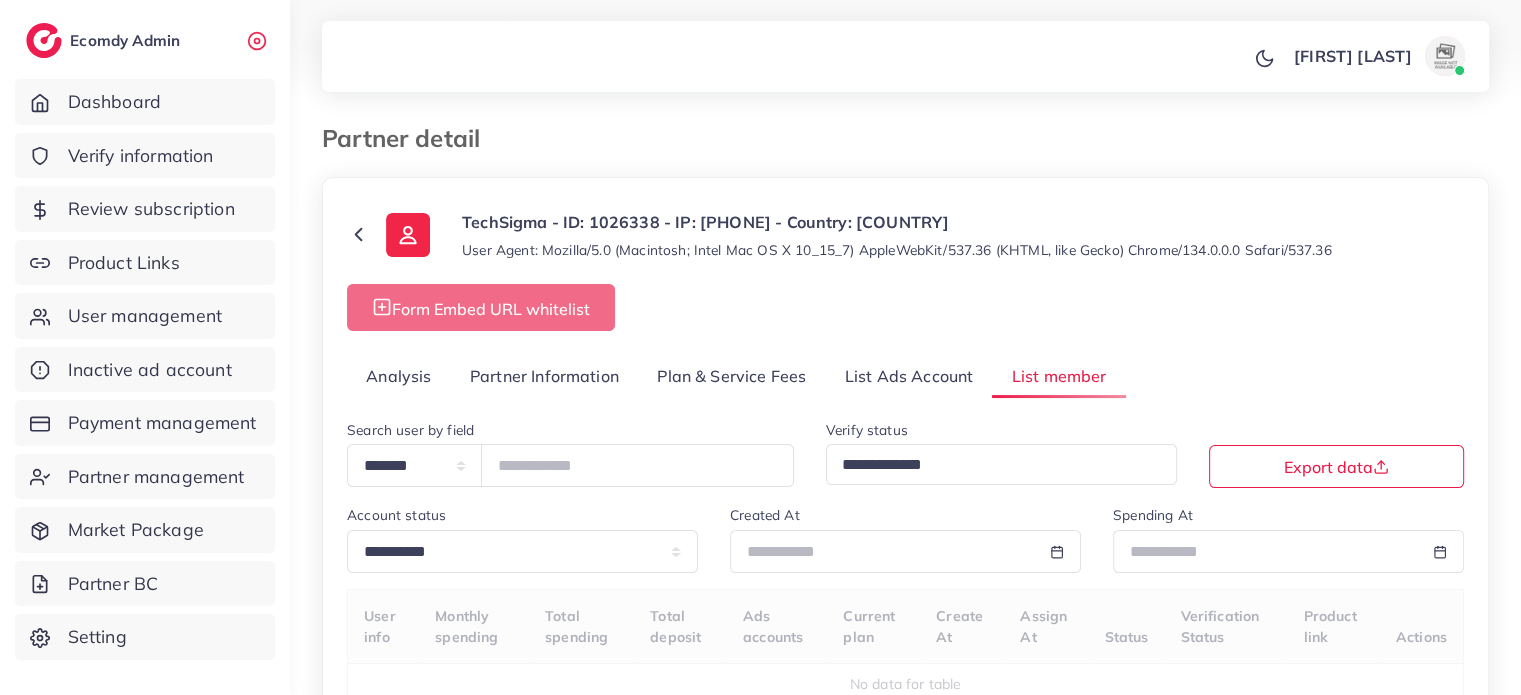 select on "**" 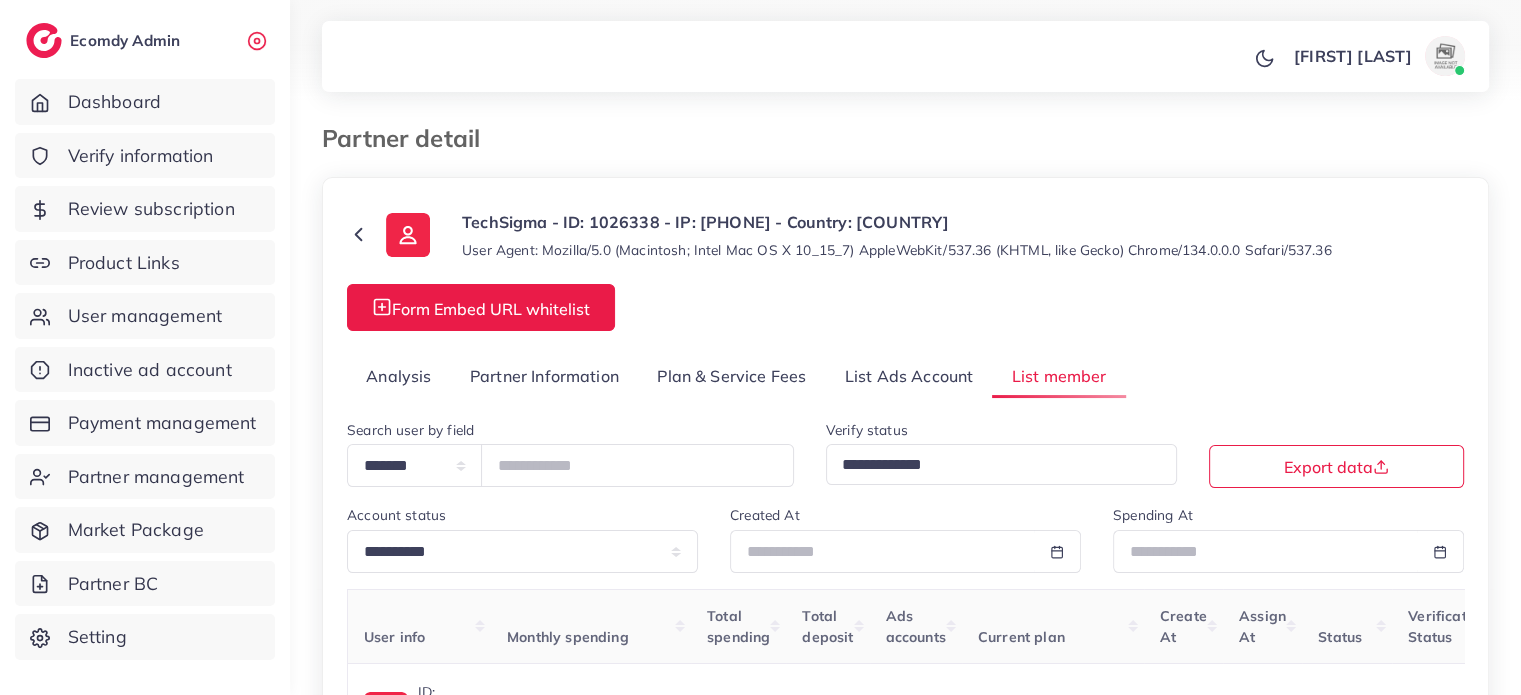 click on "Analysis" at bounding box center [399, 376] 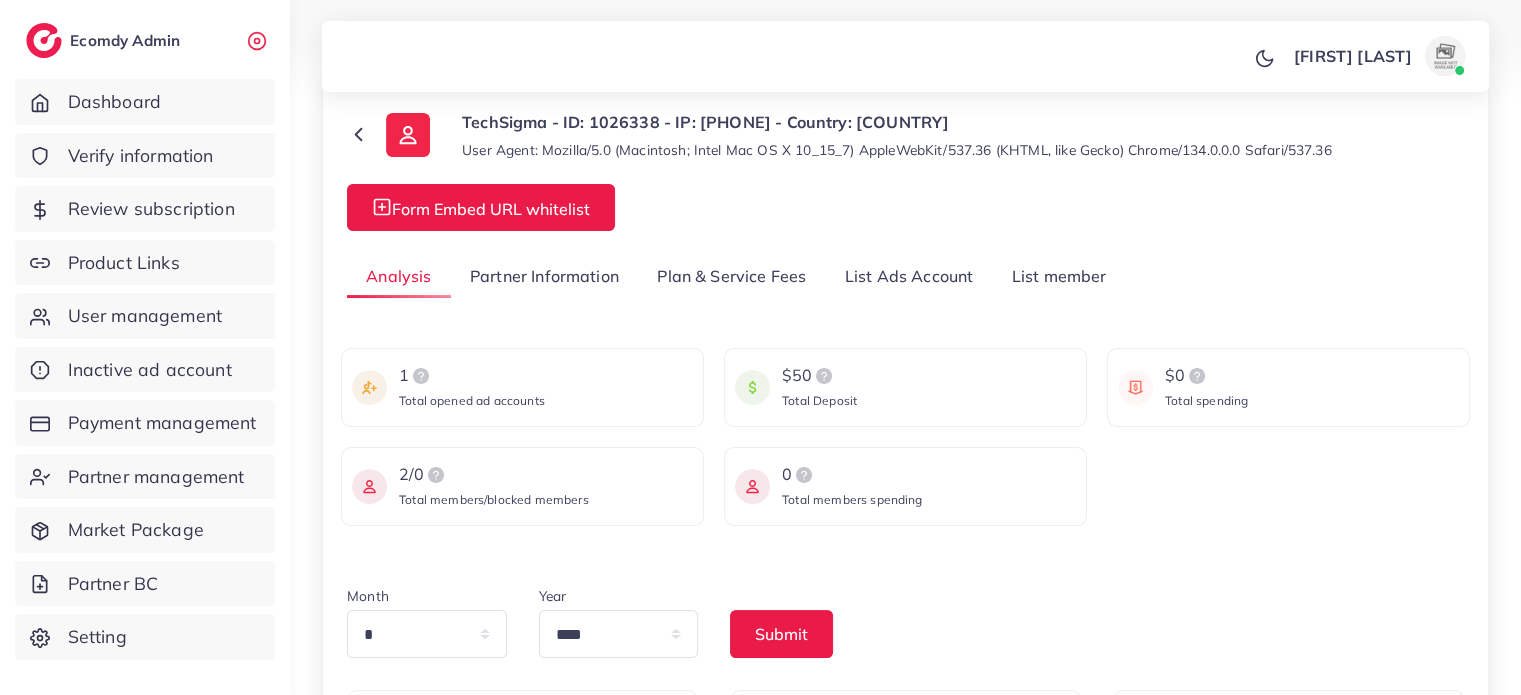 scroll, scrollTop: 200, scrollLeft: 0, axis: vertical 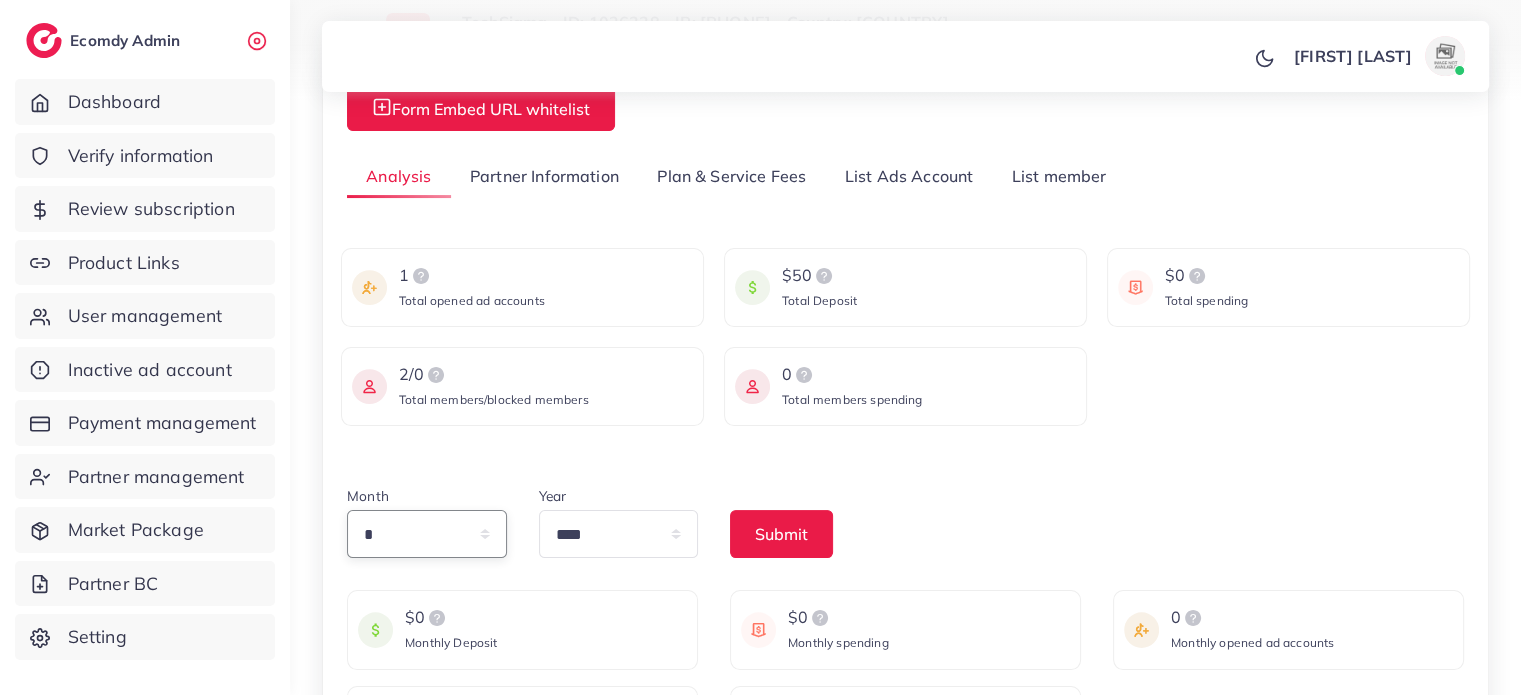 click on "* * * * * * * * * ** ** **" at bounding box center (427, 534) 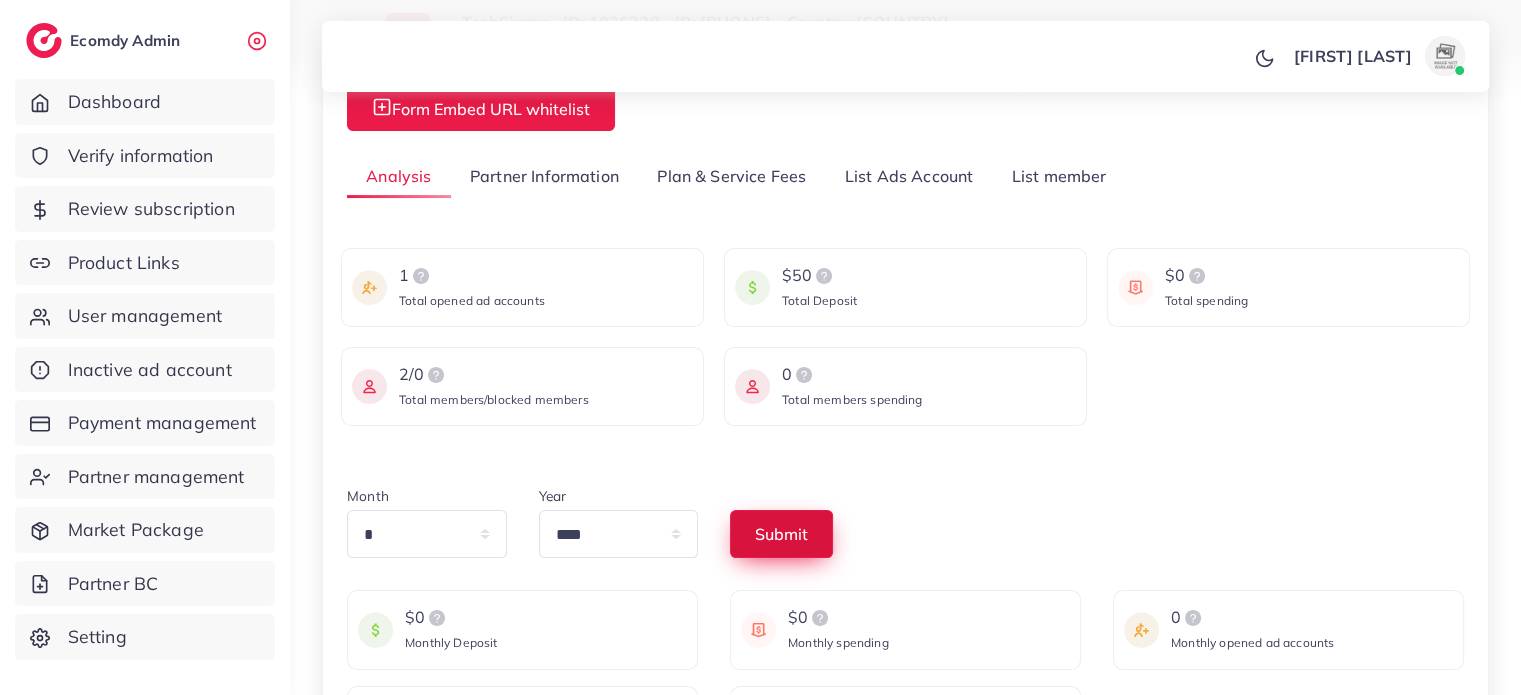 click on "Submit" at bounding box center [781, 534] 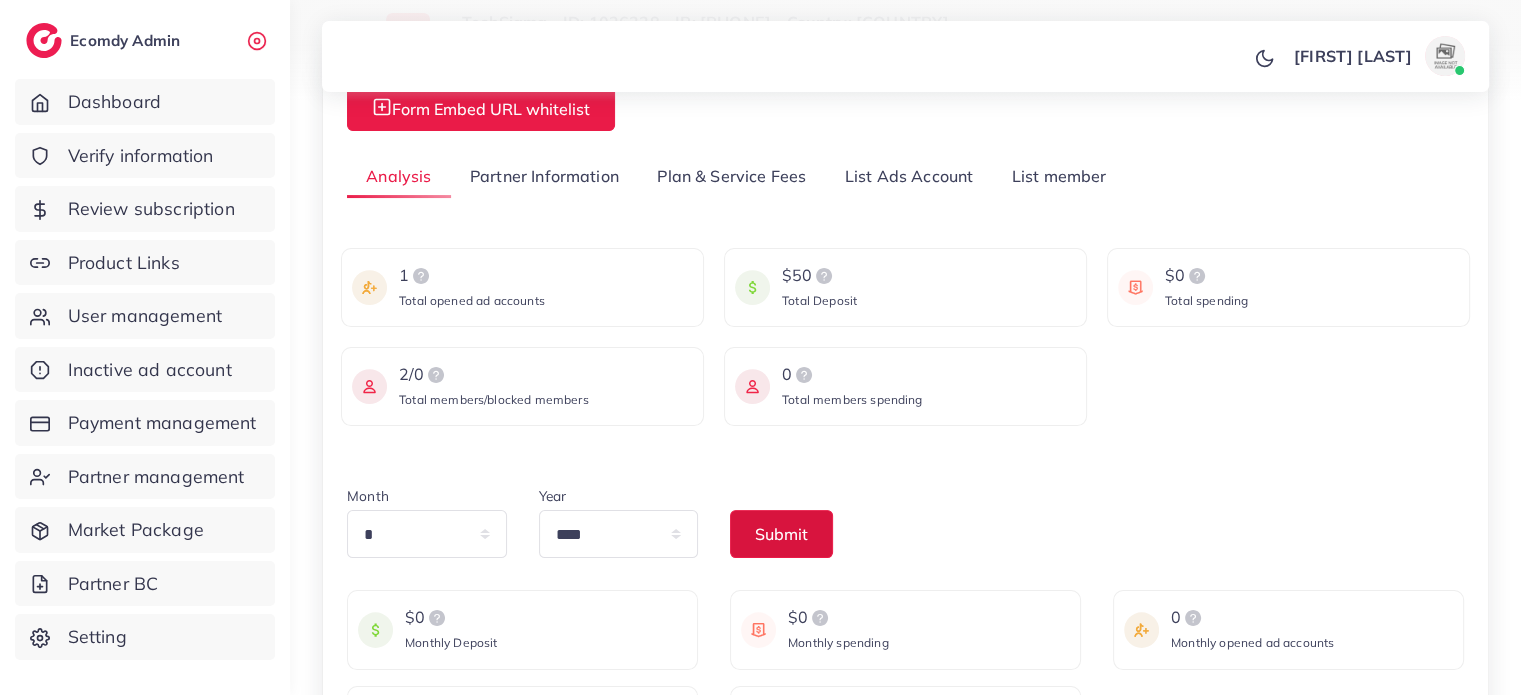 scroll, scrollTop: 100, scrollLeft: 0, axis: vertical 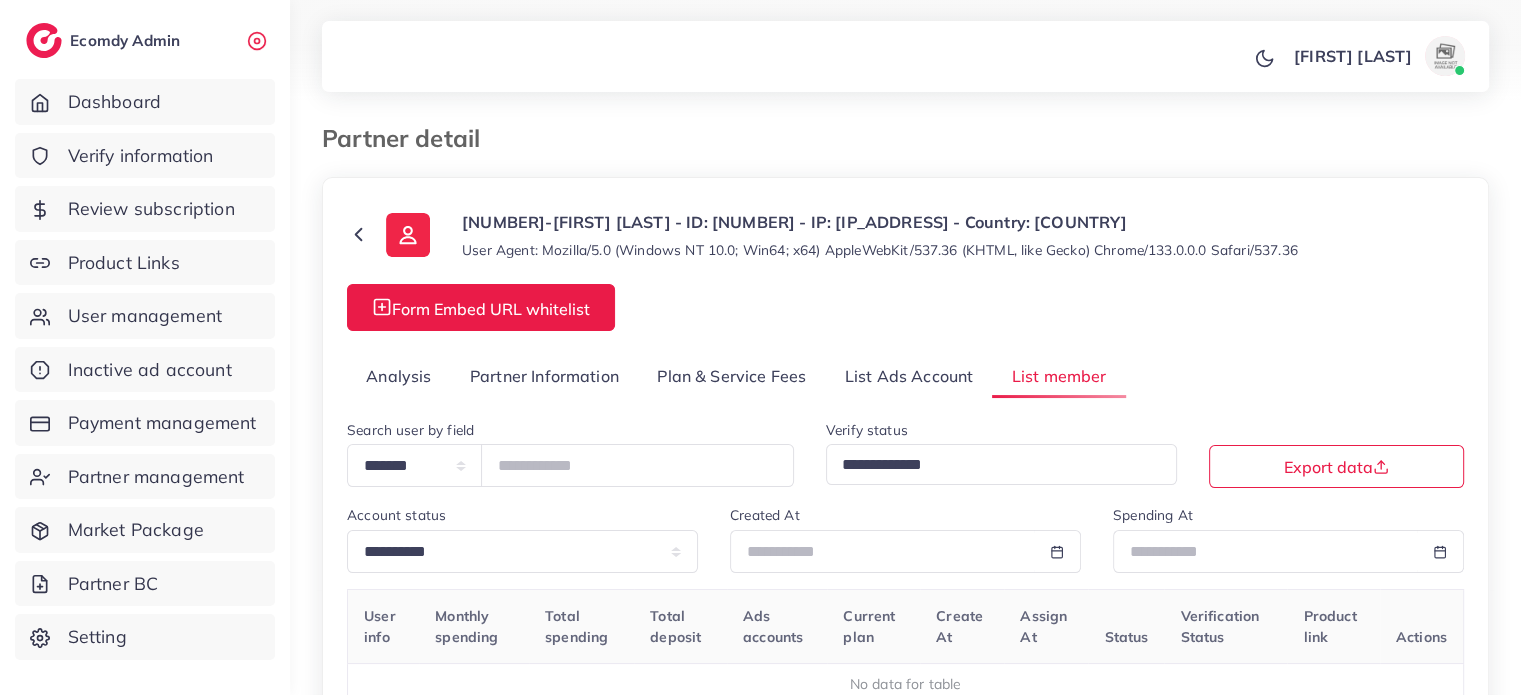 click on "Analysis" at bounding box center [399, 376] 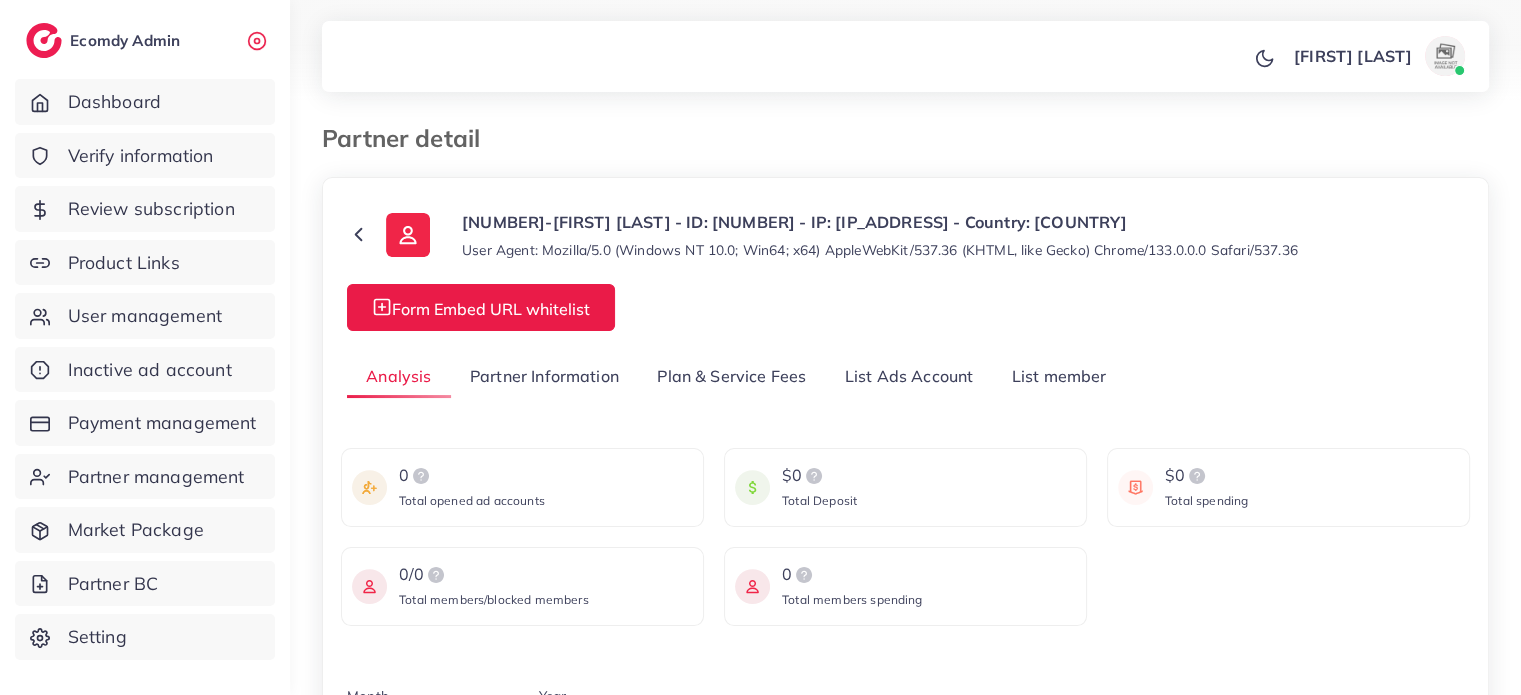 scroll, scrollTop: 100, scrollLeft: 0, axis: vertical 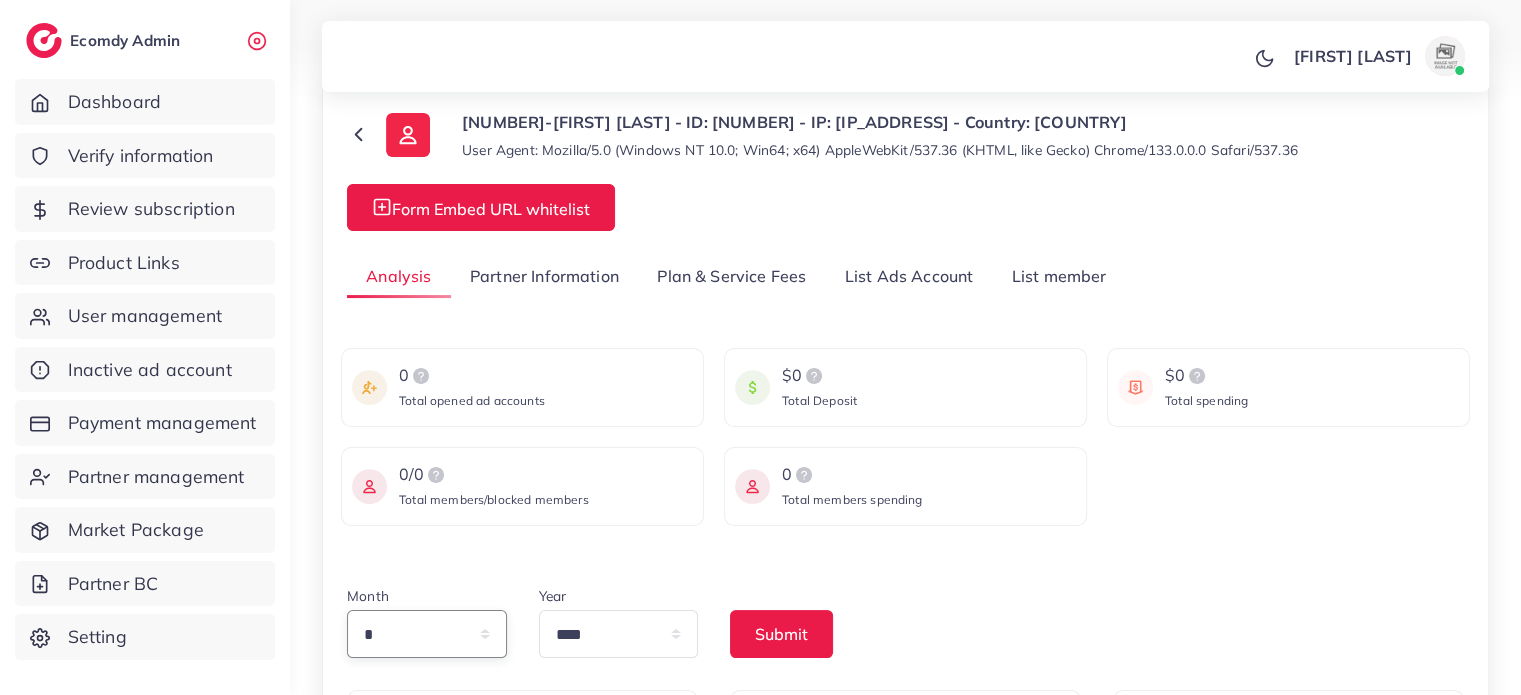 click on "* * * * * * * * * ** ** **" at bounding box center (427, 634) 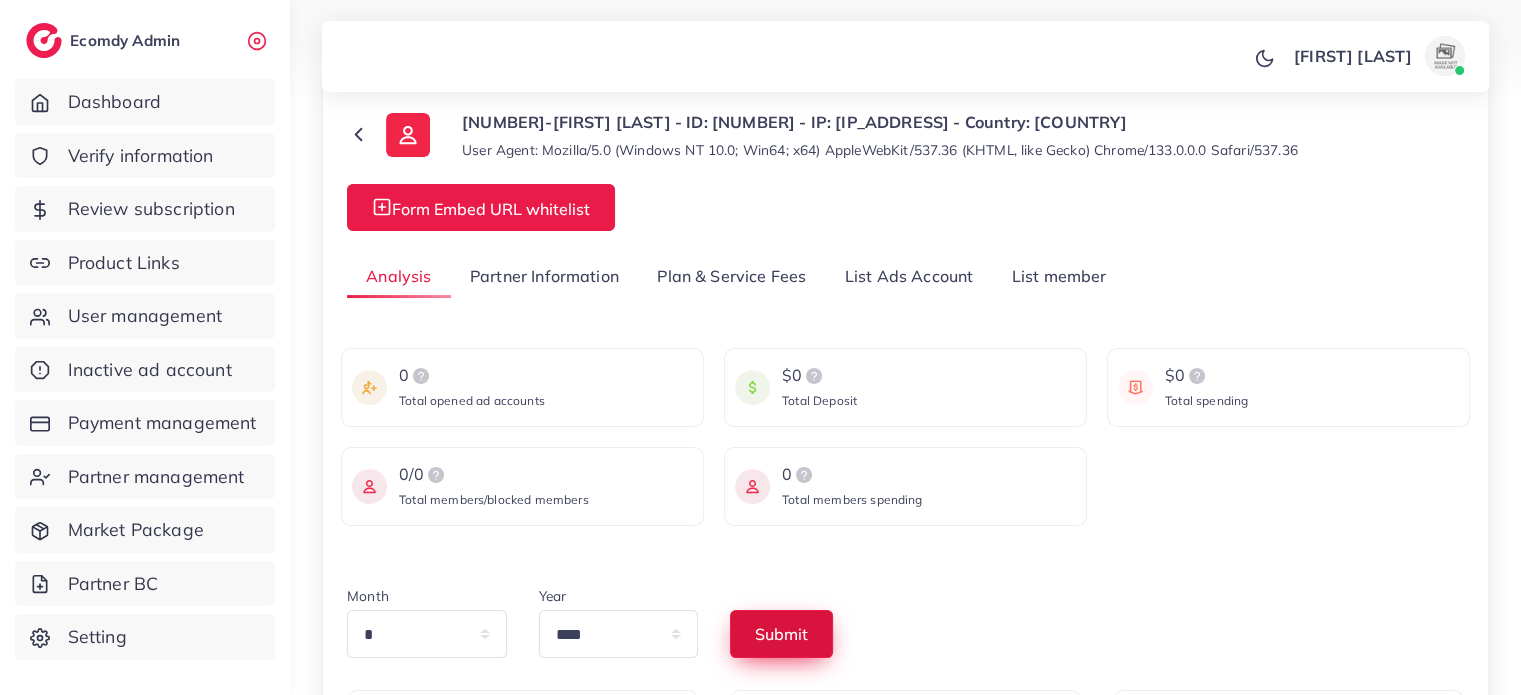 click on "Submit" at bounding box center (781, 634) 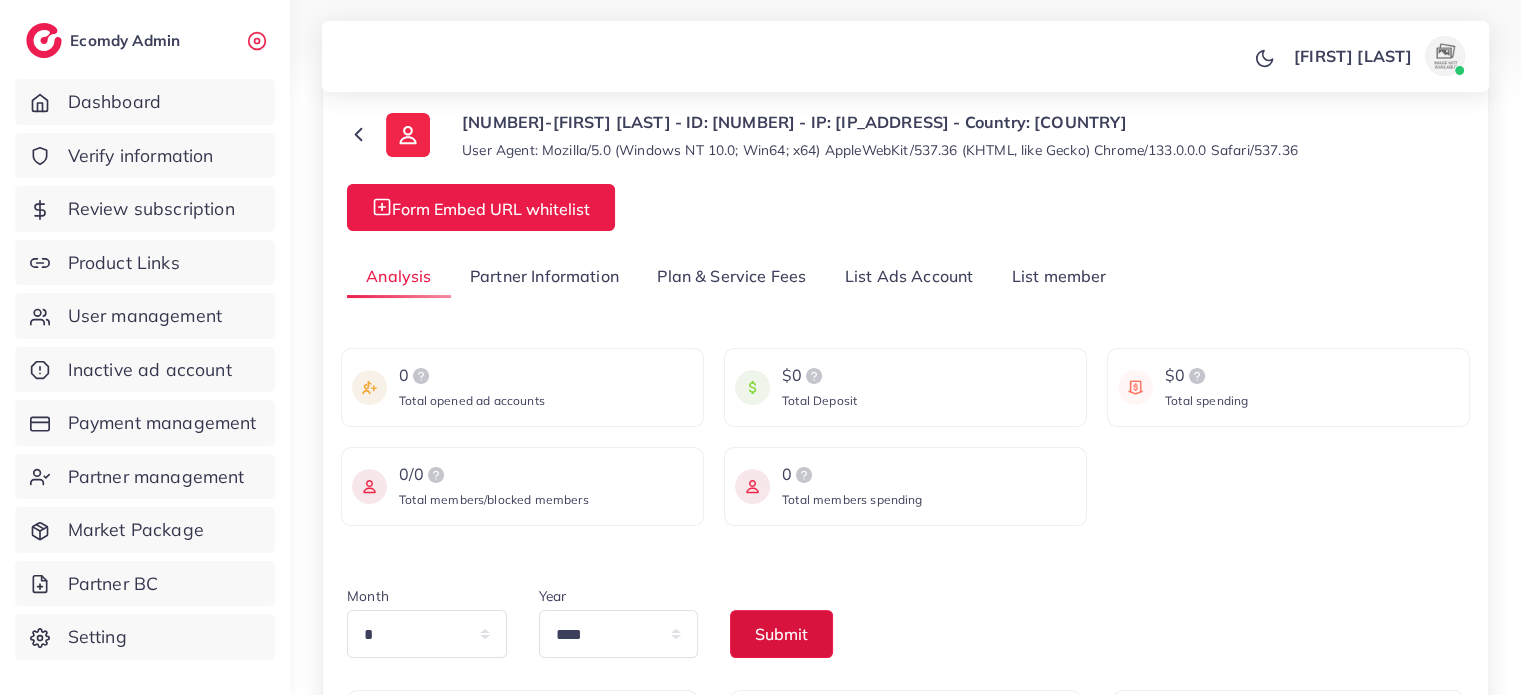 scroll, scrollTop: 300, scrollLeft: 0, axis: vertical 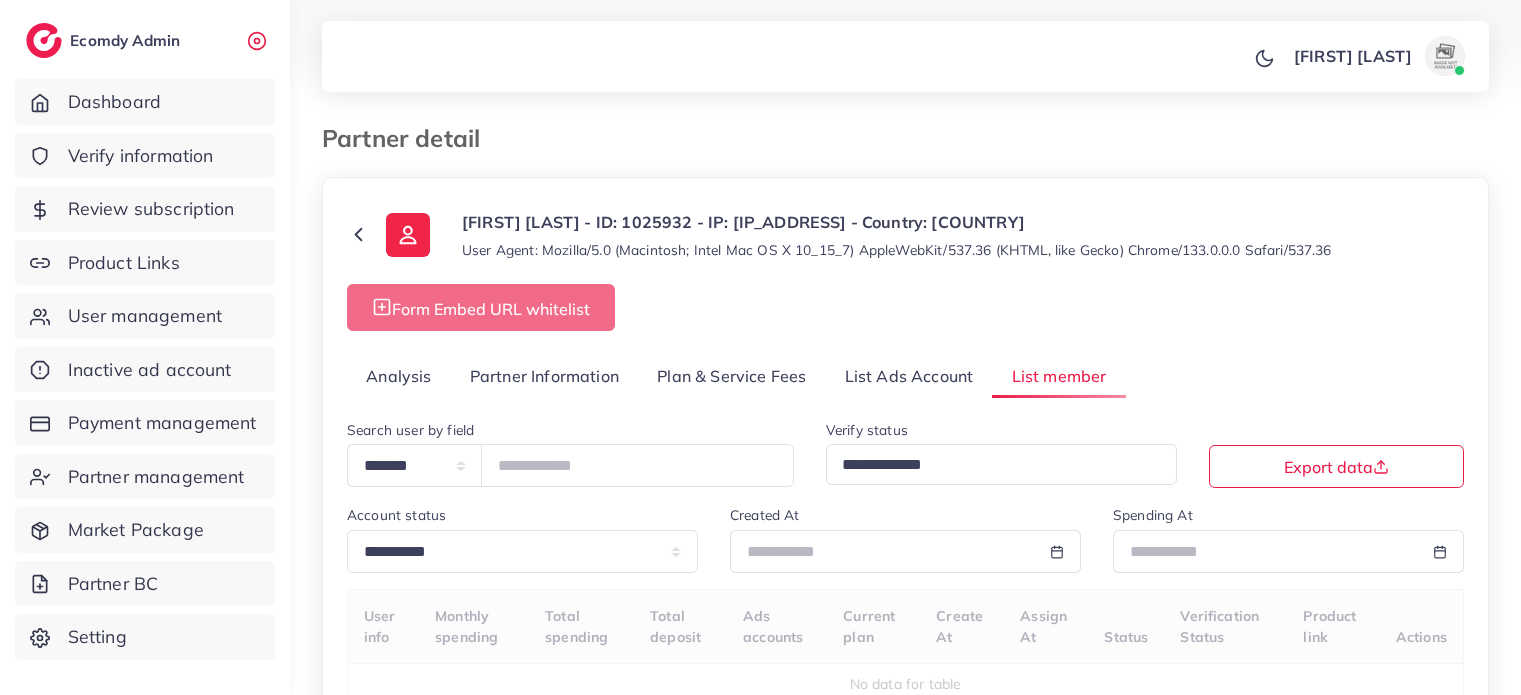 select on "*" 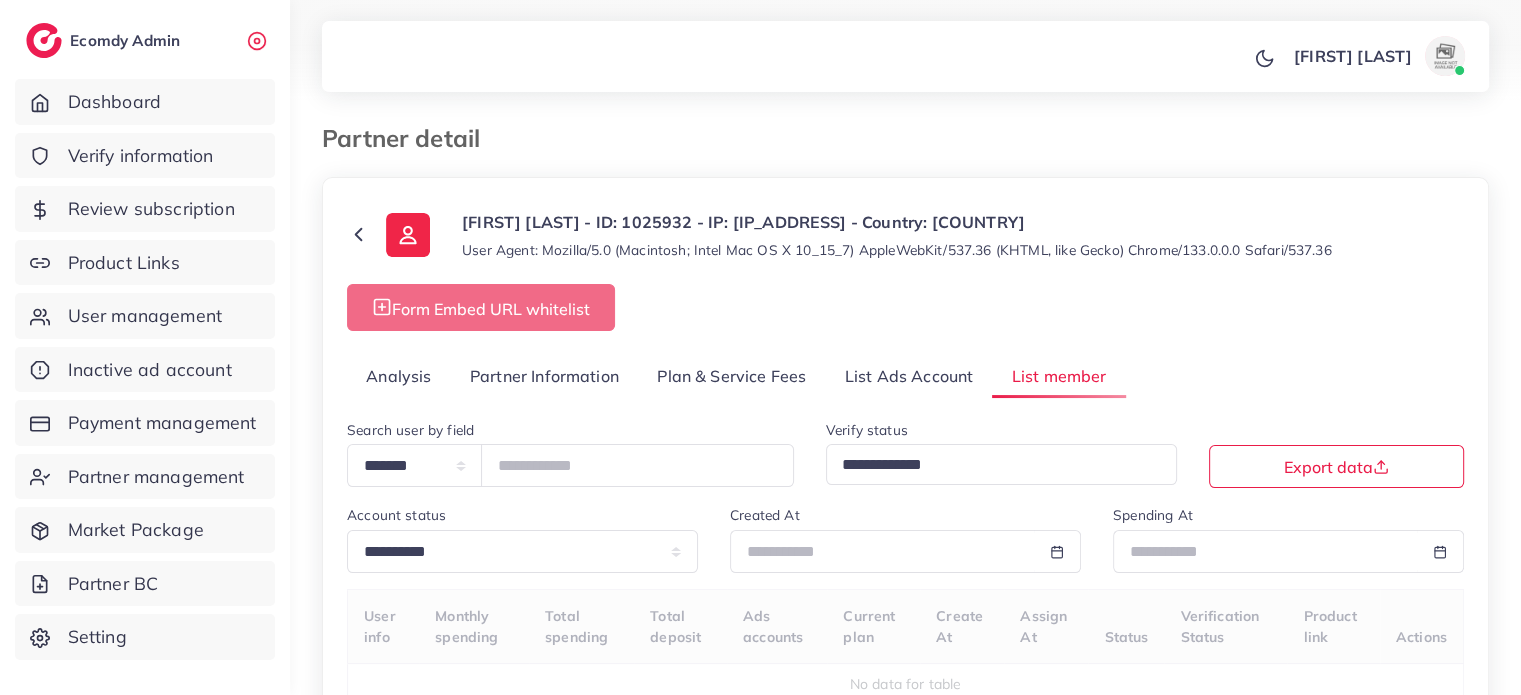 select on "**" 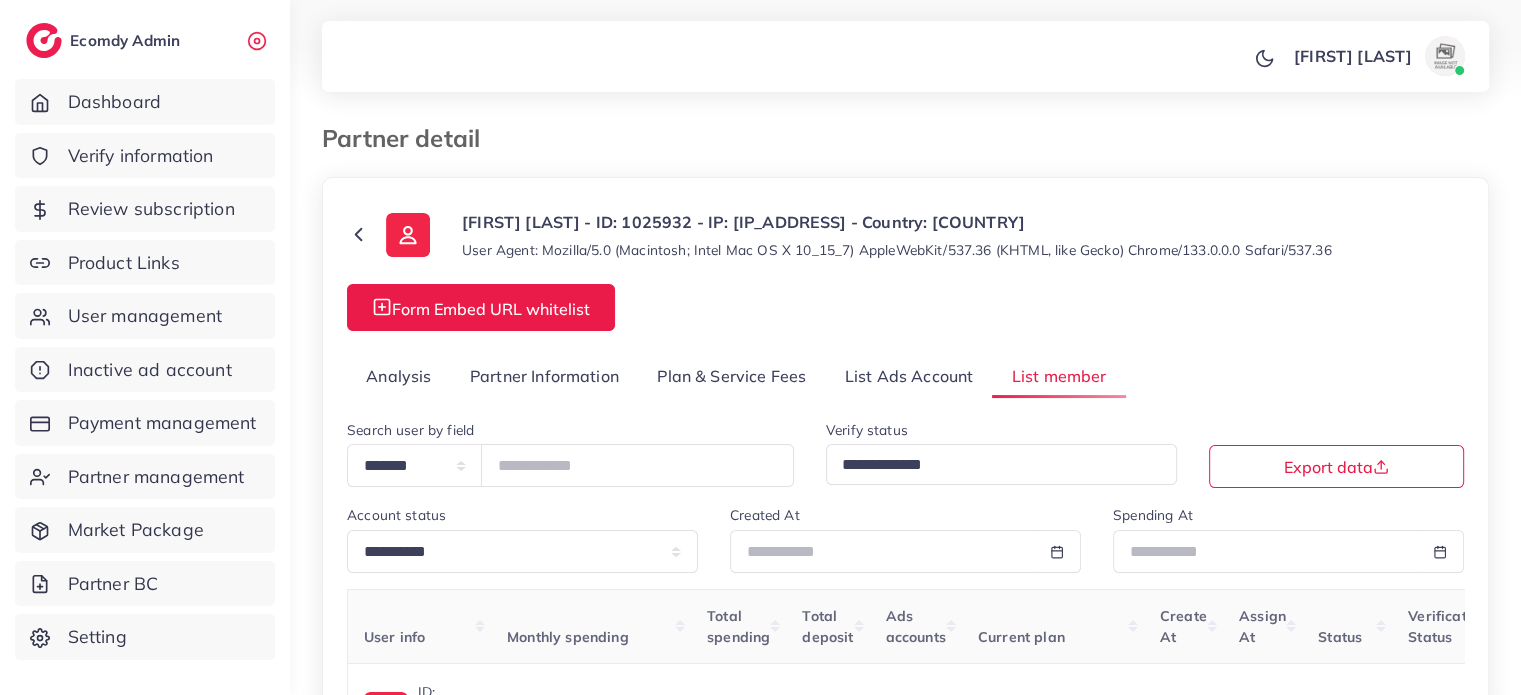 click on "Analysis" at bounding box center (399, 376) 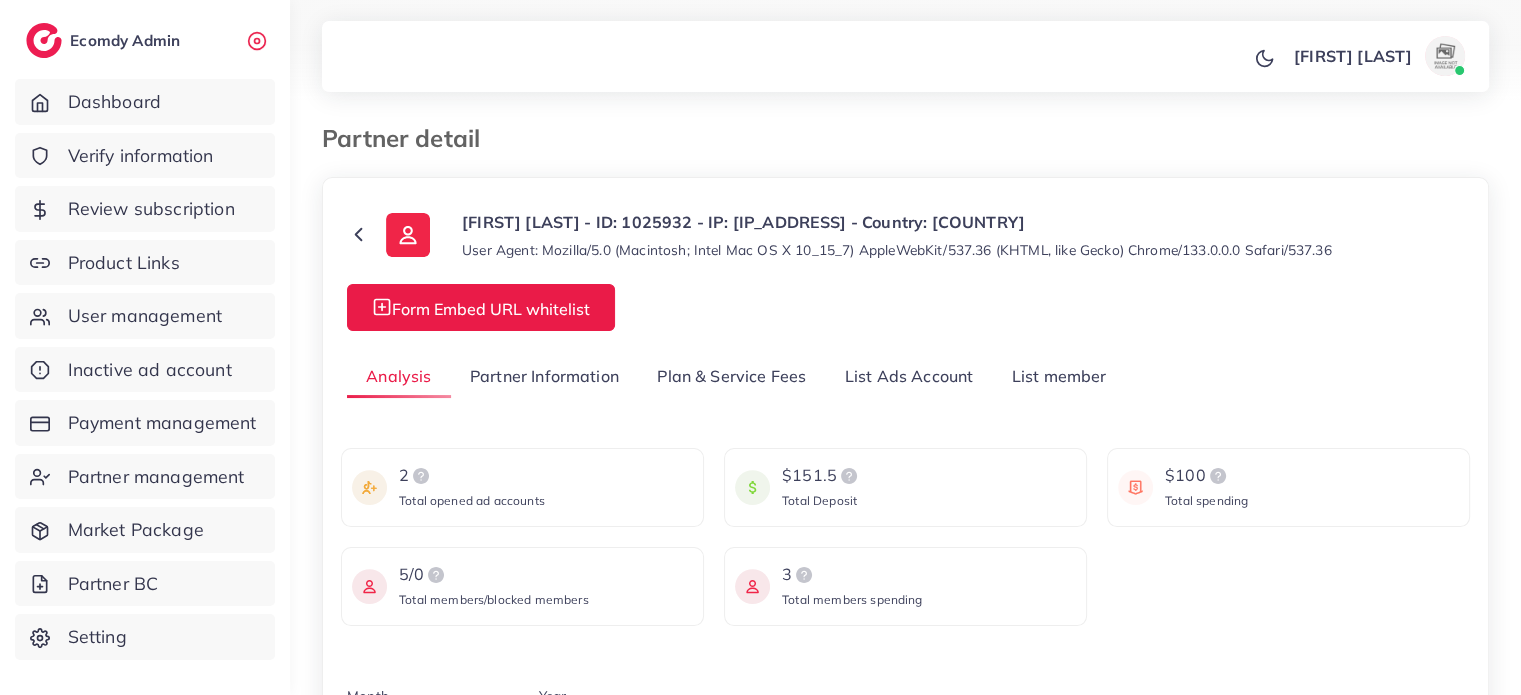 scroll, scrollTop: 200, scrollLeft: 0, axis: vertical 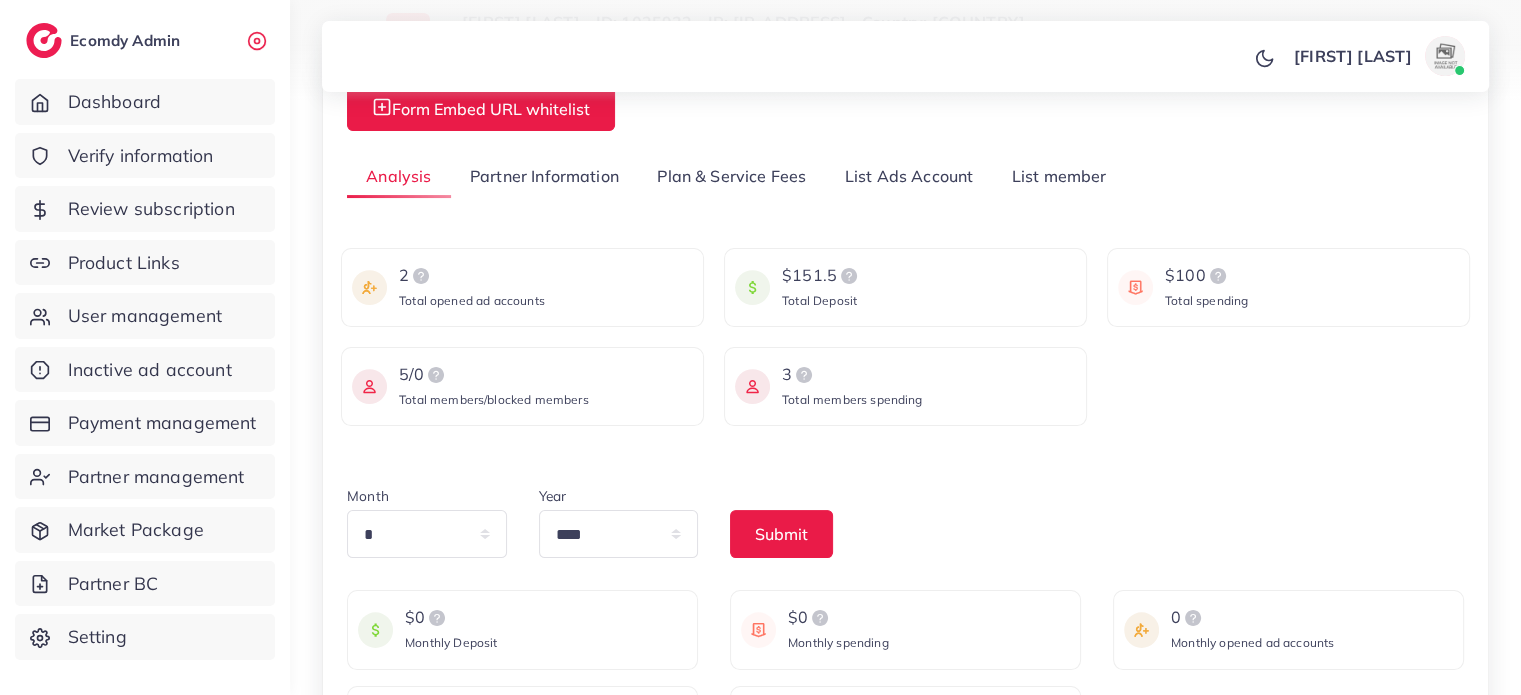 click on "Month  * * * * * * * * * ** ** **" at bounding box center [427, 529] 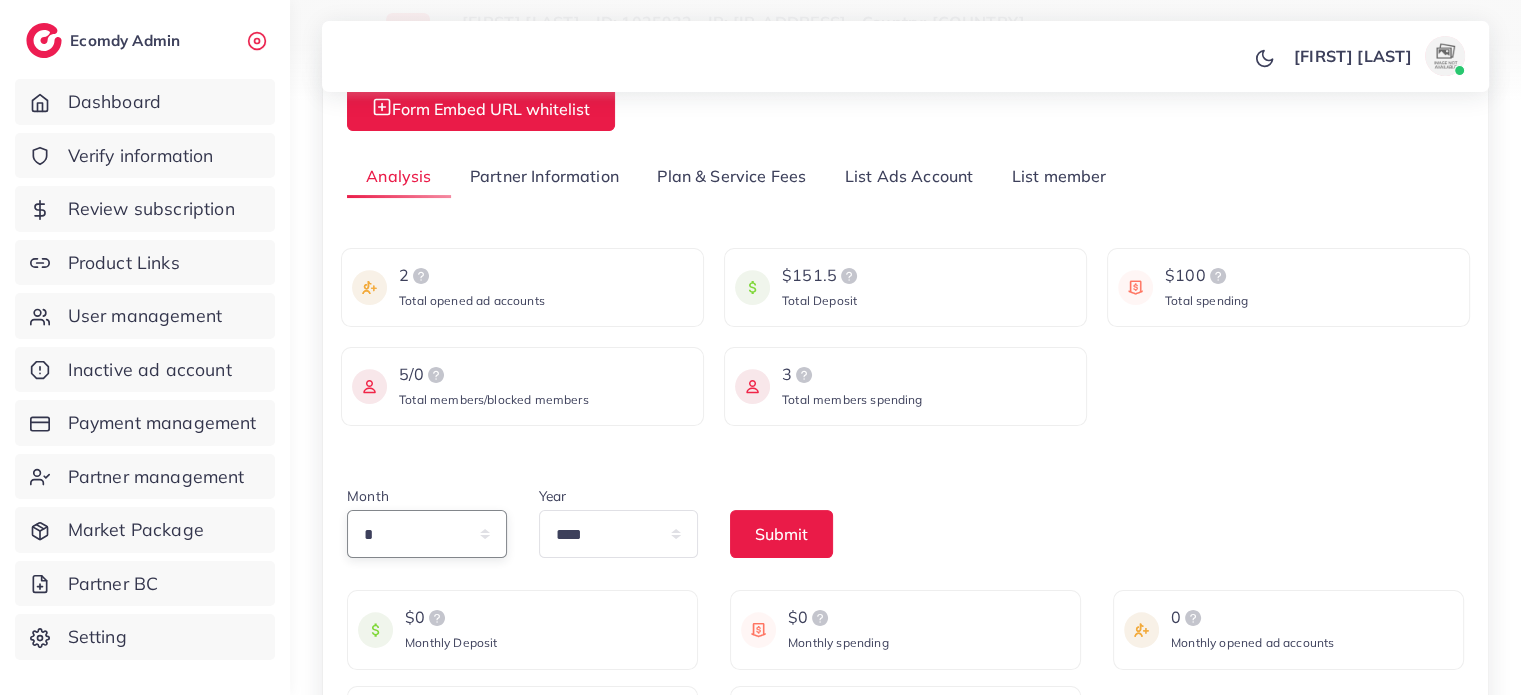 click on "* * * * * * * * * ** ** **" at bounding box center [427, 534] 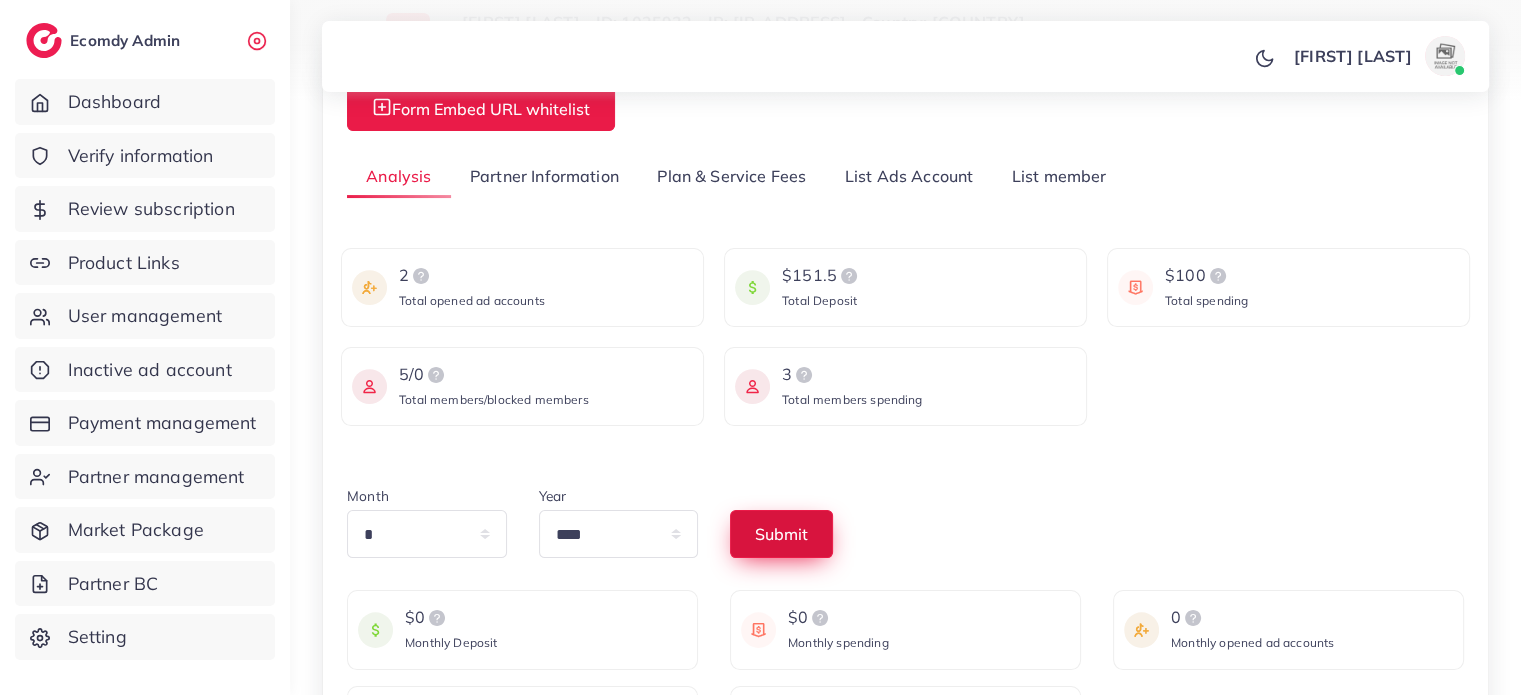 click on "Submit" at bounding box center (781, 534) 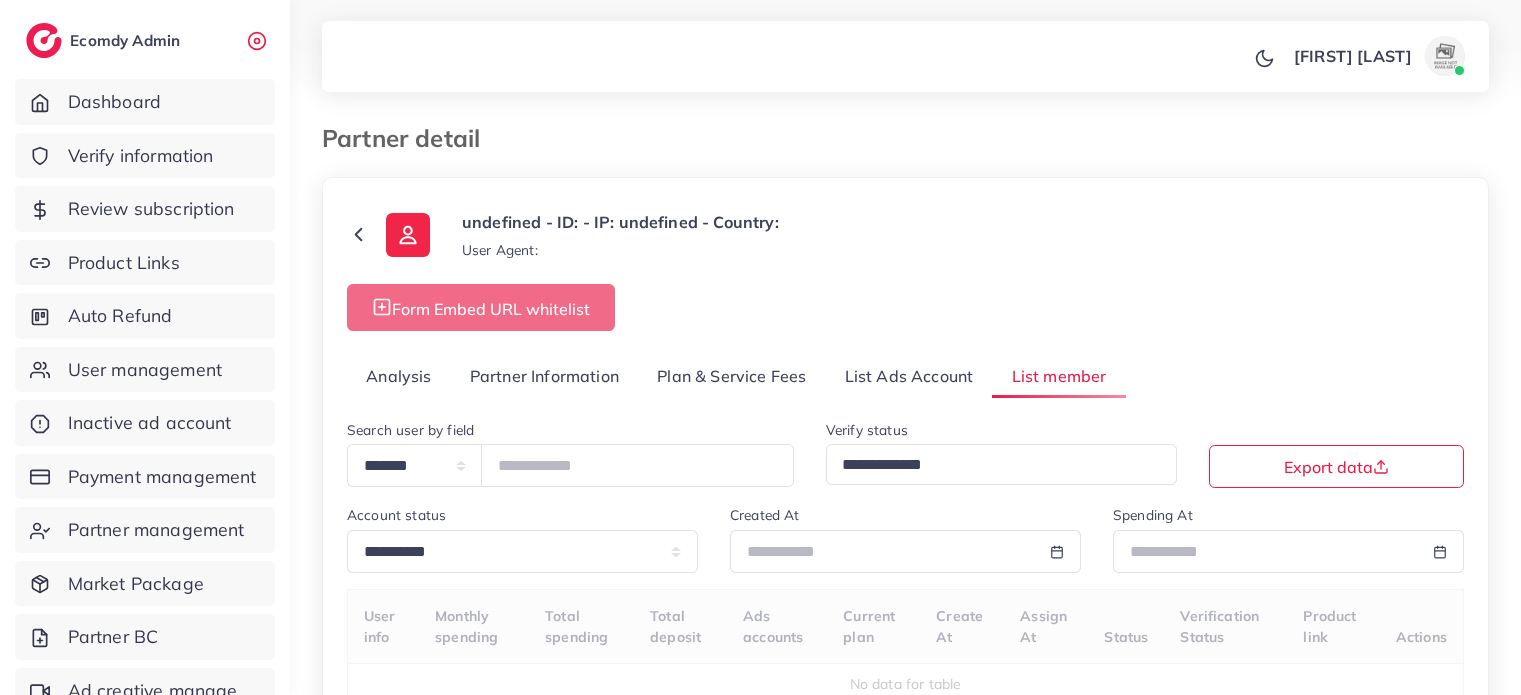 select on "*" 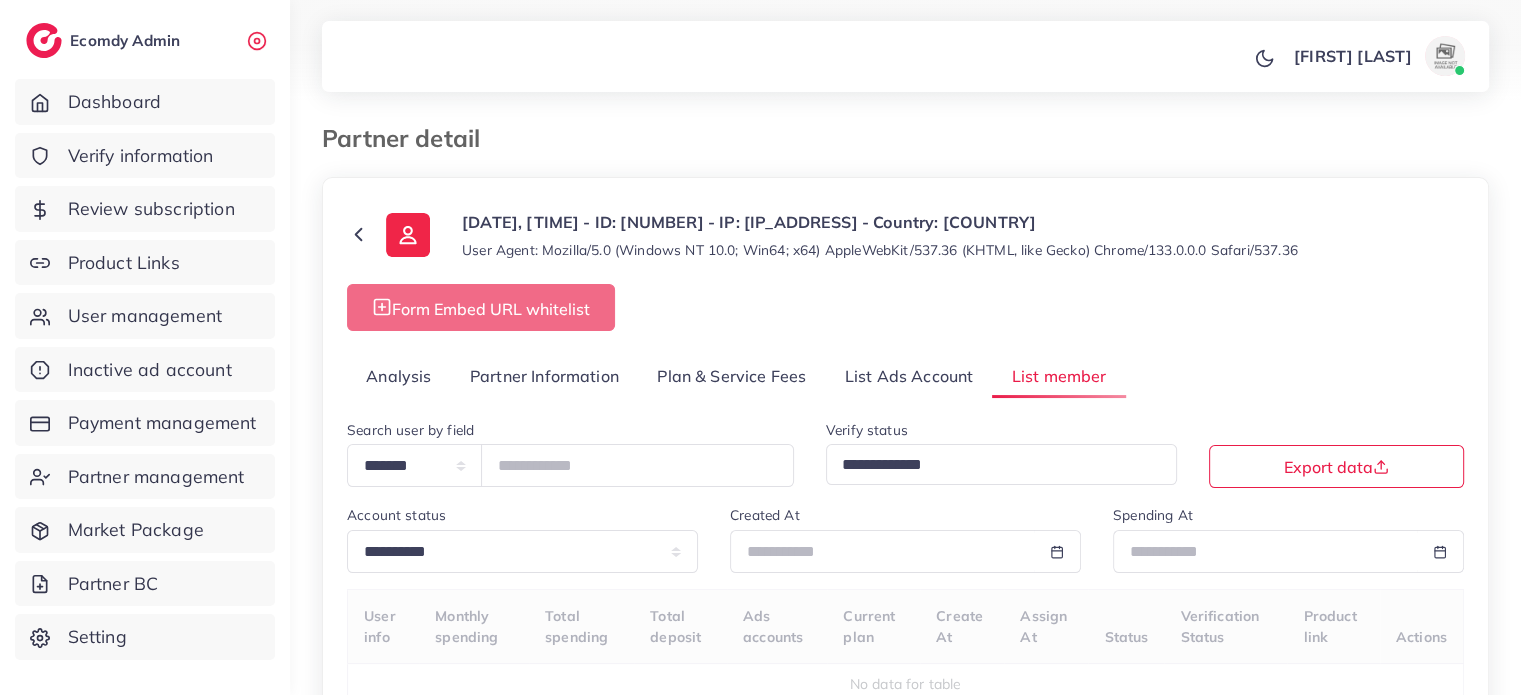 select on "**" 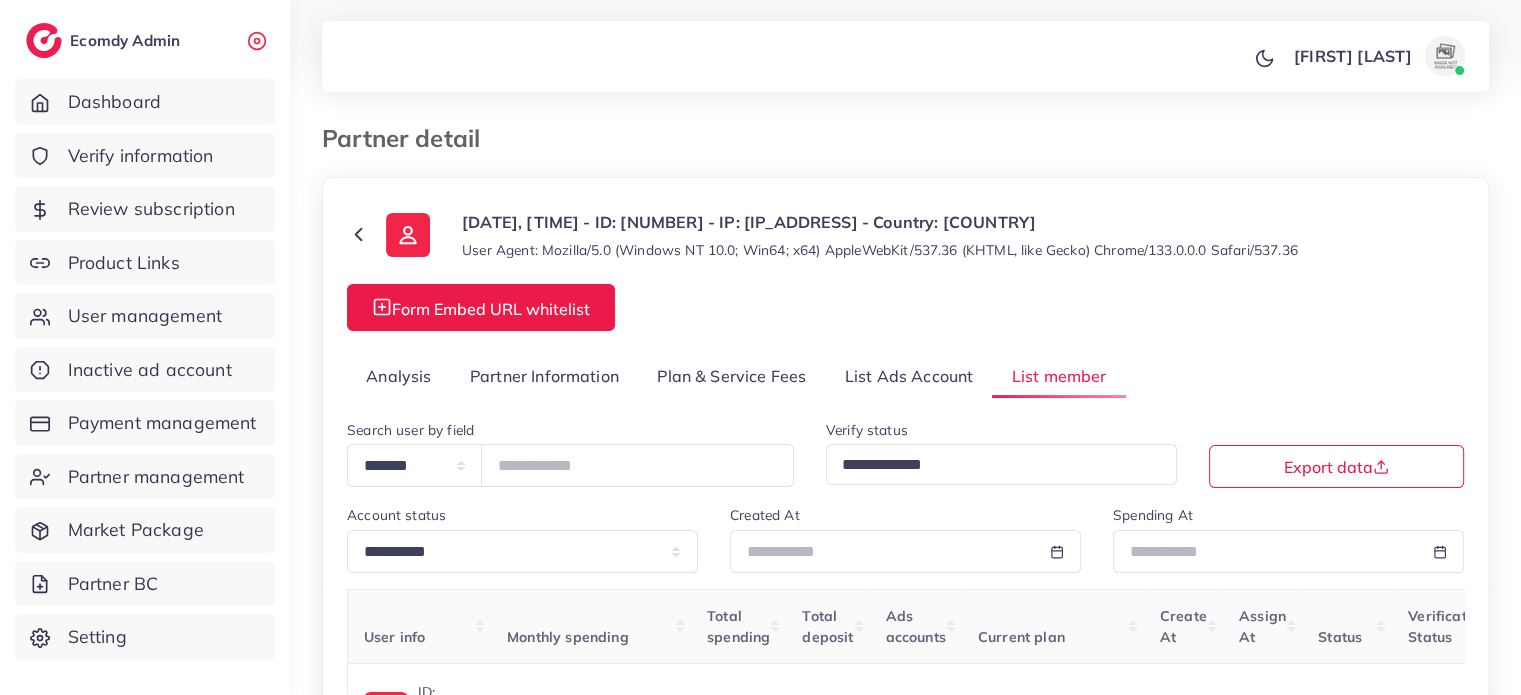 click on "Analysis" at bounding box center [399, 376] 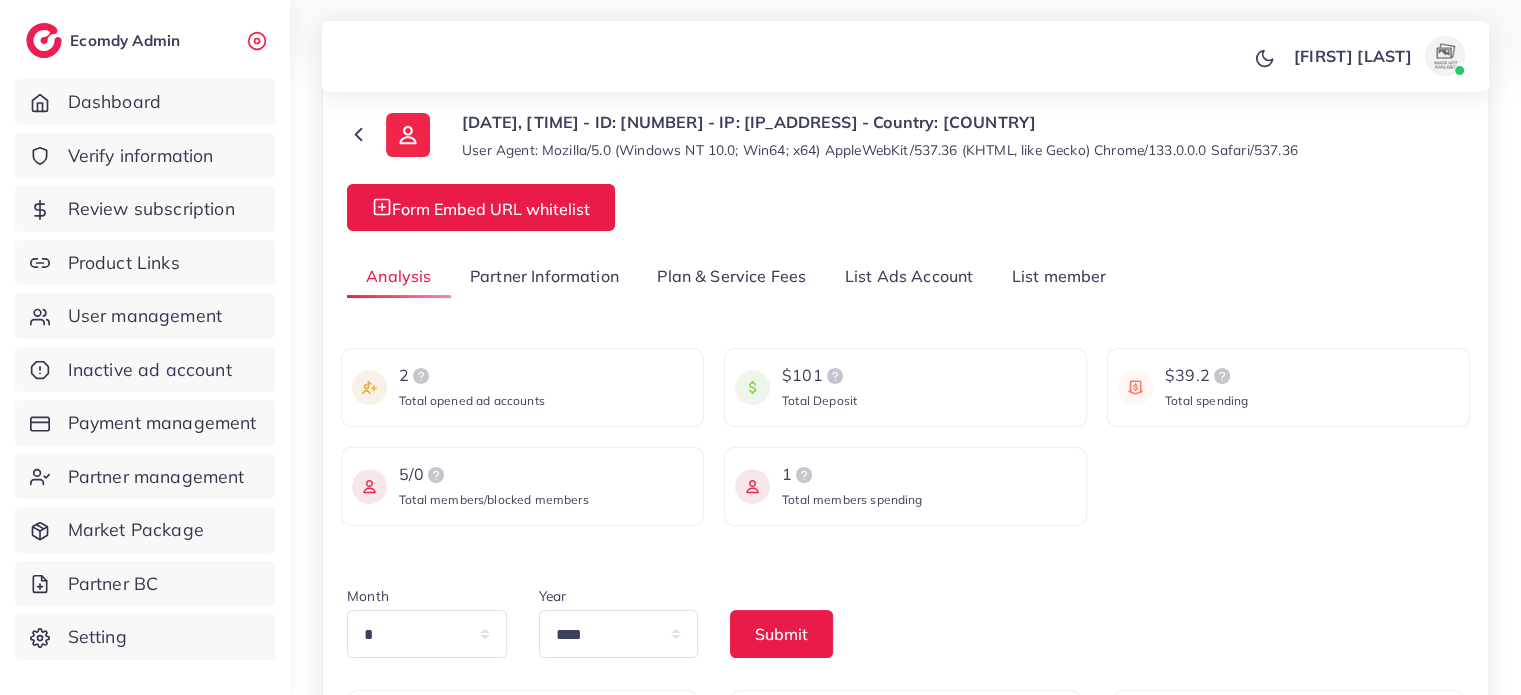 scroll, scrollTop: 200, scrollLeft: 0, axis: vertical 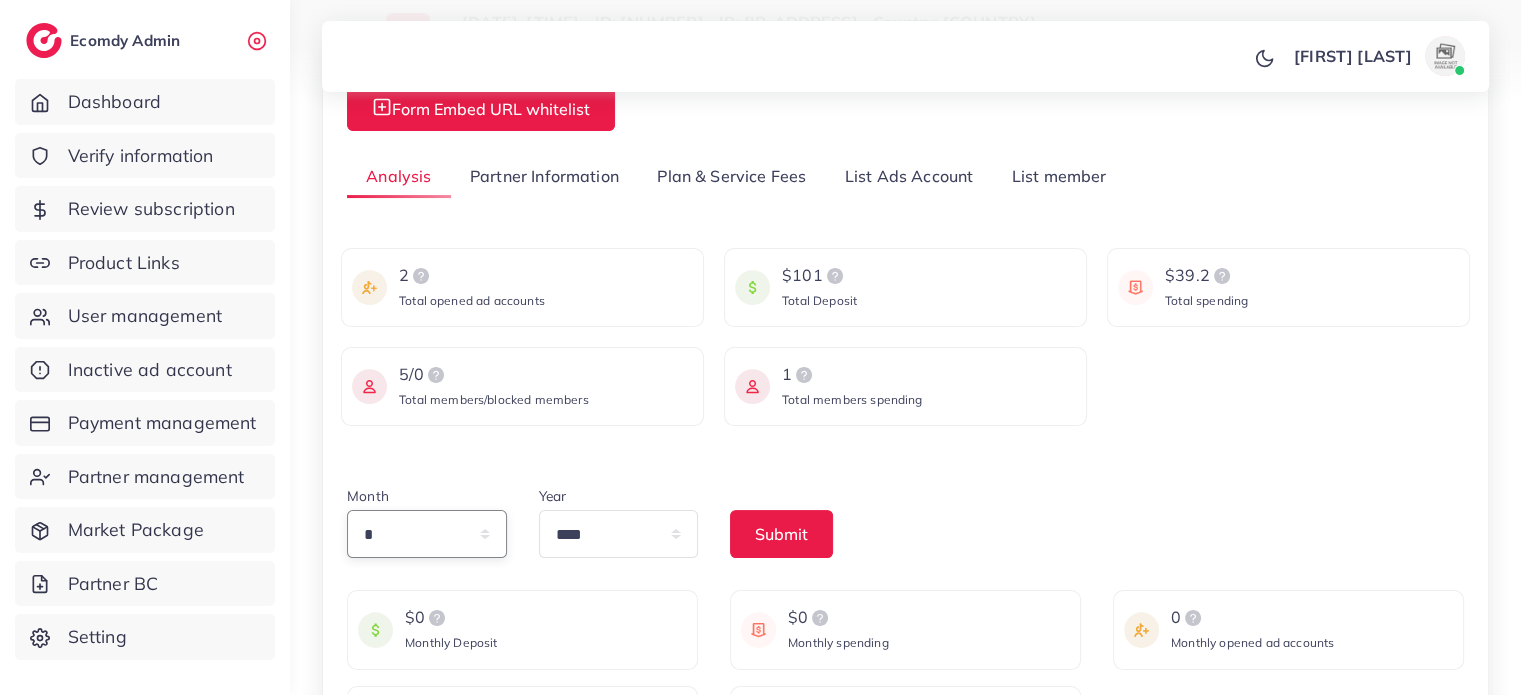 click on "* * * * * * * * * ** ** **" at bounding box center [427, 534] 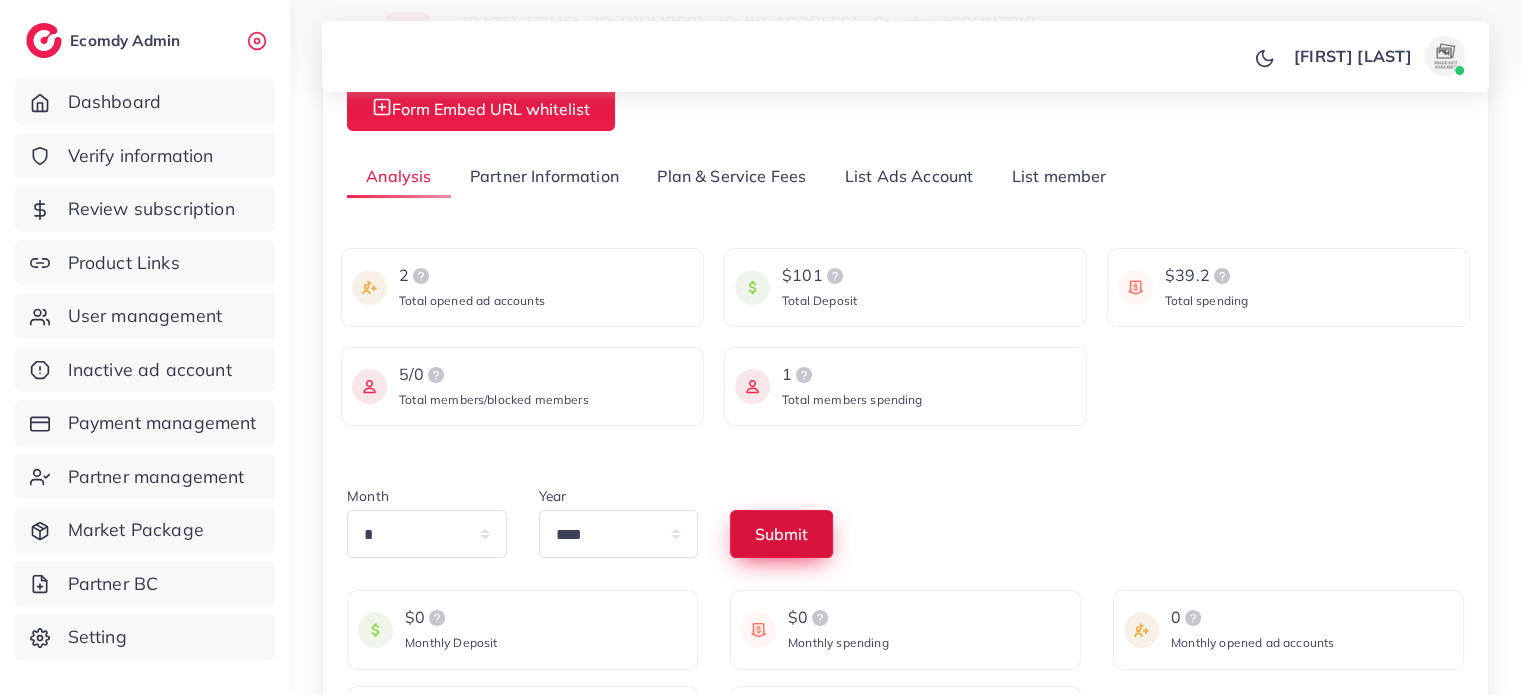 click on "Submit" at bounding box center [781, 534] 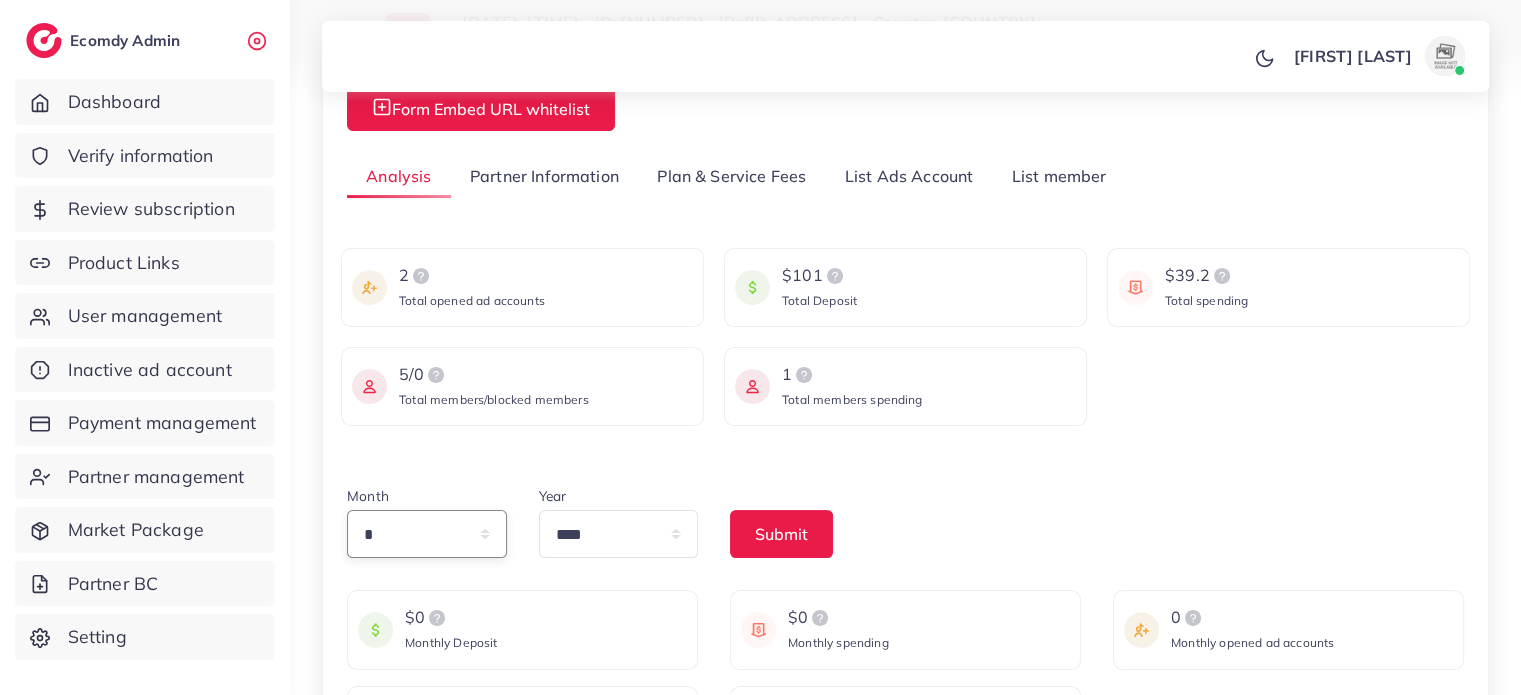 click on "* * * * * * * * * ** ** **" at bounding box center [427, 534] 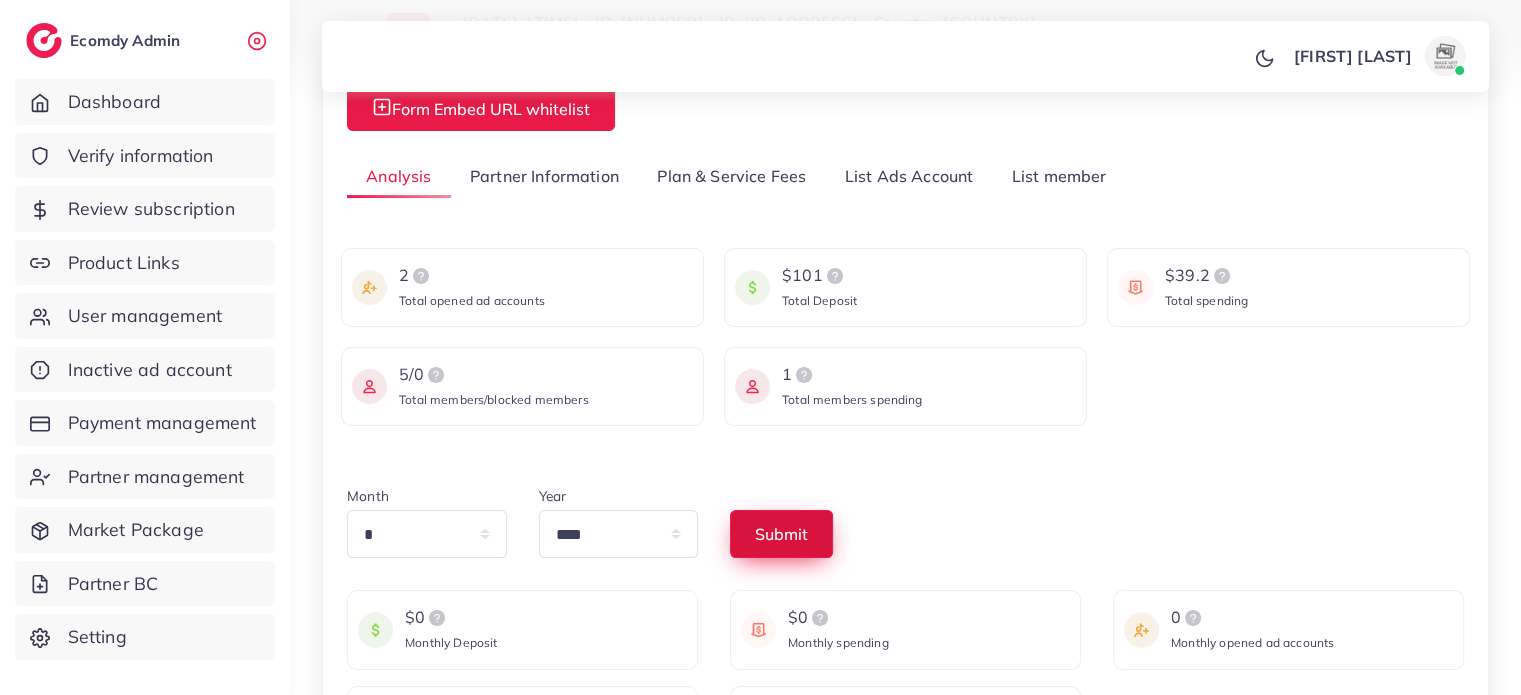 click on "Submit" at bounding box center [781, 534] 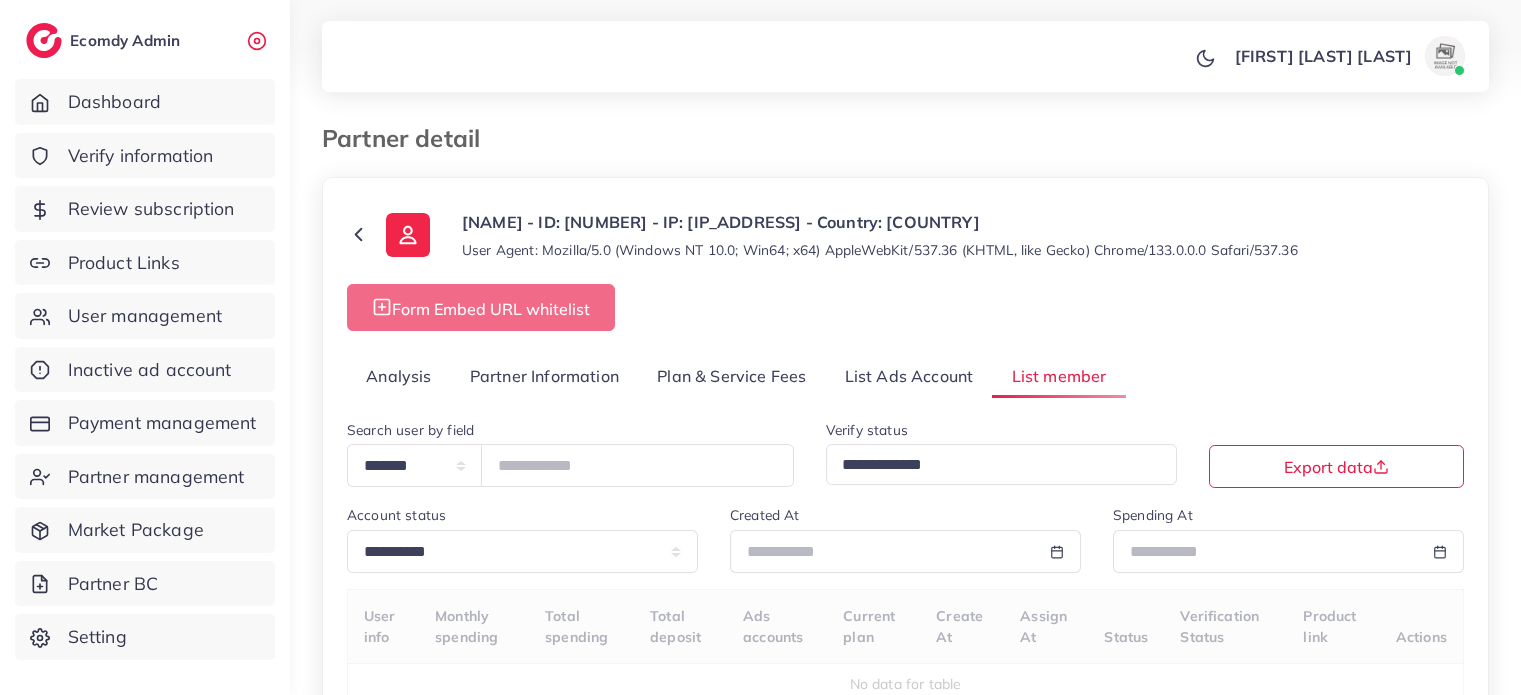 select on "*" 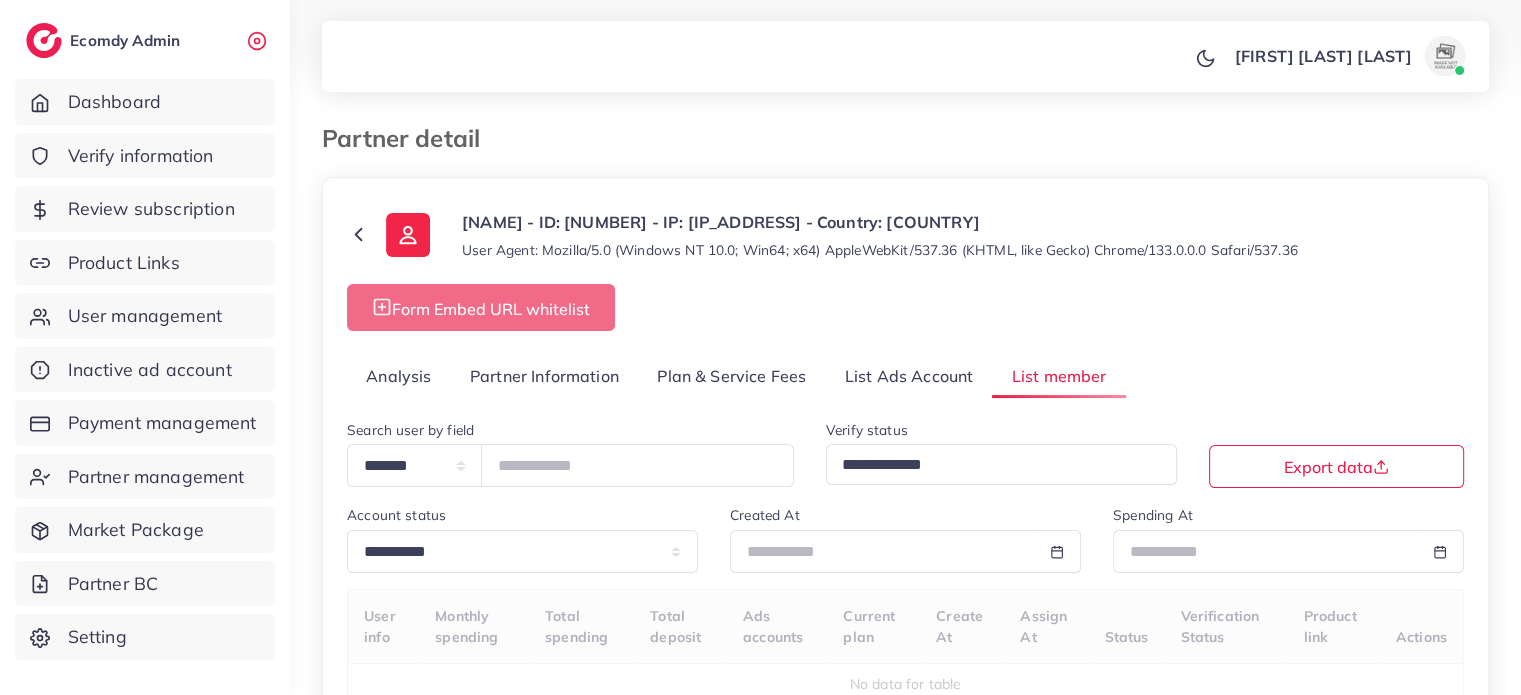 select on "**" 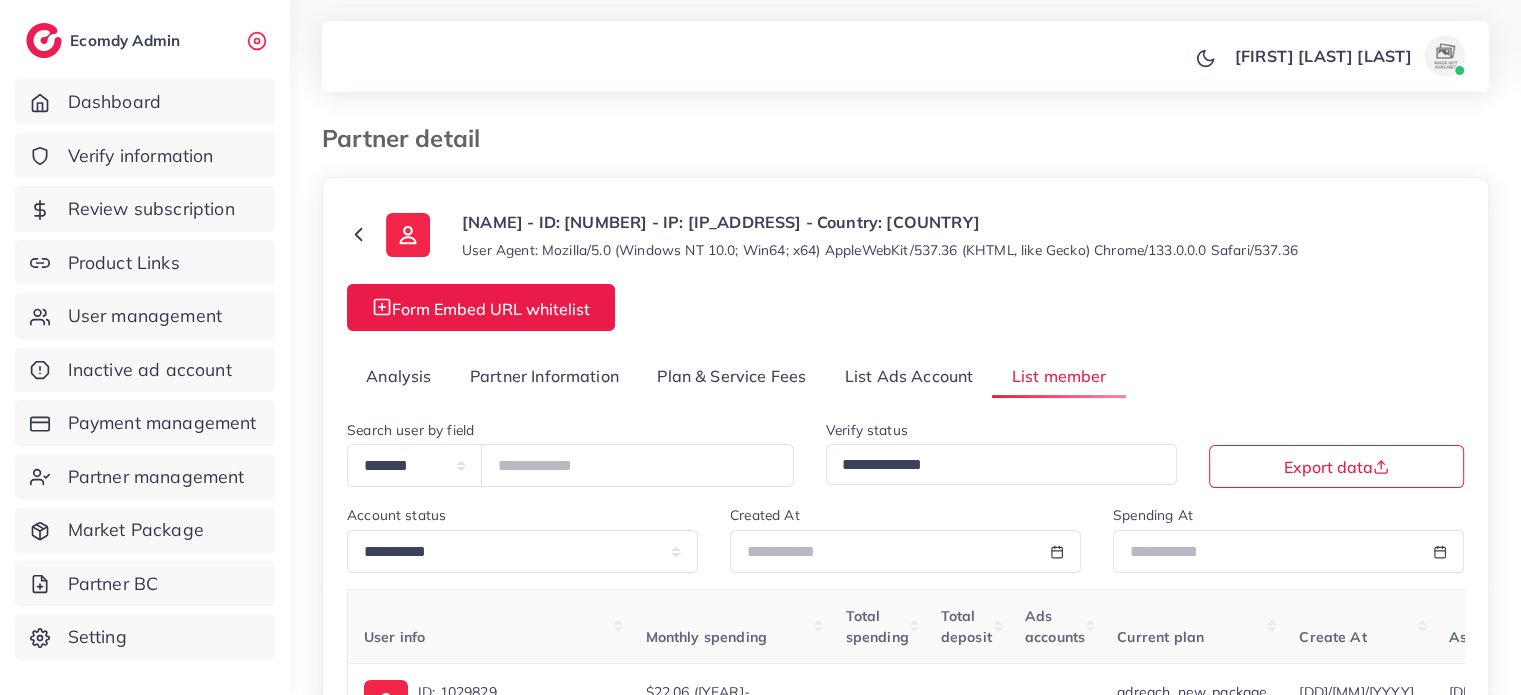 click on "Analysis" at bounding box center (399, 376) 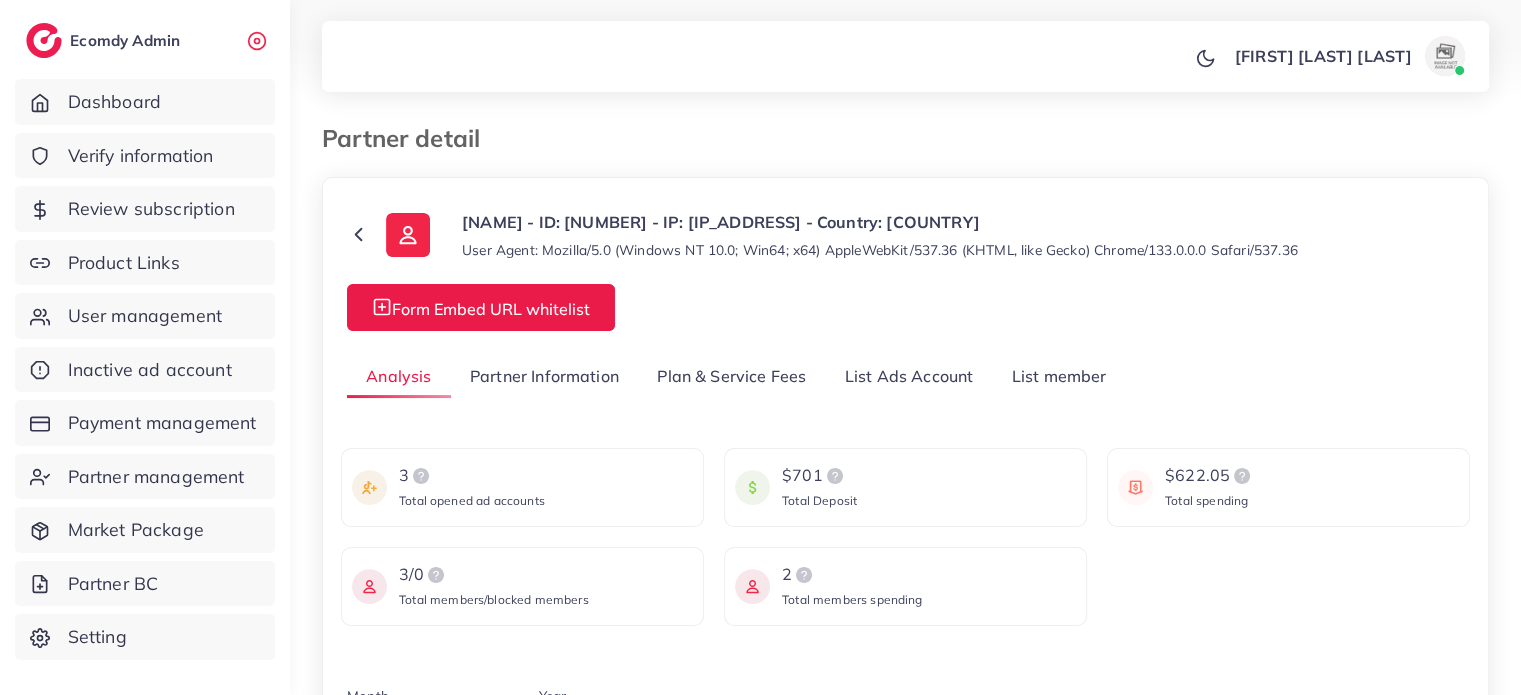 scroll, scrollTop: 100, scrollLeft: 0, axis: vertical 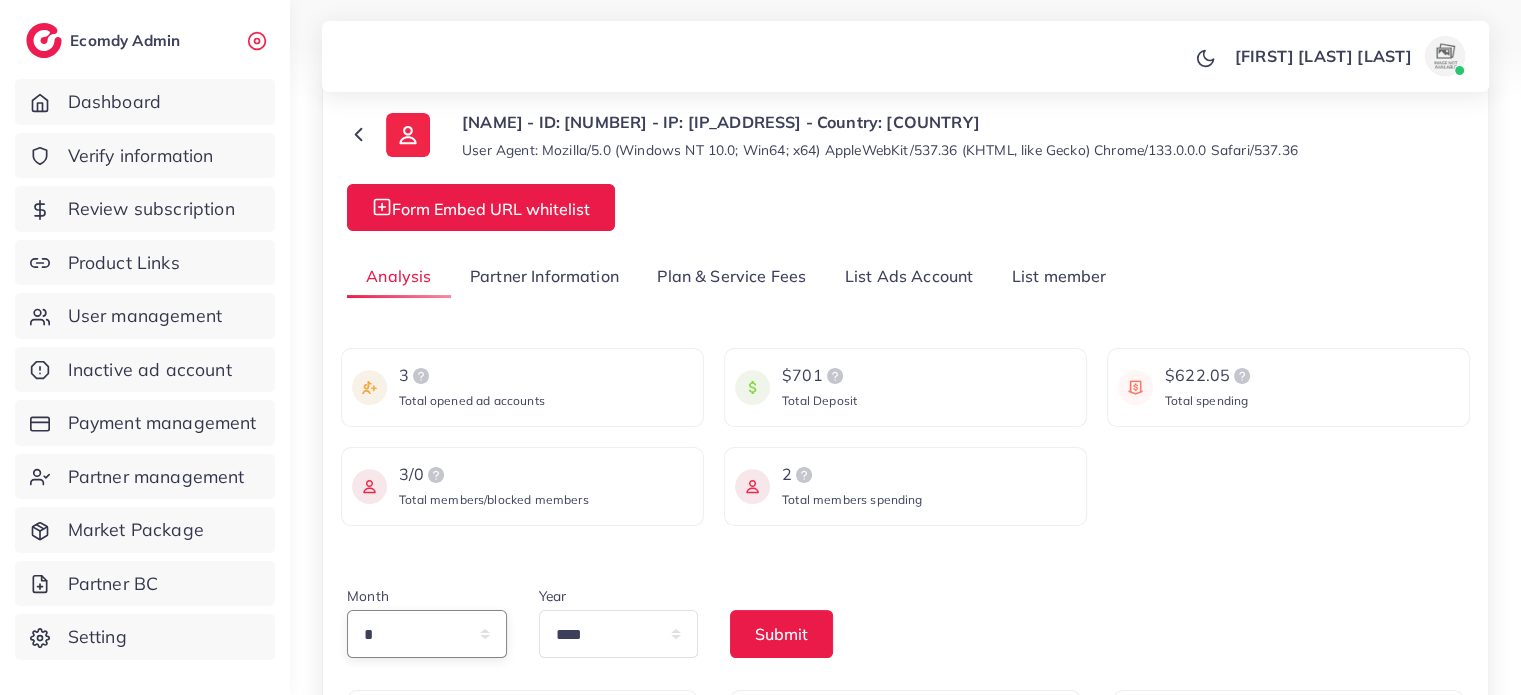 click on "* * * * * * * * * ** ** **" at bounding box center [427, 634] 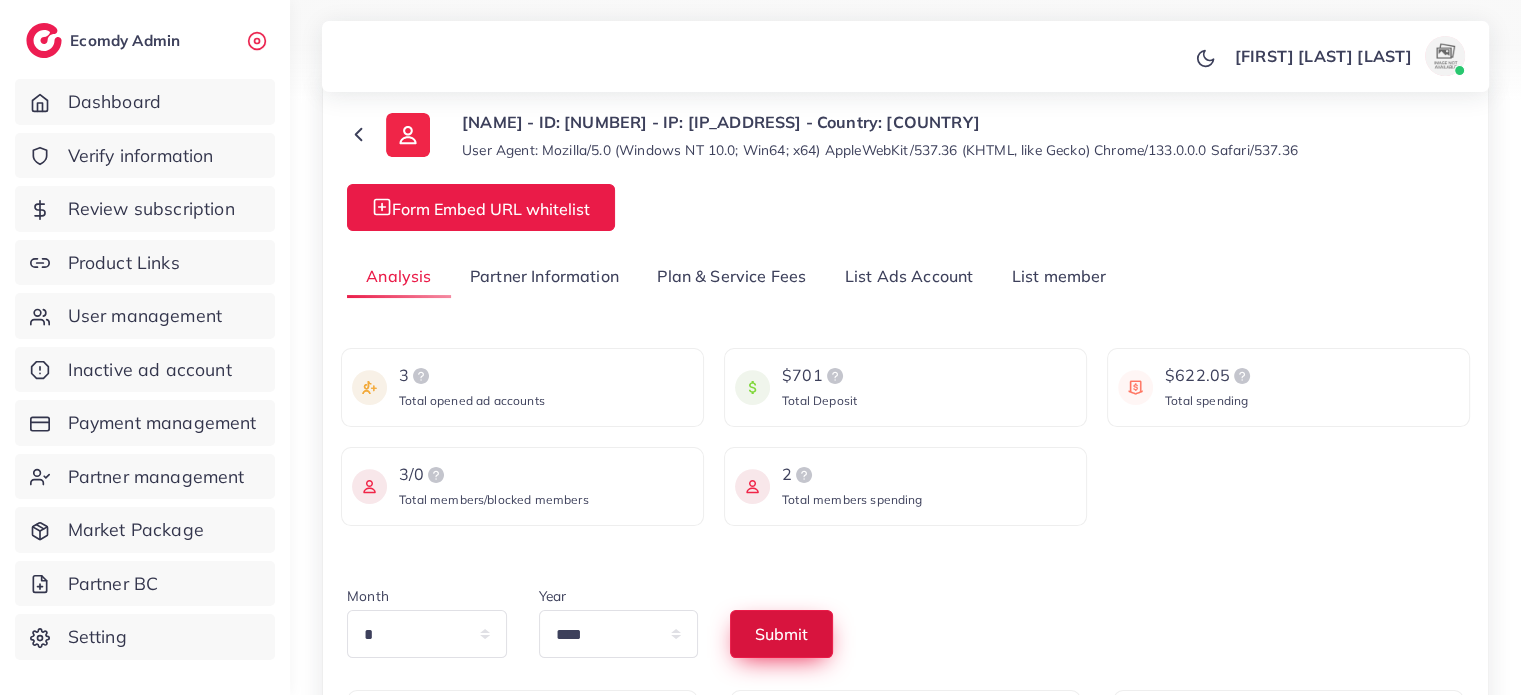 click on "Submit" at bounding box center (781, 634) 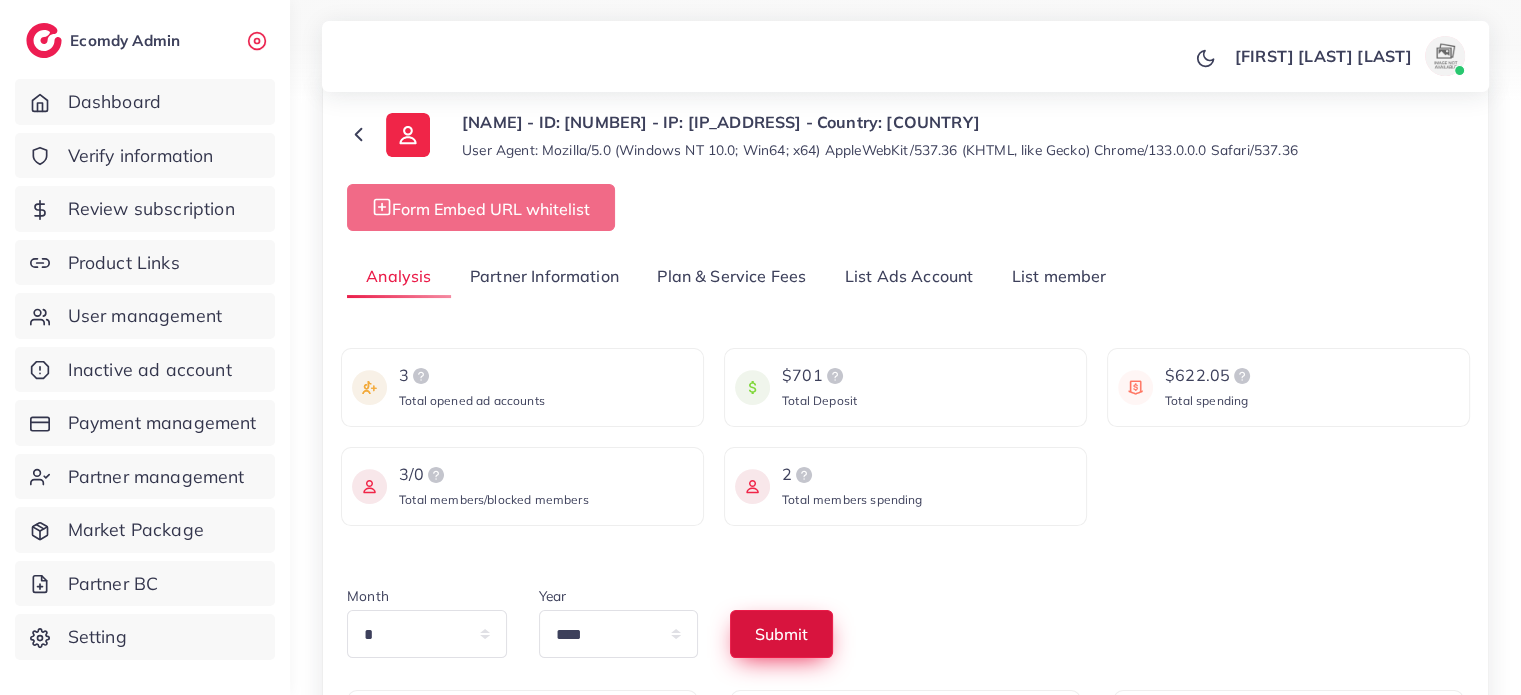 scroll, scrollTop: 200, scrollLeft: 0, axis: vertical 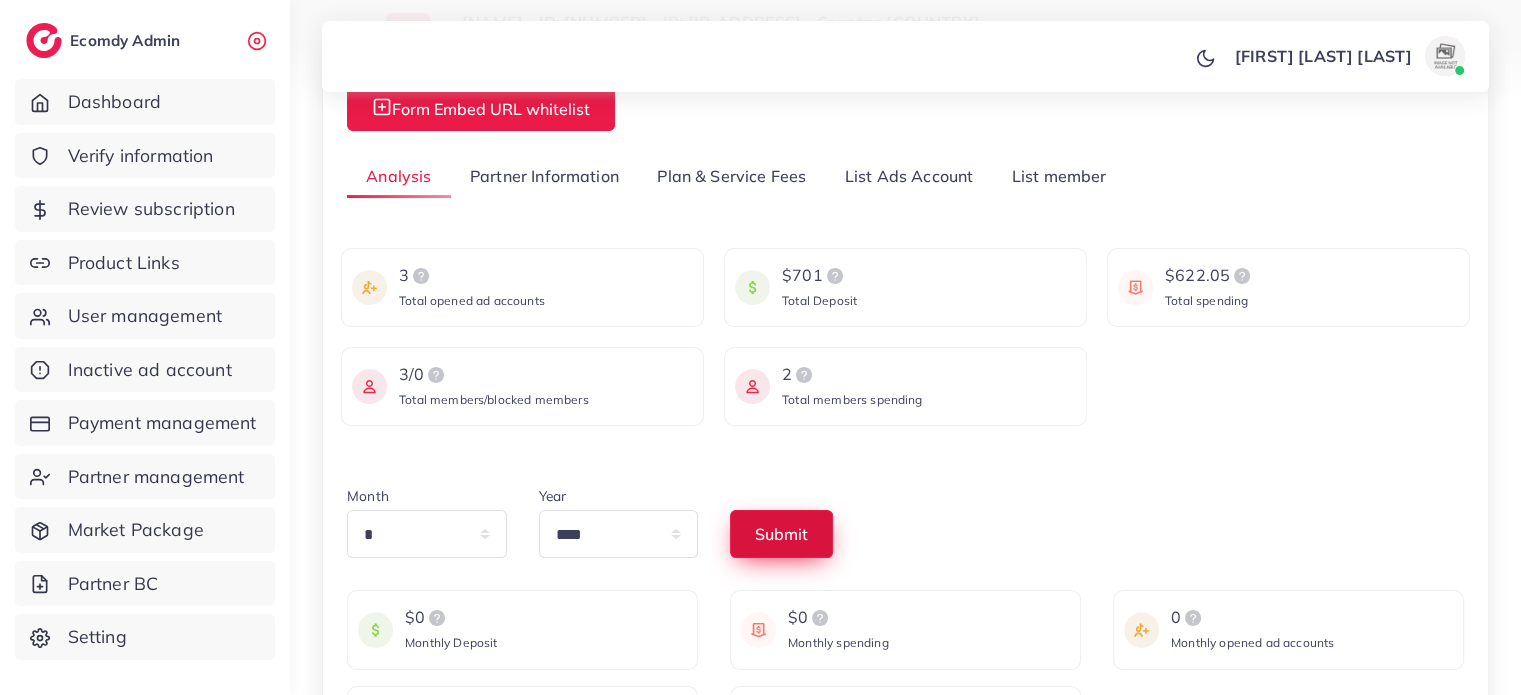 click on "Submit" at bounding box center [781, 534] 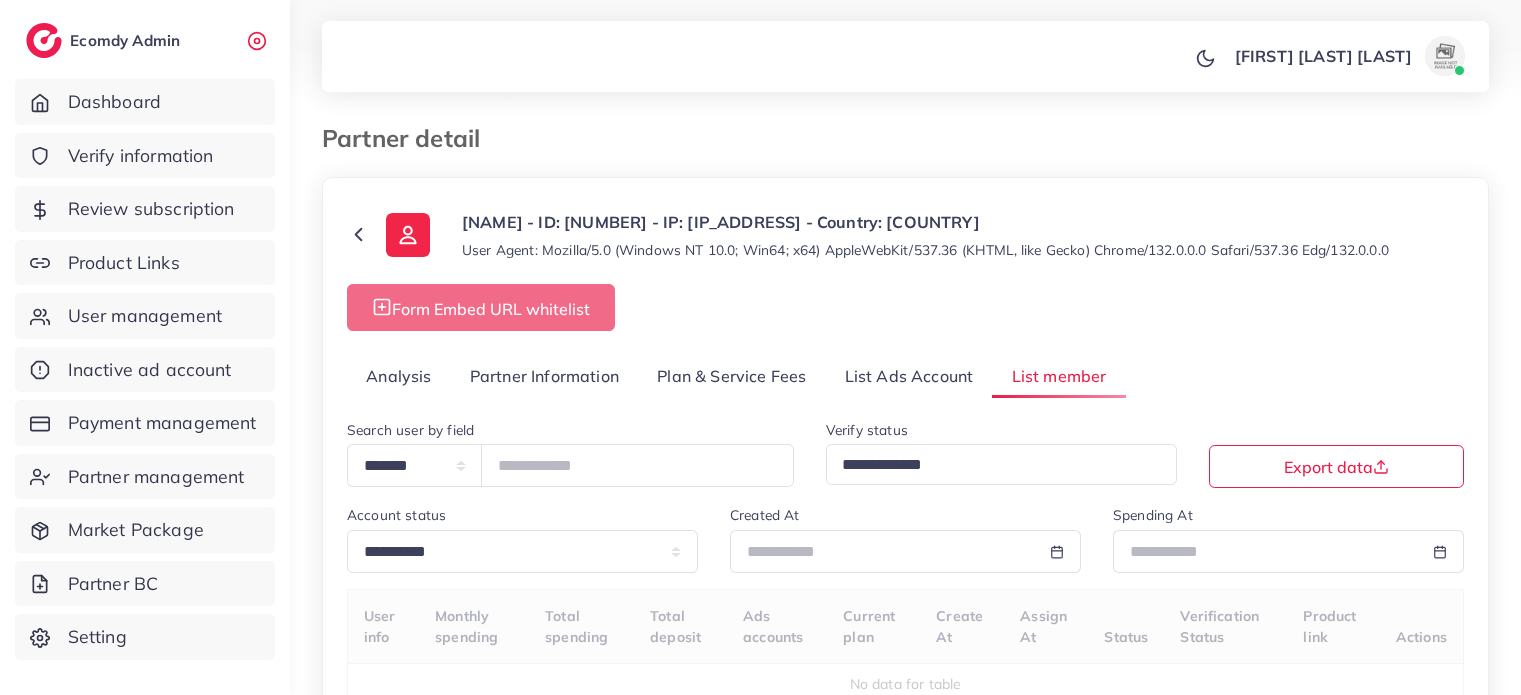 select on "*" 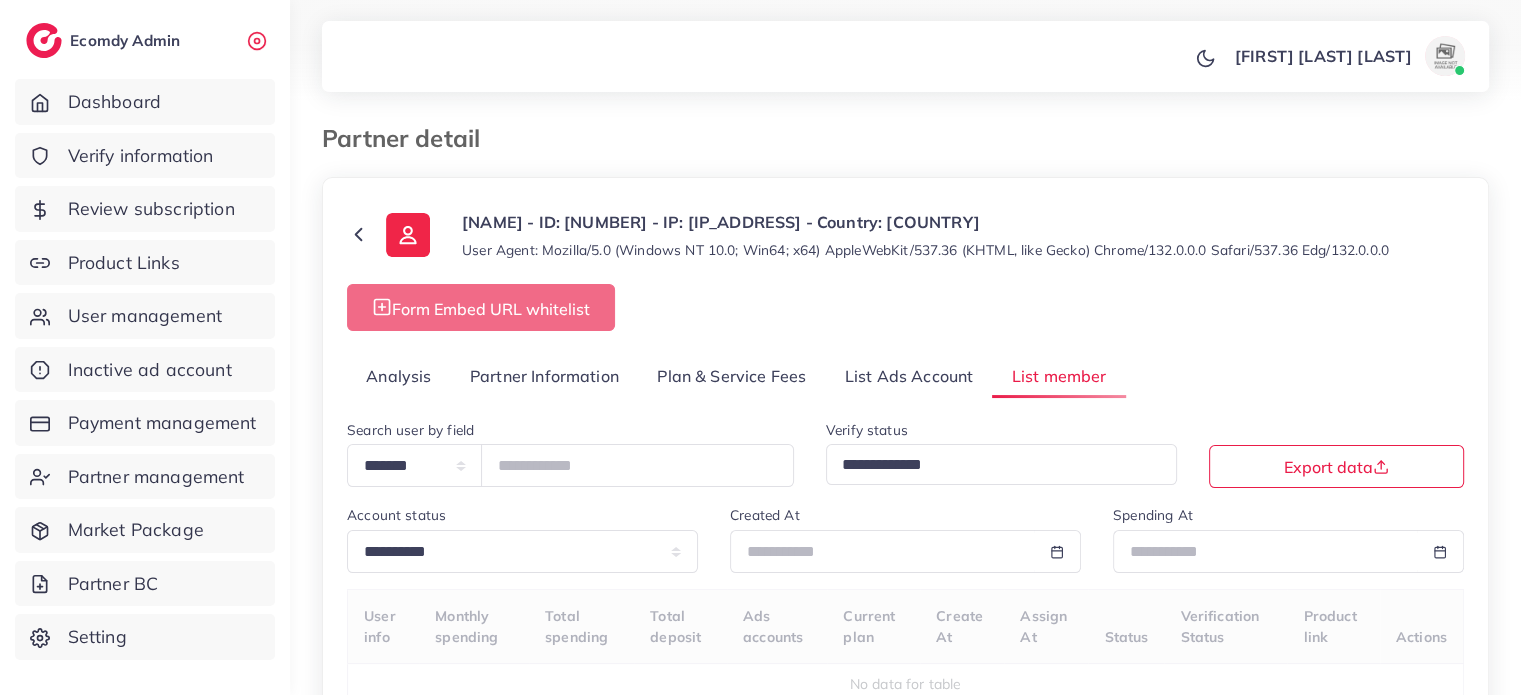 click on "Analysis" at bounding box center (399, 376) 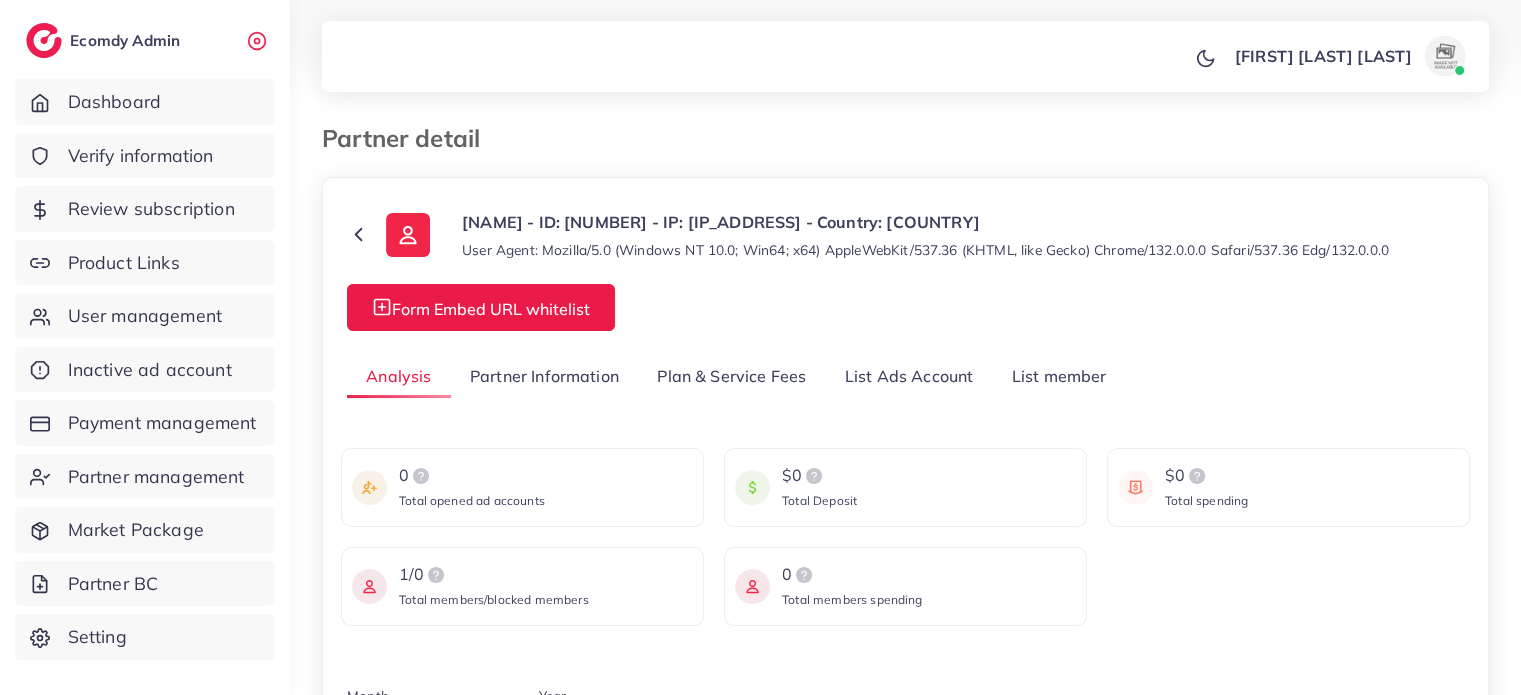 scroll, scrollTop: 200, scrollLeft: 0, axis: vertical 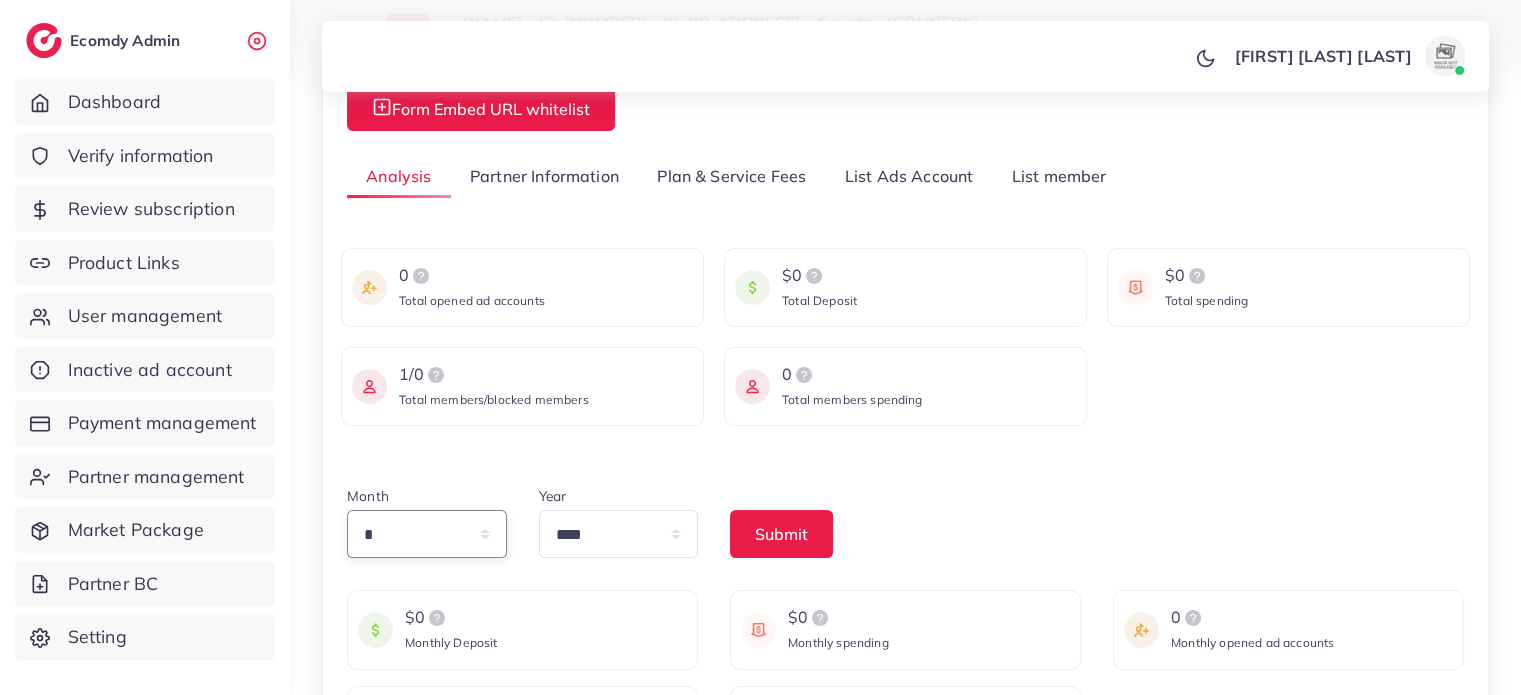 click on "* * * * * * * * * ** ** **" at bounding box center (427, 534) 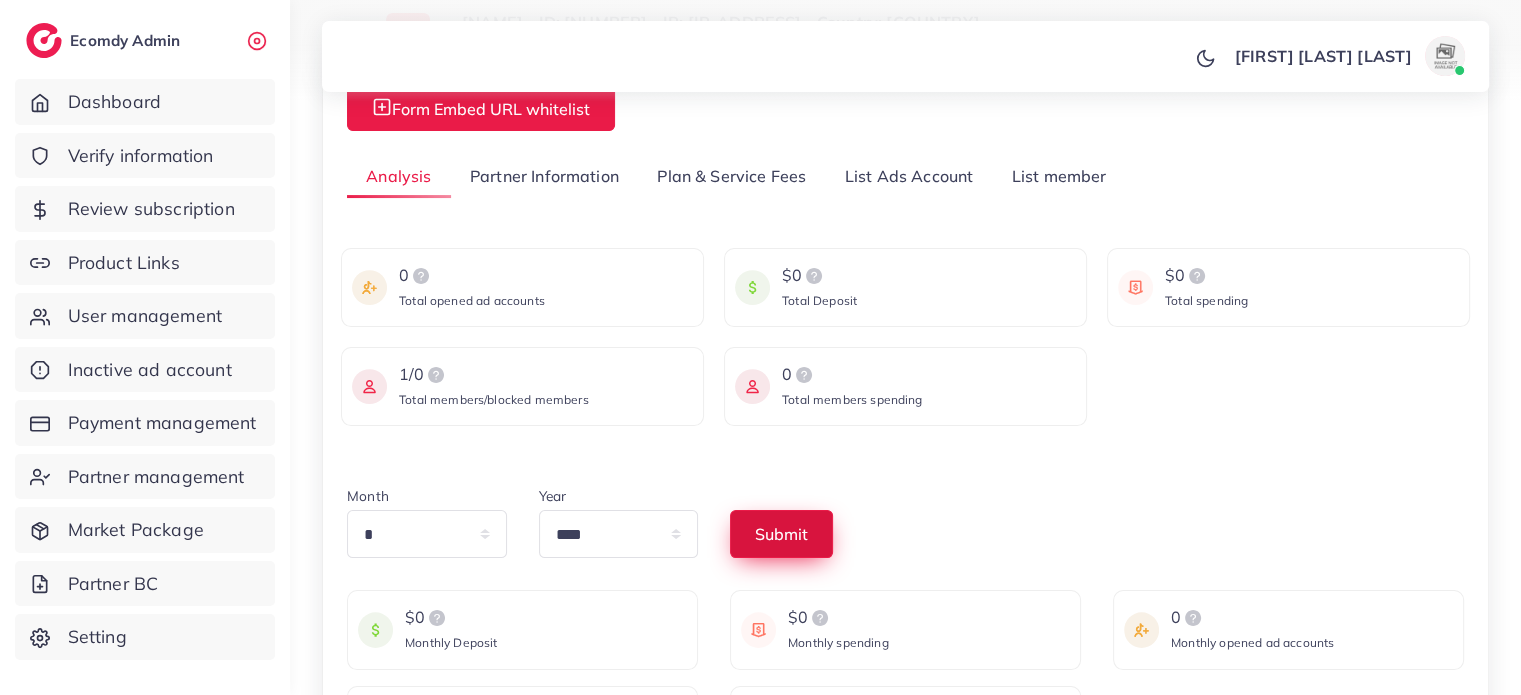 click on "Submit" at bounding box center [781, 534] 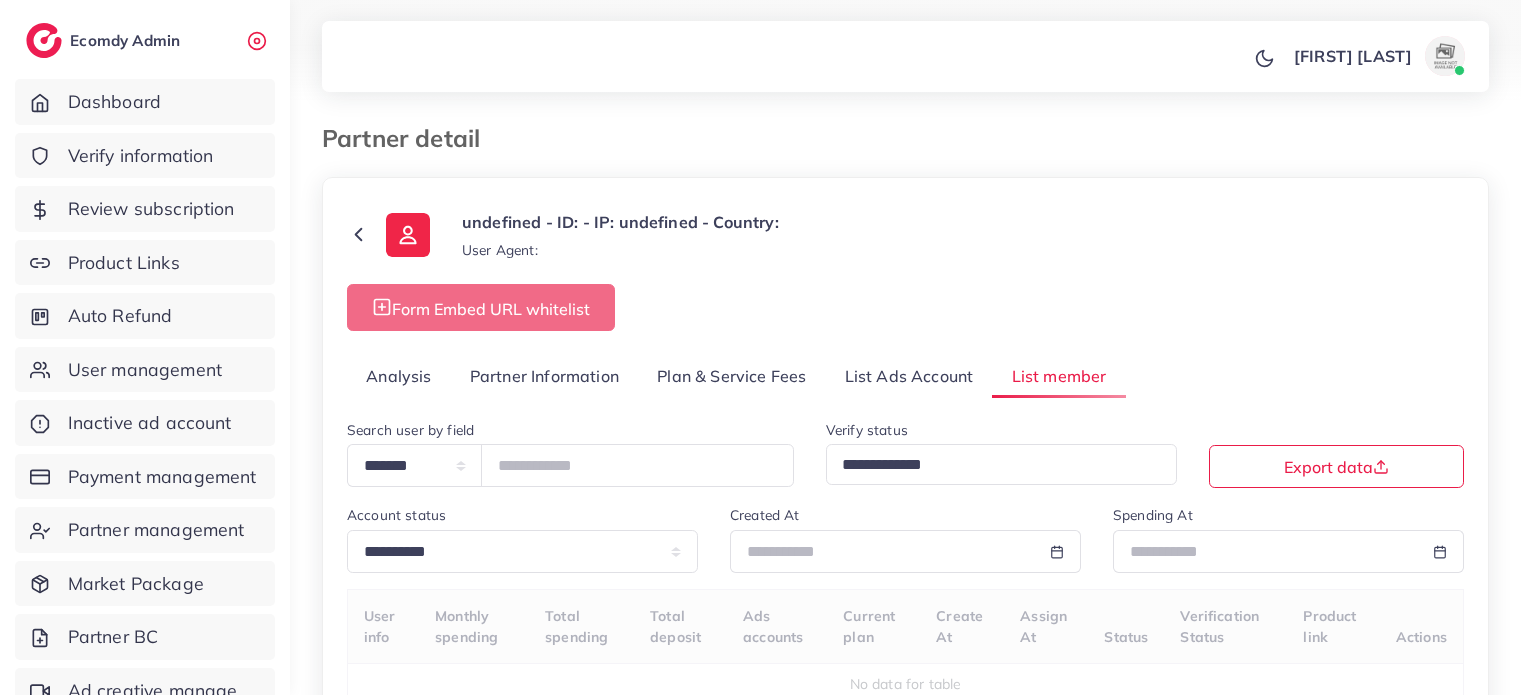 select on "*" 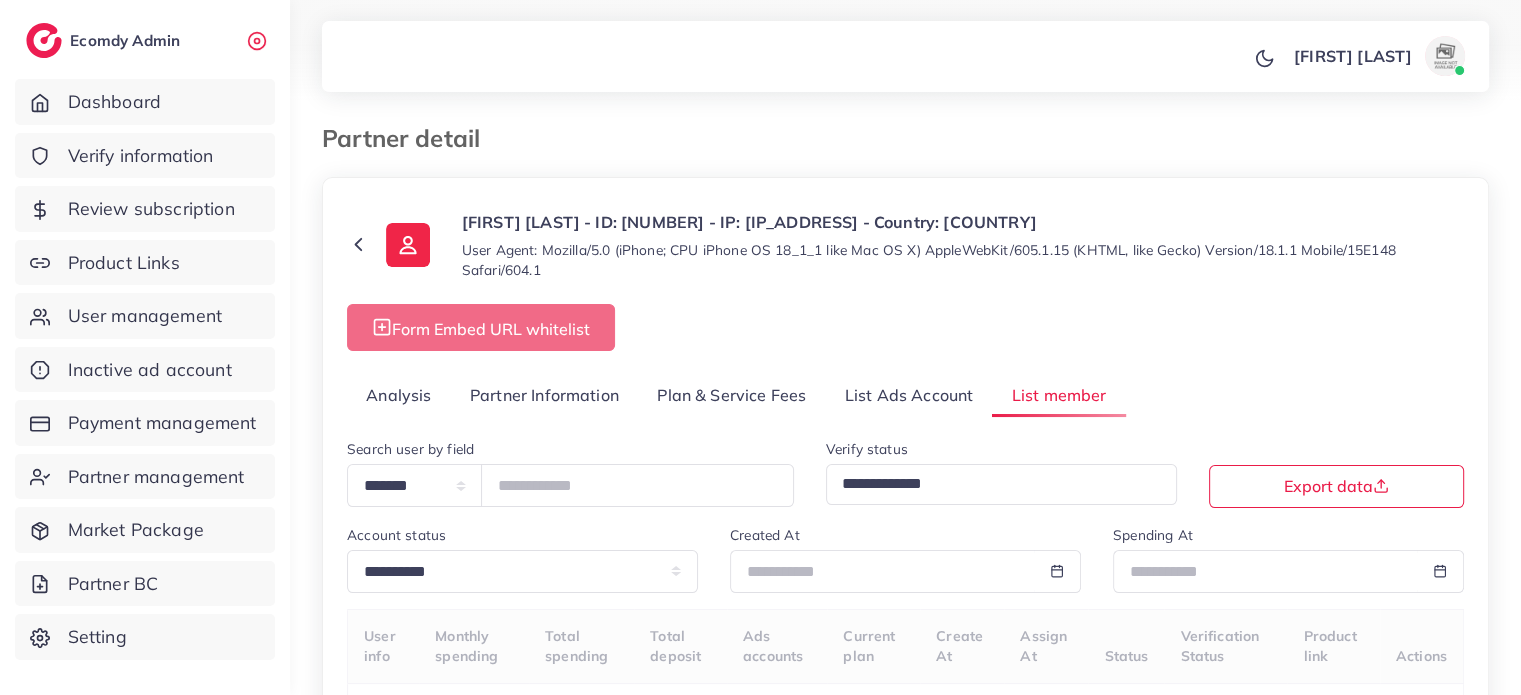 select on "**" 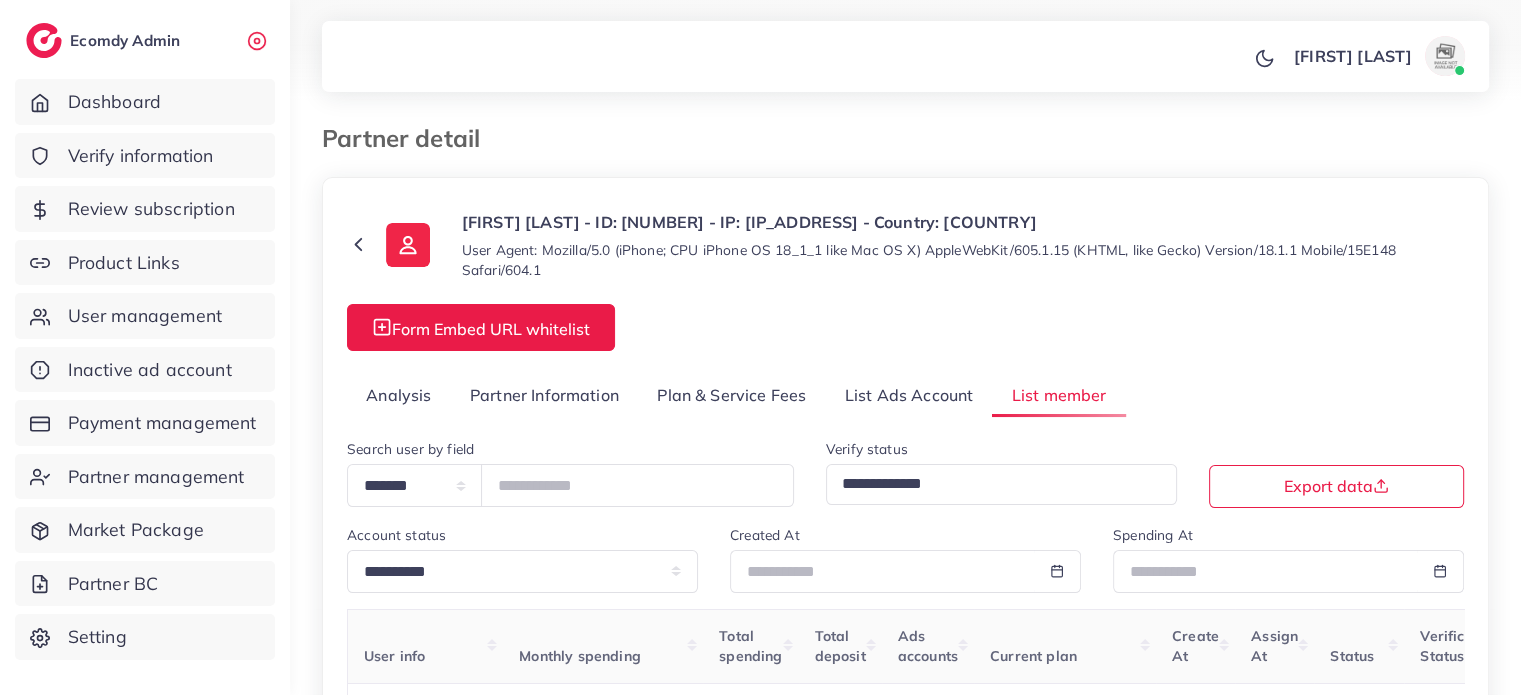 click on "Analysis" at bounding box center [399, 396] 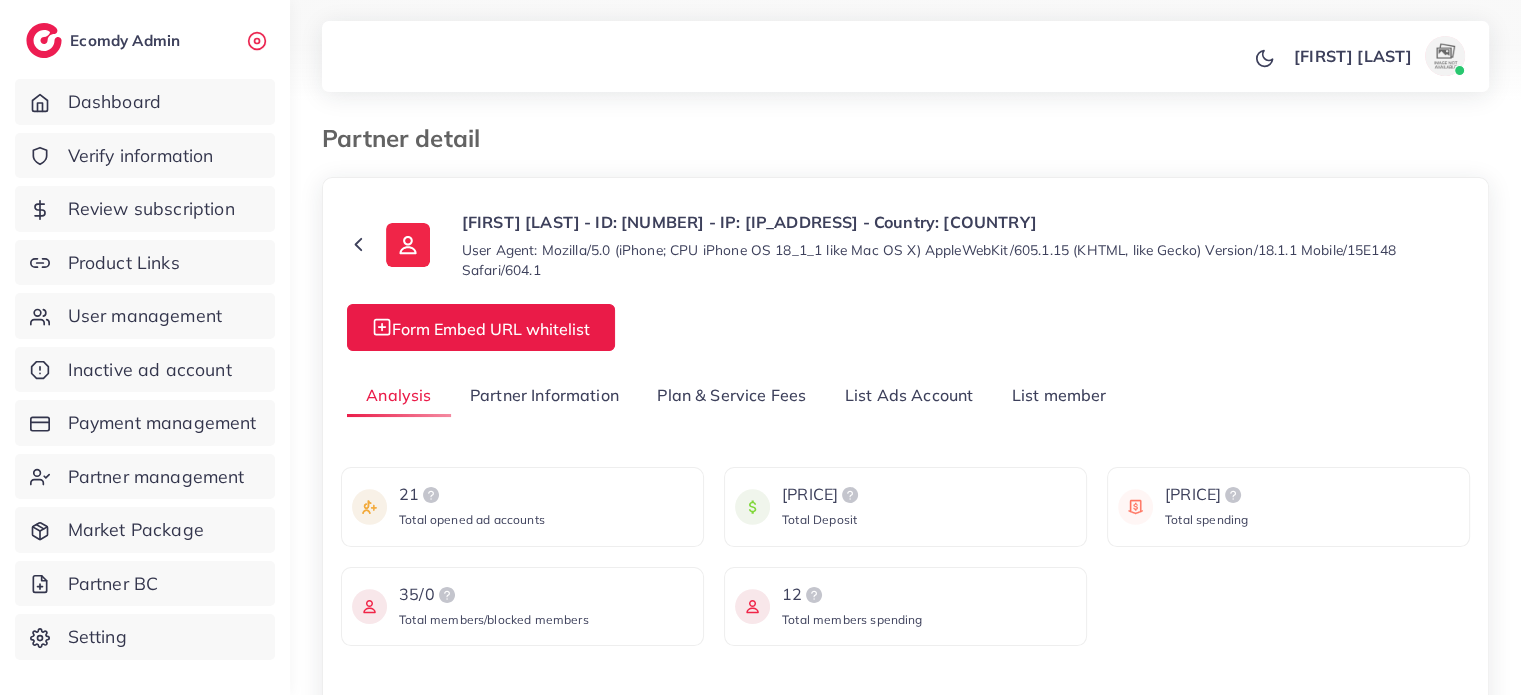 scroll, scrollTop: 200, scrollLeft: 0, axis: vertical 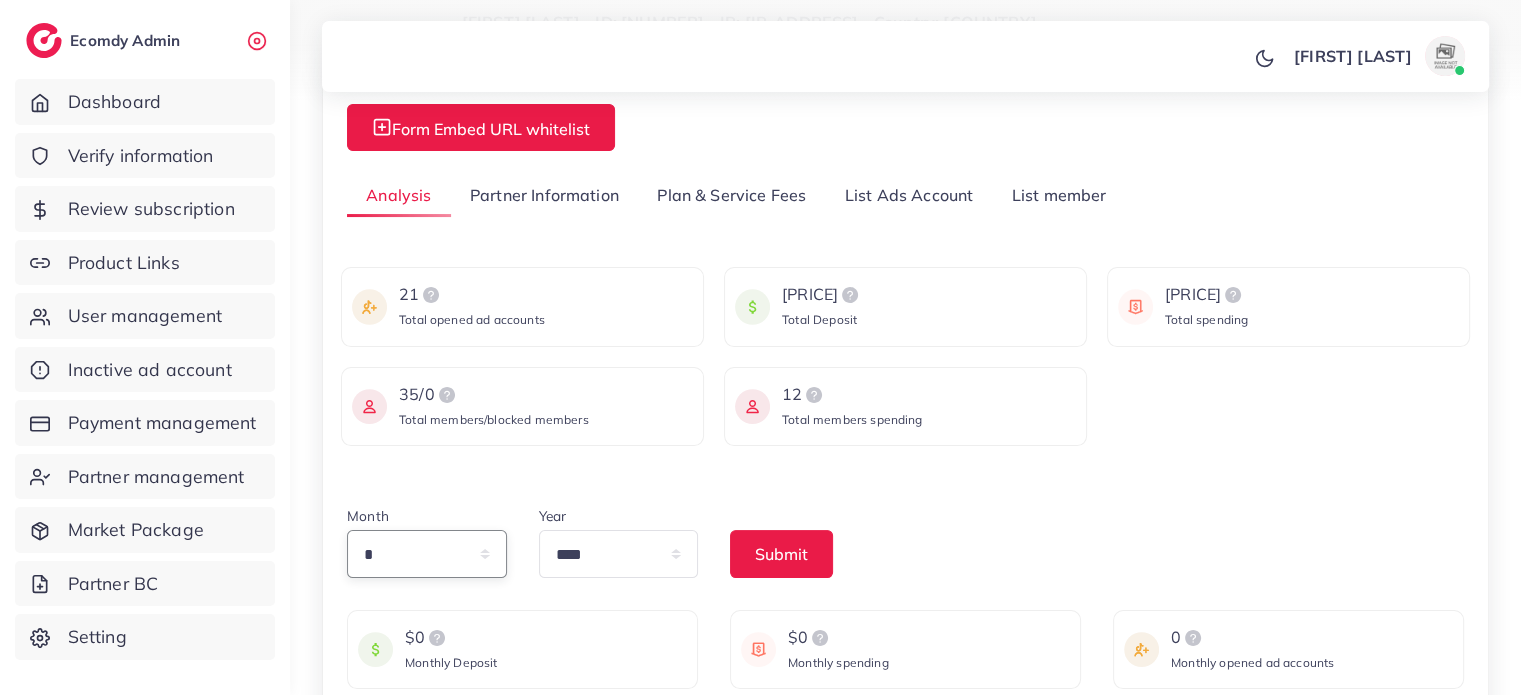 click on "* * * * * * * * * ** ** **" at bounding box center (427, 554) 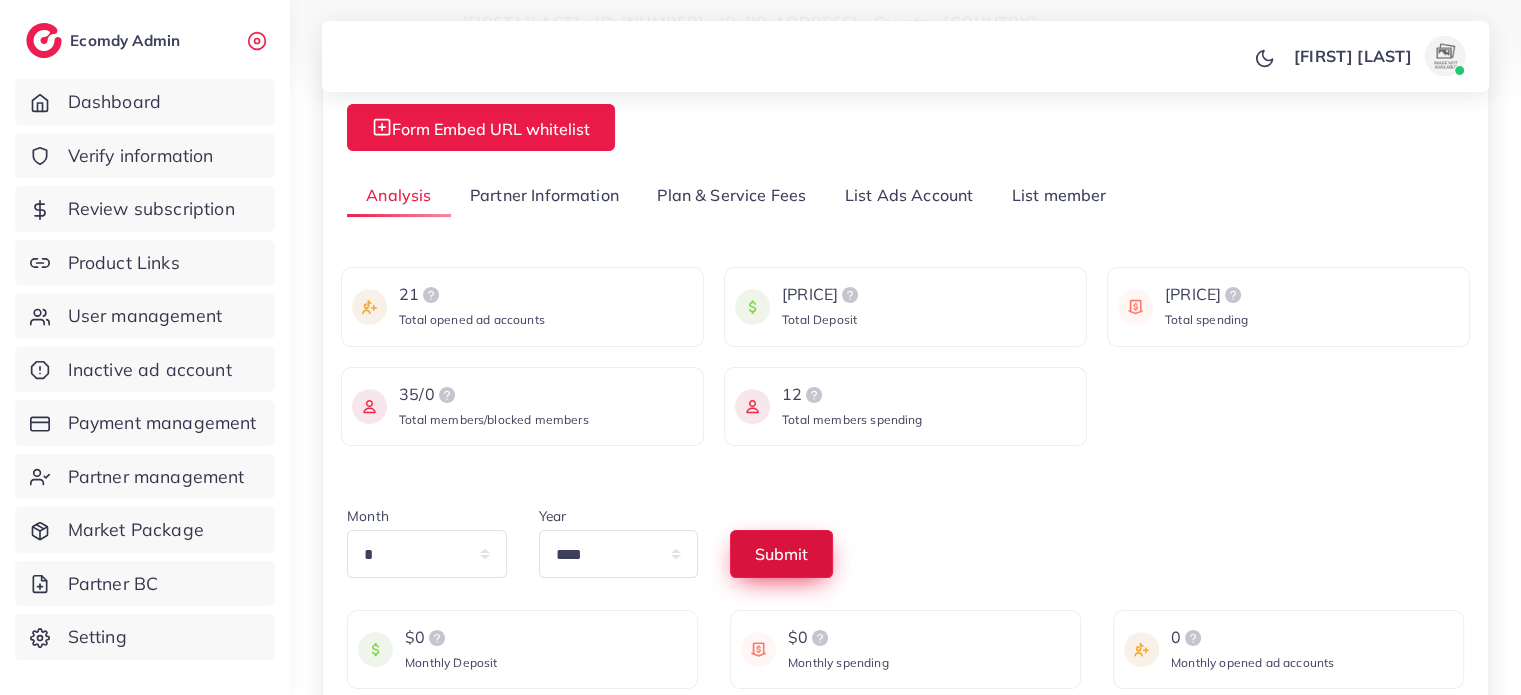 click on "Submit" at bounding box center (781, 554) 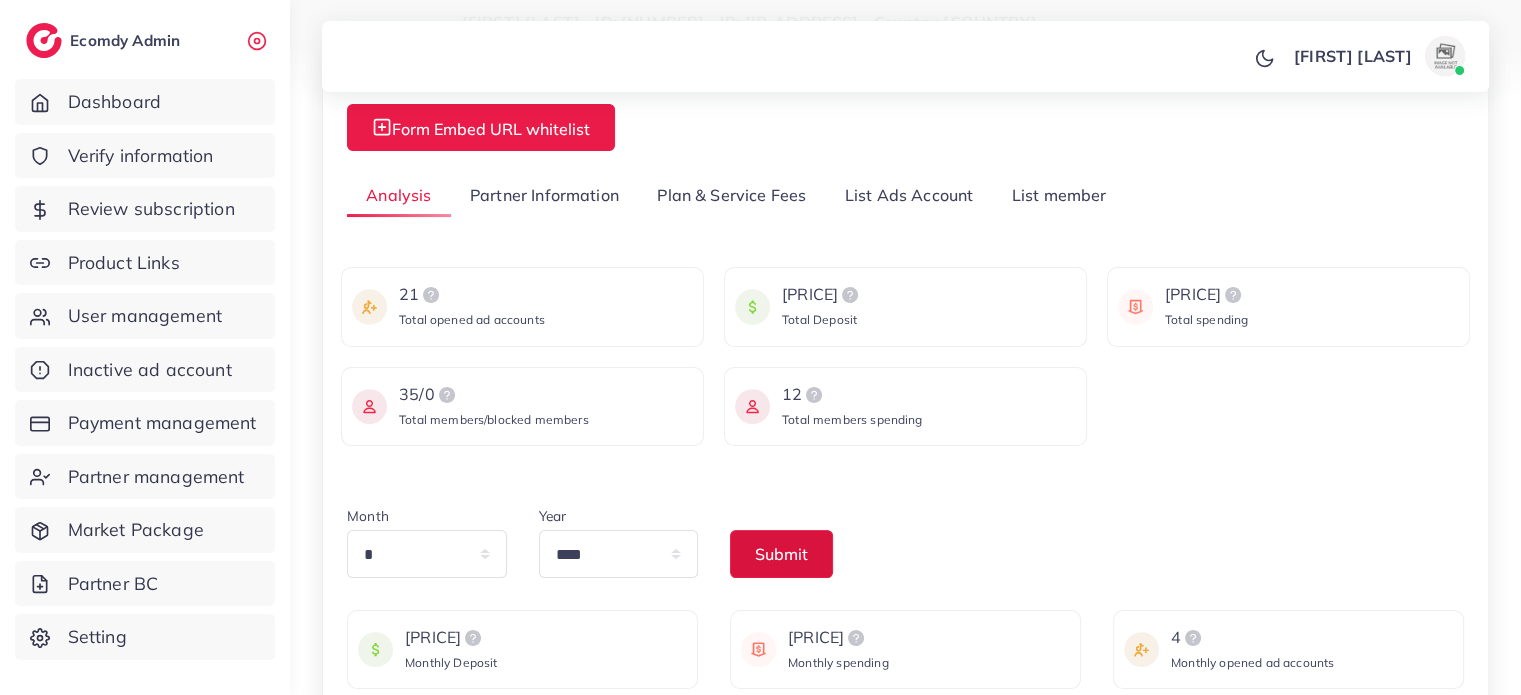 scroll, scrollTop: 300, scrollLeft: 0, axis: vertical 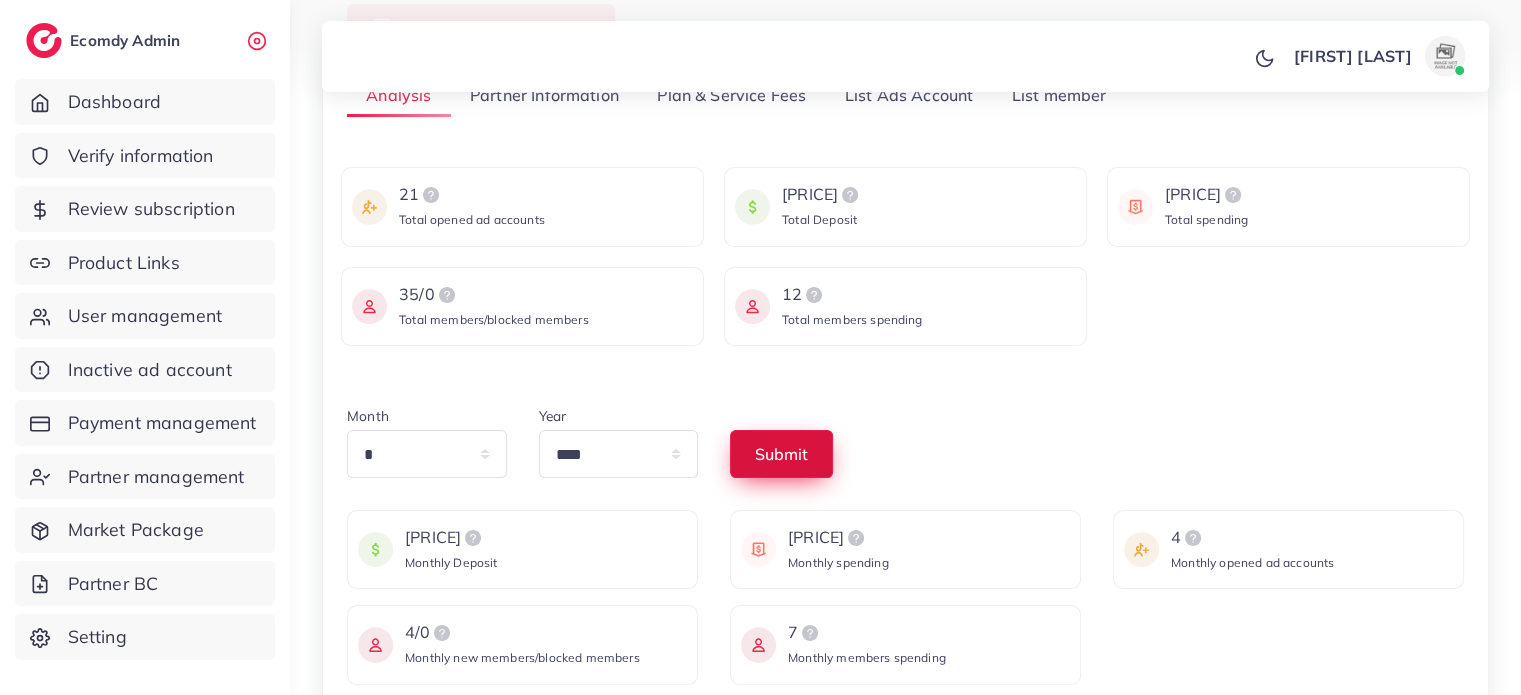click on "Submit" at bounding box center [781, 454] 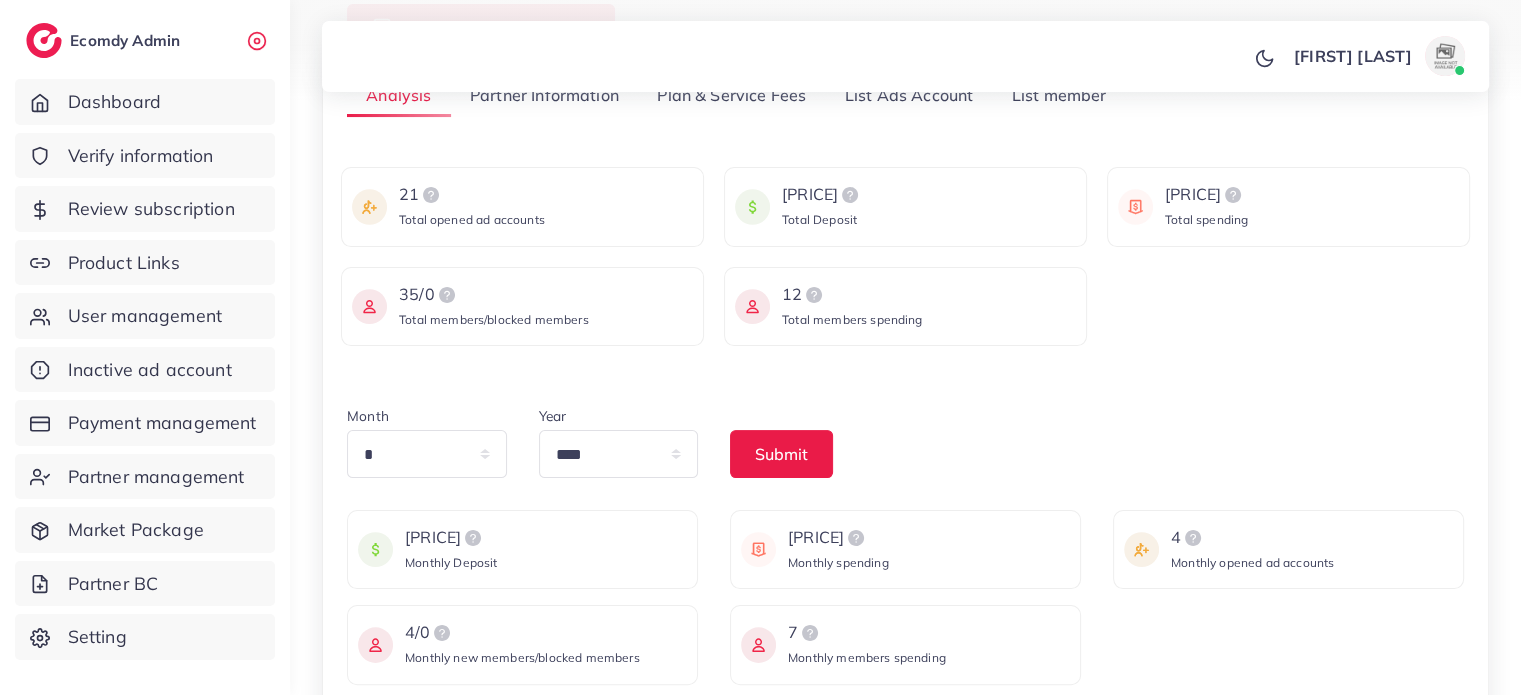 click on "$1,328.45" at bounding box center (838, 538) 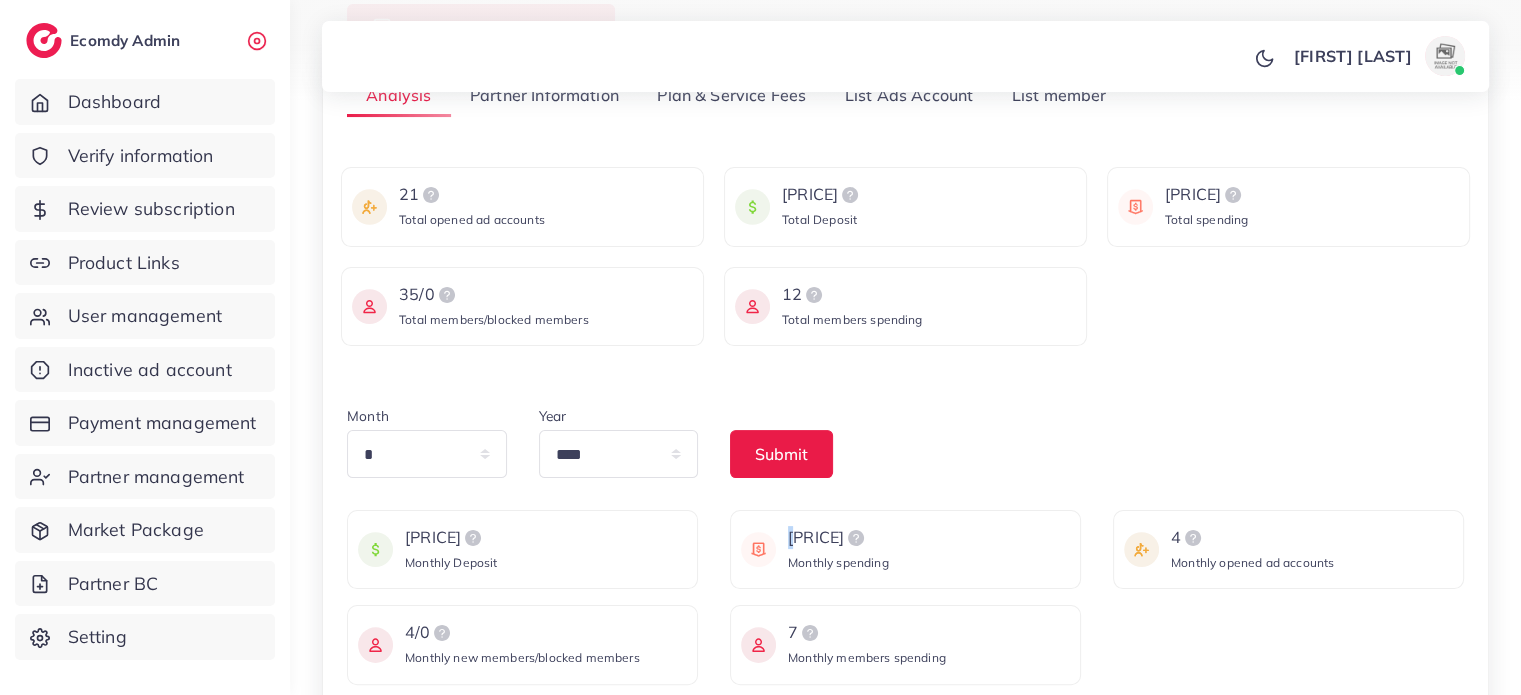 drag, startPoint x: 789, startPoint y: 526, endPoint x: 848, endPoint y: 528, distance: 59.03389 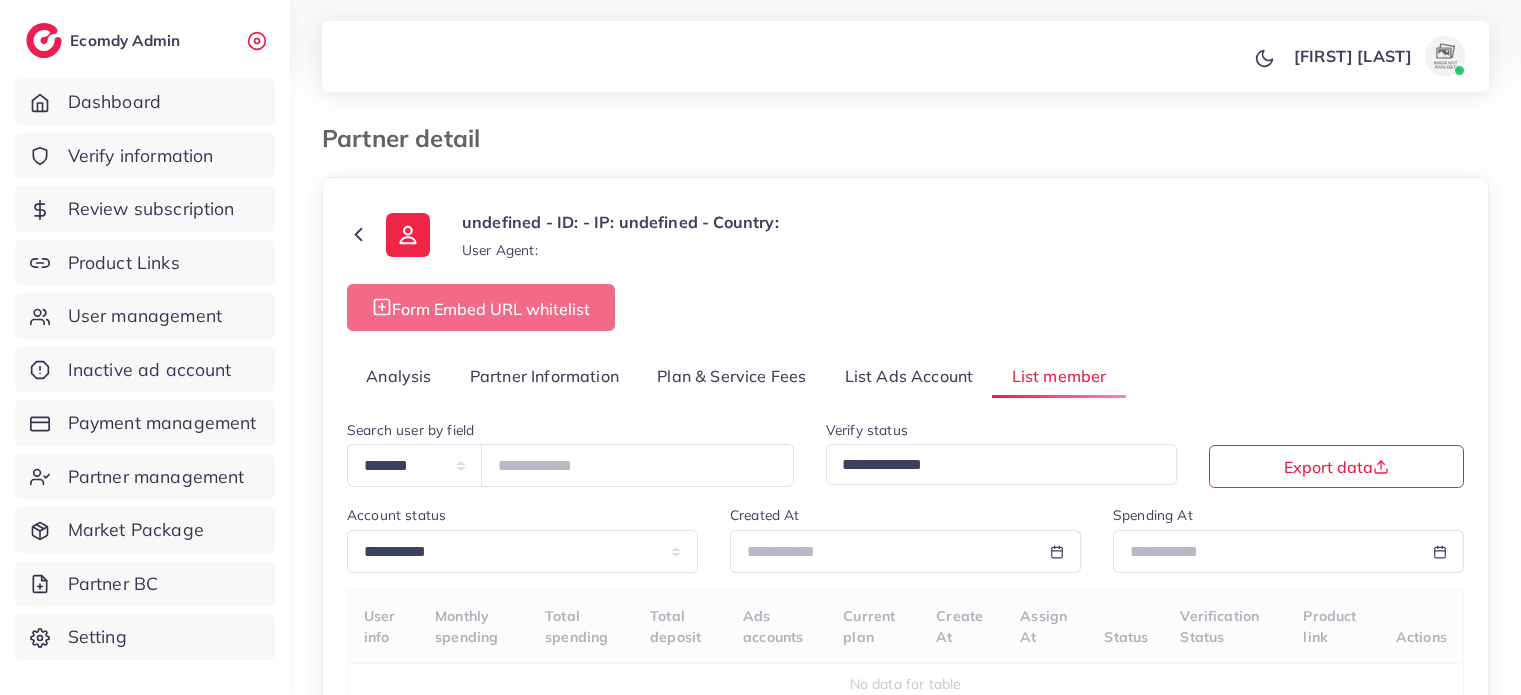 select on "*" 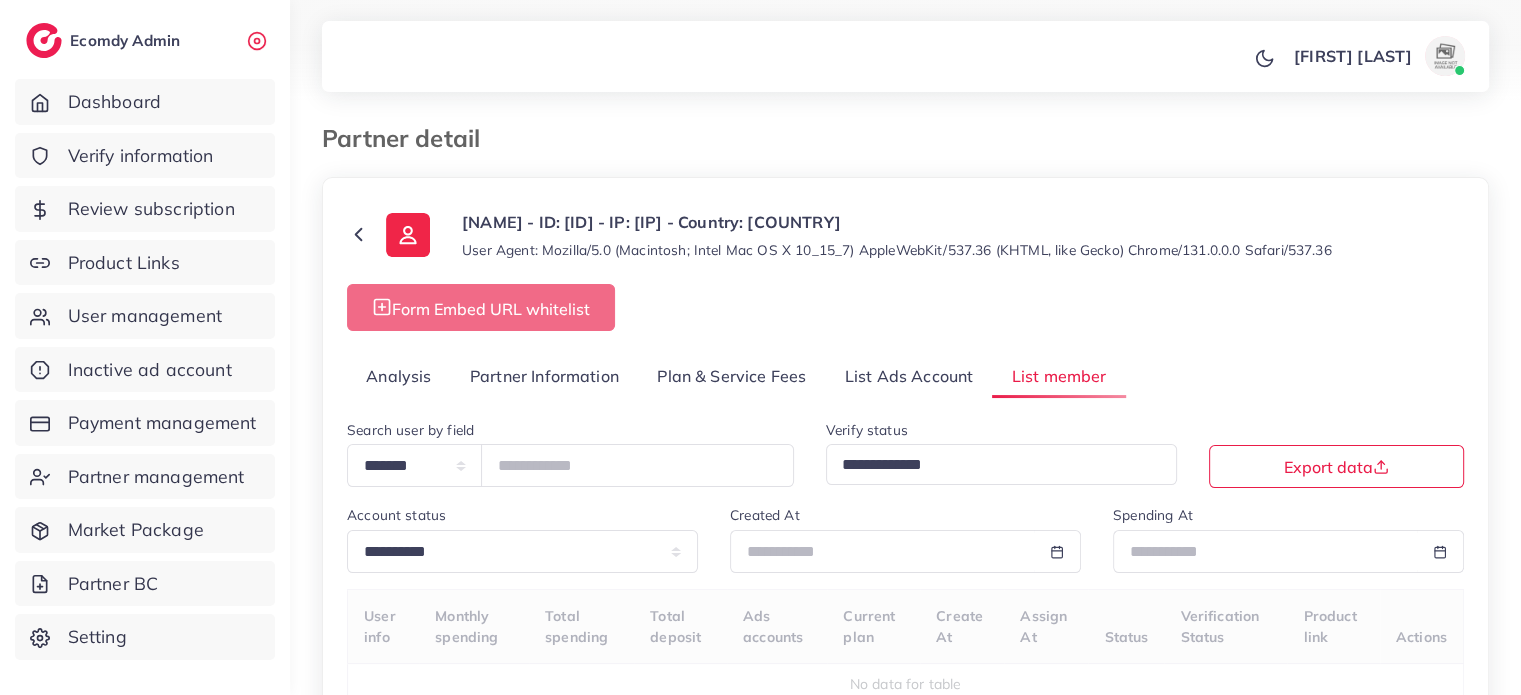 click on "Analysis" at bounding box center [399, 376] 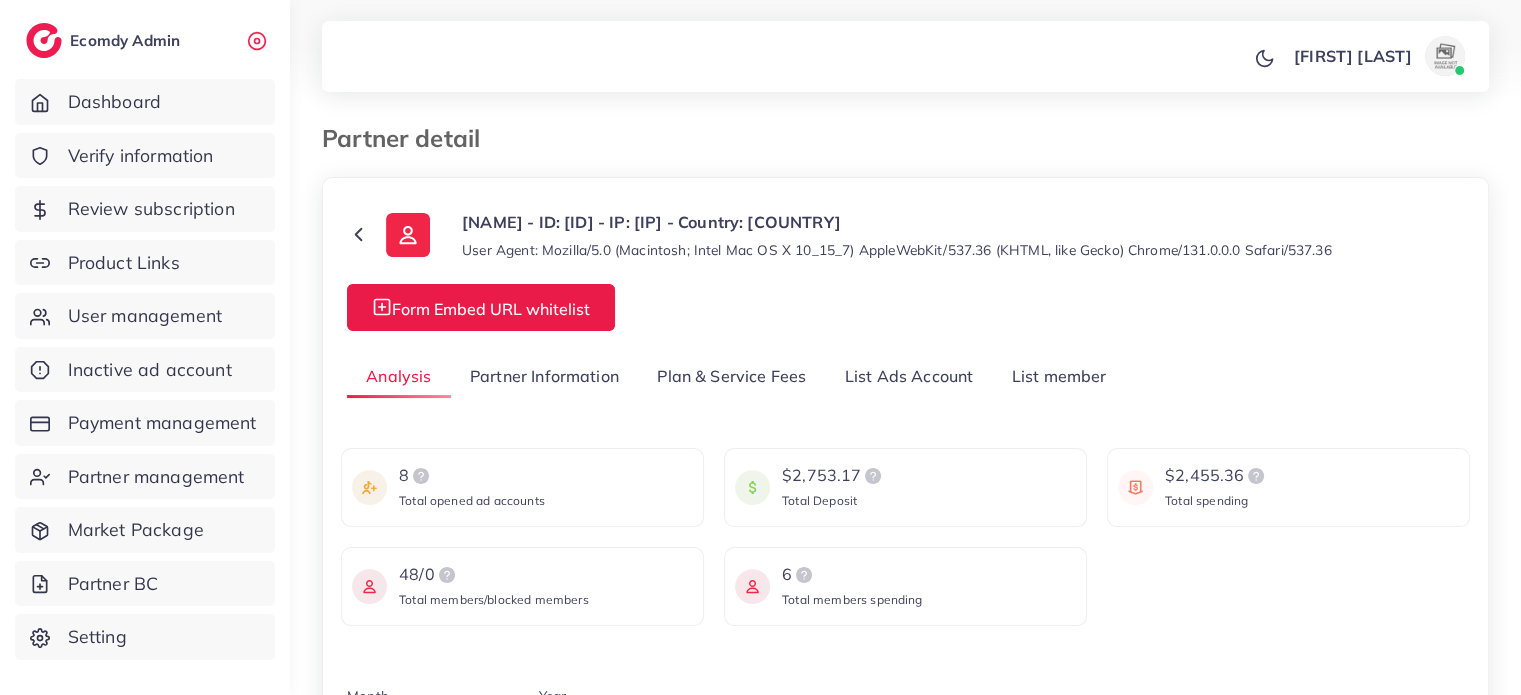 scroll, scrollTop: 200, scrollLeft: 0, axis: vertical 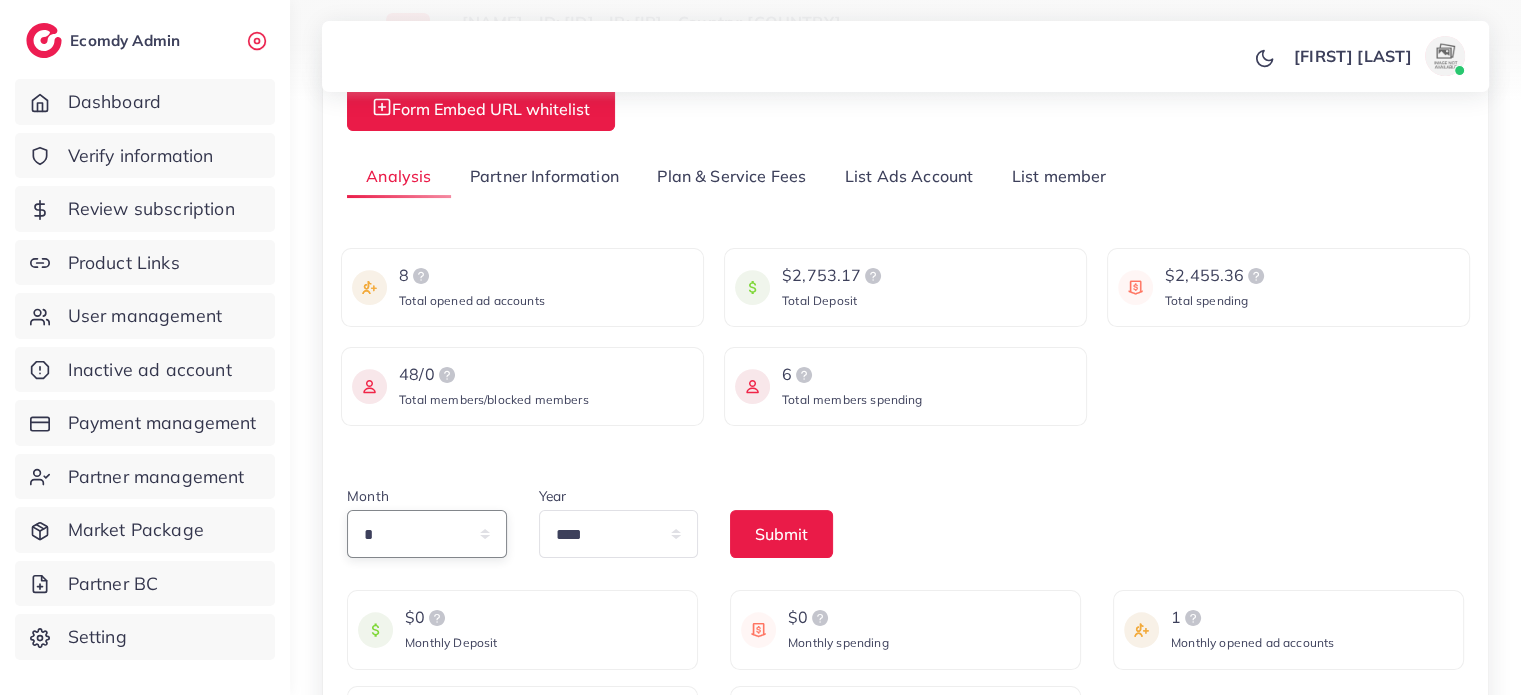 click on "* * * * * * * * * ** ** **" at bounding box center (427, 534) 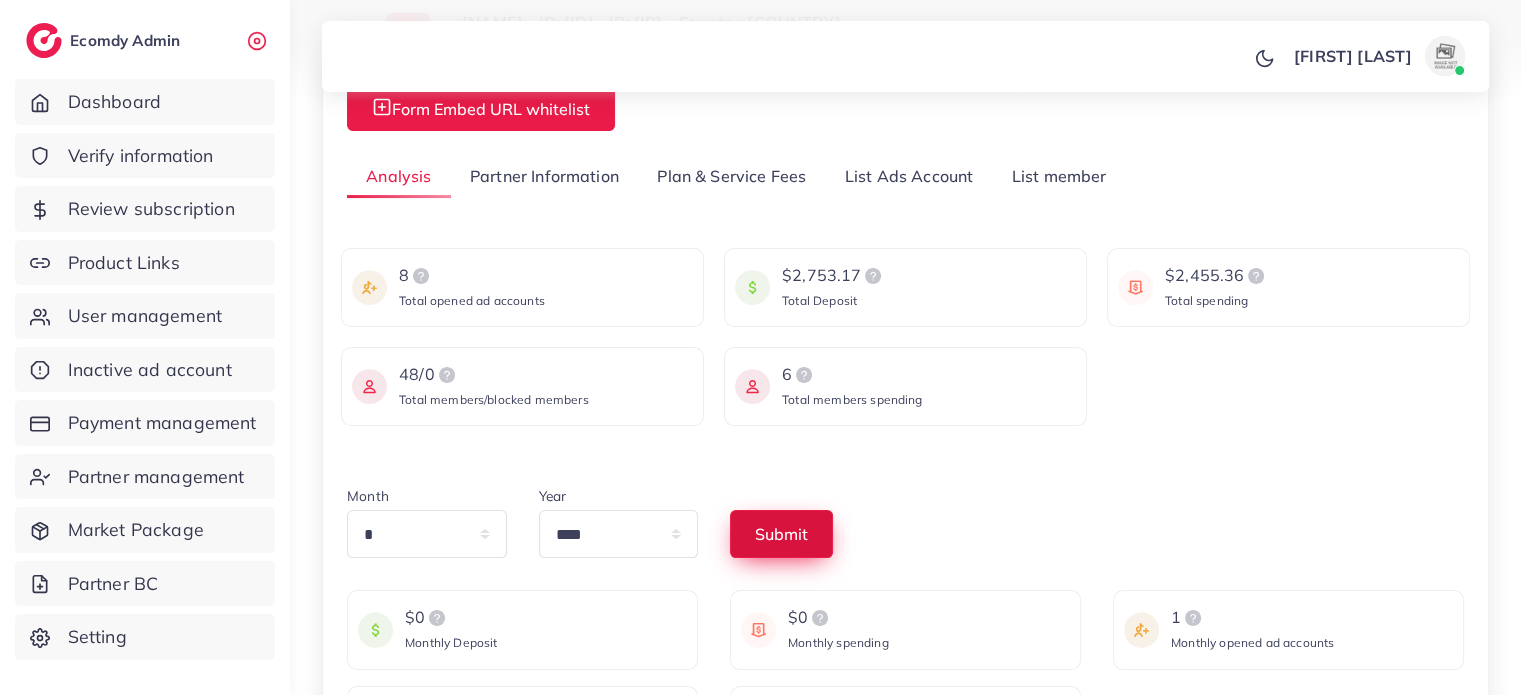 click on "Submit" at bounding box center [781, 534] 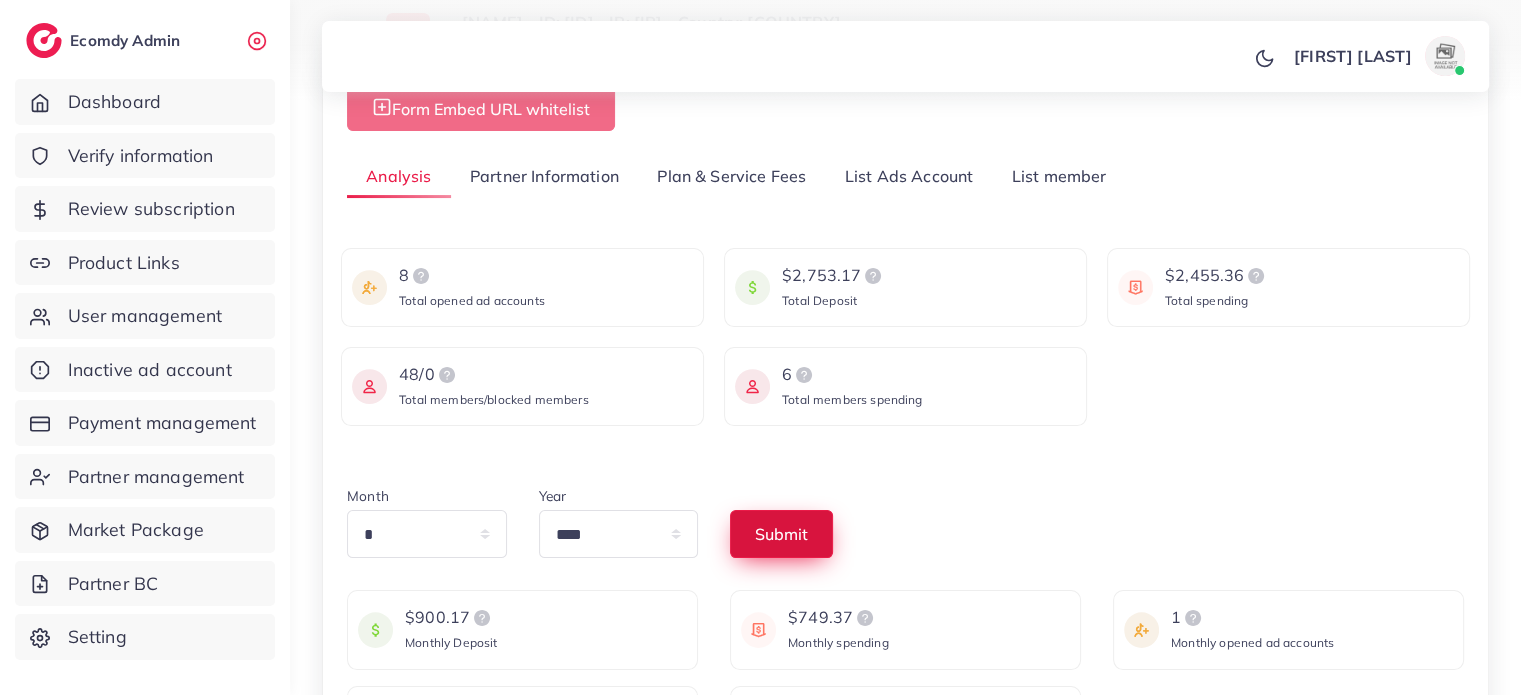 scroll, scrollTop: 300, scrollLeft: 0, axis: vertical 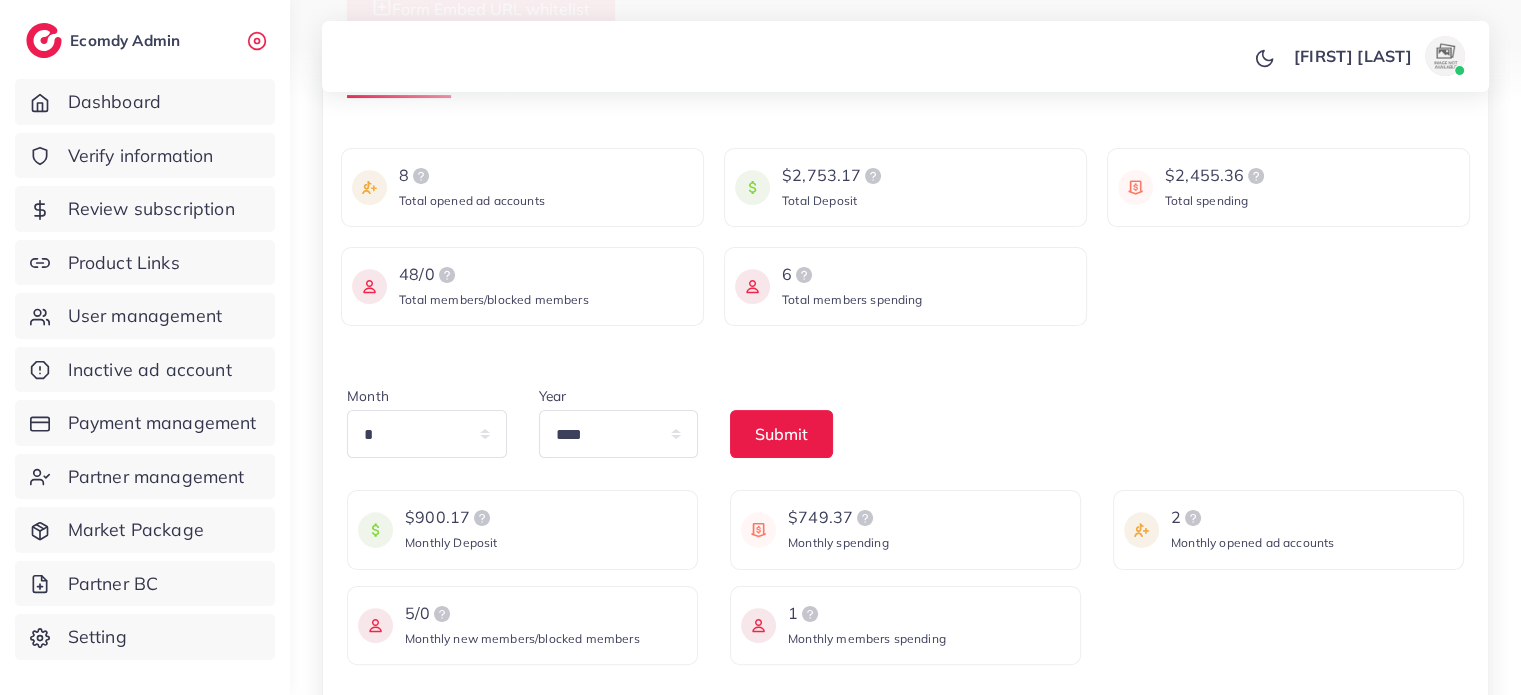 click on "$749.37" at bounding box center (838, 518) 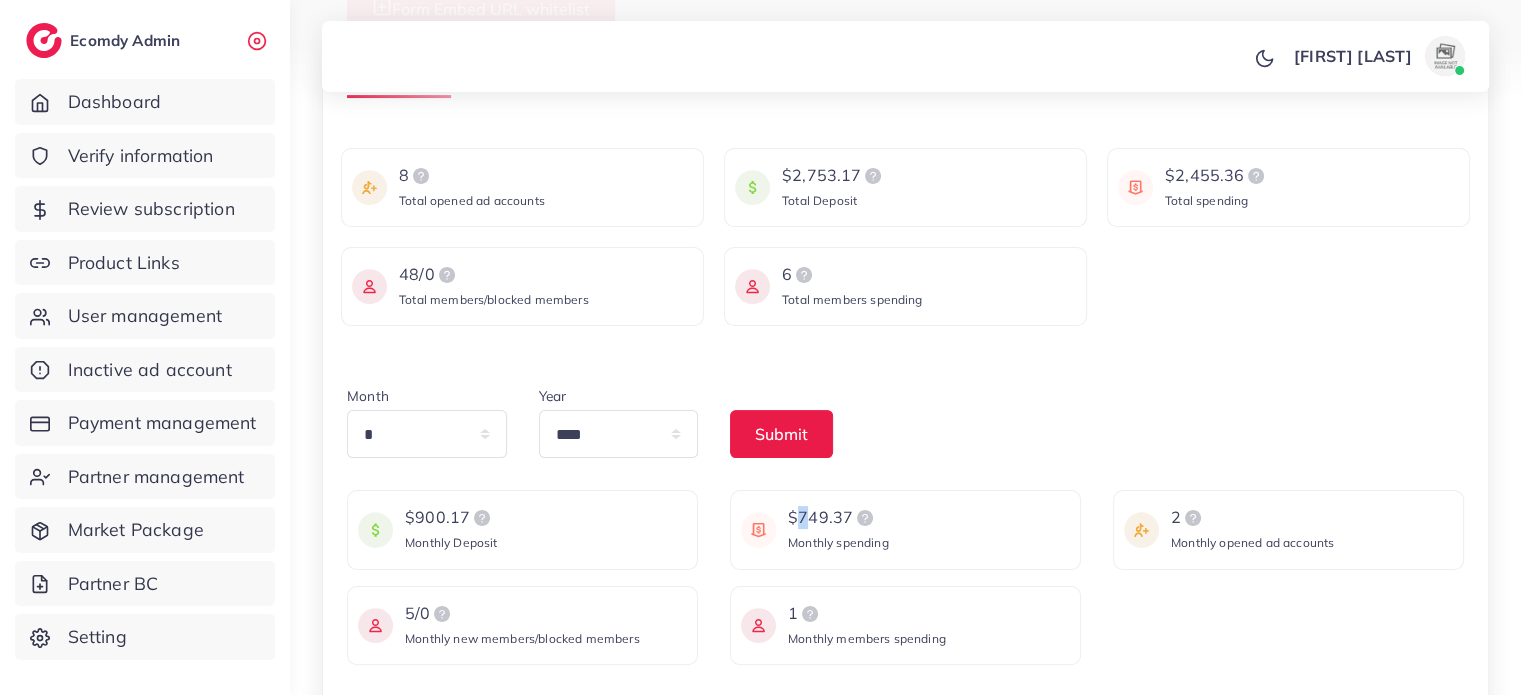 click on "$749.37" at bounding box center (838, 518) 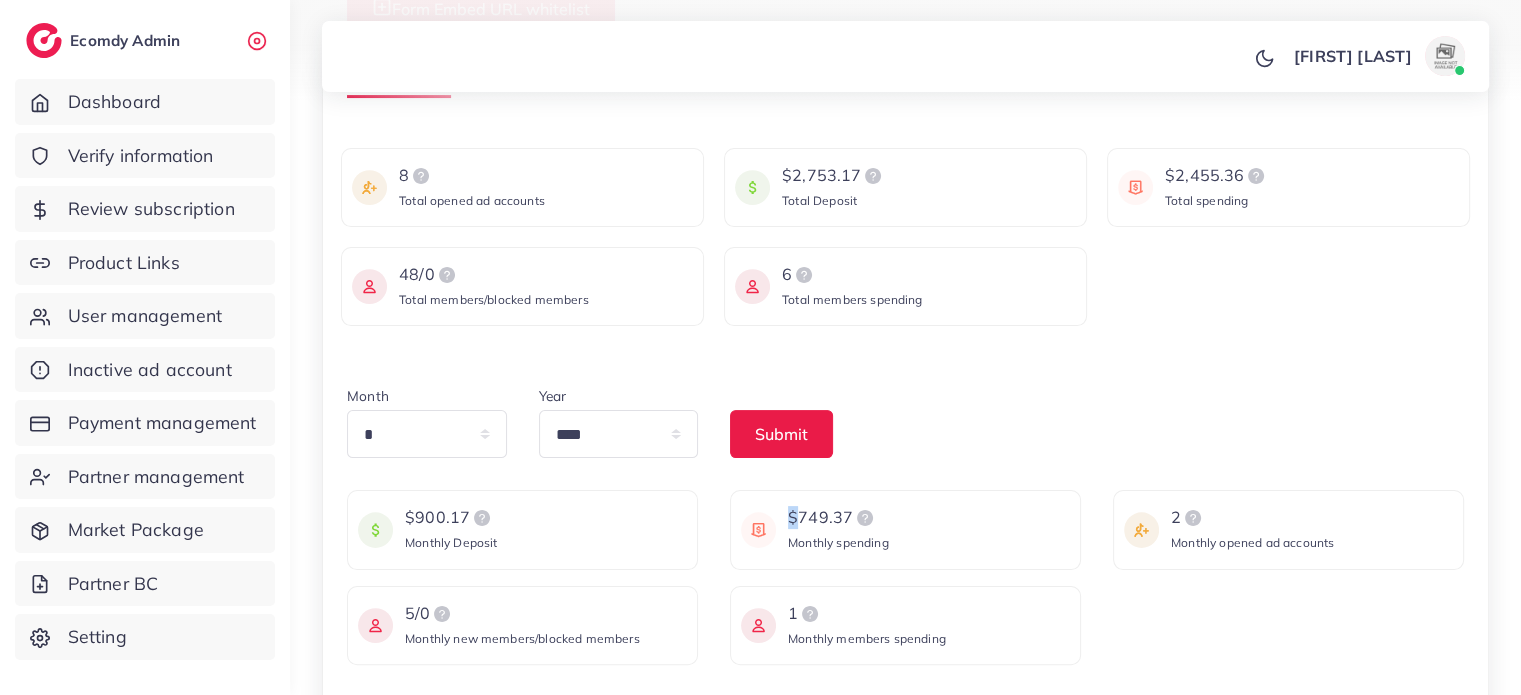 click on "$749.37" at bounding box center [838, 518] 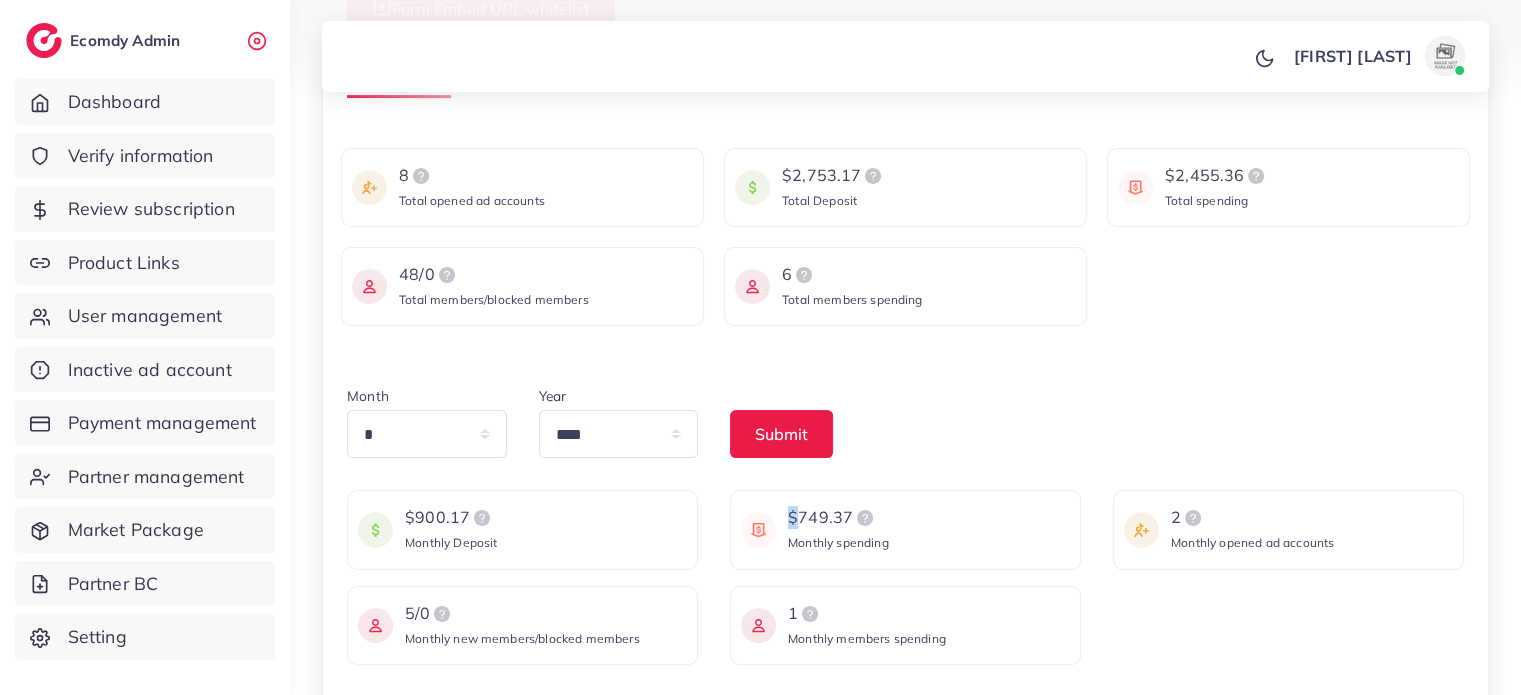 copy 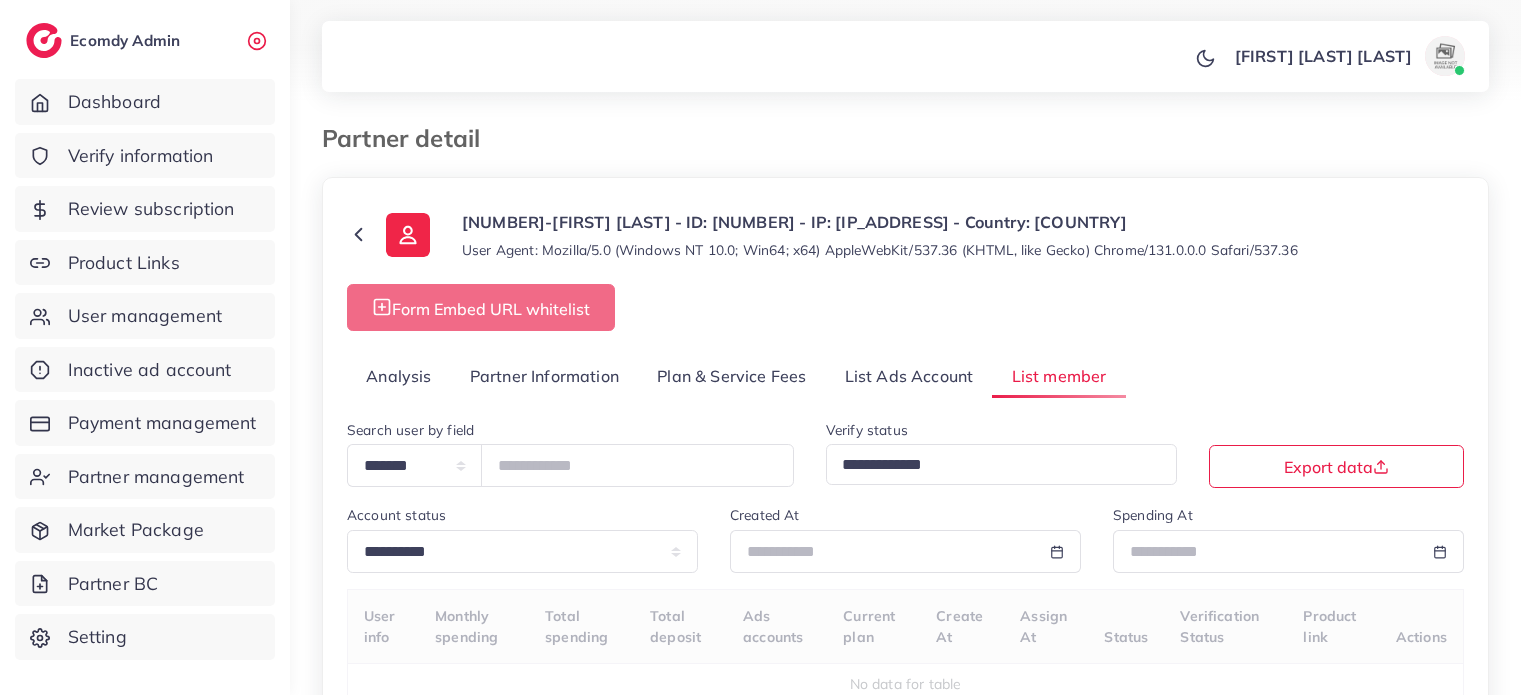 scroll, scrollTop: 0, scrollLeft: 0, axis: both 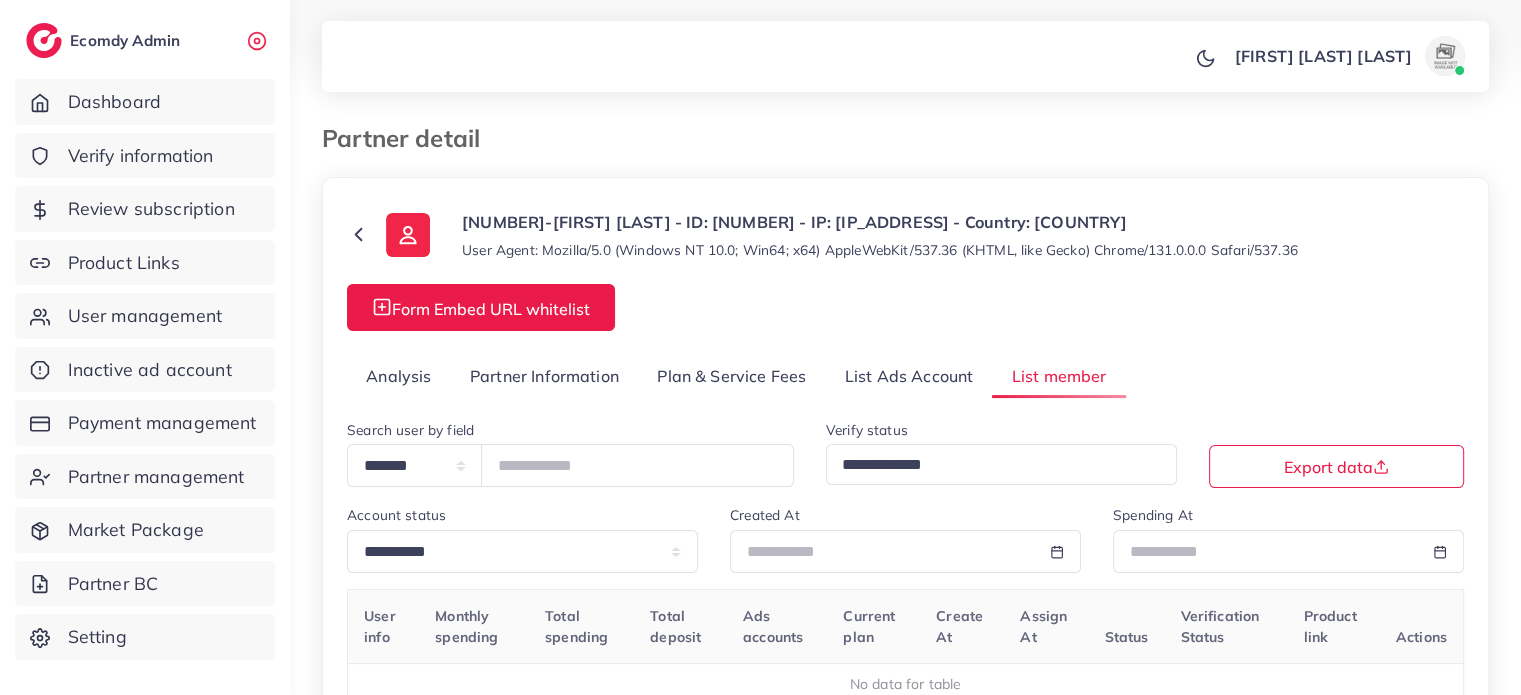 click on "Analysis" at bounding box center (399, 376) 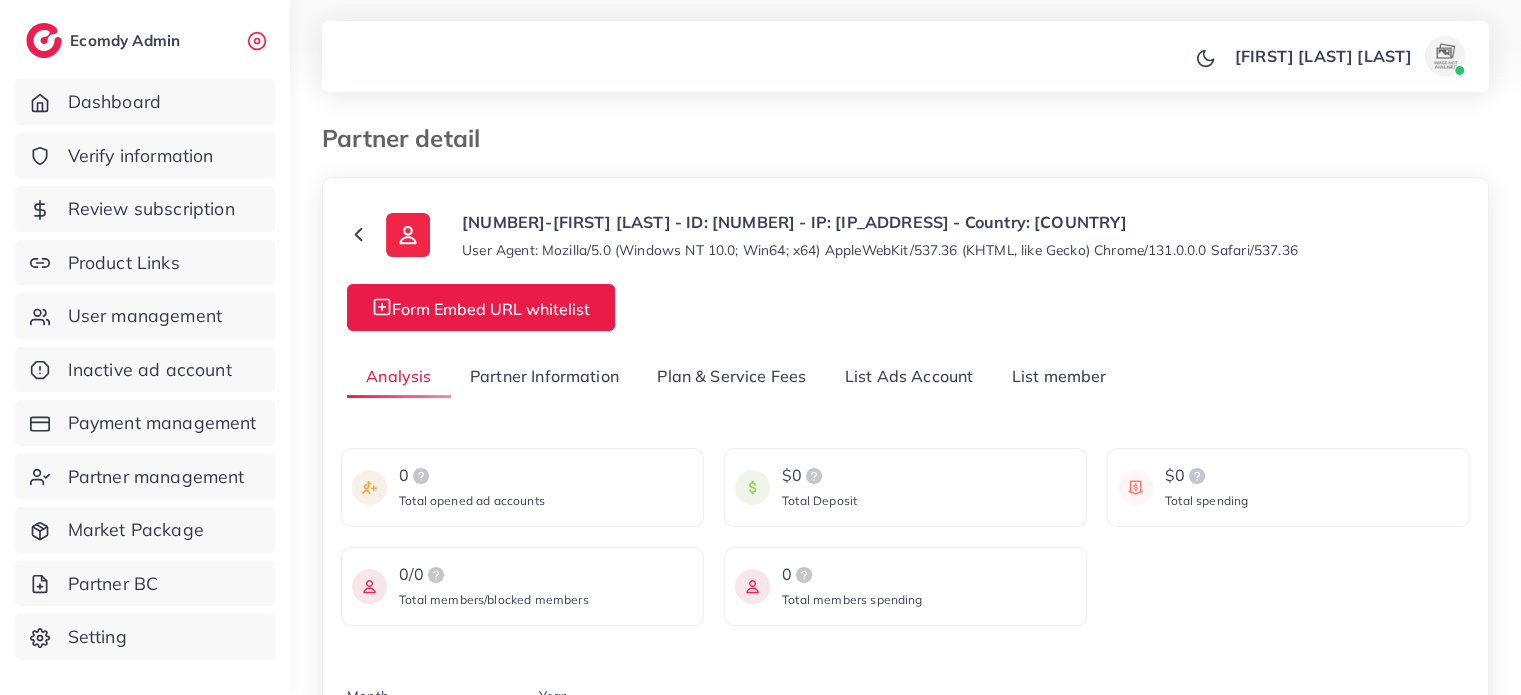 scroll, scrollTop: 200, scrollLeft: 0, axis: vertical 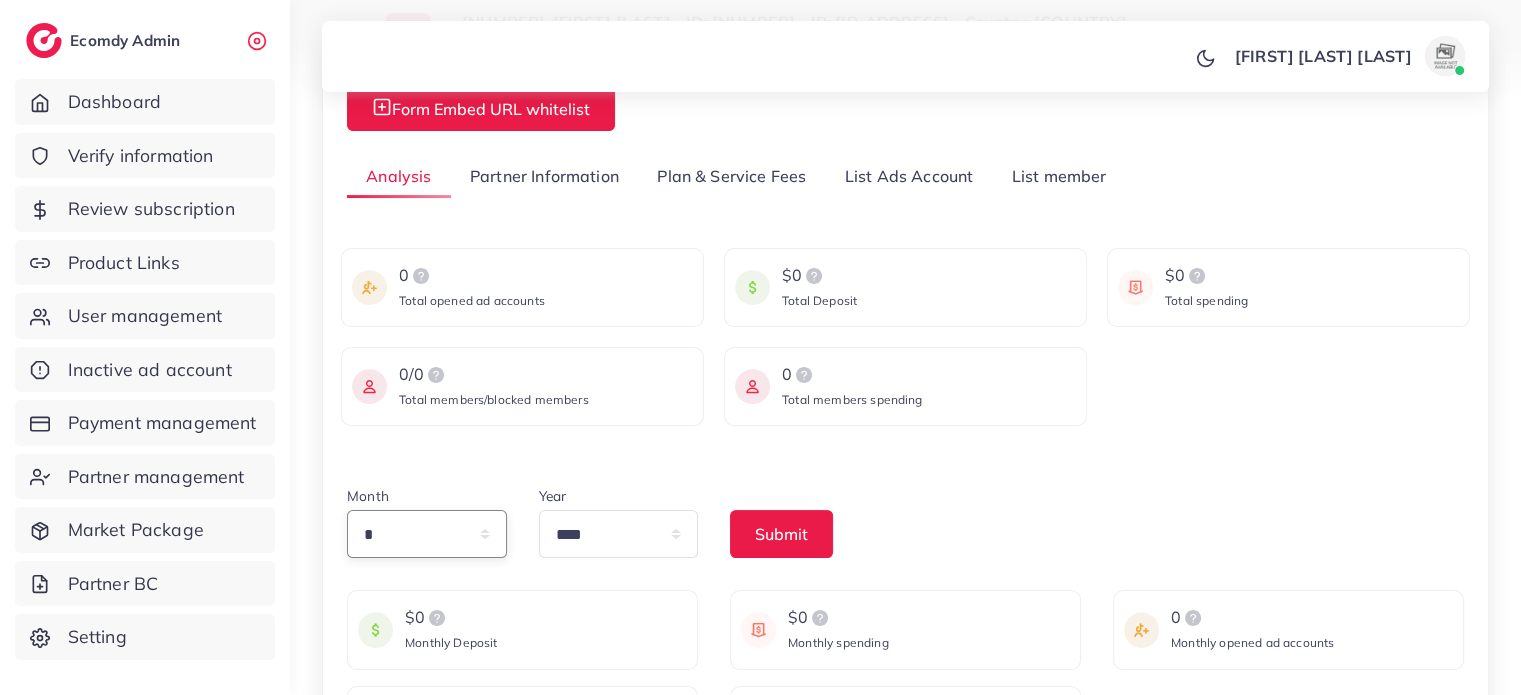 click on "* * * * * * * * * ** ** **" at bounding box center (427, 534) 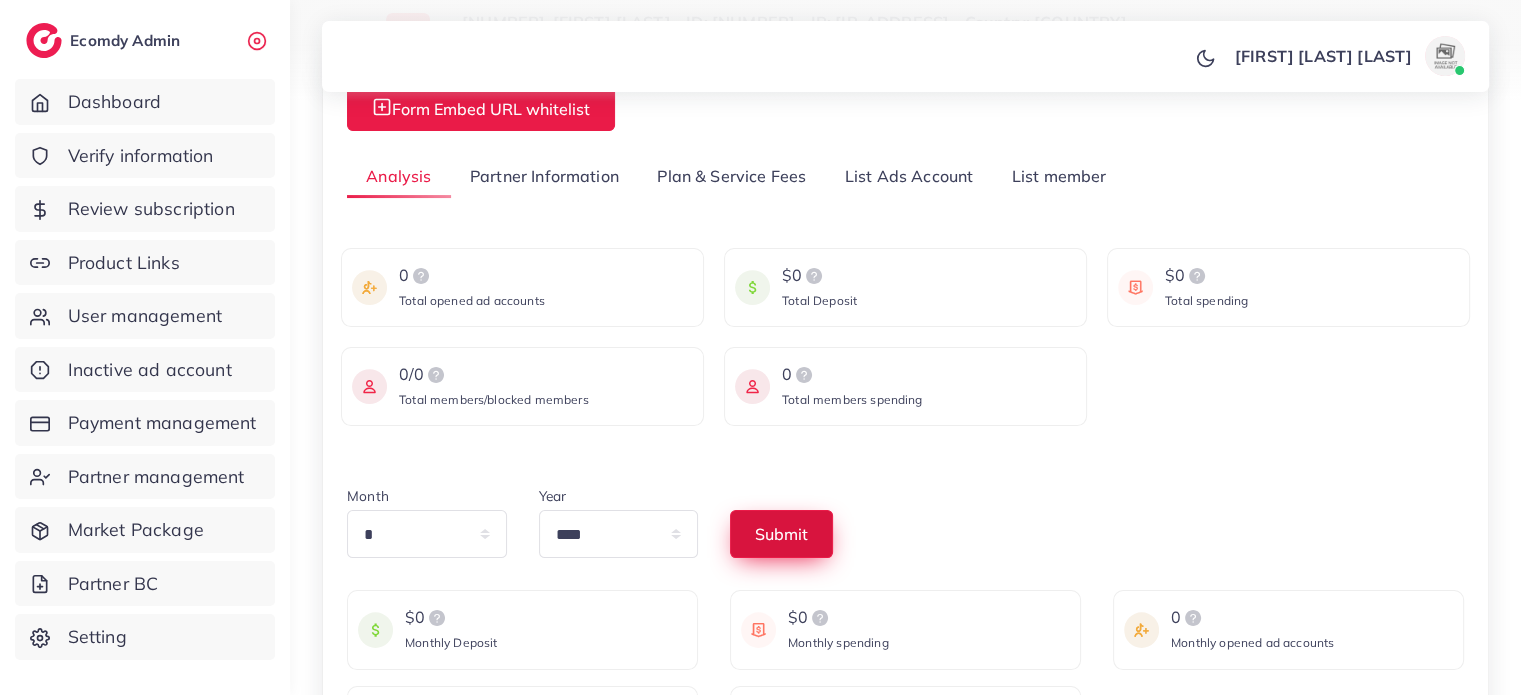 click on "Submit" at bounding box center (781, 534) 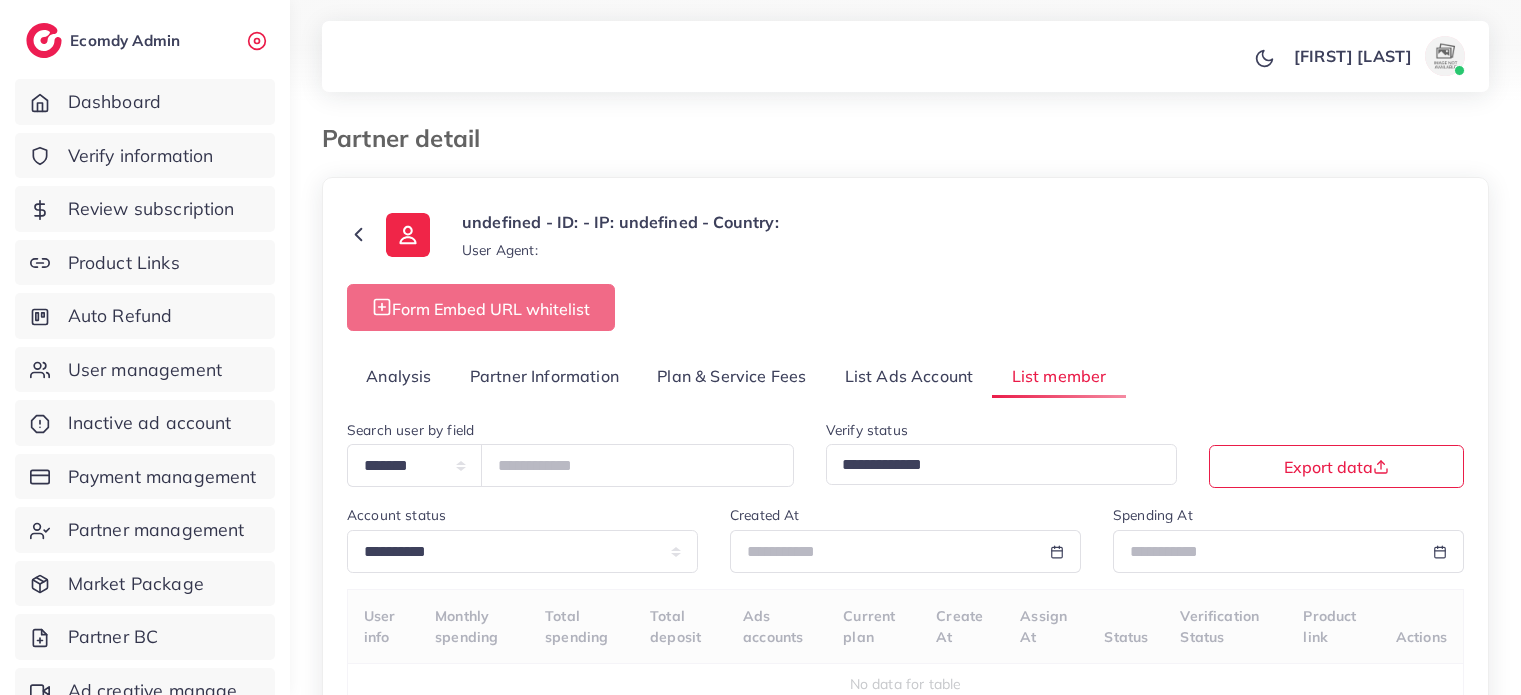 scroll, scrollTop: 0, scrollLeft: 0, axis: both 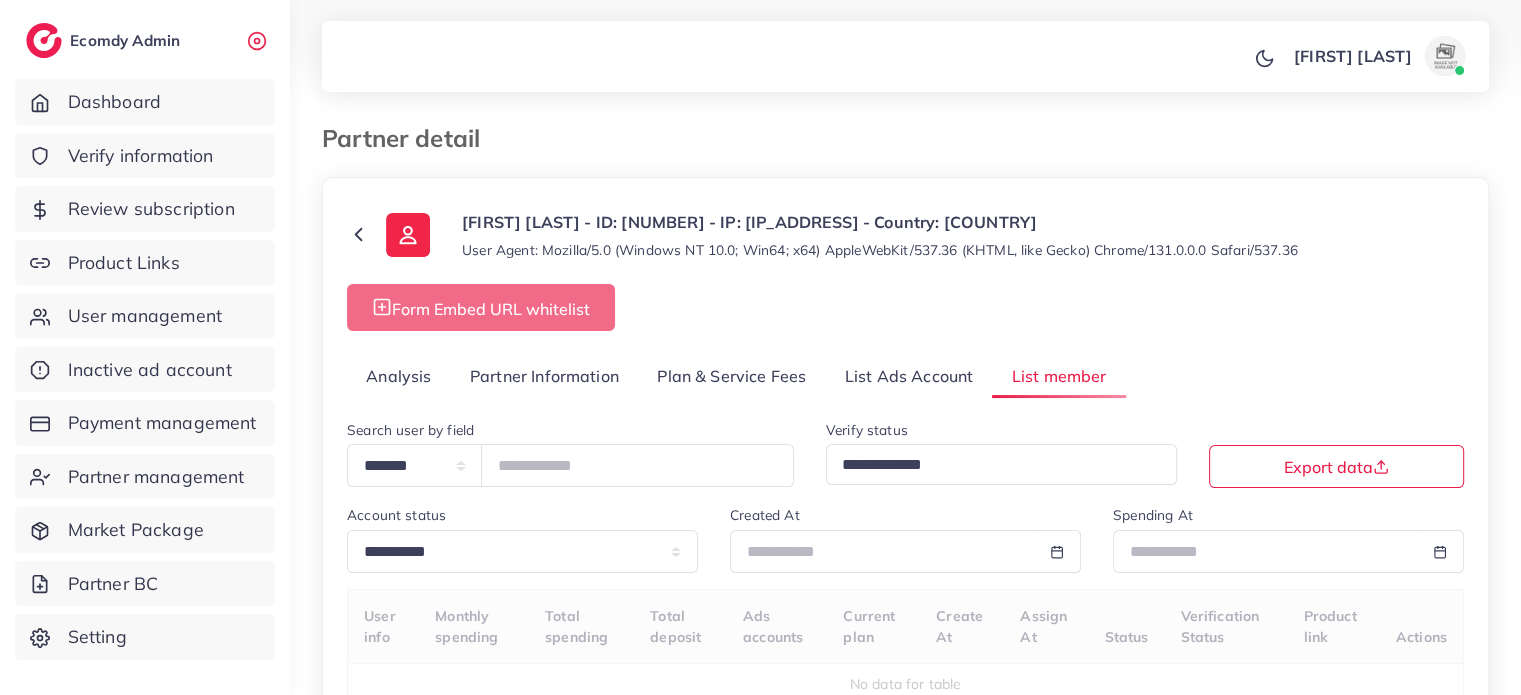 select on "**" 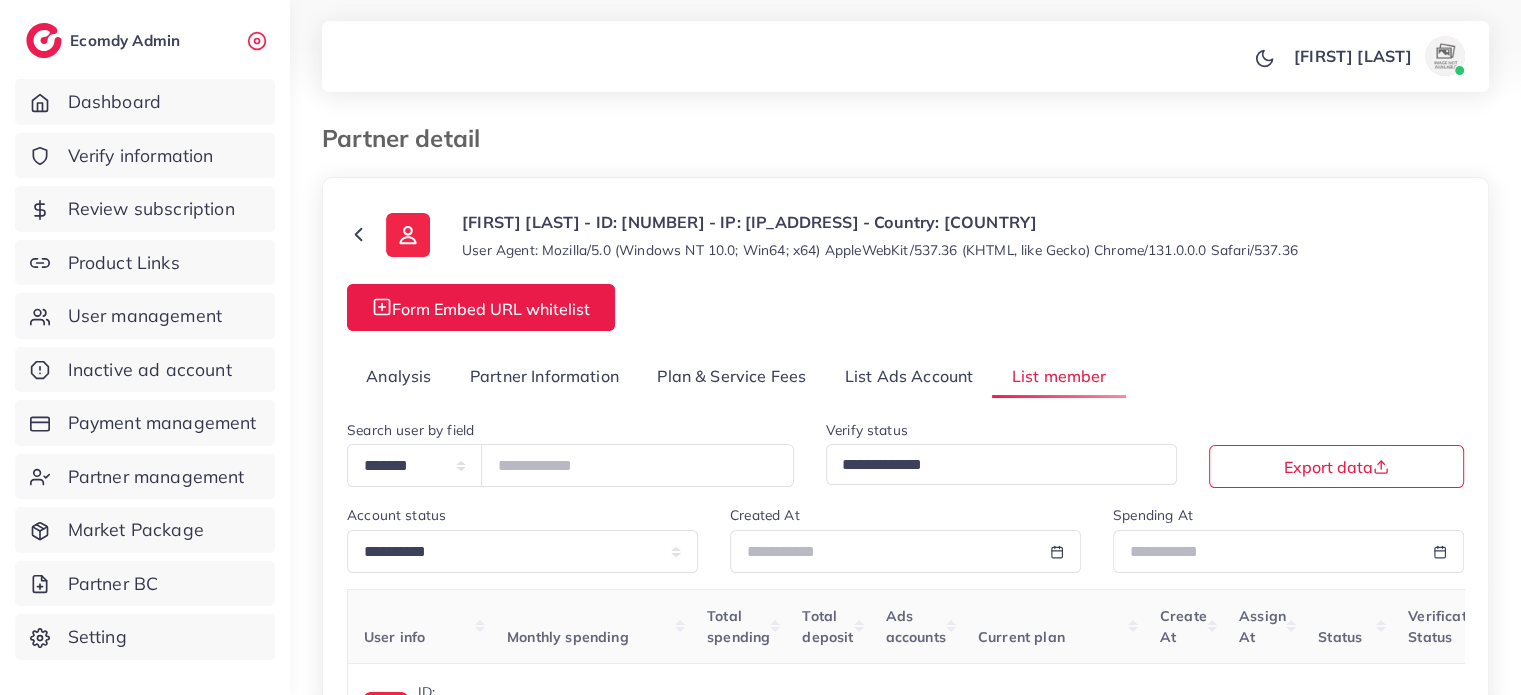 click on "Analysis" at bounding box center [399, 376] 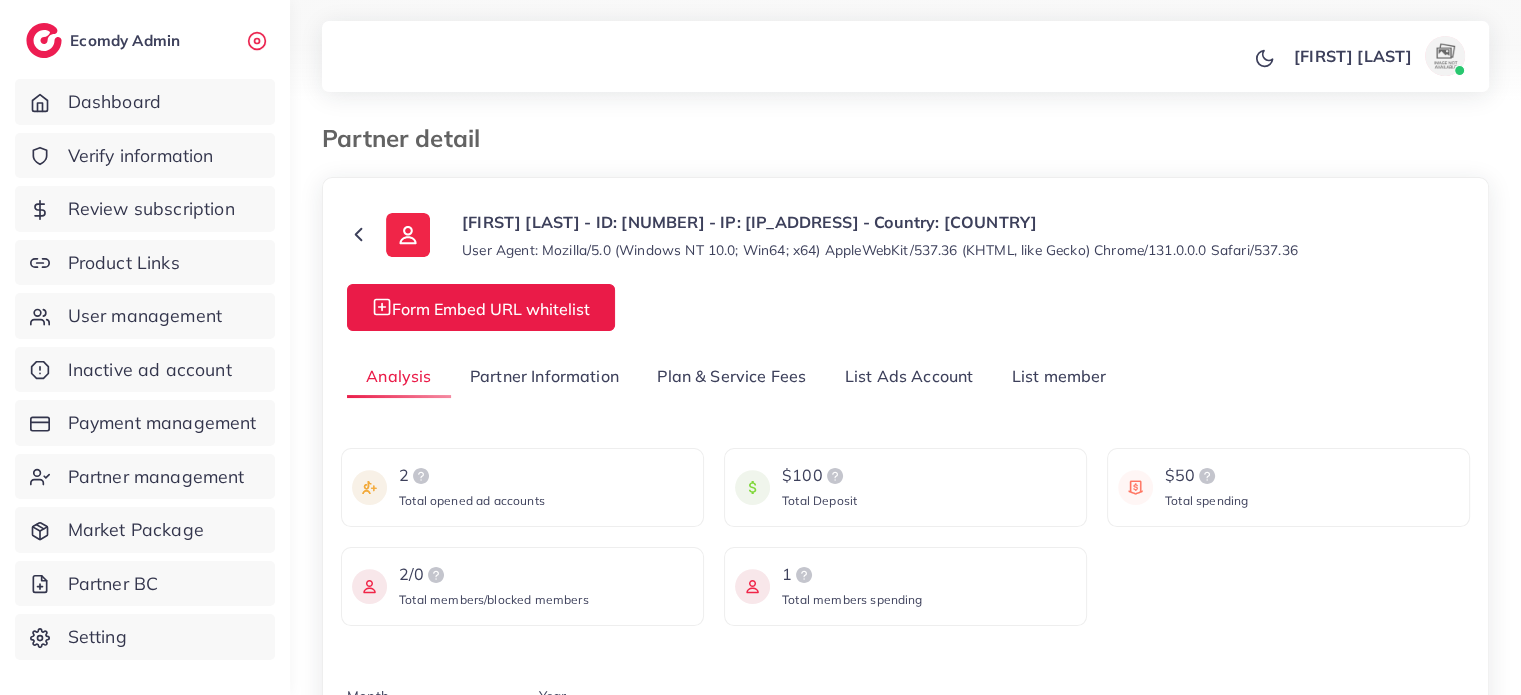 scroll, scrollTop: 100, scrollLeft: 0, axis: vertical 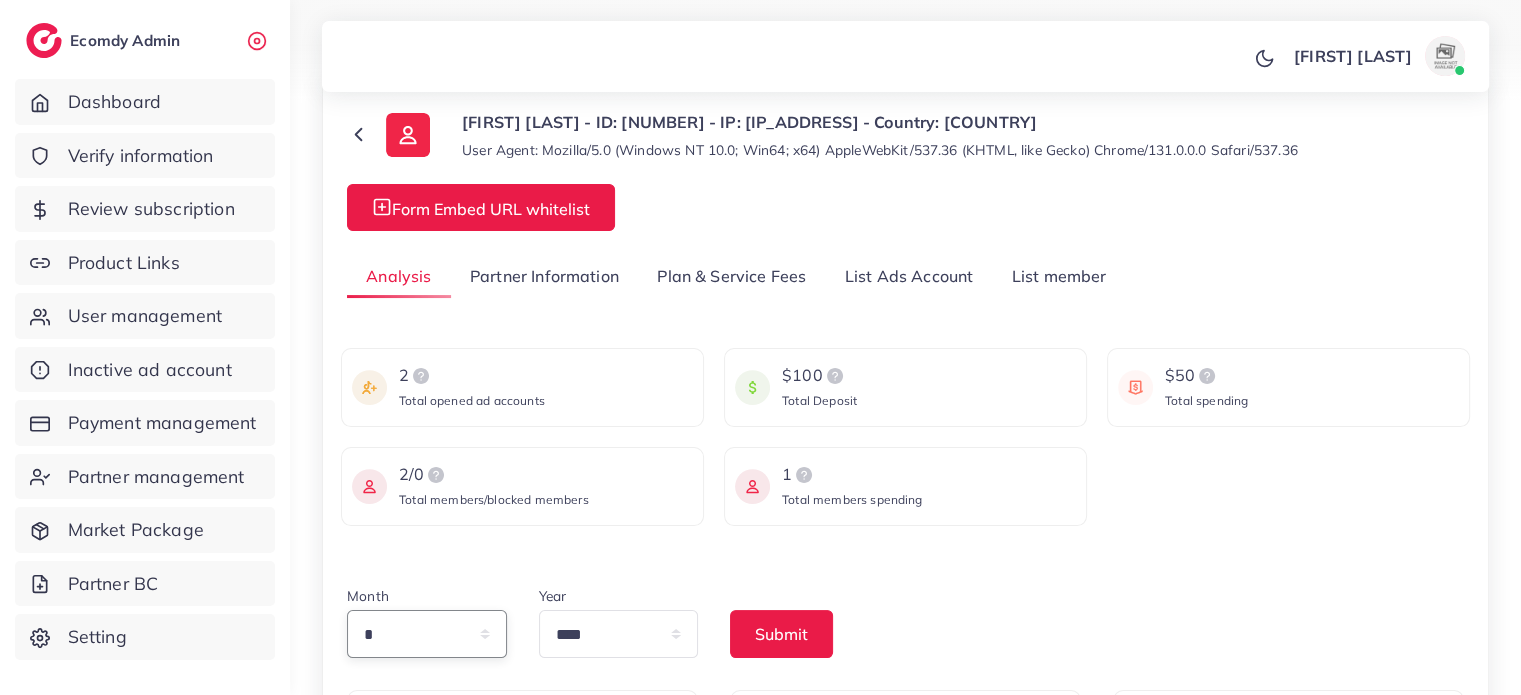 click on "* * * * * * * * * ** ** **" at bounding box center [427, 634] 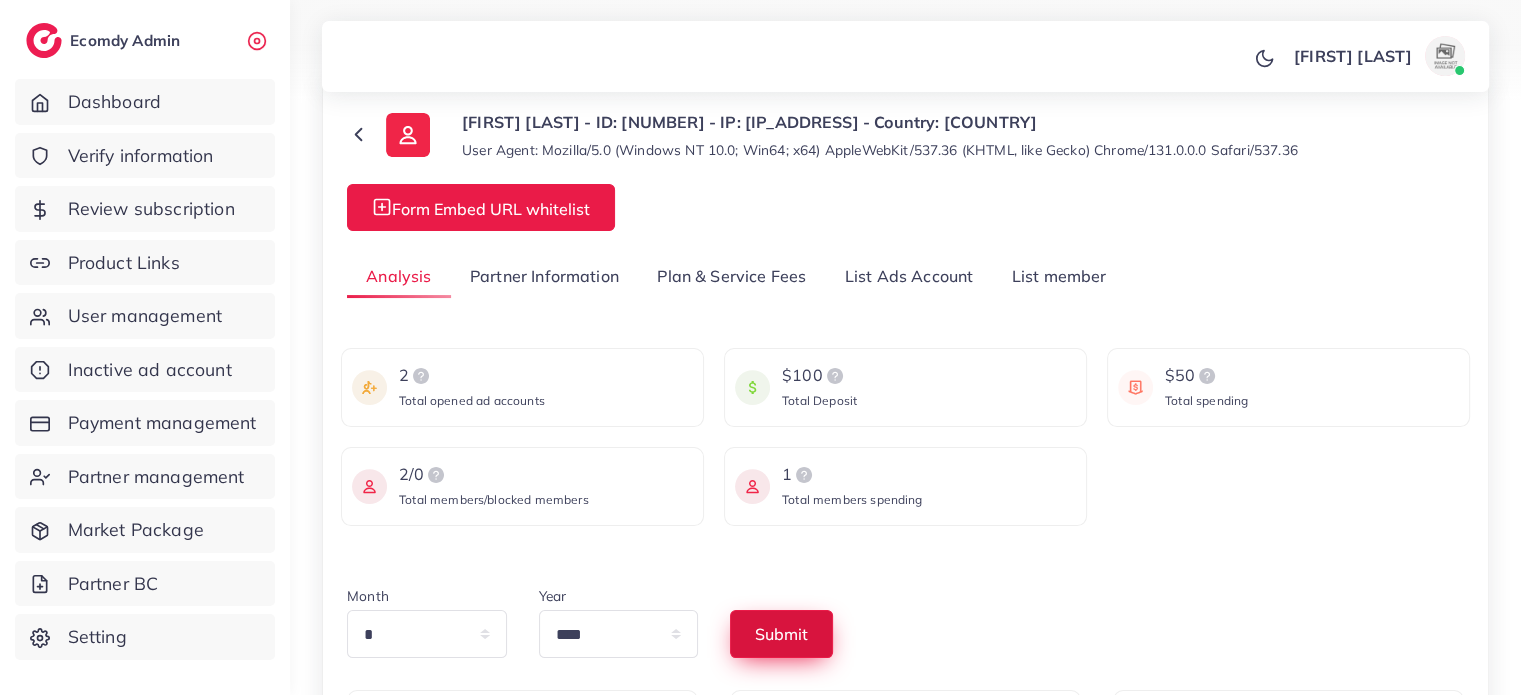 click on "Submit" at bounding box center [781, 634] 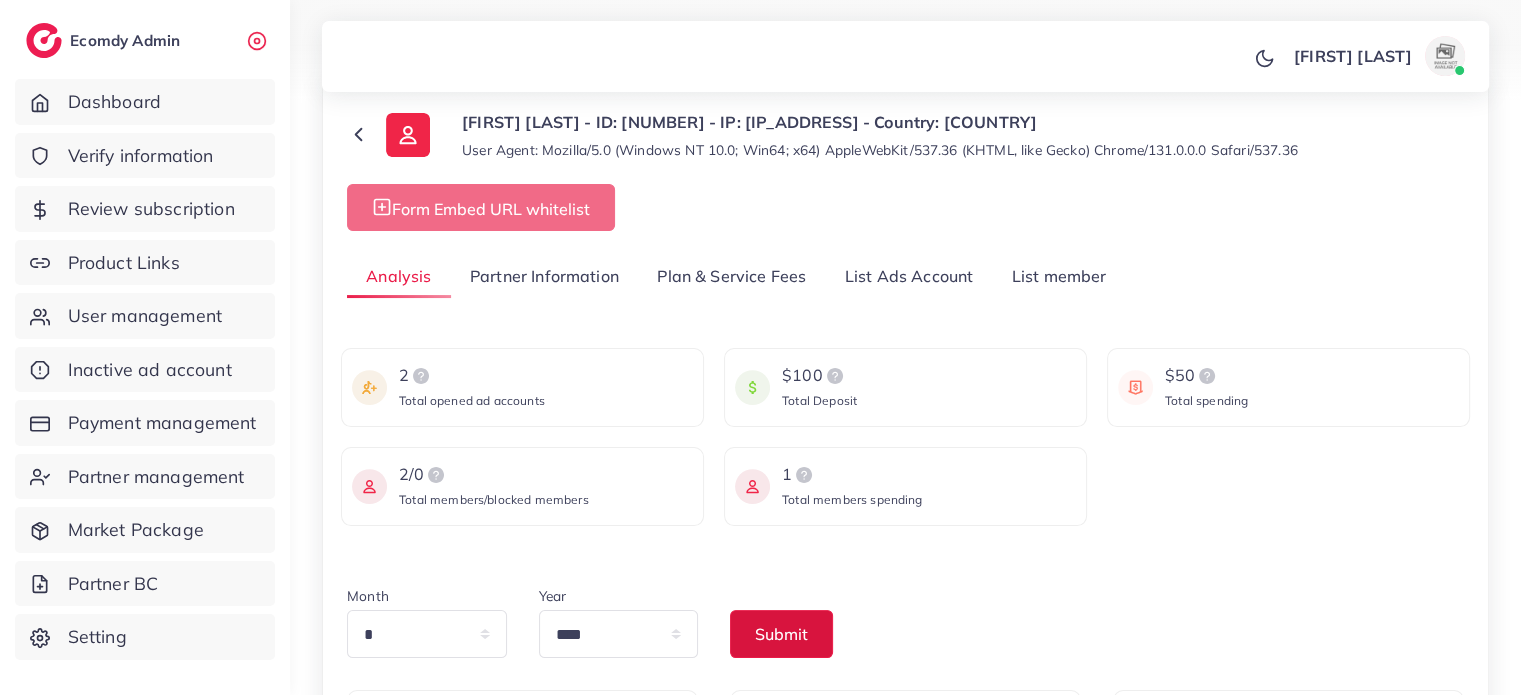 scroll, scrollTop: 400, scrollLeft: 0, axis: vertical 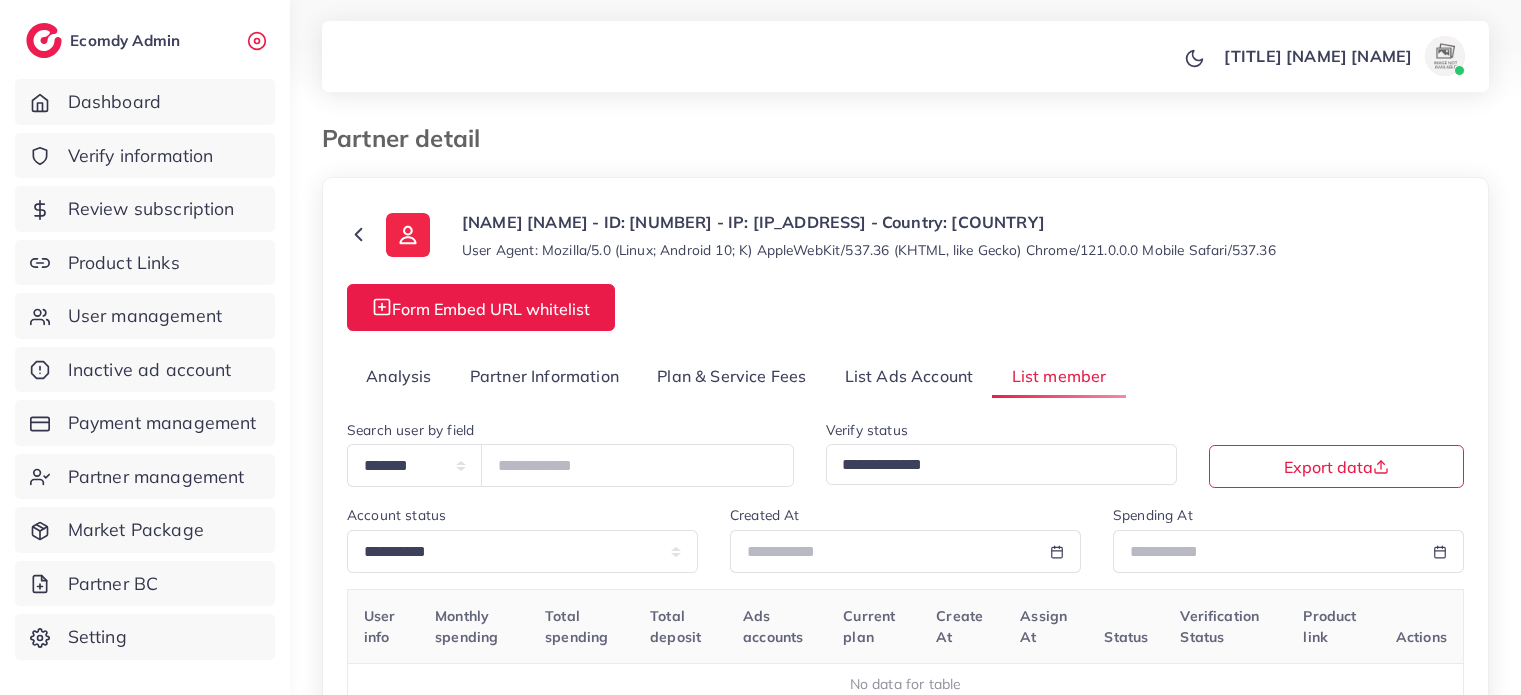 select on "*" 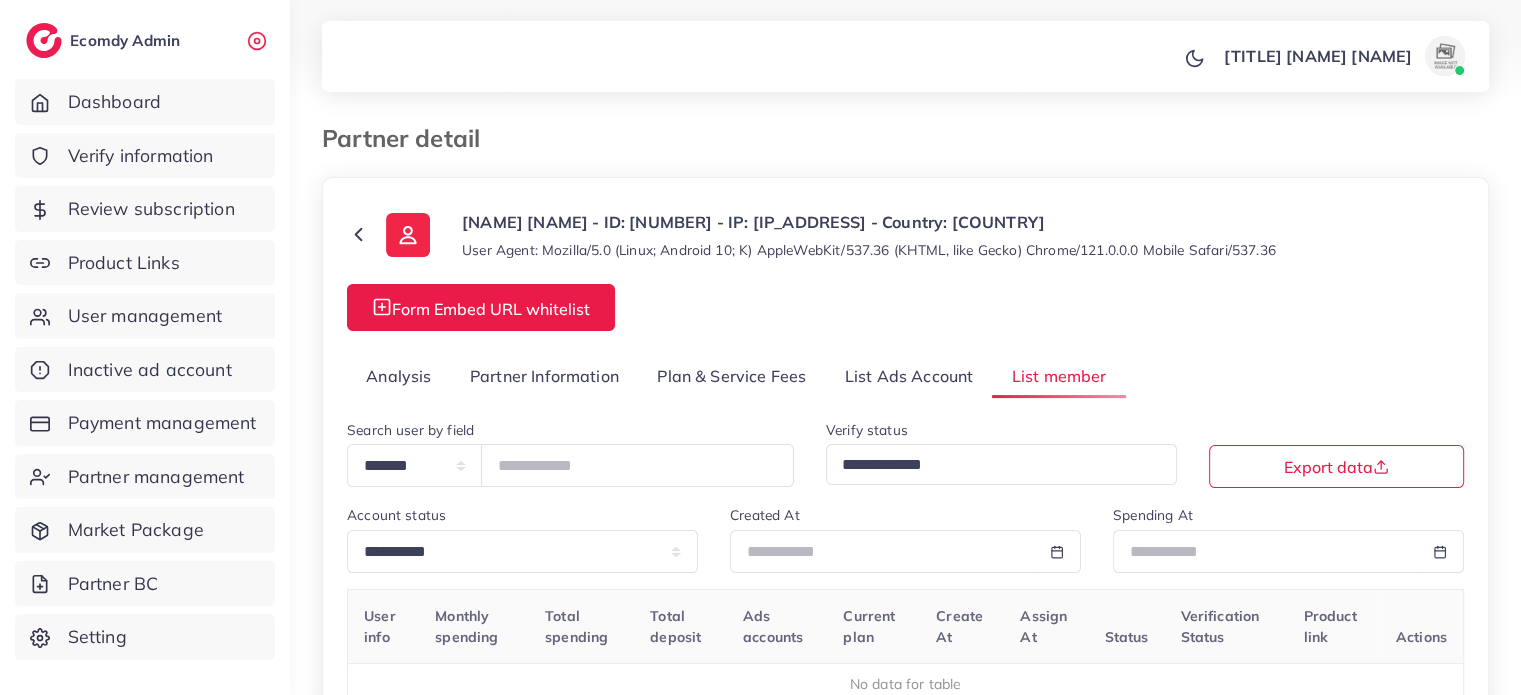 click on "Analysis" at bounding box center (399, 376) 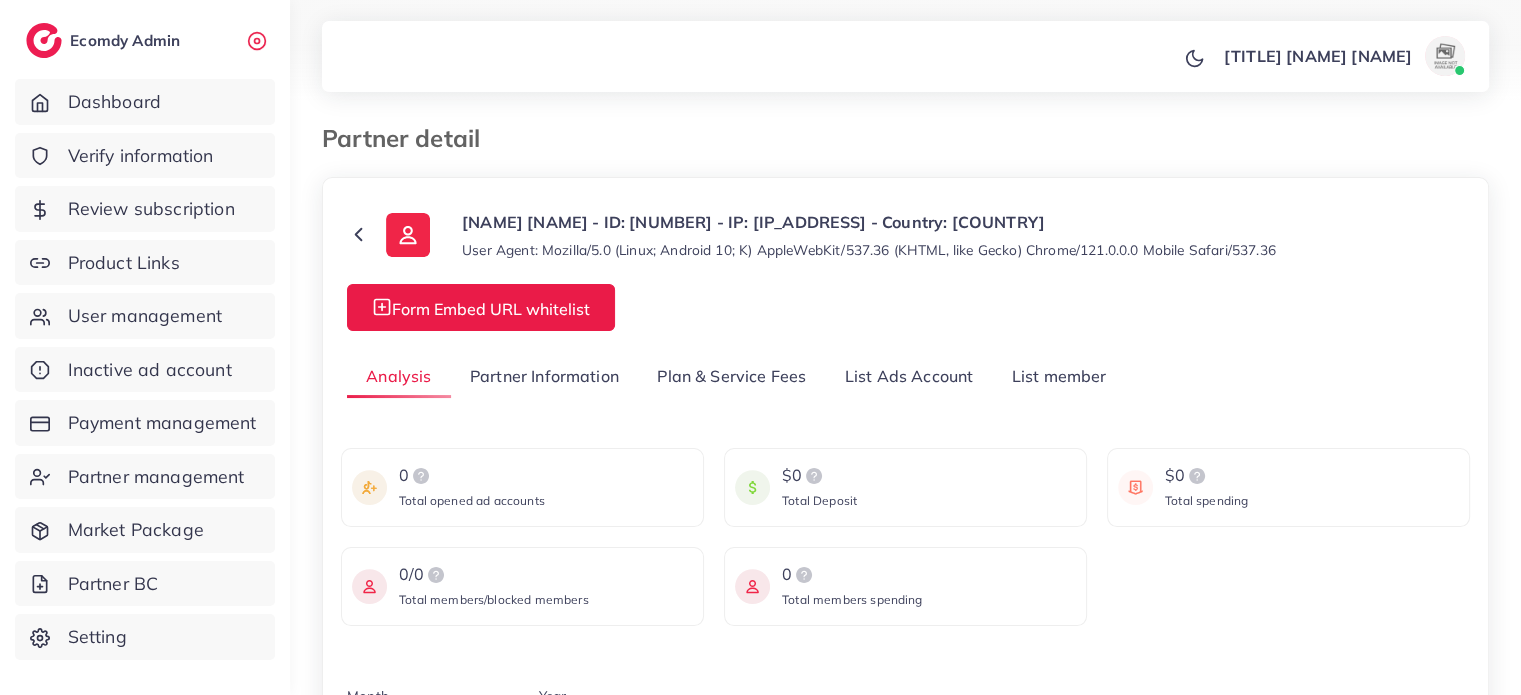 scroll, scrollTop: 200, scrollLeft: 0, axis: vertical 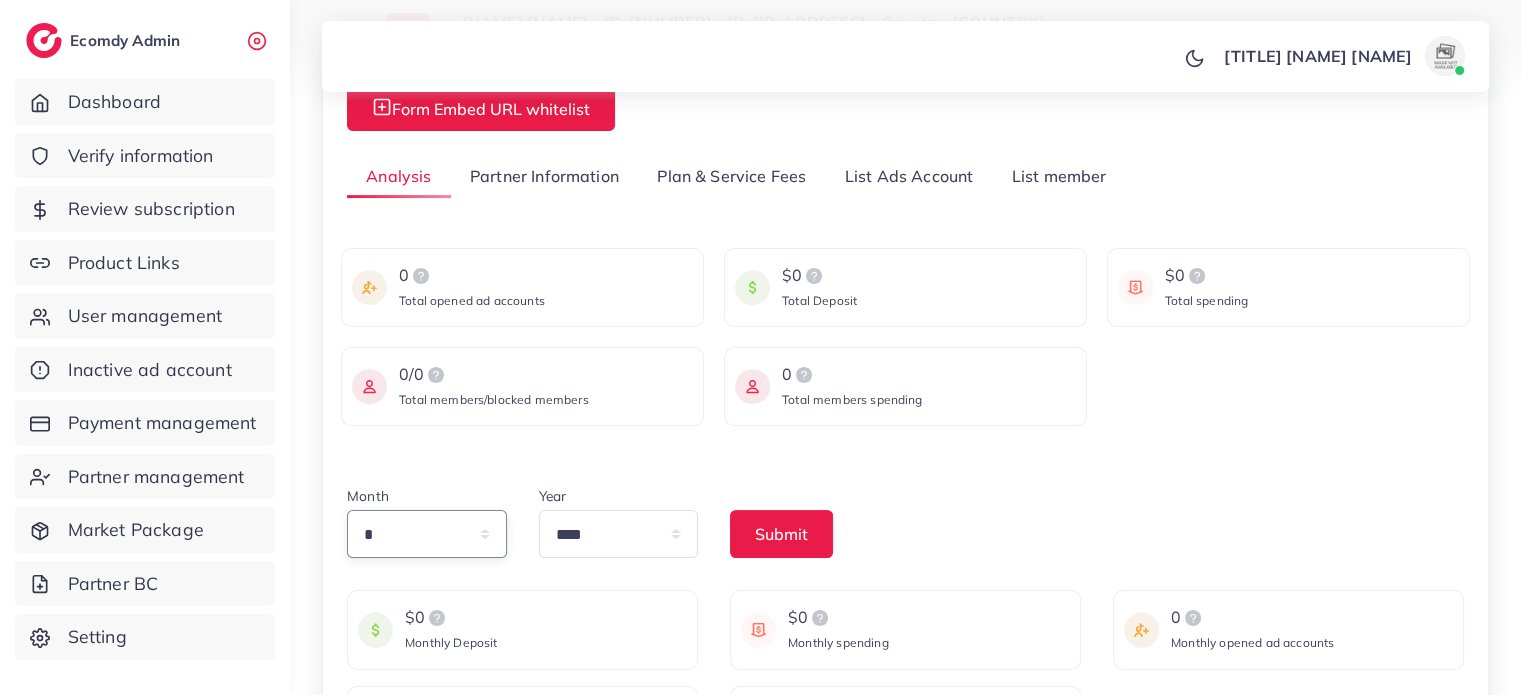 click on "* * * * * * * * * ** ** **" at bounding box center [427, 534] 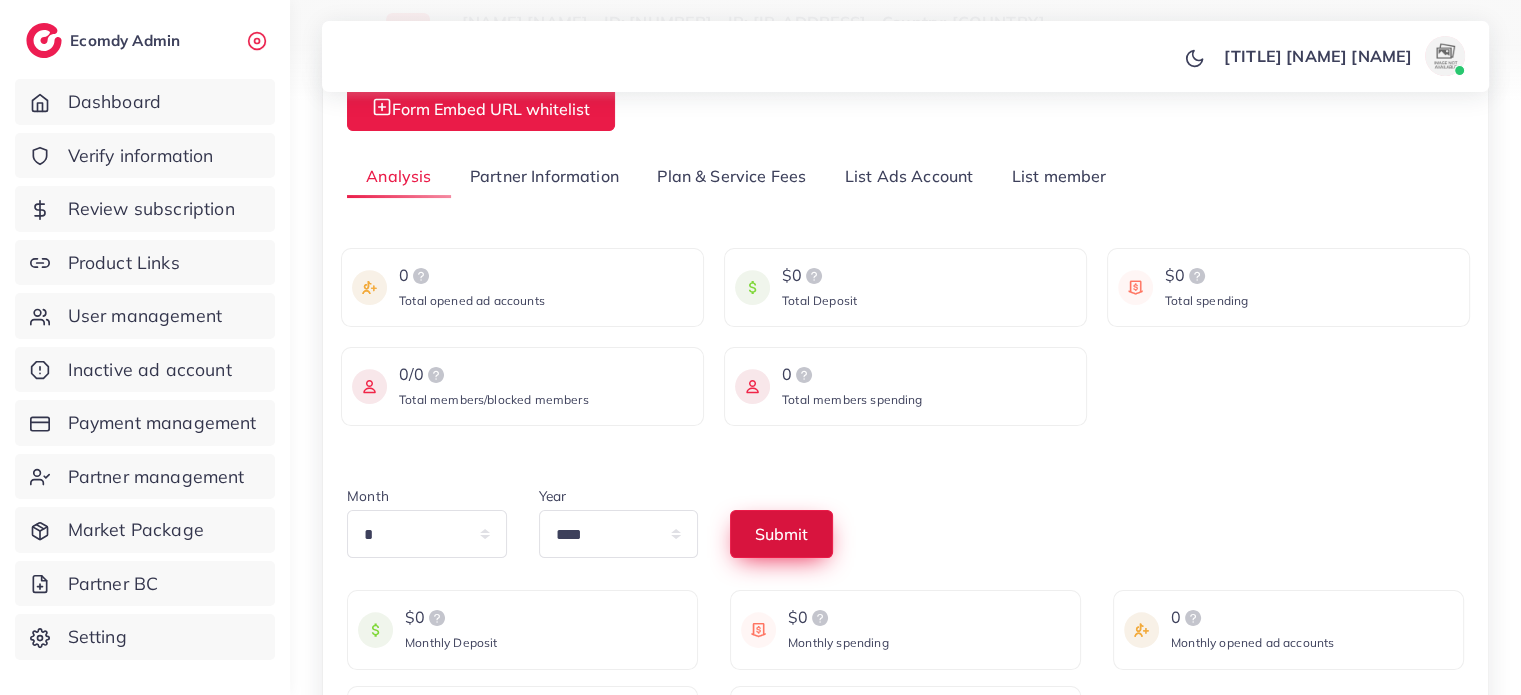 click on "Submit" at bounding box center [781, 534] 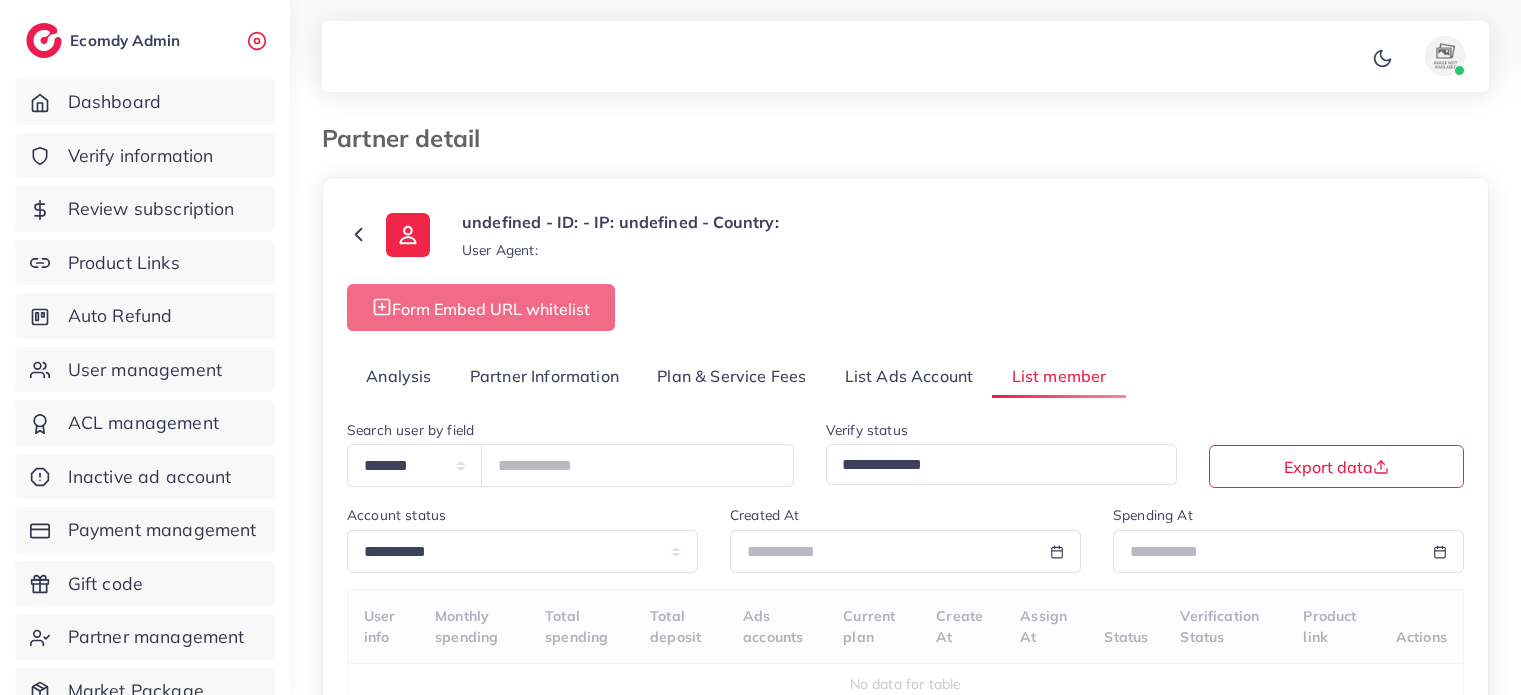 select on "*" 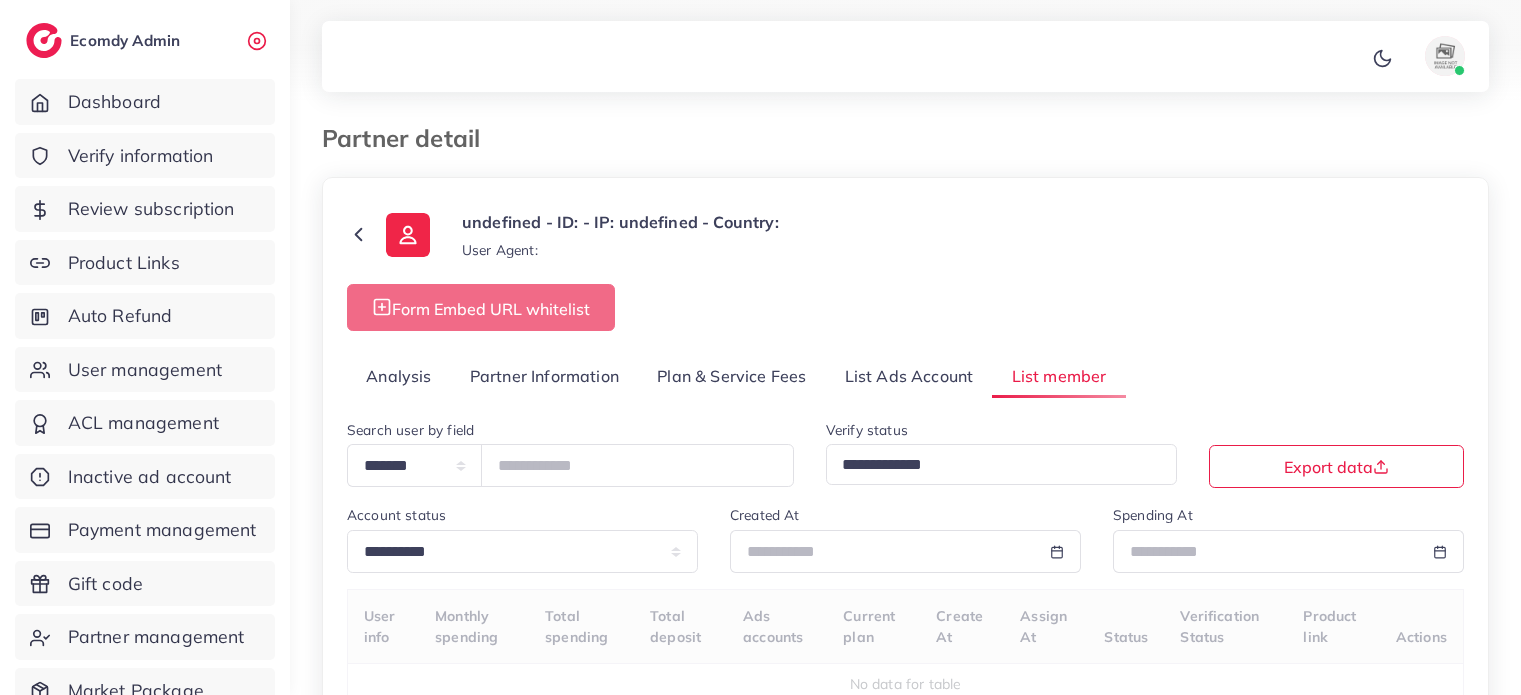 scroll, scrollTop: 0, scrollLeft: 0, axis: both 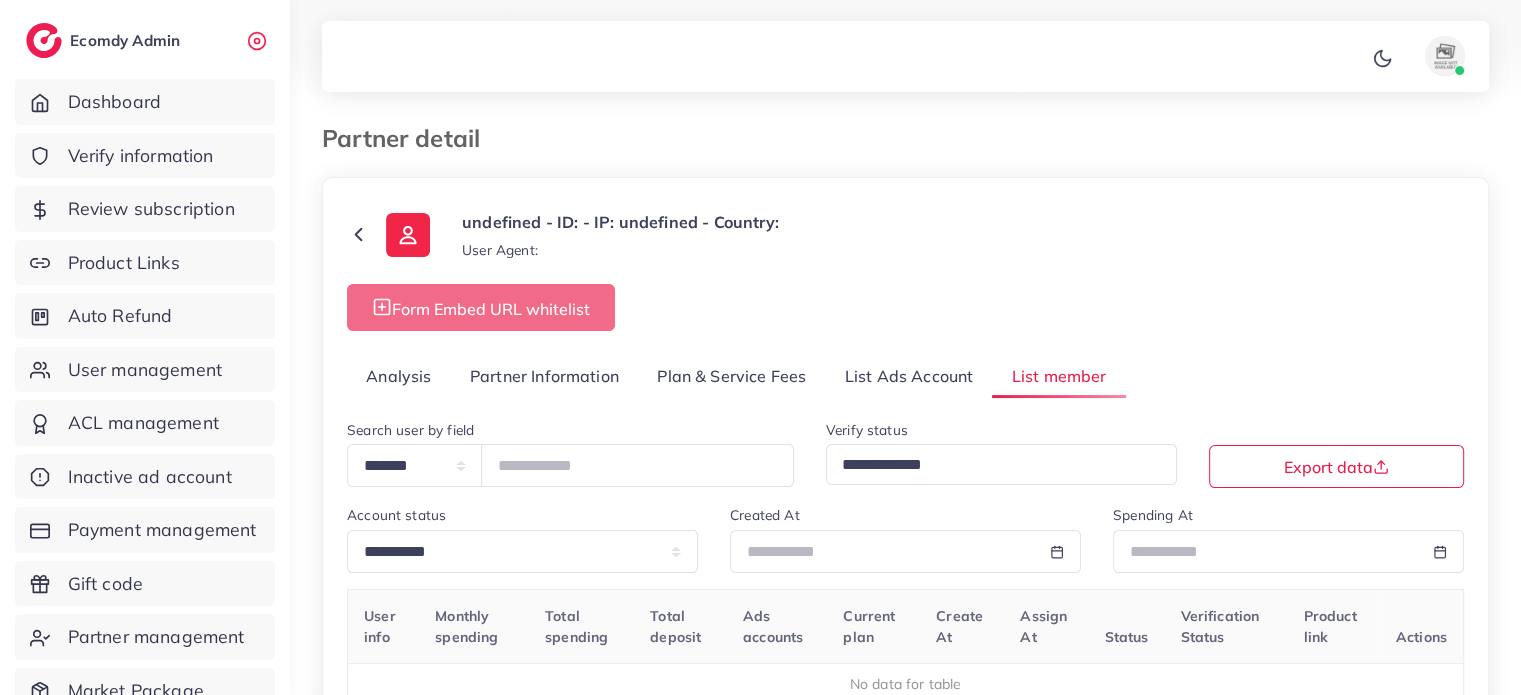 click on "Analysis" at bounding box center [399, 376] 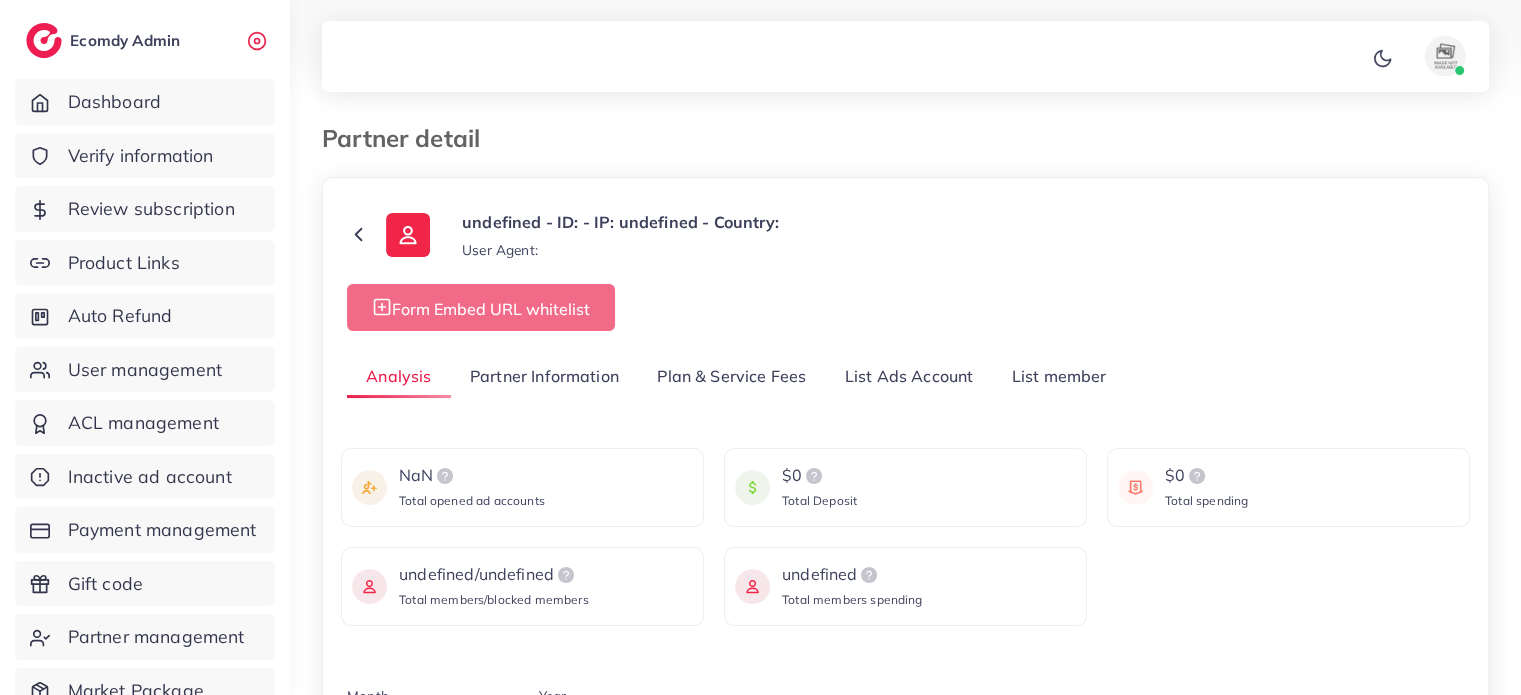 scroll, scrollTop: 300, scrollLeft: 0, axis: vertical 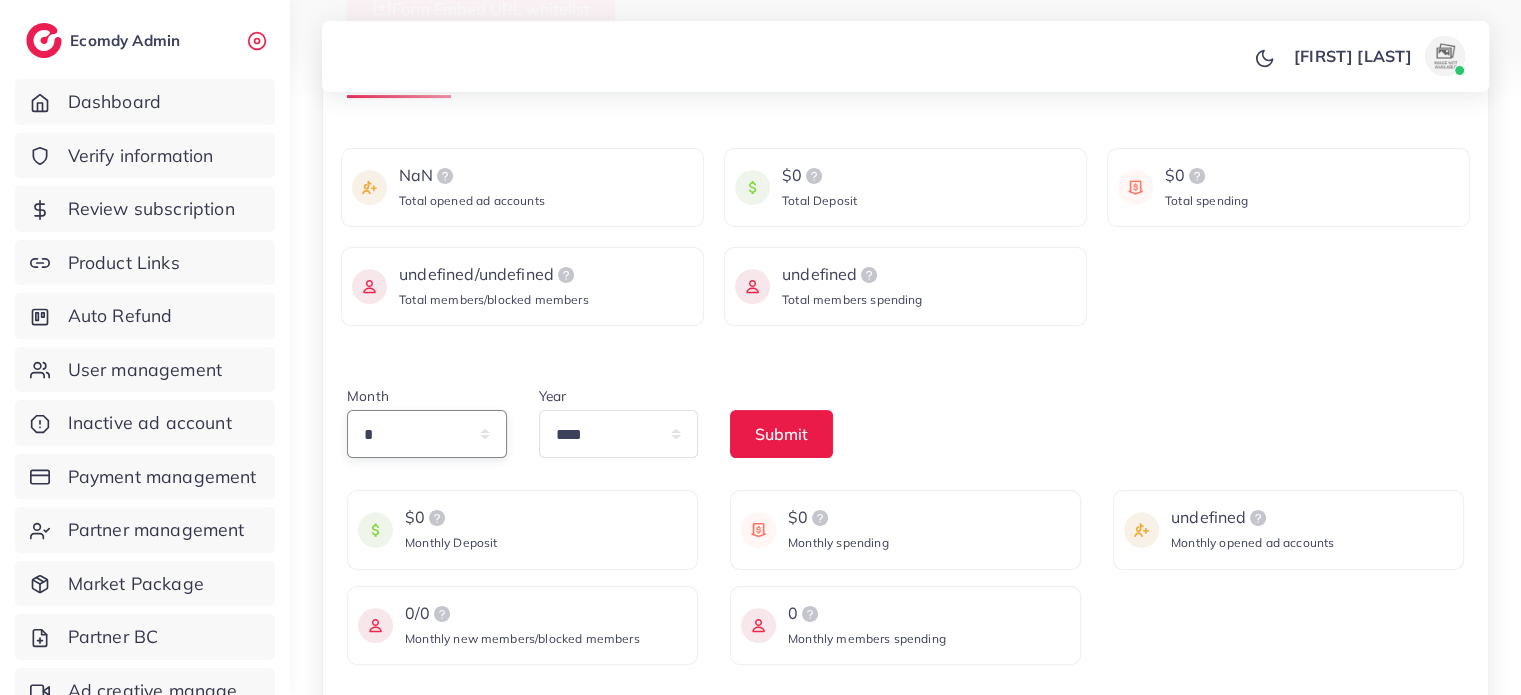 click on "* * * * * * * * * ** ** **" at bounding box center [427, 434] 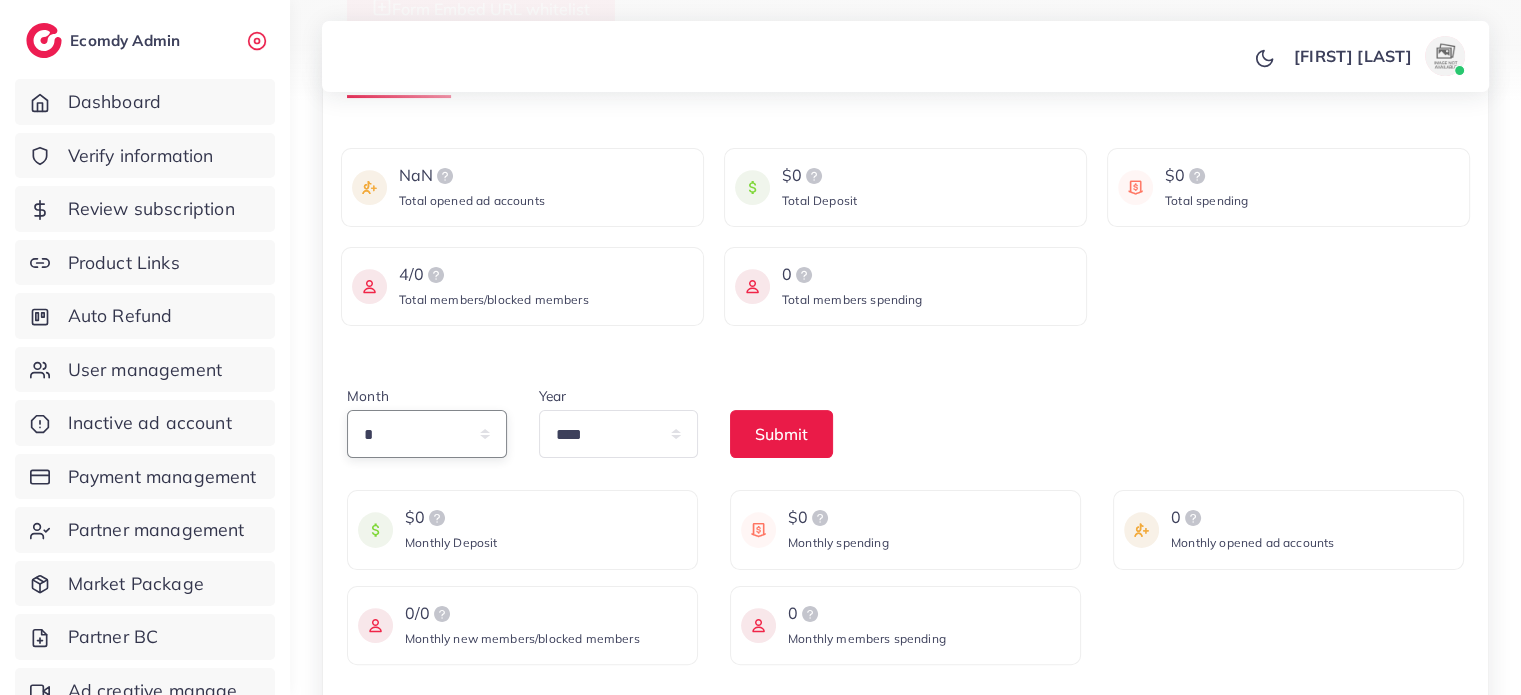select on "*" 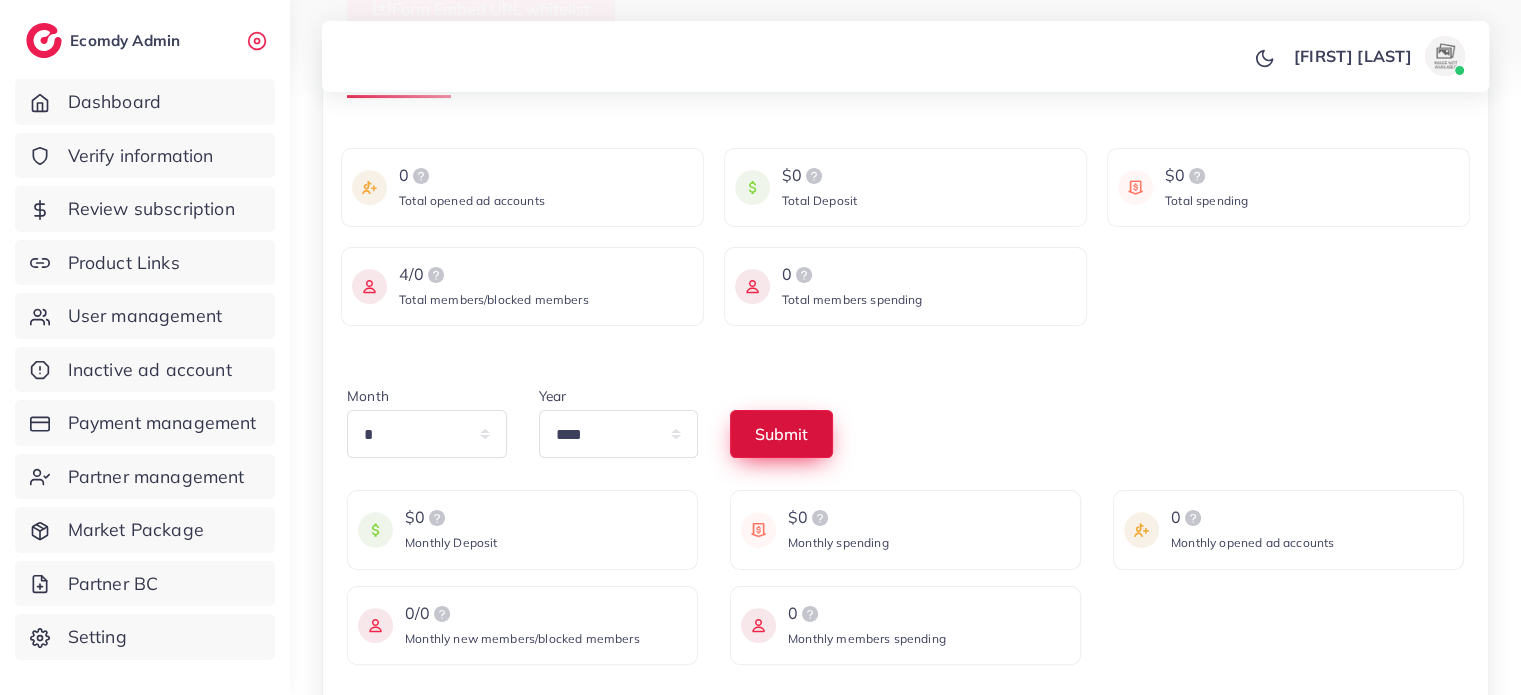 click on "Submit" at bounding box center [781, 434] 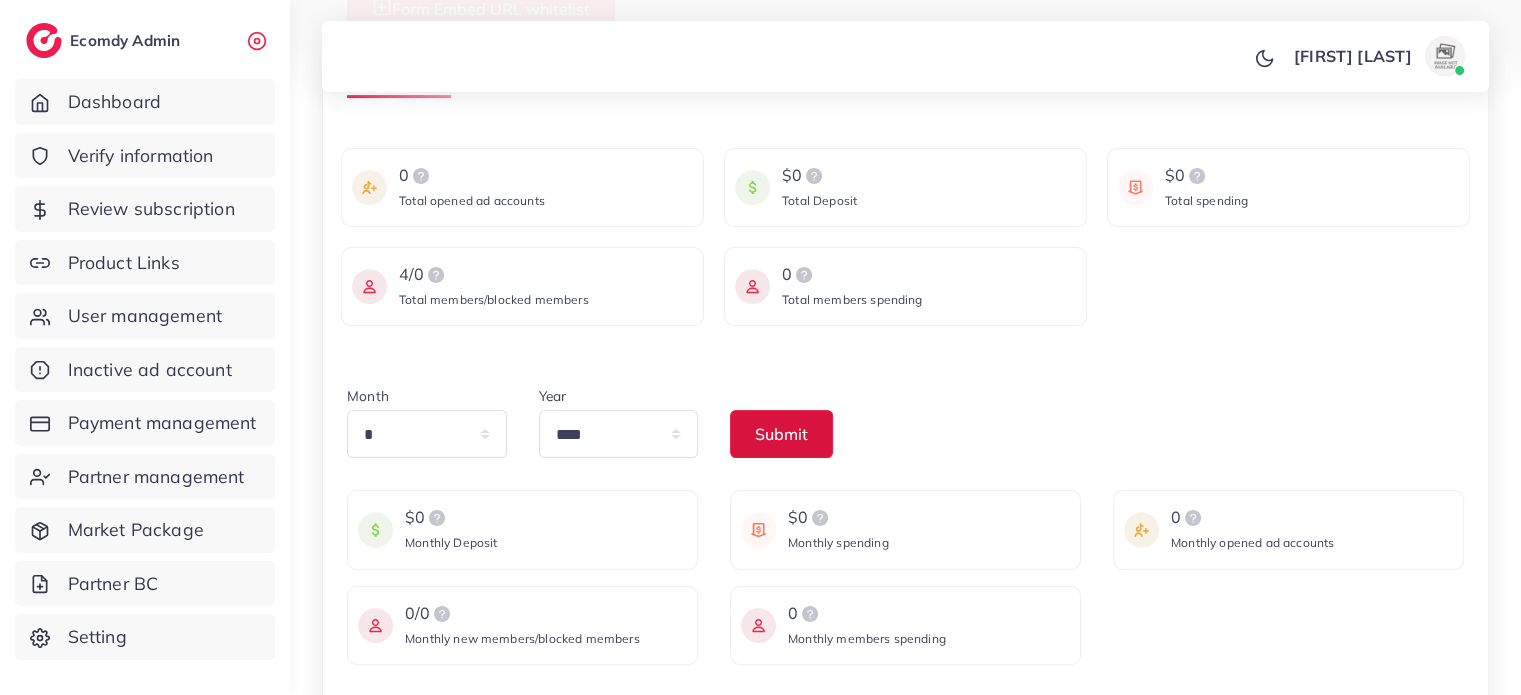 scroll, scrollTop: 0, scrollLeft: 0, axis: both 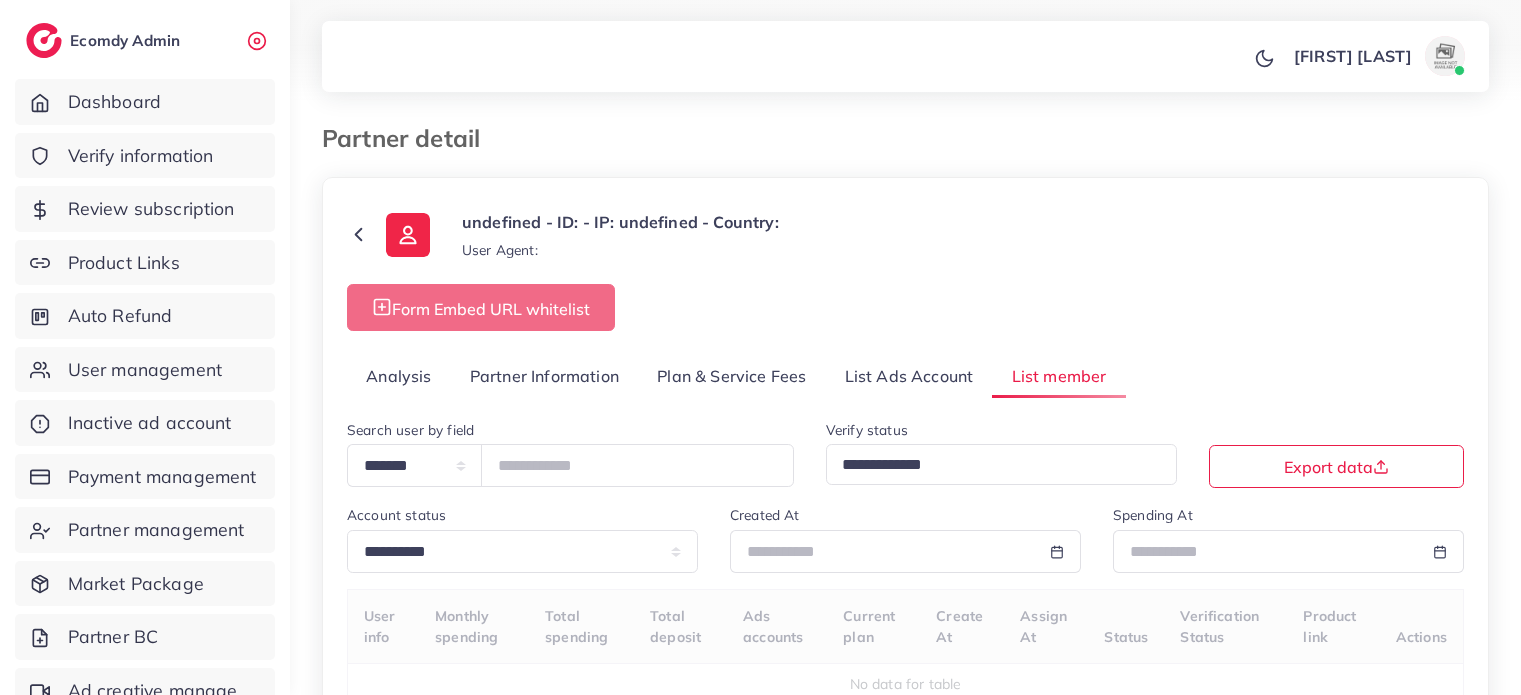 select on "*" 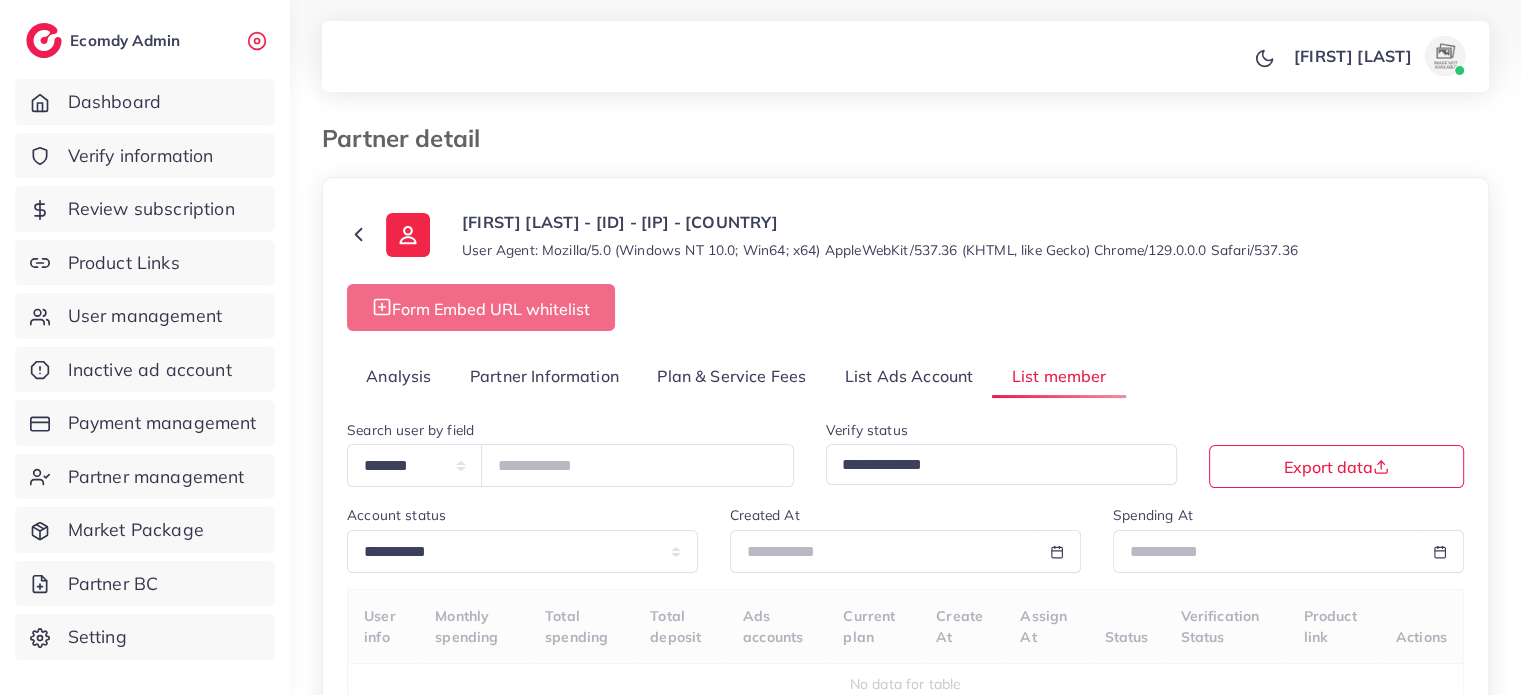 click on "Analysis" at bounding box center [399, 376] 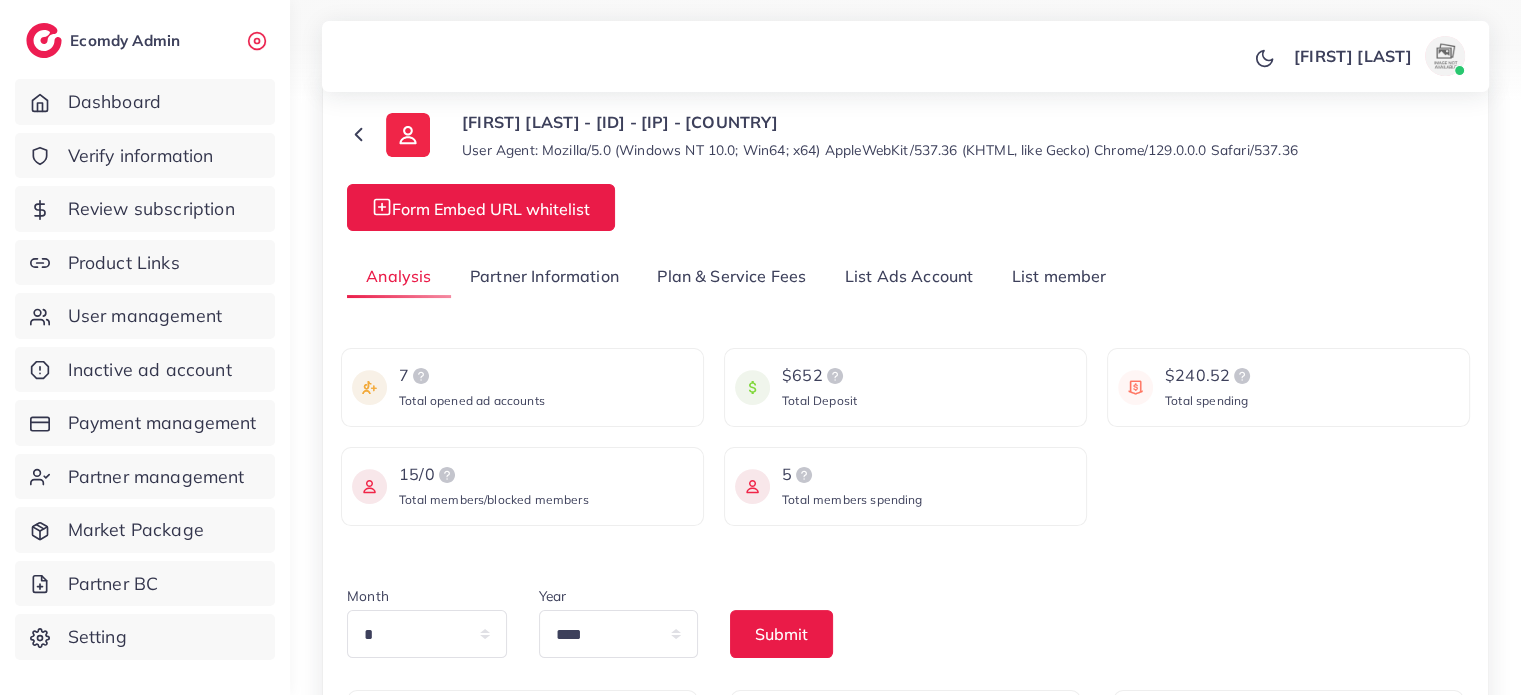 scroll, scrollTop: 200, scrollLeft: 0, axis: vertical 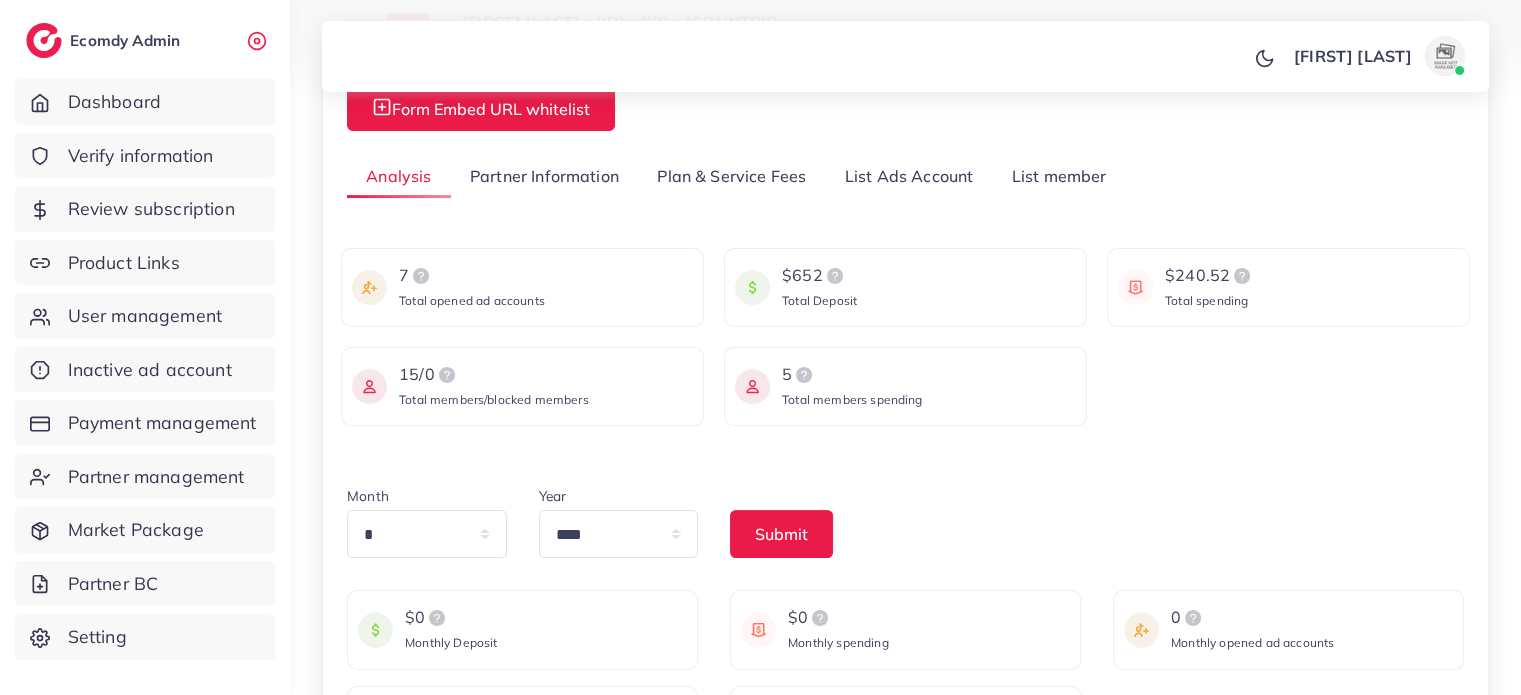 click on "Month  * * * * * * * * * ** ** **" at bounding box center (427, 529) 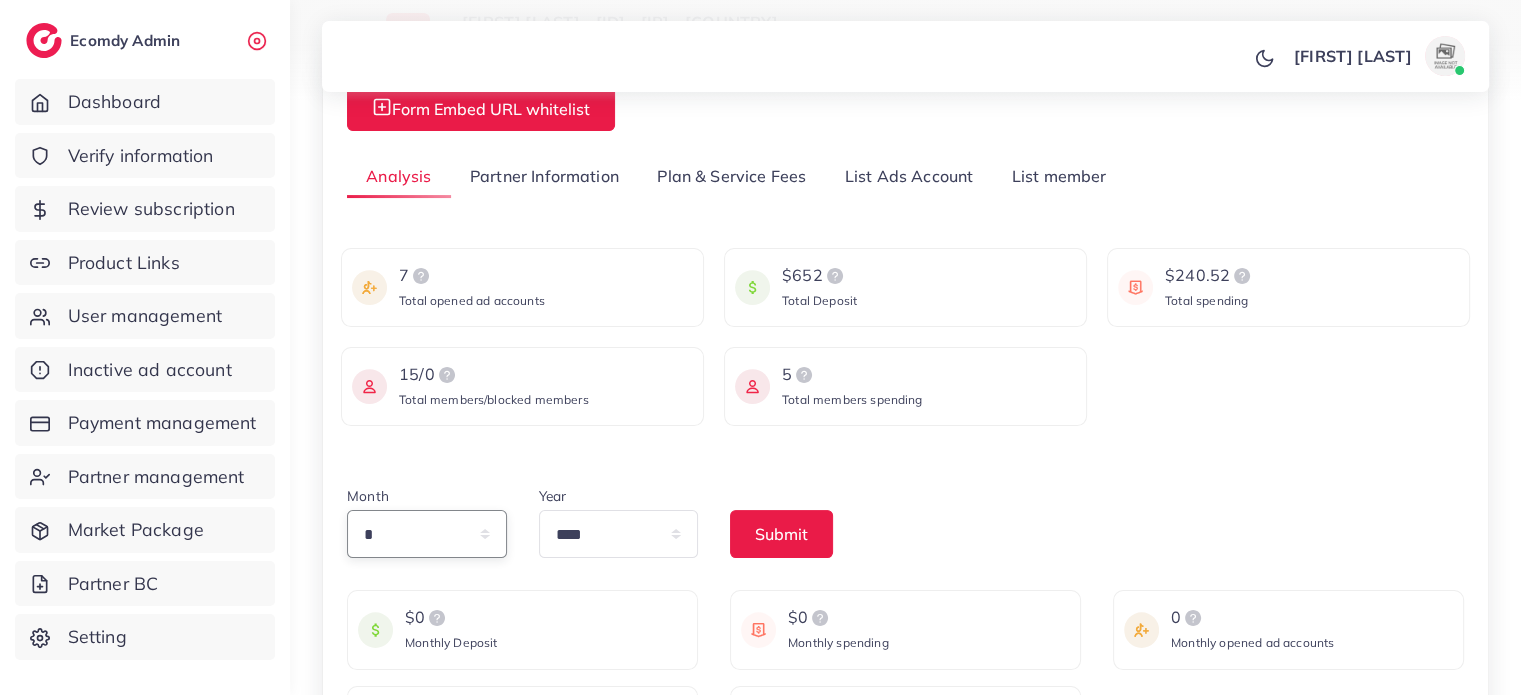 click on "* * * * * * * * * ** ** **" at bounding box center (427, 534) 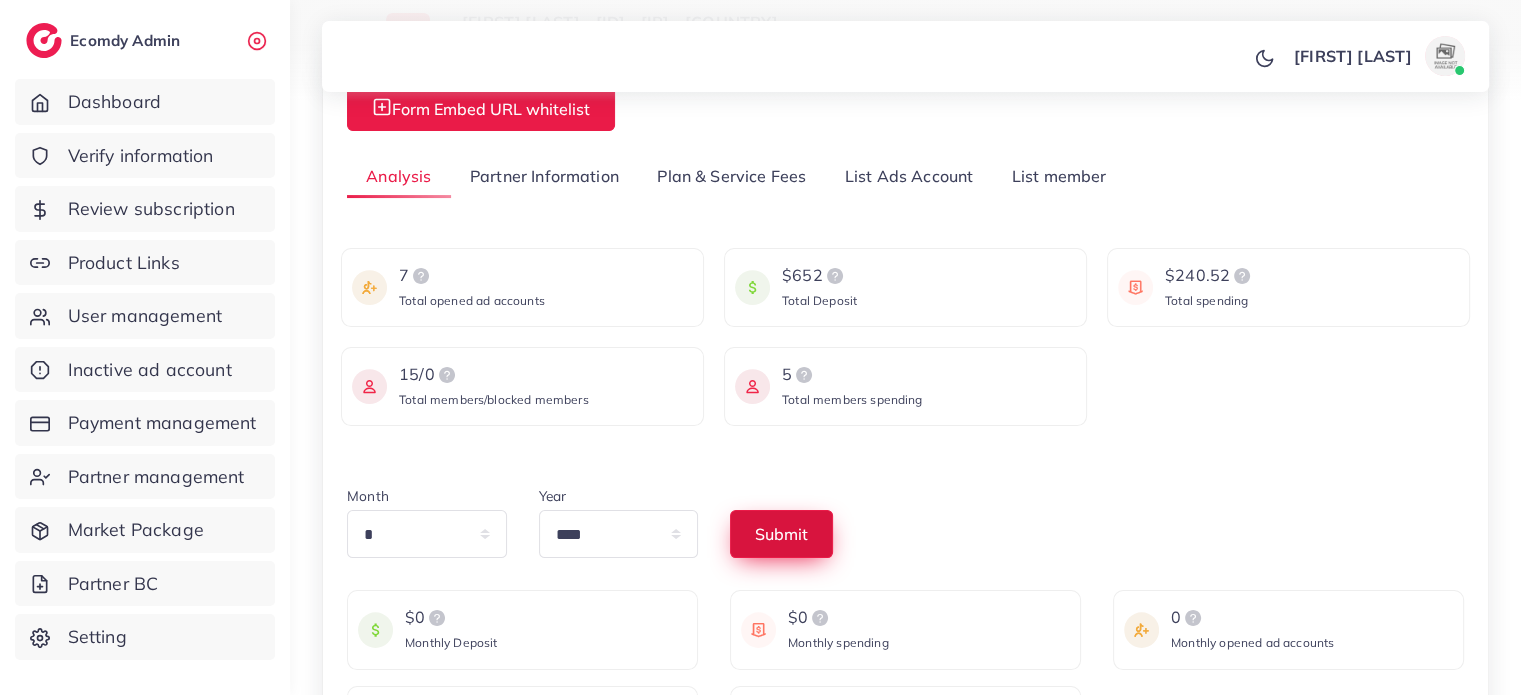 click on "Submit" at bounding box center [781, 534] 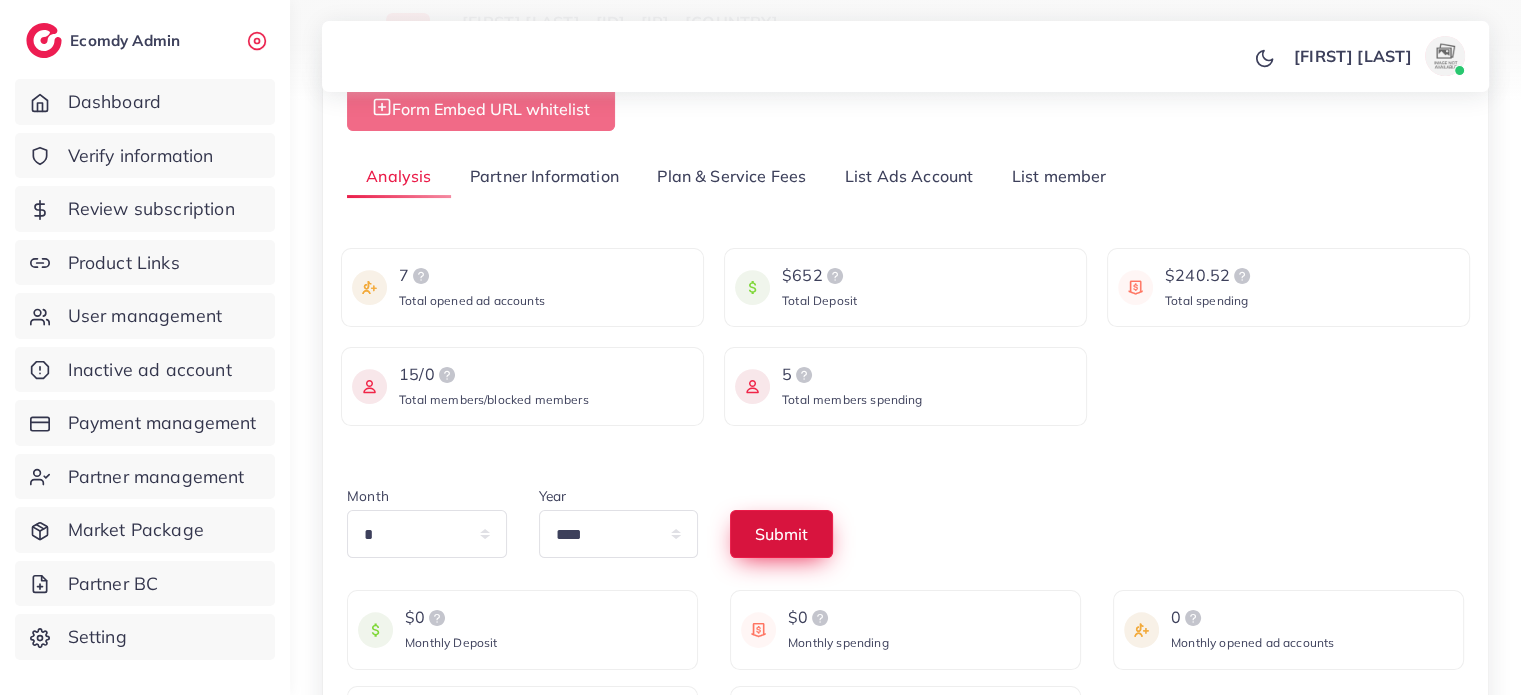 scroll, scrollTop: 443, scrollLeft: 0, axis: vertical 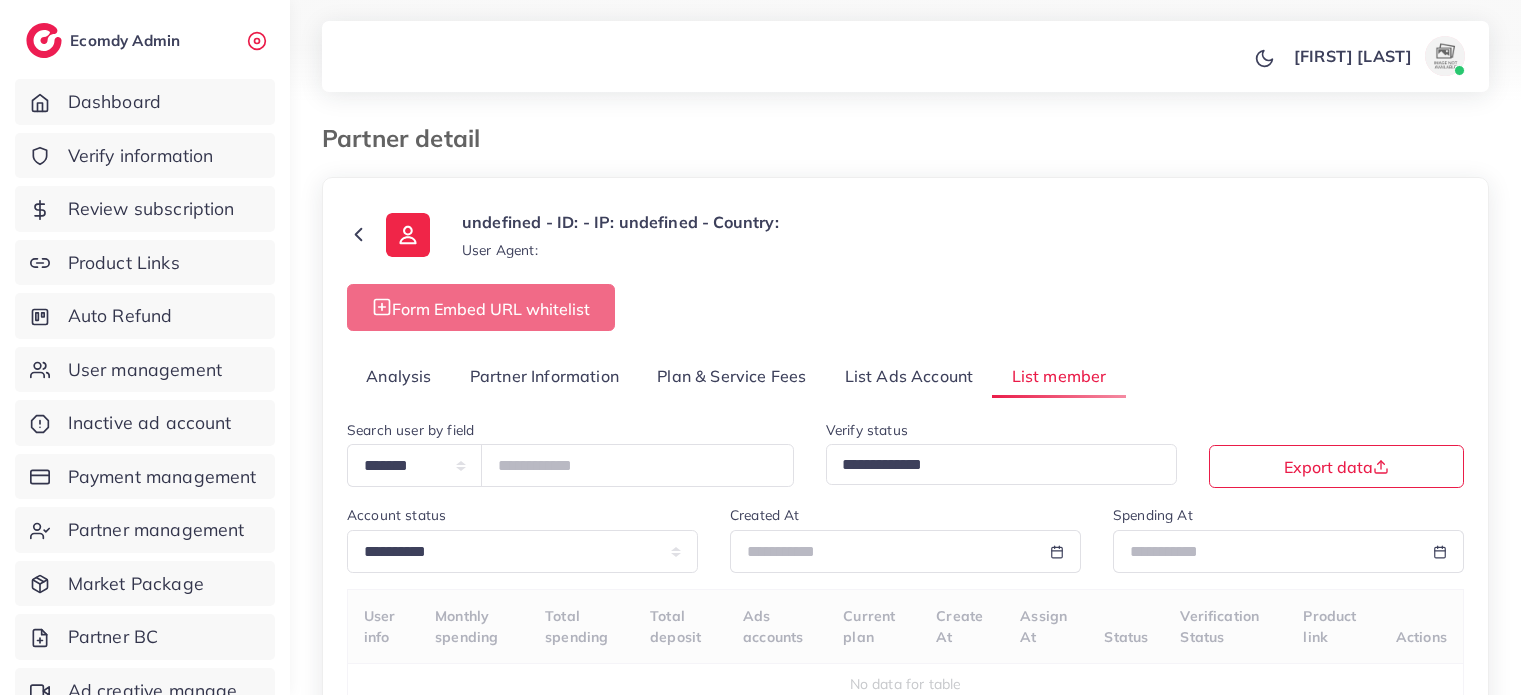 select on "*" 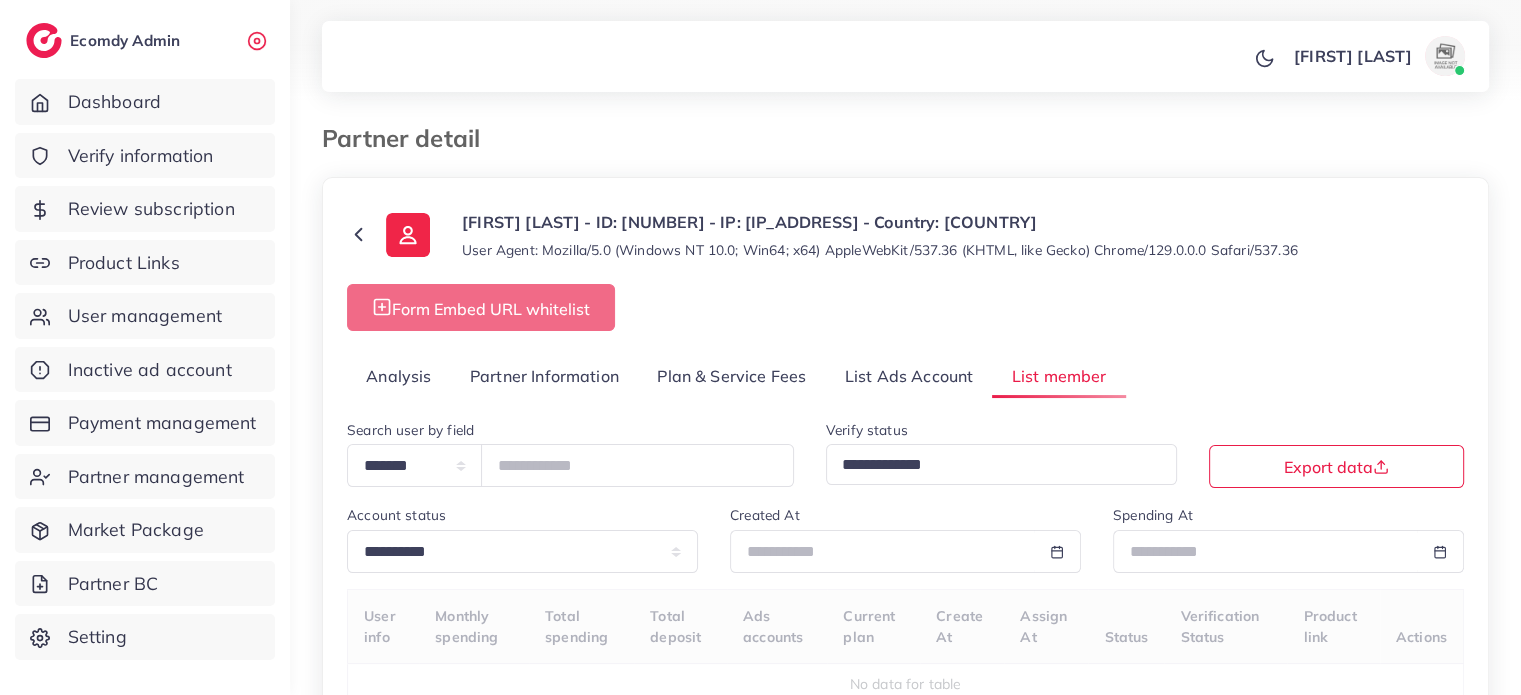 select on "**" 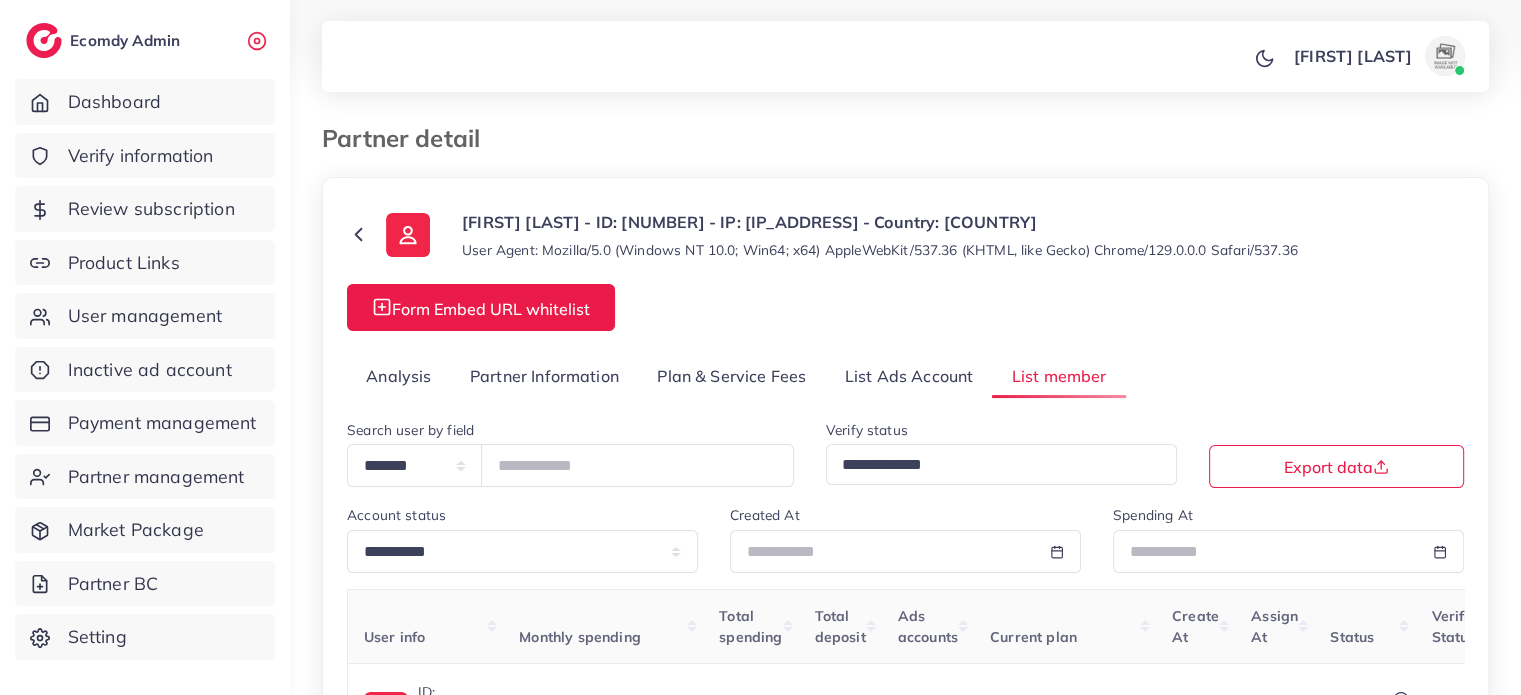 click on "Analysis" at bounding box center (399, 376) 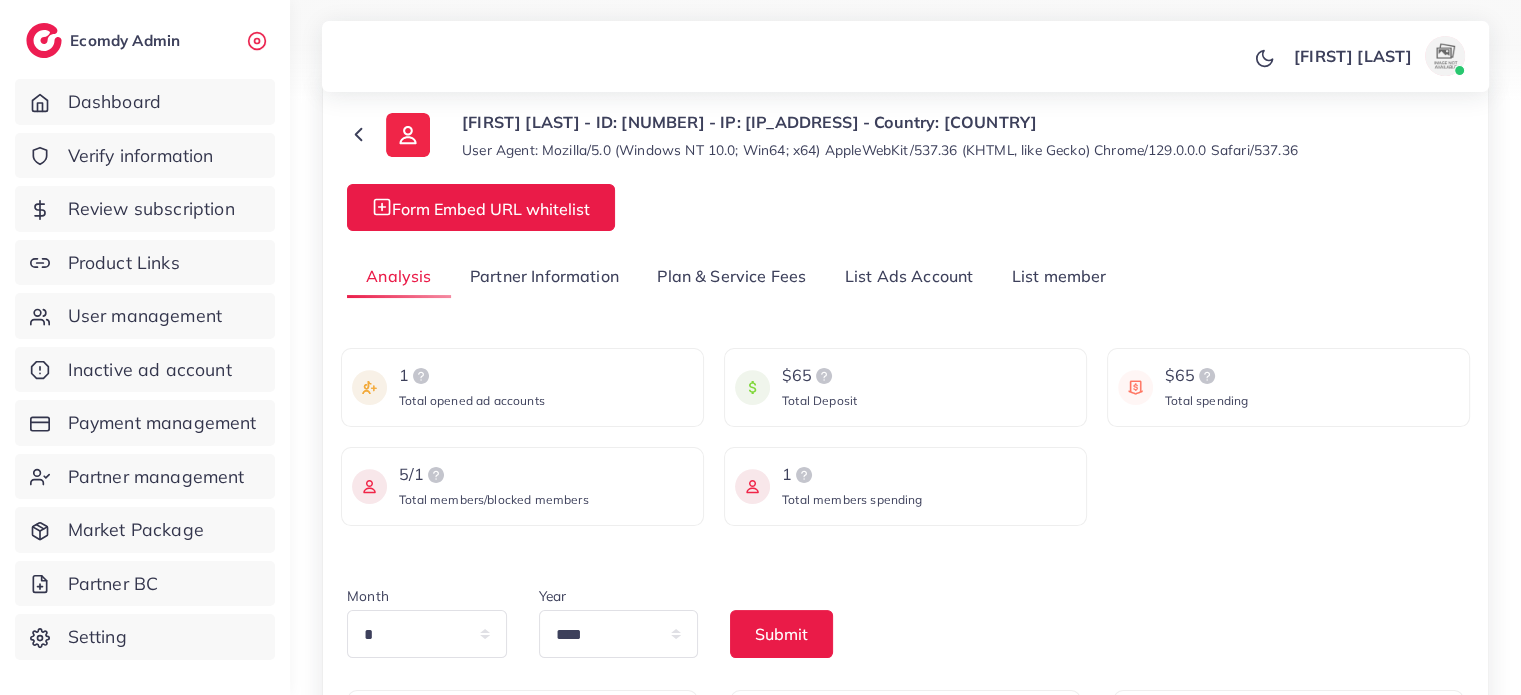 scroll, scrollTop: 300, scrollLeft: 0, axis: vertical 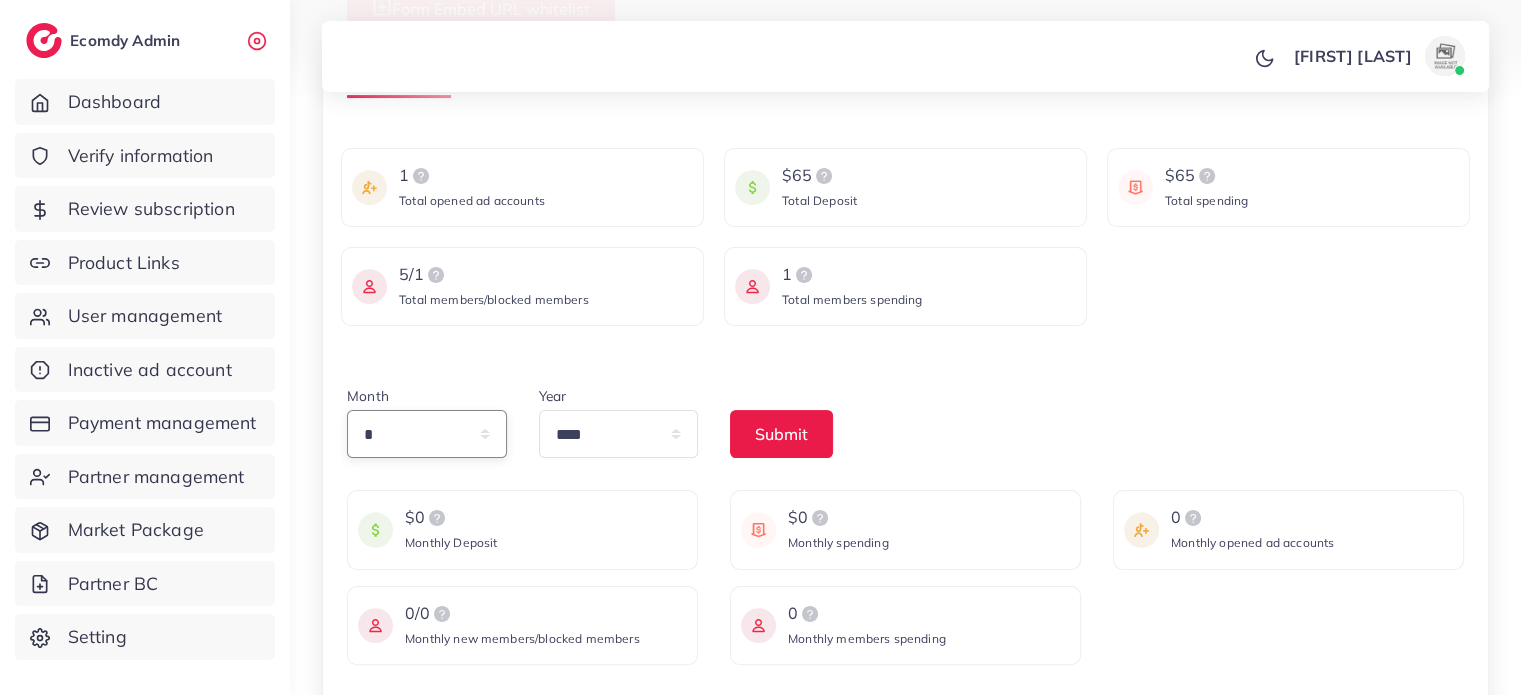 click on "* * * * * * * * * ** ** **" at bounding box center [427, 434] 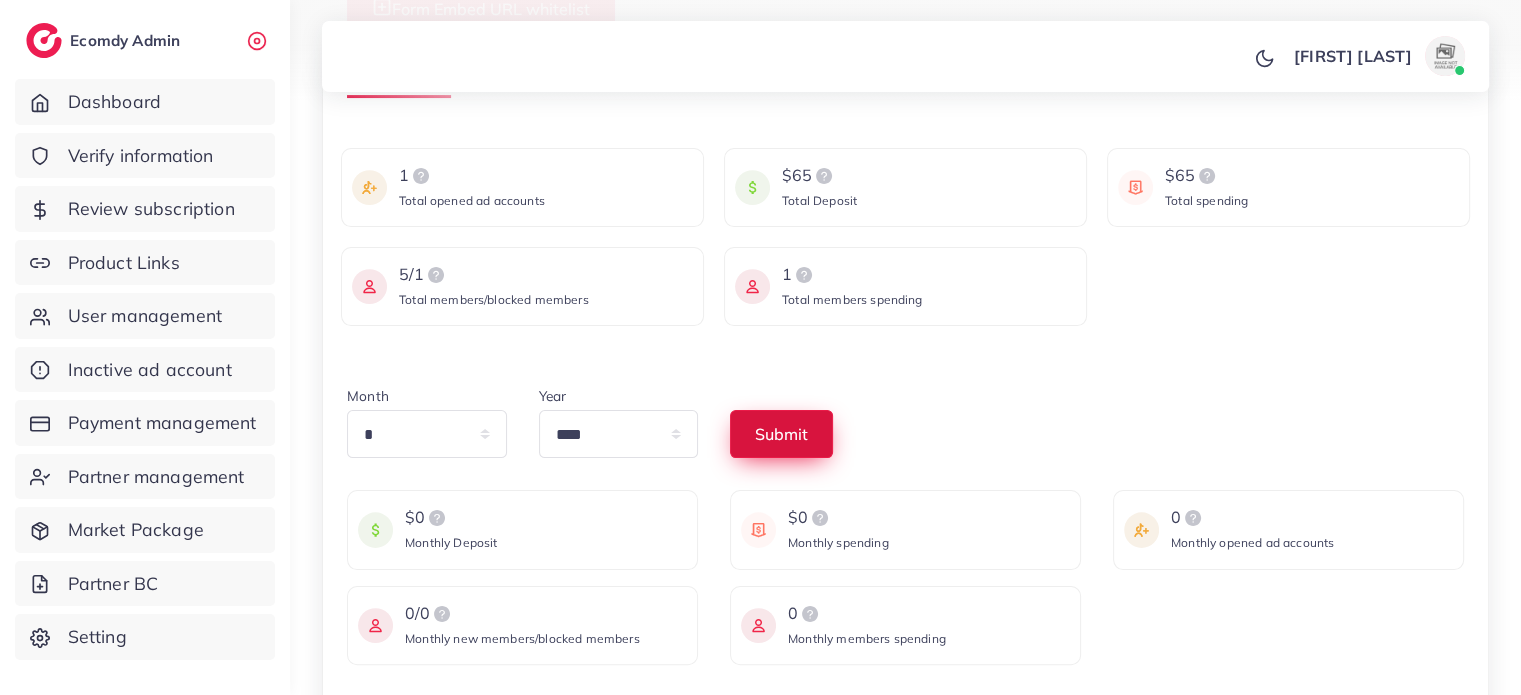click on "Submit" at bounding box center [781, 434] 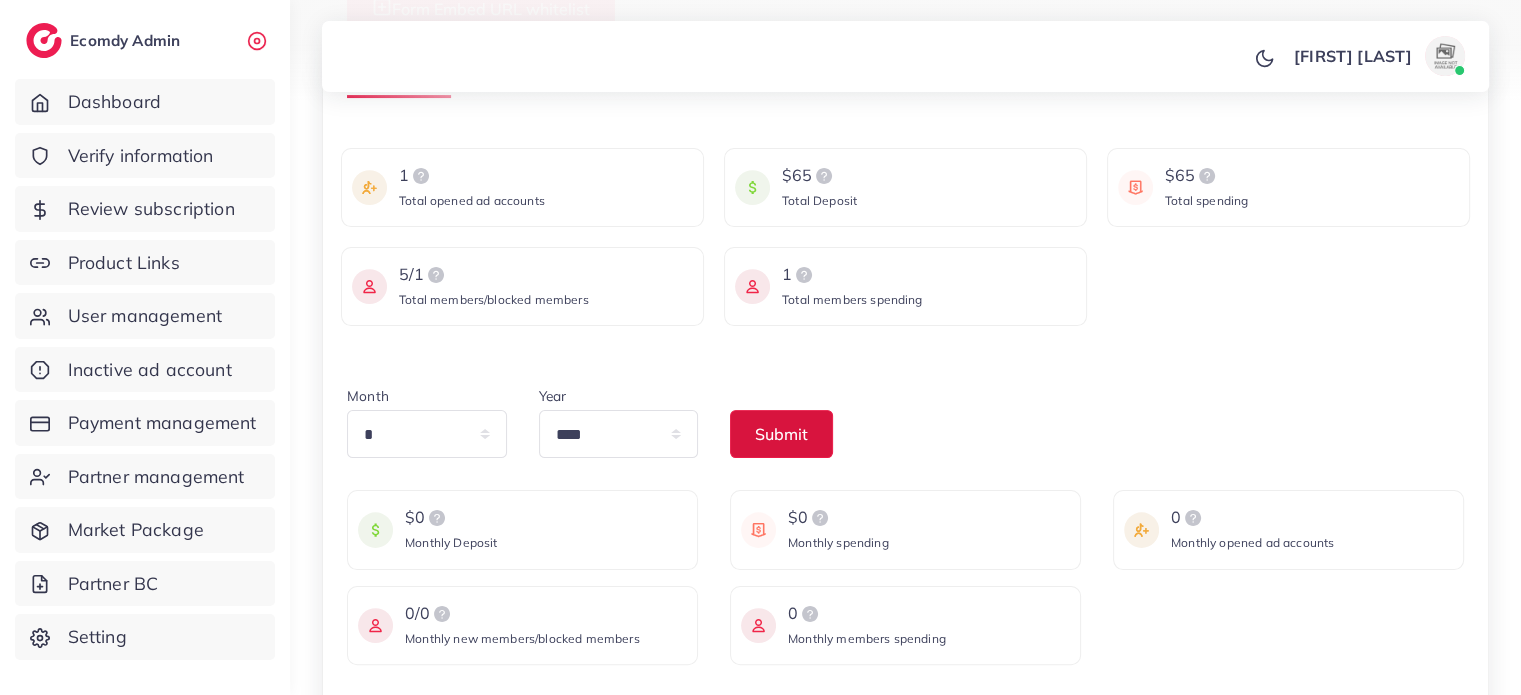 type 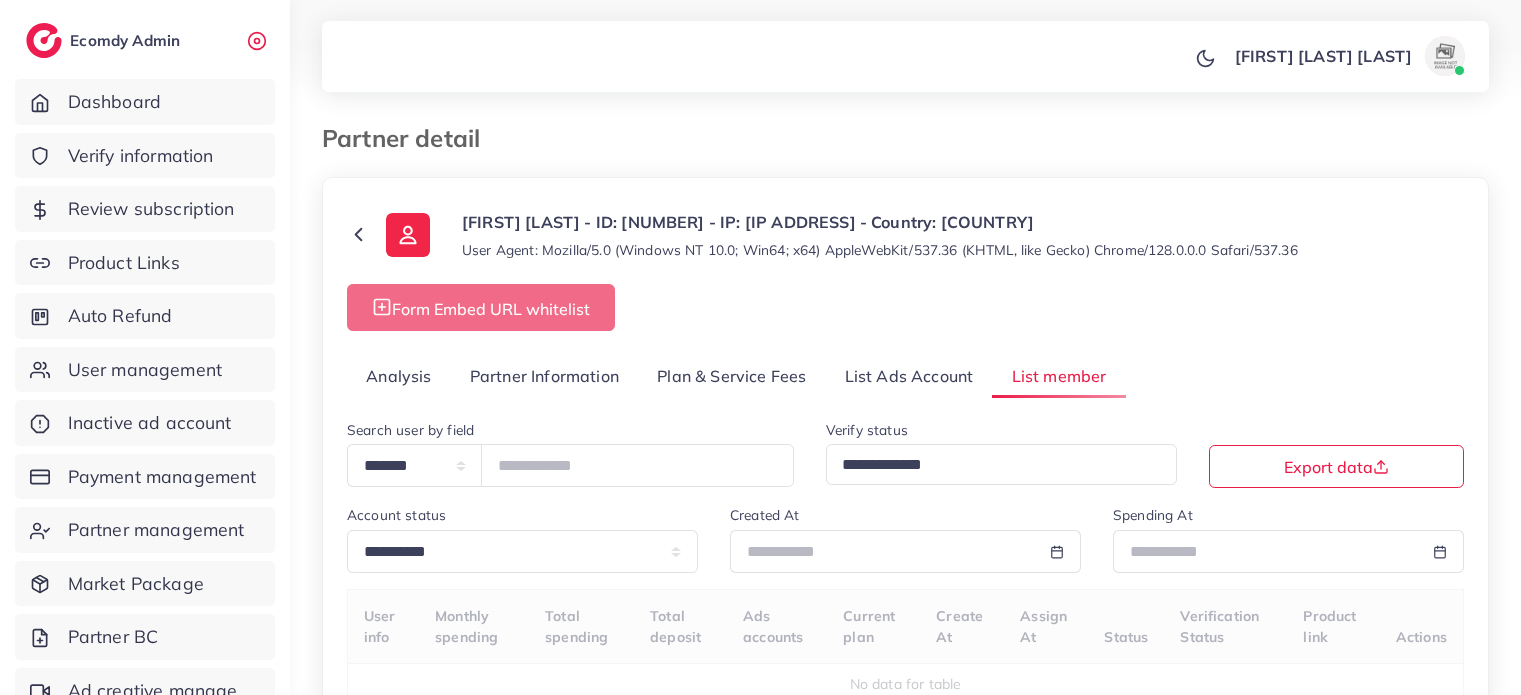 select on "*" 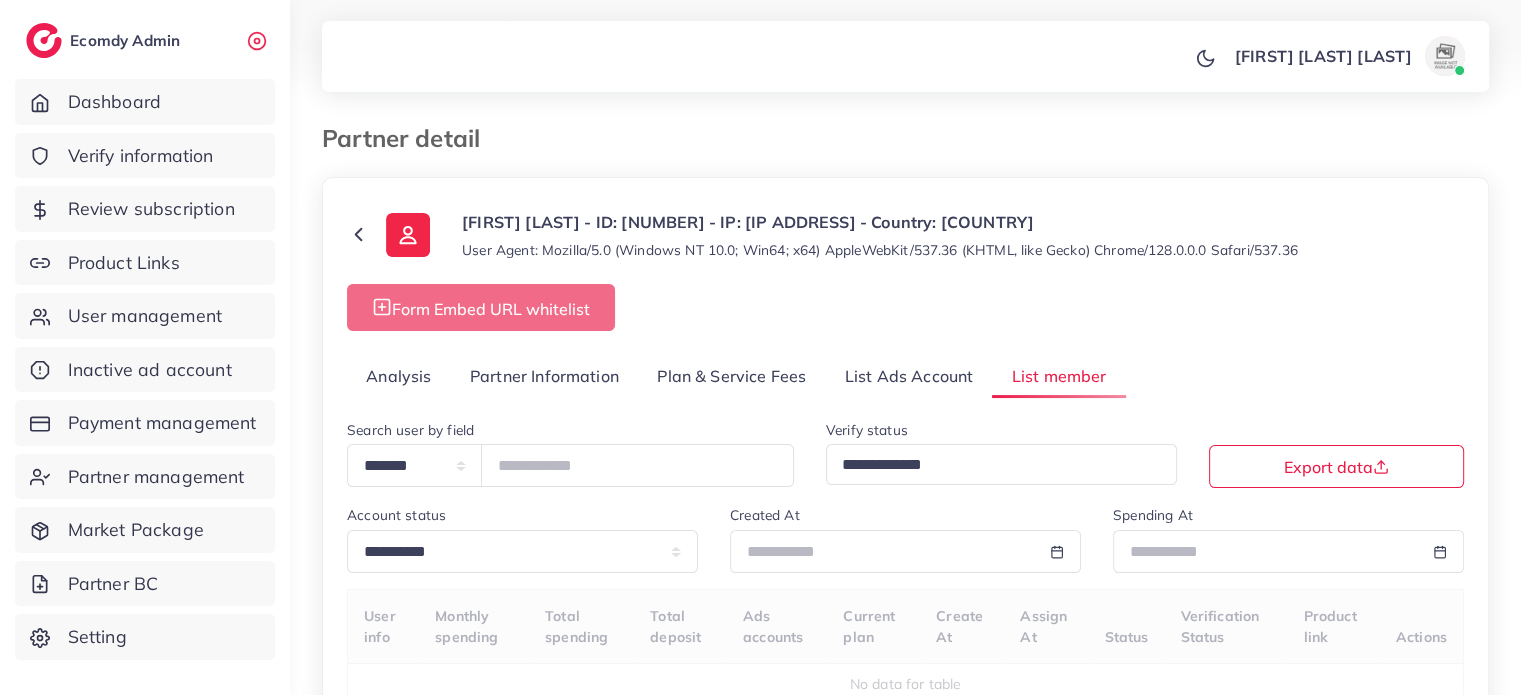 click on "Analysis" at bounding box center (399, 376) 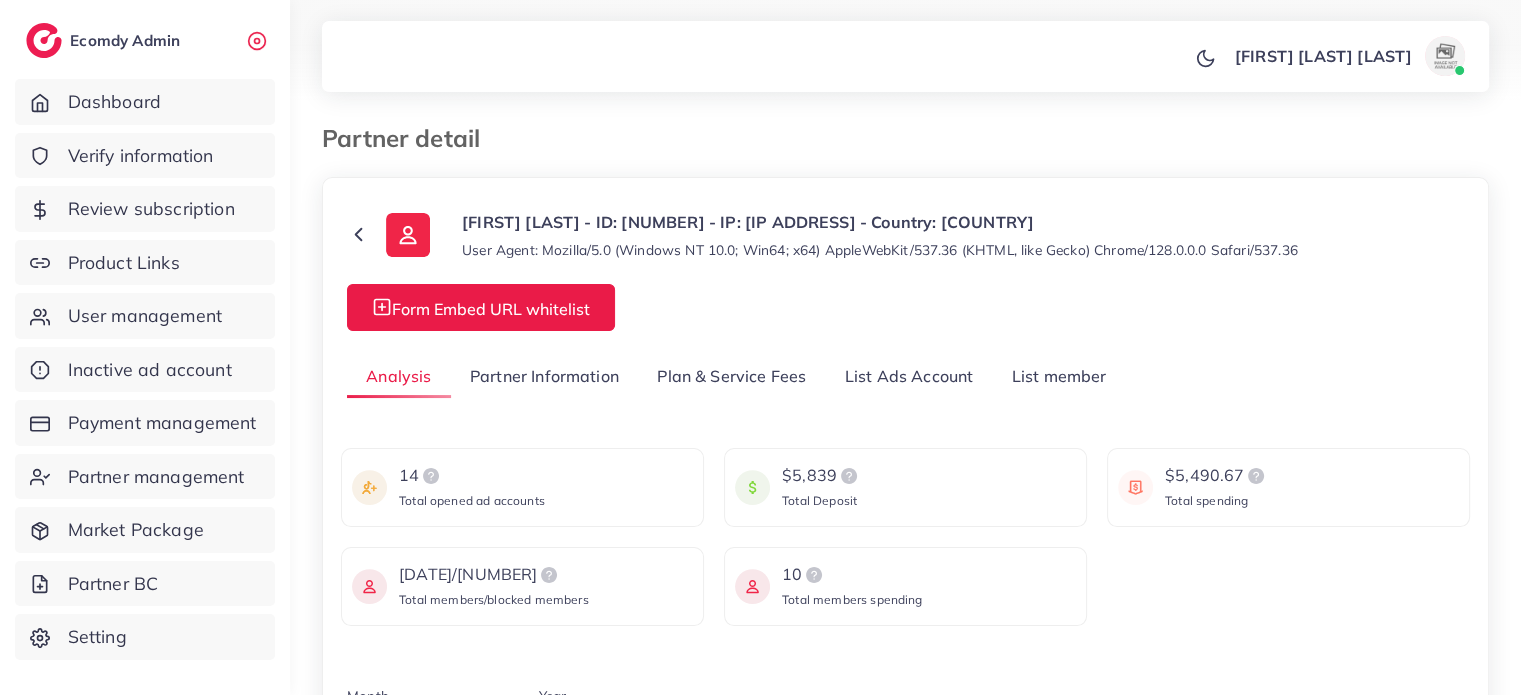 scroll, scrollTop: 200, scrollLeft: 0, axis: vertical 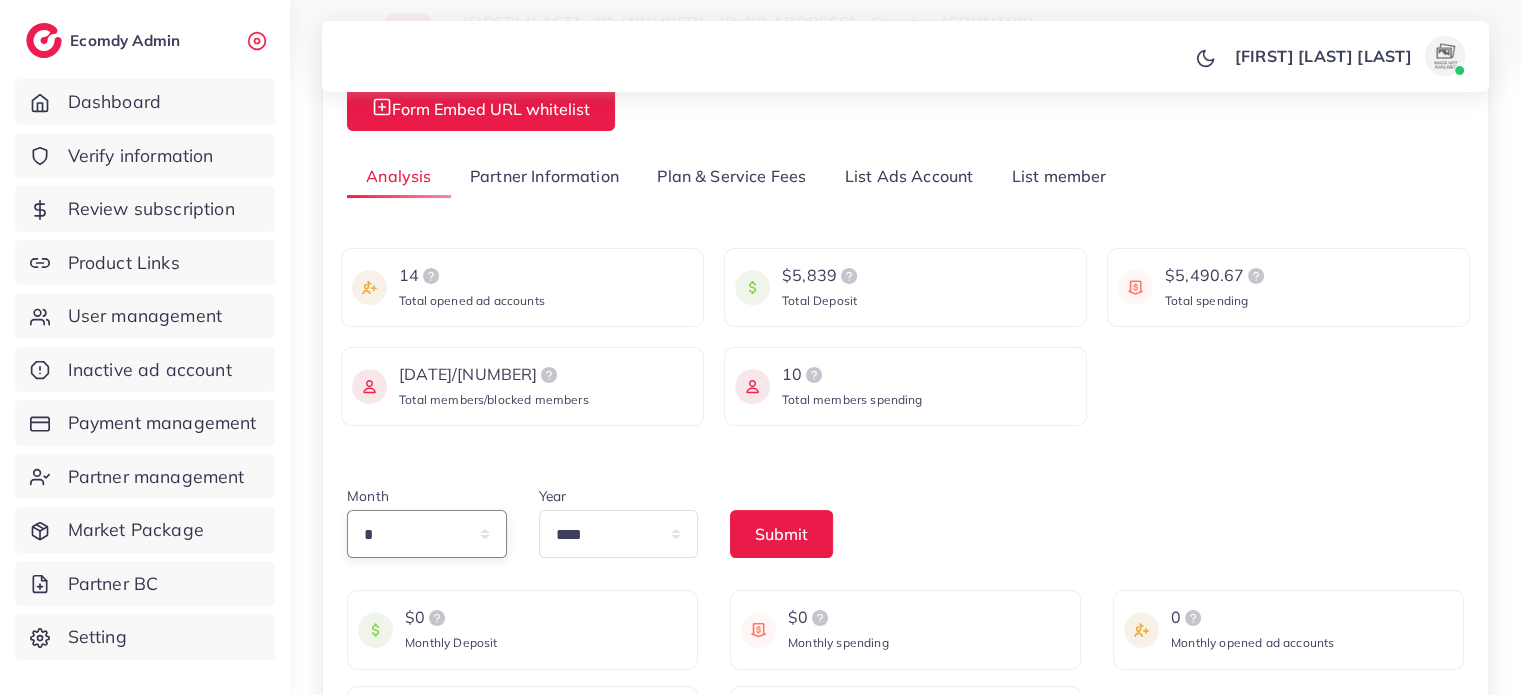drag, startPoint x: 433, startPoint y: 539, endPoint x: 428, endPoint y: 525, distance: 14.866069 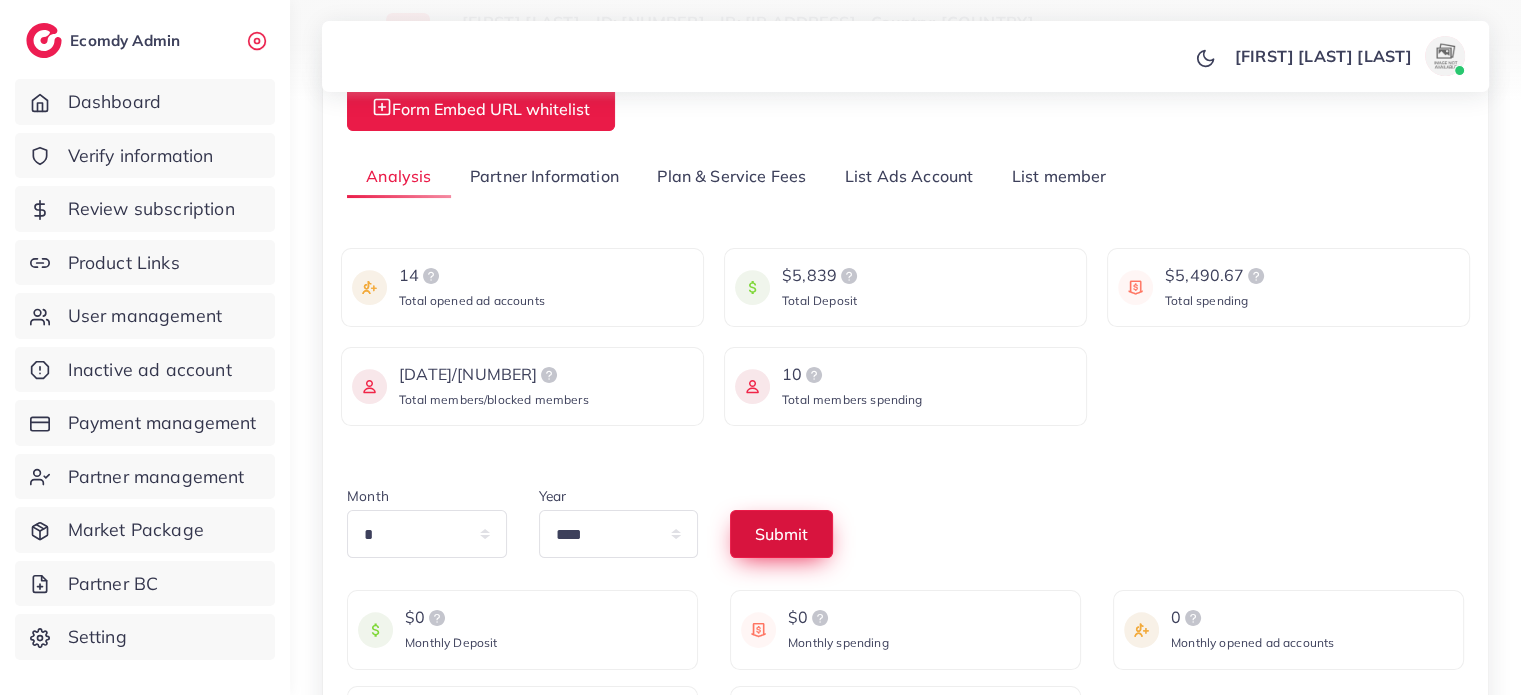 type 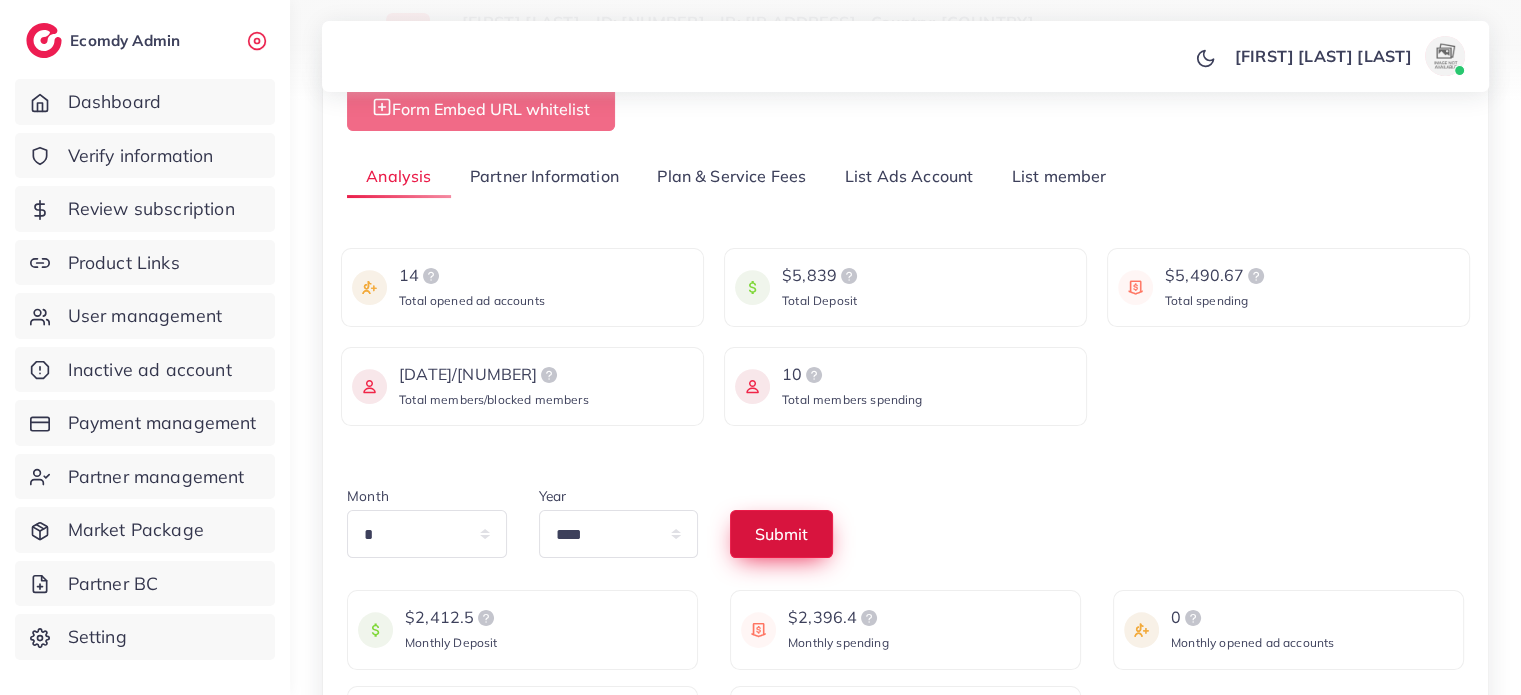 scroll, scrollTop: 300, scrollLeft: 0, axis: vertical 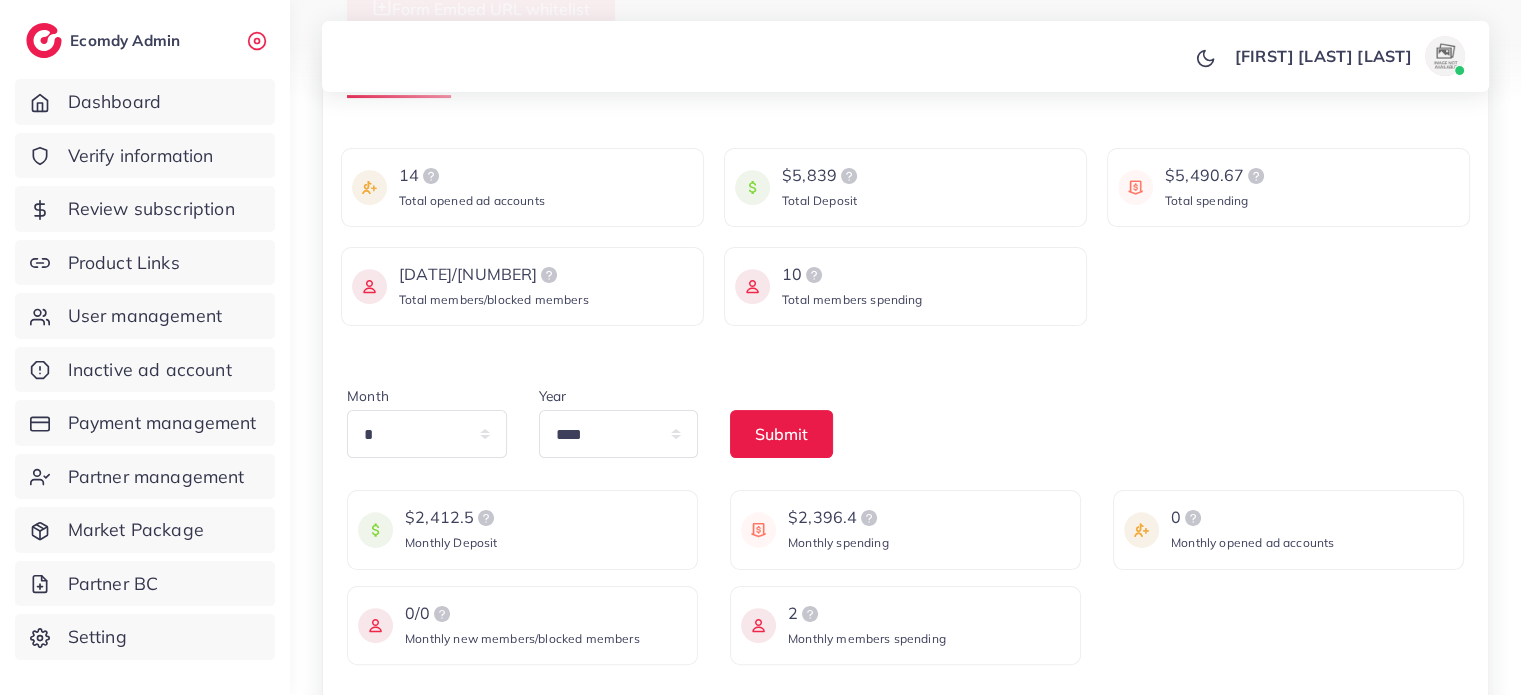 click on "$2,396.4" at bounding box center [838, 518] 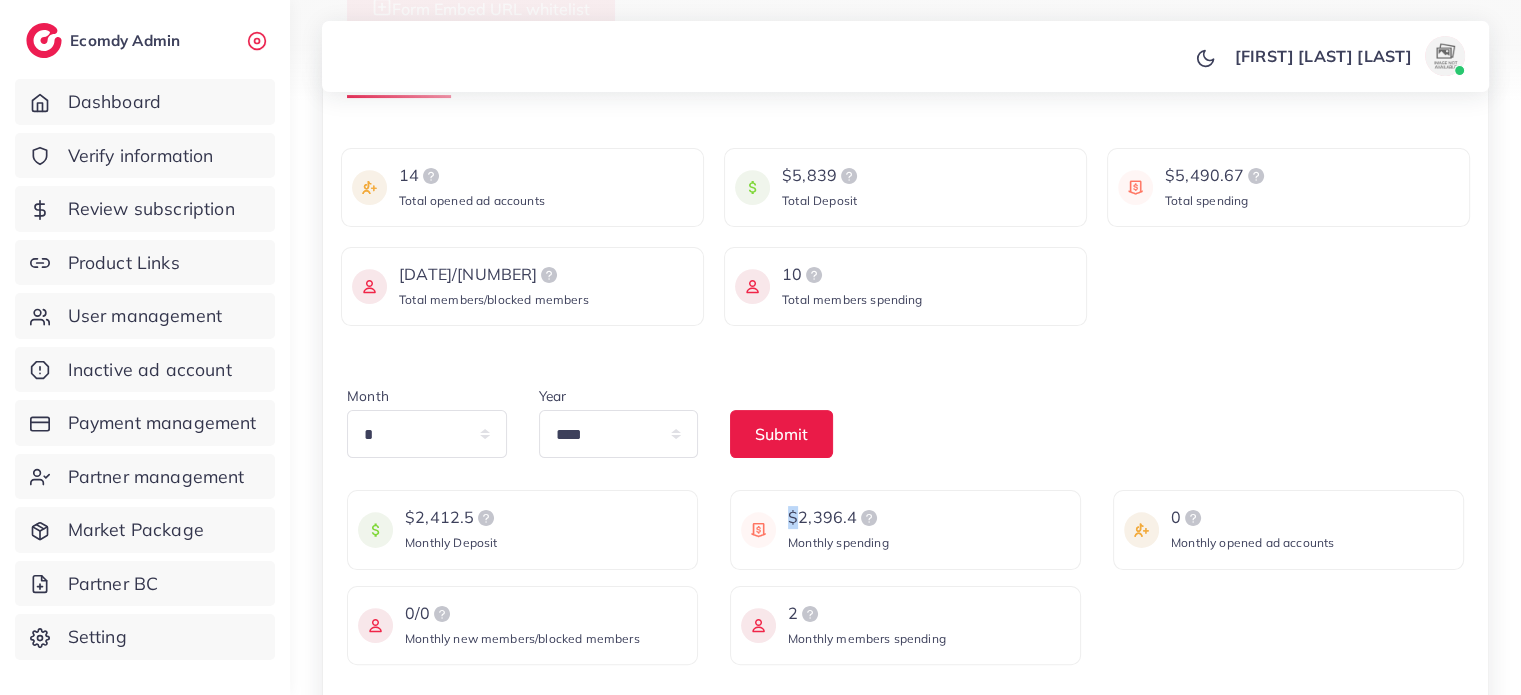drag, startPoint x: 791, startPoint y: 510, endPoint x: 844, endPoint y: 523, distance: 54.571056 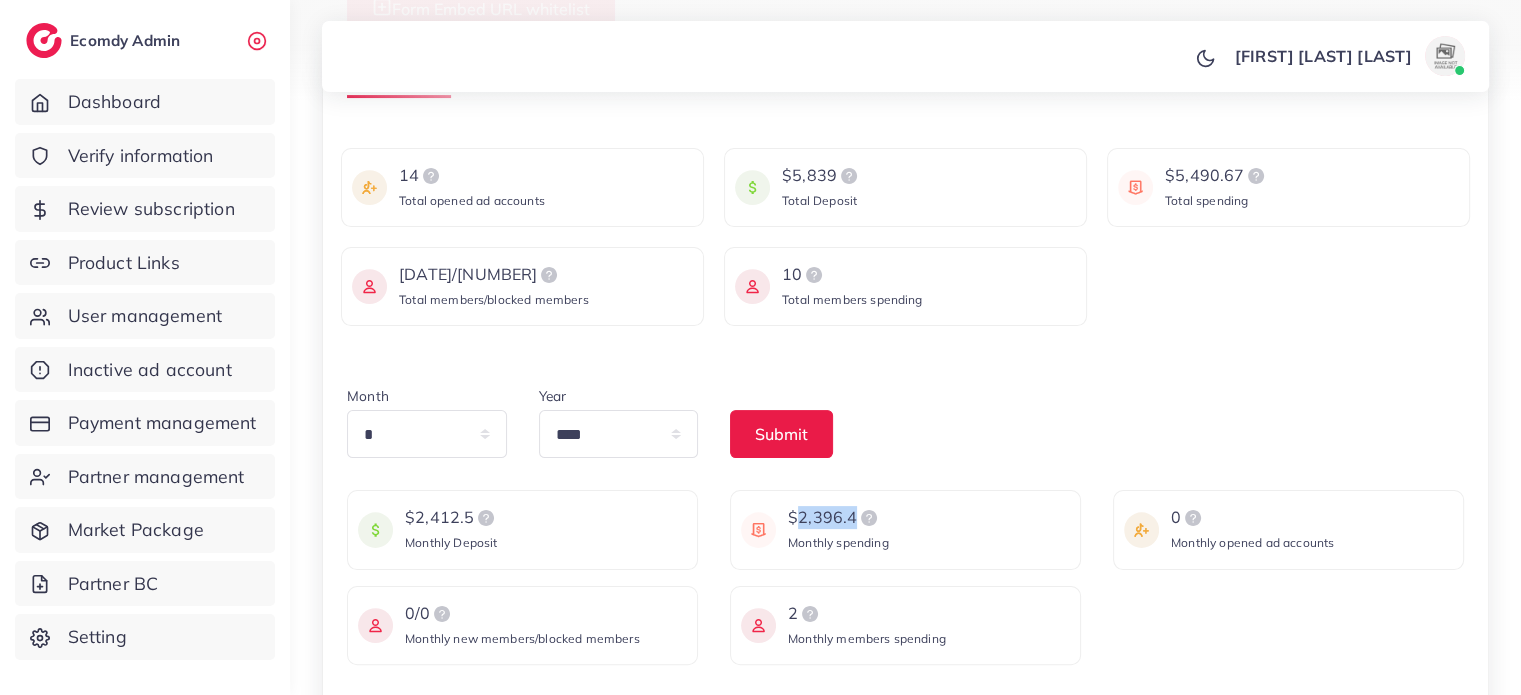 drag, startPoint x: 820, startPoint y: 501, endPoint x: 809, endPoint y: 527, distance: 28.231188 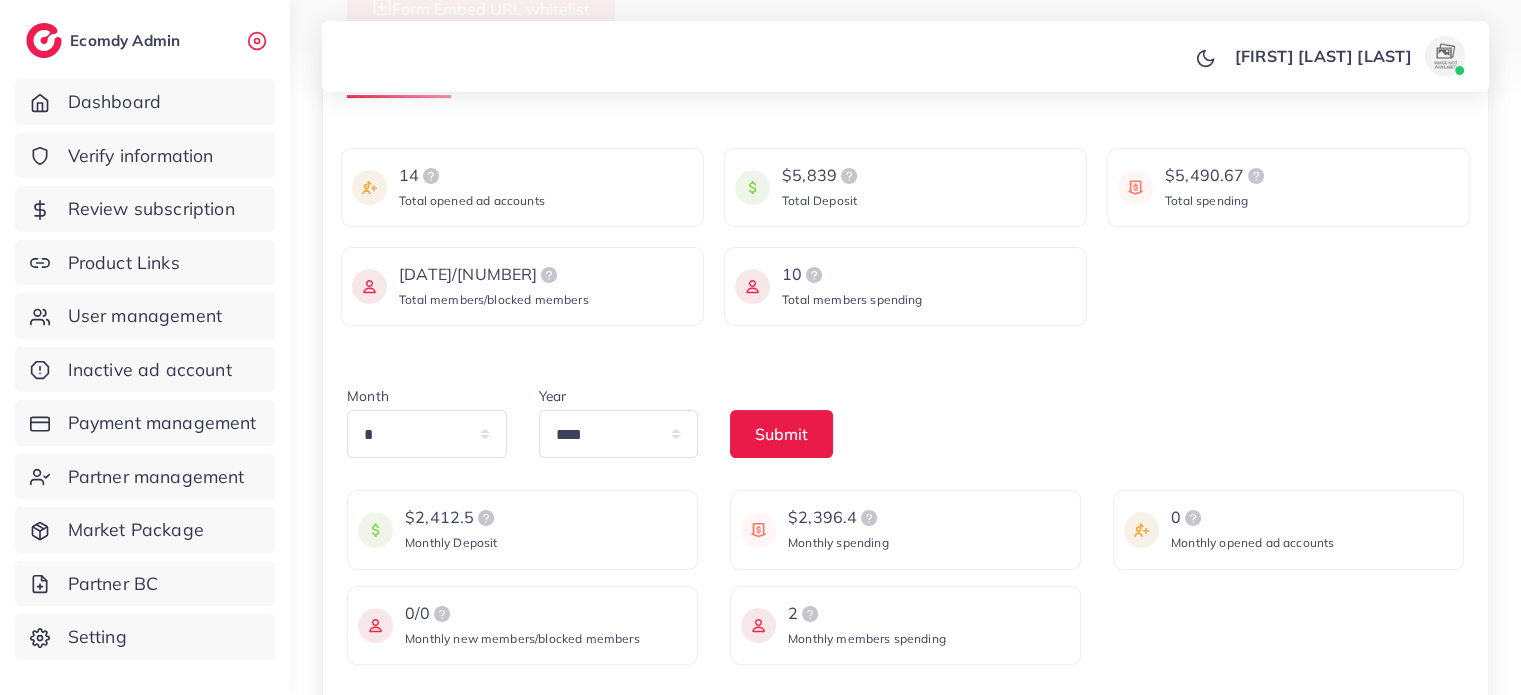 drag, startPoint x: 787, startPoint y: 513, endPoint x: 845, endPoint y: 516, distance: 58.077534 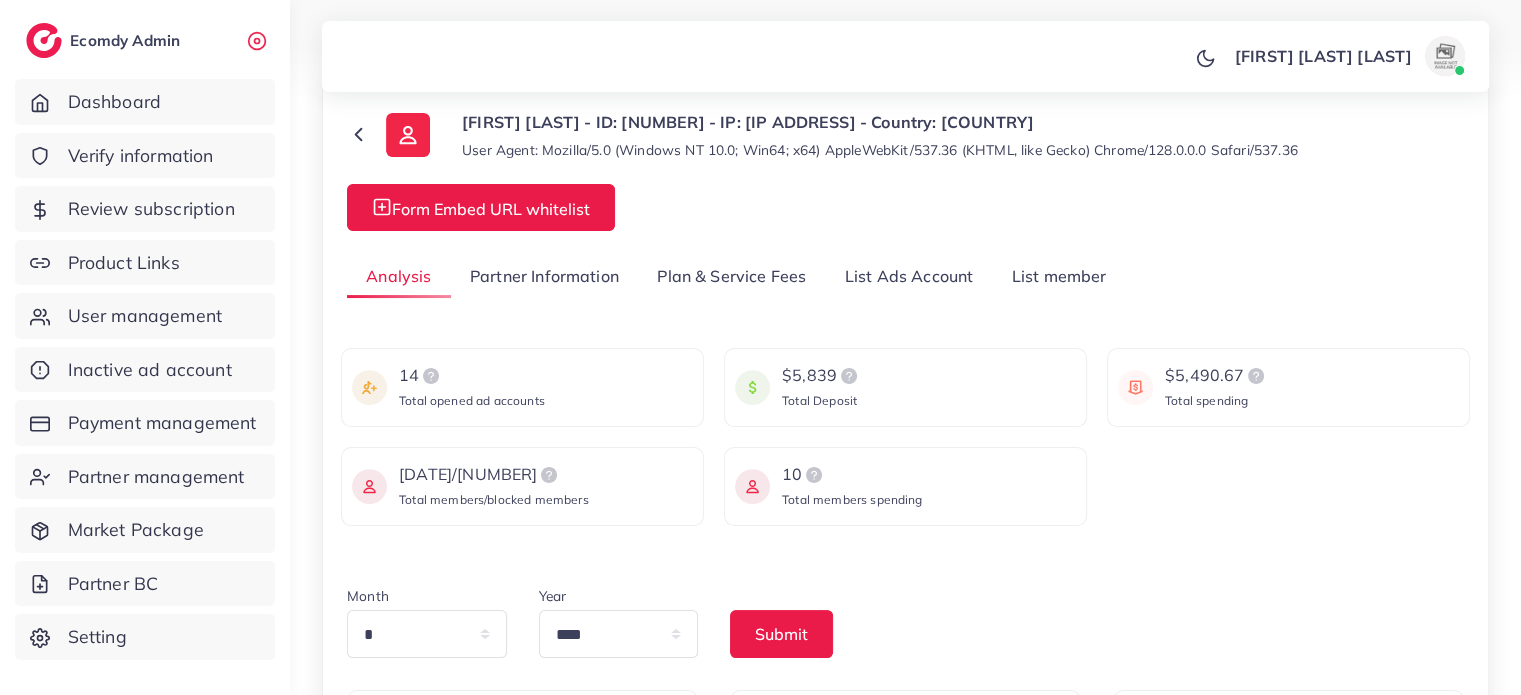 scroll, scrollTop: 200, scrollLeft: 0, axis: vertical 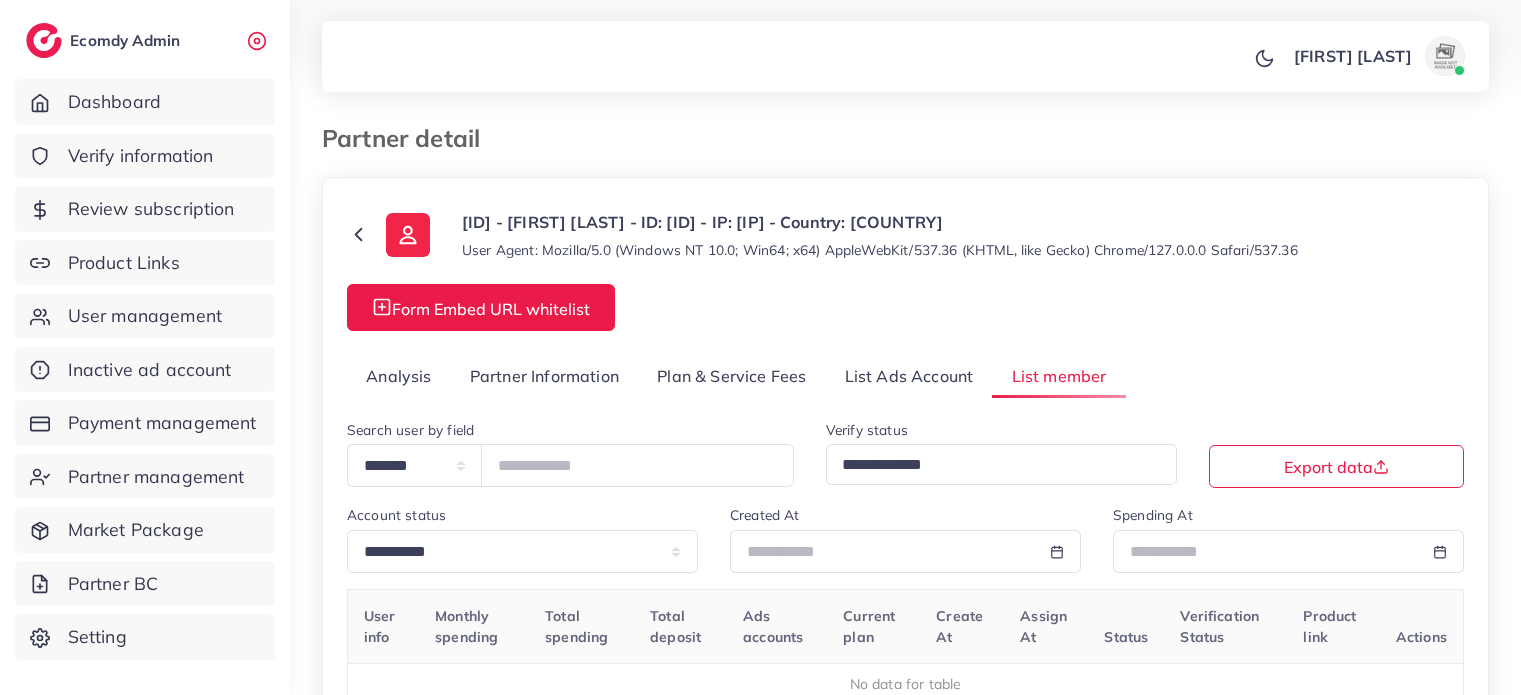 select on "*" 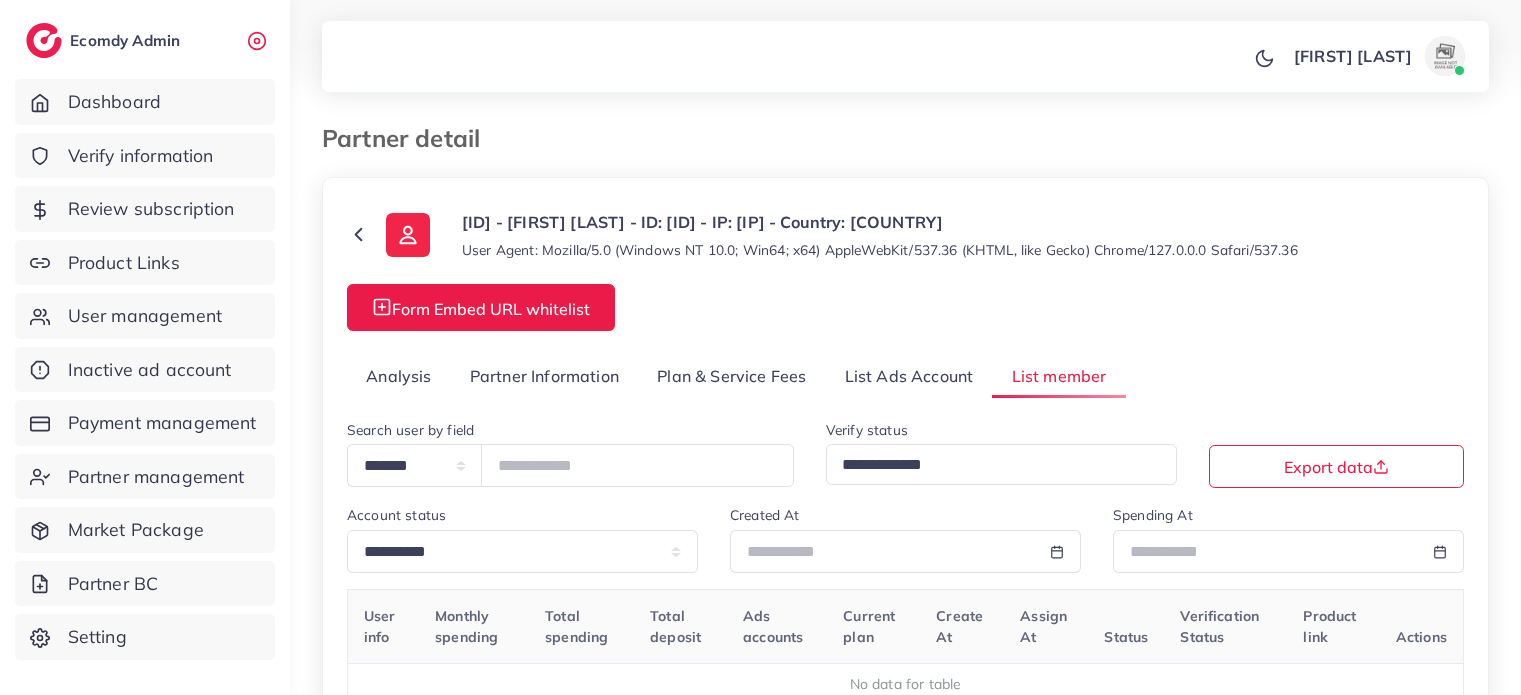 scroll, scrollTop: 0, scrollLeft: 0, axis: both 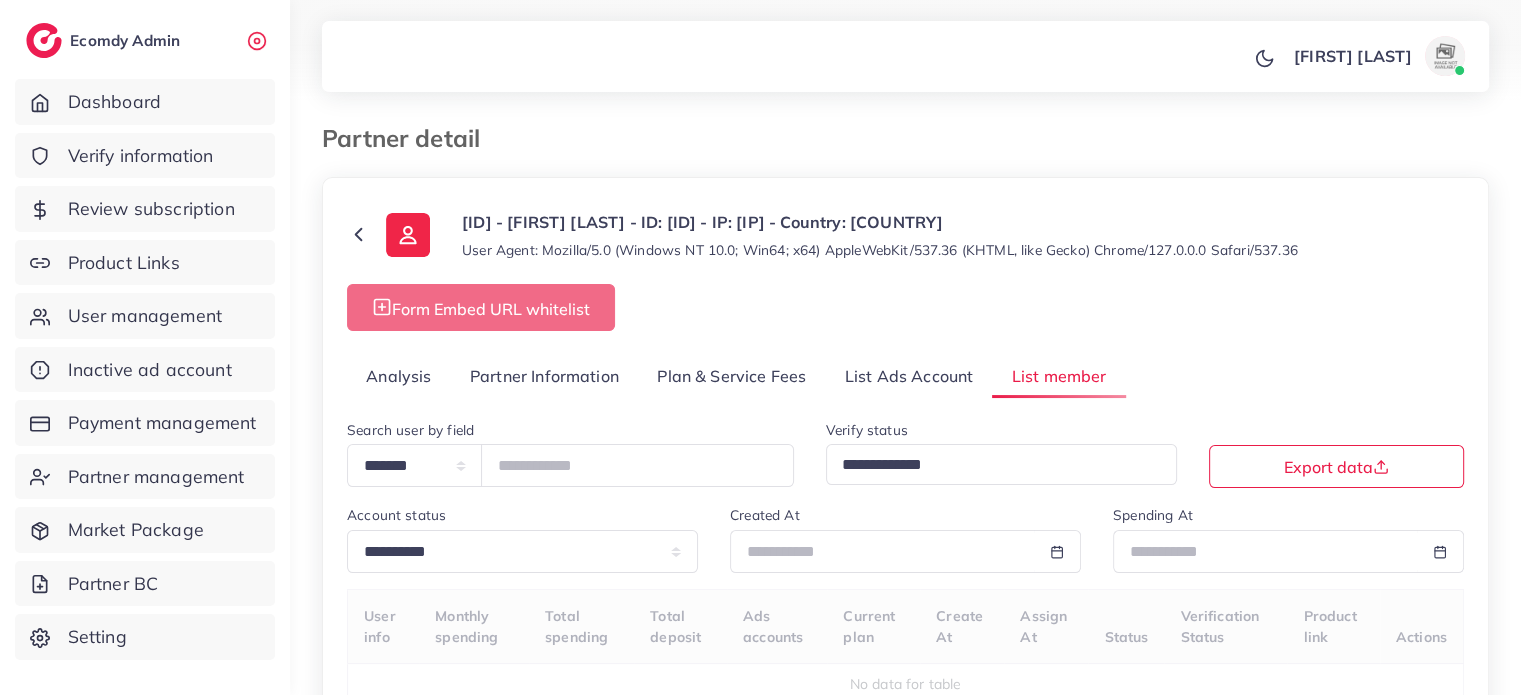 select on "**" 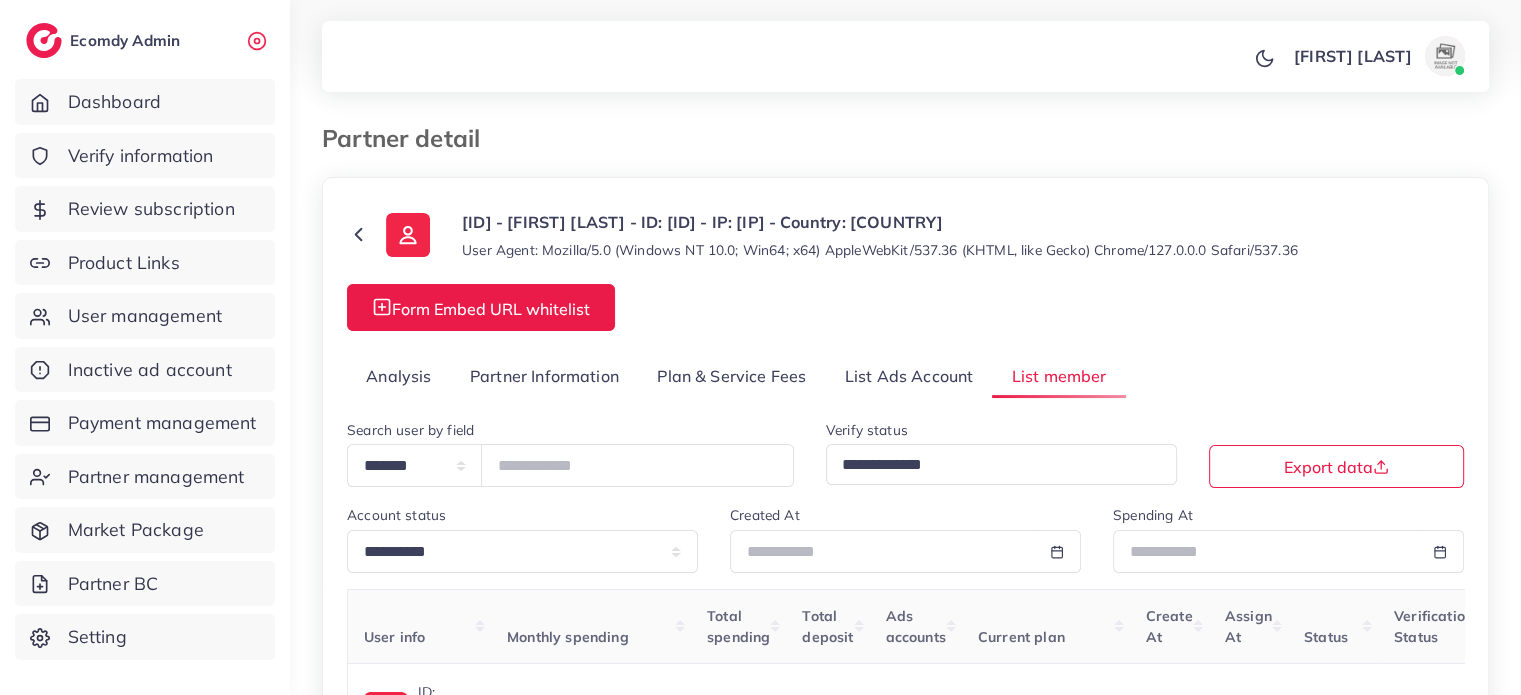 click on "Analysis" at bounding box center (399, 376) 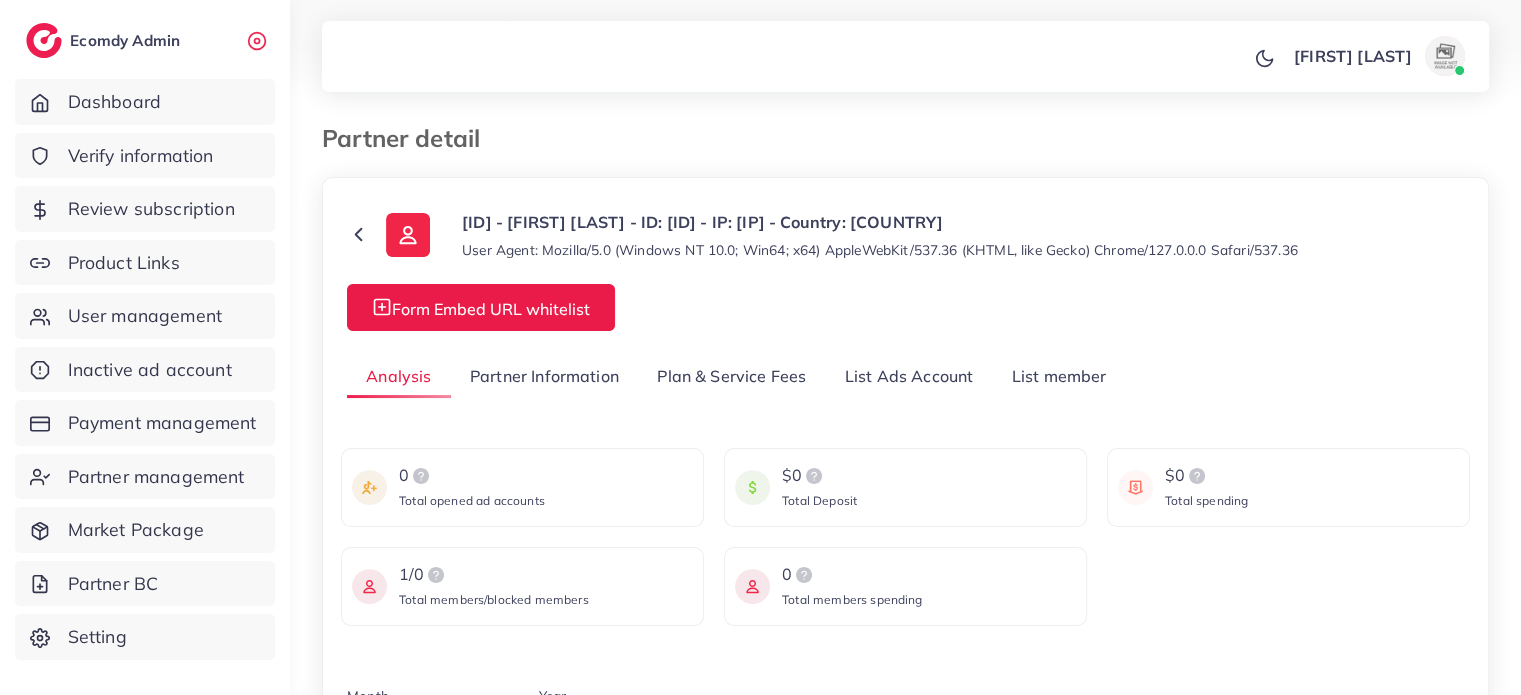 scroll, scrollTop: 300, scrollLeft: 0, axis: vertical 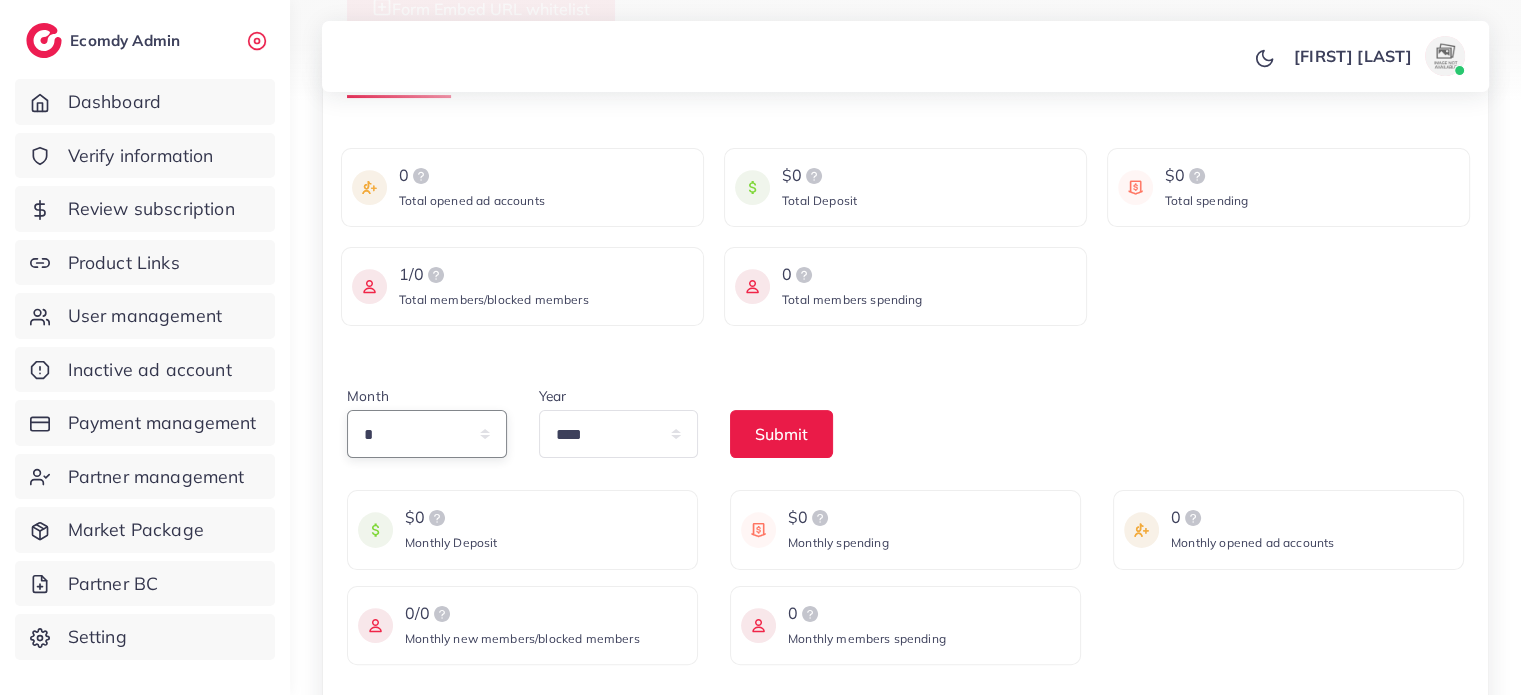 click on "* * * * * * * * * ** ** **" at bounding box center (427, 434) 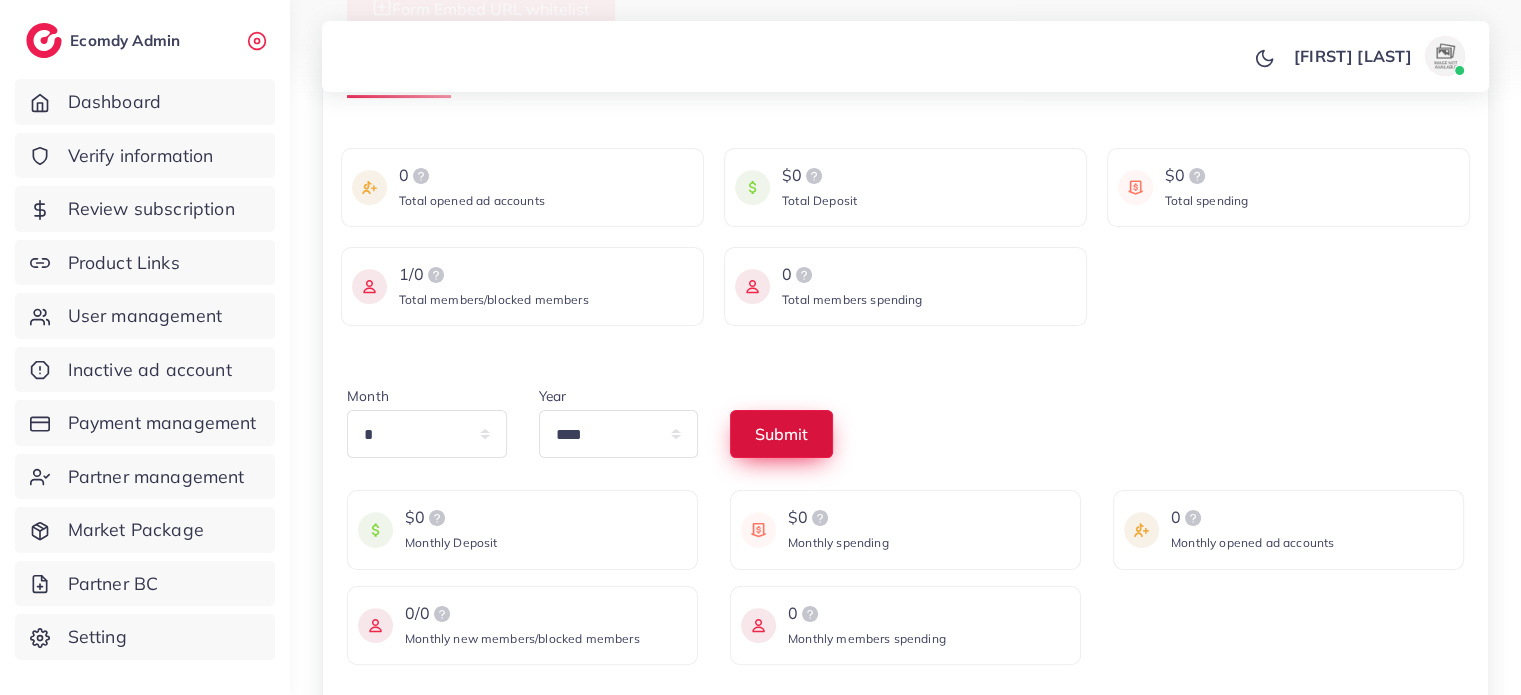 type 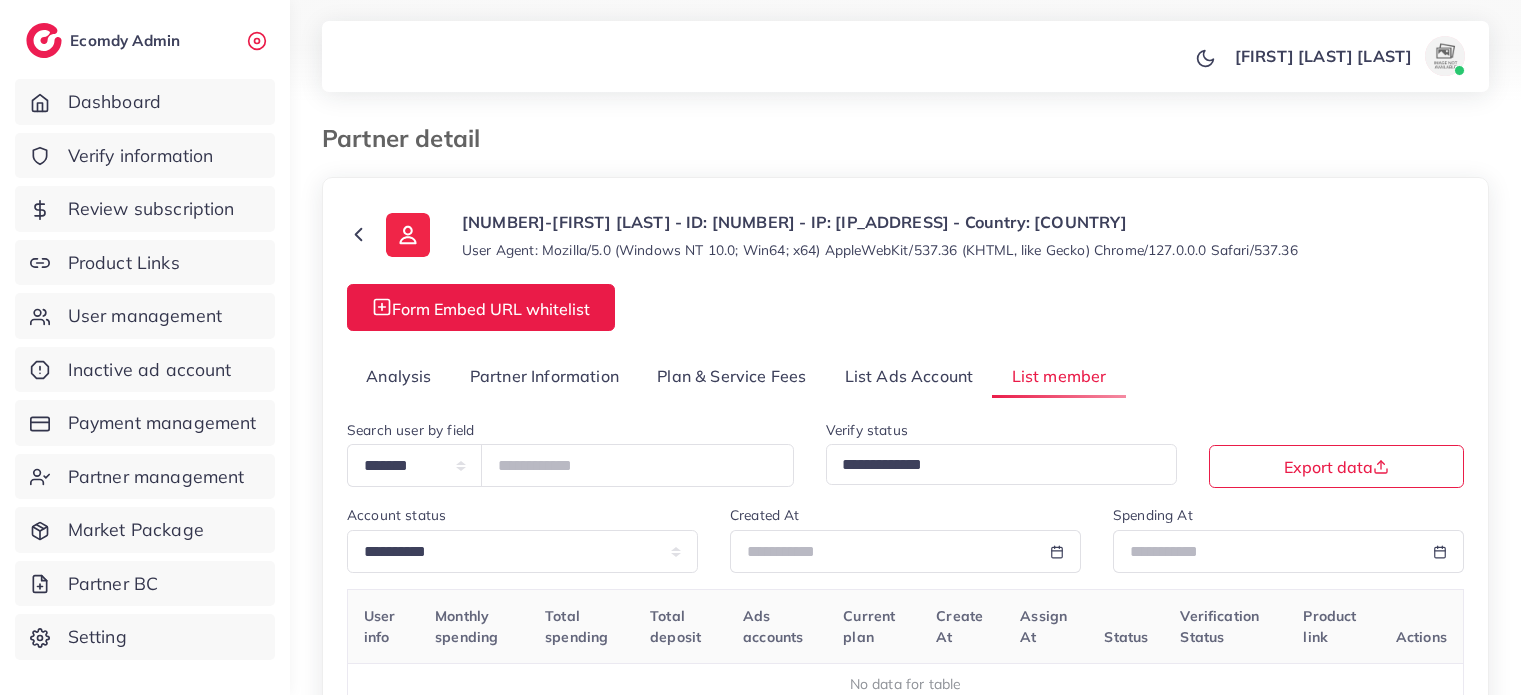 scroll, scrollTop: 0, scrollLeft: 0, axis: both 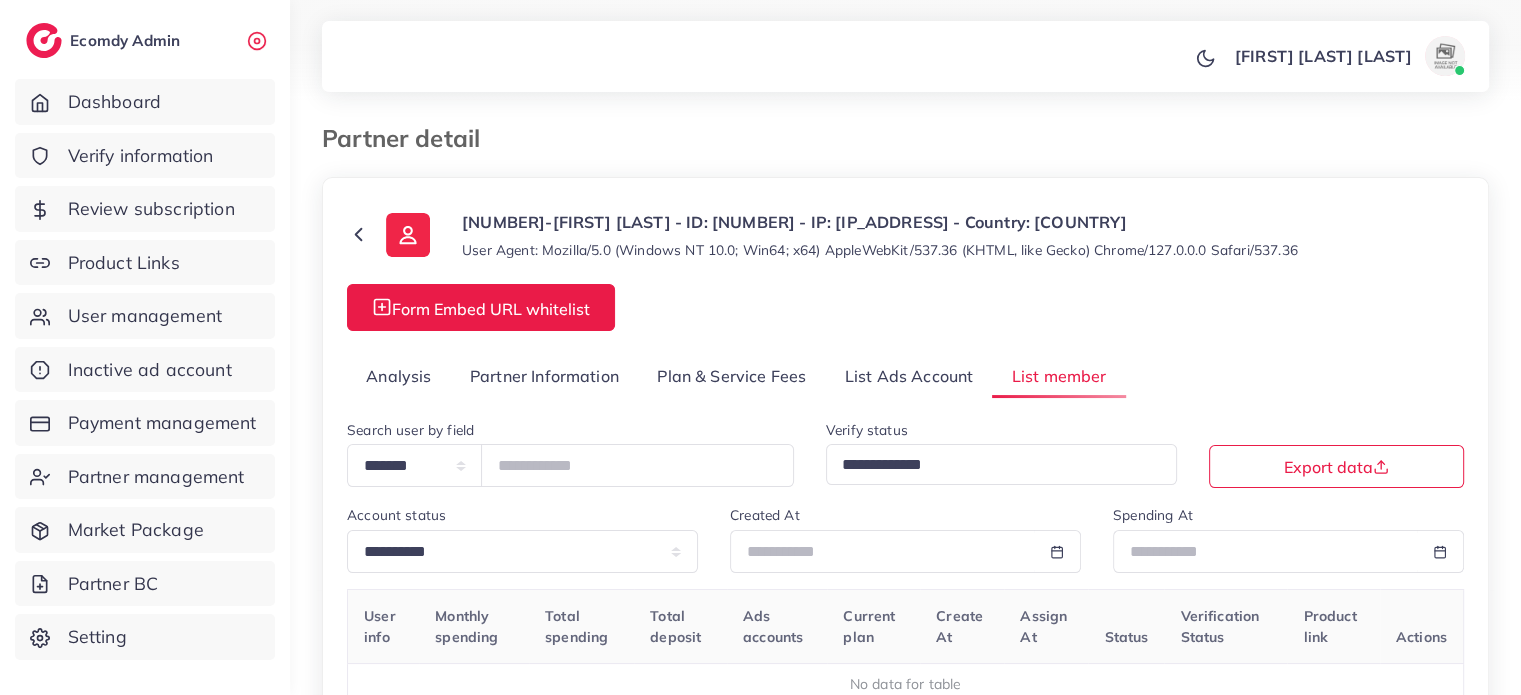 click on "Analysis" at bounding box center [399, 376] 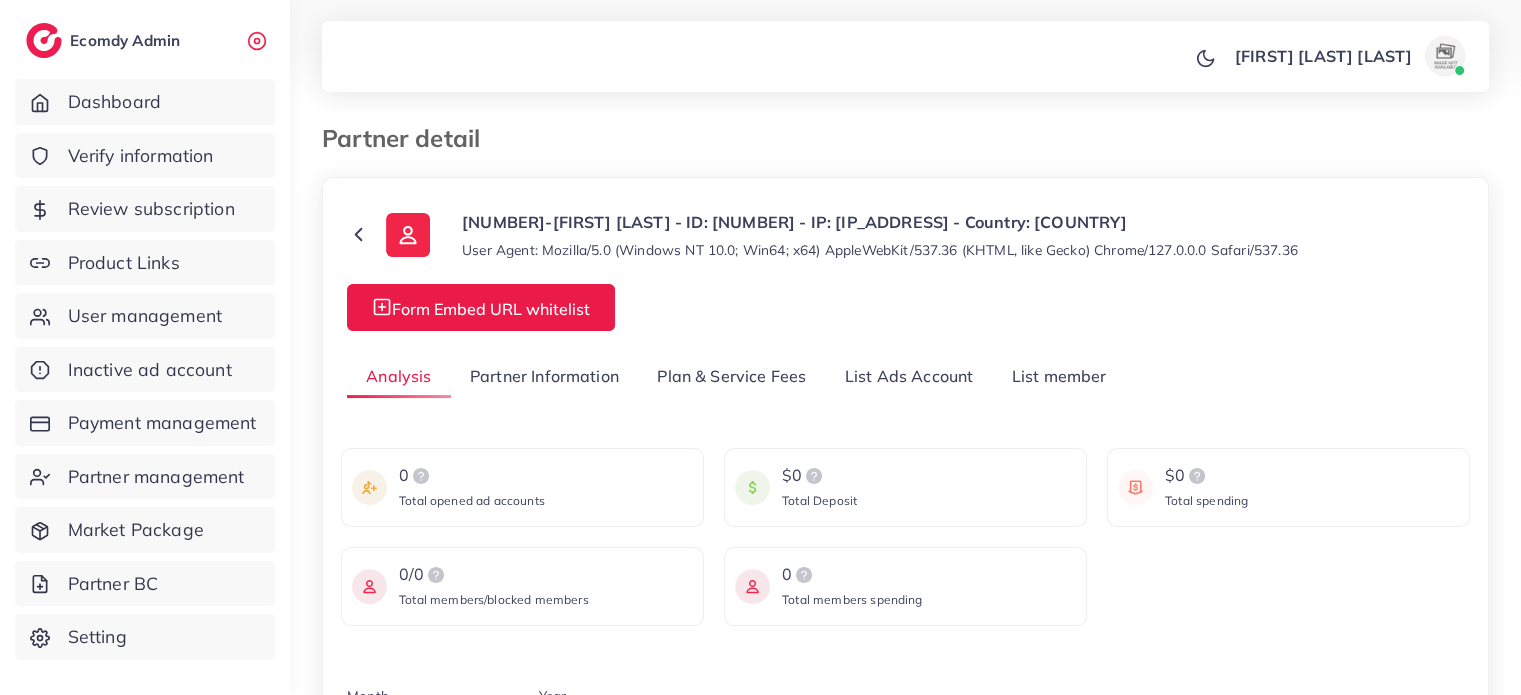 scroll, scrollTop: 300, scrollLeft: 0, axis: vertical 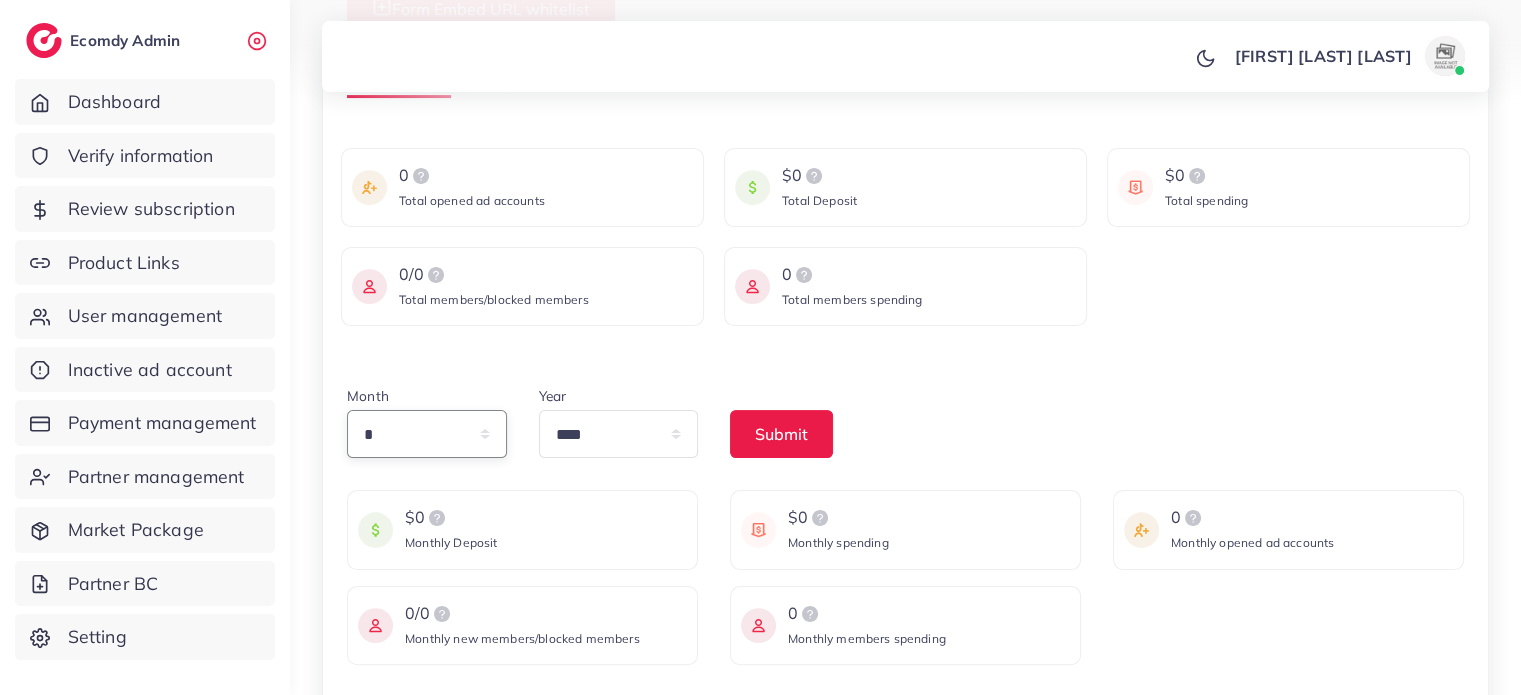 drag, startPoint x: 414, startPoint y: 443, endPoint x: 403, endPoint y: 427, distance: 19.416489 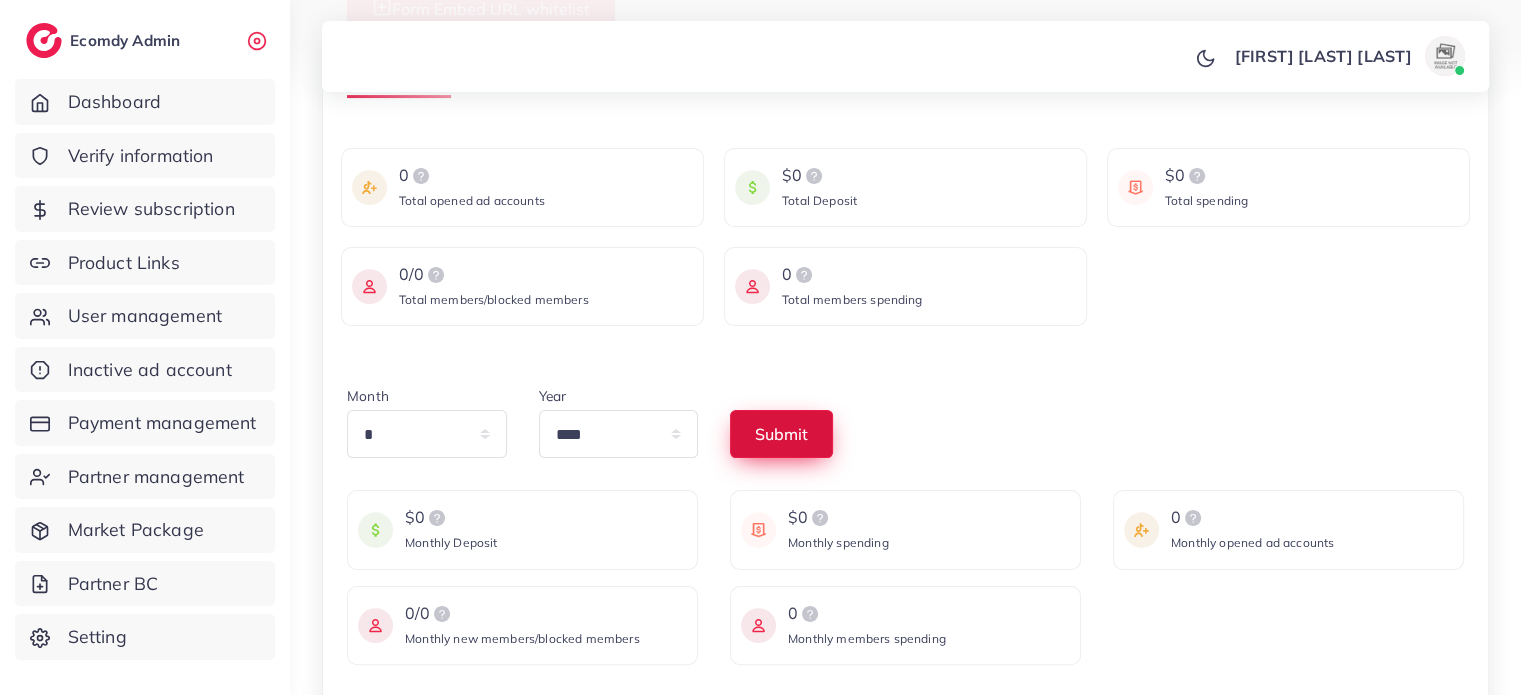 type 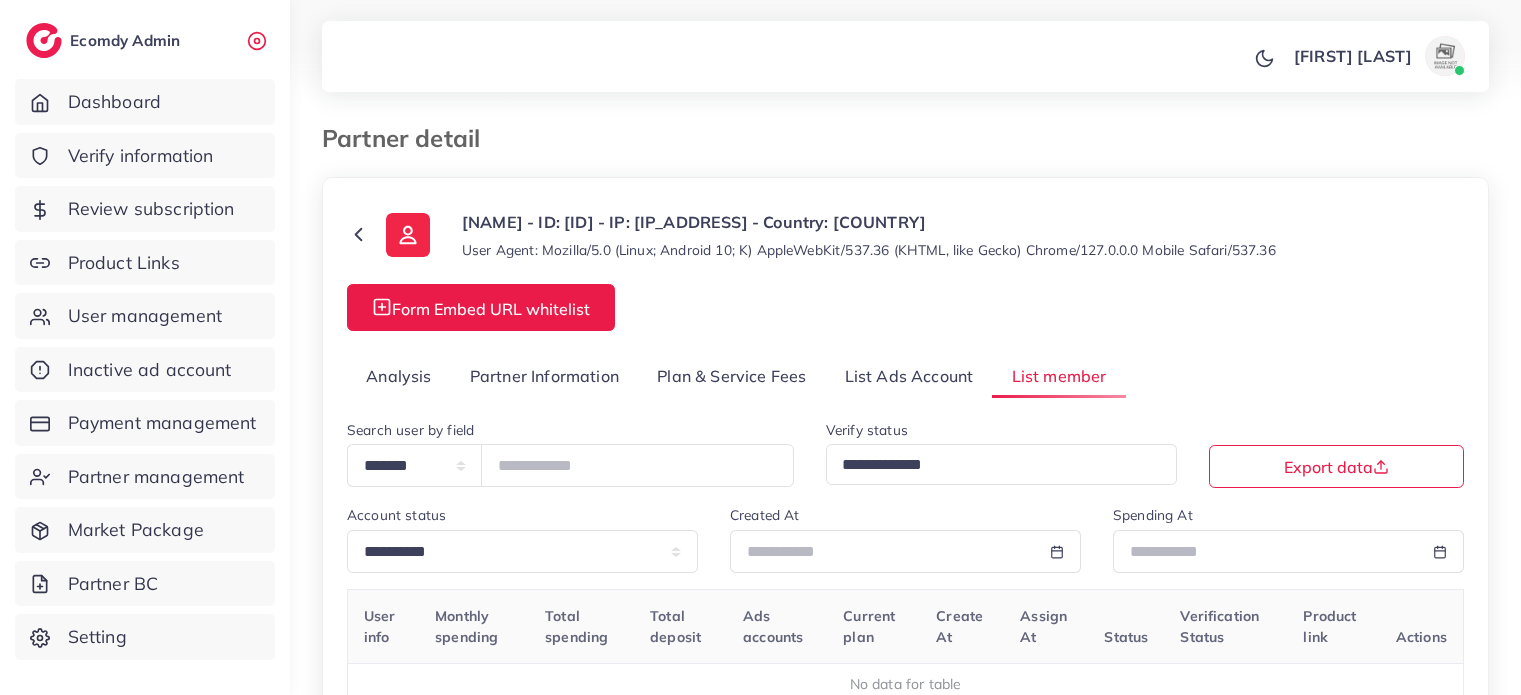 select on "*" 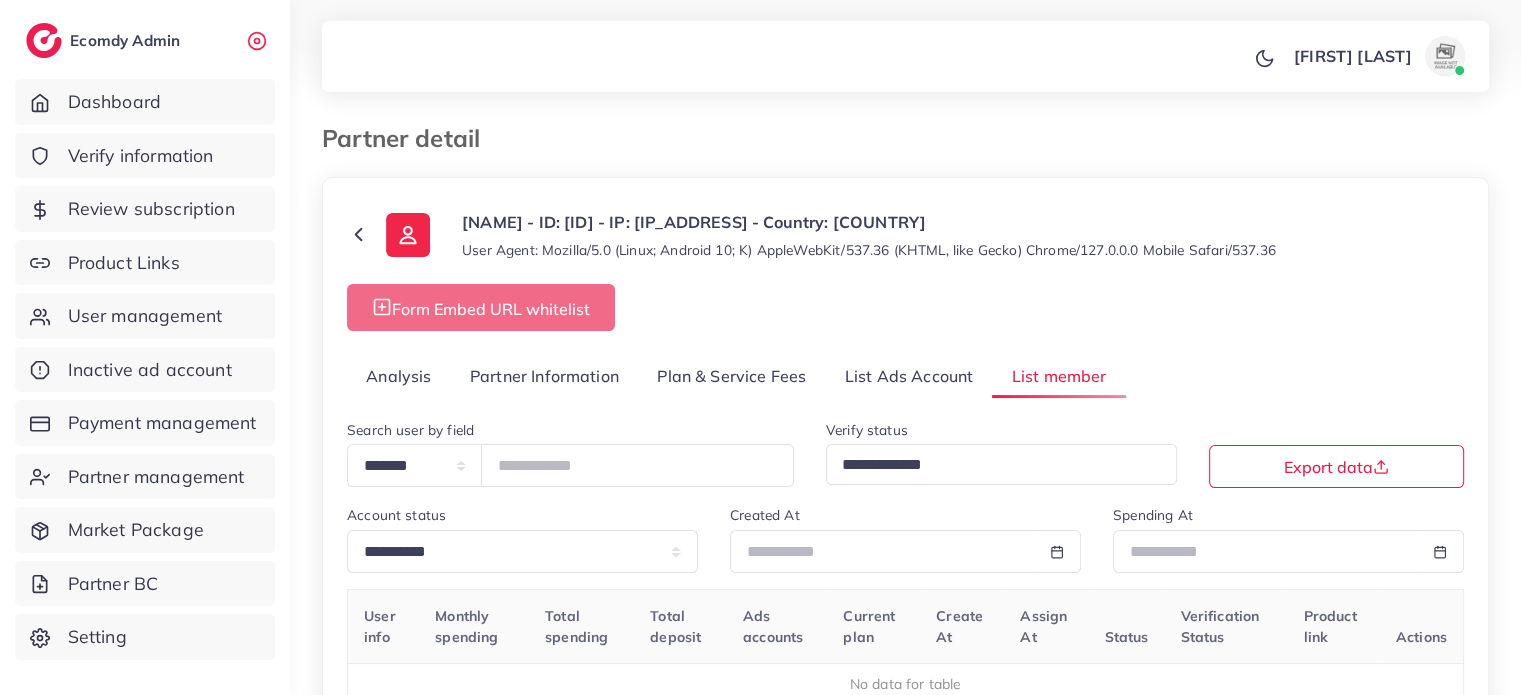 click on "Analysis" at bounding box center (399, 376) 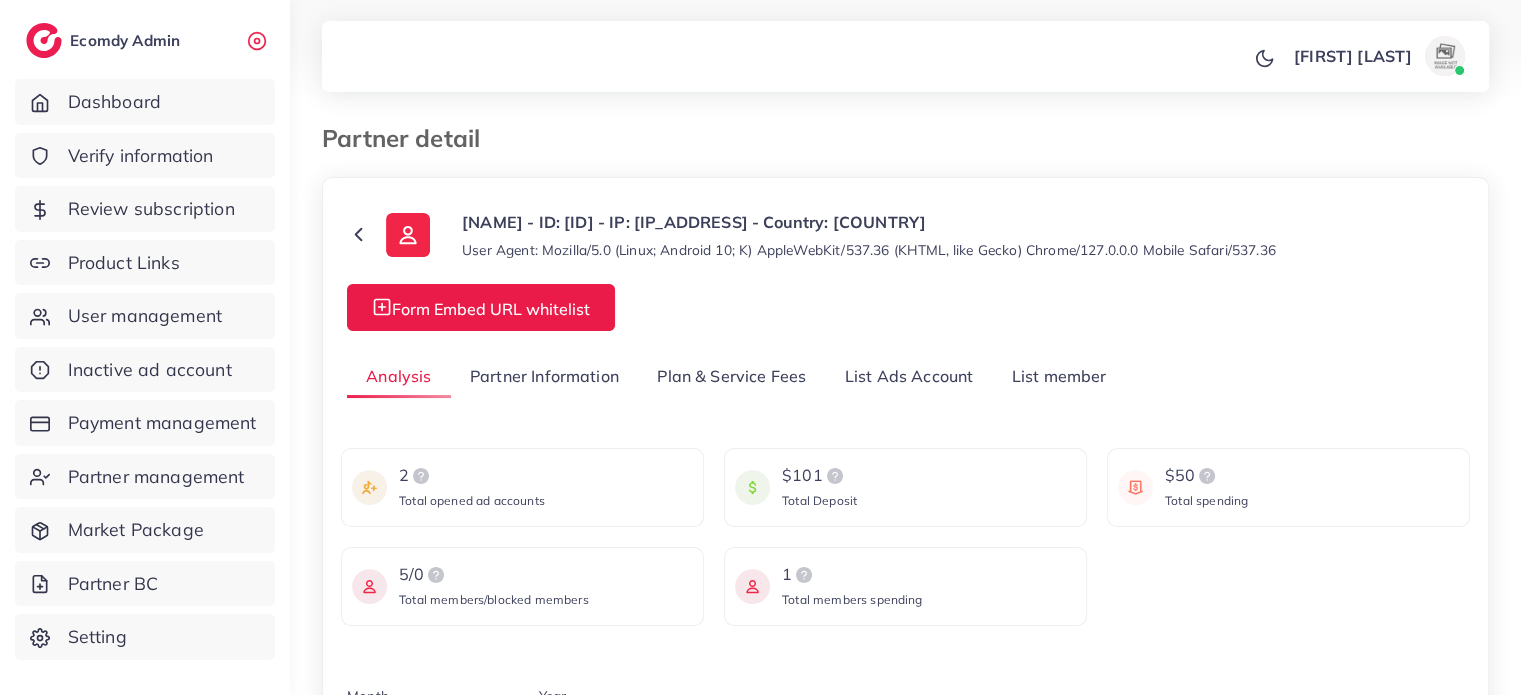 scroll, scrollTop: 200, scrollLeft: 0, axis: vertical 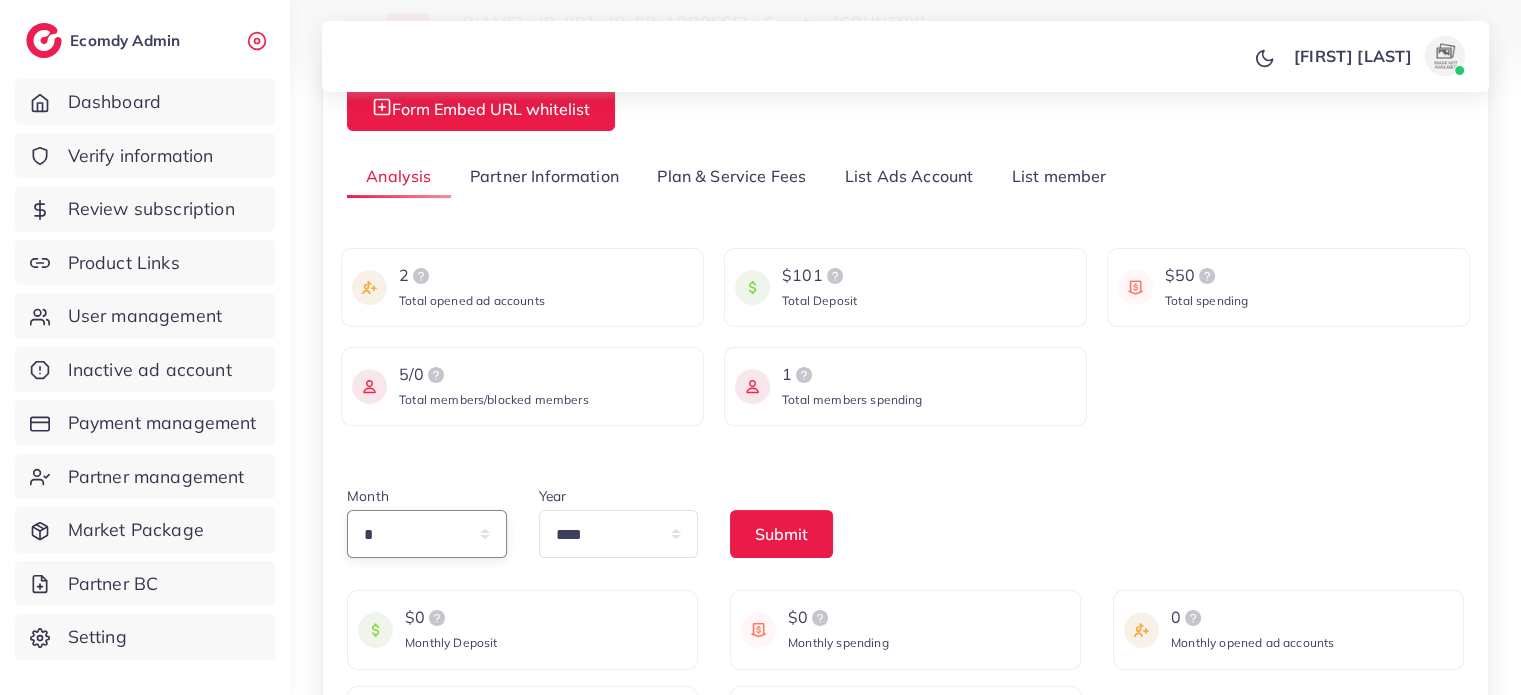 click on "* * * * * * * * * ** ** **" at bounding box center [427, 534] 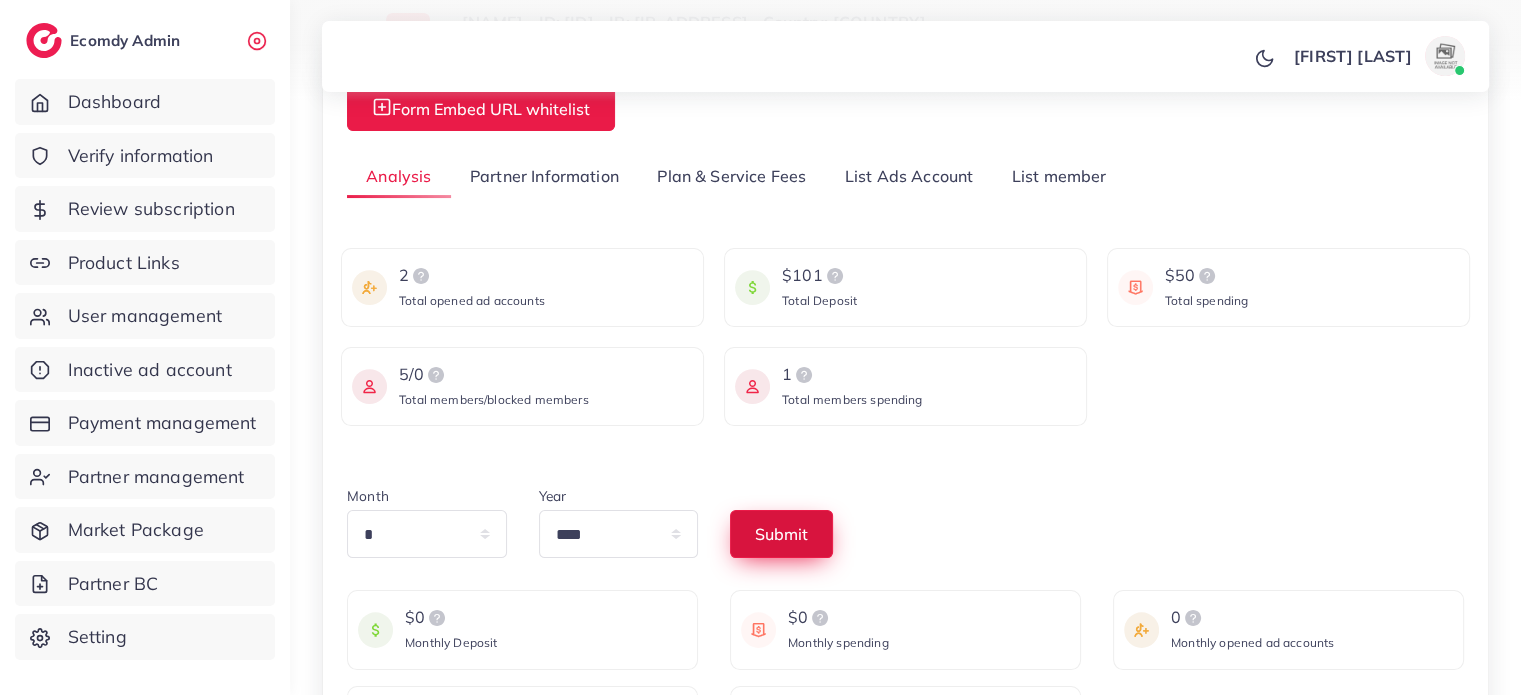 click on "Submit" at bounding box center (781, 534) 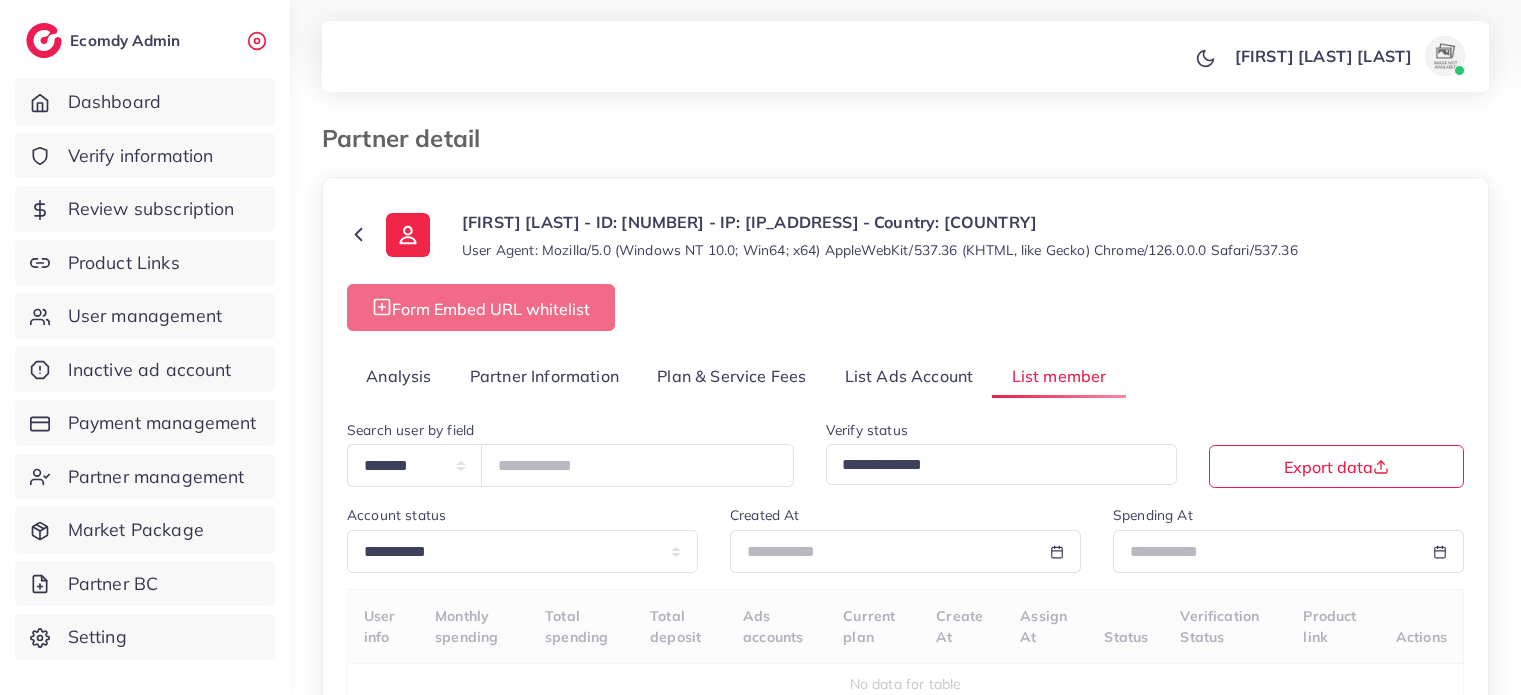 scroll, scrollTop: 0, scrollLeft: 0, axis: both 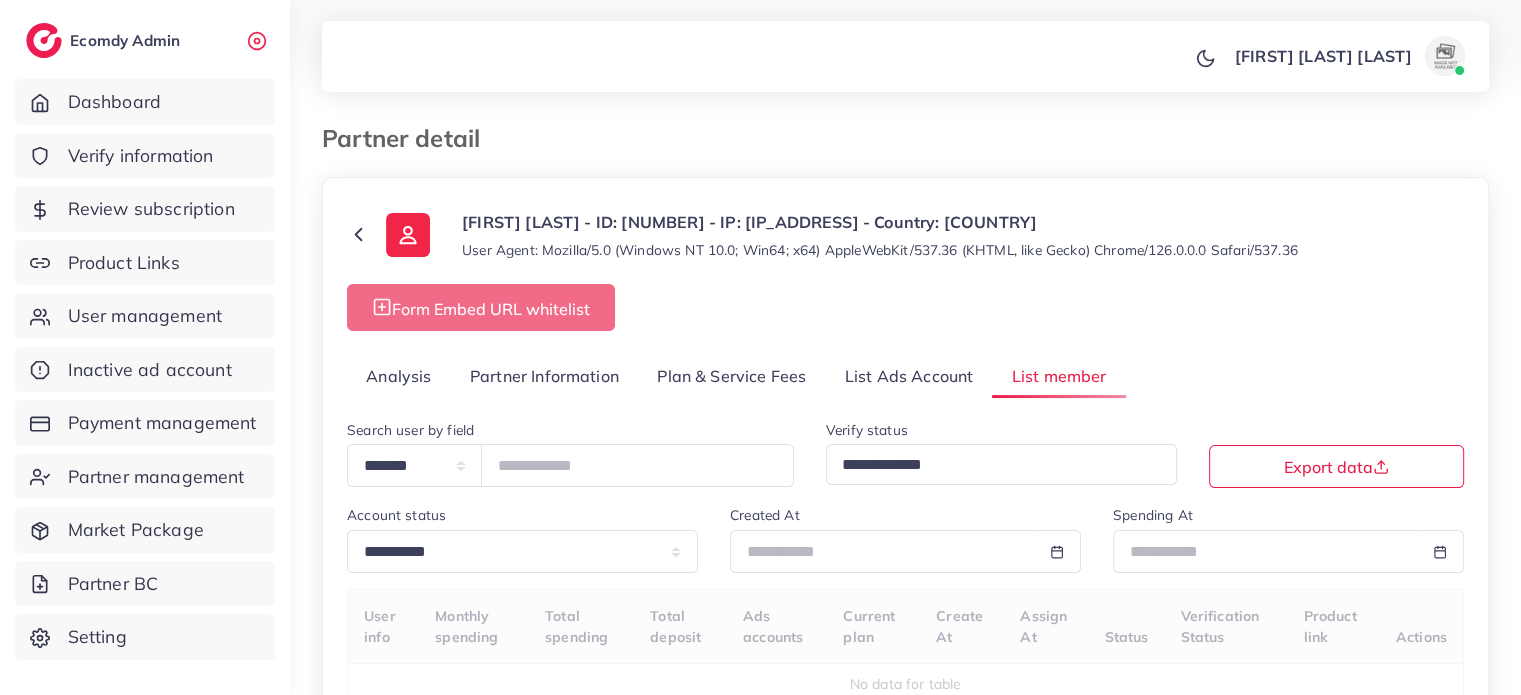 select on "**" 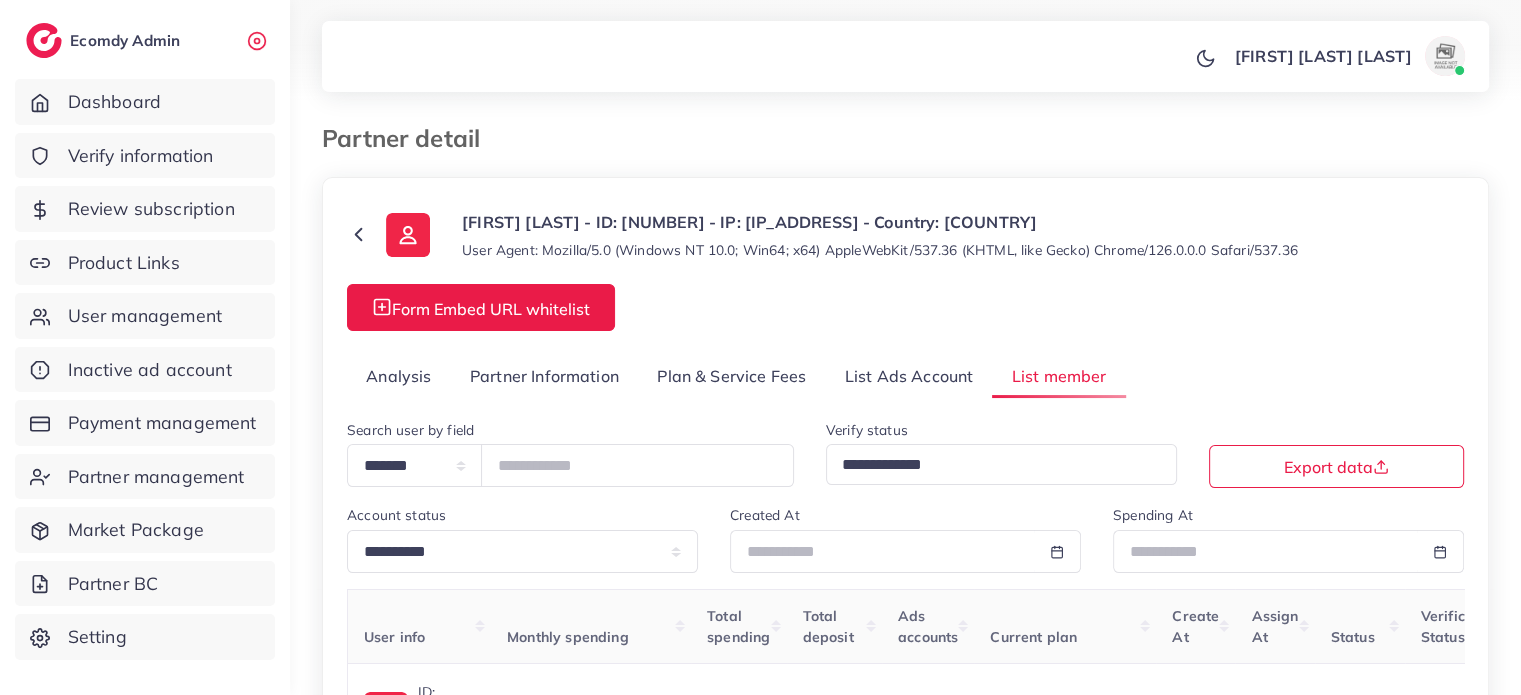 click on "Analysis" at bounding box center (399, 376) 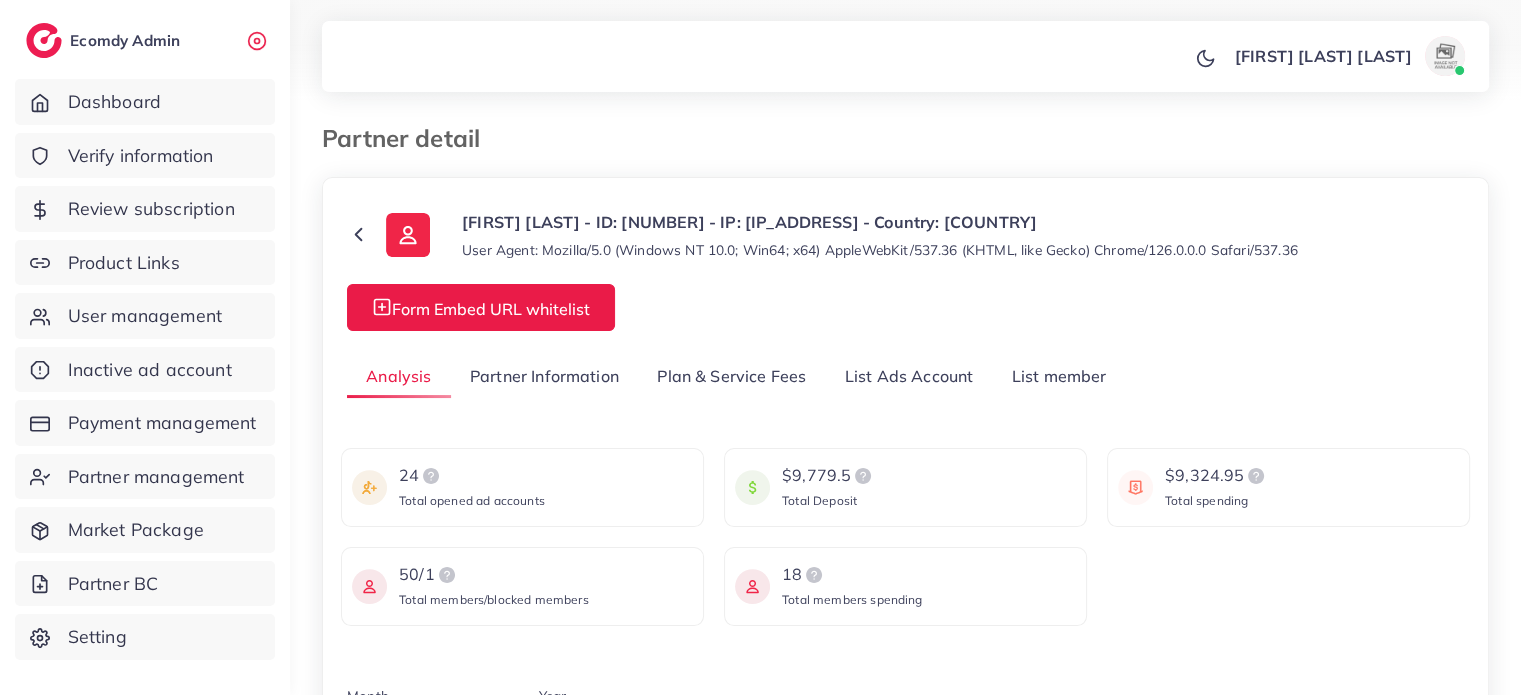 scroll, scrollTop: 200, scrollLeft: 0, axis: vertical 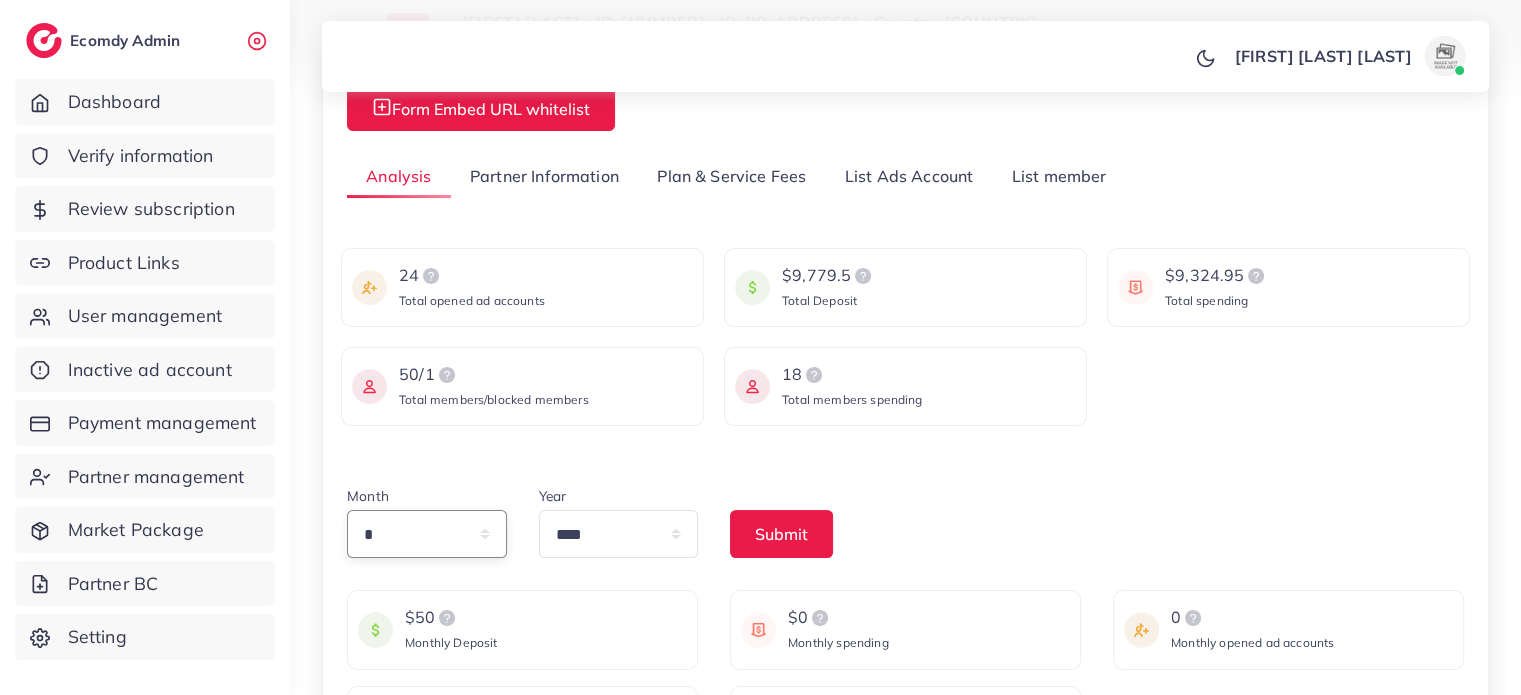 click on "* * * * * * * * * ** ** **" at bounding box center [427, 534] 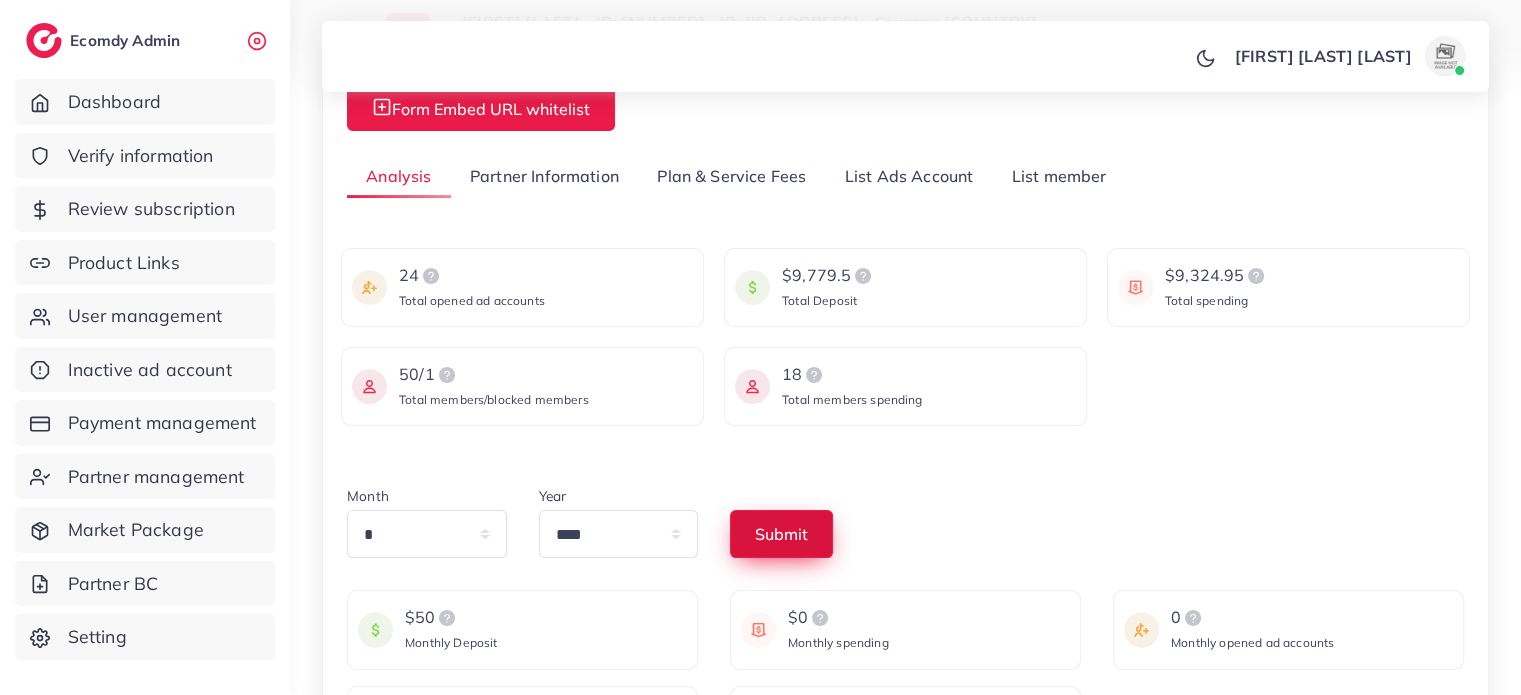 click on "Submit" at bounding box center [781, 534] 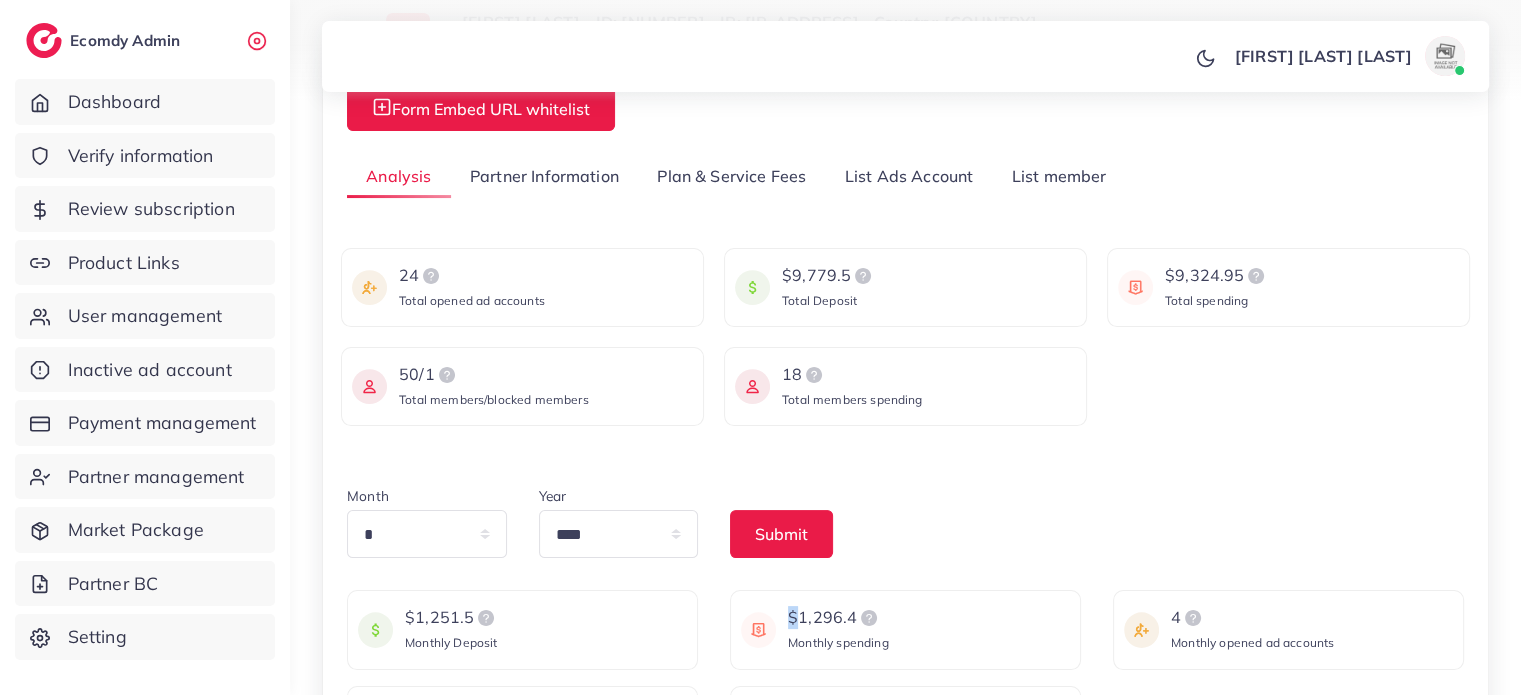 drag, startPoint x: 791, startPoint y: 615, endPoint x: 855, endPoint y: 615, distance: 64 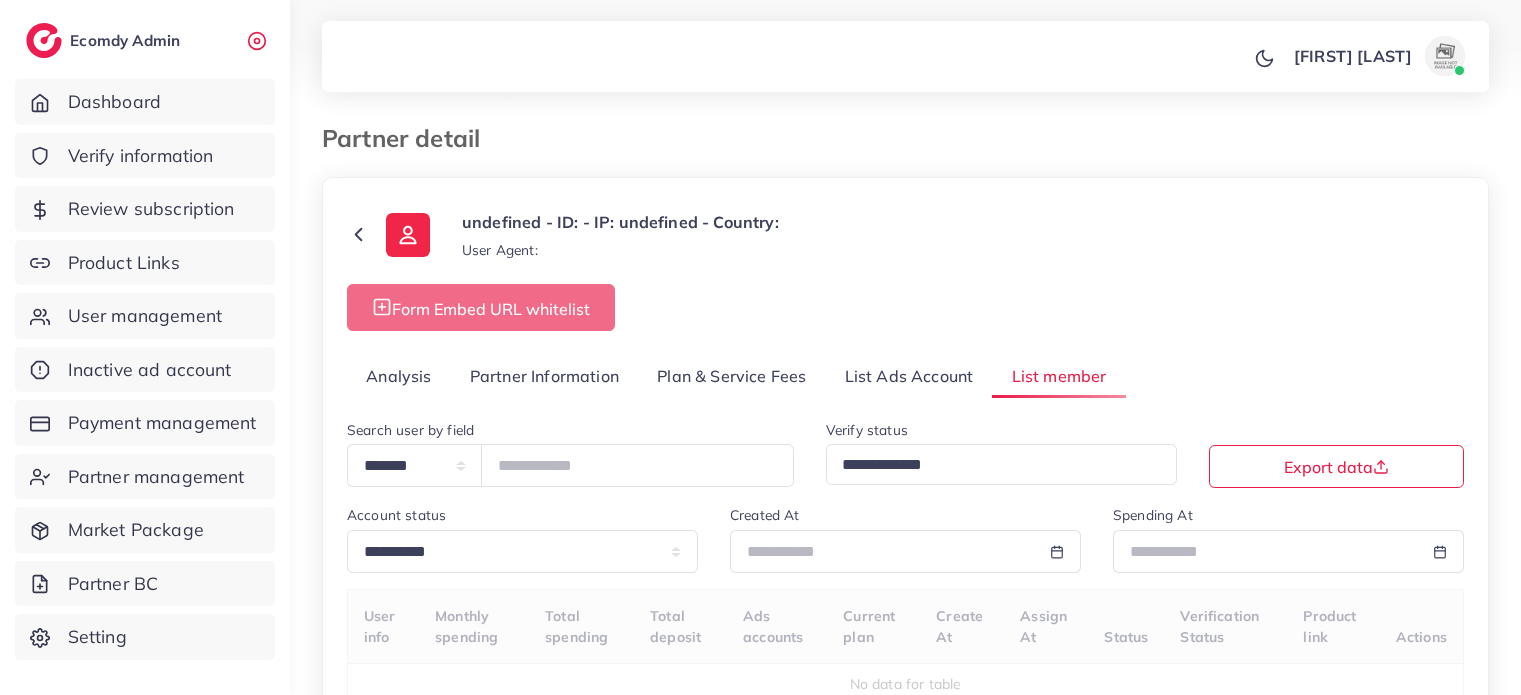 select on "*" 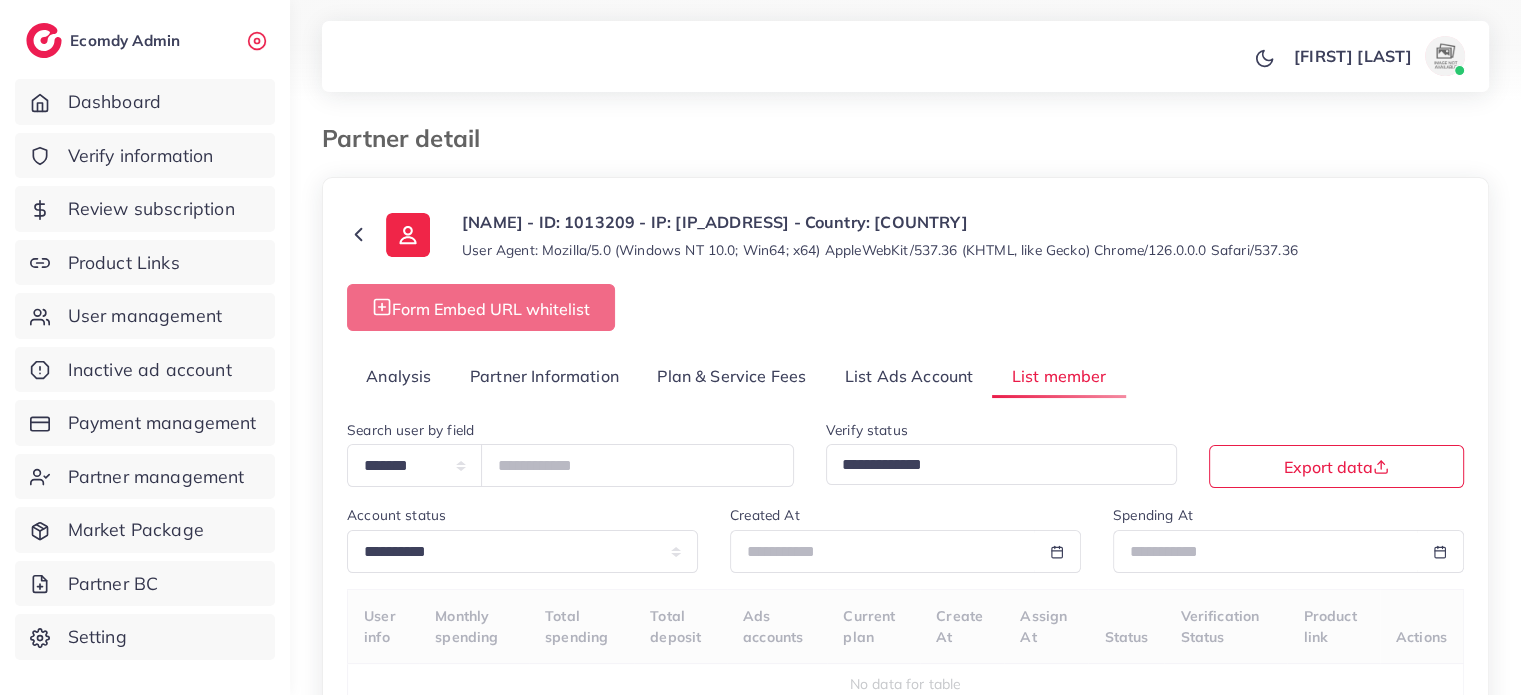 click on "Analysis" at bounding box center [399, 376] 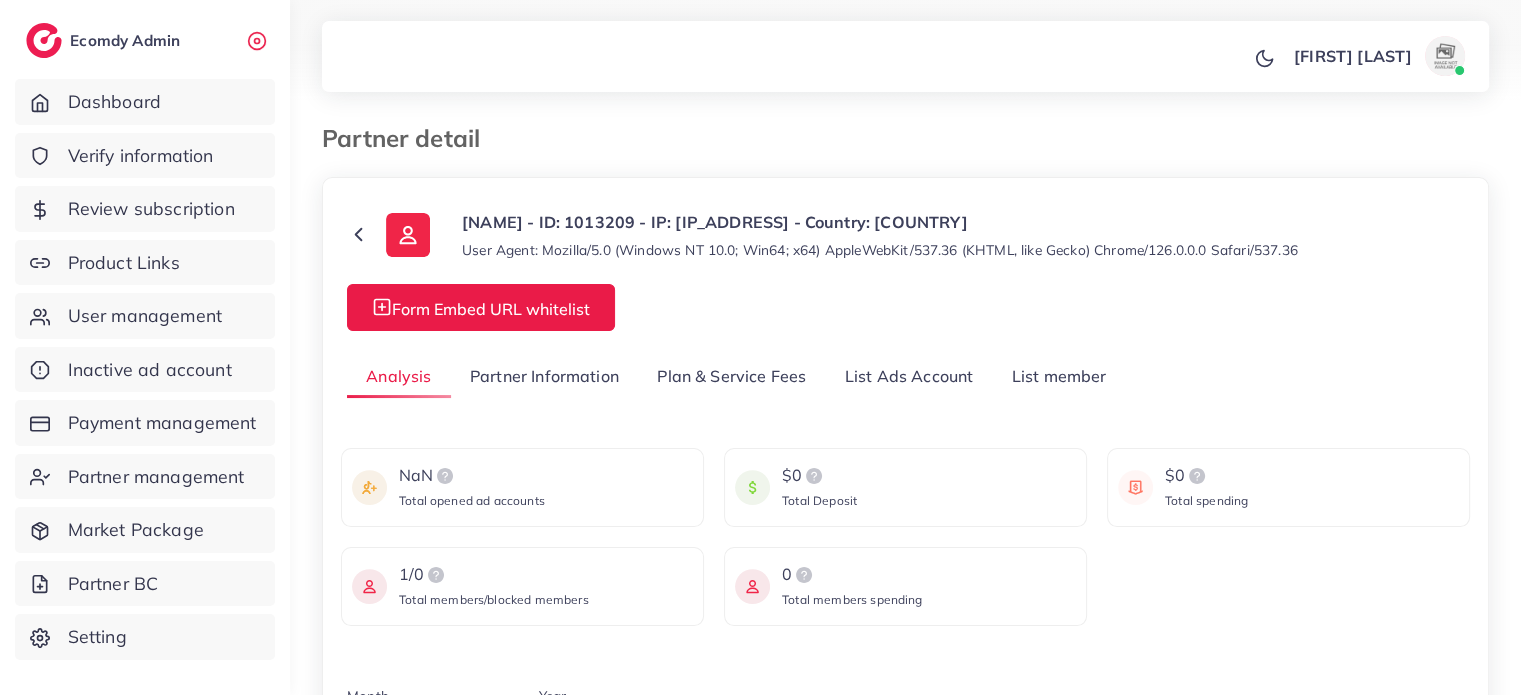 scroll, scrollTop: 300, scrollLeft: 0, axis: vertical 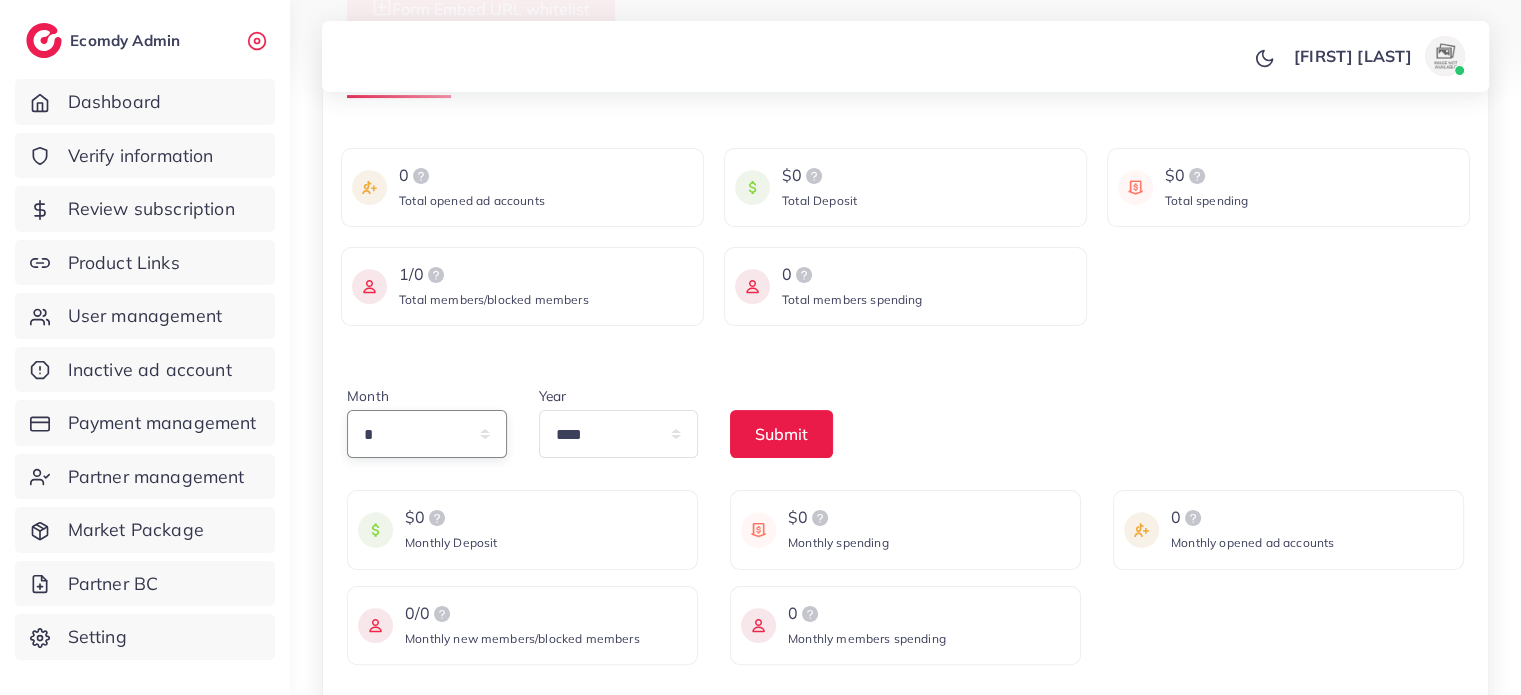 click on "* * * * * * * * * ** ** **" at bounding box center [427, 434] 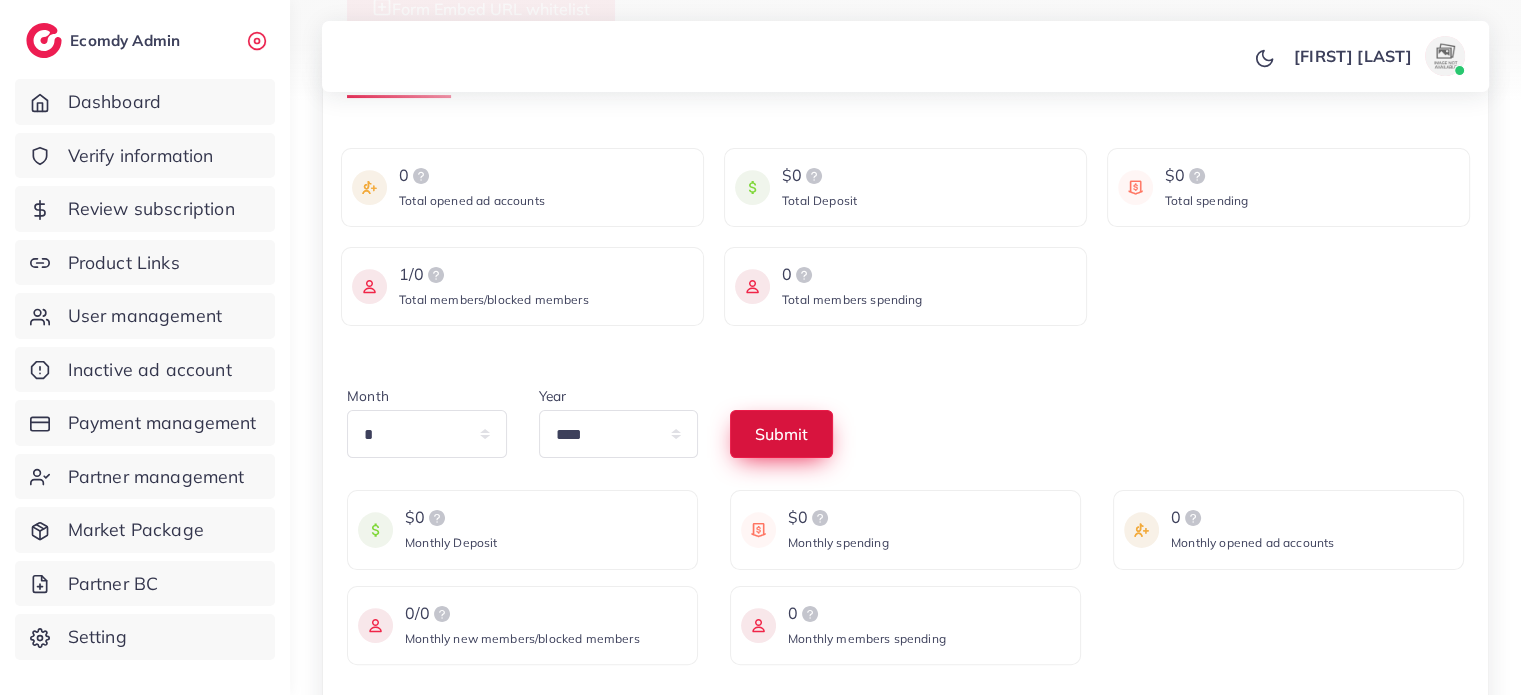 click on "Submit" at bounding box center (781, 434) 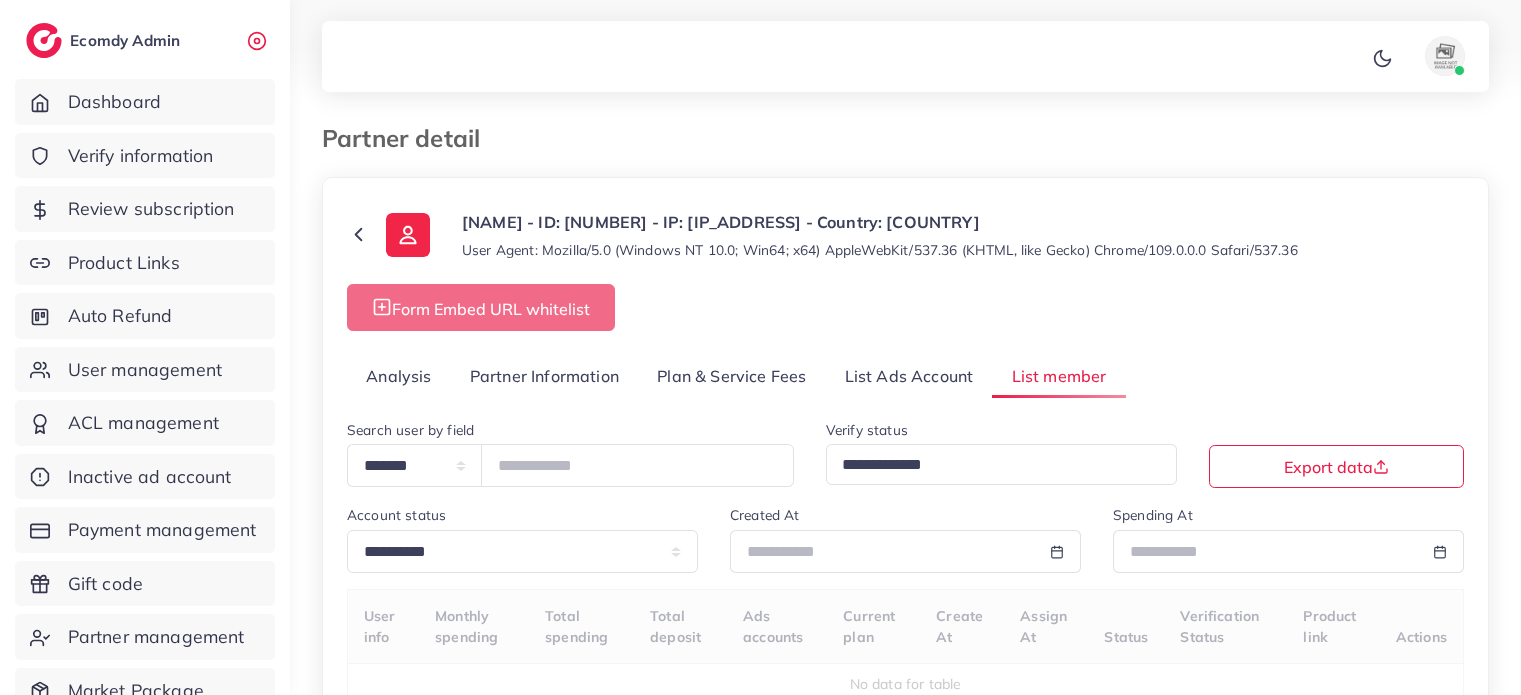 select on "*" 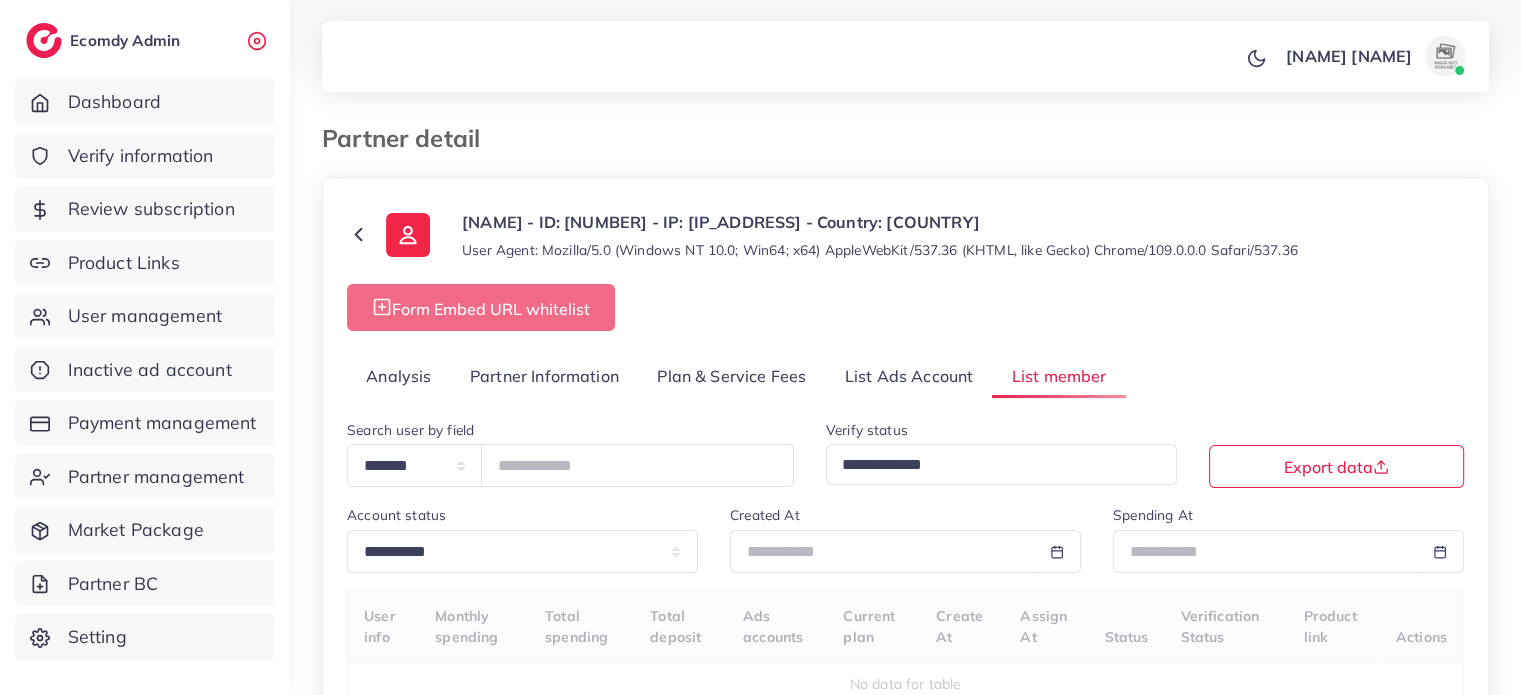 click on "Analysis" at bounding box center (399, 376) 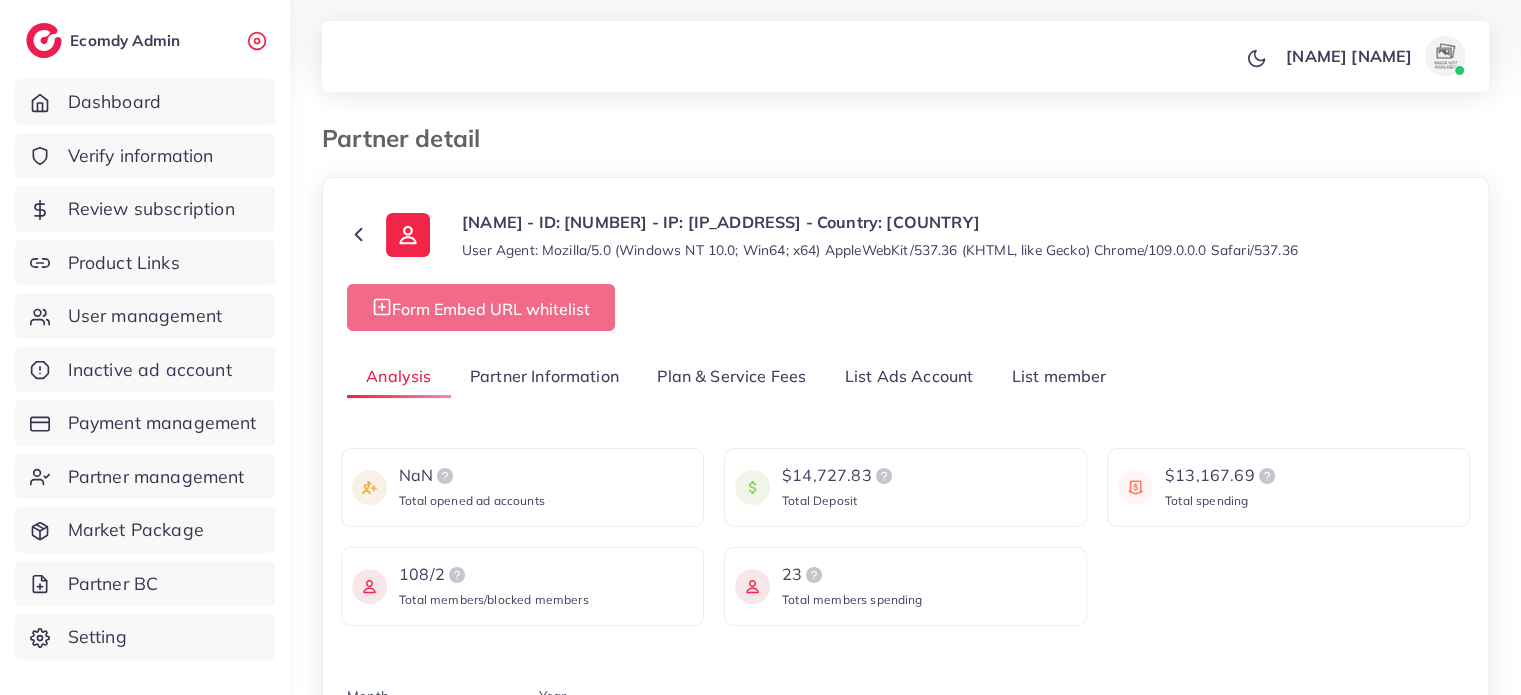 scroll, scrollTop: 300, scrollLeft: 0, axis: vertical 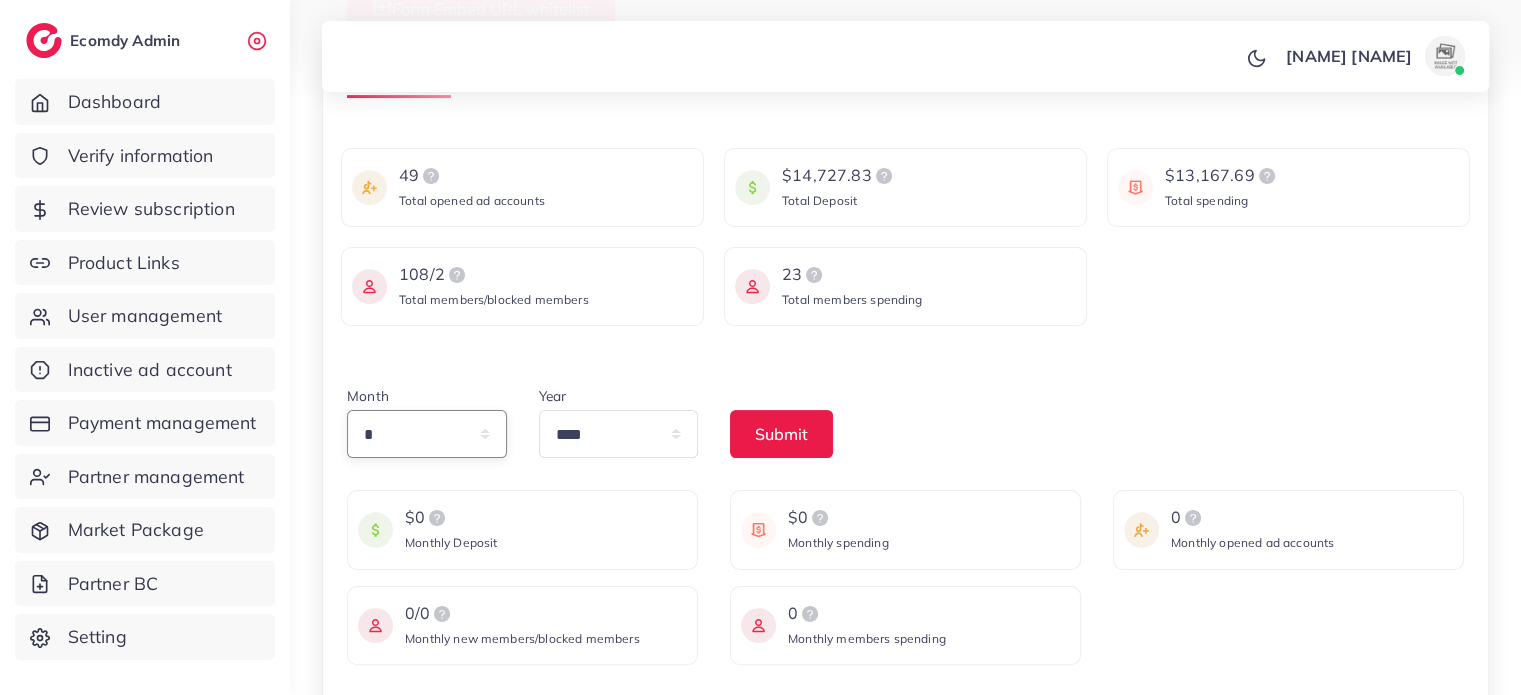 click on "* * * * * * * * * ** ** **" at bounding box center (427, 434) 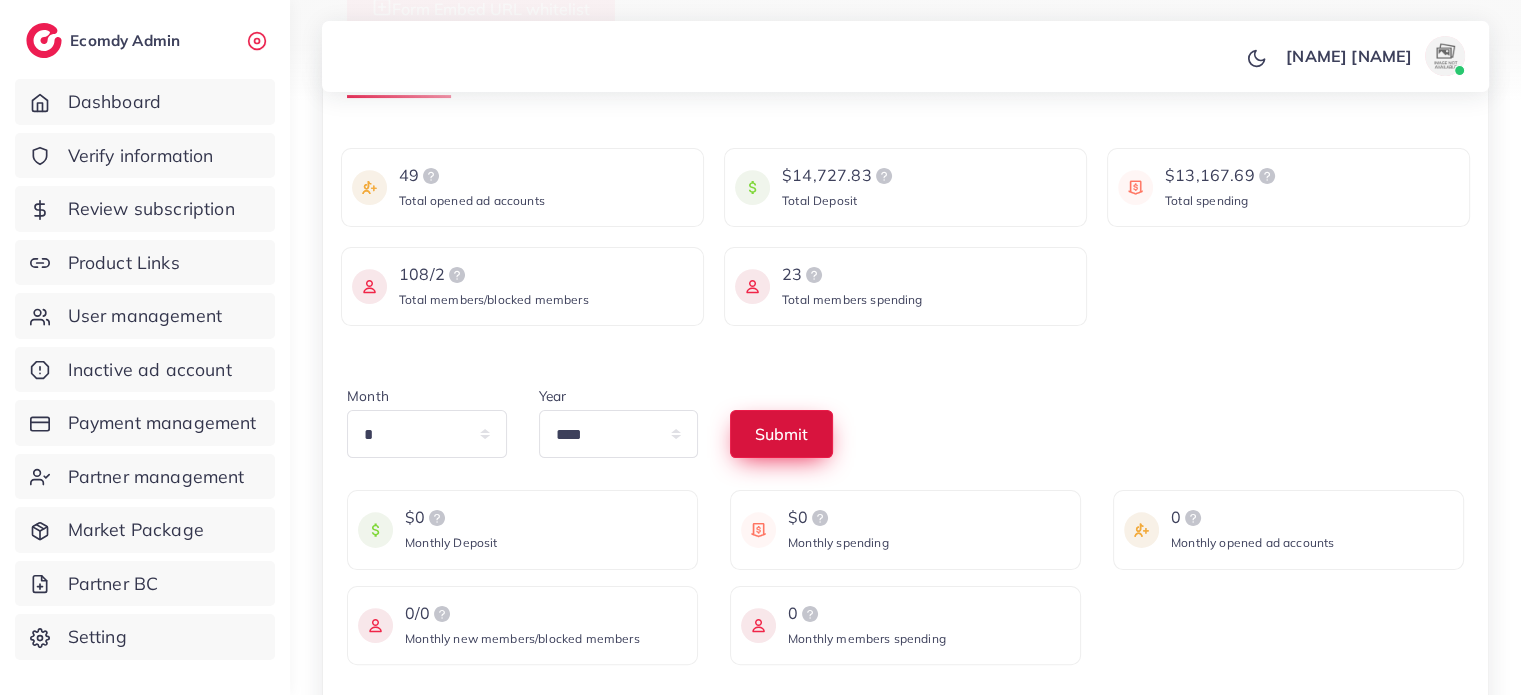 click on "Submit" at bounding box center (781, 434) 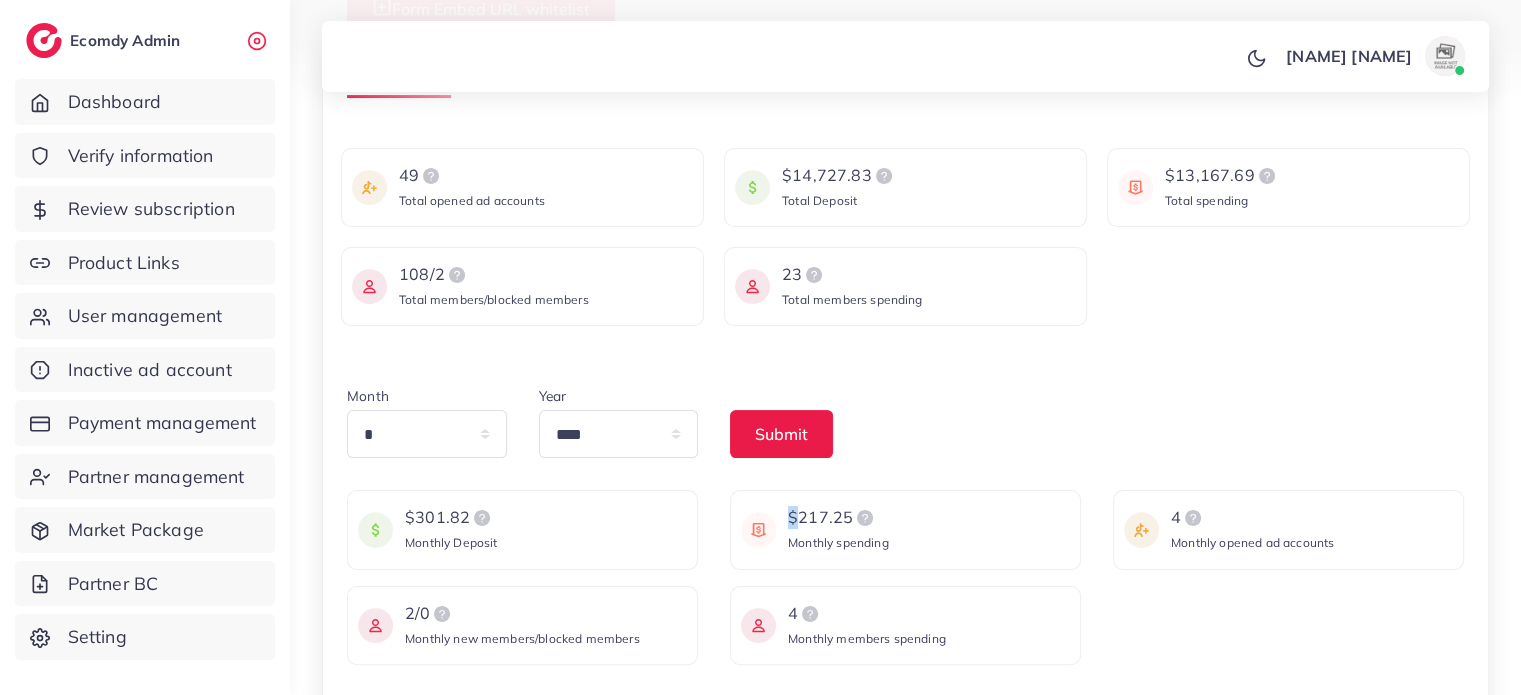 drag, startPoint x: 787, startPoint y: 515, endPoint x: 852, endPoint y: 508, distance: 65.37584 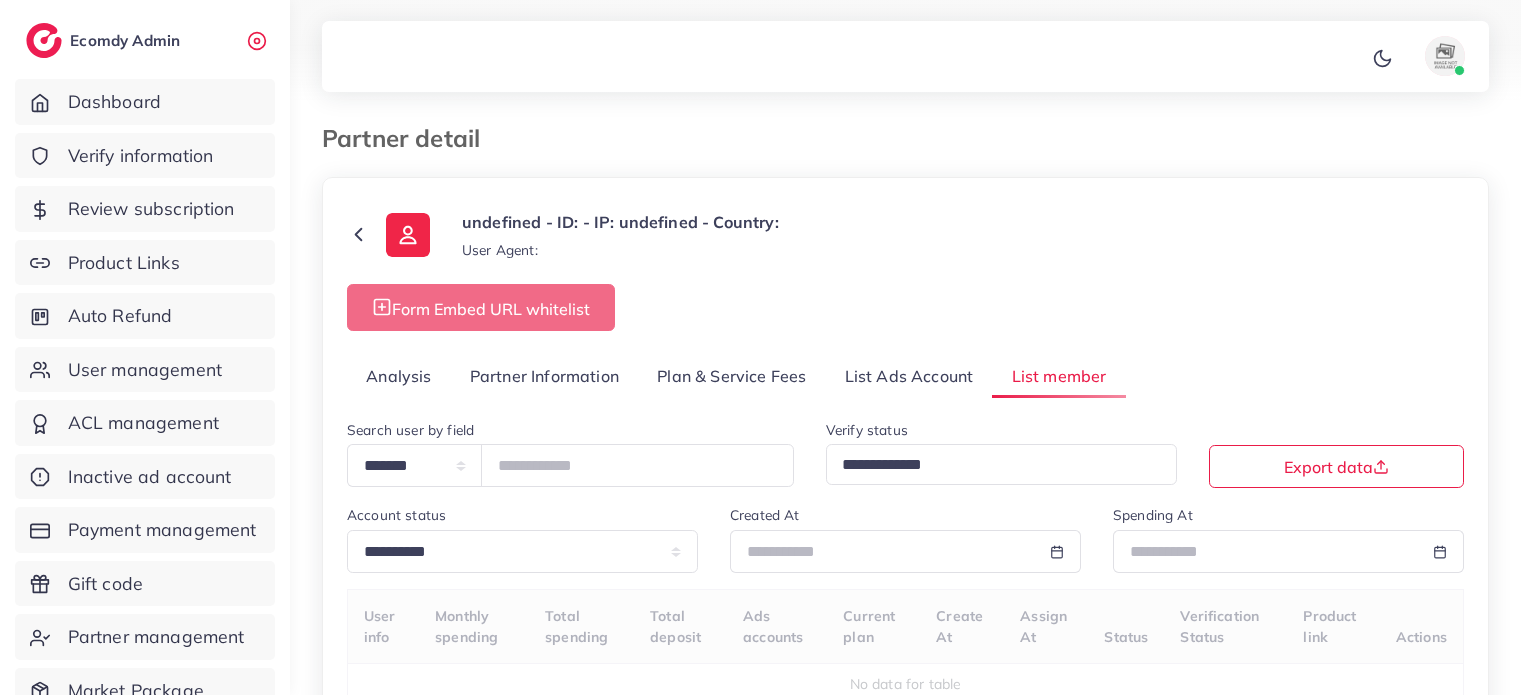 select on "*" 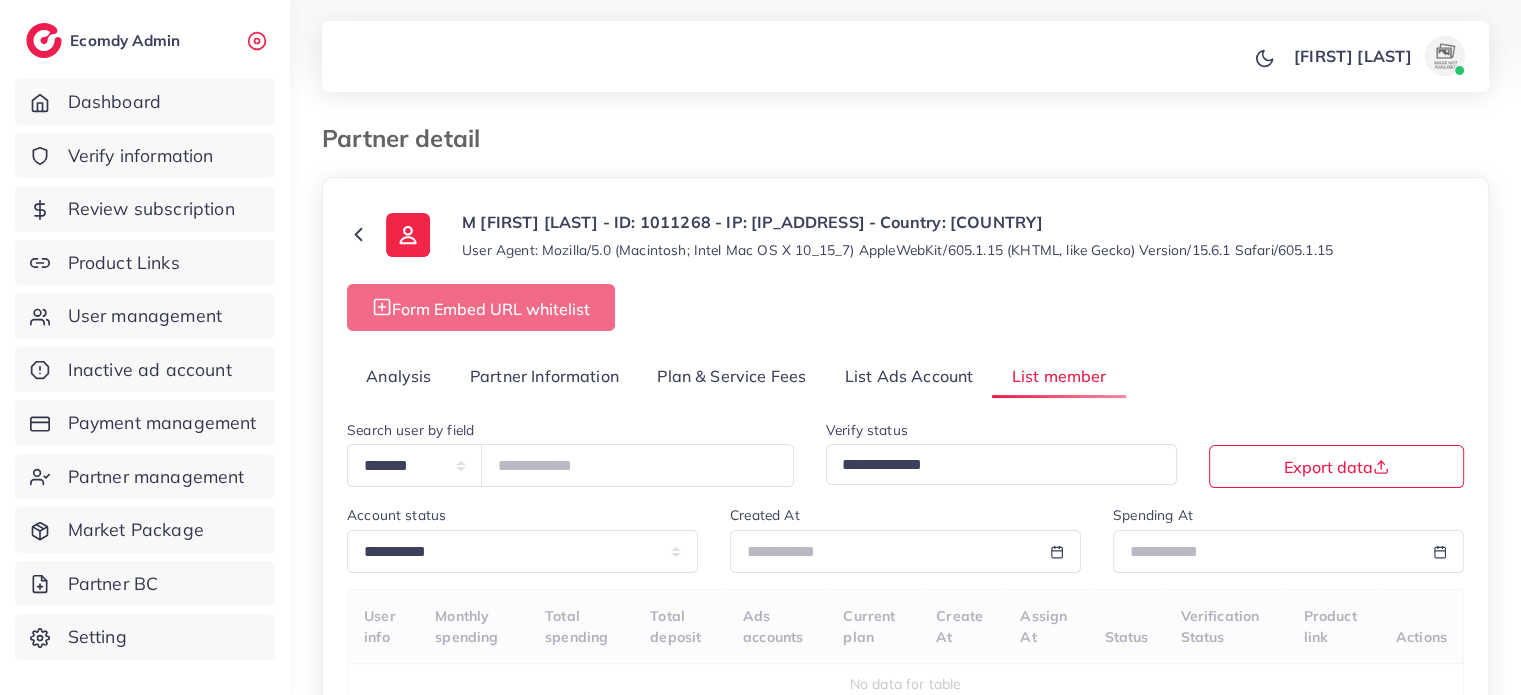 select on "**" 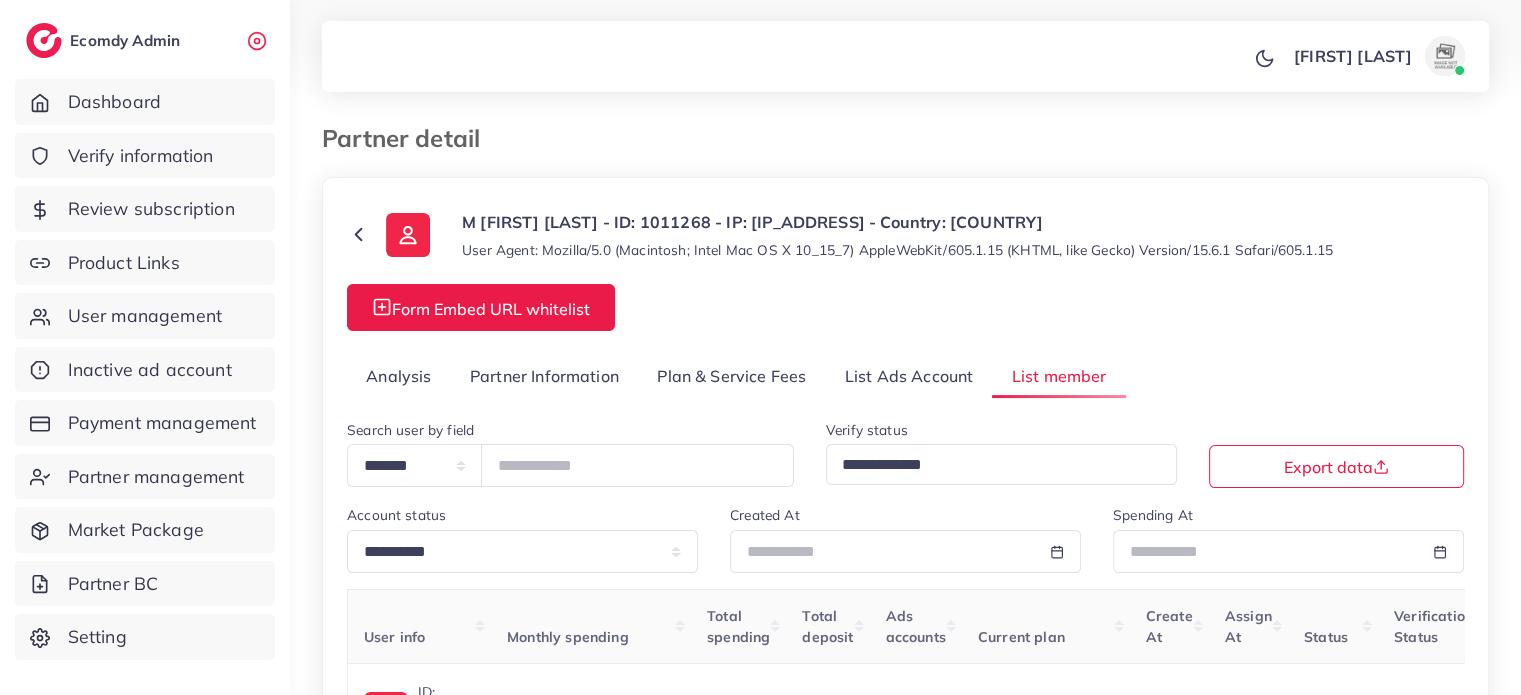 click on "Analysis" at bounding box center [399, 376] 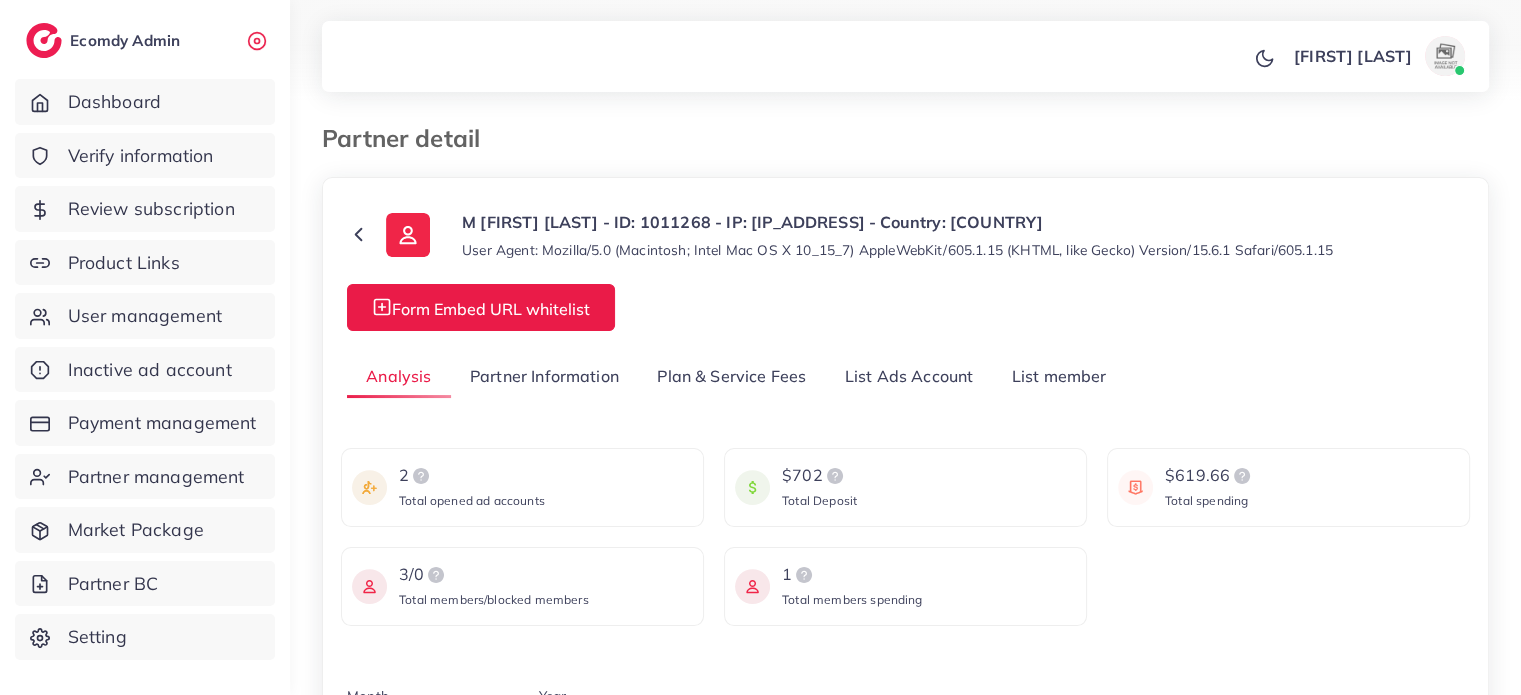 scroll, scrollTop: 200, scrollLeft: 0, axis: vertical 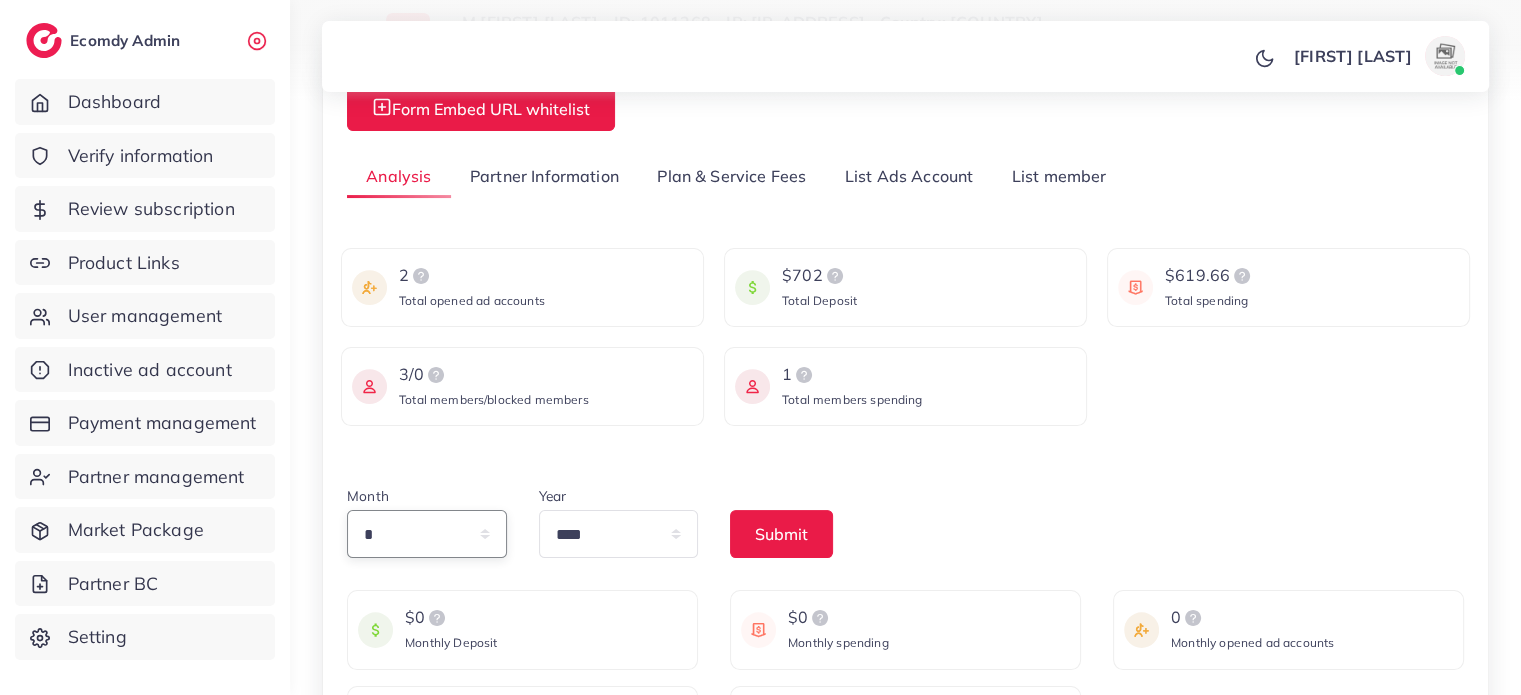 click on "* * * * * * * * * ** ** **" at bounding box center (427, 534) 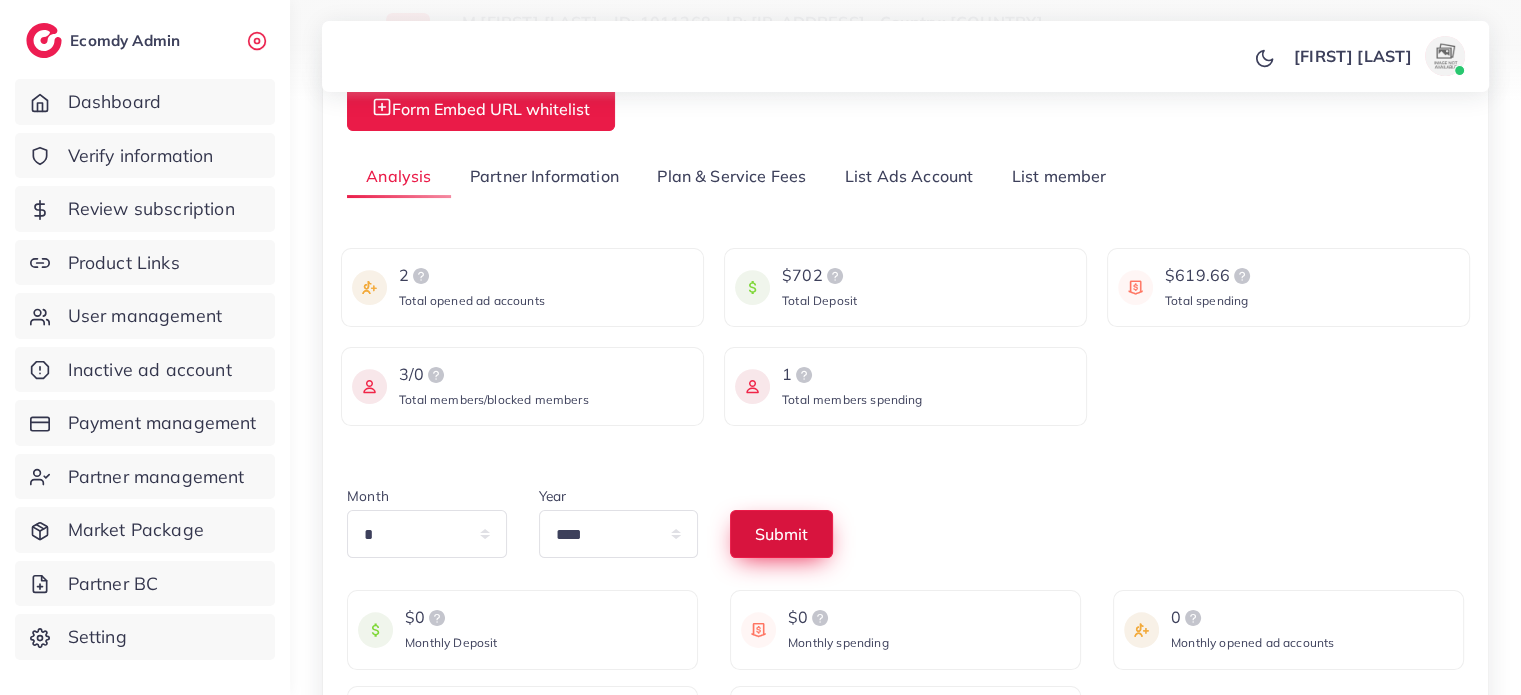 click on "Submit" at bounding box center (781, 534) 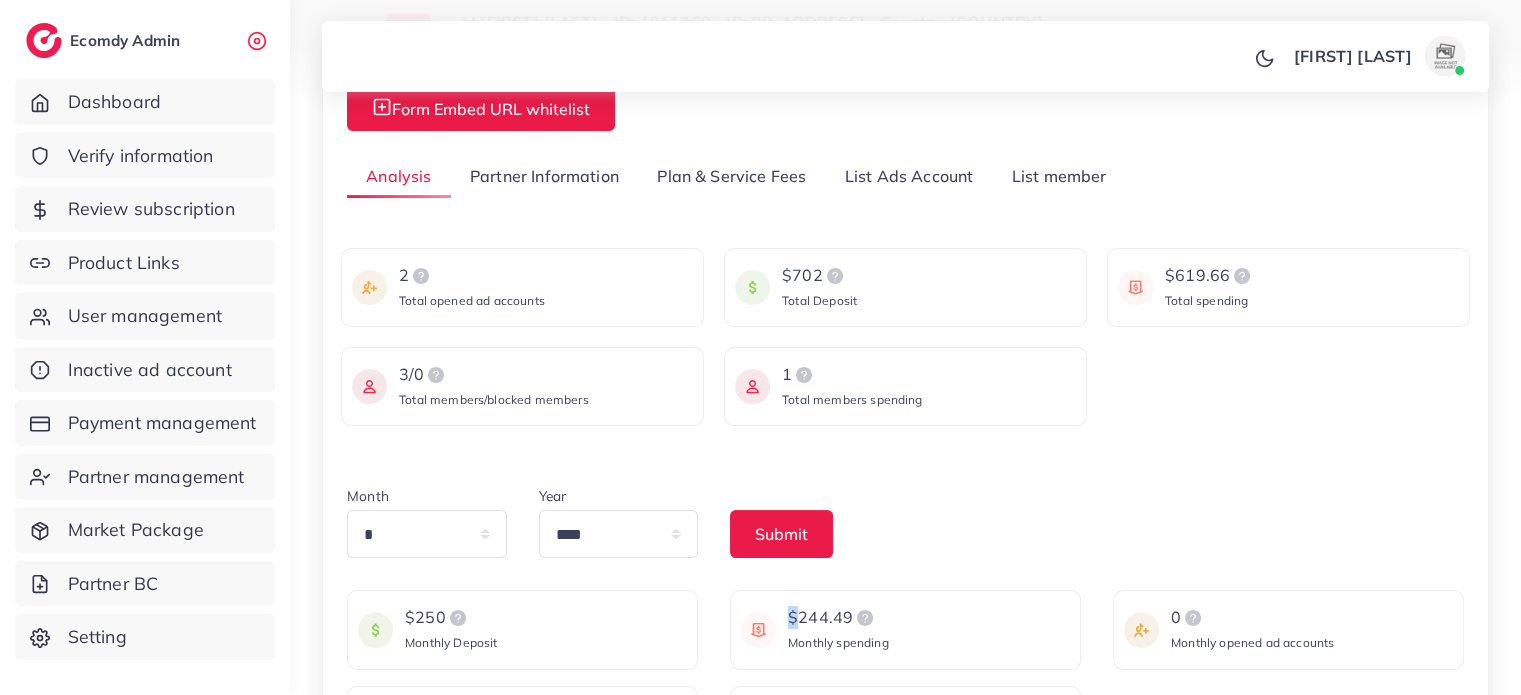 drag, startPoint x: 788, startPoint y: 623, endPoint x: 829, endPoint y: 615, distance: 41.773197 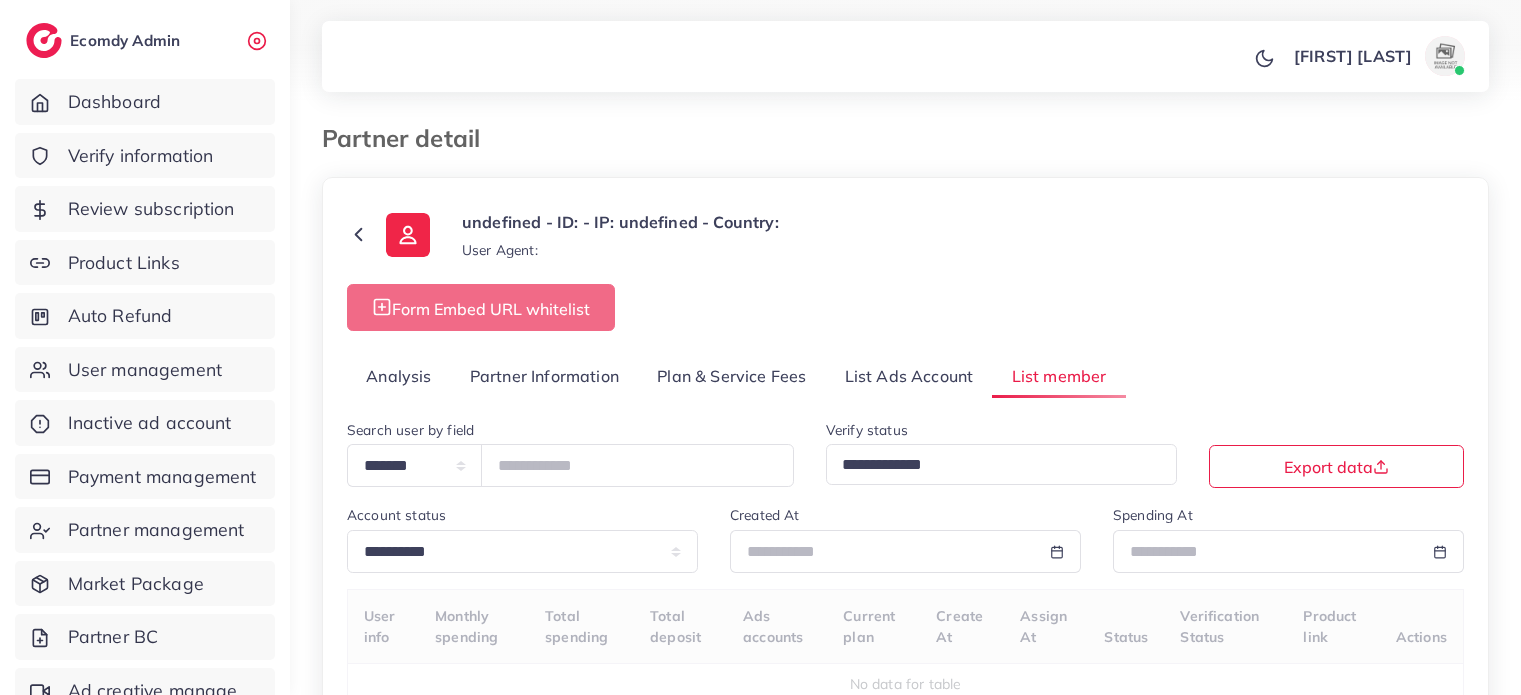 scroll, scrollTop: 0, scrollLeft: 0, axis: both 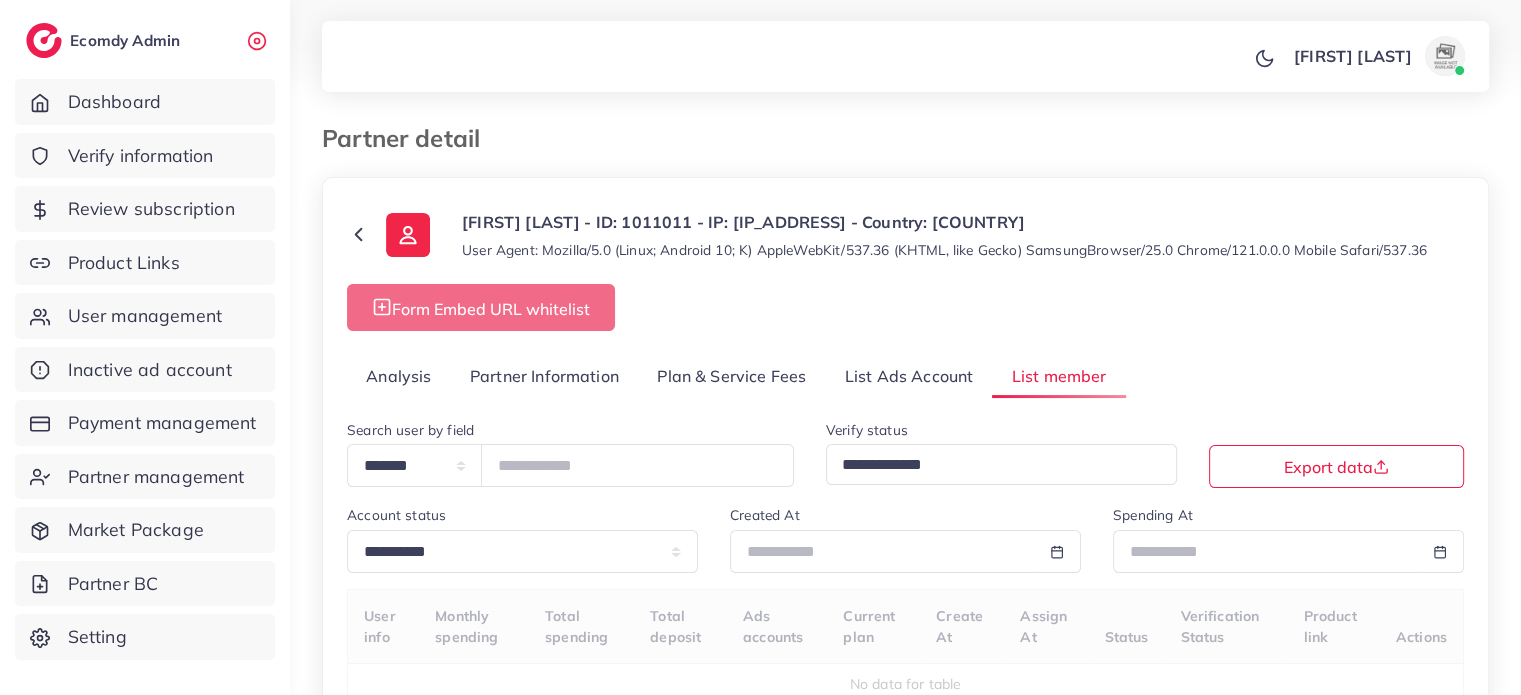 select on "**" 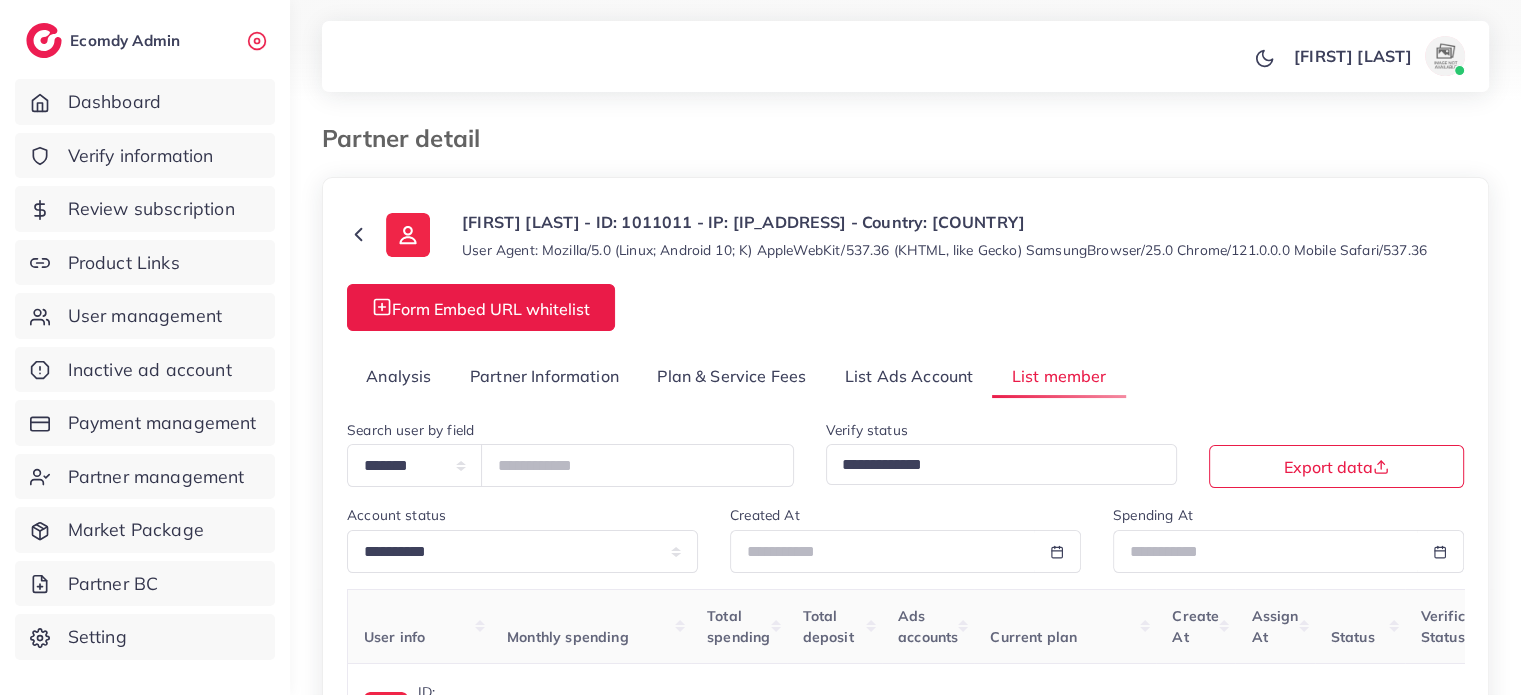 click on "Analysis" at bounding box center [399, 376] 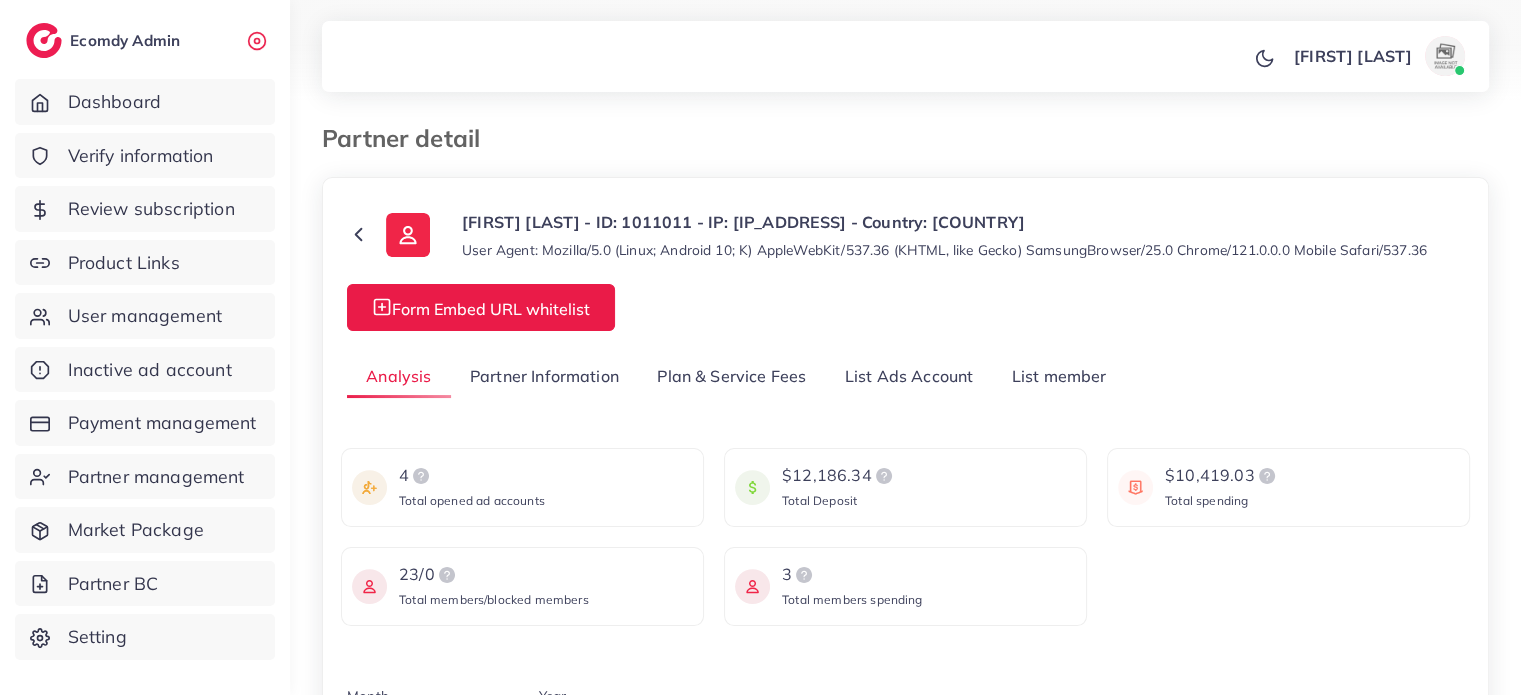 scroll, scrollTop: 200, scrollLeft: 0, axis: vertical 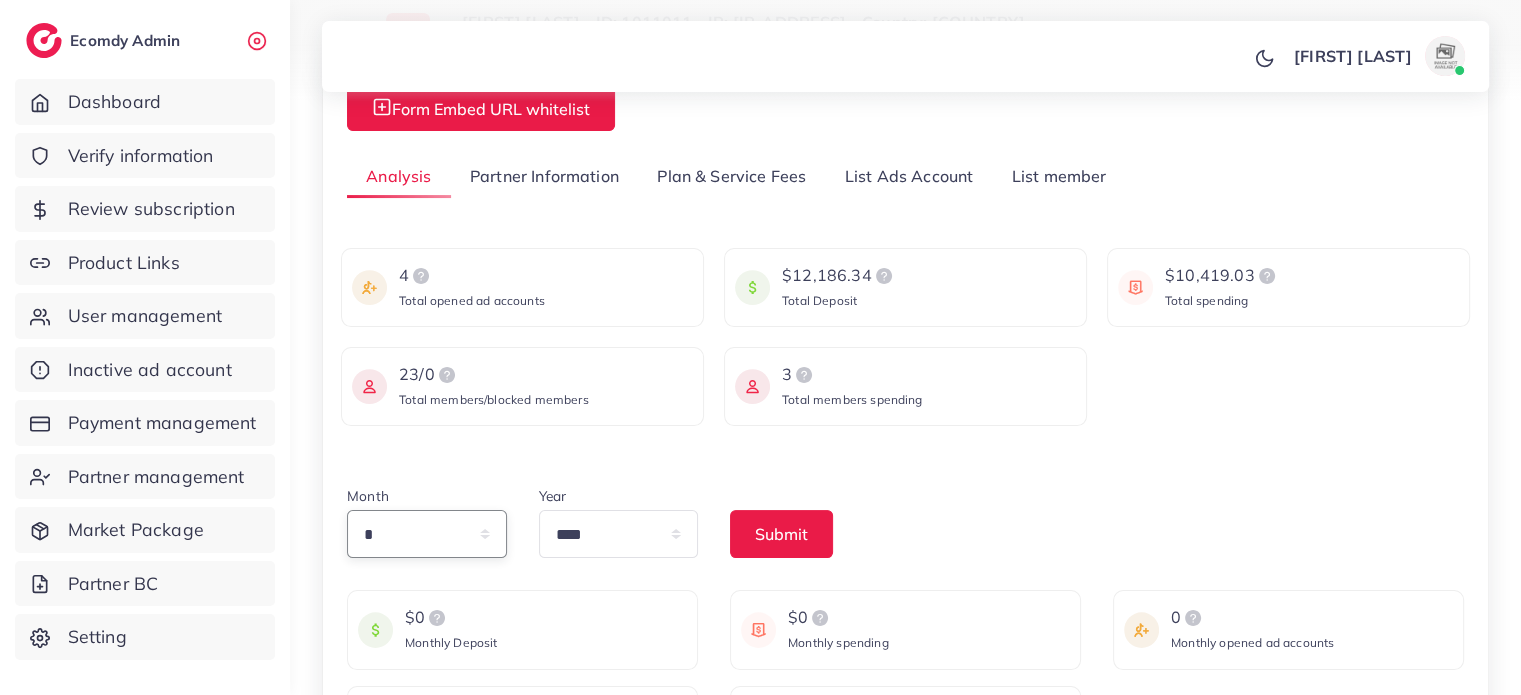 drag, startPoint x: 396, startPoint y: 544, endPoint x: 389, endPoint y: 518, distance: 26.925823 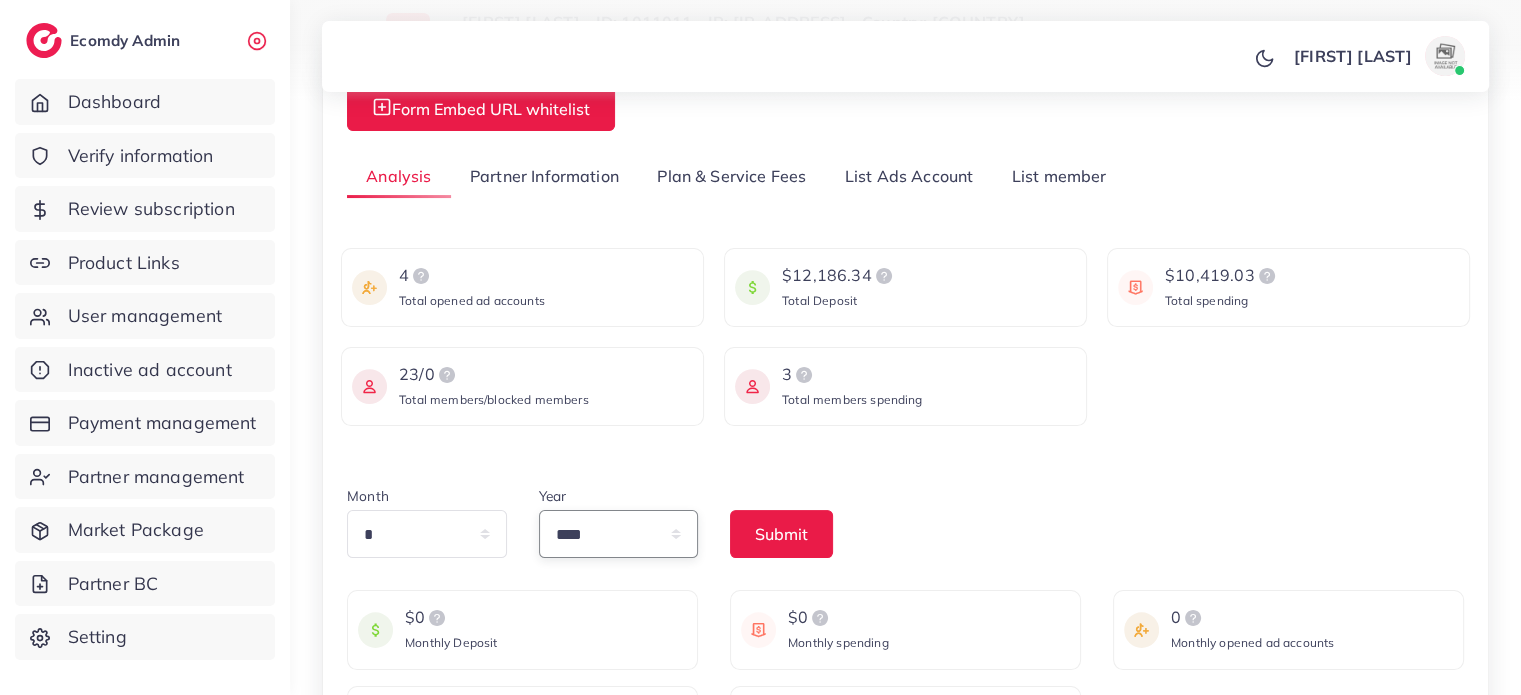 click on "**** **** **** **** **** ****" at bounding box center (619, 534) 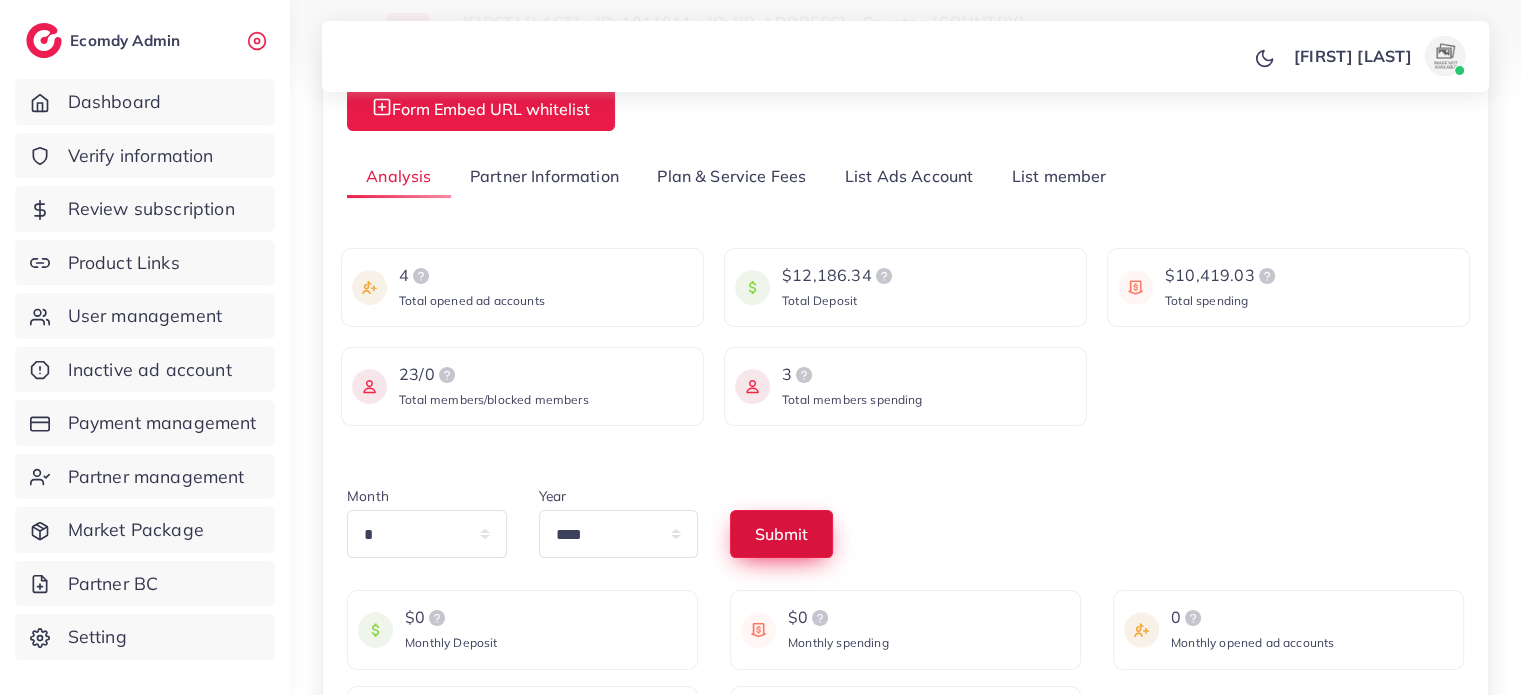 click on "Submit" at bounding box center [781, 534] 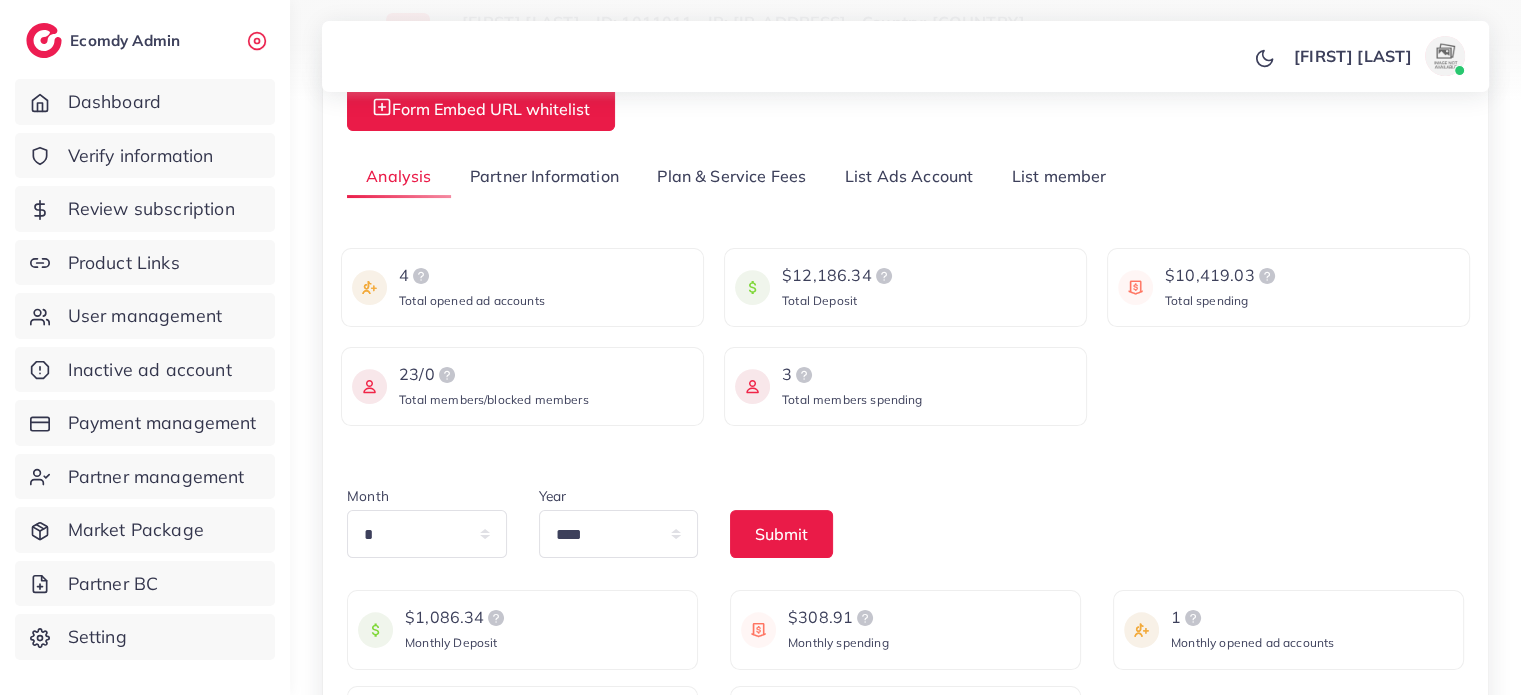 drag, startPoint x: 786, startPoint y: 616, endPoint x: 848, endPoint y: 605, distance: 62.968246 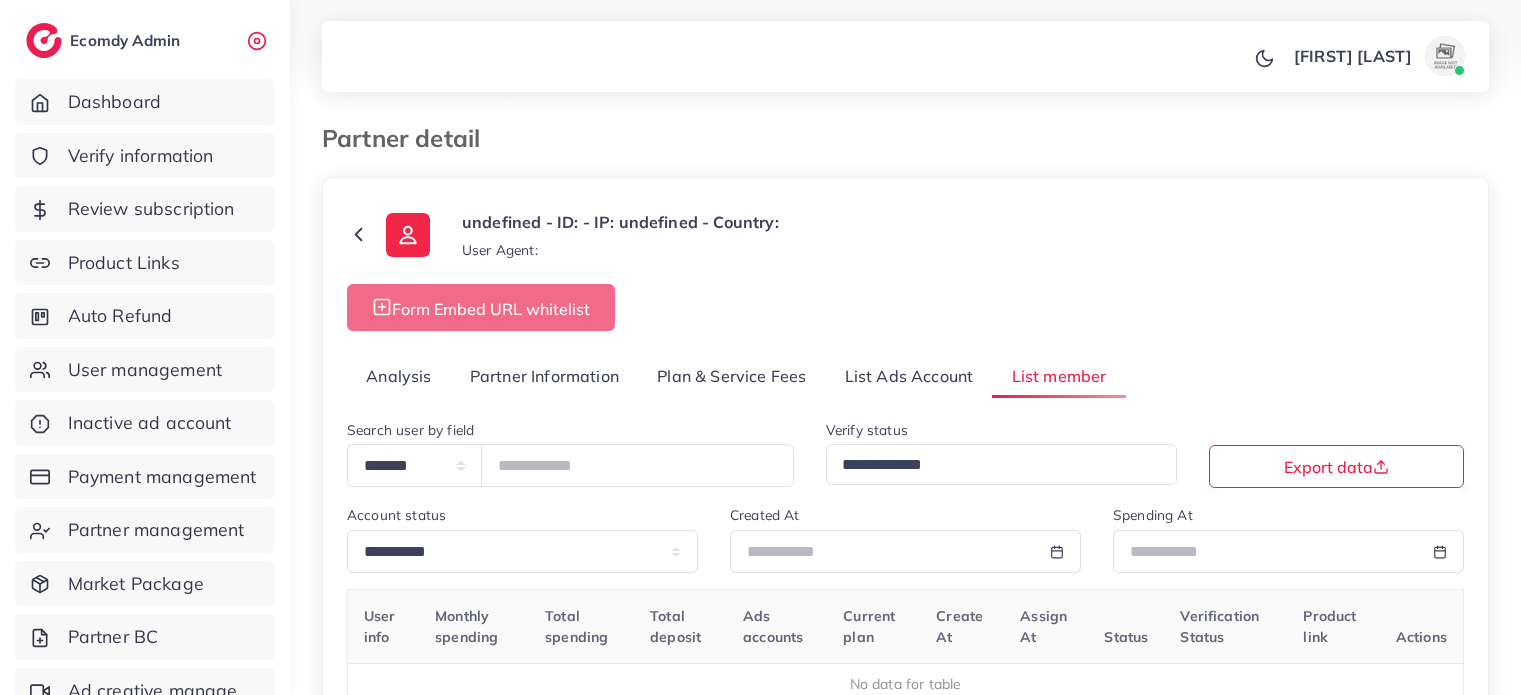 select on "*" 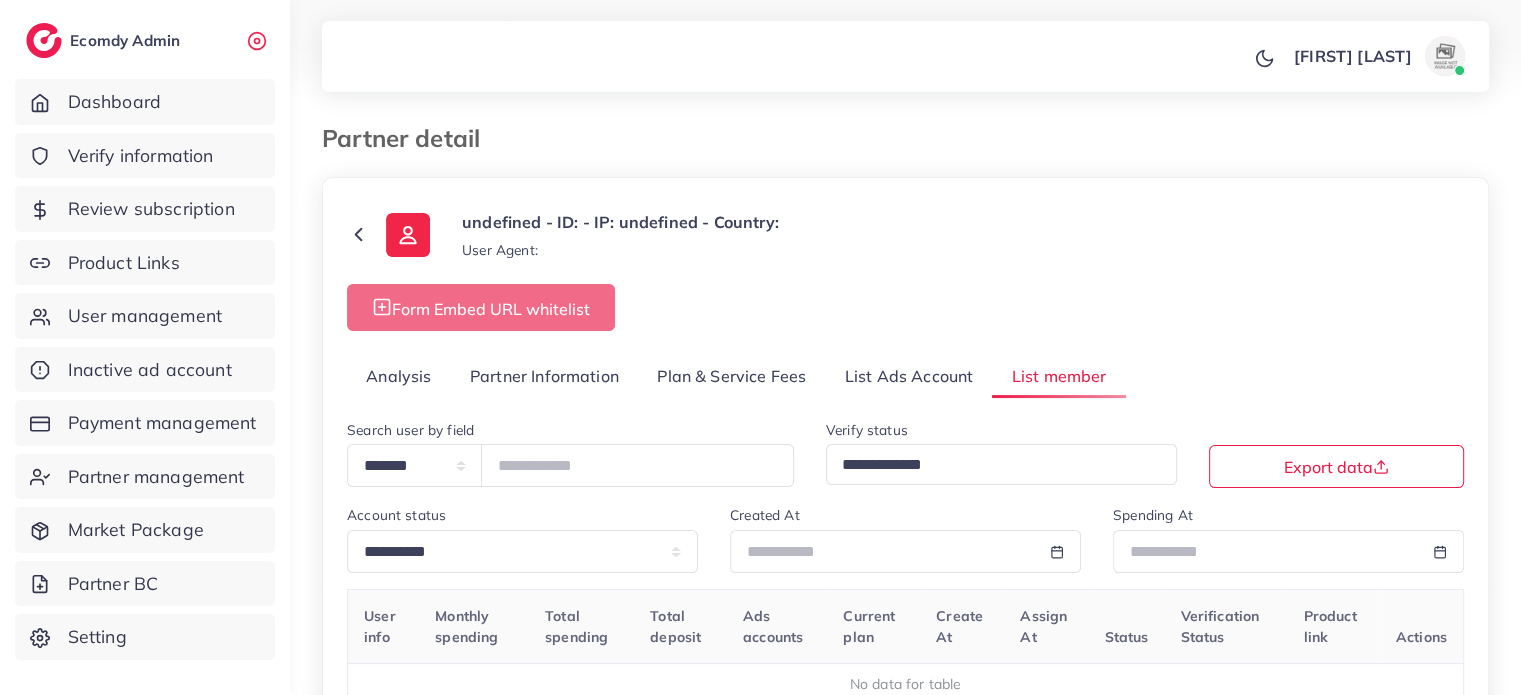 click on "Analysis" at bounding box center (399, 376) 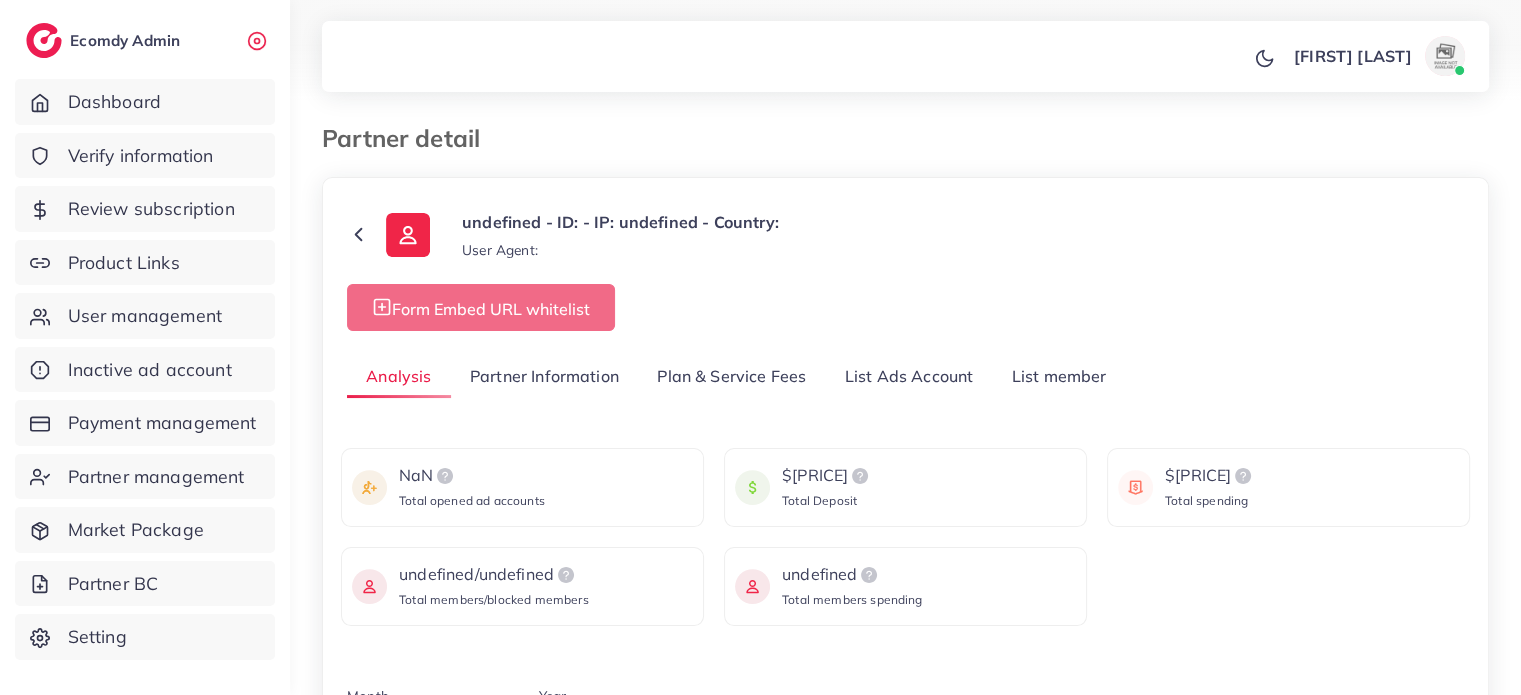 scroll, scrollTop: 200, scrollLeft: 0, axis: vertical 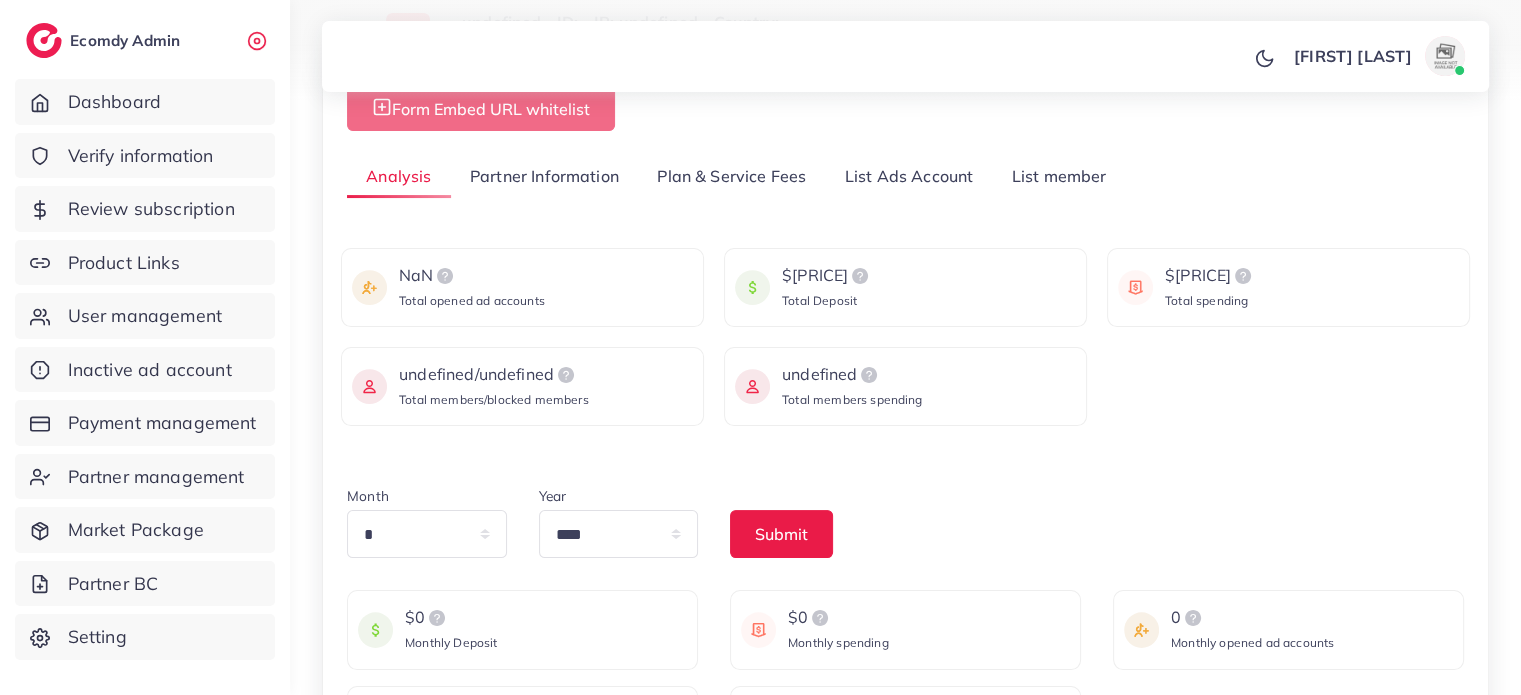 click on "$0  Monthly Deposit  $0  Monthly spending  0  Monthly opened ad accounts  0/0  Monthly new members/blocked members  0  Monthly members spending" at bounding box center [905, 669] 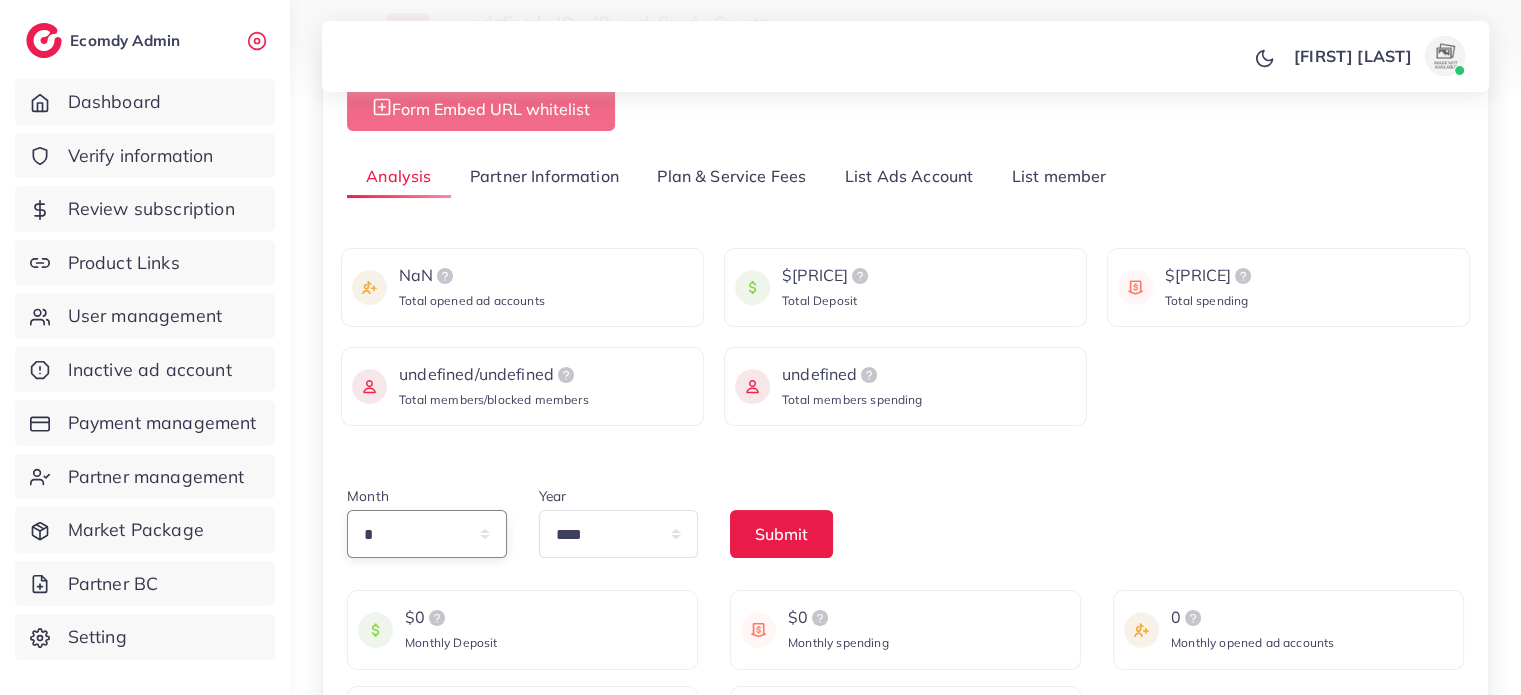 click on "* * * * * * * * * ** ** **" at bounding box center (427, 534) 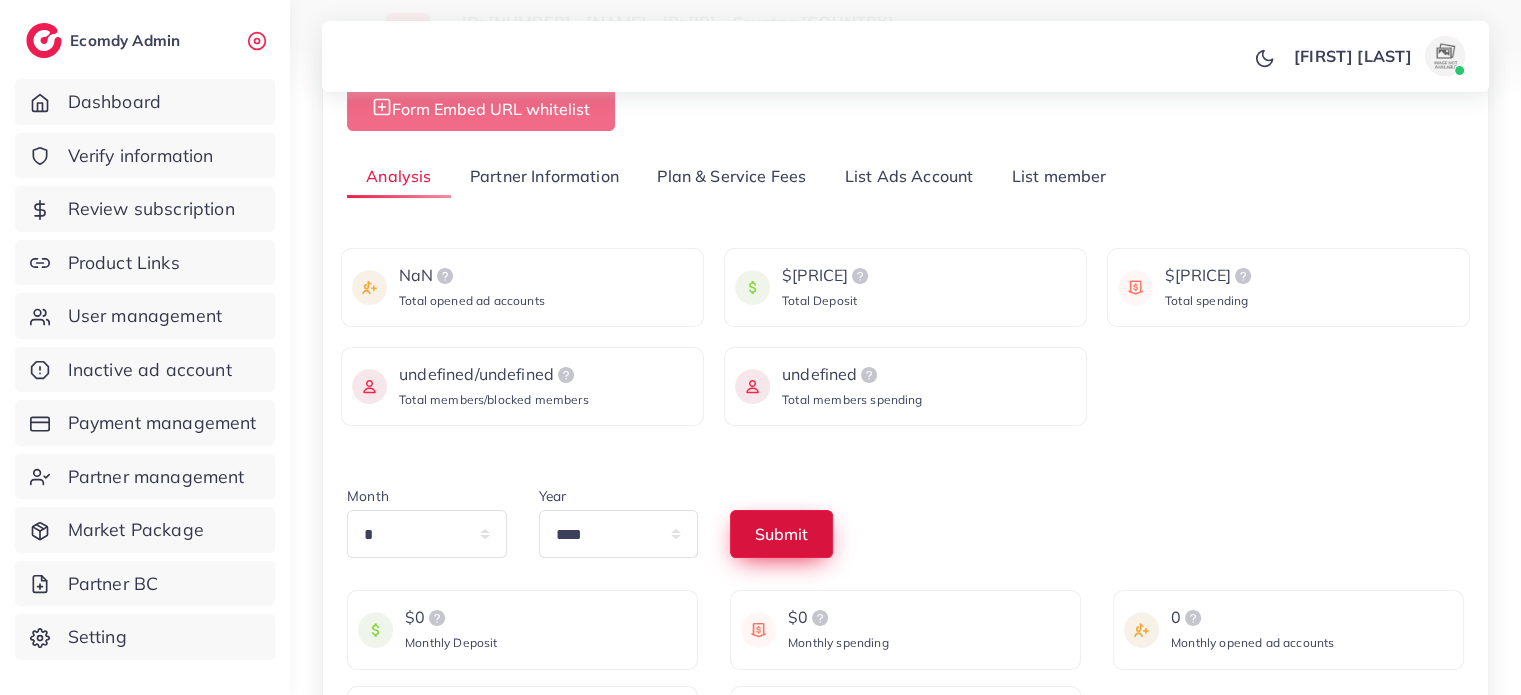 click on "Submit" at bounding box center [781, 534] 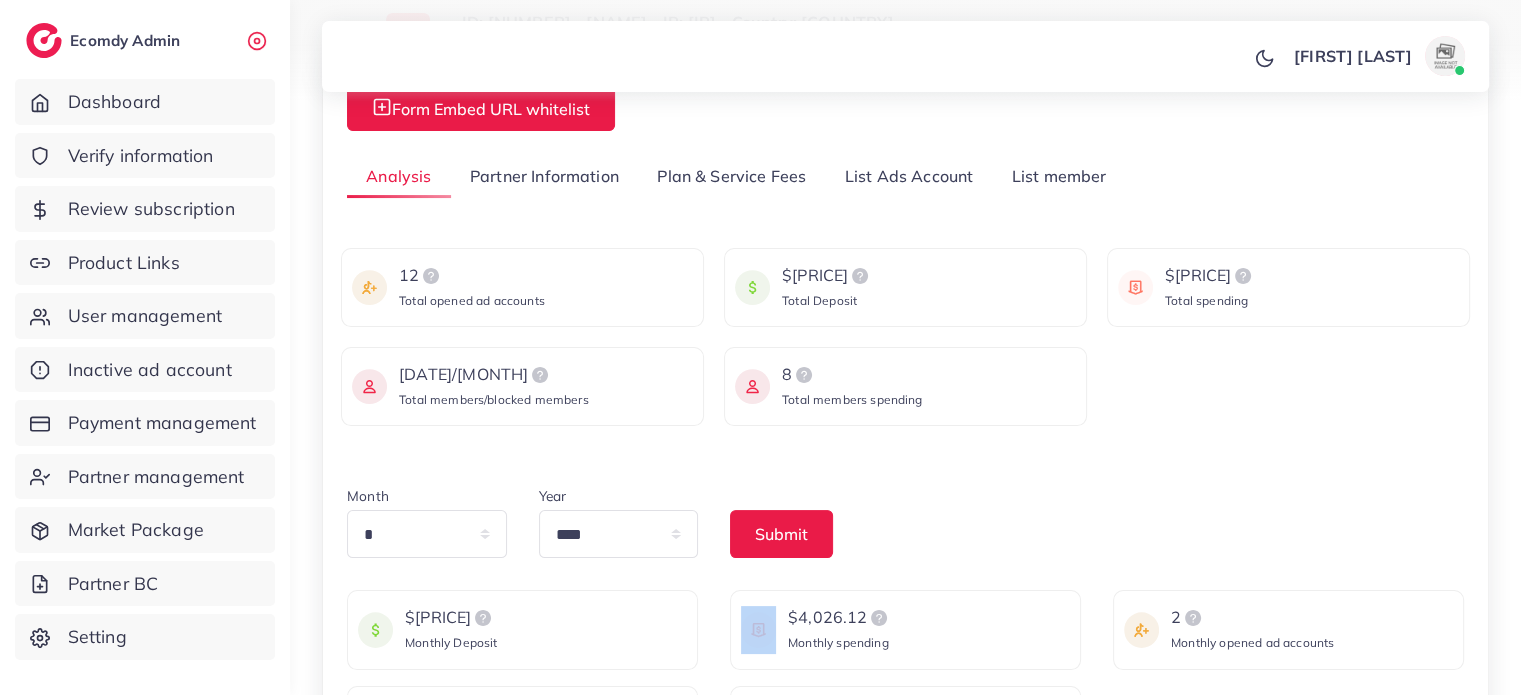 drag, startPoint x: 778, startPoint y: 619, endPoint x: 829, endPoint y: 613, distance: 51.351727 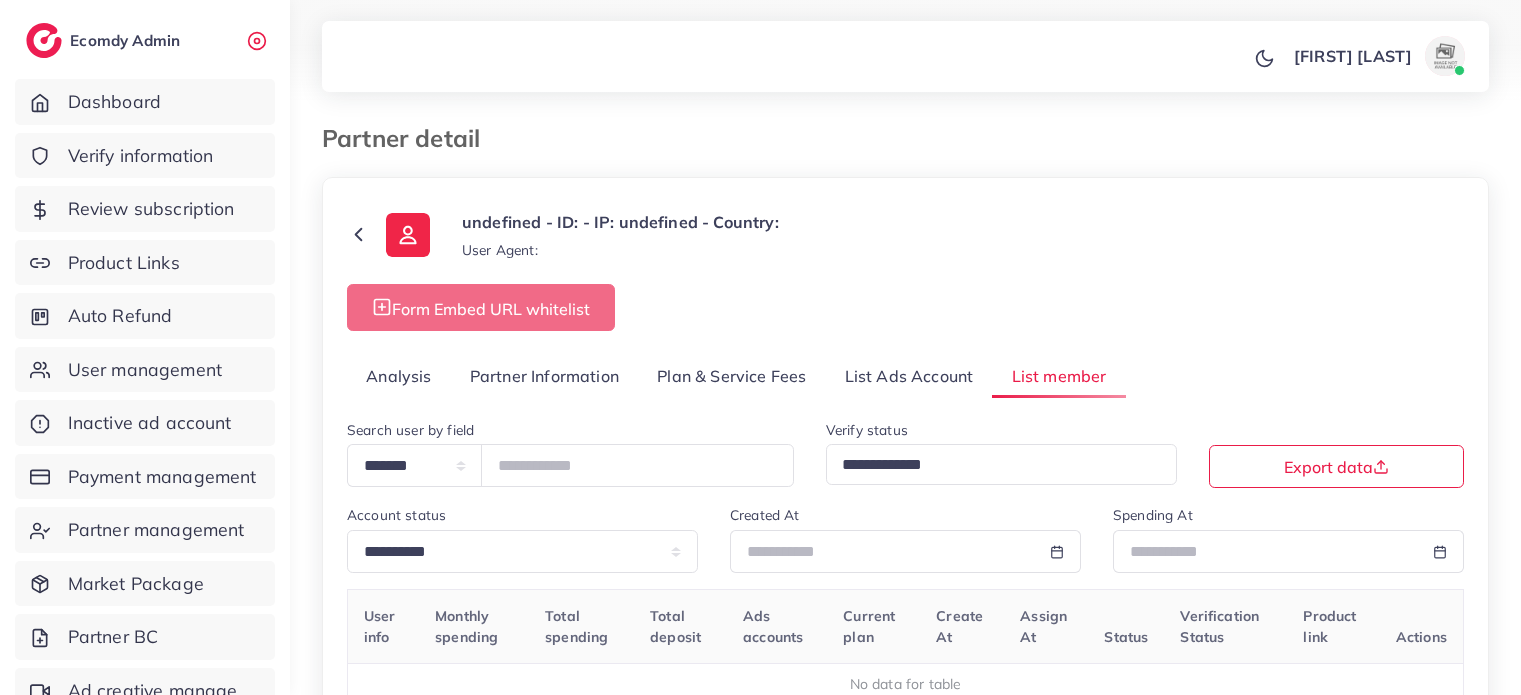 select on "*" 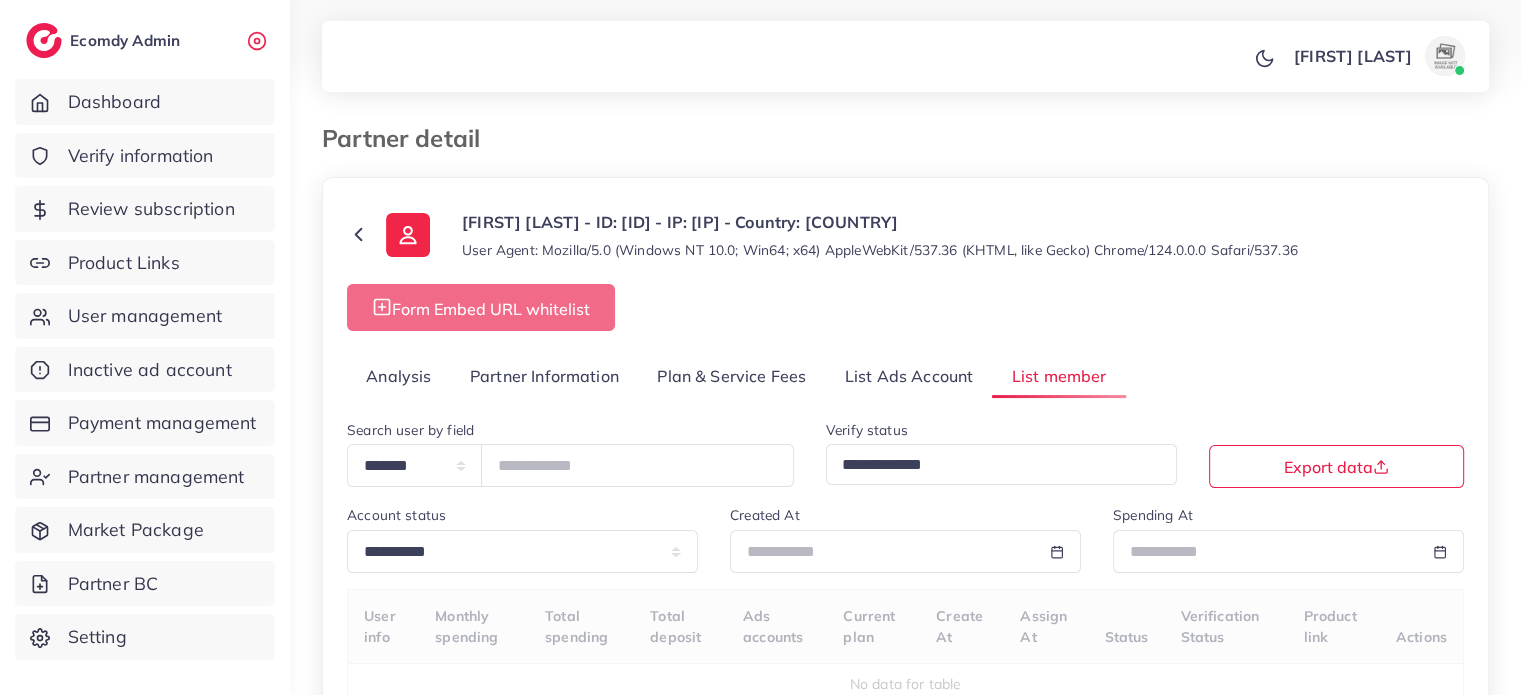 click on "Analysis" at bounding box center [399, 376] 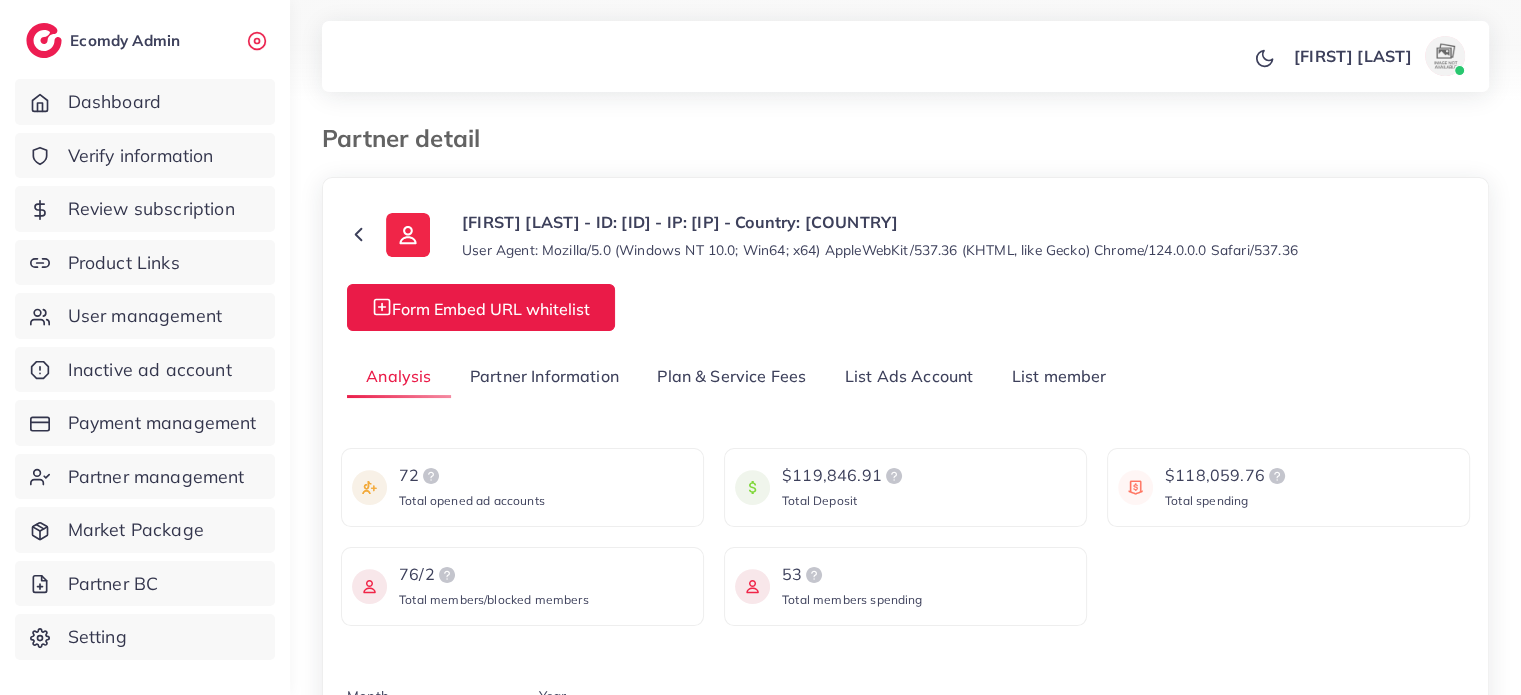 scroll, scrollTop: 200, scrollLeft: 0, axis: vertical 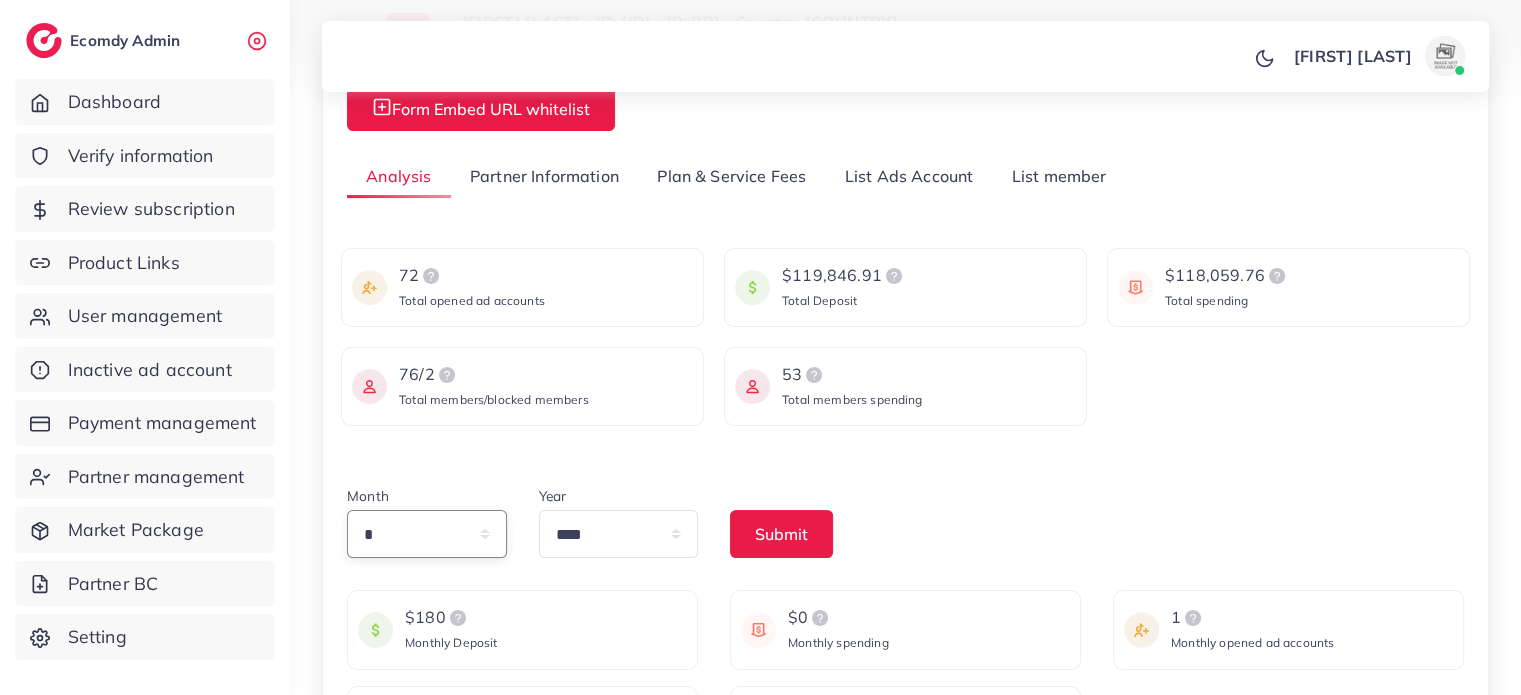 click on "* * * * * * * * * ** ** **" at bounding box center (427, 534) 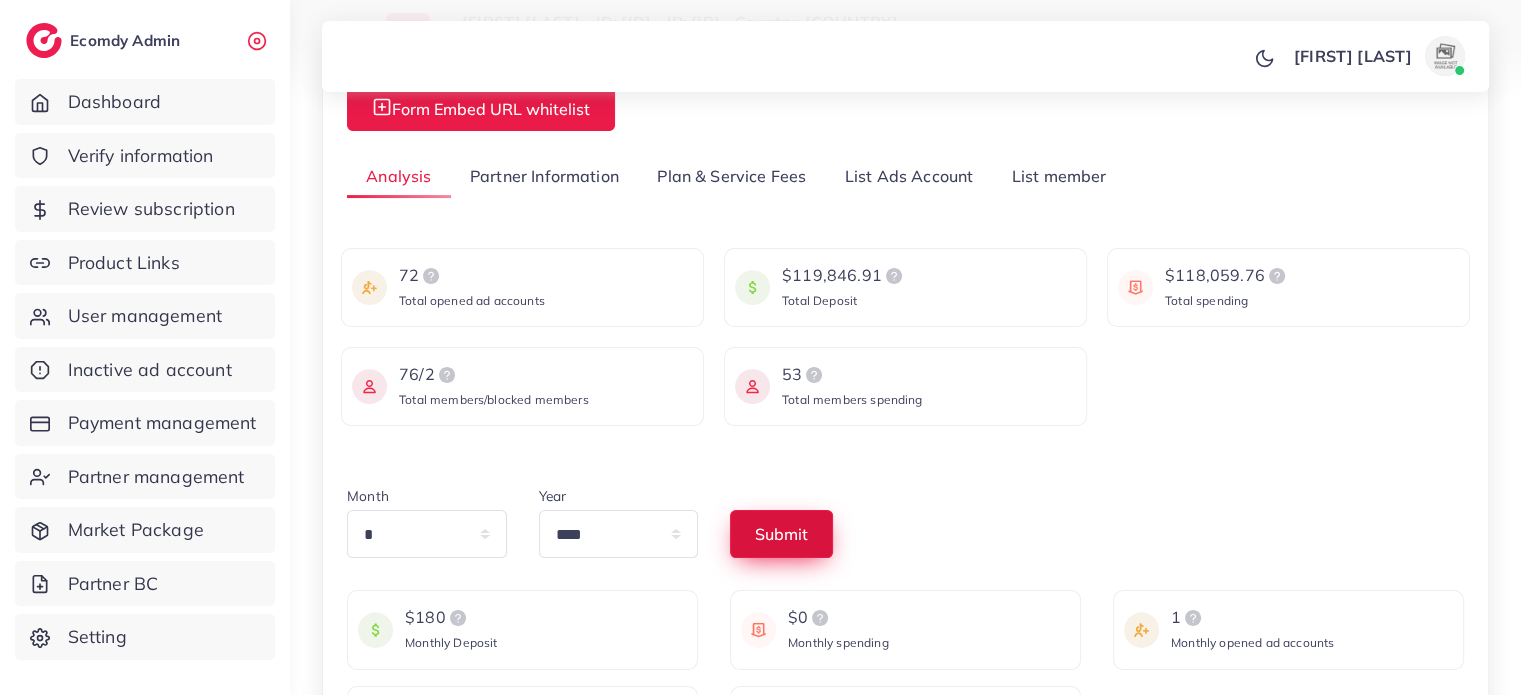 click on "Submit" at bounding box center [781, 534] 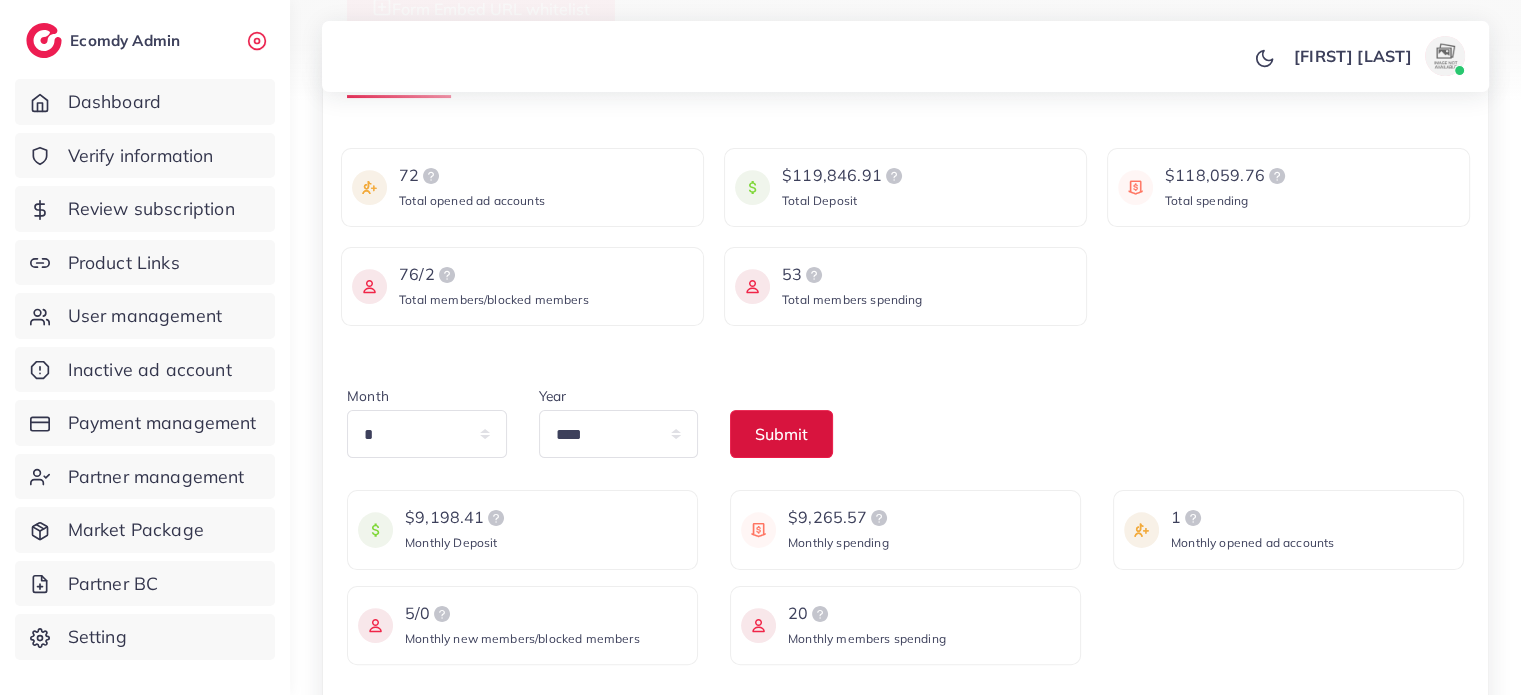 scroll, scrollTop: 400, scrollLeft: 0, axis: vertical 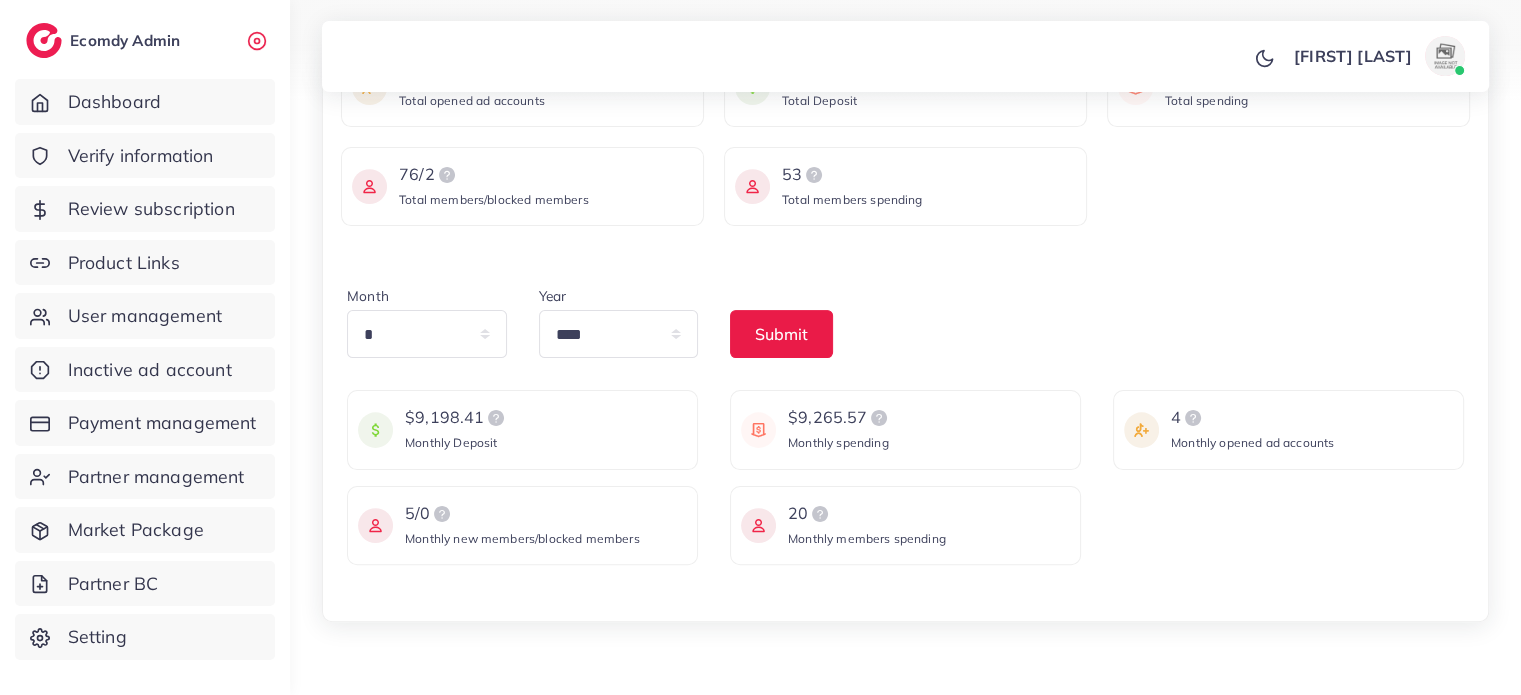 drag, startPoint x: 796, startPoint y: 421, endPoint x: 860, endPoint y: 408, distance: 65.30697 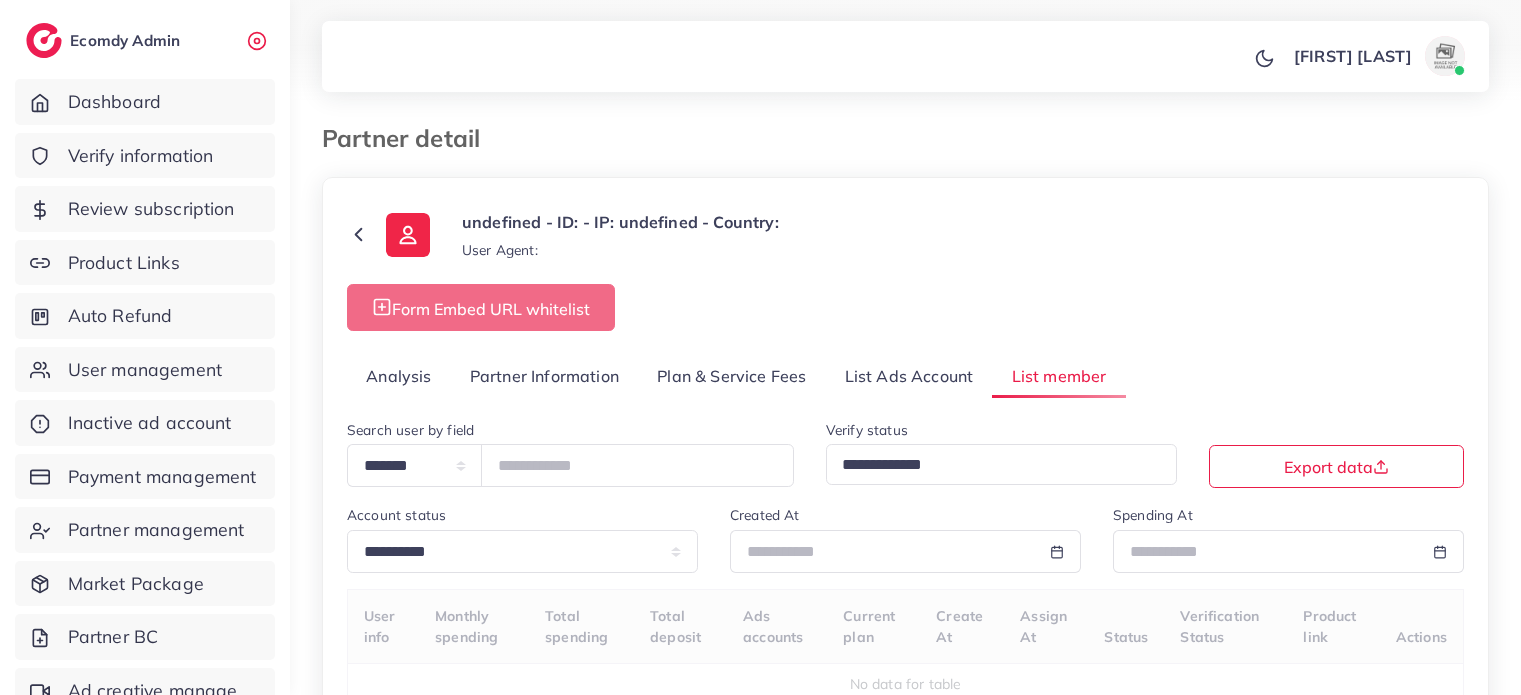 select on "*" 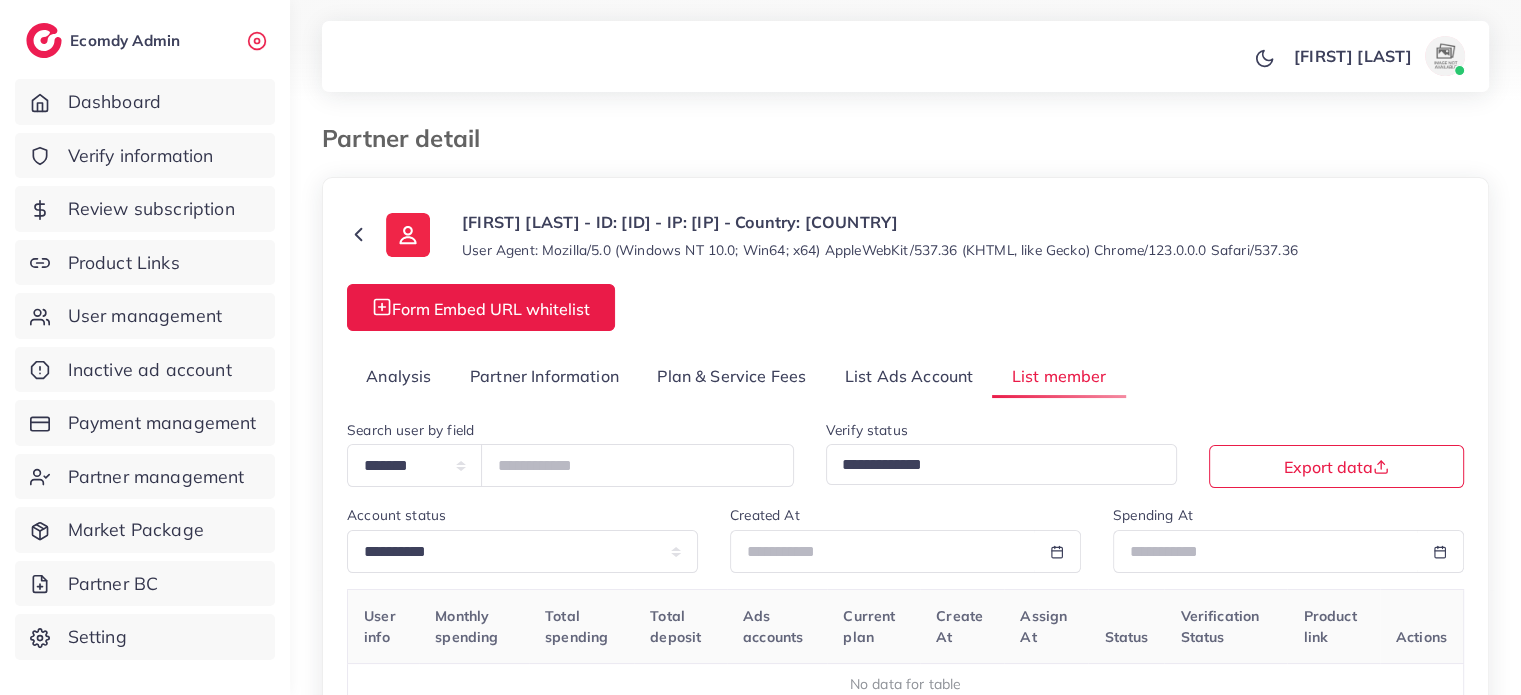 click on "Analysis" at bounding box center (399, 376) 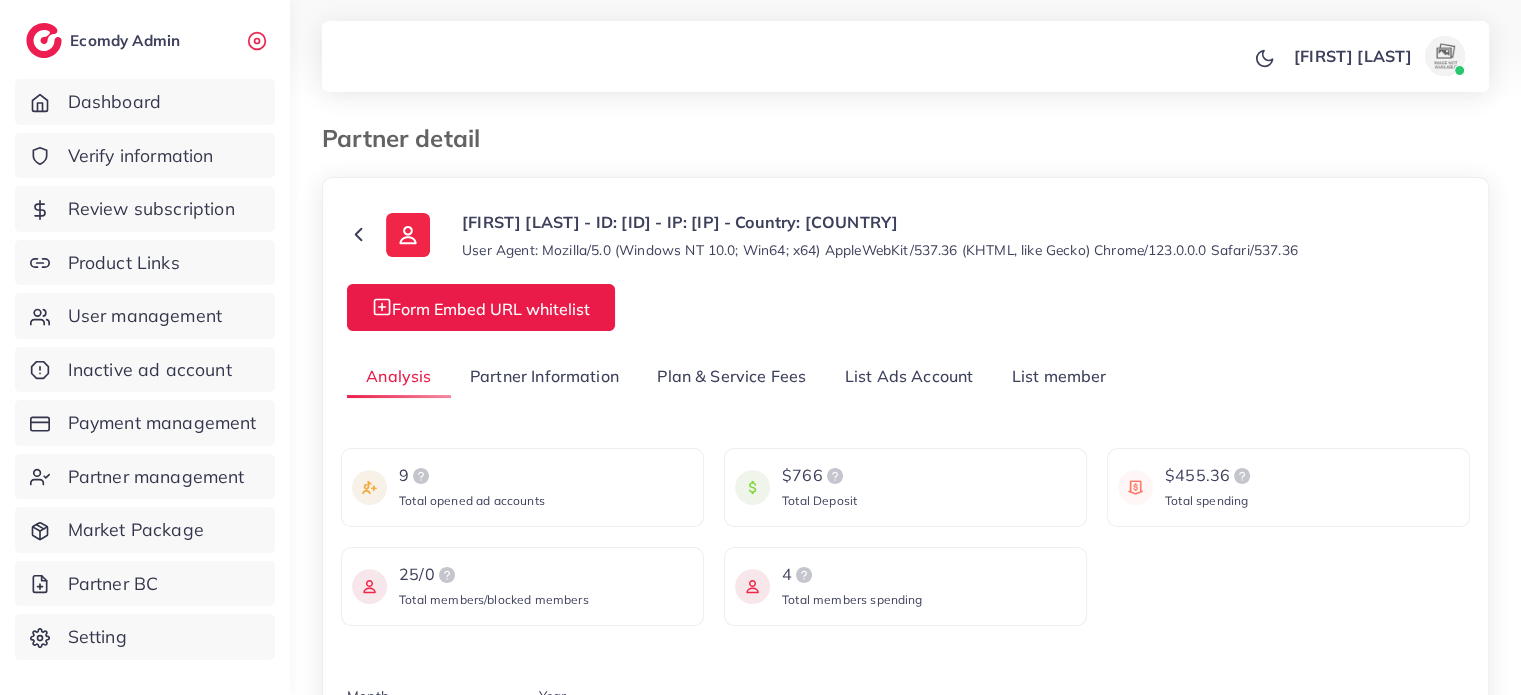 scroll, scrollTop: 200, scrollLeft: 0, axis: vertical 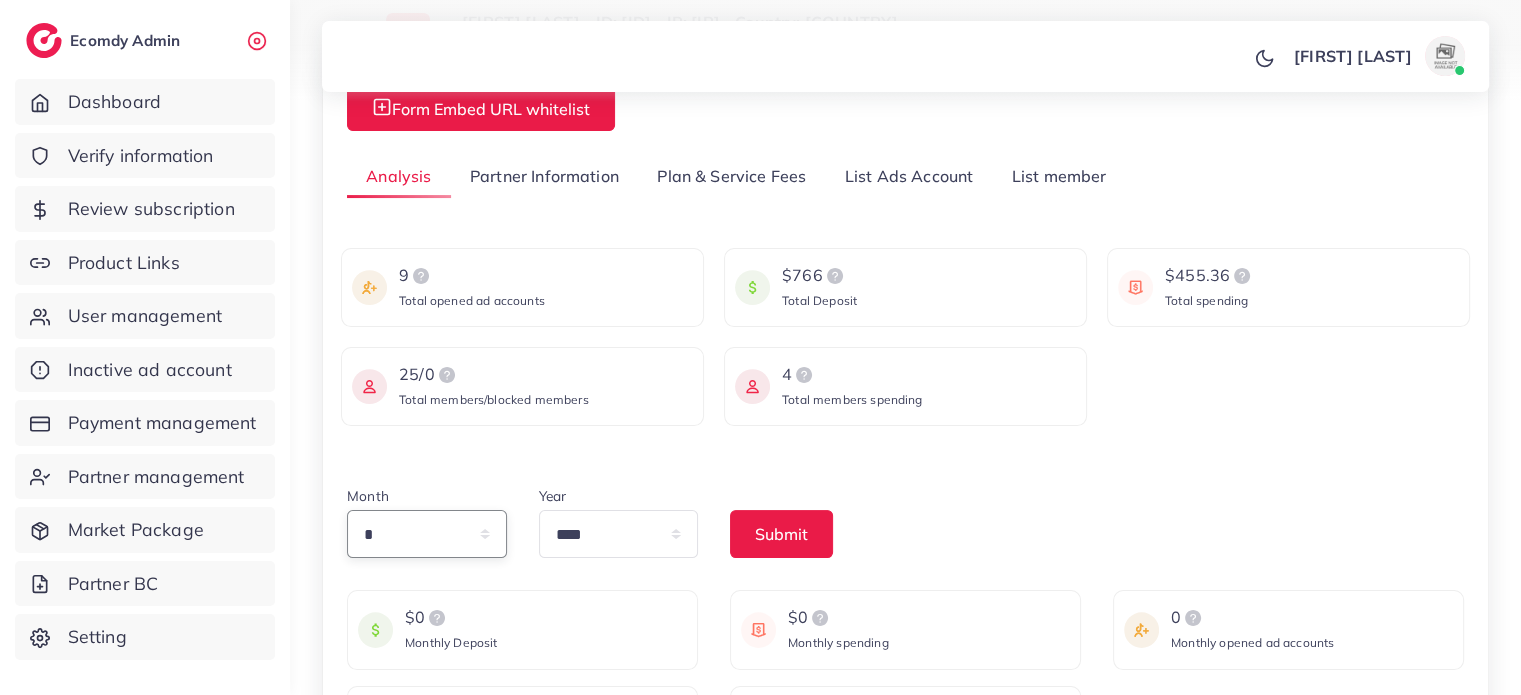 click on "* * * * * * * * * ** ** **" at bounding box center (427, 534) 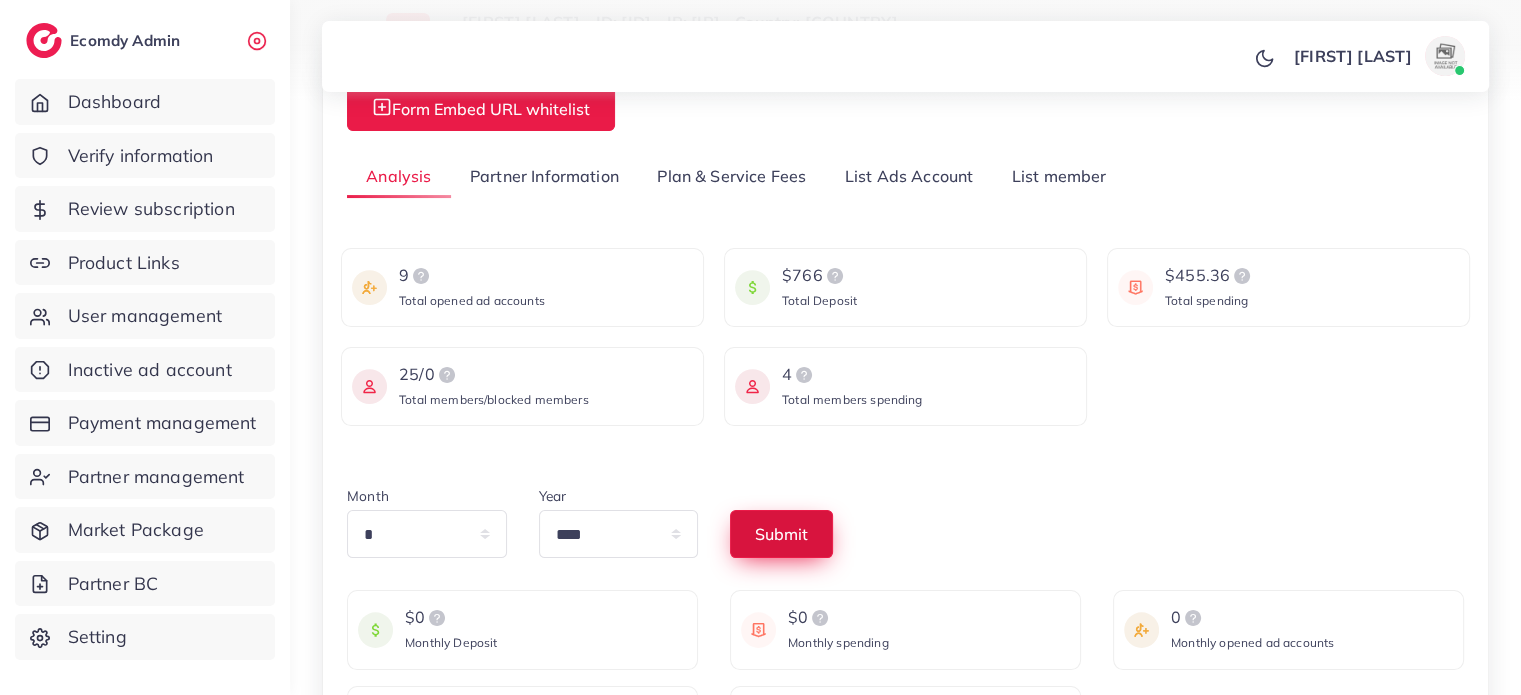 click on "Submit" at bounding box center (781, 534) 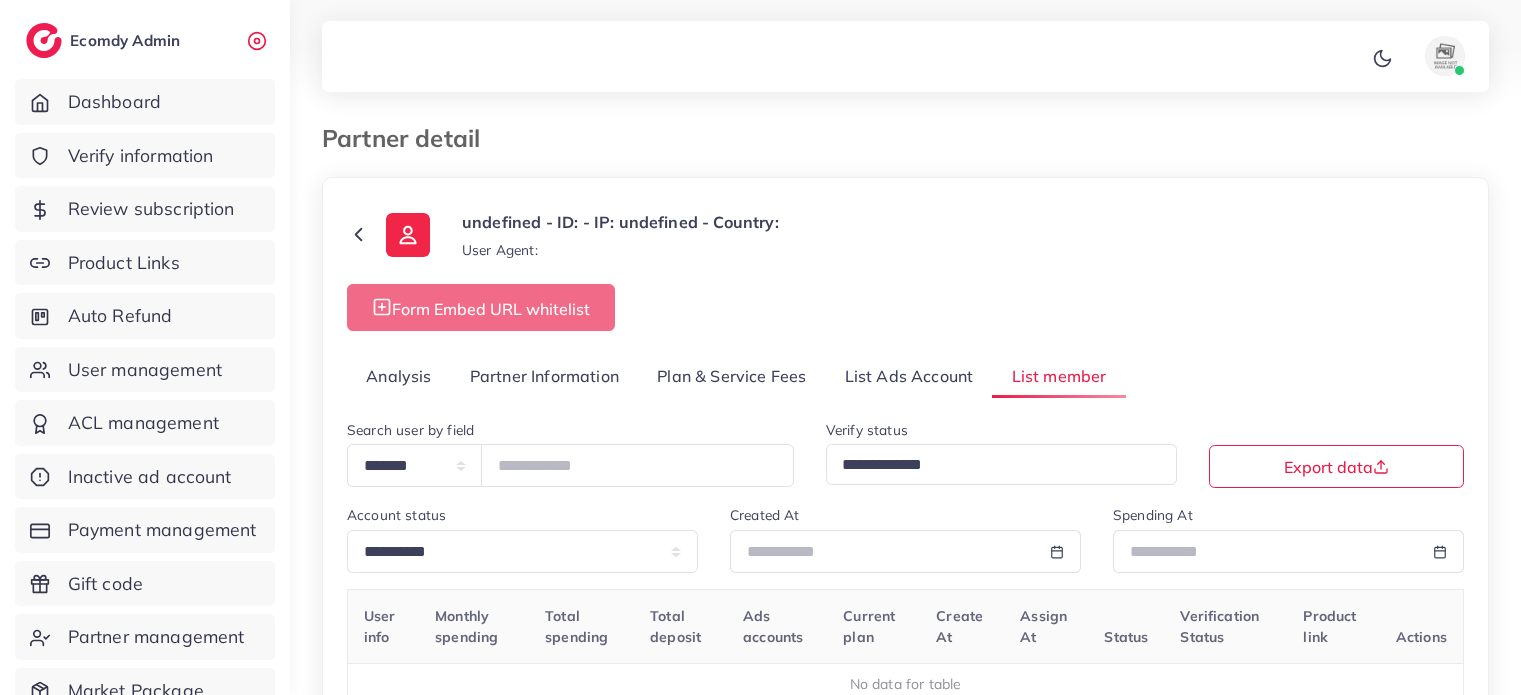 select on "*" 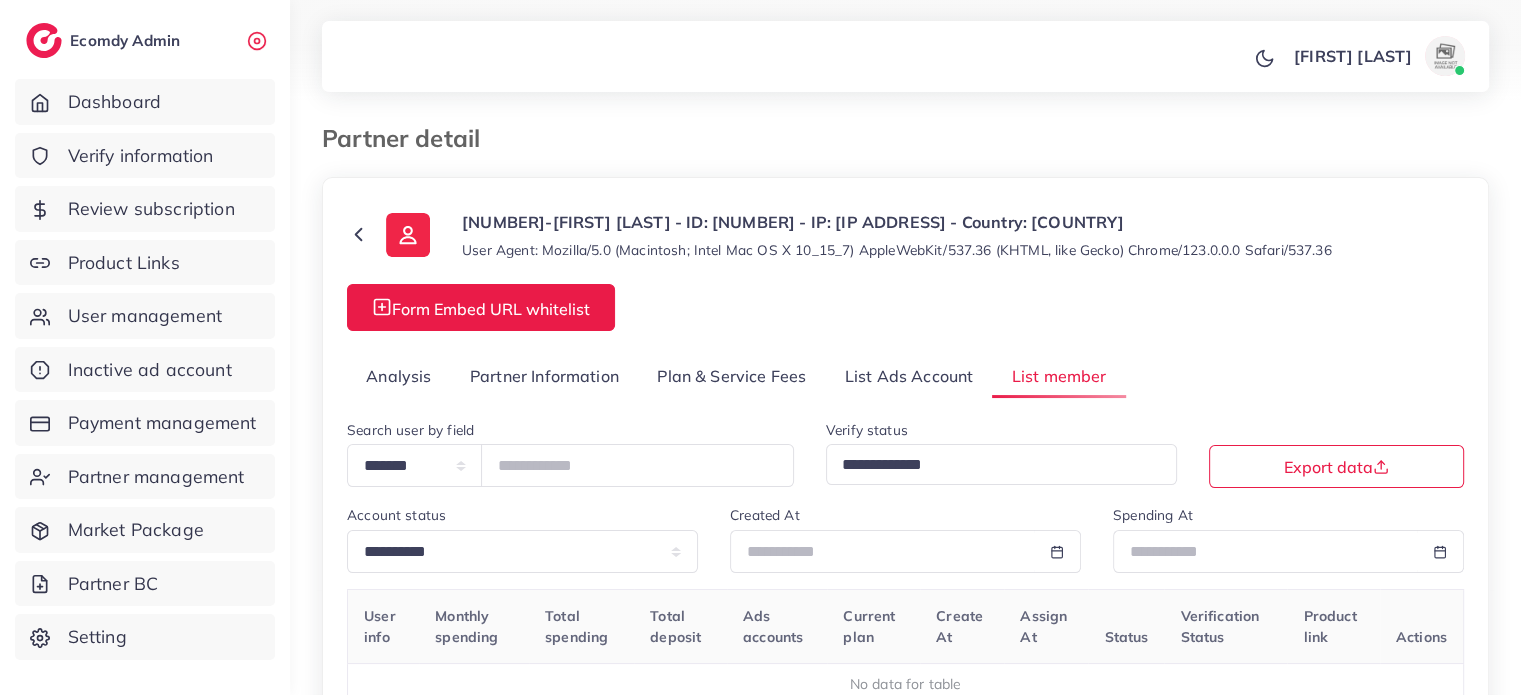 scroll, scrollTop: 162, scrollLeft: 0, axis: vertical 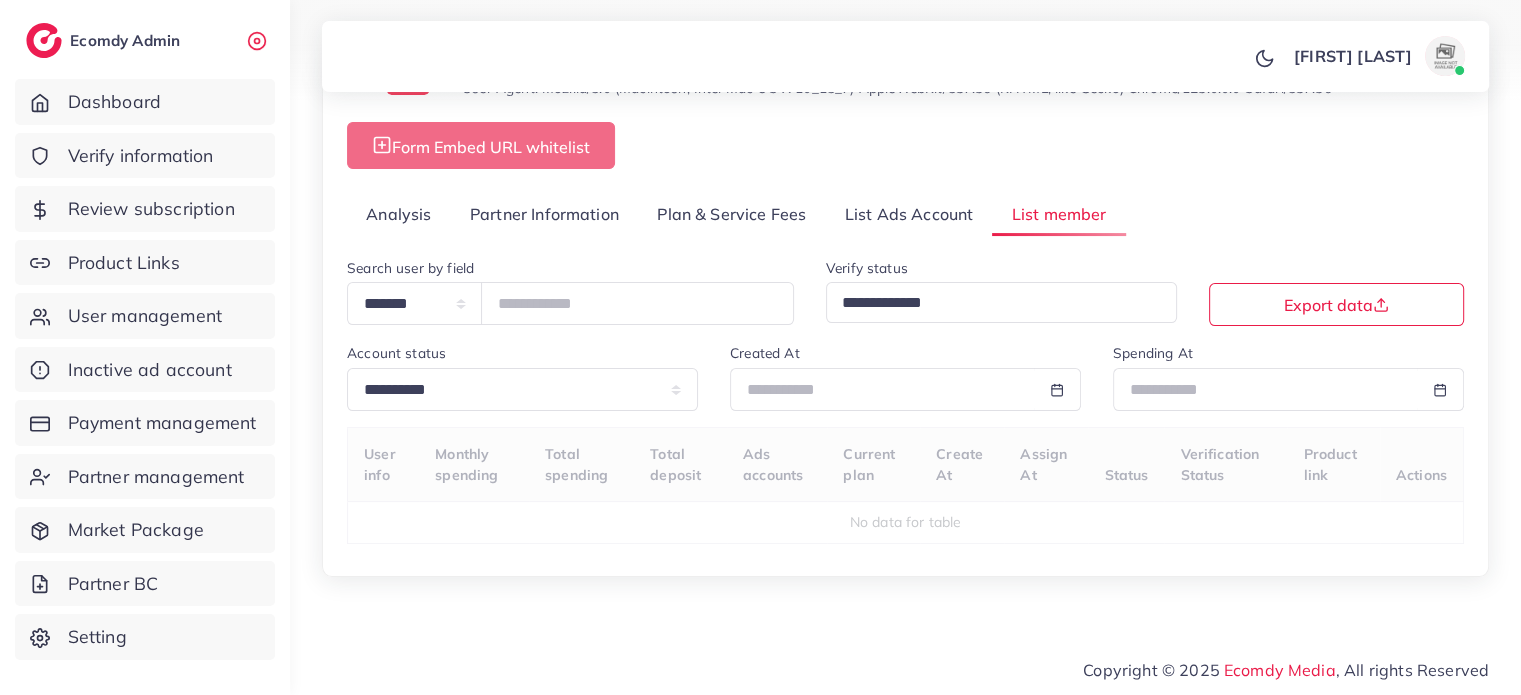 click on "Analysis" at bounding box center (399, 214) 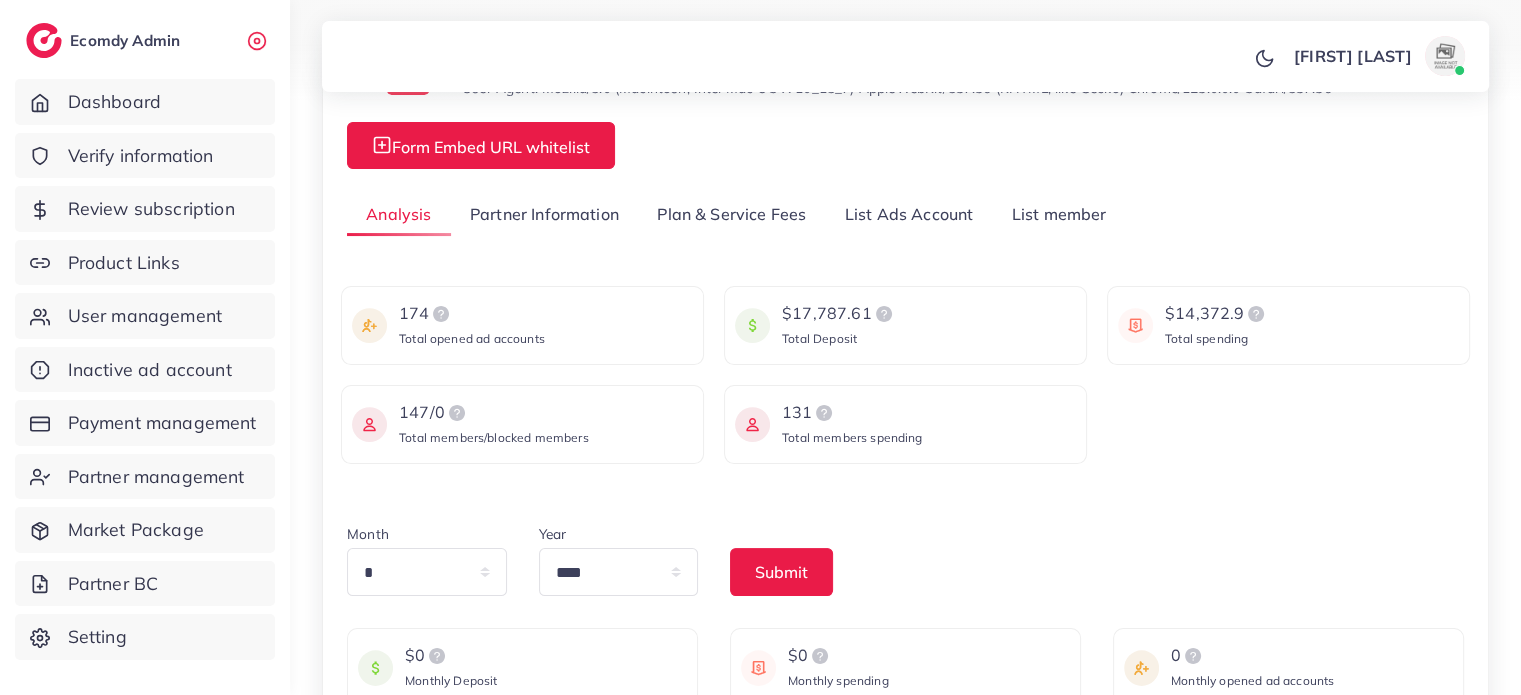 scroll, scrollTop: 362, scrollLeft: 0, axis: vertical 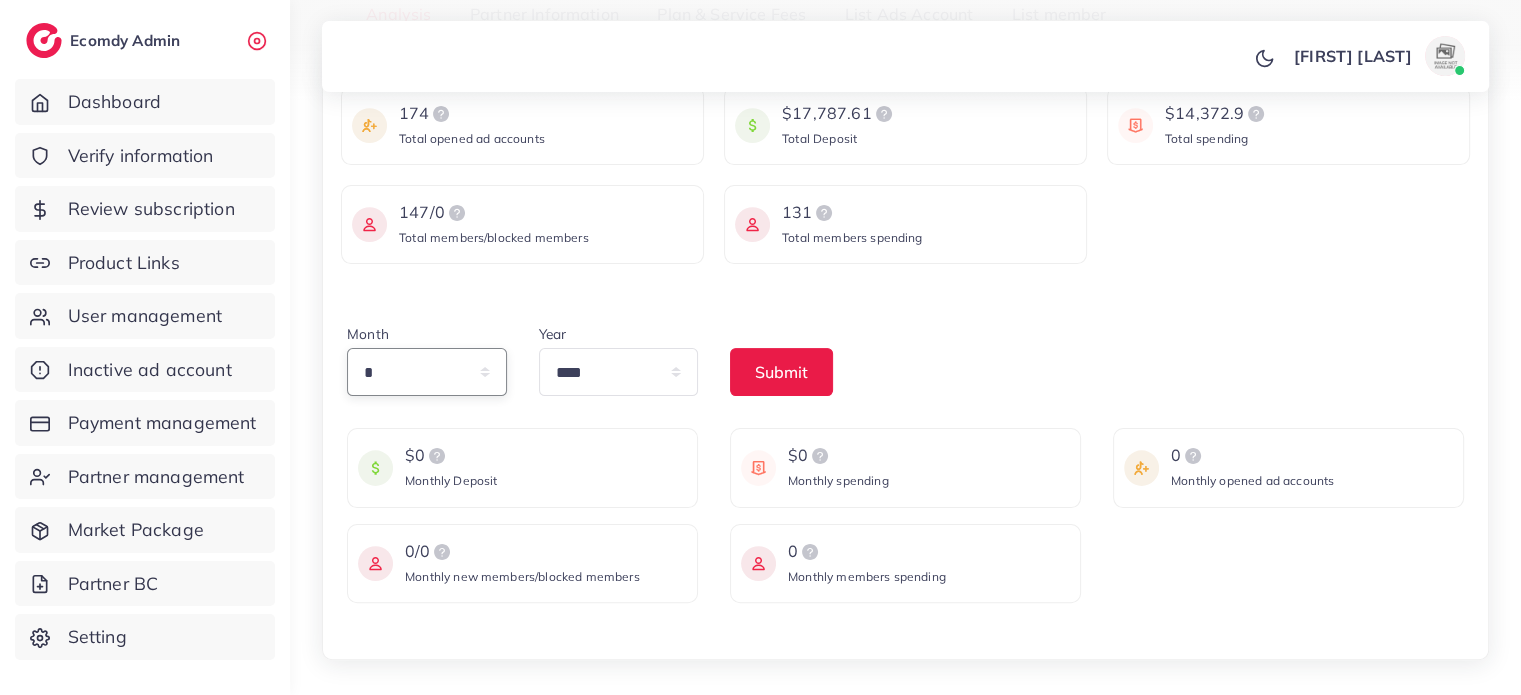 click on "* * * * * * * * * ** ** **" at bounding box center [427, 372] 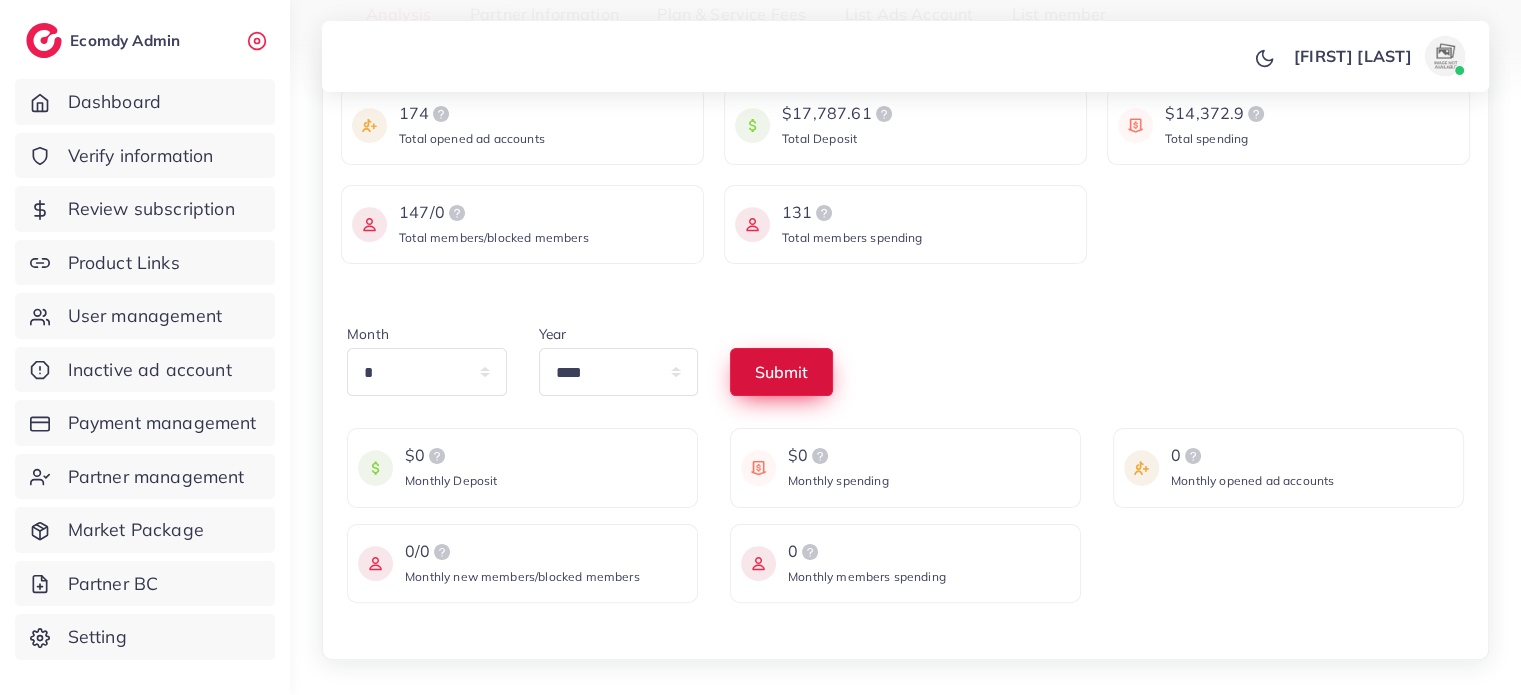 click on "Submit" at bounding box center [781, 372] 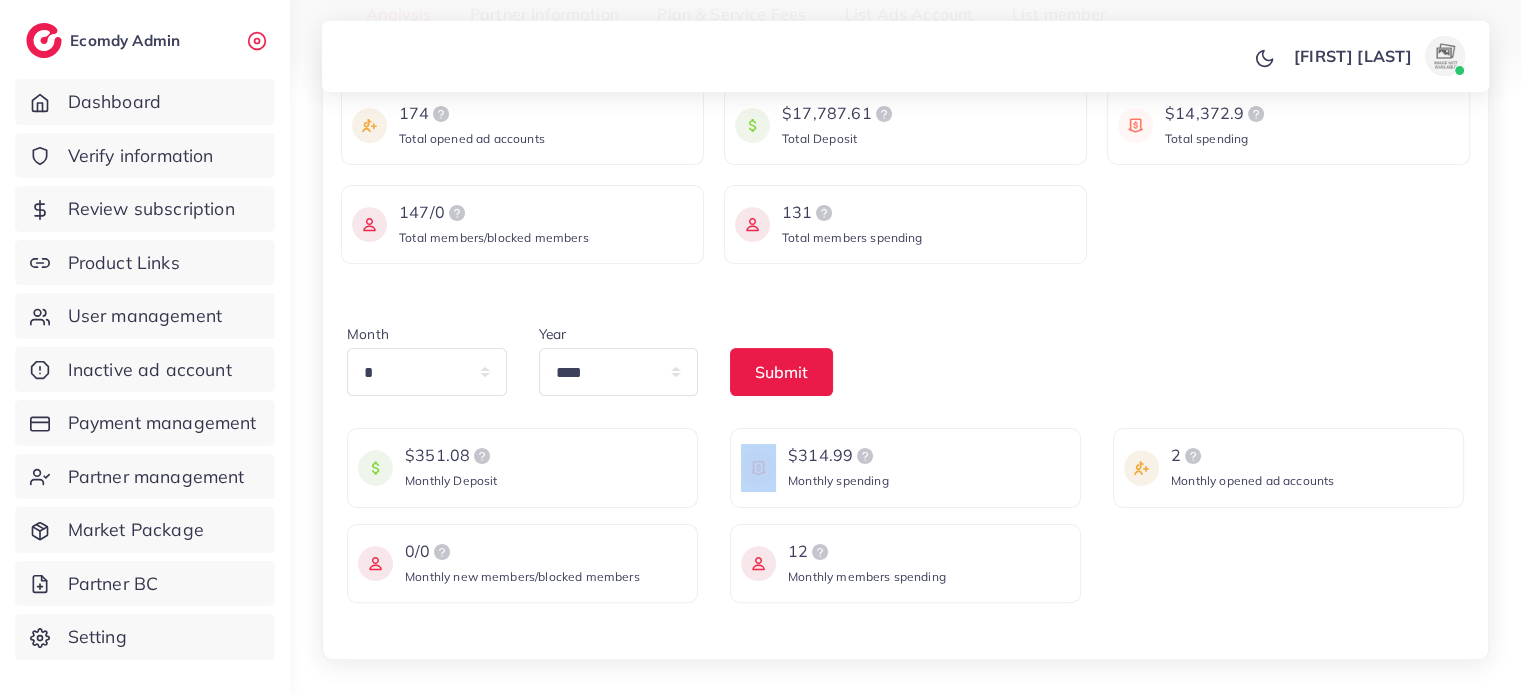 drag, startPoint x: 778, startPoint y: 455, endPoint x: 834, endPoint y: 447, distance: 56.568542 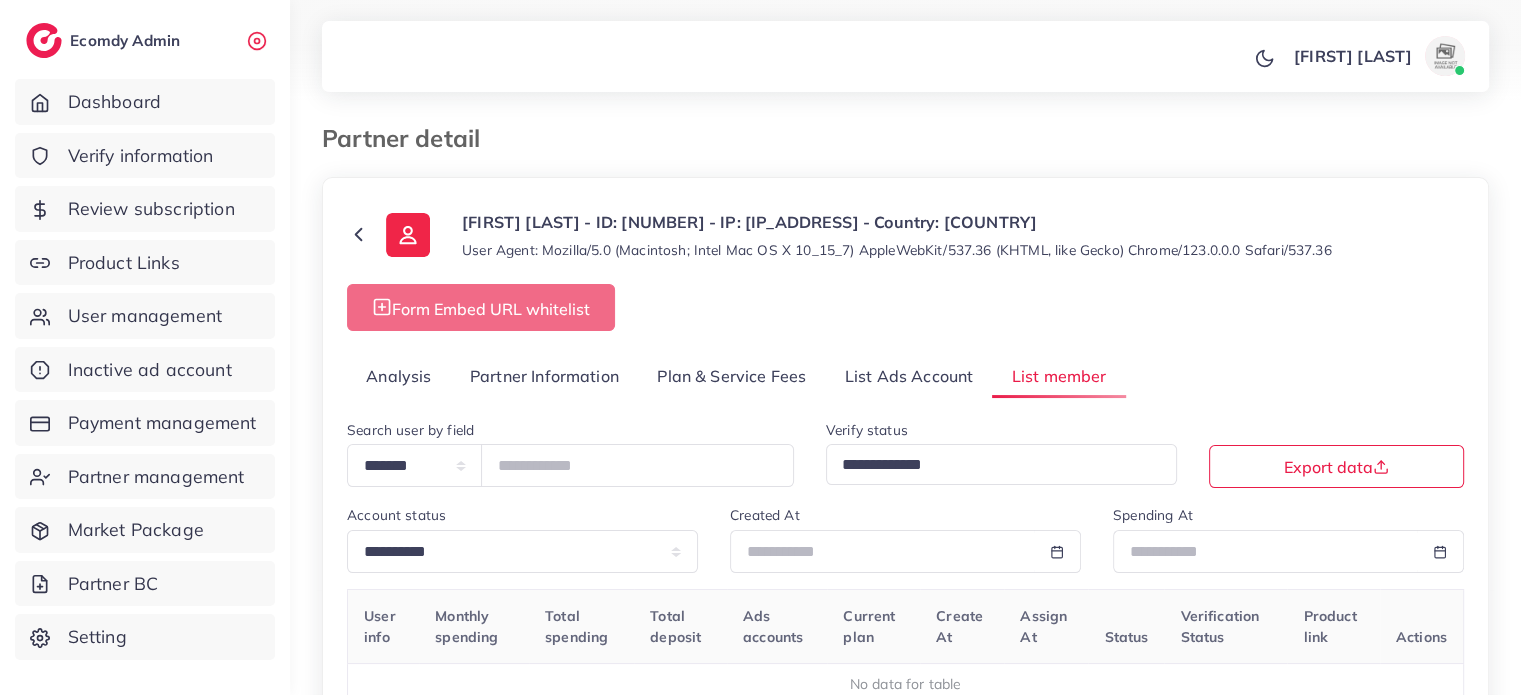 scroll, scrollTop: 162, scrollLeft: 0, axis: vertical 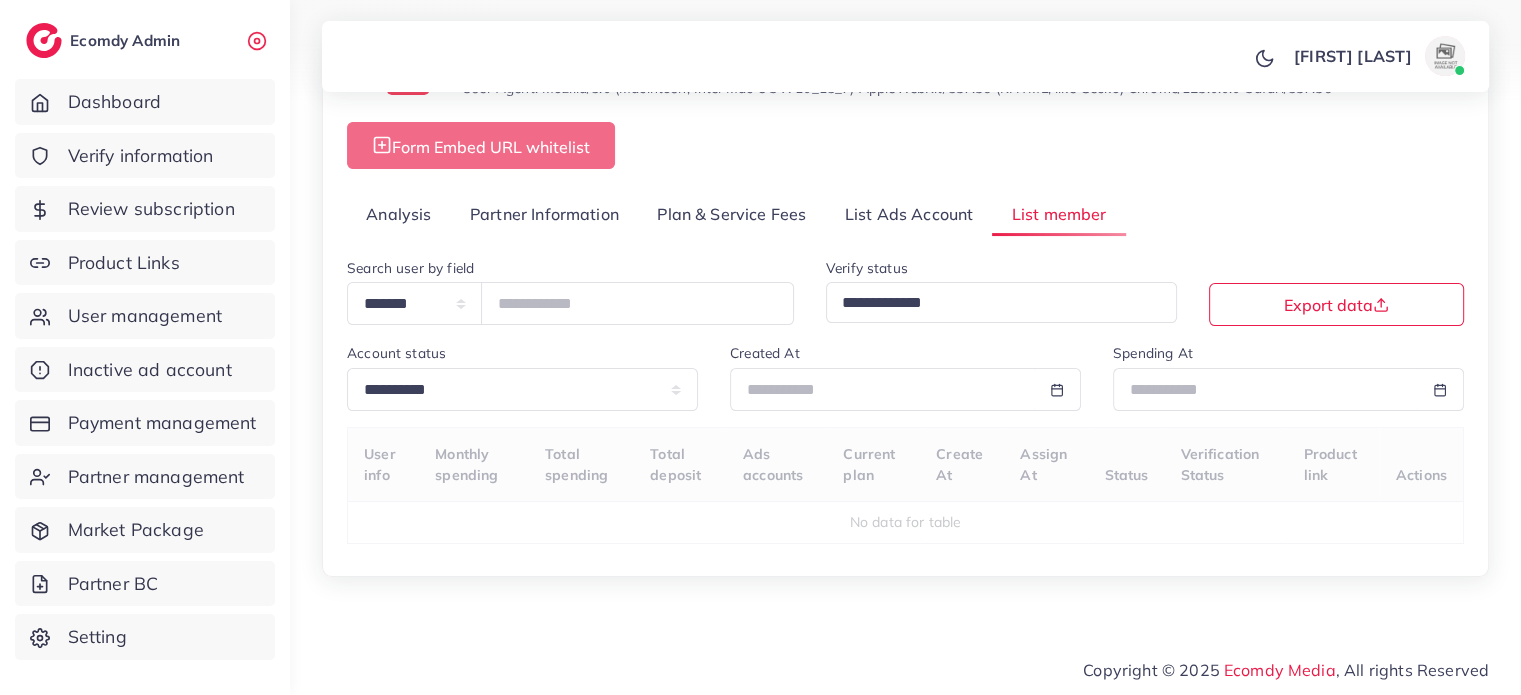 select on "**" 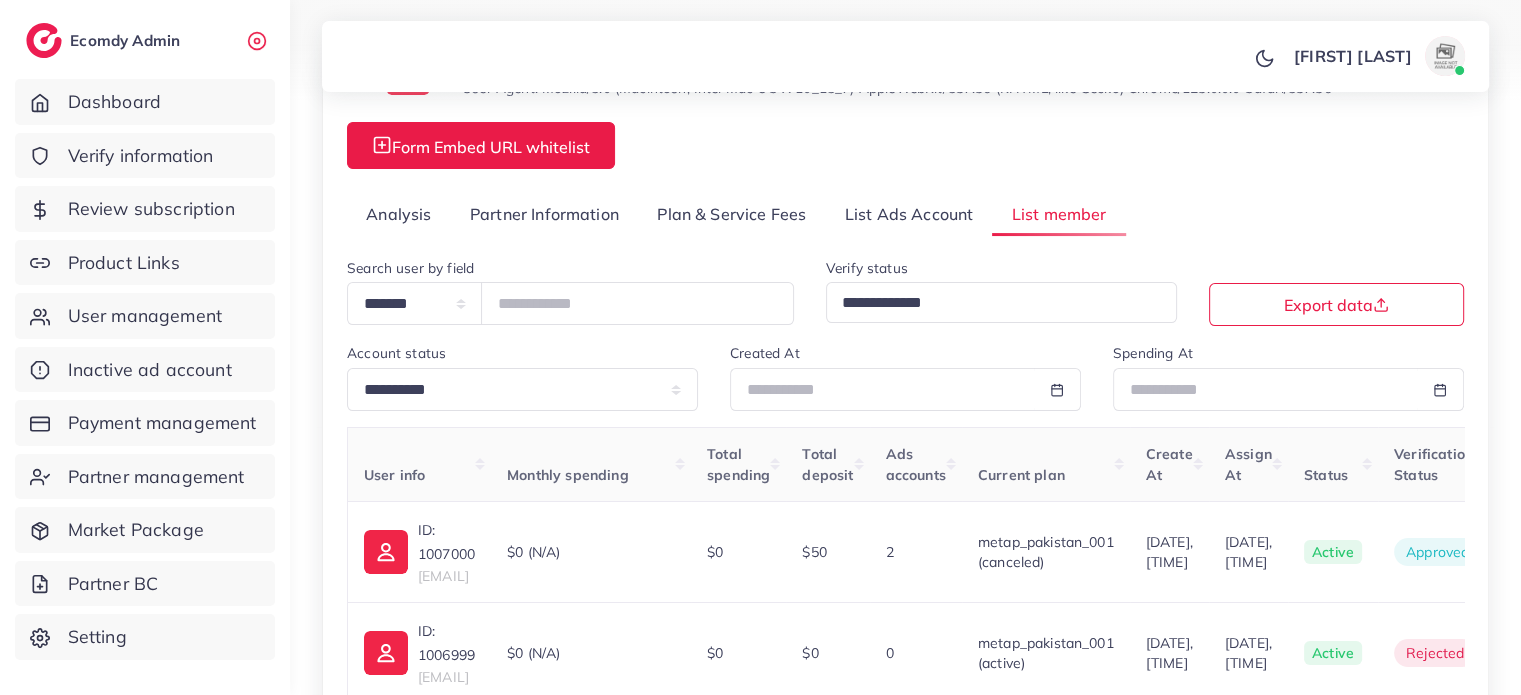 click on "Analysis" at bounding box center (399, 214) 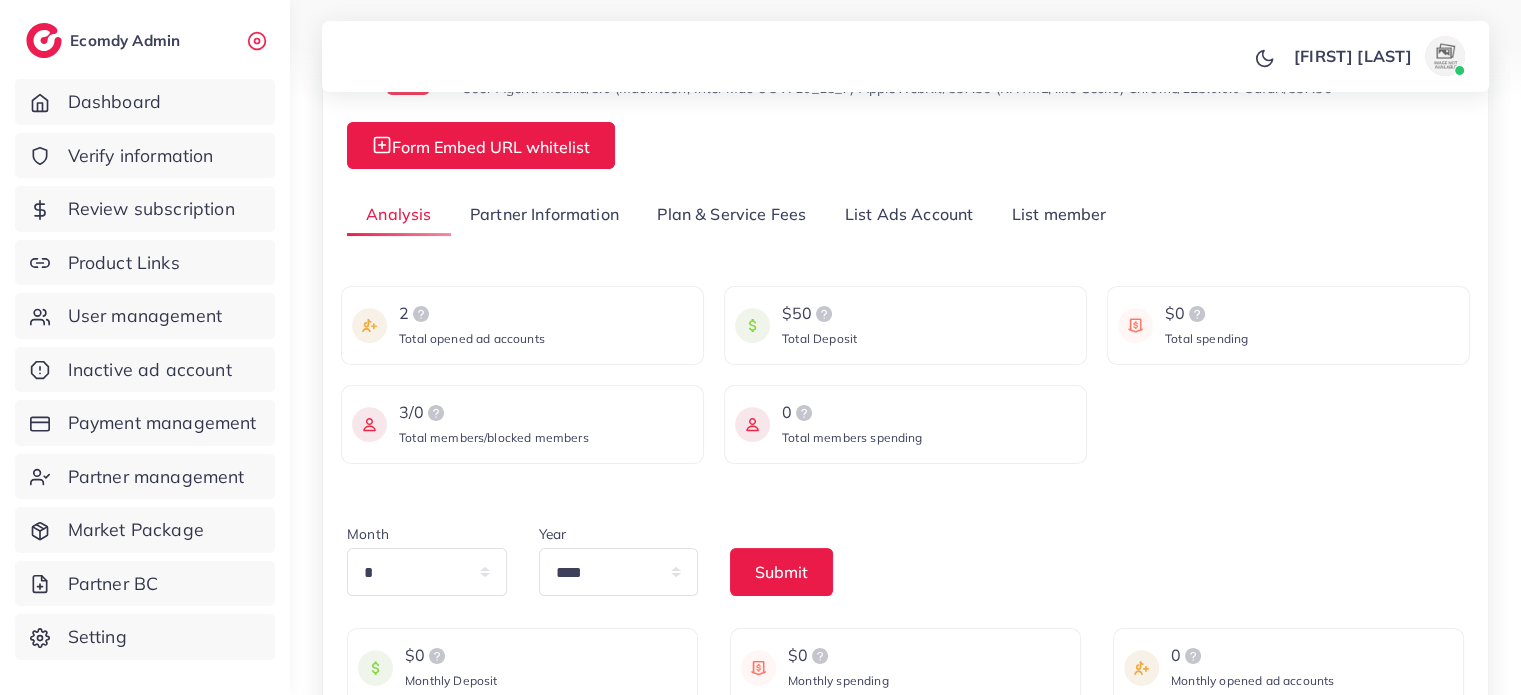scroll, scrollTop: 262, scrollLeft: 0, axis: vertical 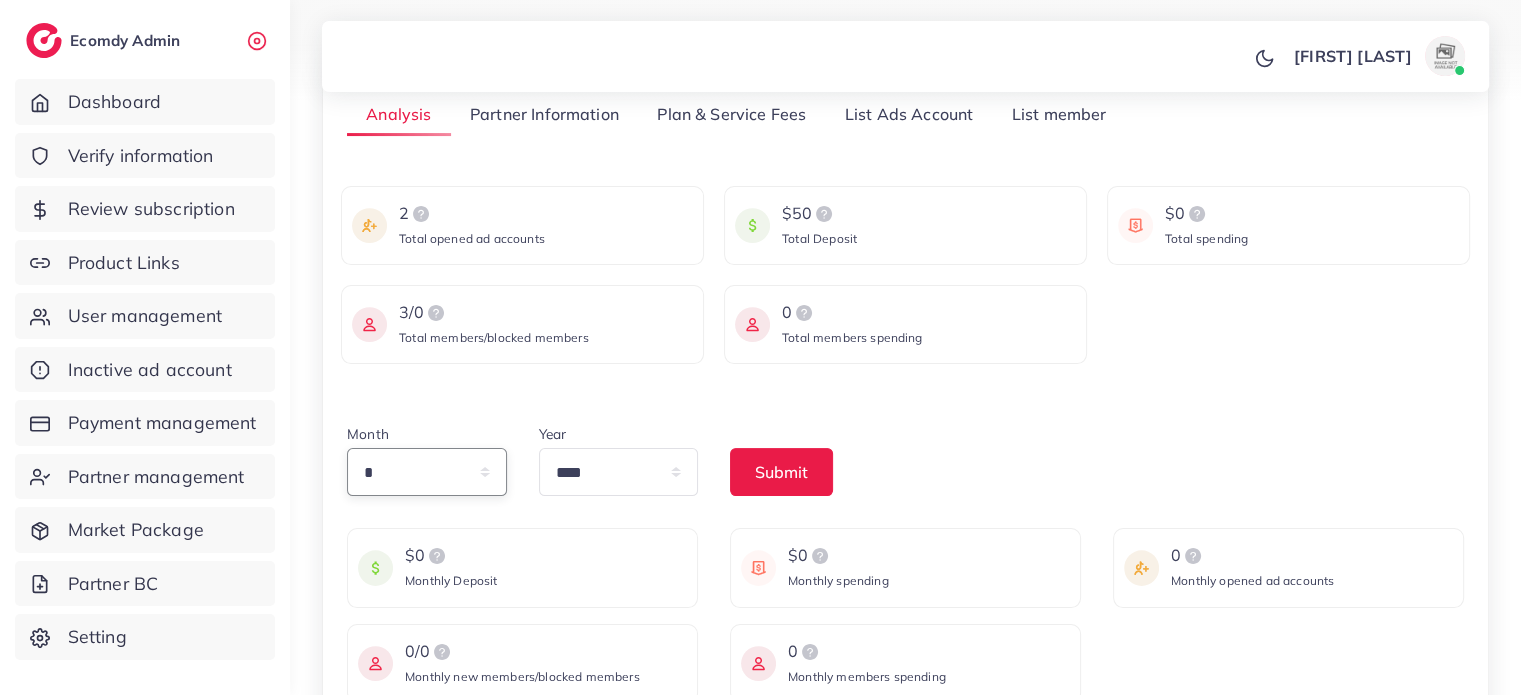 click on "* * * * * * * * * ** ** **" at bounding box center (427, 472) 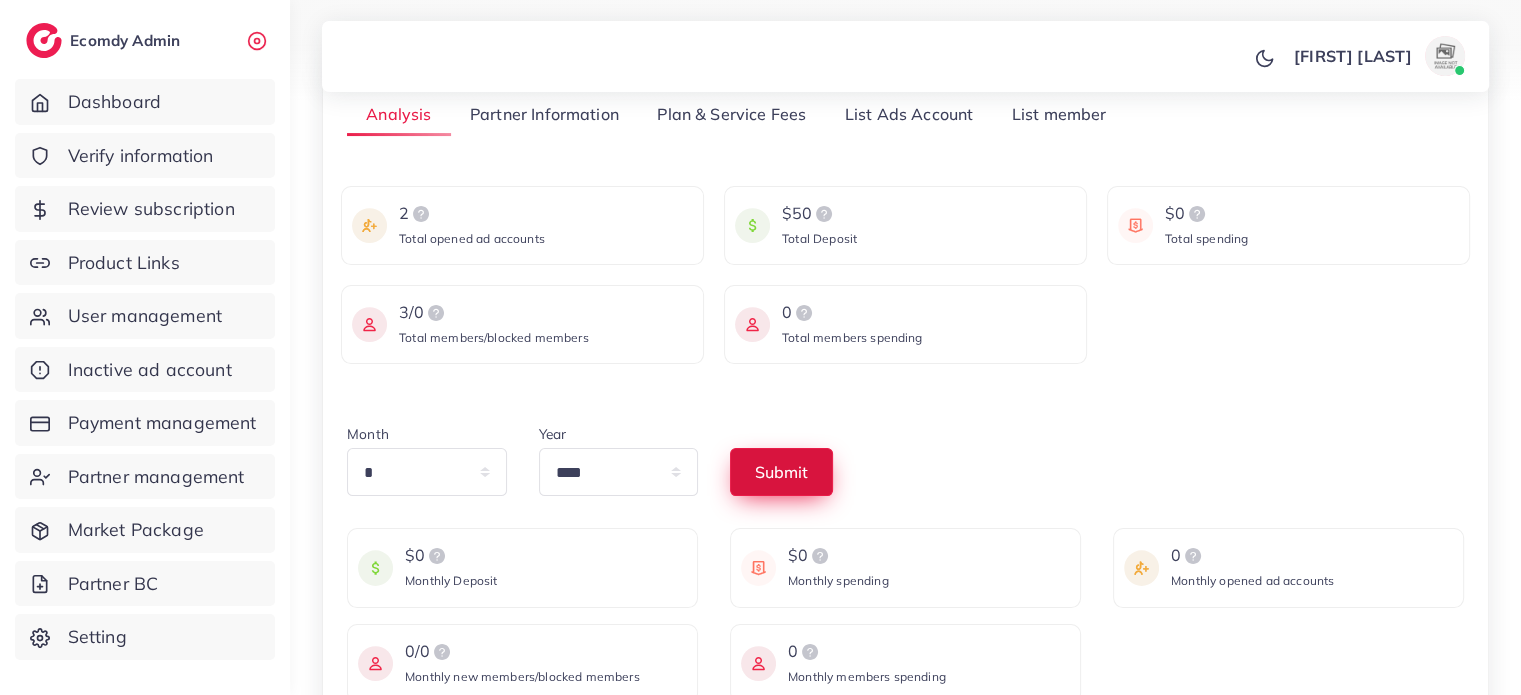 click on "Submit" at bounding box center [781, 472] 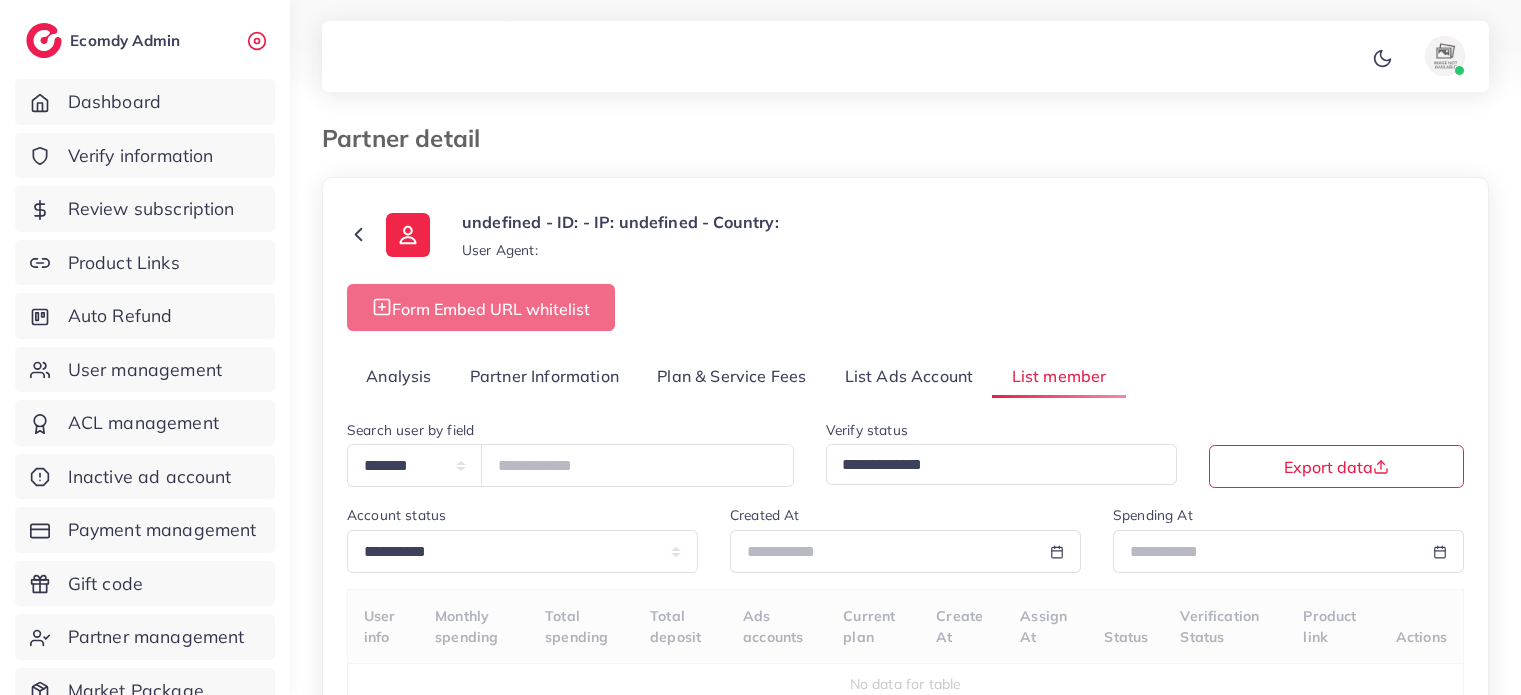 select on "*" 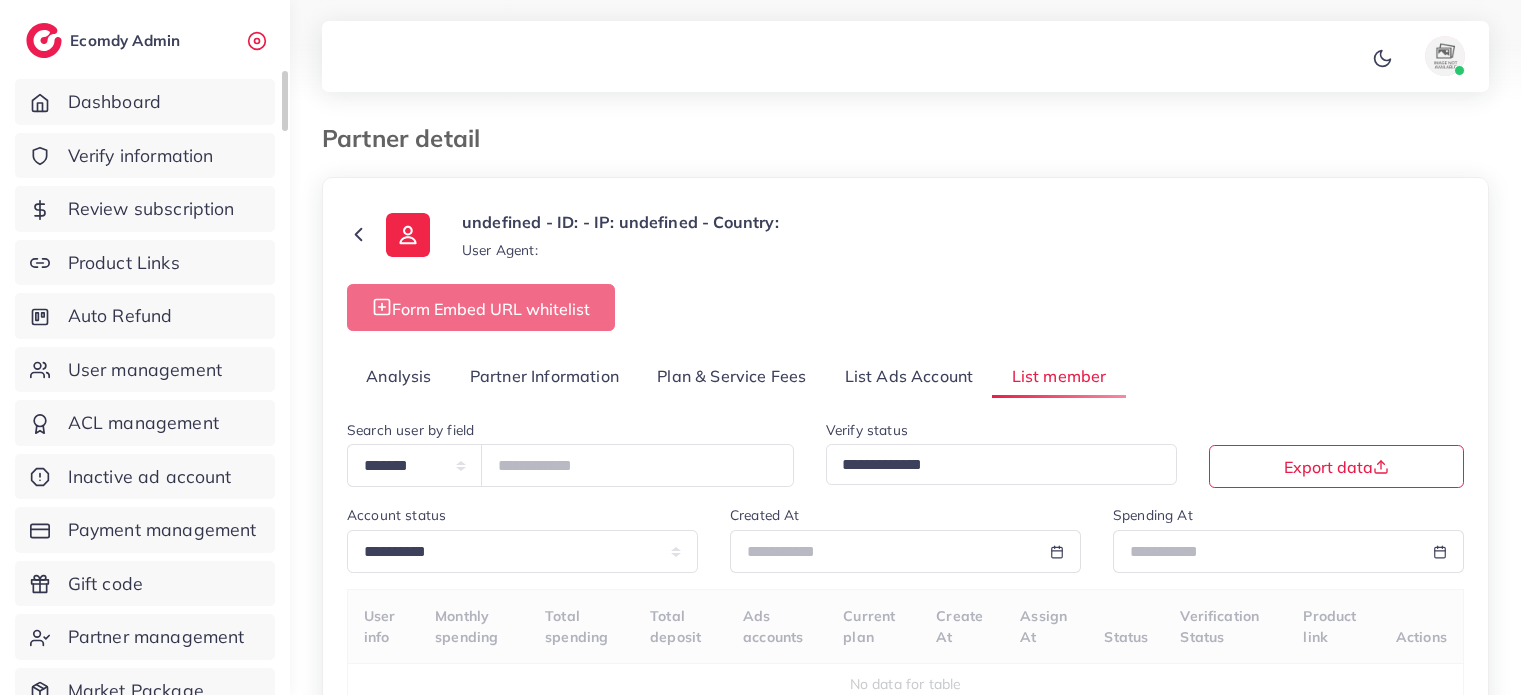 scroll, scrollTop: 0, scrollLeft: 0, axis: both 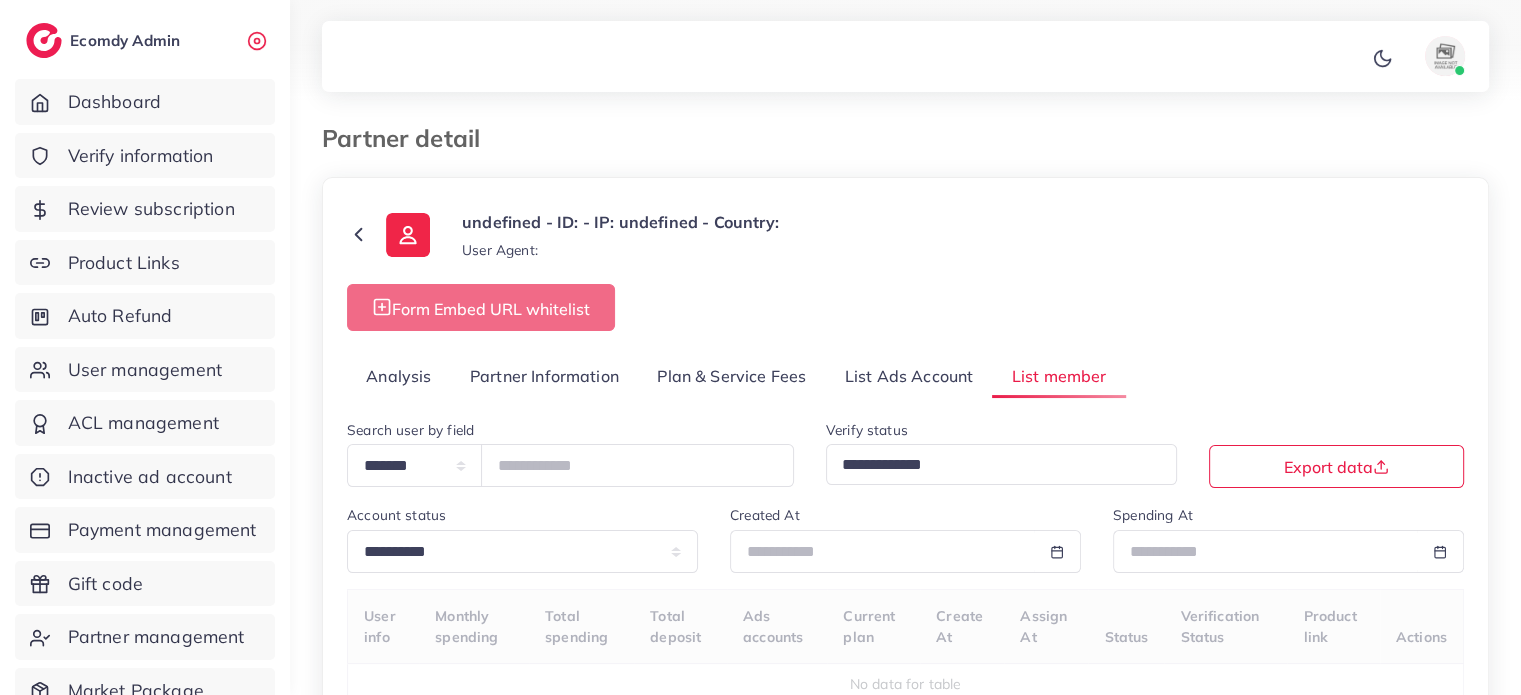 click on "Analysis" at bounding box center [399, 376] 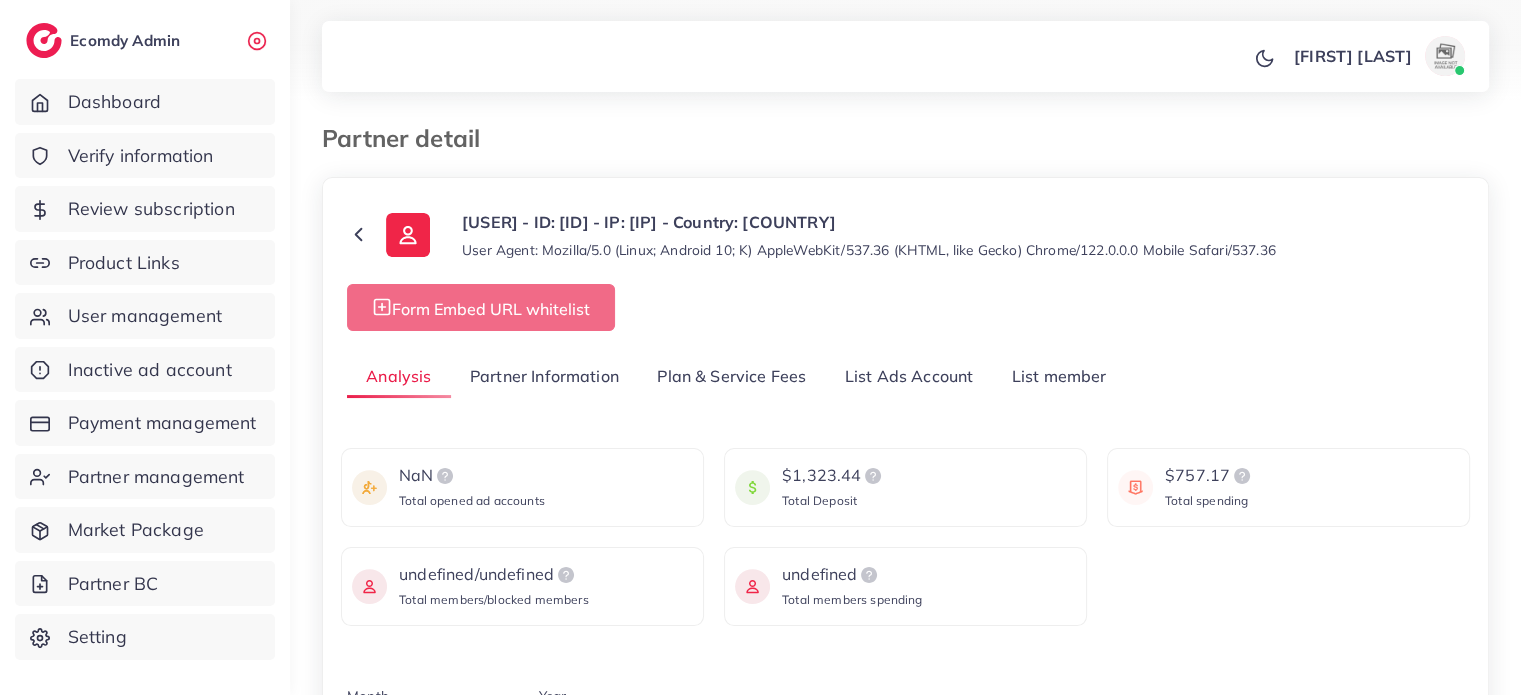 scroll, scrollTop: 200, scrollLeft: 0, axis: vertical 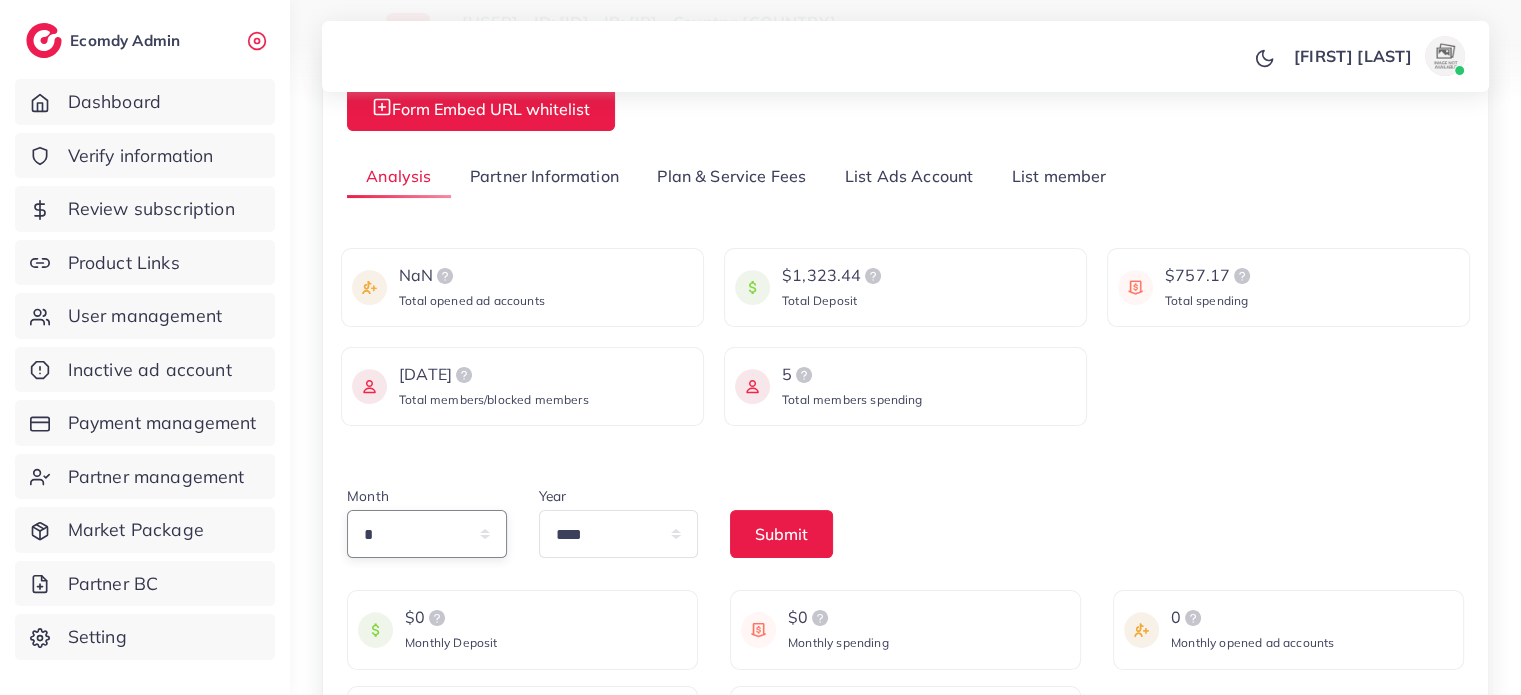 drag, startPoint x: 423, startPoint y: 525, endPoint x: 408, endPoint y: 515, distance: 18.027756 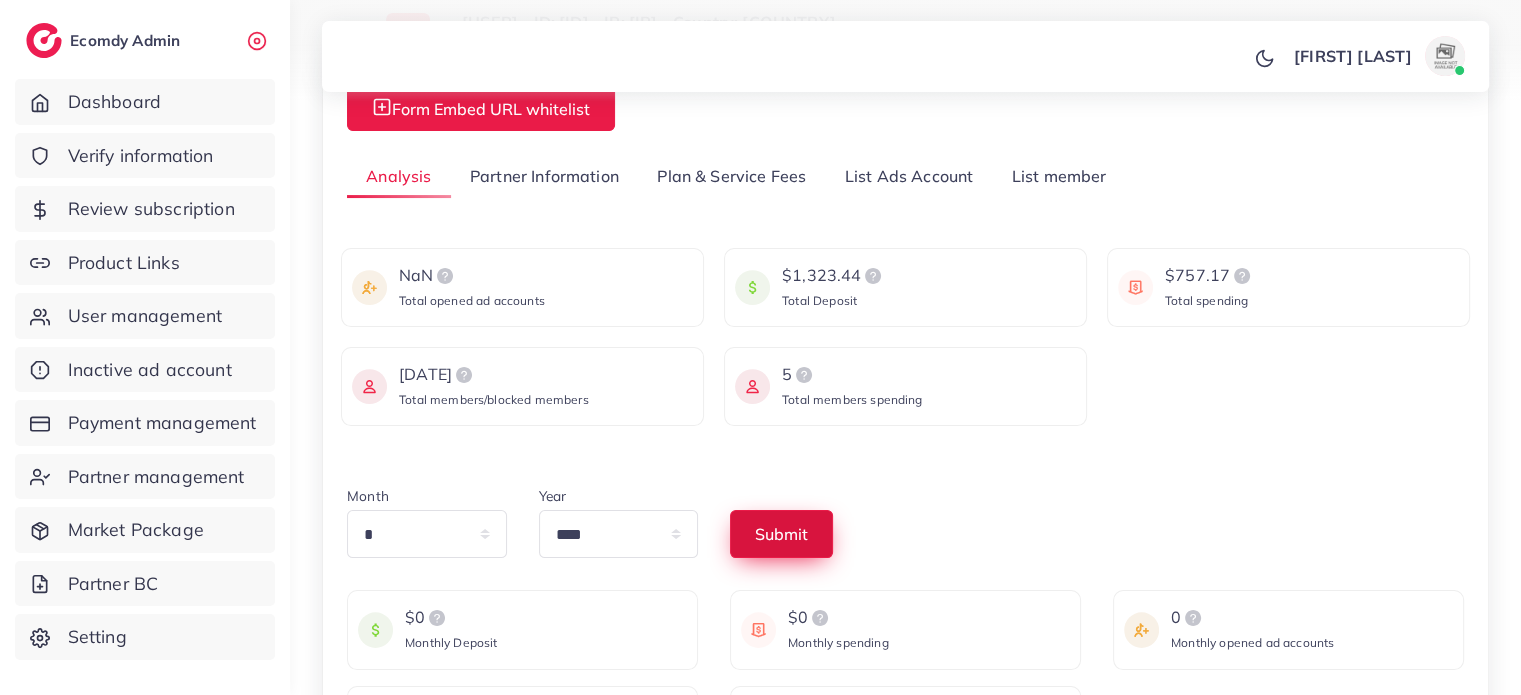 click on "Submit" at bounding box center (781, 534) 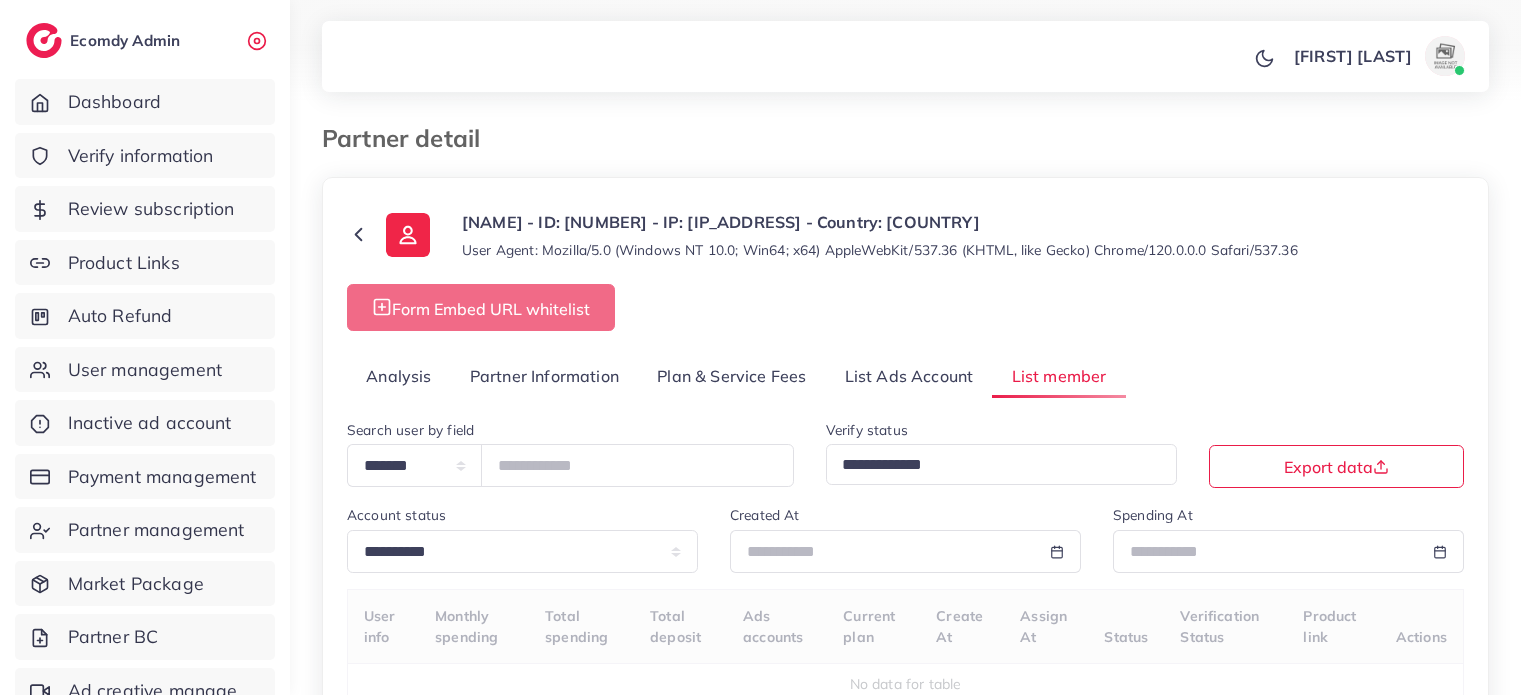select on "*" 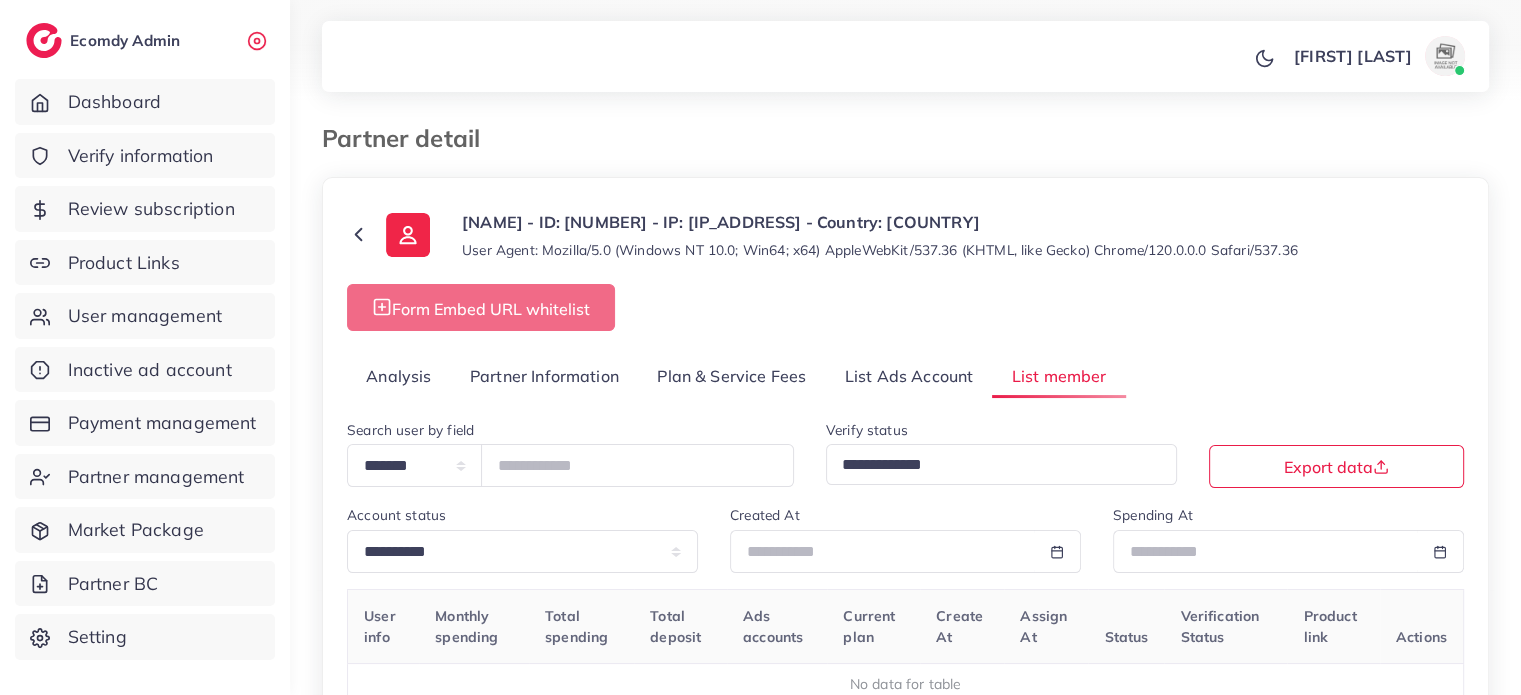 click on "Analysis" at bounding box center [399, 376] 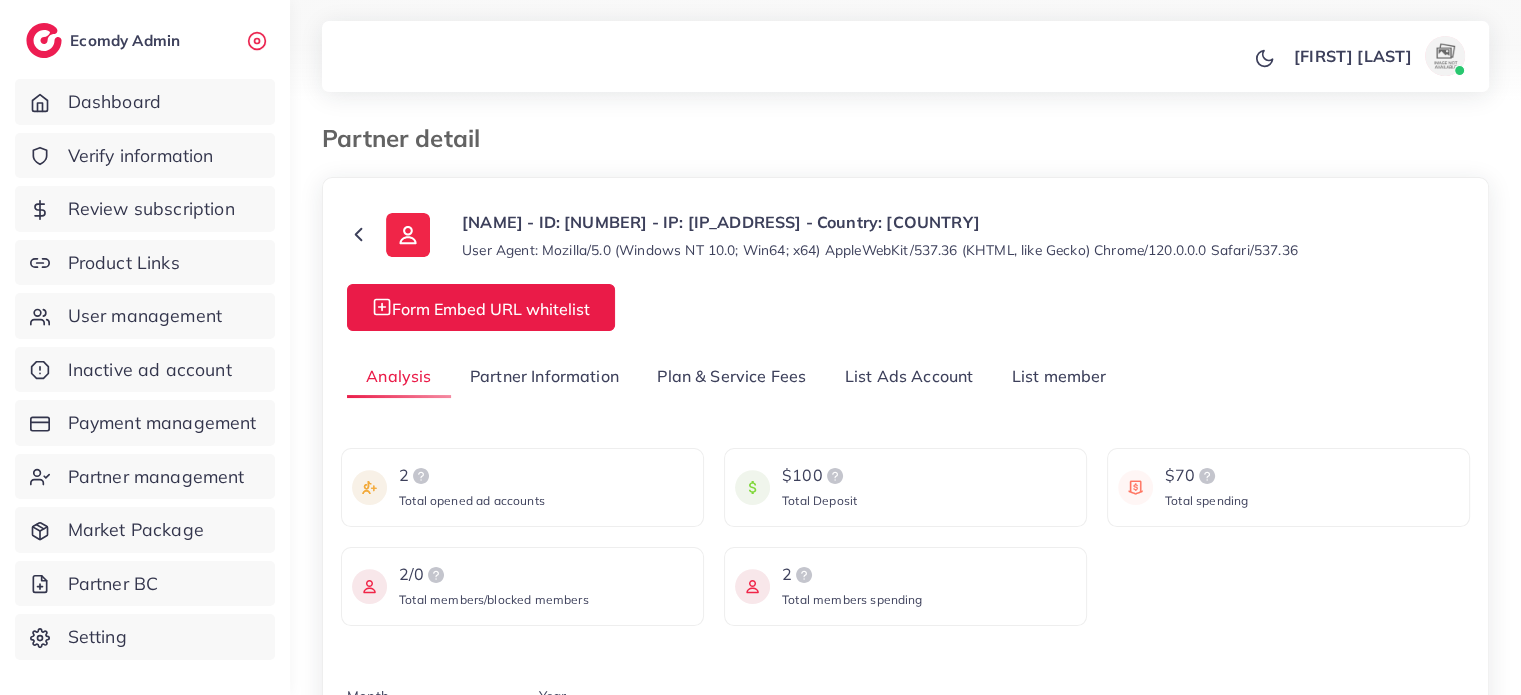 scroll, scrollTop: 200, scrollLeft: 0, axis: vertical 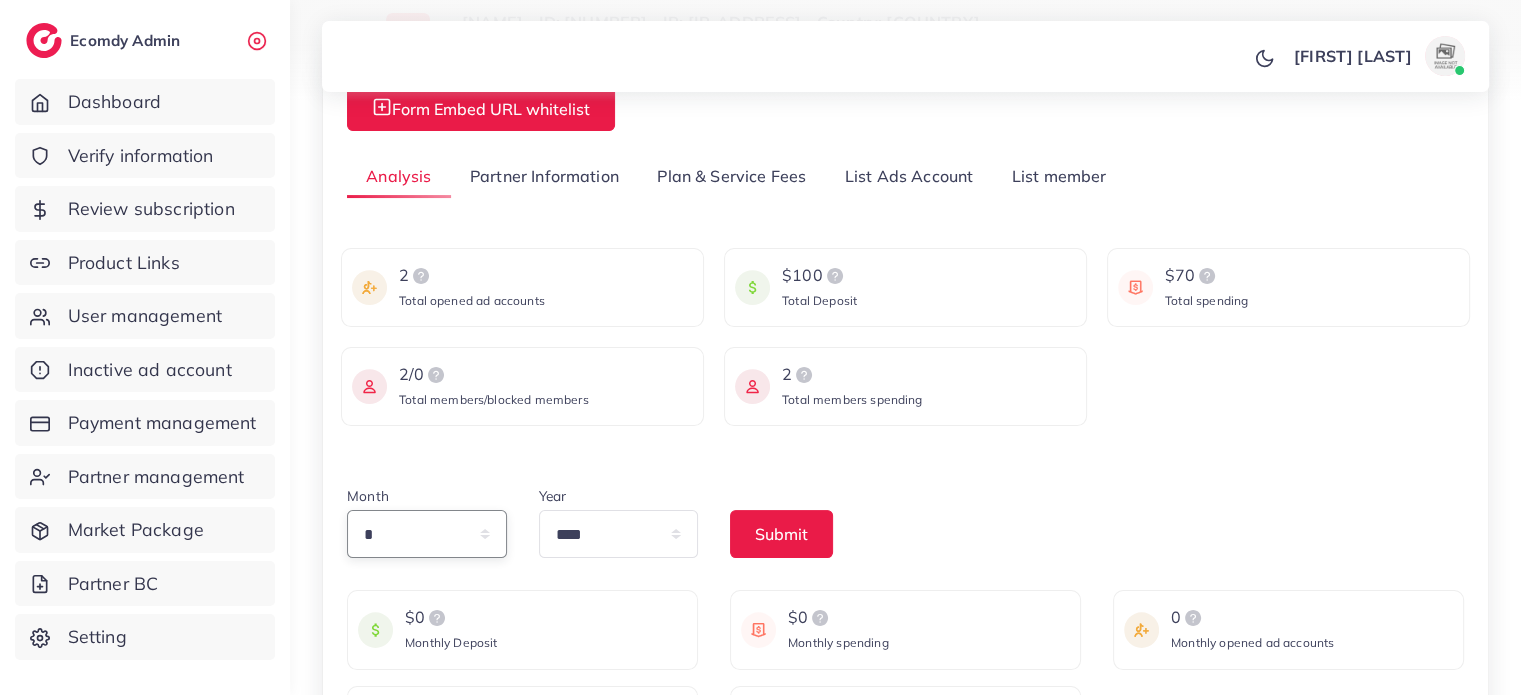 click on "* * * * * * * * * ** ** **" at bounding box center (427, 534) 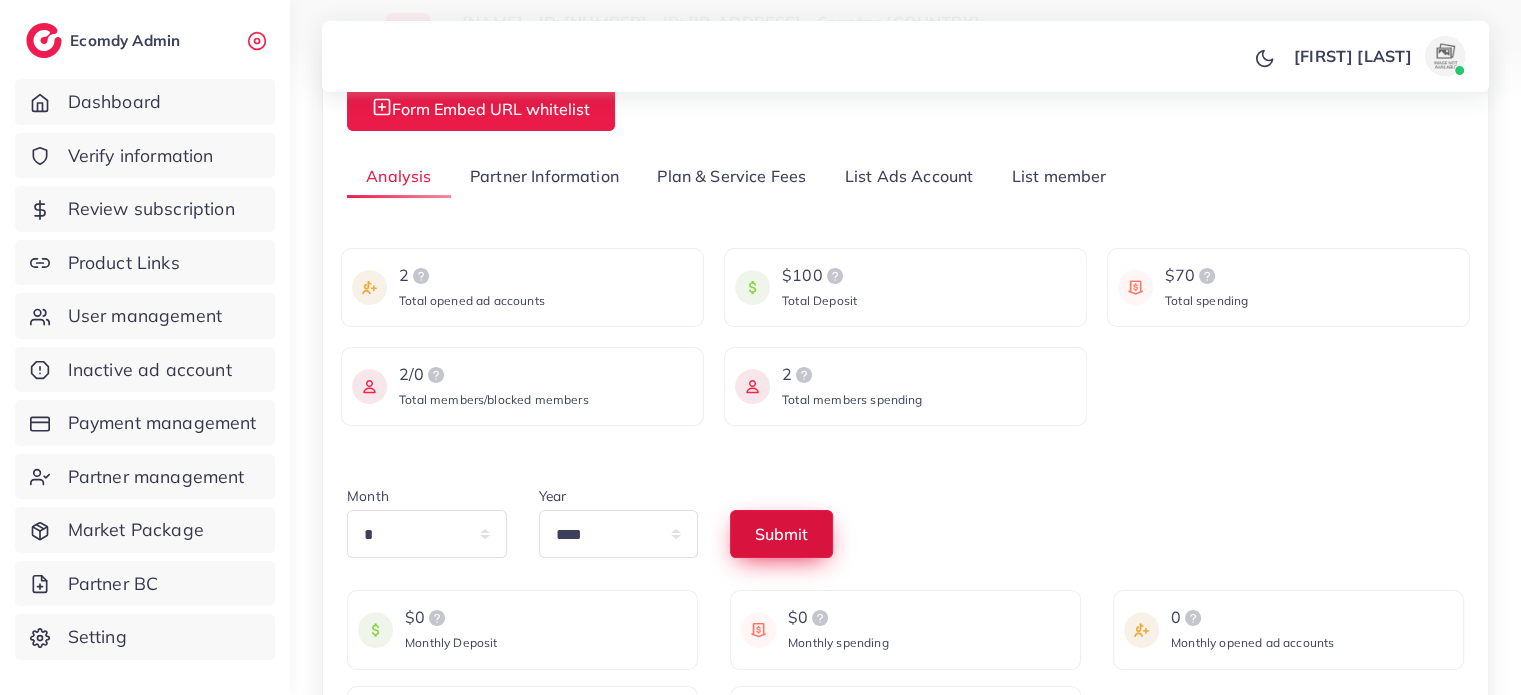 click on "Submit" at bounding box center (781, 534) 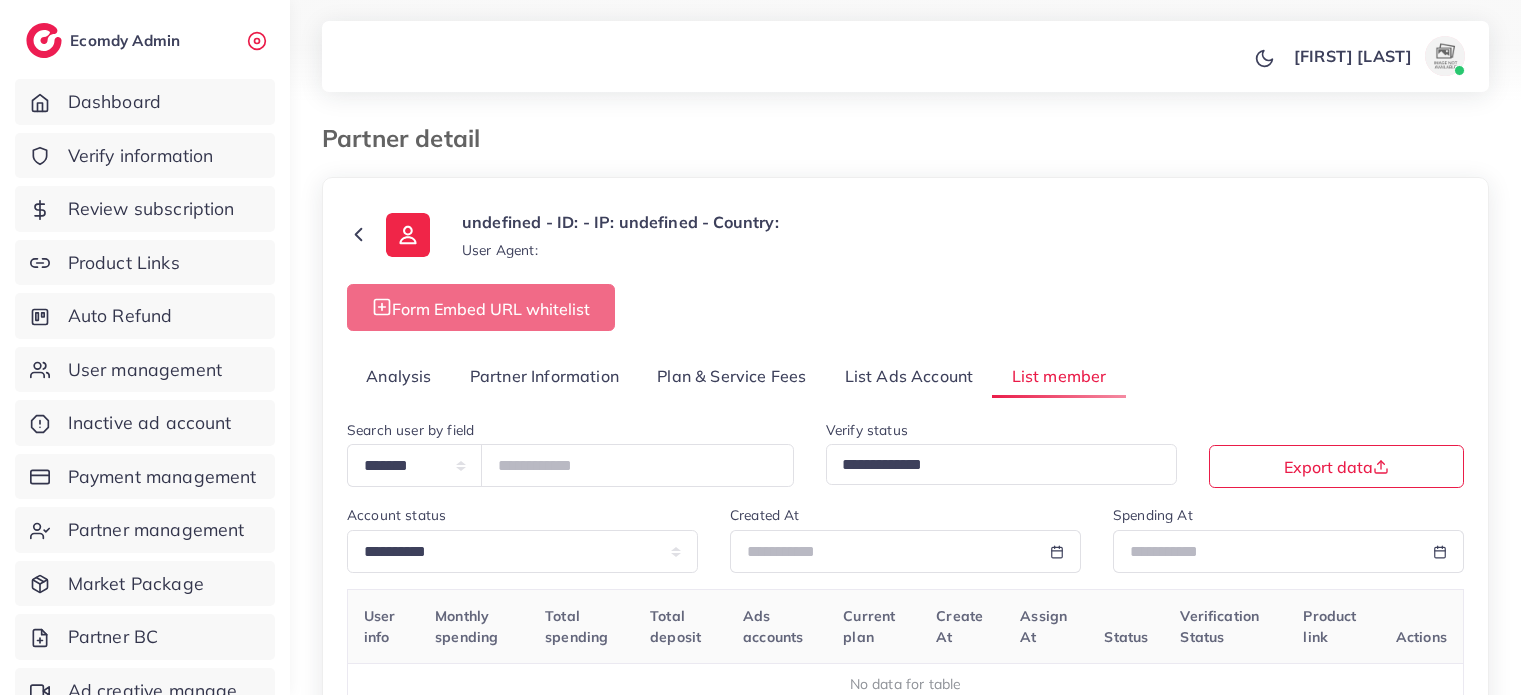 select on "*" 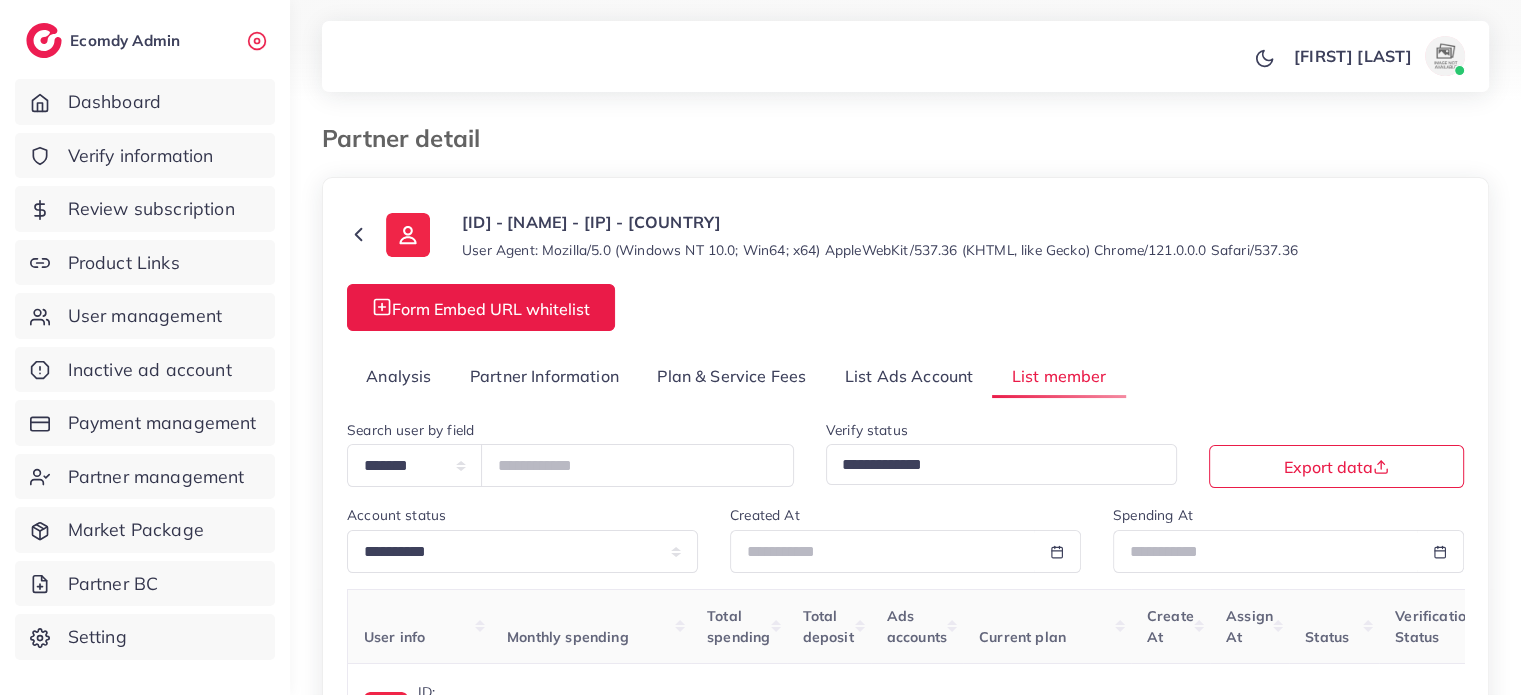 click on "Analysis" at bounding box center [399, 376] 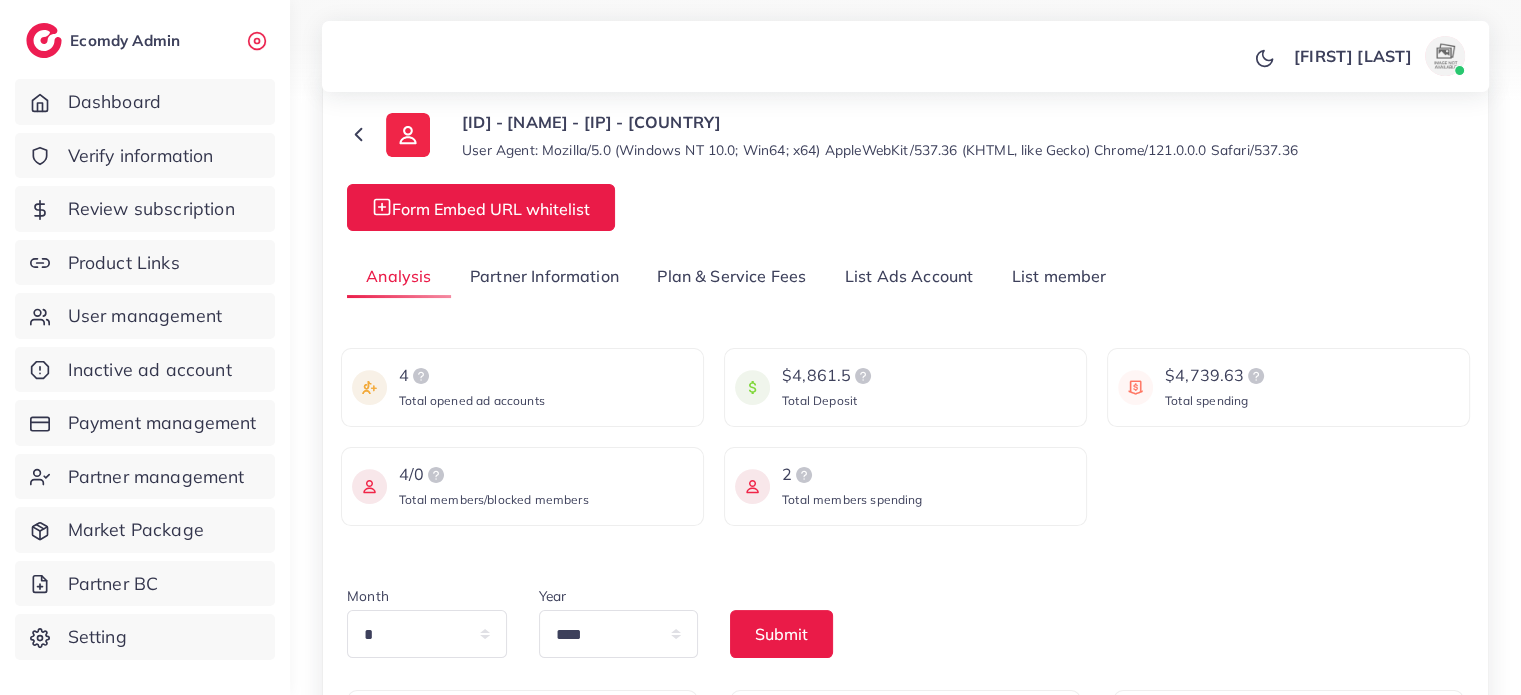 scroll, scrollTop: 200, scrollLeft: 0, axis: vertical 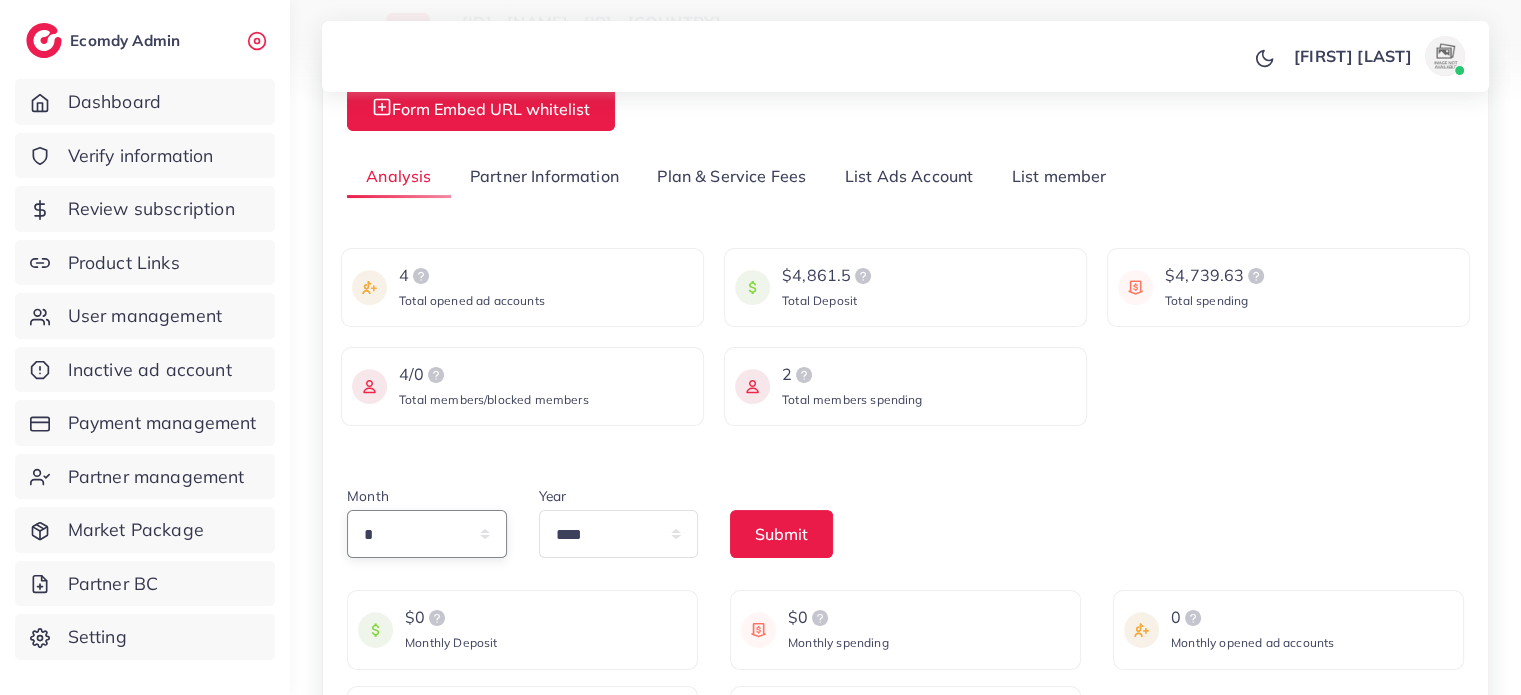 click on "* * * * * * * * * ** ** **" at bounding box center (427, 534) 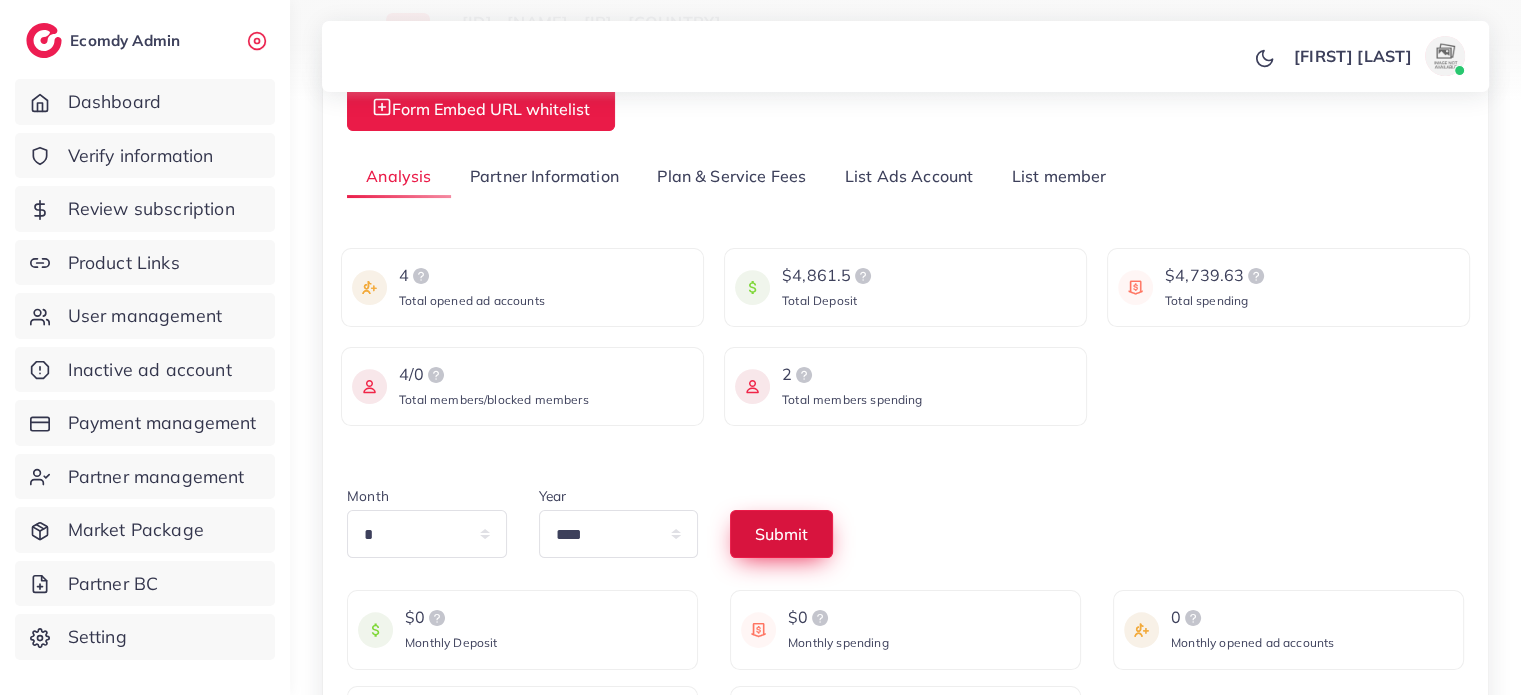 click on "Submit" at bounding box center (781, 534) 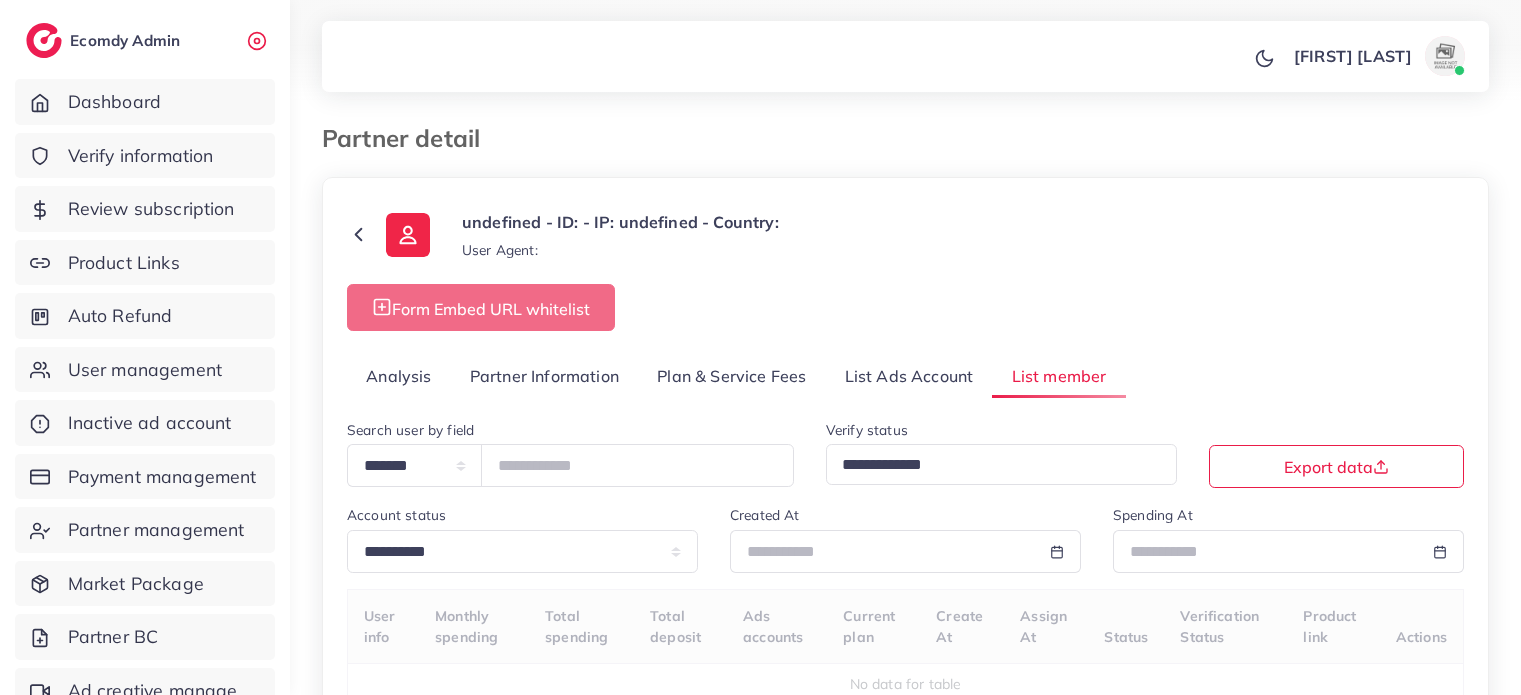 select on "*" 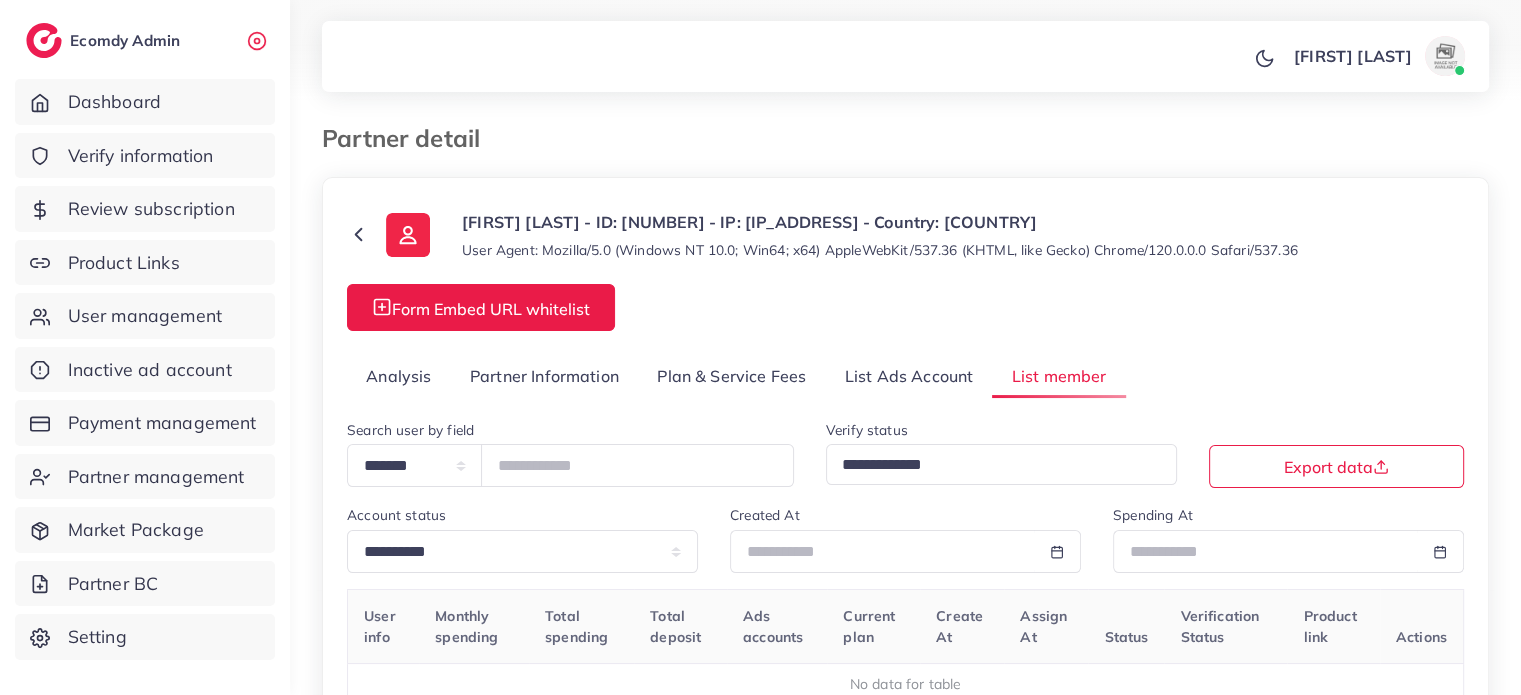 scroll, scrollTop: 162, scrollLeft: 0, axis: vertical 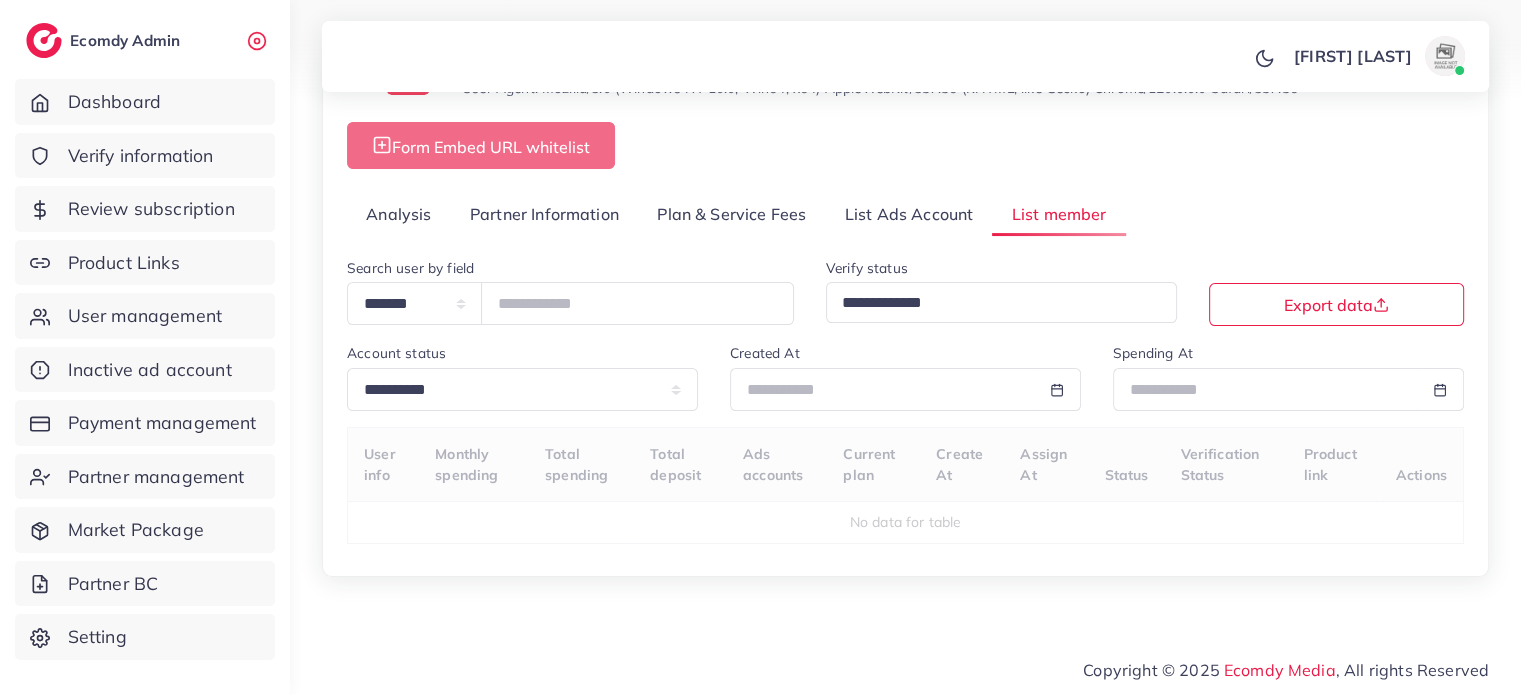 click on "Analysis" at bounding box center [399, 214] 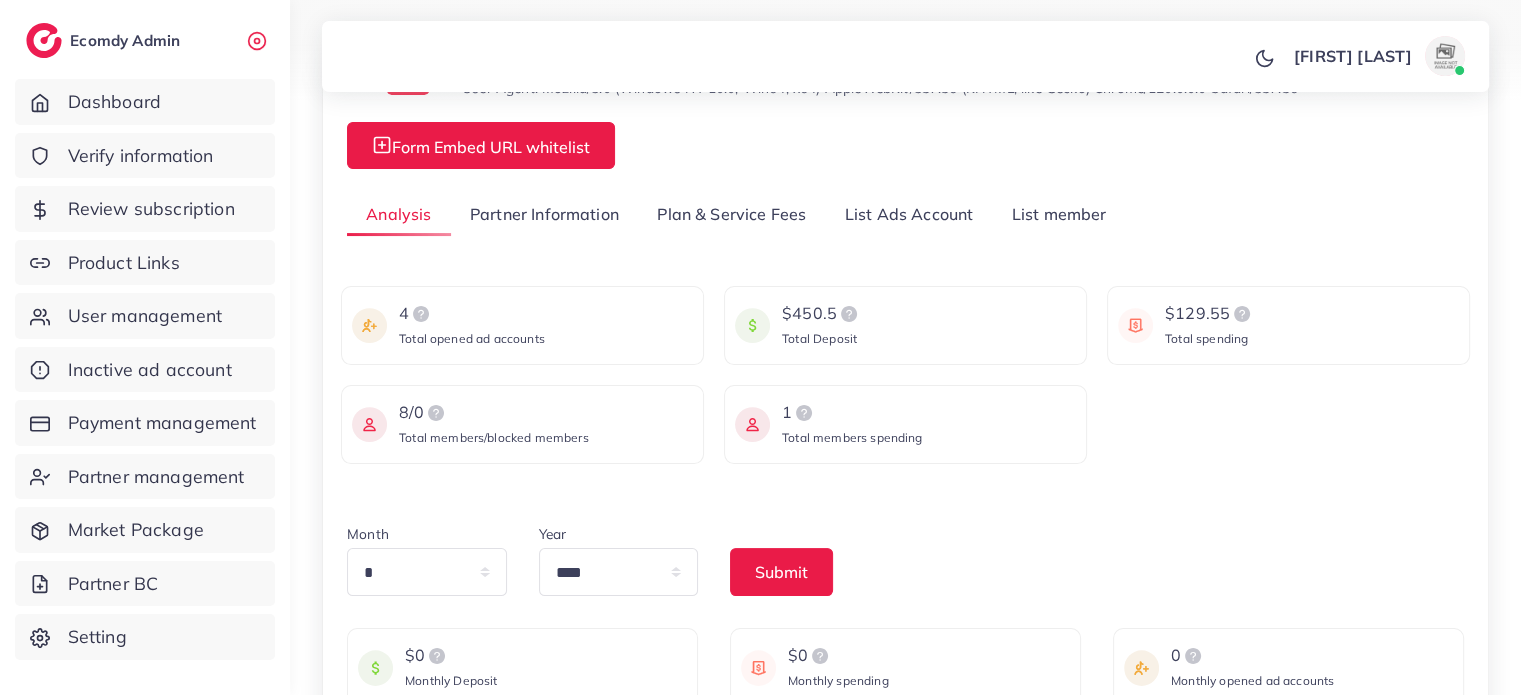 scroll, scrollTop: 362, scrollLeft: 0, axis: vertical 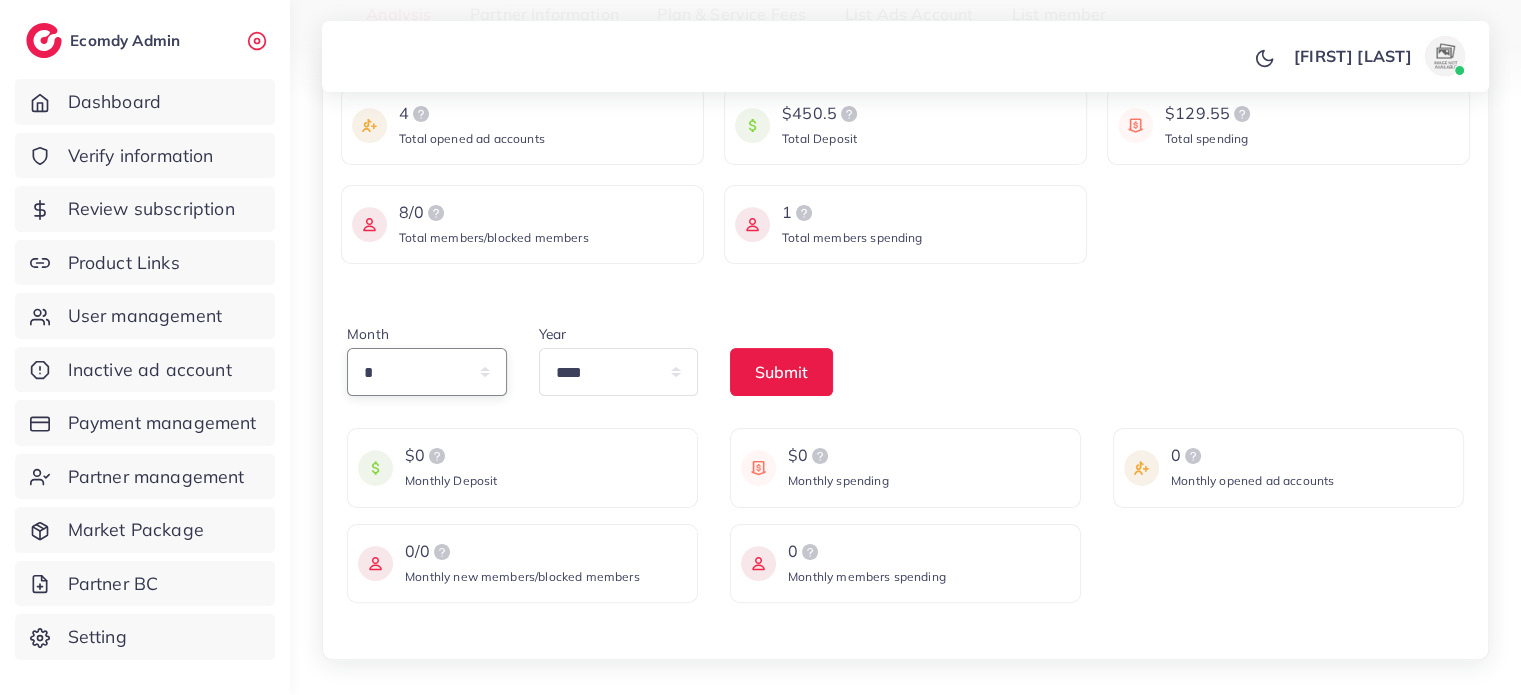 click on "* * * * * * * * * ** ** **" at bounding box center (427, 372) 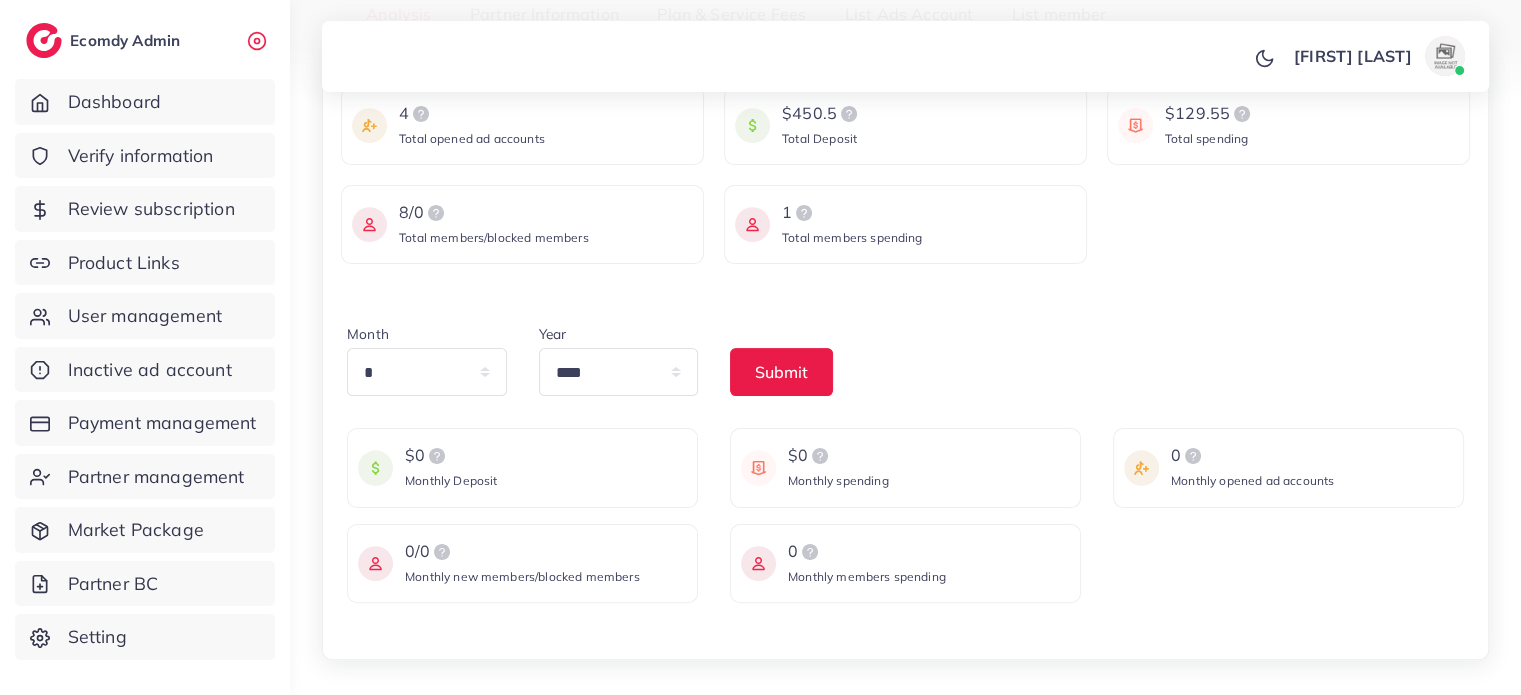 click on "Month  * * * * * * * * * ** ** **  Year  **** **** **** **** **** ****  Submit" at bounding box center (905, 367) 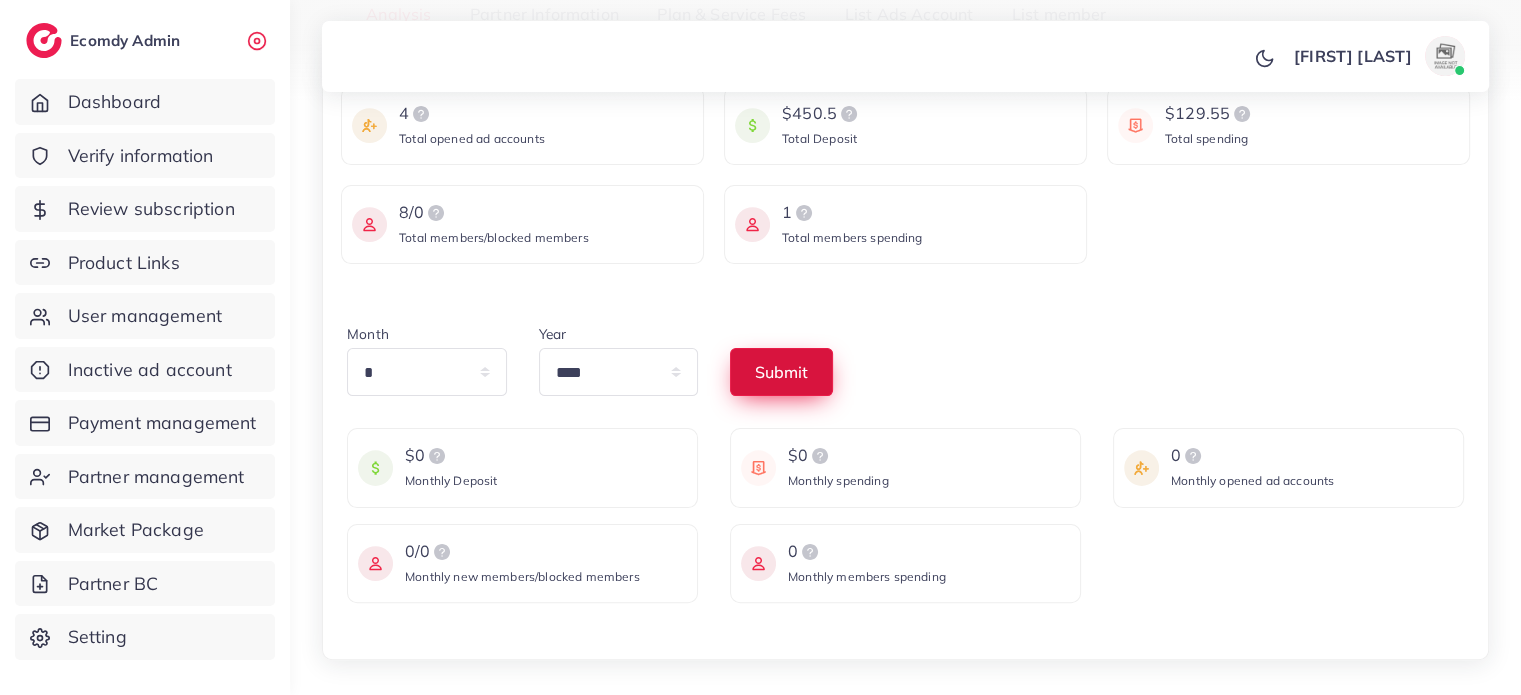 click on "Submit" at bounding box center [781, 372] 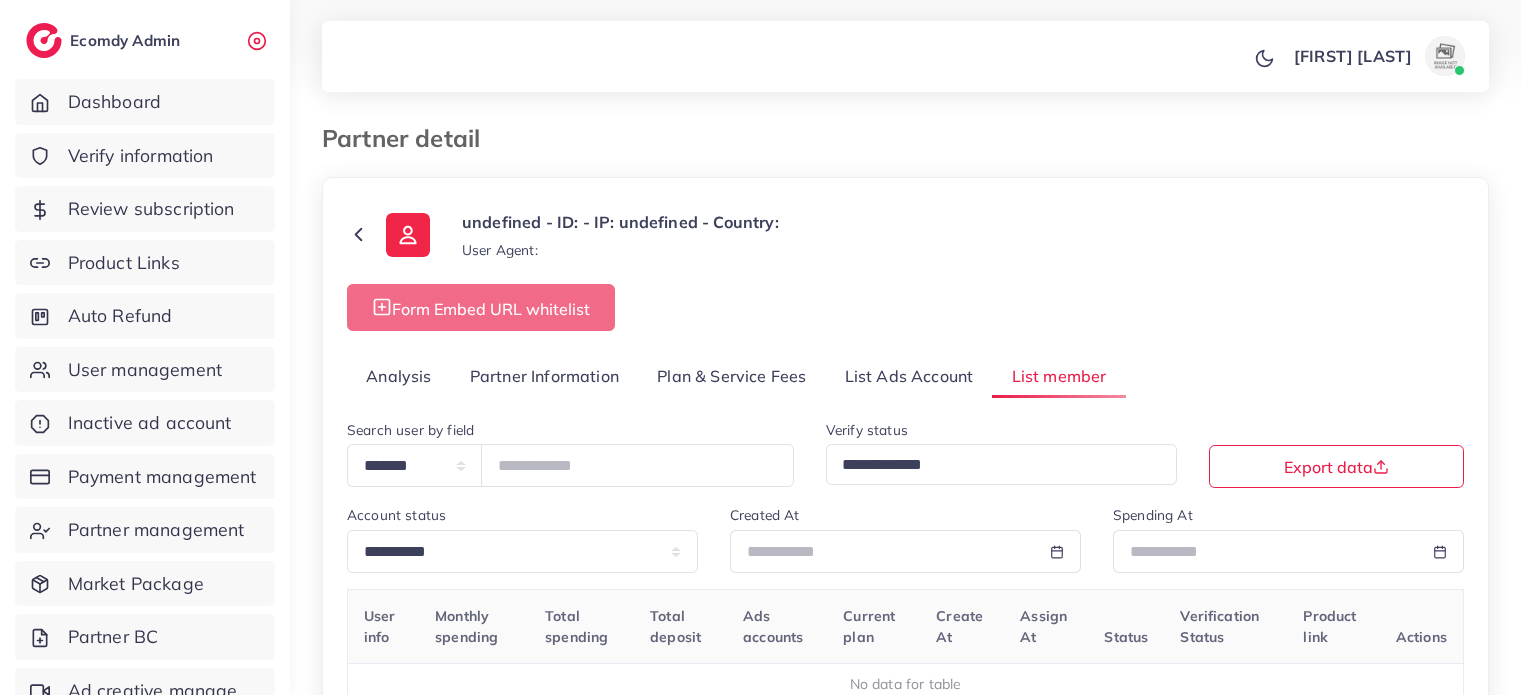 select on "*" 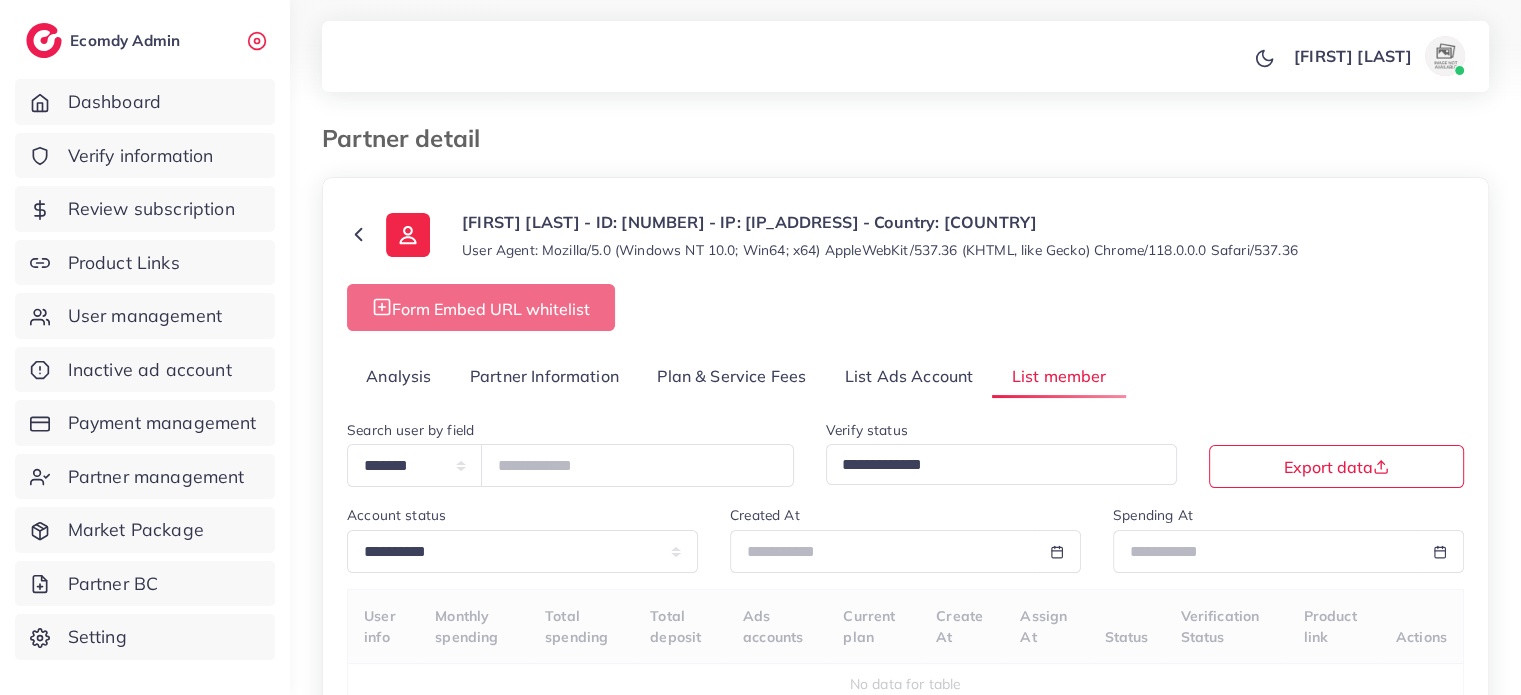 click on "Analysis" at bounding box center [399, 376] 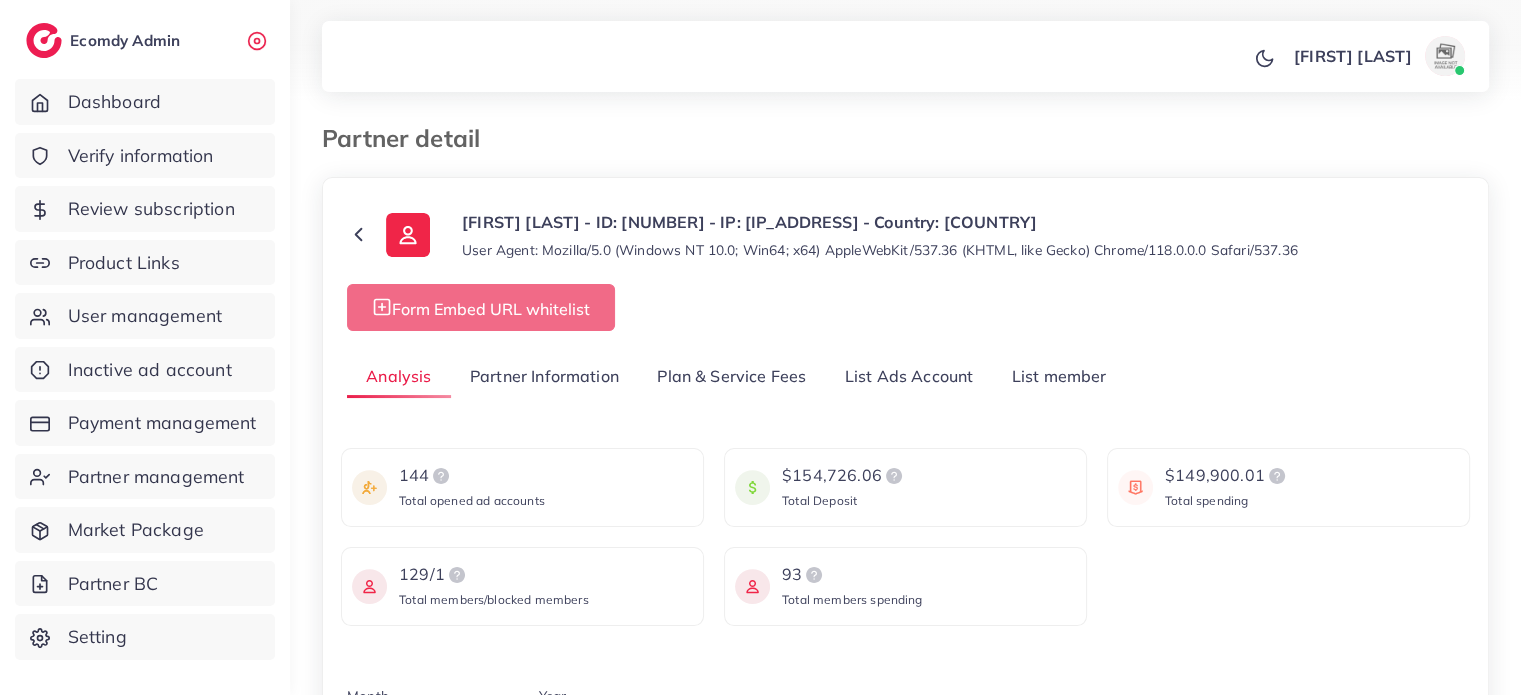 scroll, scrollTop: 200, scrollLeft: 0, axis: vertical 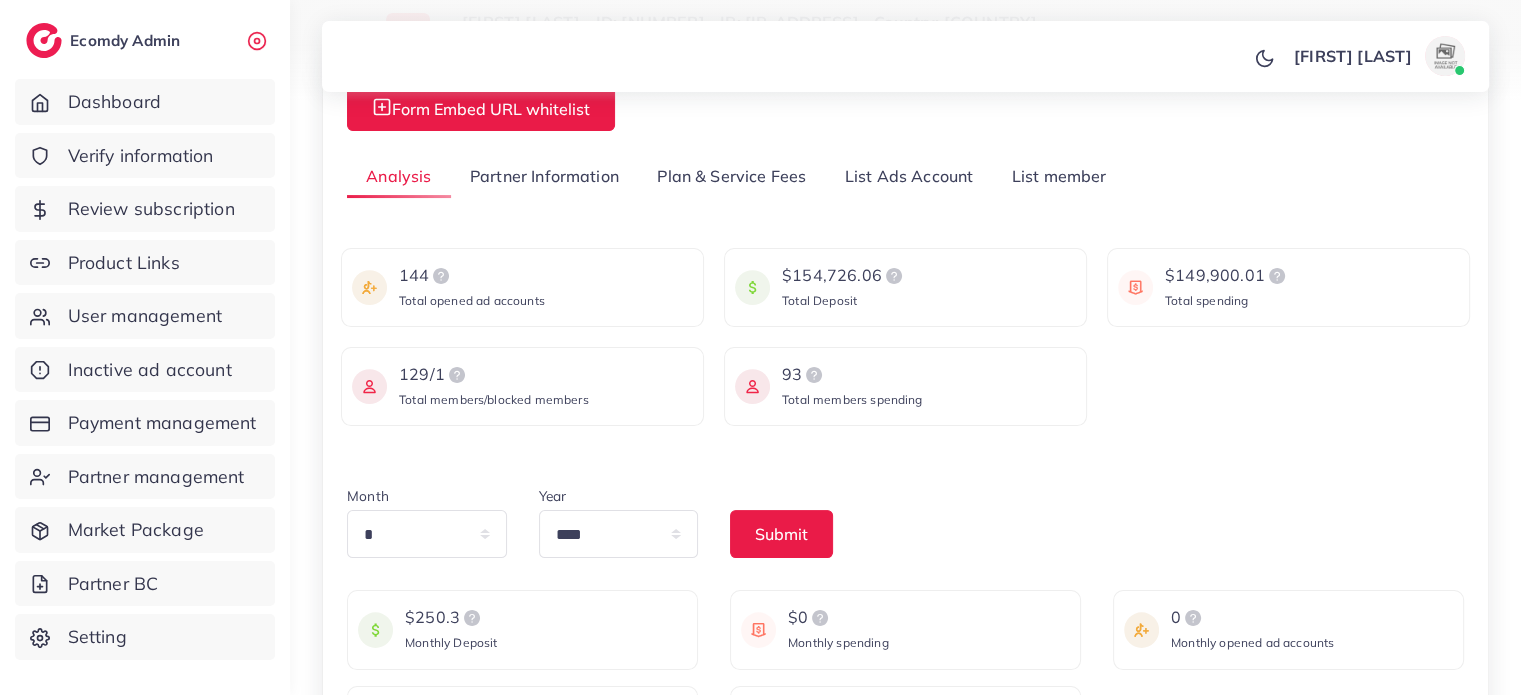 drag, startPoint x: 772, startPoint y: 275, endPoint x: 874, endPoint y: 284, distance: 102.396286 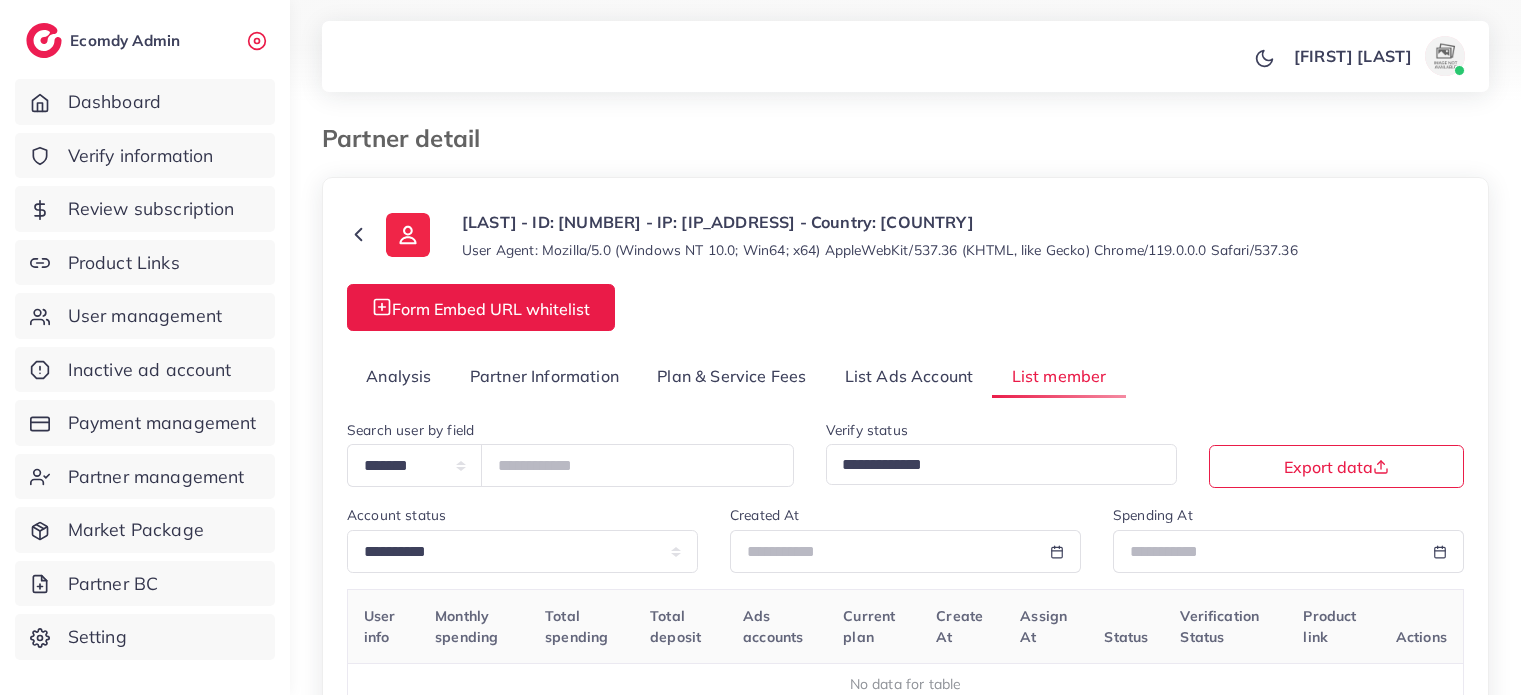 select on "*" 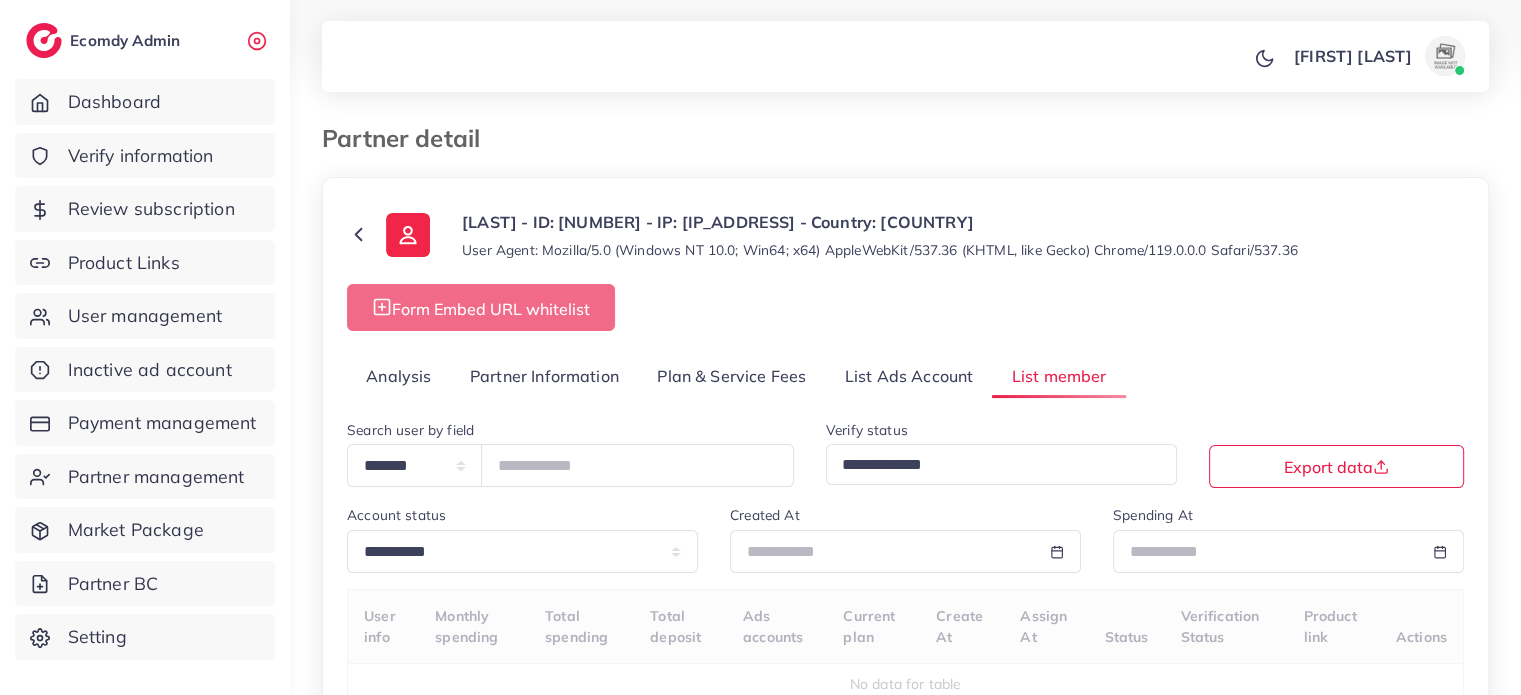 select on "**" 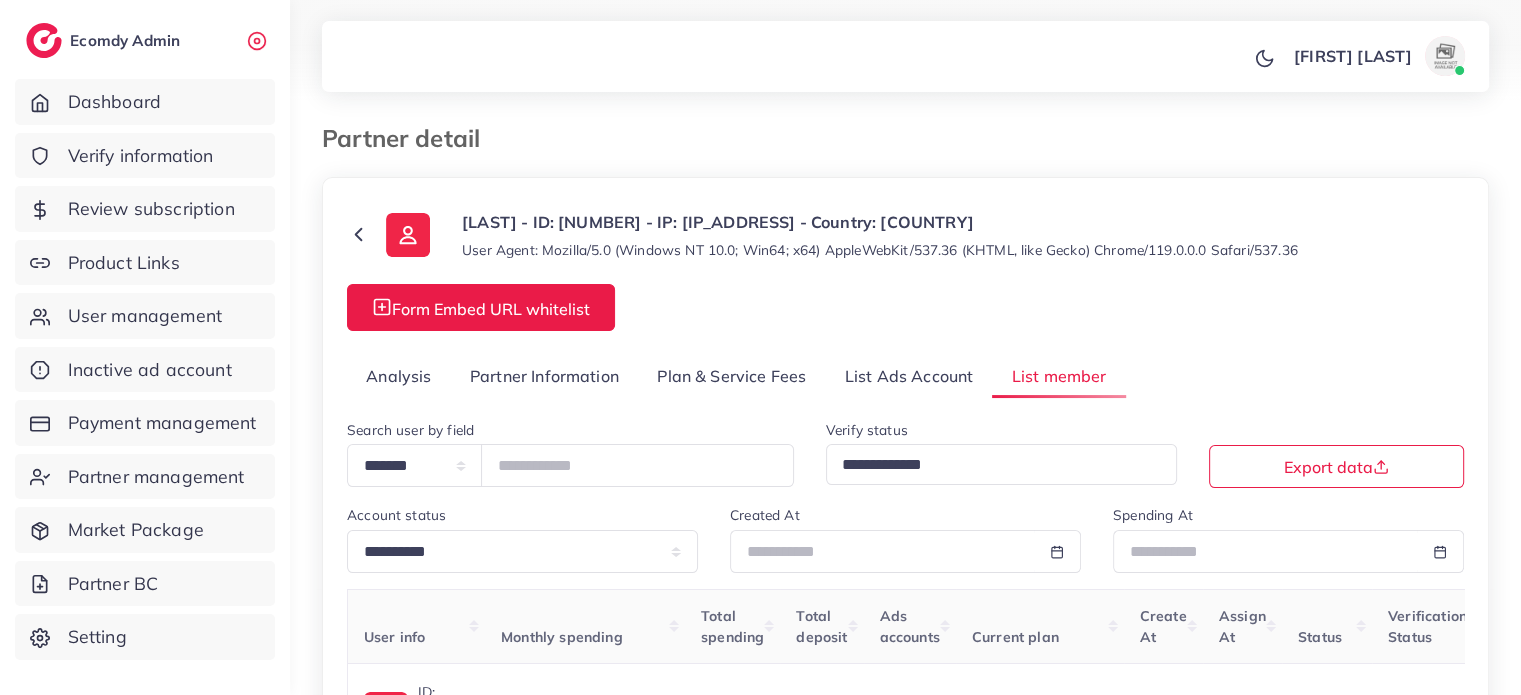 click on "Analysis" at bounding box center [399, 376] 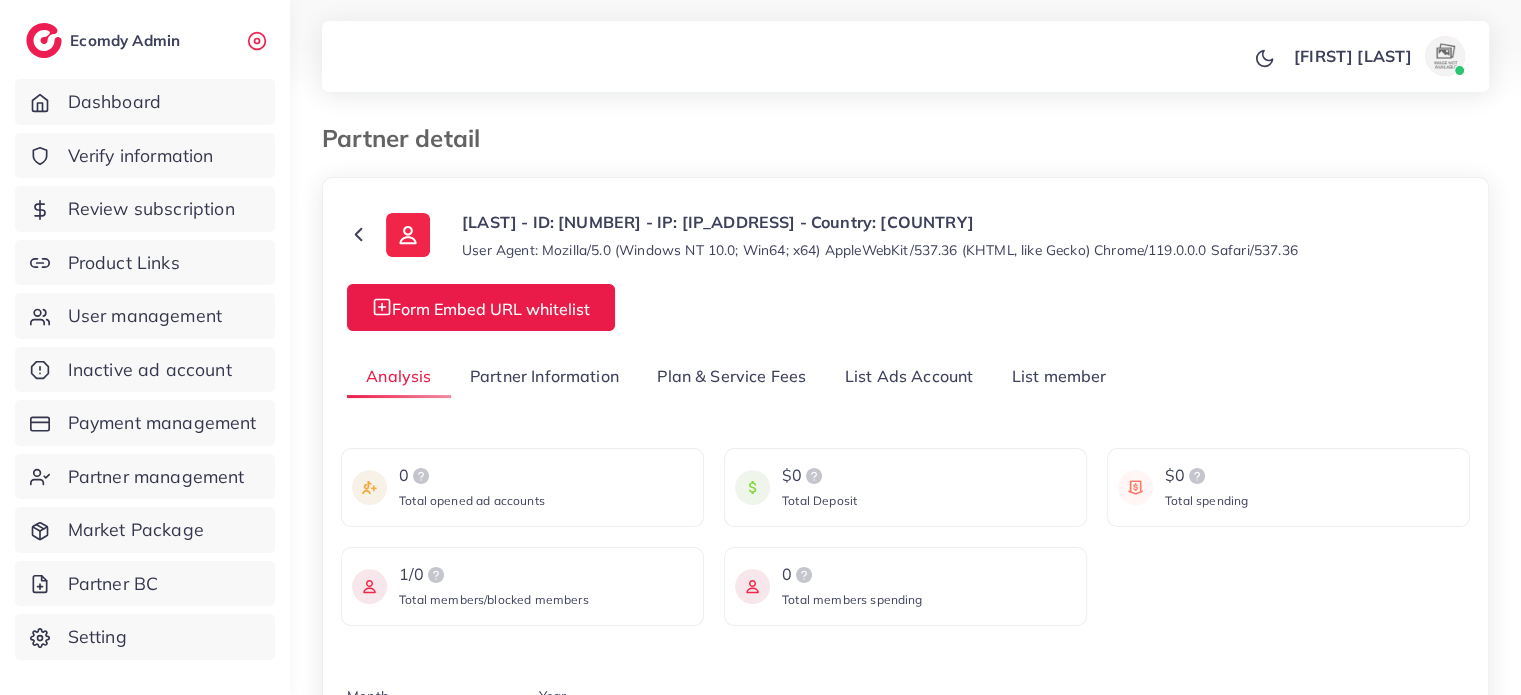scroll, scrollTop: 300, scrollLeft: 0, axis: vertical 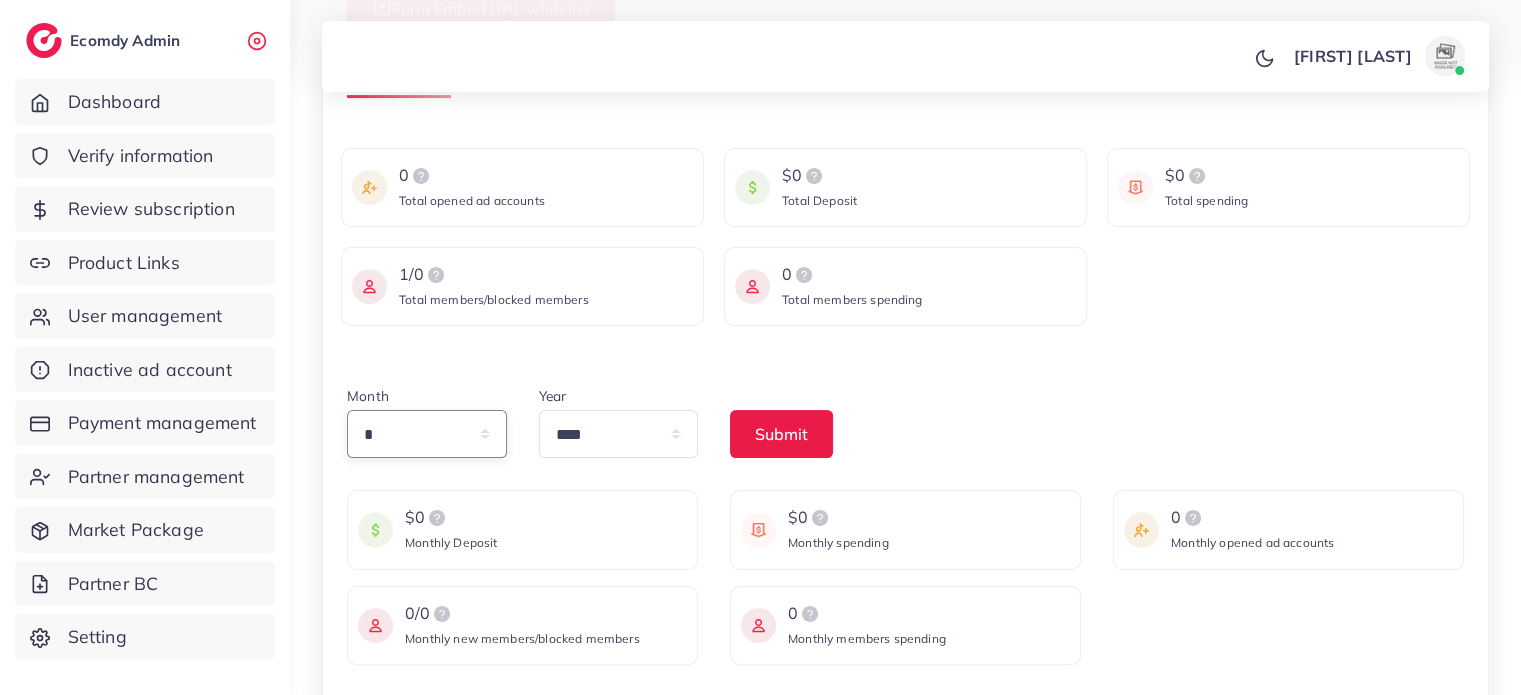 click on "* * * * * * * * * ** ** **" at bounding box center [427, 434] 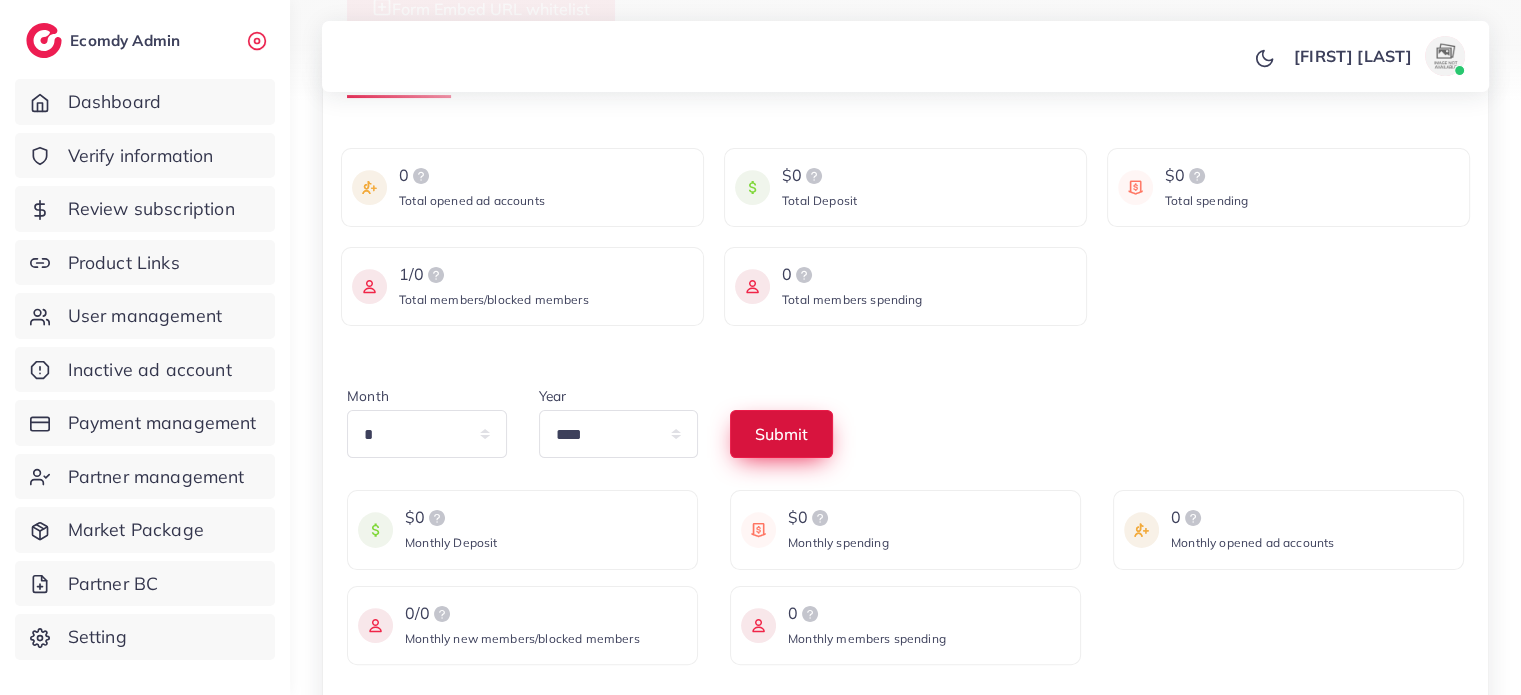 click on "Submit" at bounding box center [781, 434] 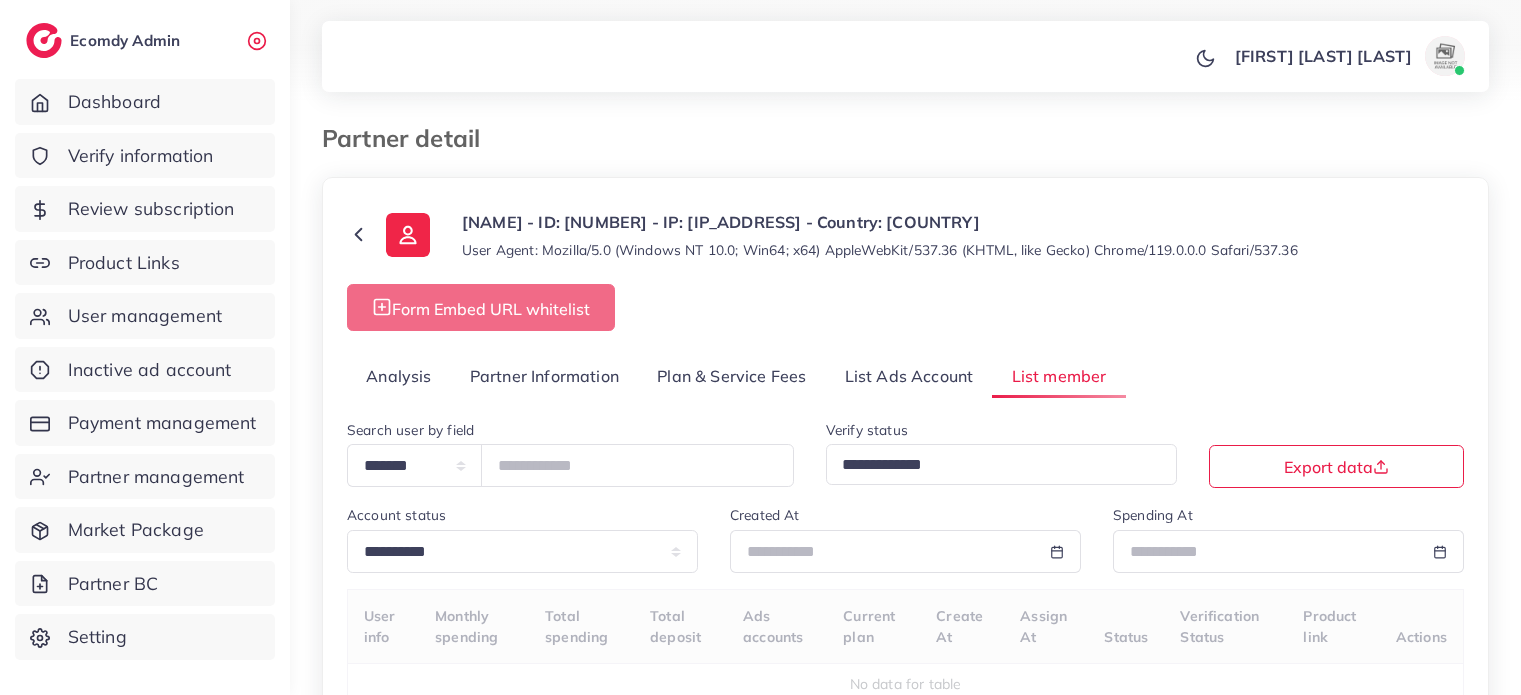 select on "*" 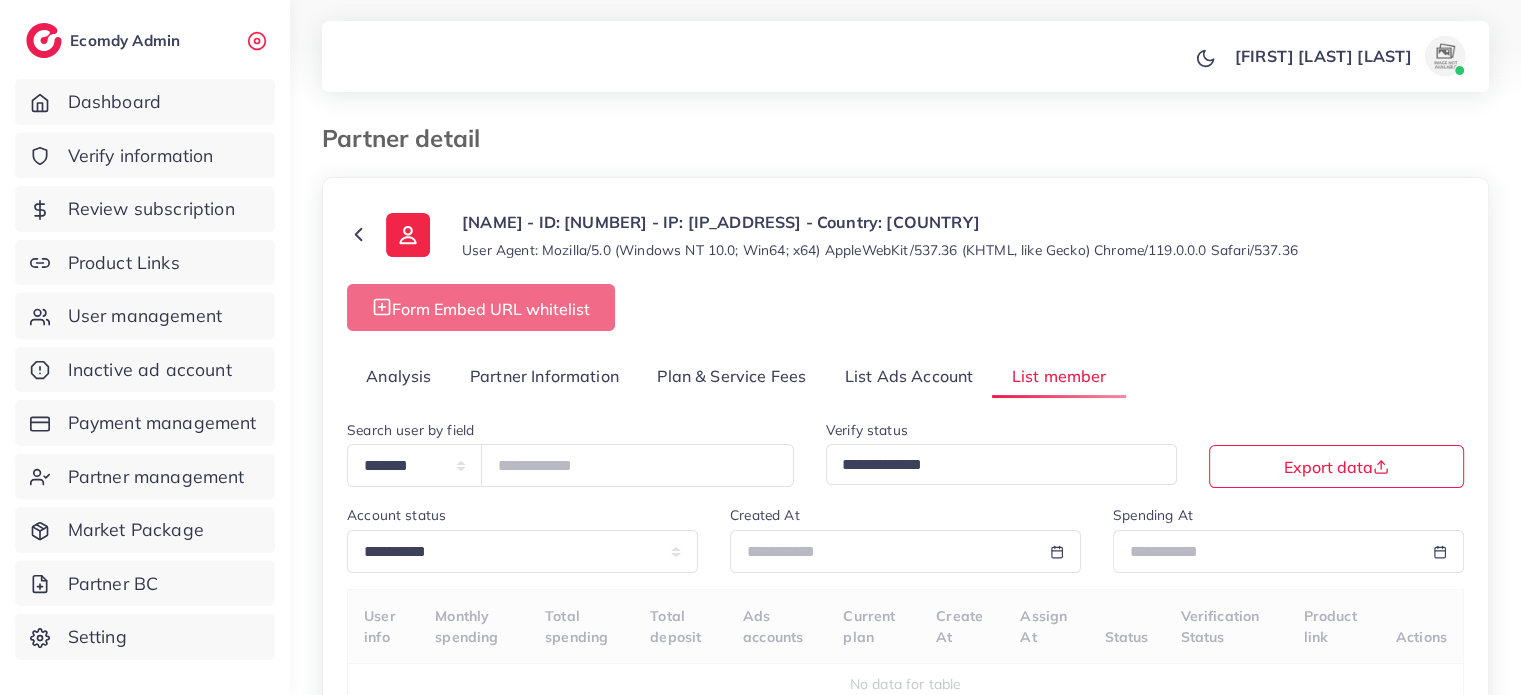 select on "**" 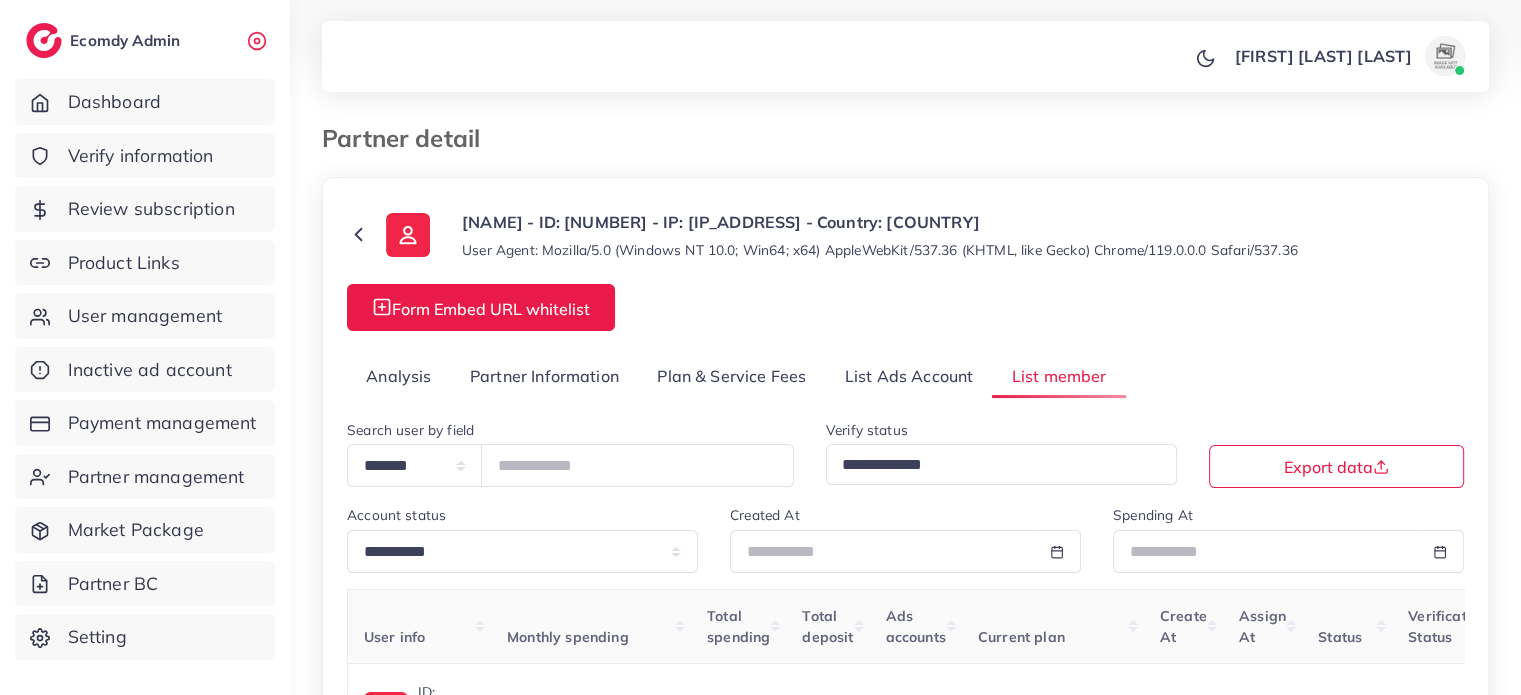 scroll, scrollTop: 100, scrollLeft: 0, axis: vertical 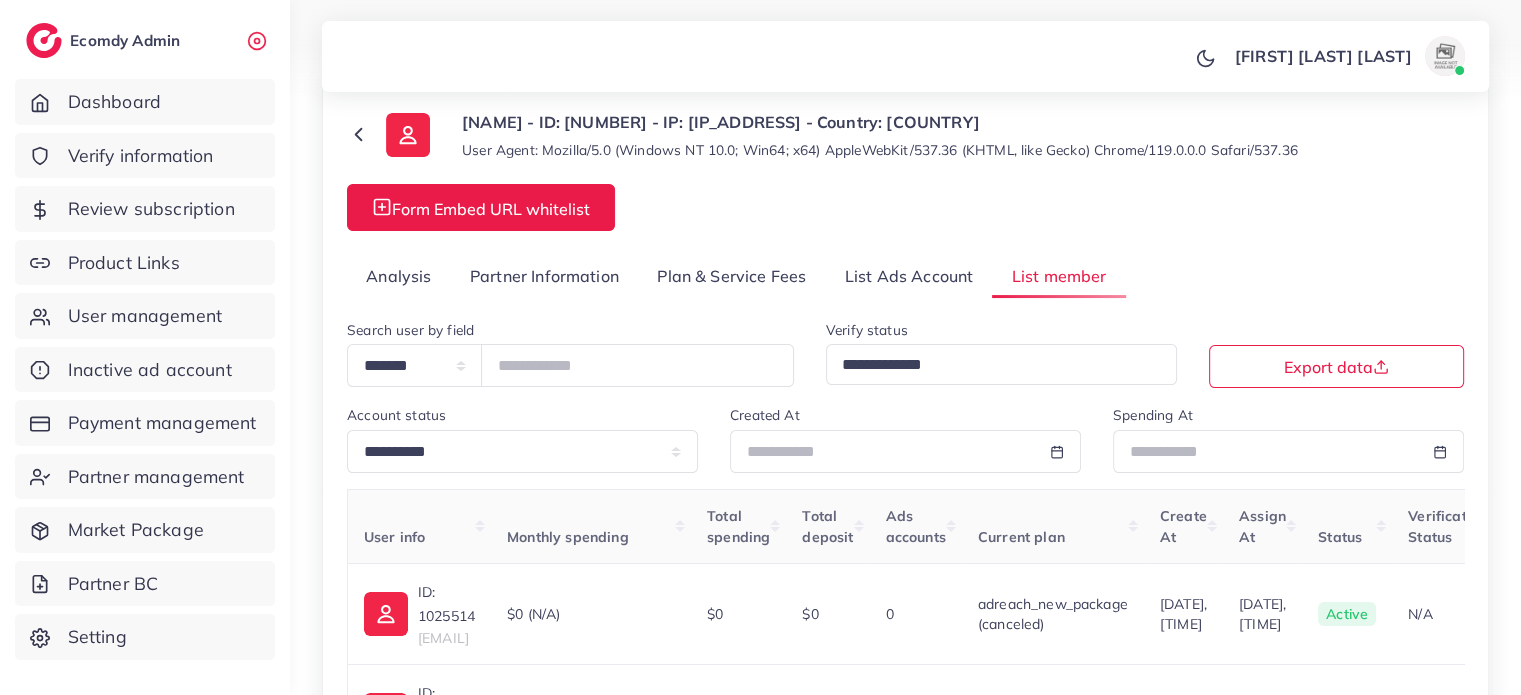 click on "Analysis" at bounding box center (399, 276) 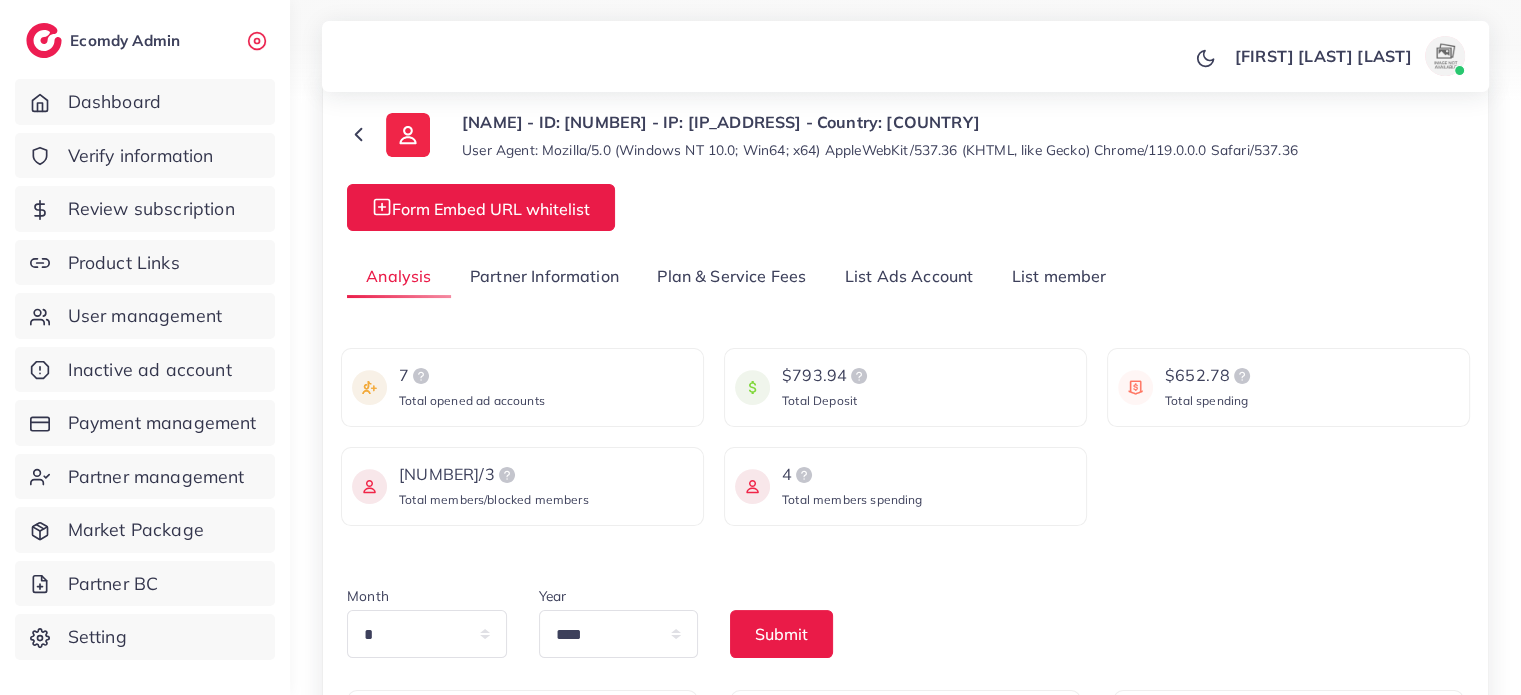 scroll, scrollTop: 200, scrollLeft: 0, axis: vertical 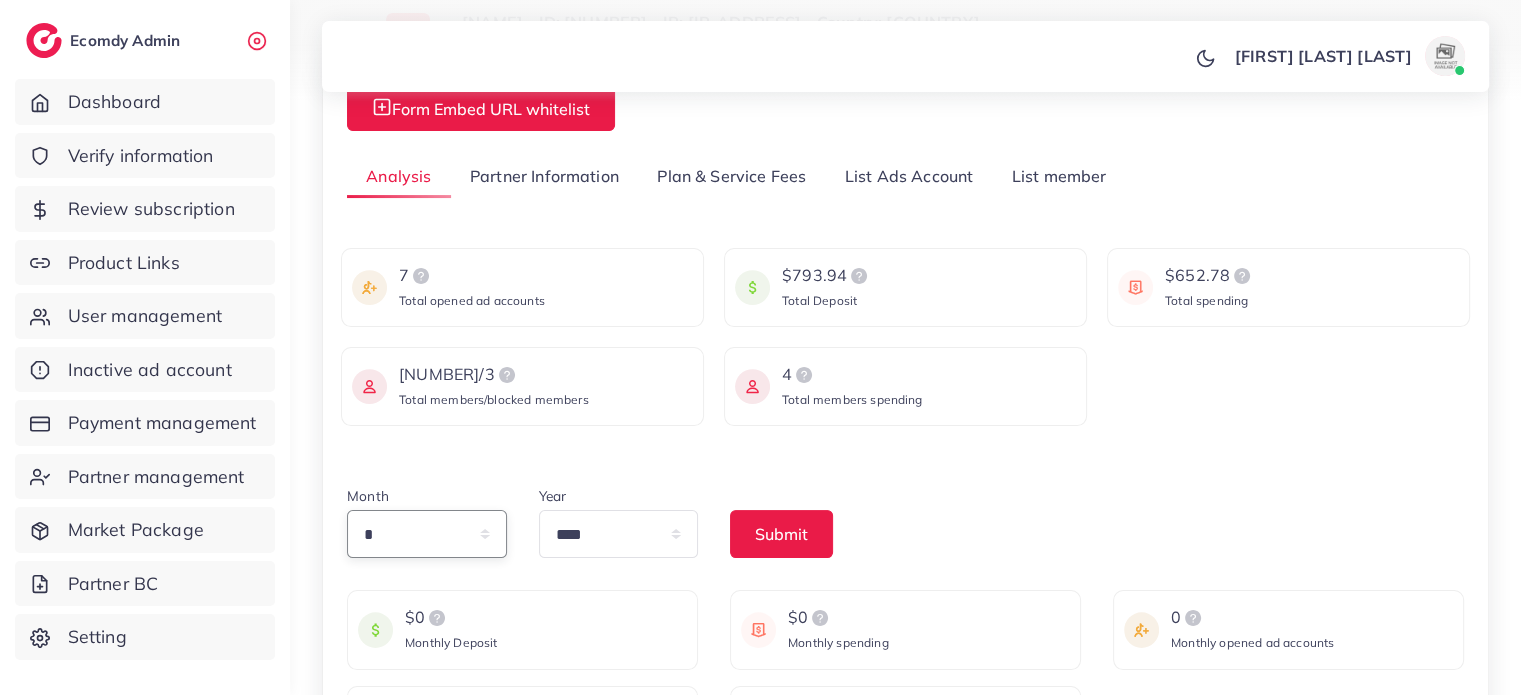 click on "* * * * * * * * * ** ** **" at bounding box center (427, 534) 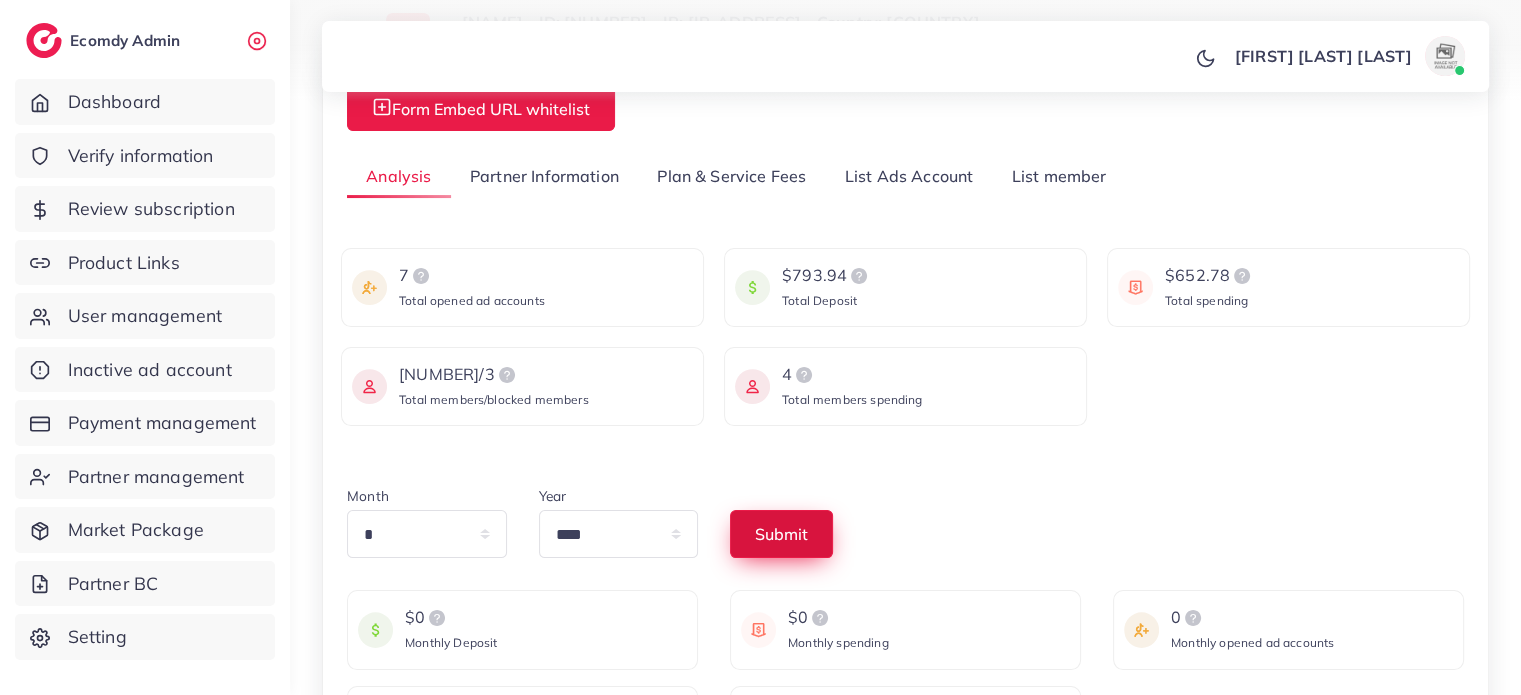 click on "Submit" at bounding box center (781, 534) 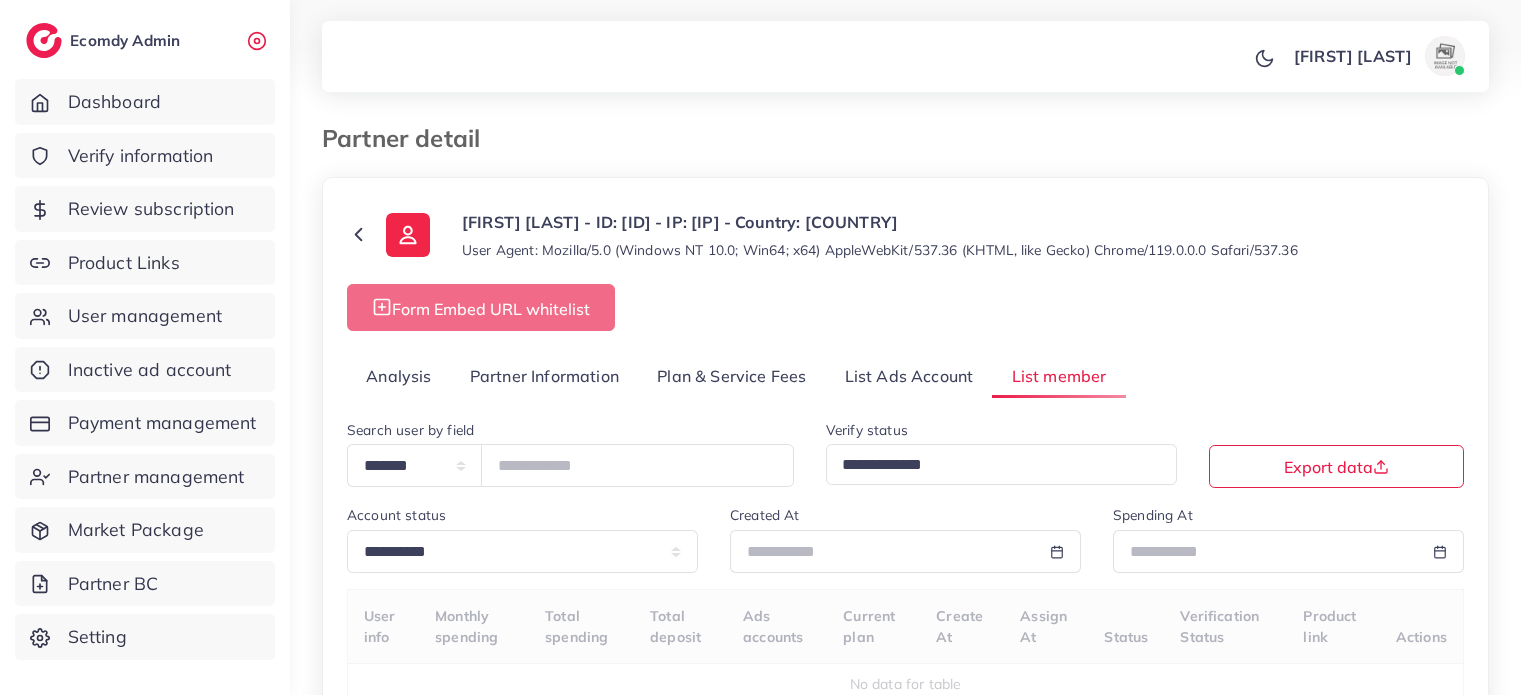 select on "*" 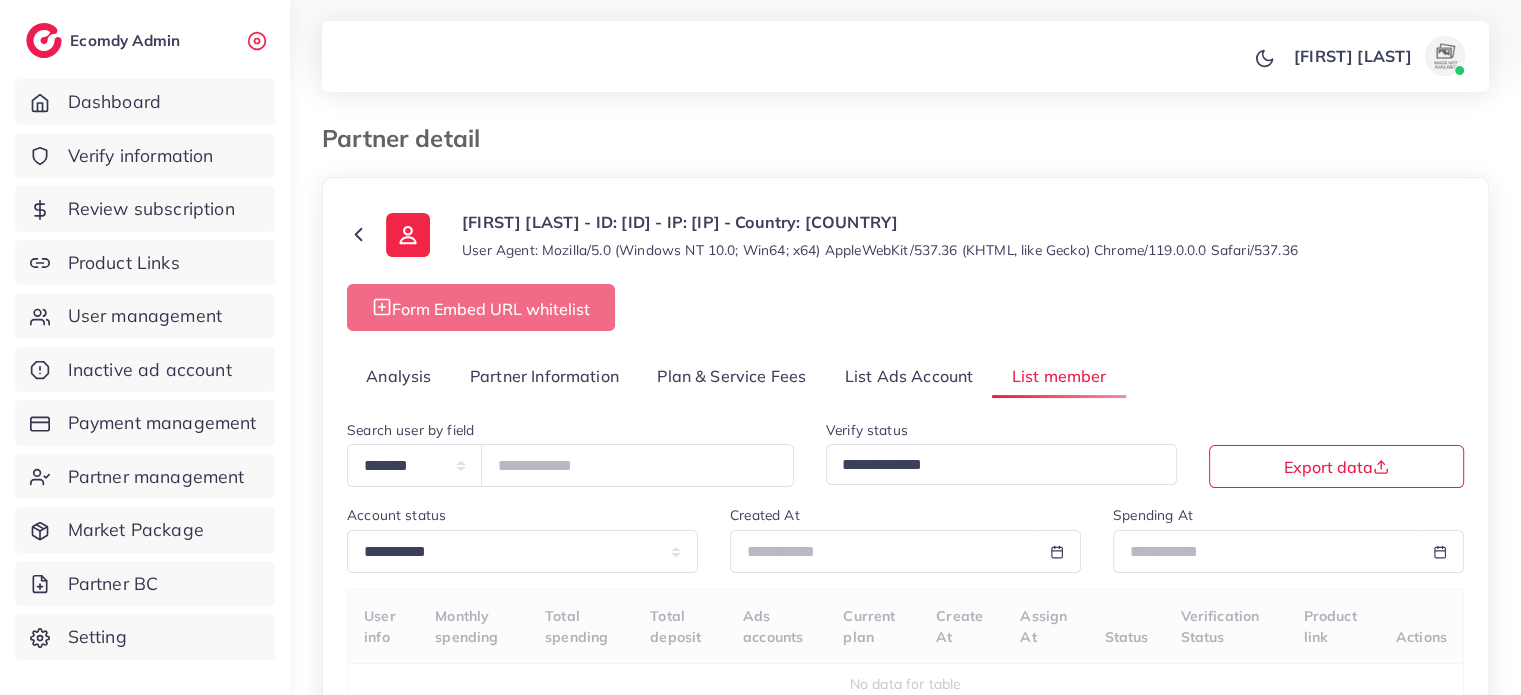 click on "Analysis" at bounding box center (399, 376) 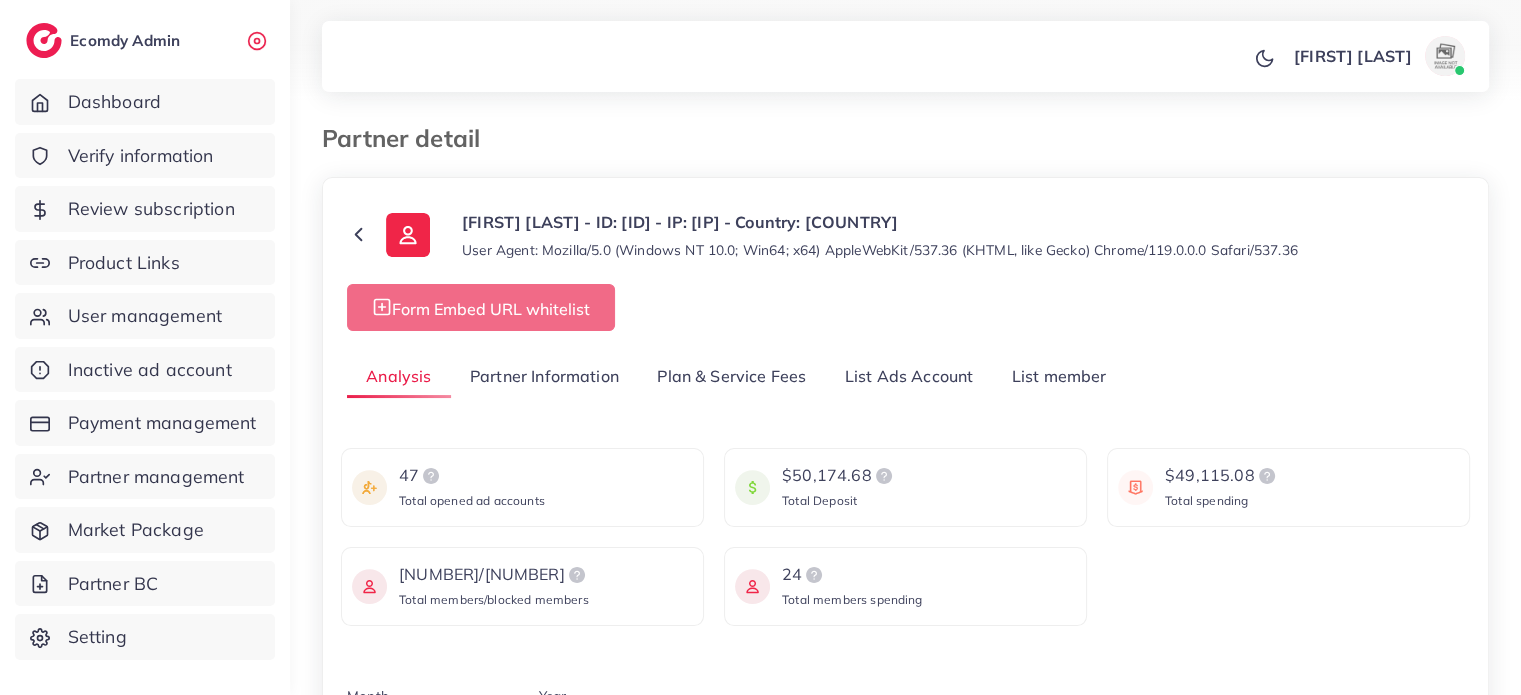 scroll, scrollTop: 100, scrollLeft: 0, axis: vertical 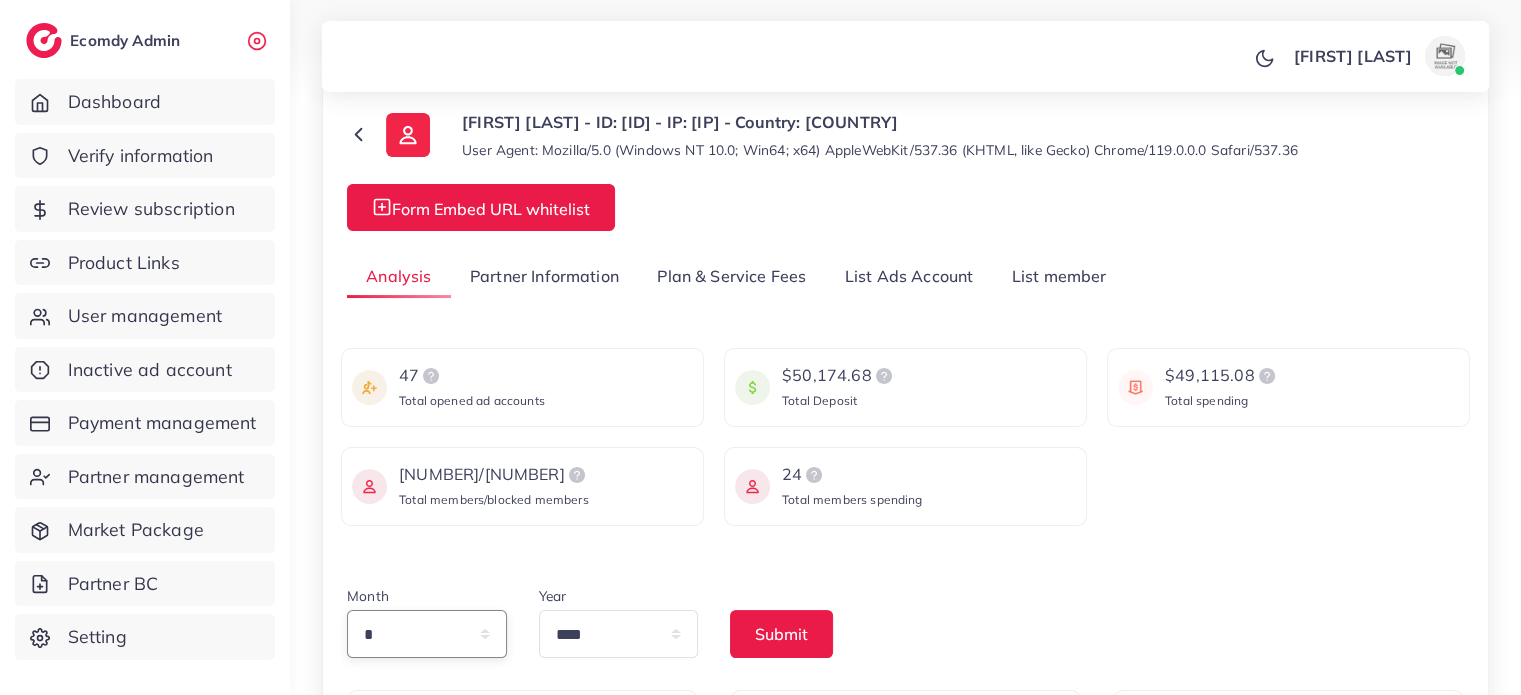 click on "* * * * * * * * * ** ** **" at bounding box center (427, 634) 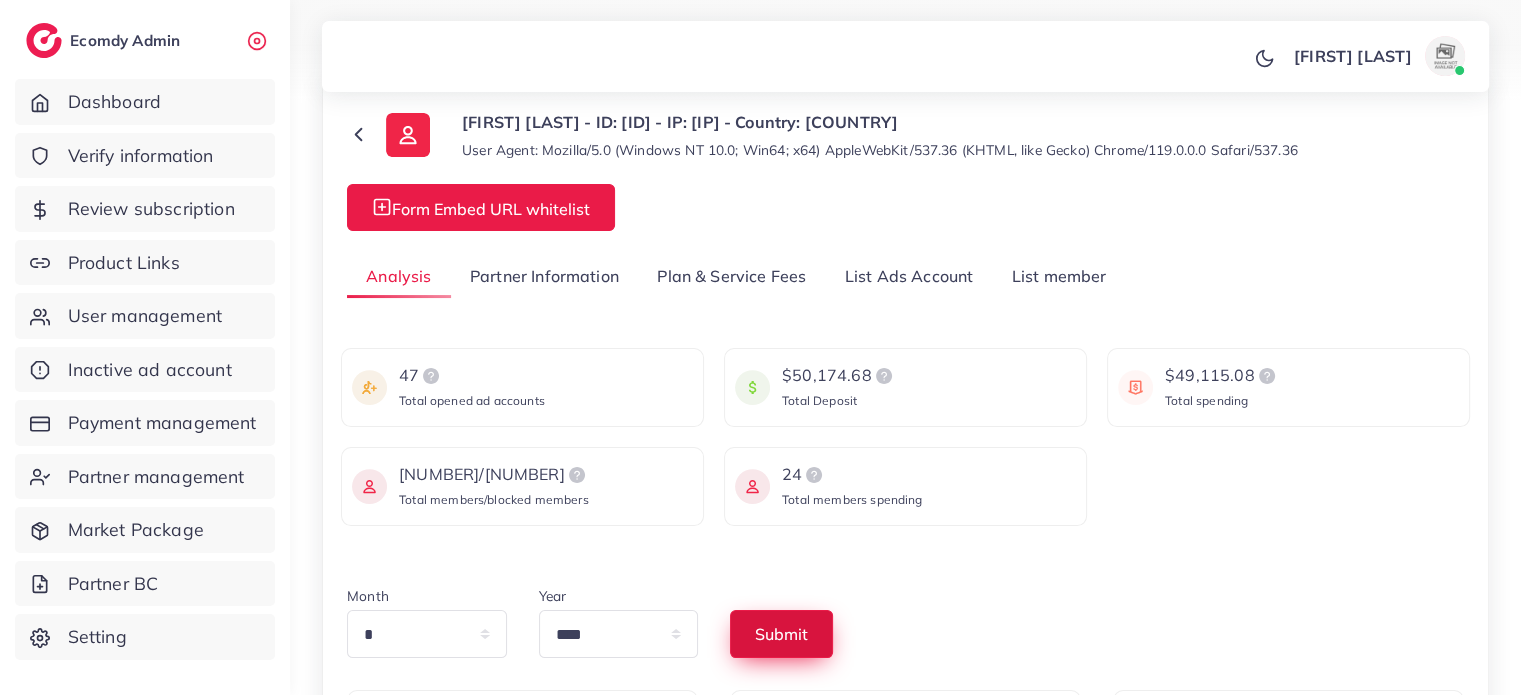 click on "Submit" at bounding box center (781, 634) 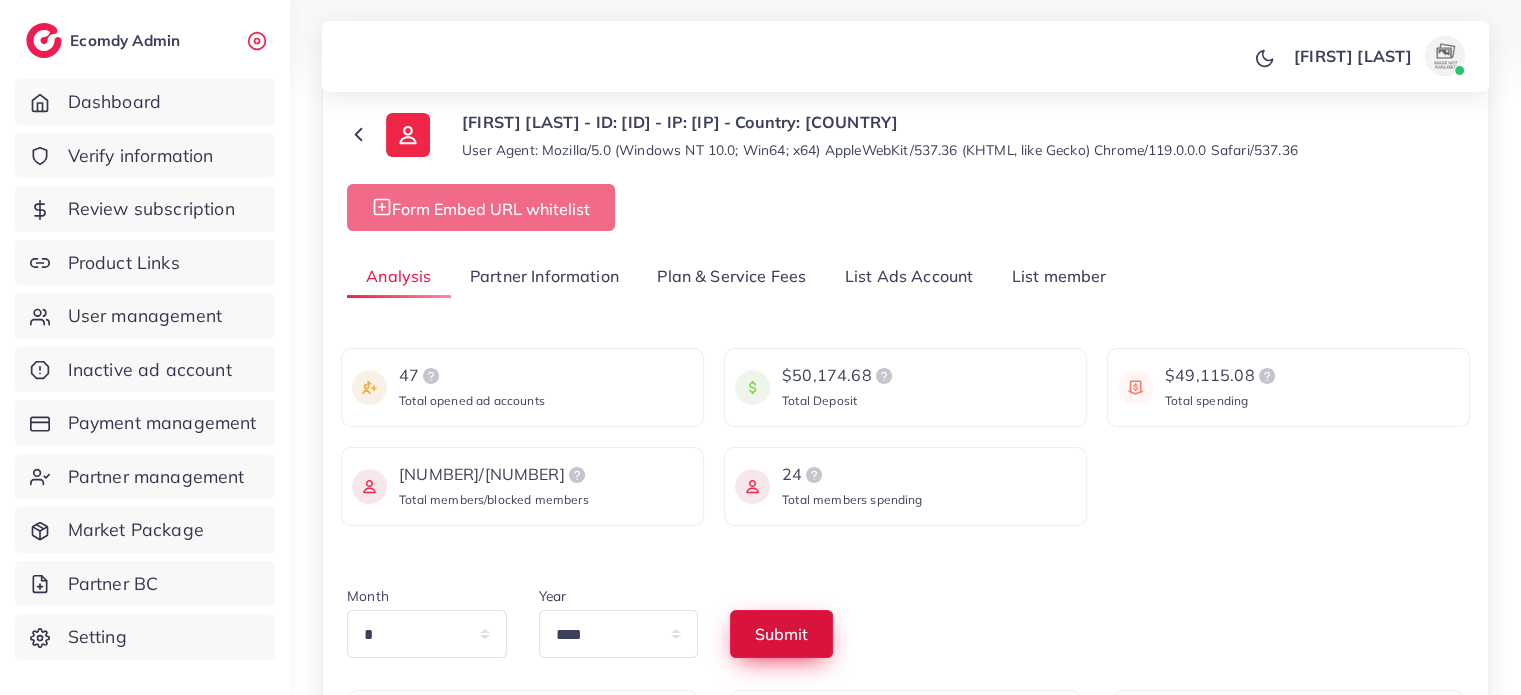scroll, scrollTop: 200, scrollLeft: 0, axis: vertical 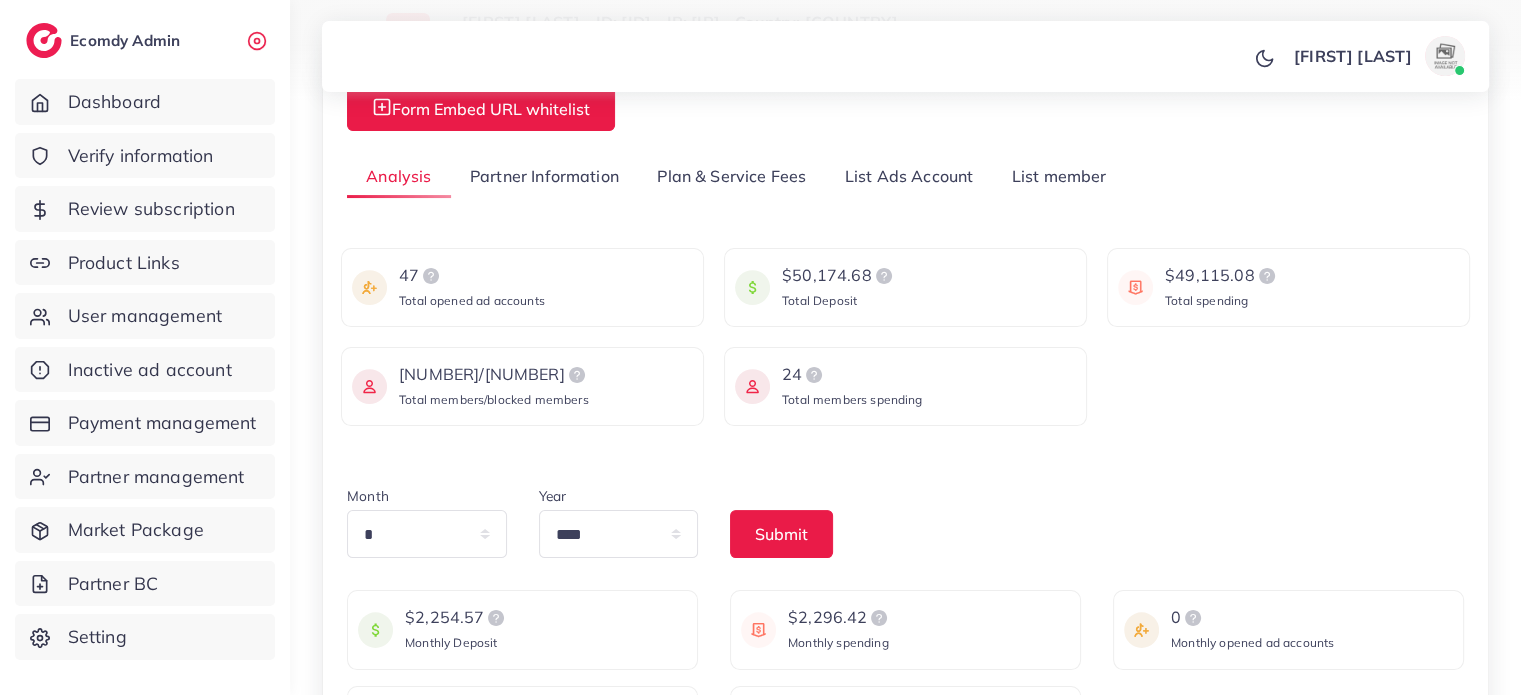 drag, startPoint x: 782, startPoint y: 611, endPoint x: 844, endPoint y: 609, distance: 62.03225 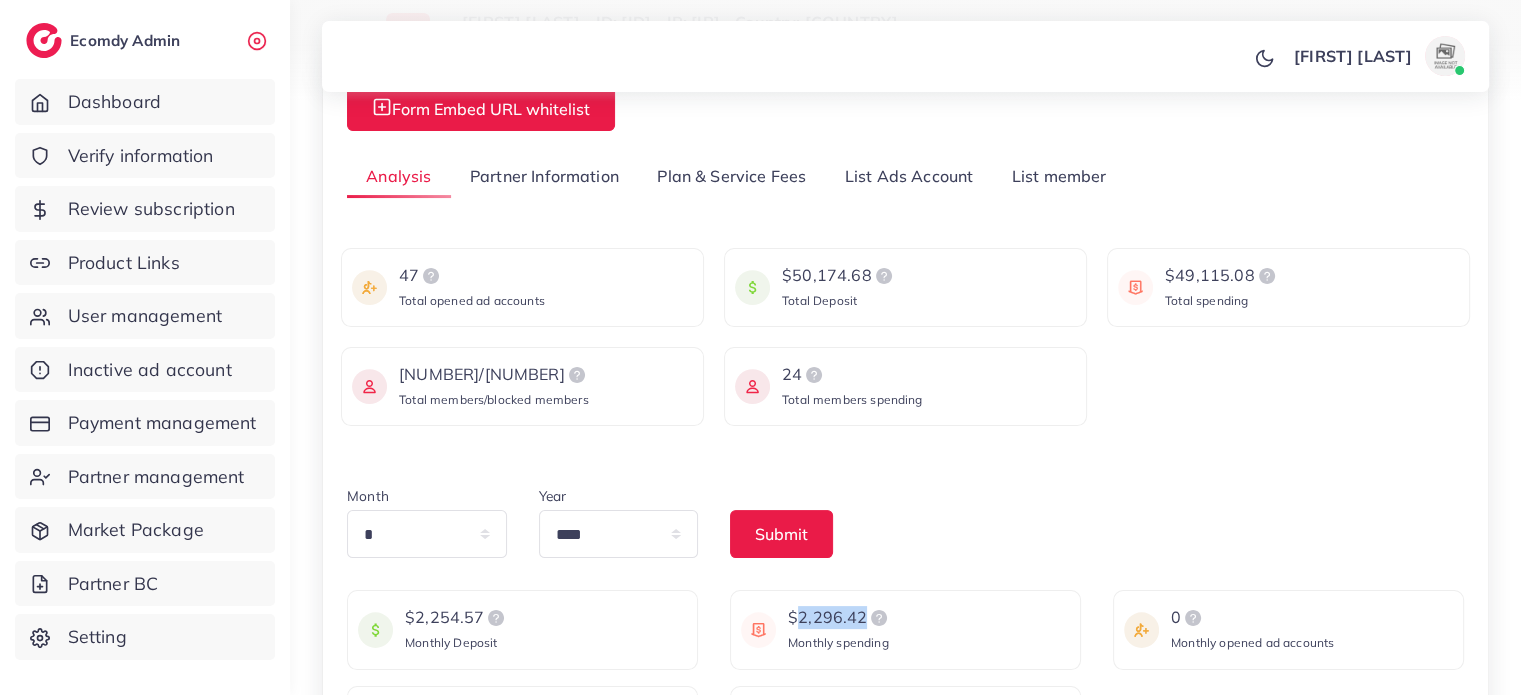 drag, startPoint x: 832, startPoint y: 608, endPoint x: 849, endPoint y: 628, distance: 26.24881 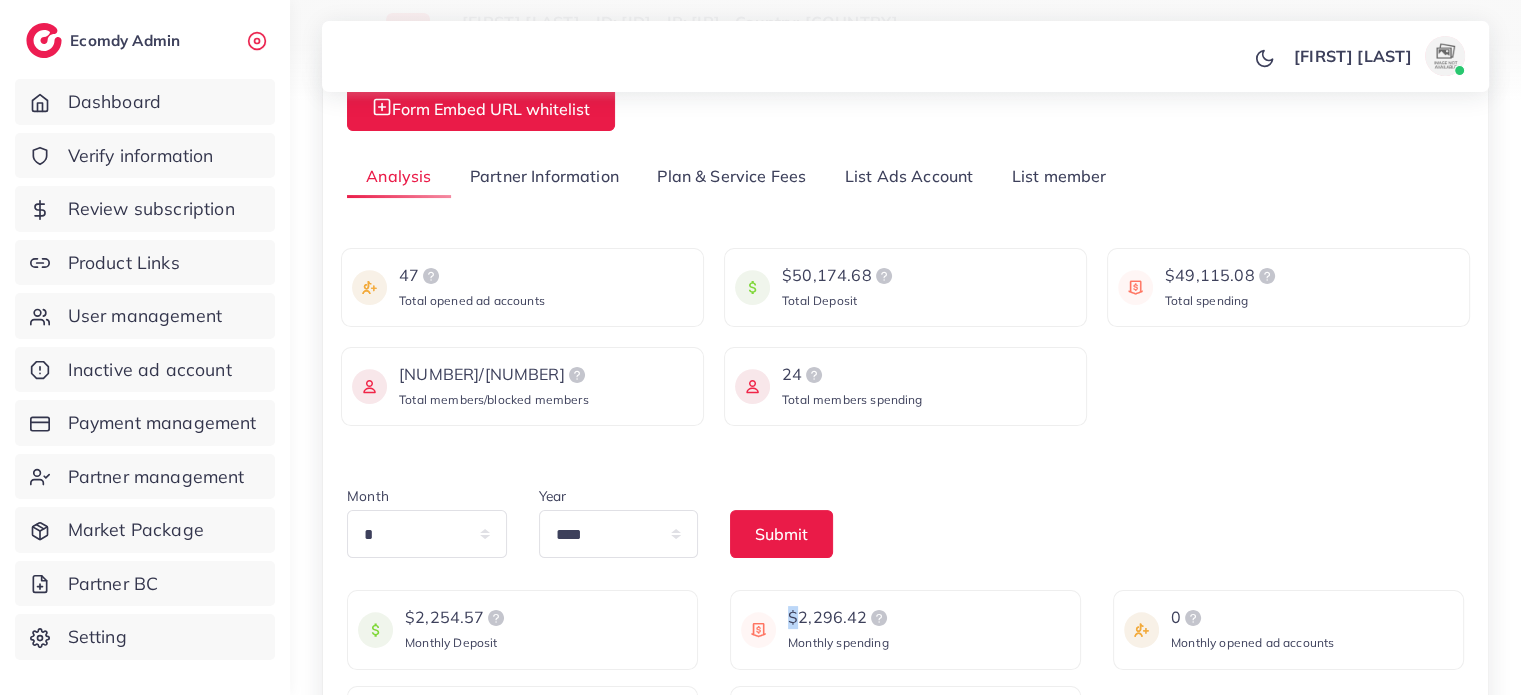drag, startPoint x: 792, startPoint y: 616, endPoint x: 864, endPoint y: 610, distance: 72.249565 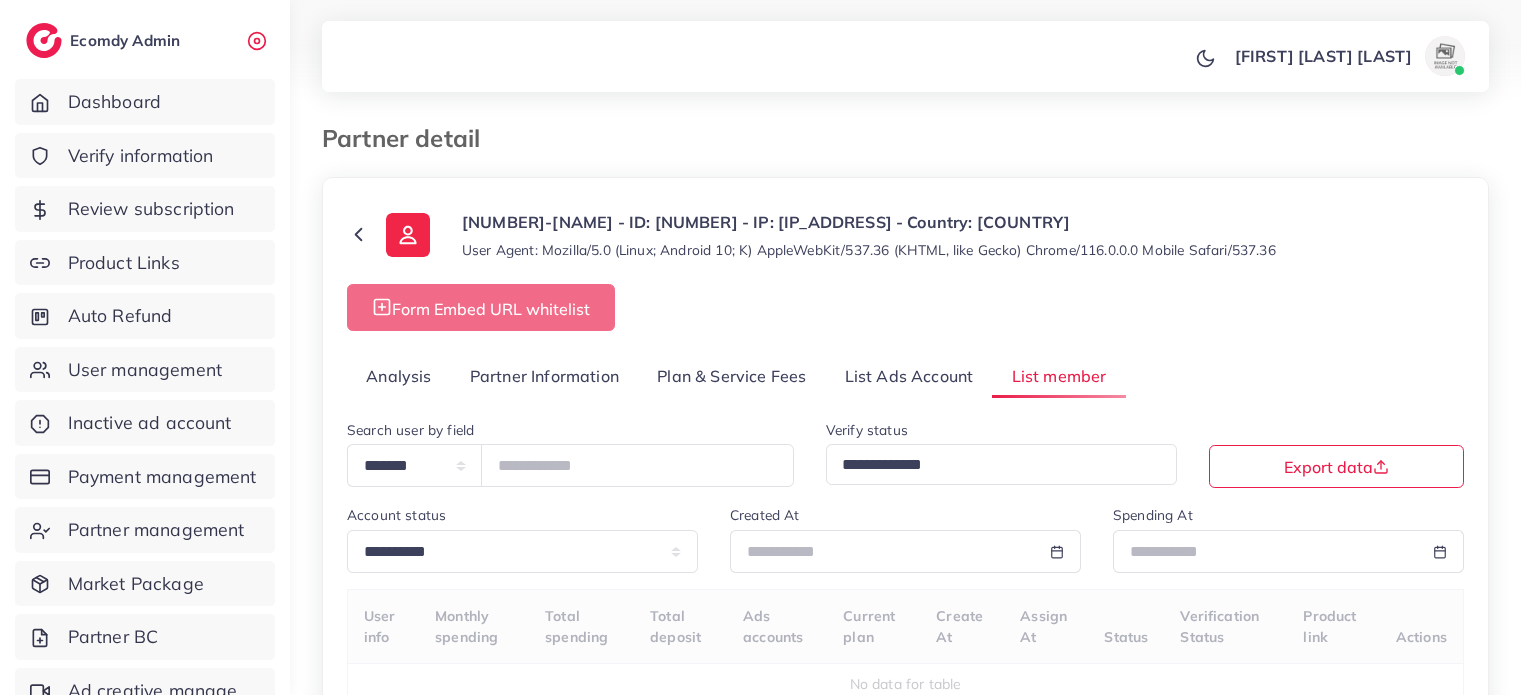 select on "*" 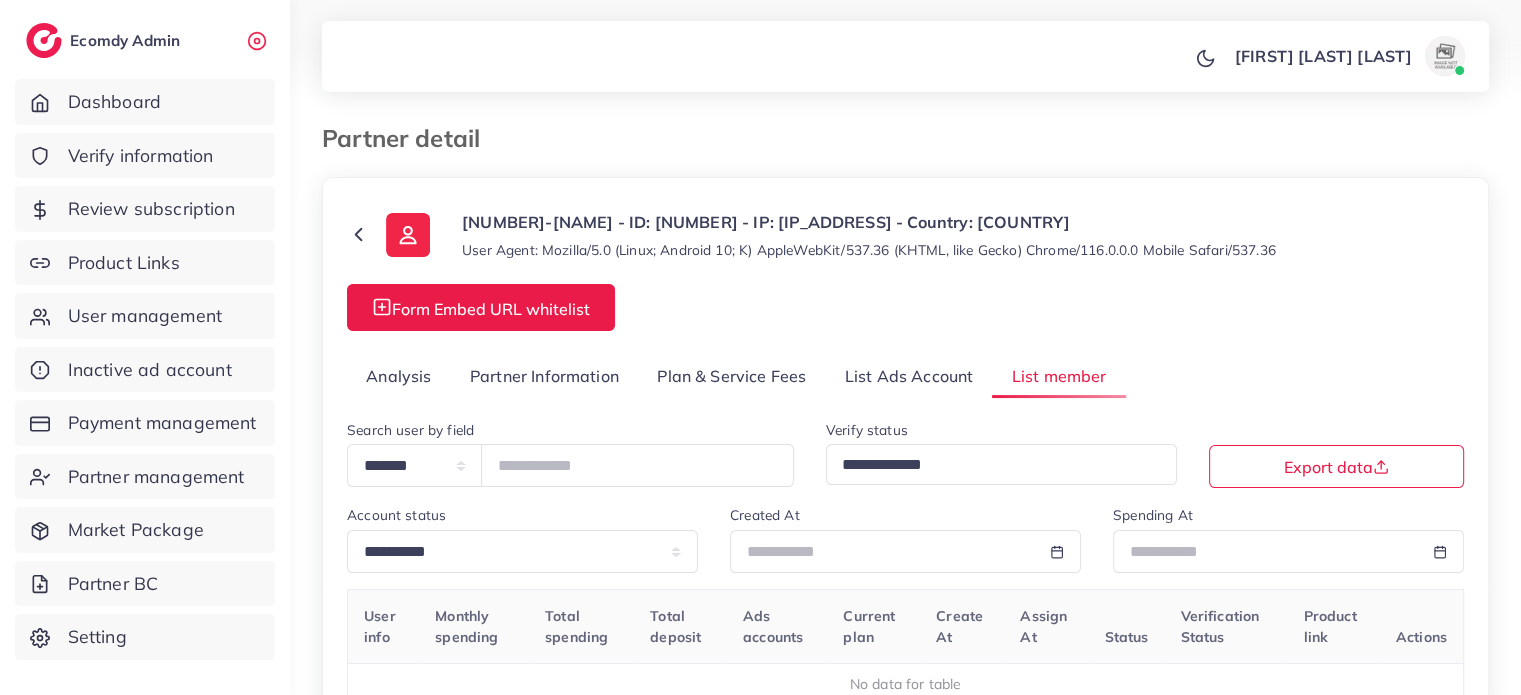 click on "Analysis" at bounding box center (399, 376) 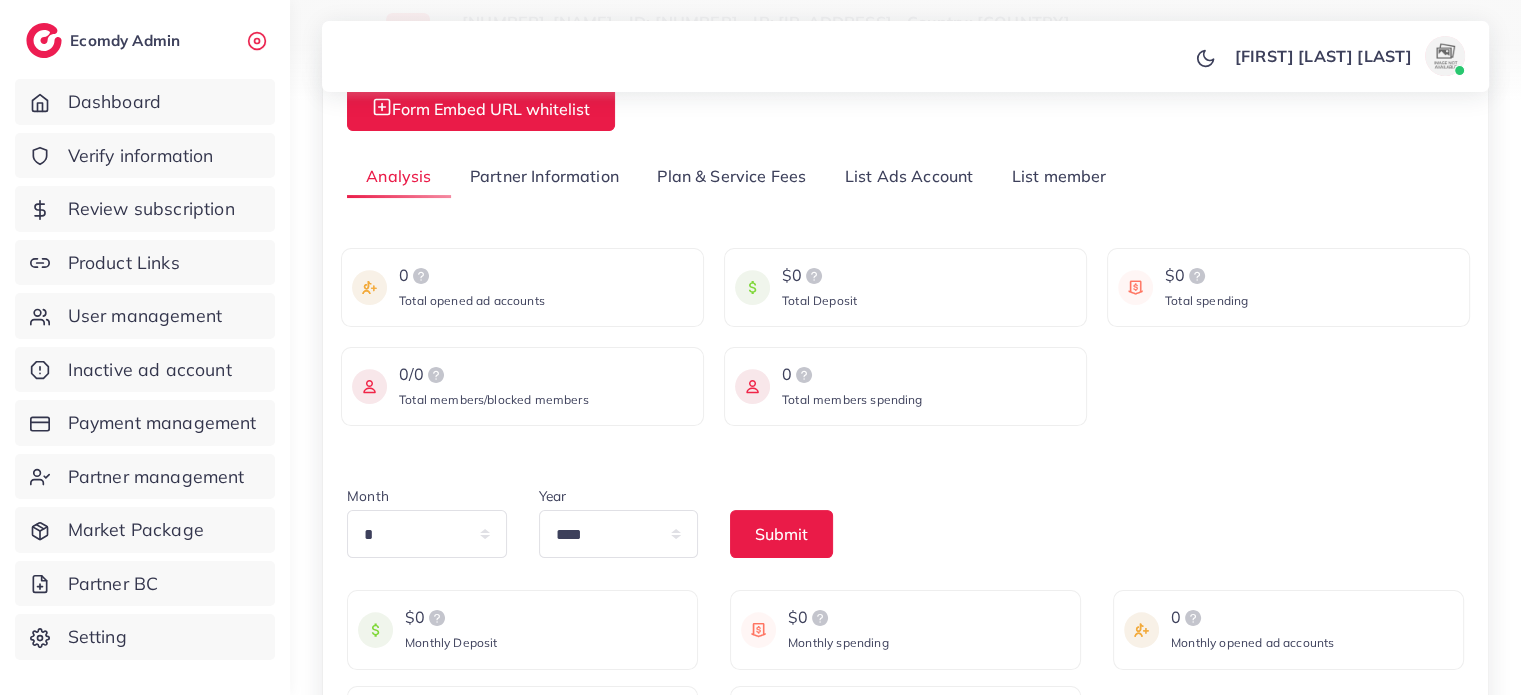 scroll, scrollTop: 400, scrollLeft: 0, axis: vertical 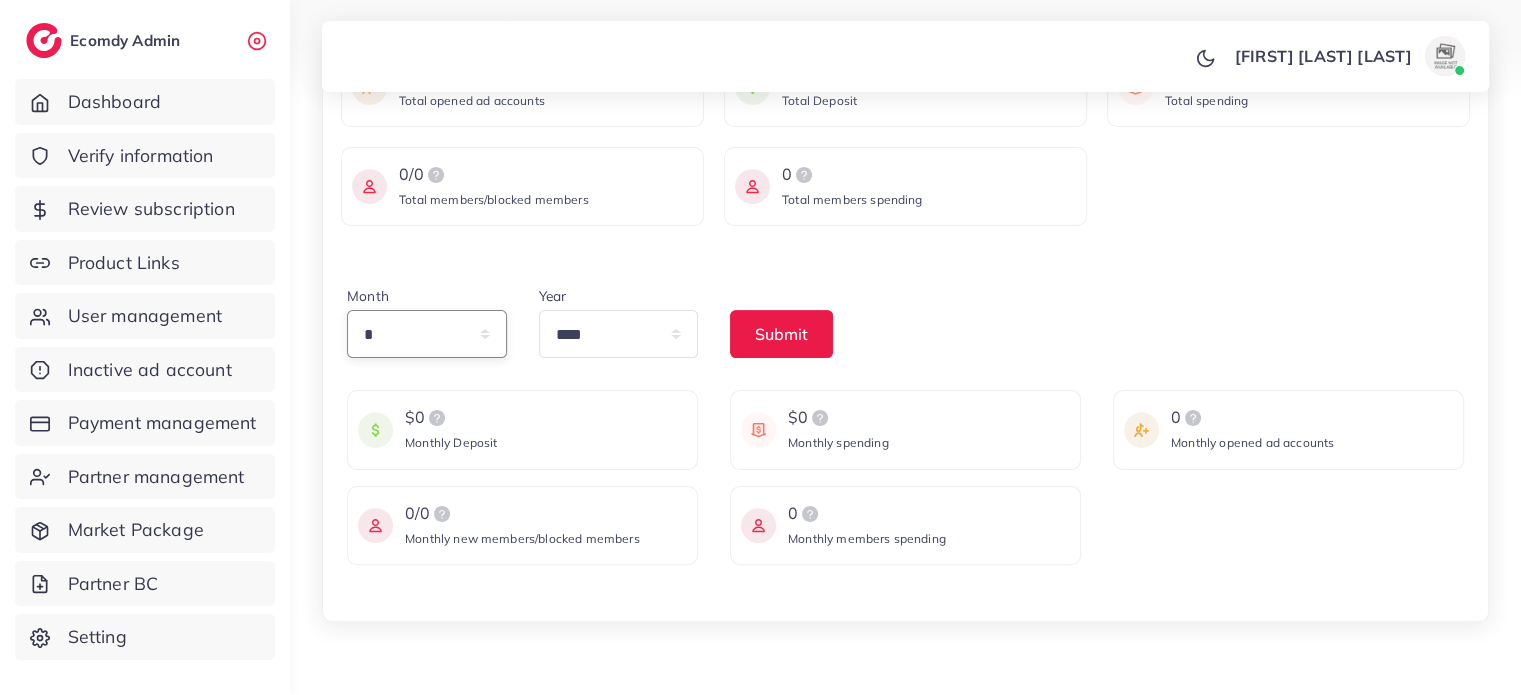 click on "* * * * * * * * * ** ** **" at bounding box center [427, 334] 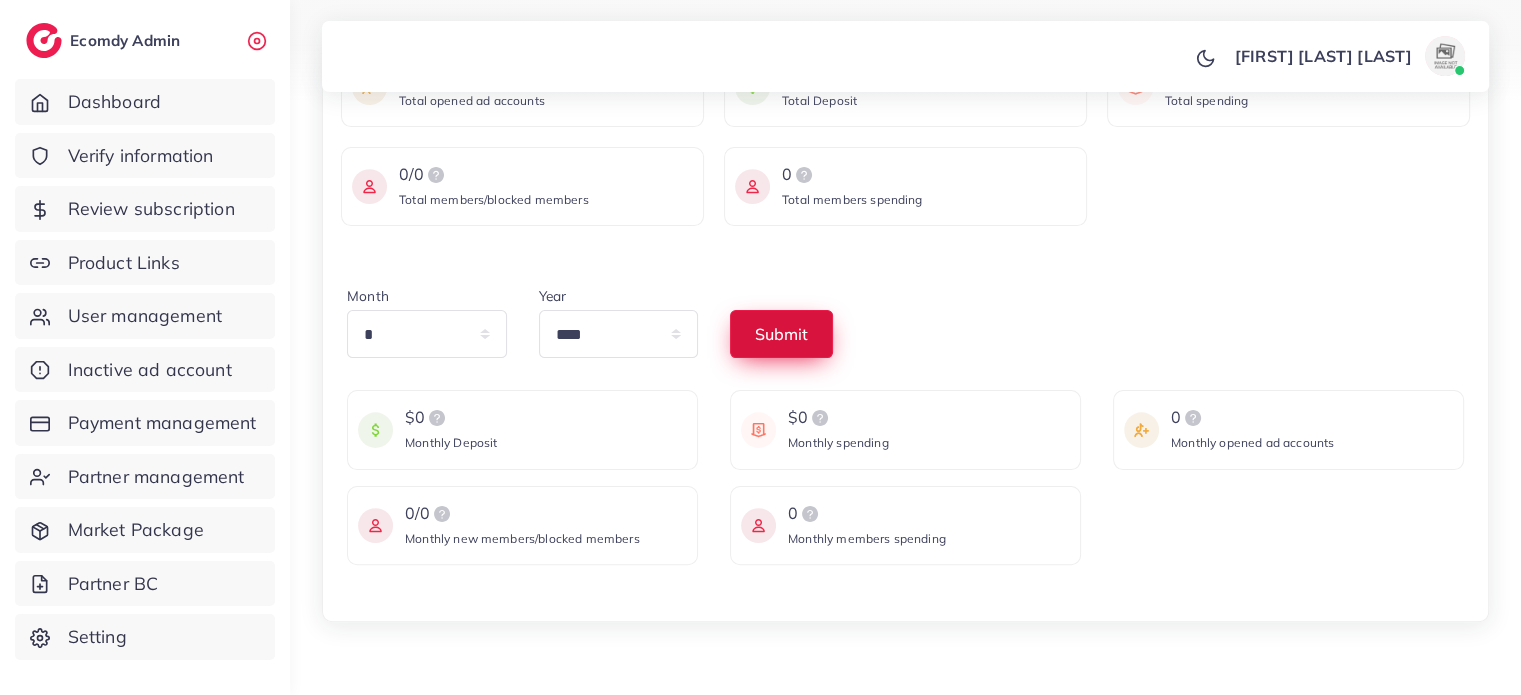click on "Submit" at bounding box center (781, 334) 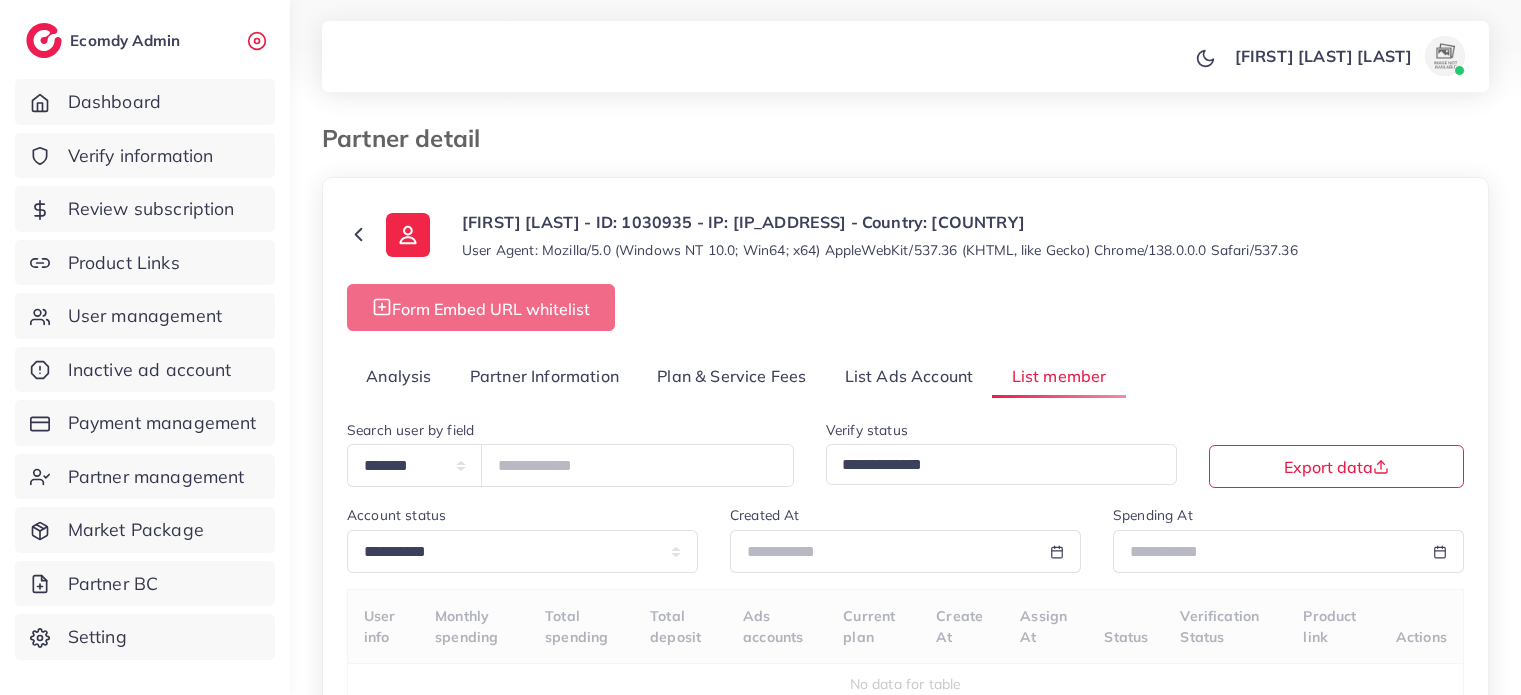 select on "*" 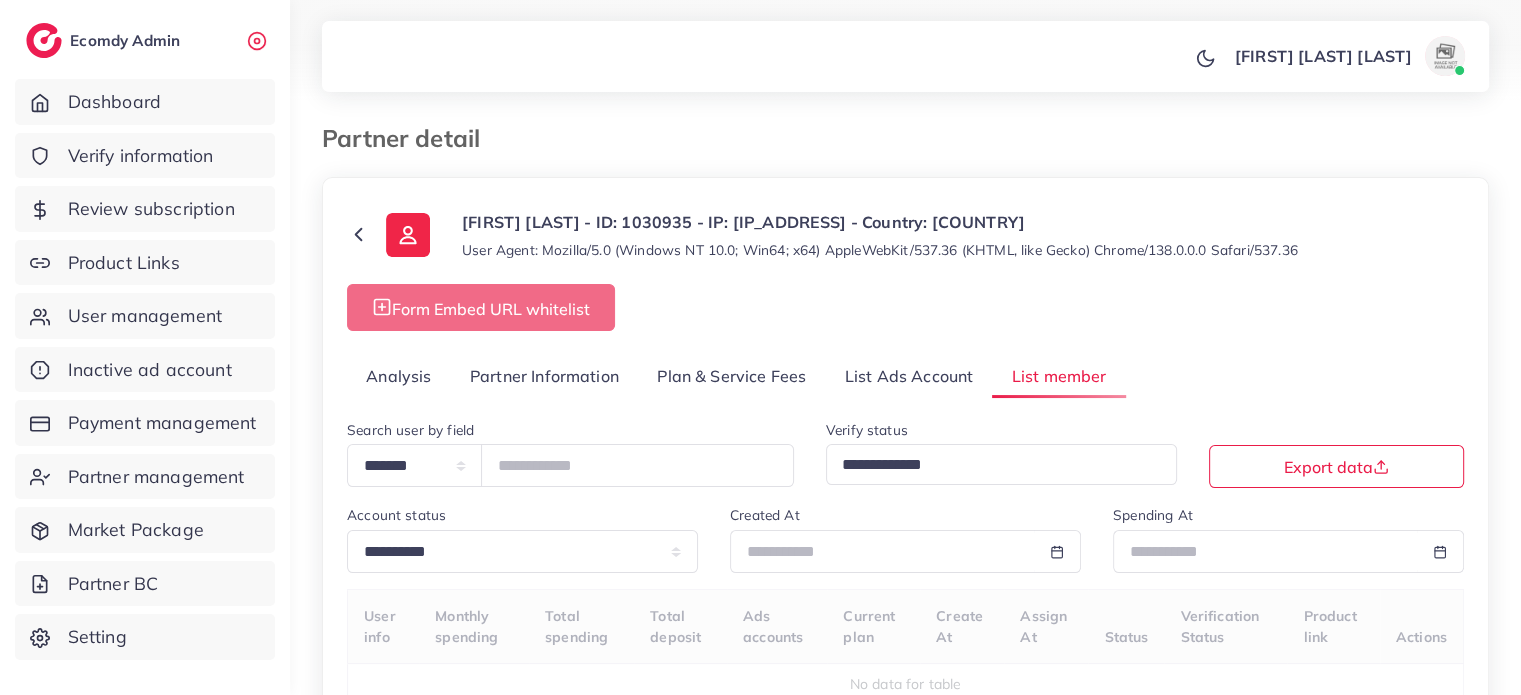 click on "Analysis" at bounding box center (399, 376) 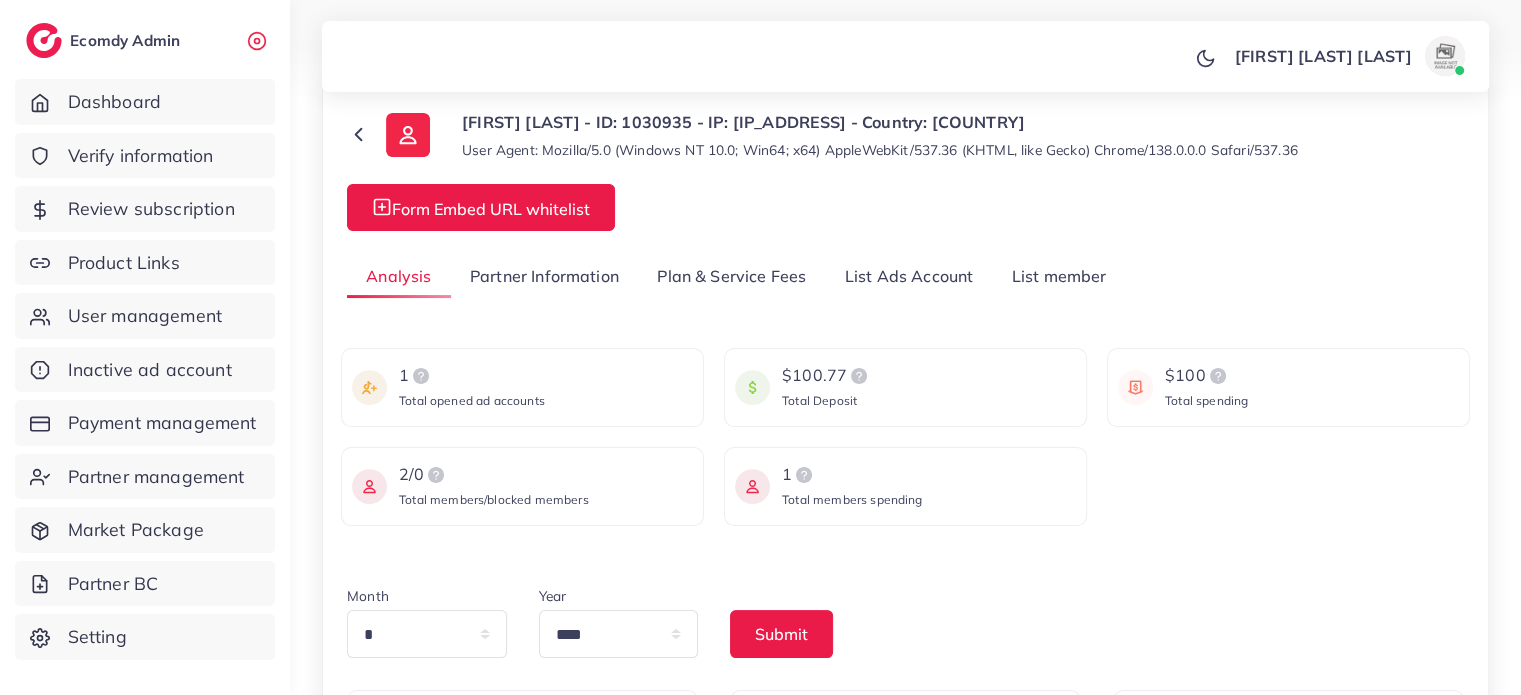 scroll, scrollTop: 200, scrollLeft: 0, axis: vertical 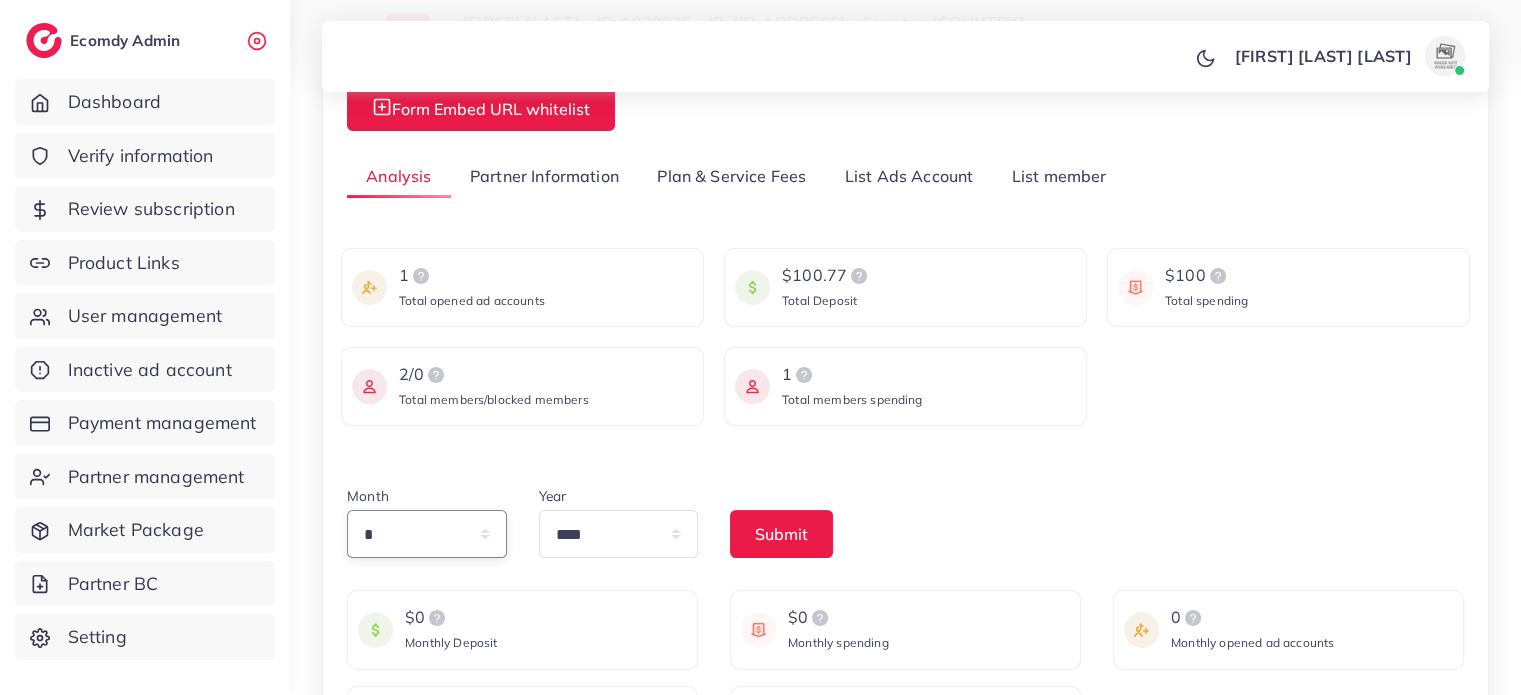 click on "* * * * * * * * * ** ** **" at bounding box center (427, 534) 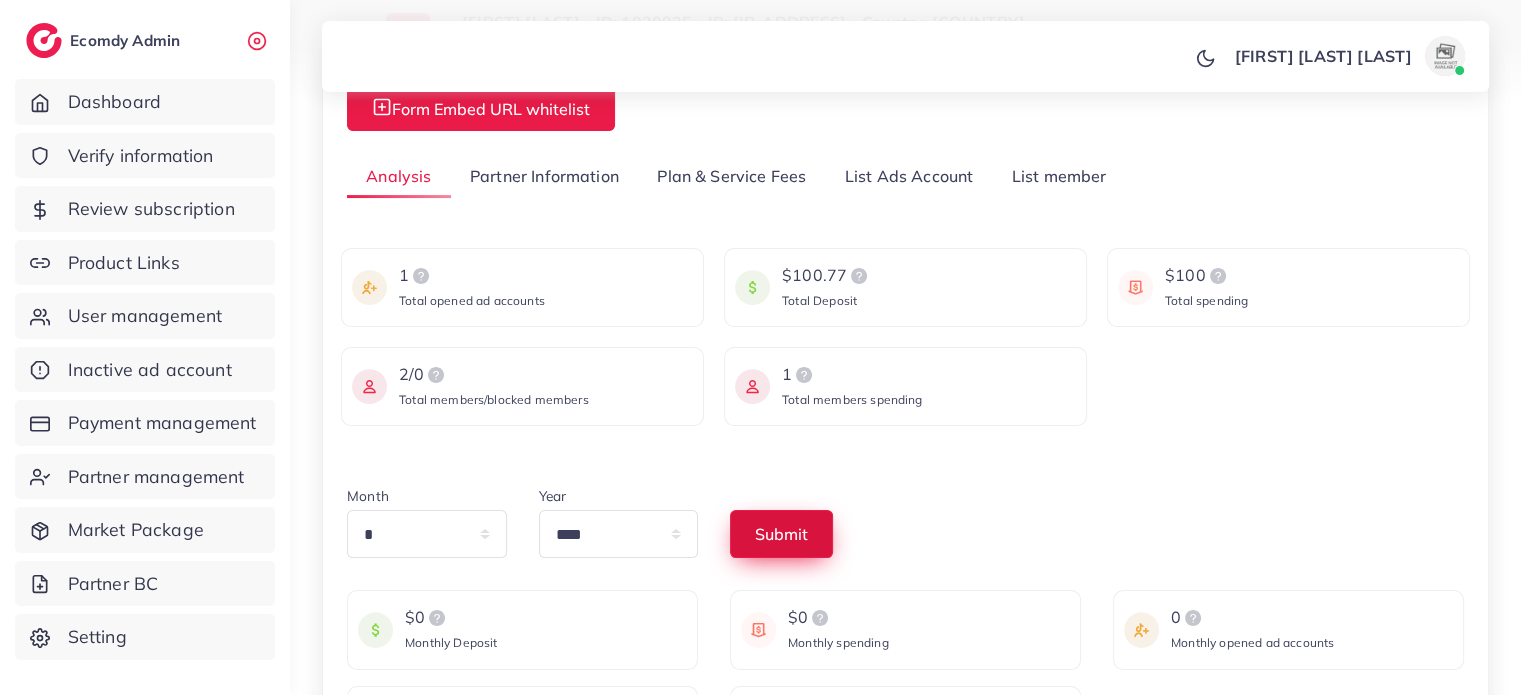 click on "Submit" at bounding box center [781, 534] 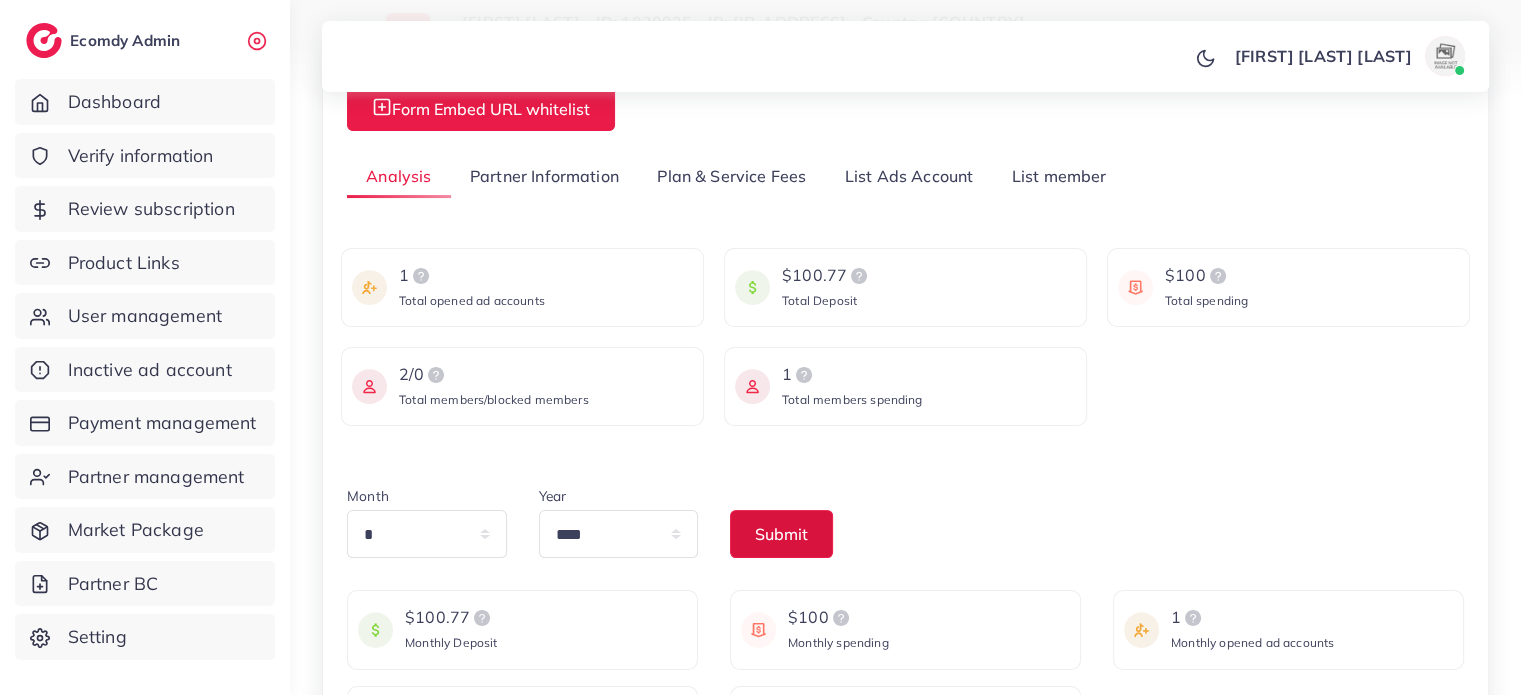 scroll, scrollTop: 300, scrollLeft: 0, axis: vertical 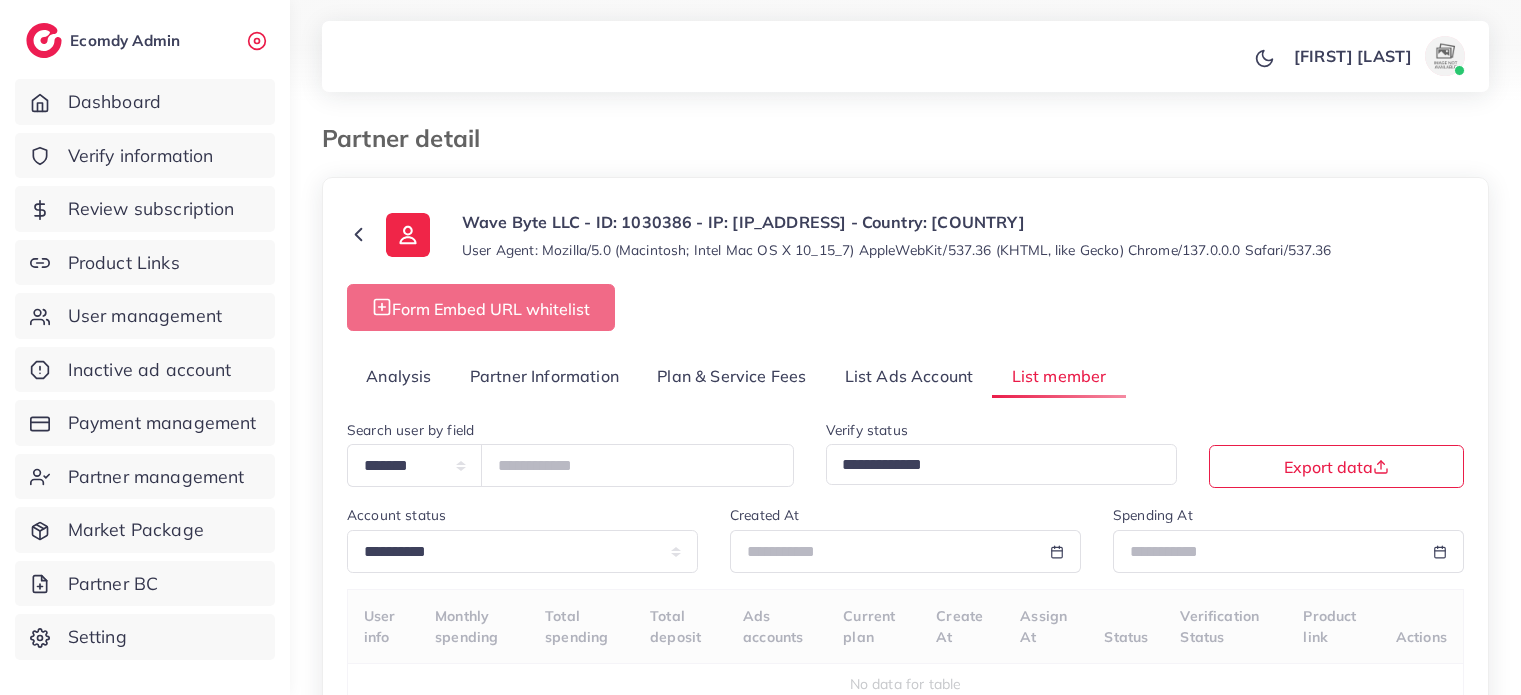 select on "*" 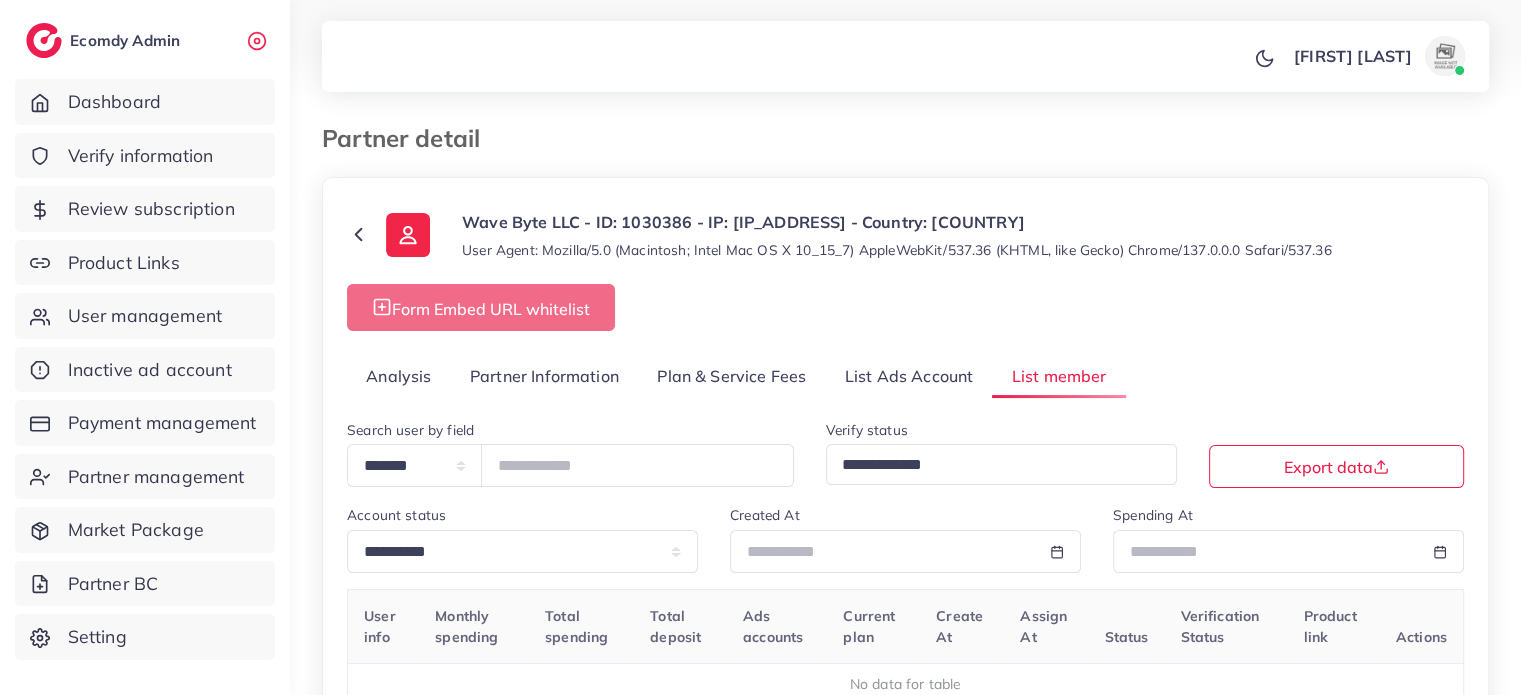click on "Analysis" at bounding box center [399, 376] 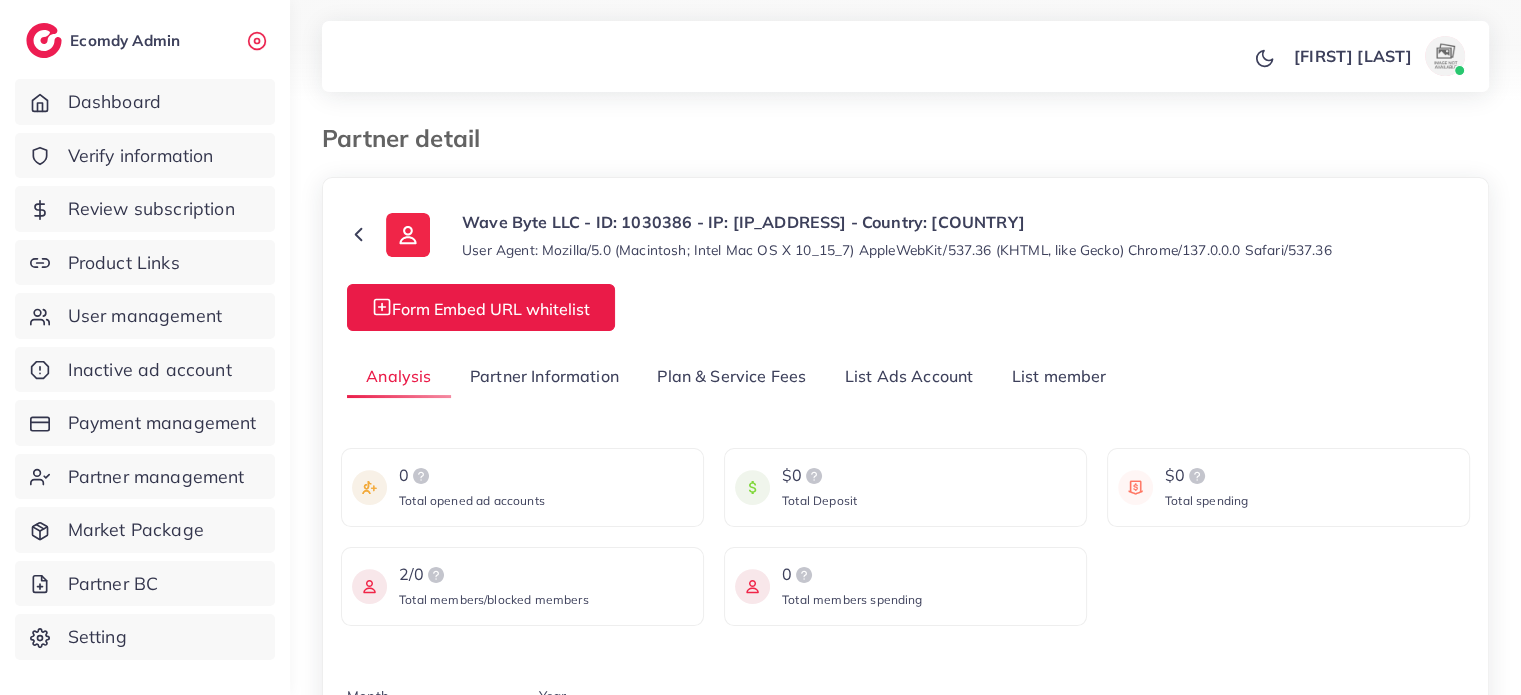 scroll, scrollTop: 200, scrollLeft: 0, axis: vertical 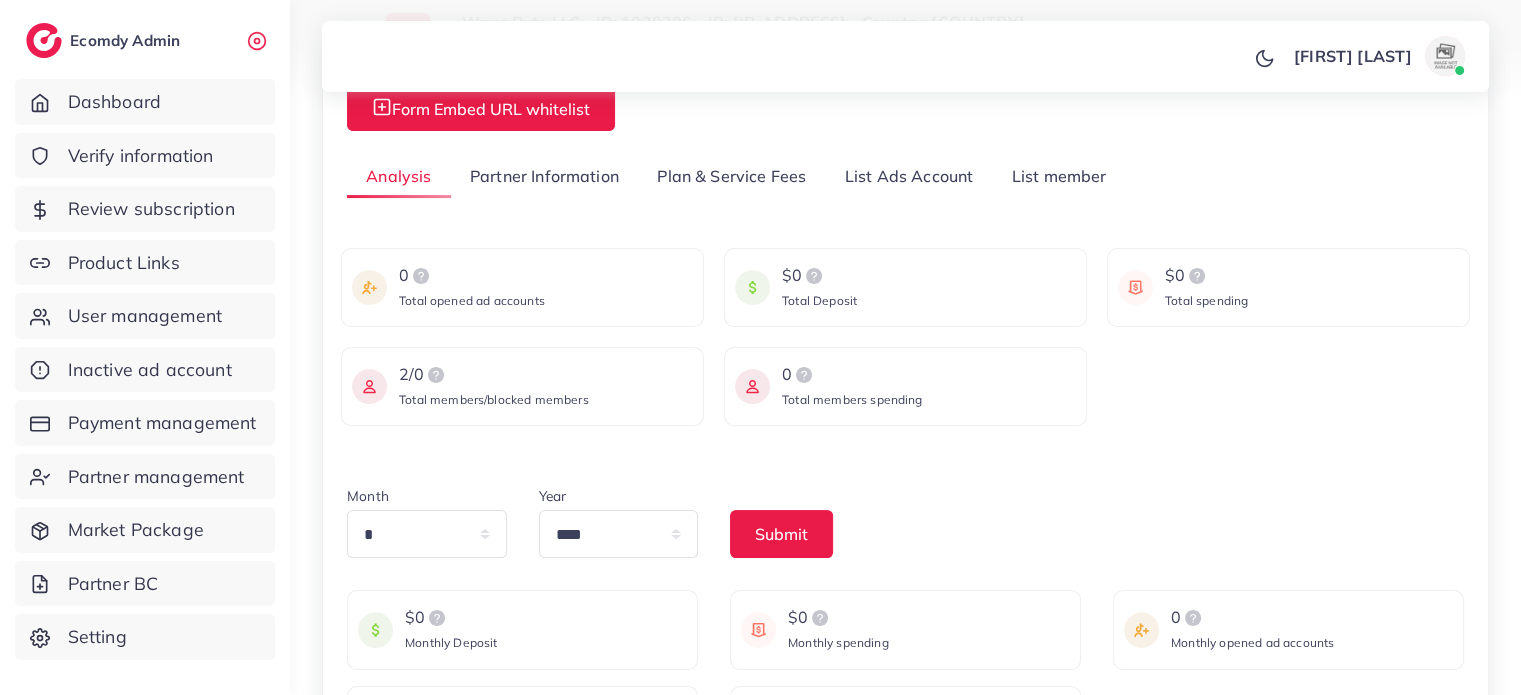 click on "Month  * * * * * * * * * ** ** **" at bounding box center (427, 529) 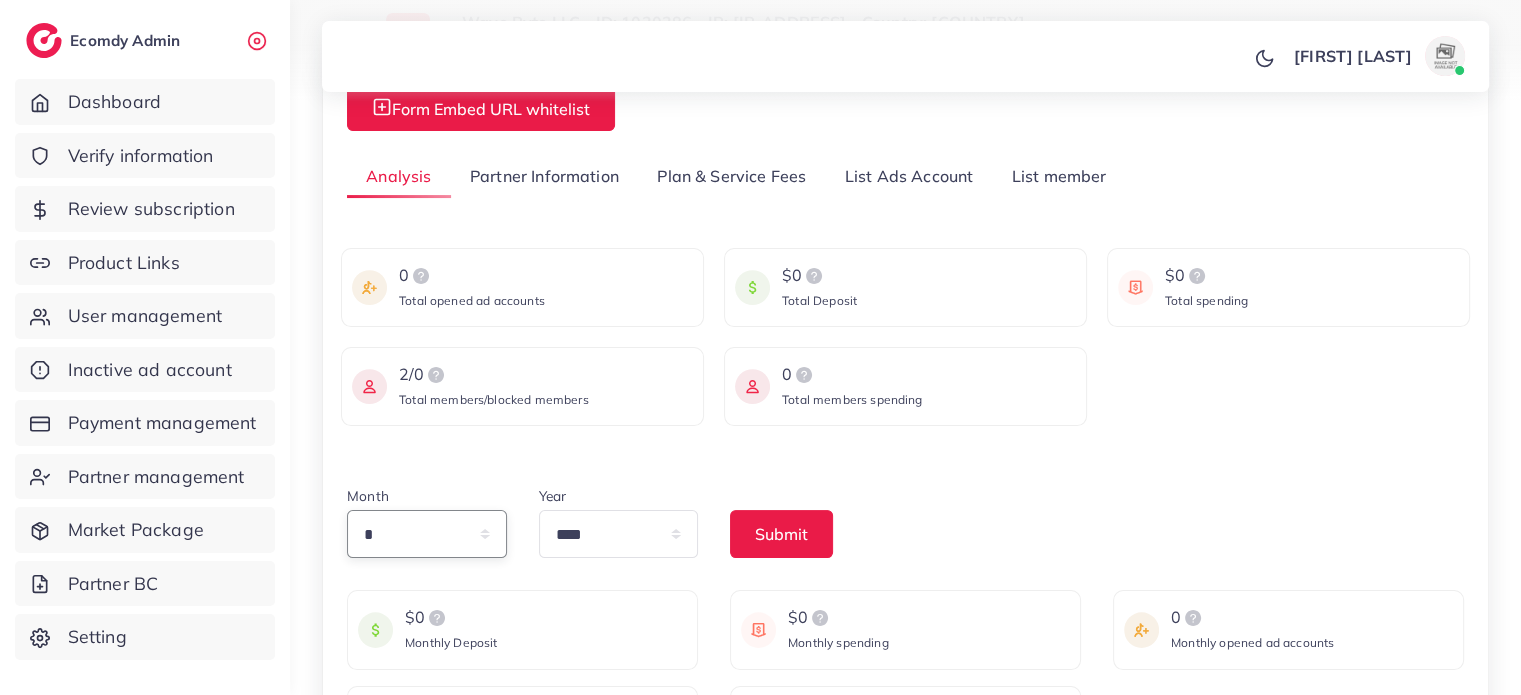 drag, startPoint x: 462, startPoint y: 546, endPoint x: 453, endPoint y: 555, distance: 12.727922 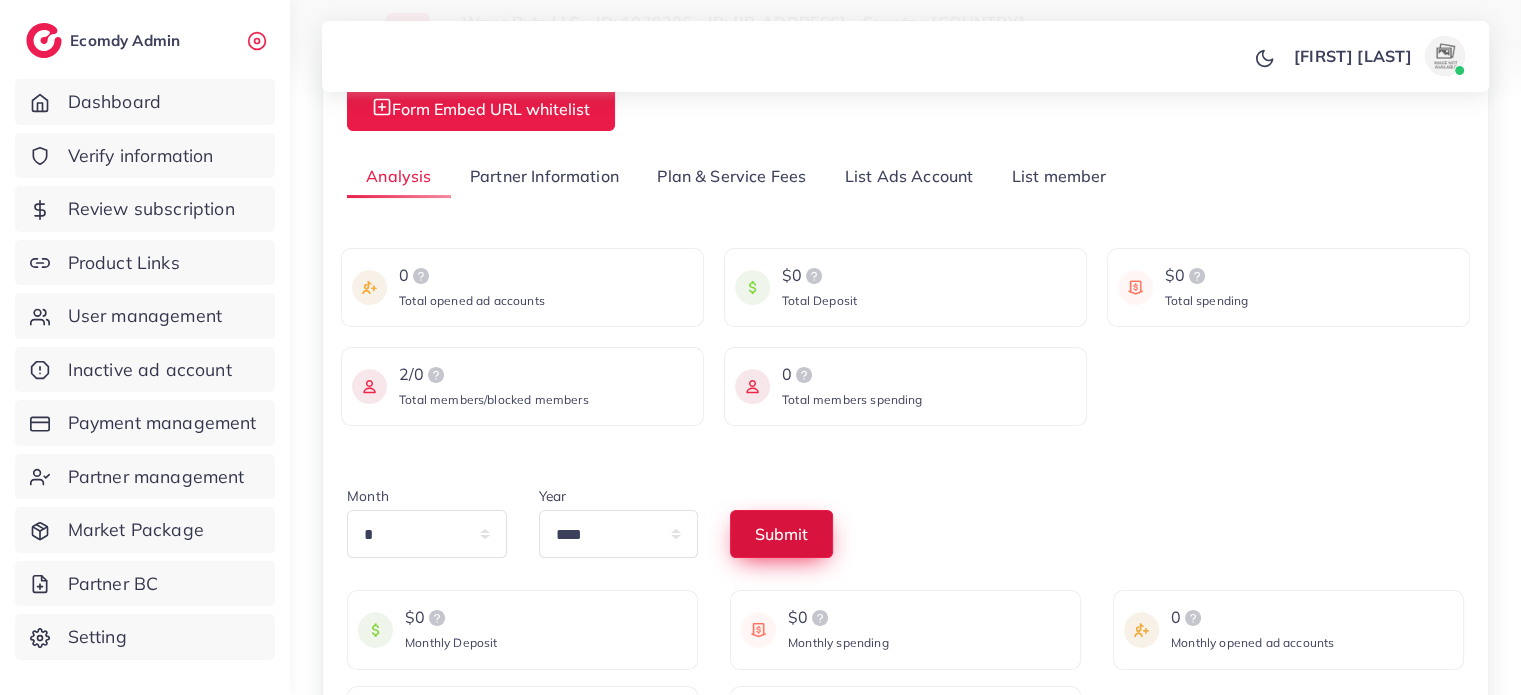 click on "Submit" at bounding box center (781, 534) 